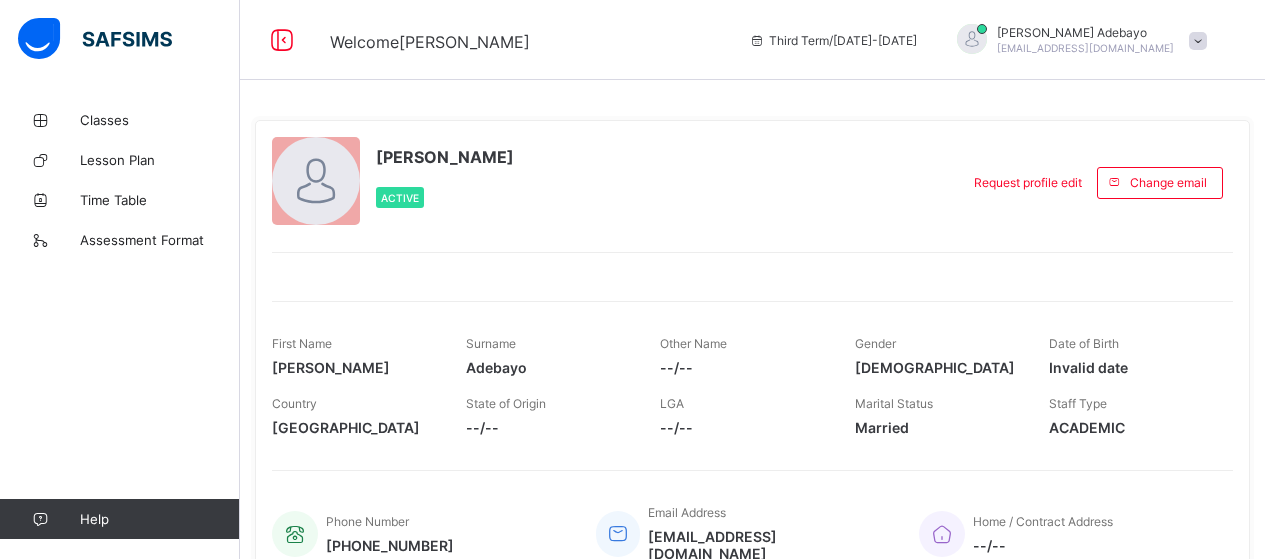scroll, scrollTop: 0, scrollLeft: 0, axis: both 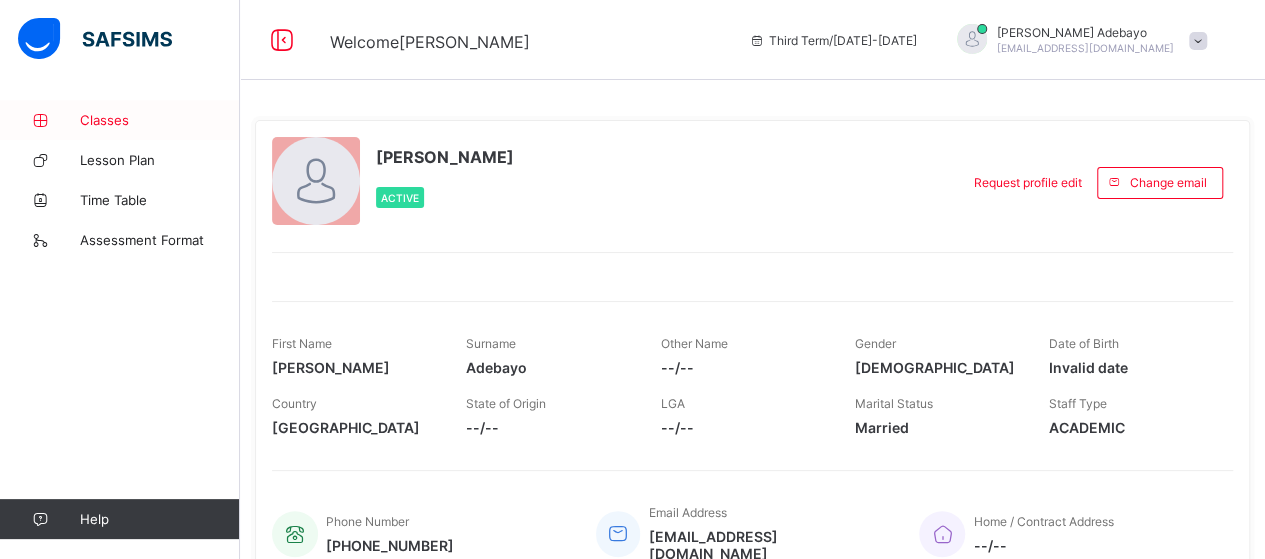 click at bounding box center [40, 120] 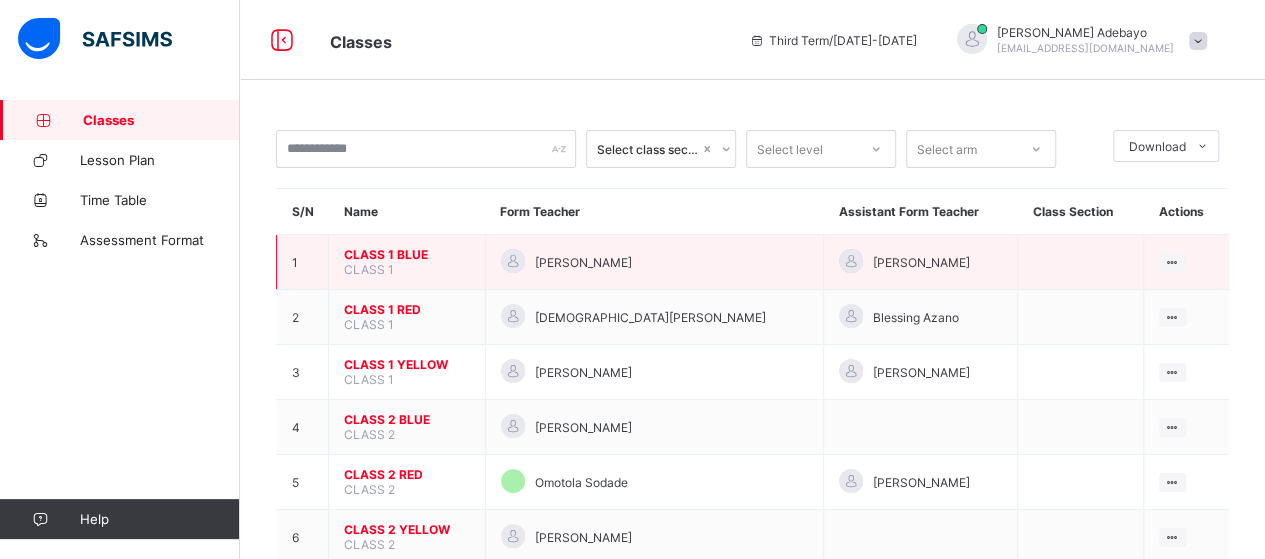 click on "CLASS 1   BLUE" at bounding box center (407, 254) 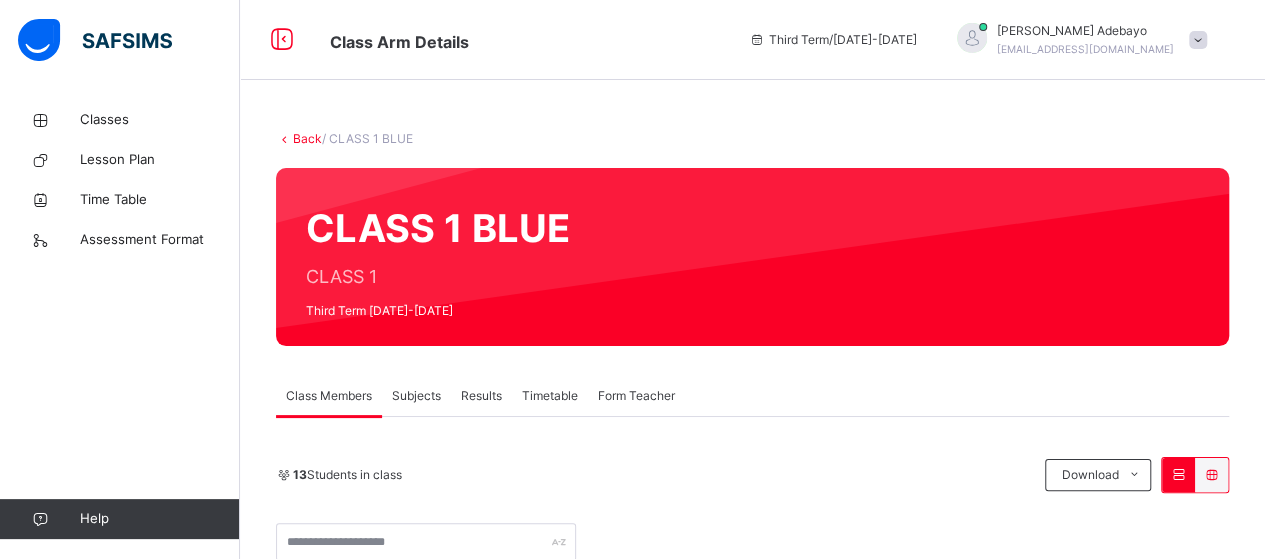 click on "Subjects" at bounding box center [416, 396] 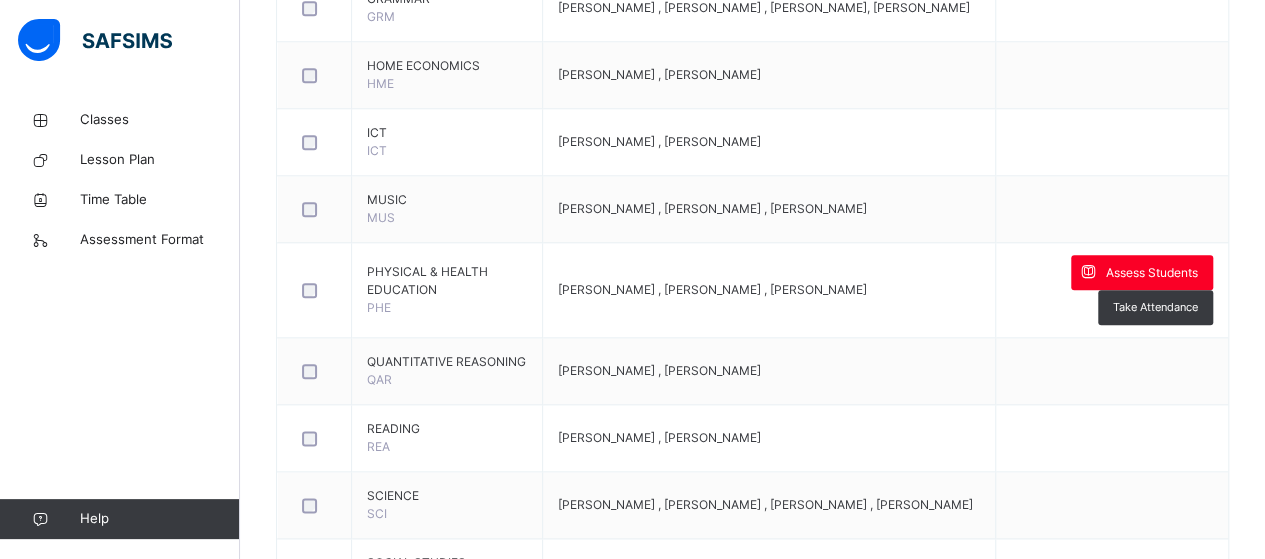 scroll, scrollTop: 1008, scrollLeft: 0, axis: vertical 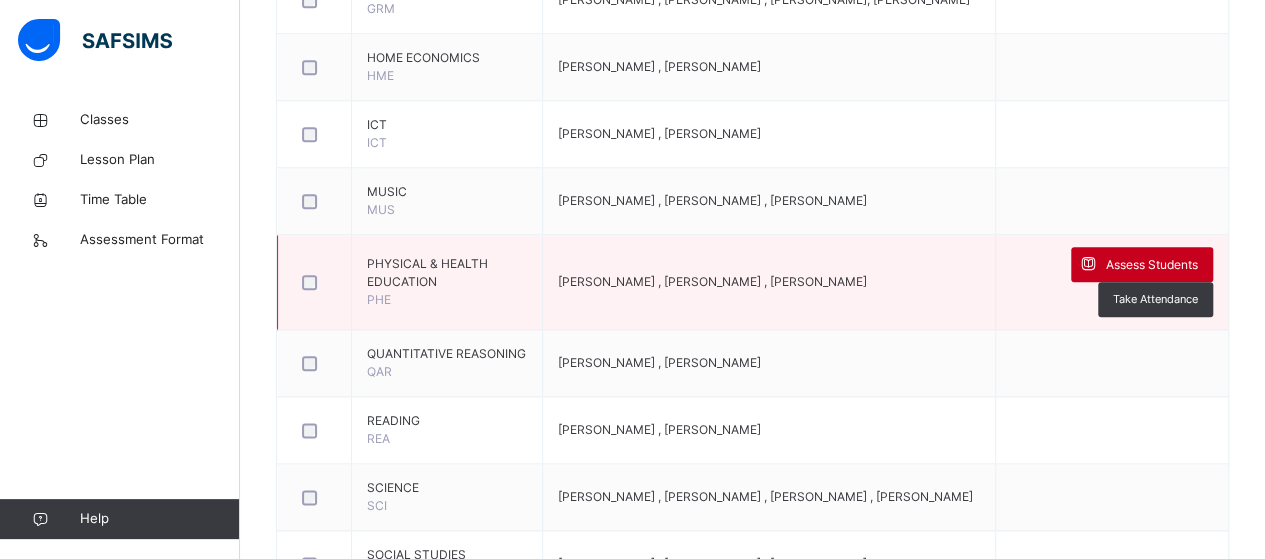 click on "Assess Students" at bounding box center [1152, 265] 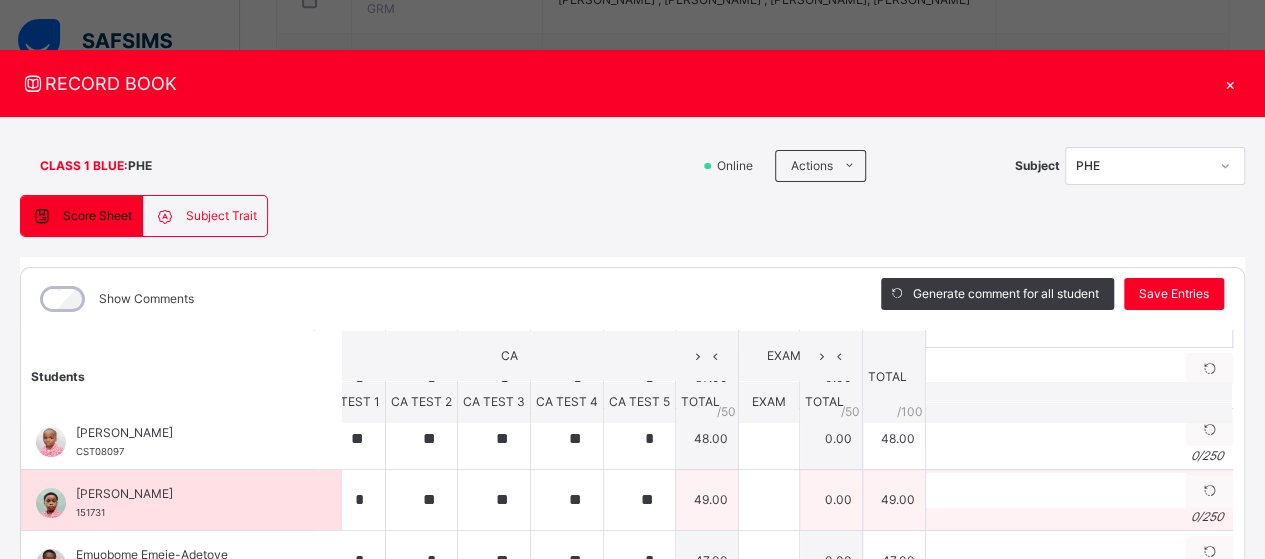 scroll, scrollTop: 0, scrollLeft: 28, axis: horizontal 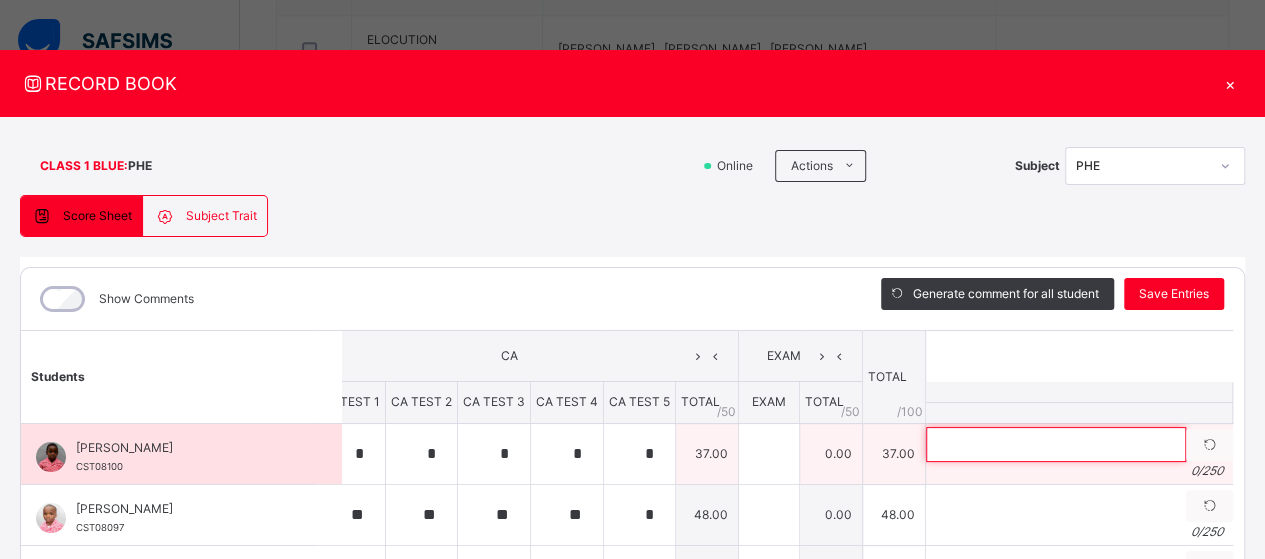 click at bounding box center (1056, 444) 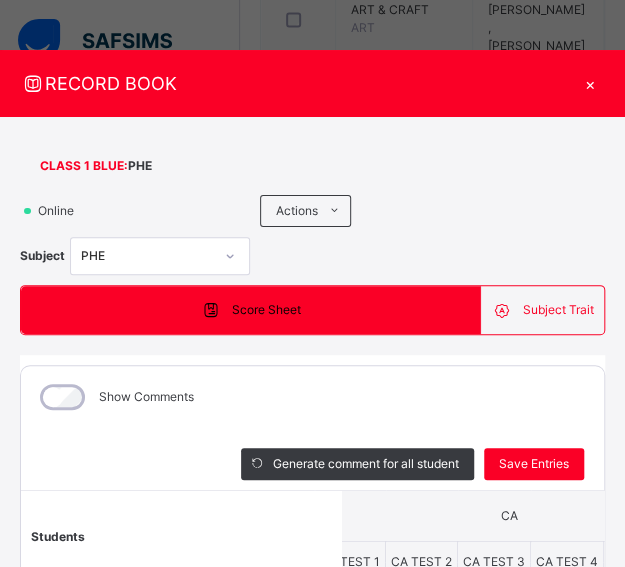 click on "RECORD BOOK" at bounding box center [297, 83] 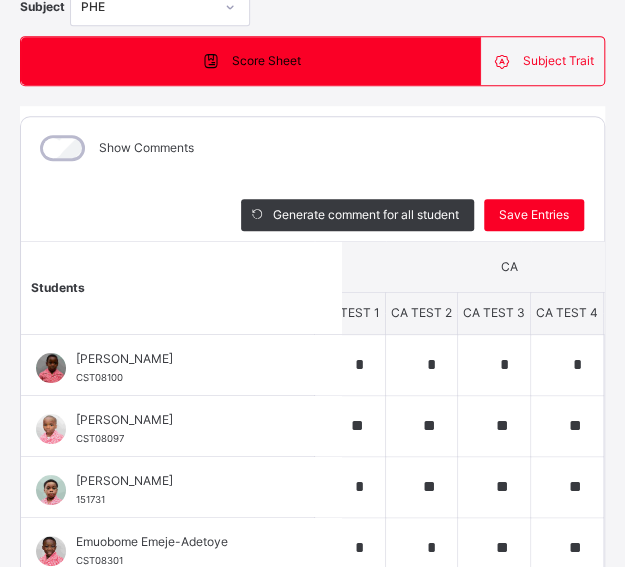 scroll, scrollTop: 258, scrollLeft: 0, axis: vertical 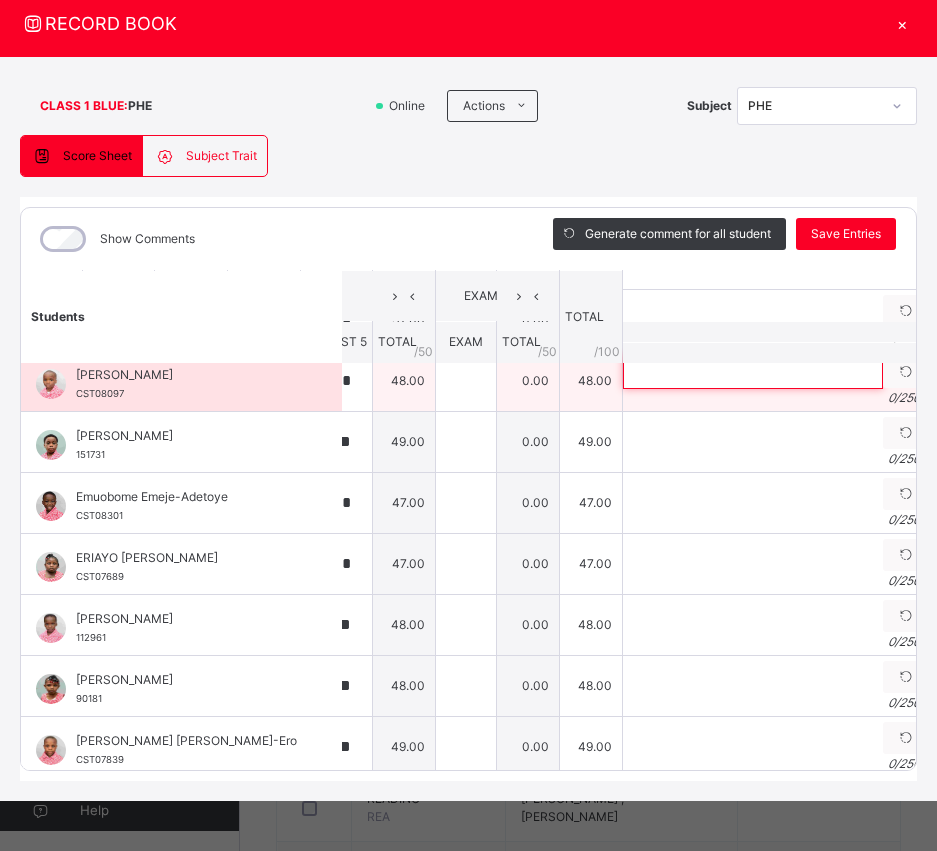click at bounding box center (753, 371) 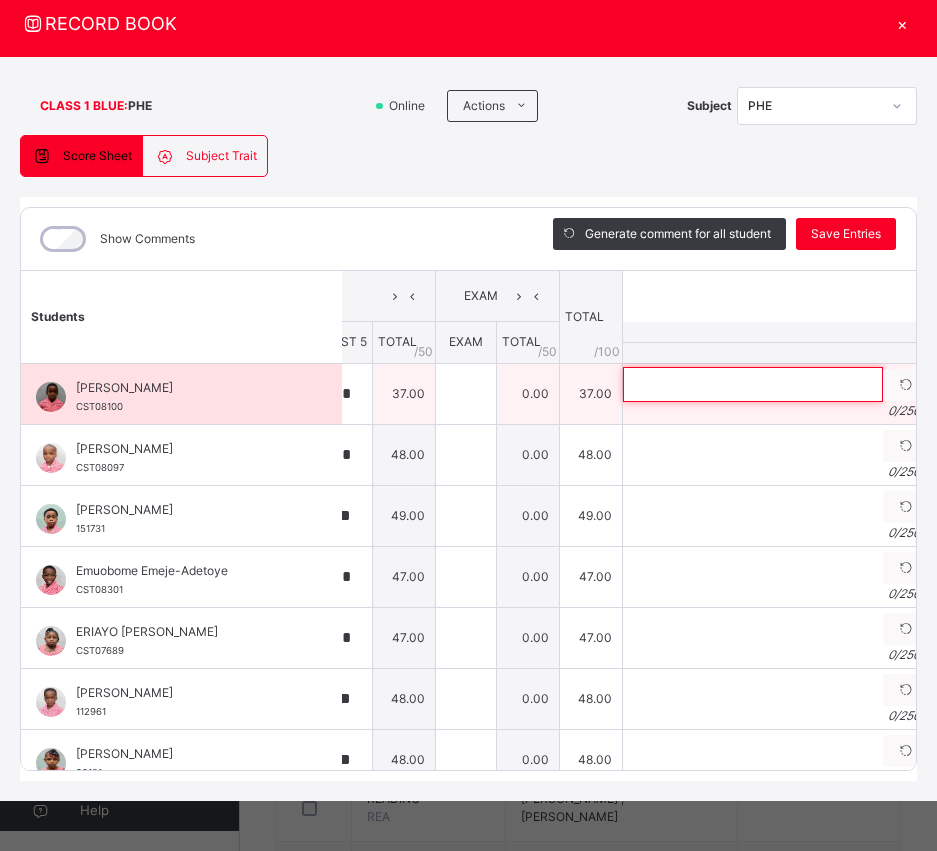 click at bounding box center [753, 384] 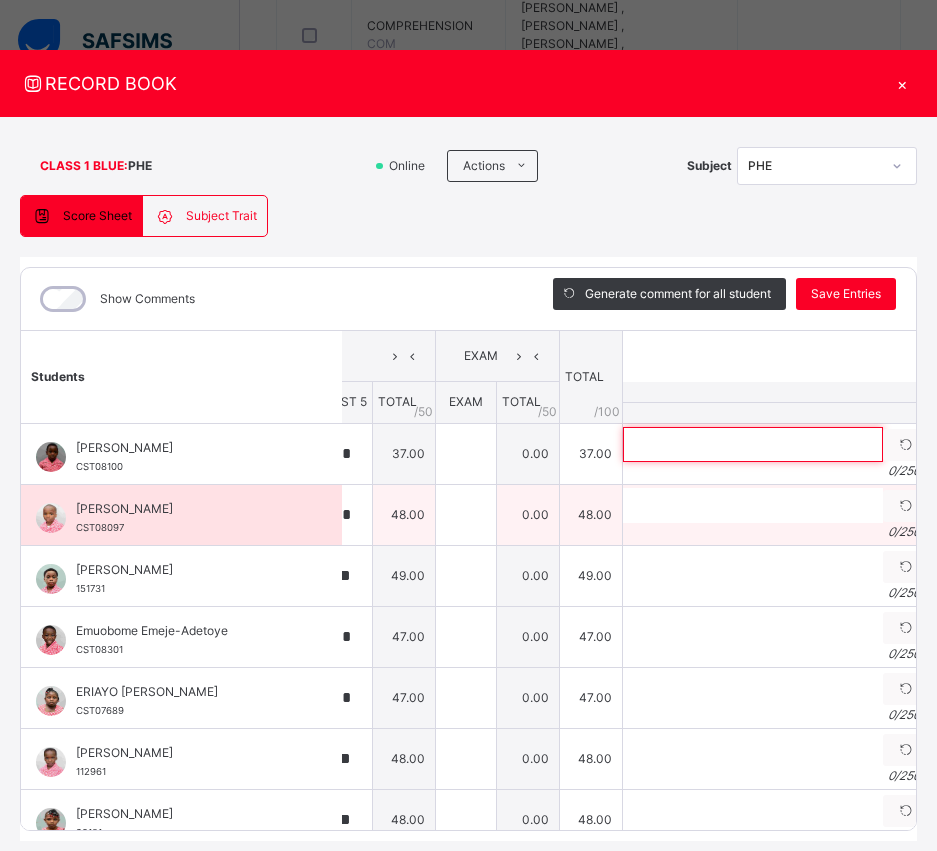 scroll, scrollTop: 0, scrollLeft: 12, axis: horizontal 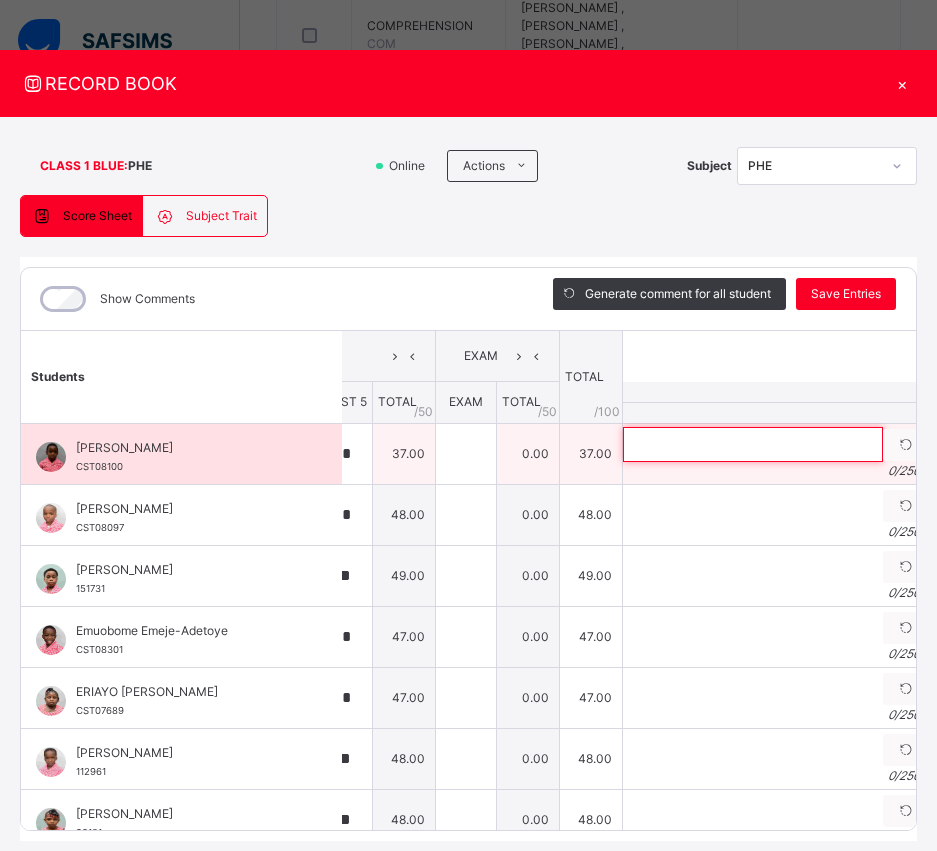 click at bounding box center [753, 444] 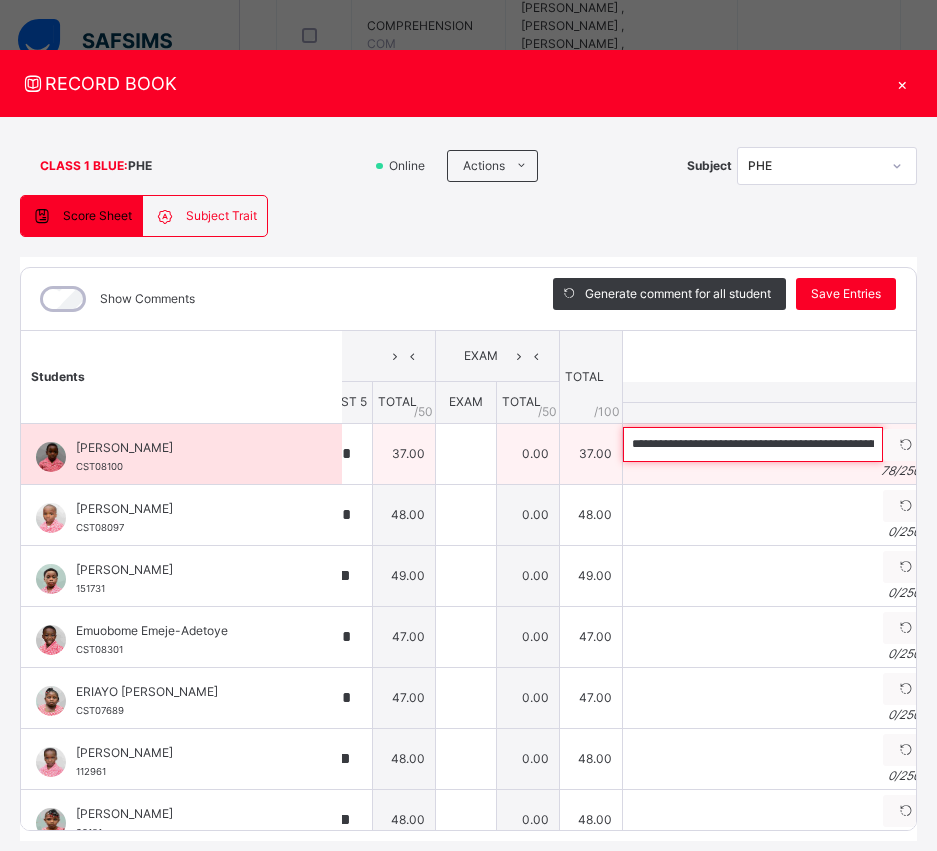 scroll, scrollTop: 0, scrollLeft: 209, axis: horizontal 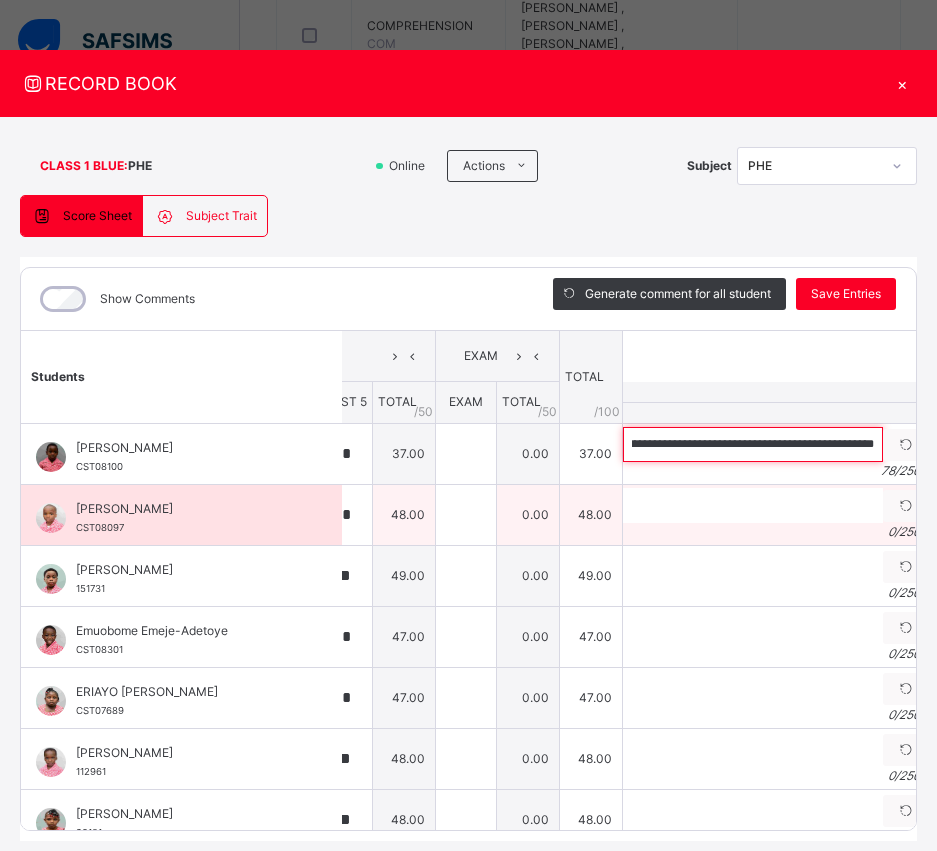 type on "**********" 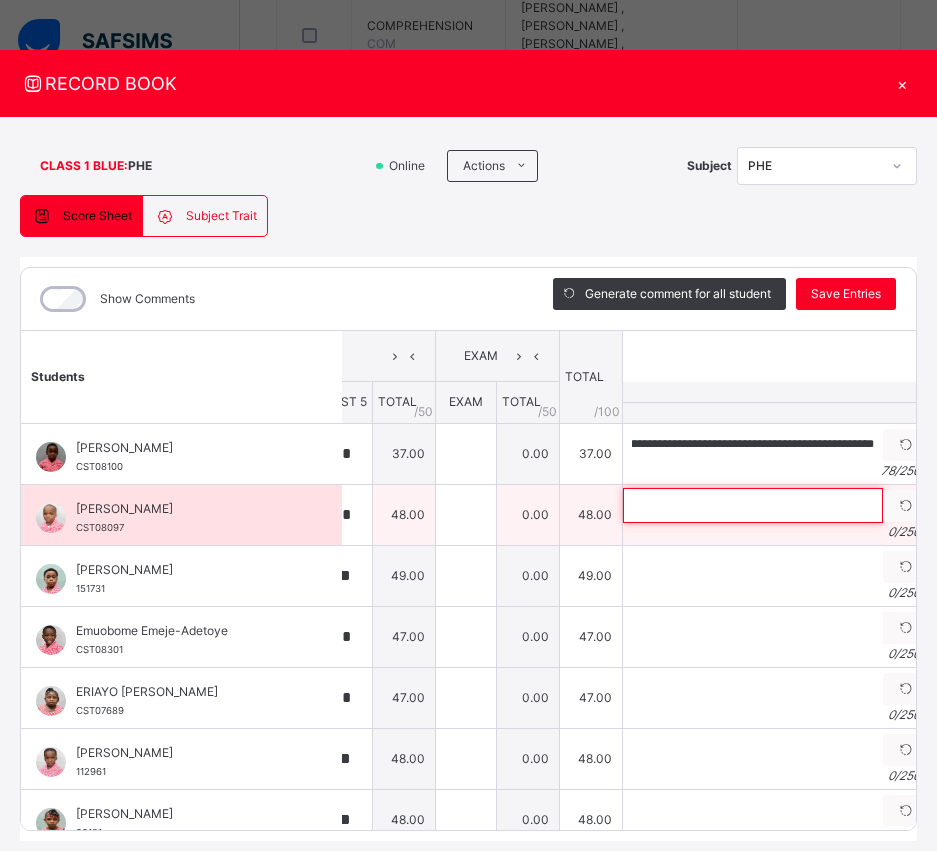 scroll, scrollTop: 0, scrollLeft: 0, axis: both 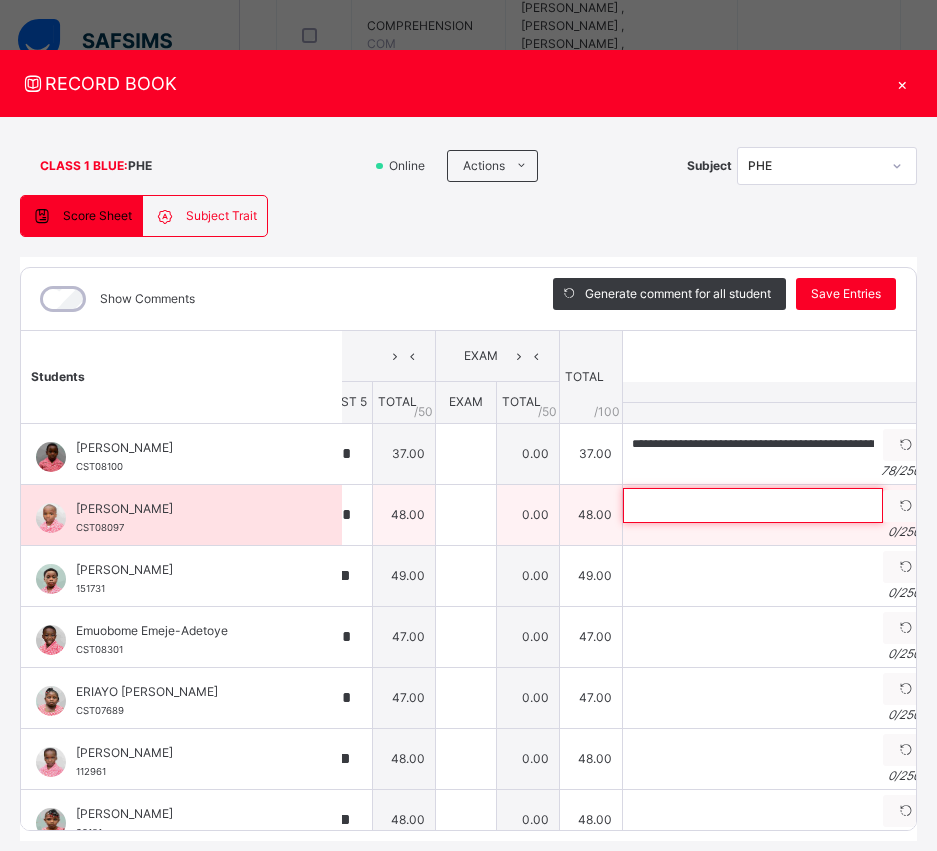 click at bounding box center [753, 505] 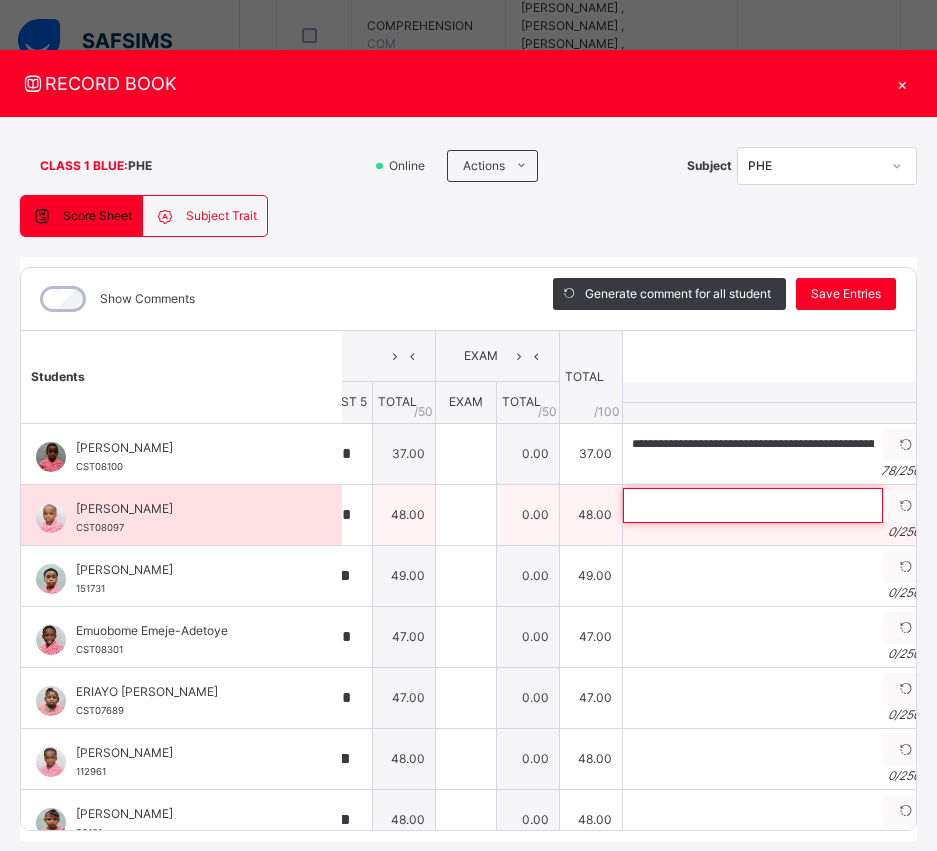 click at bounding box center (753, 505) 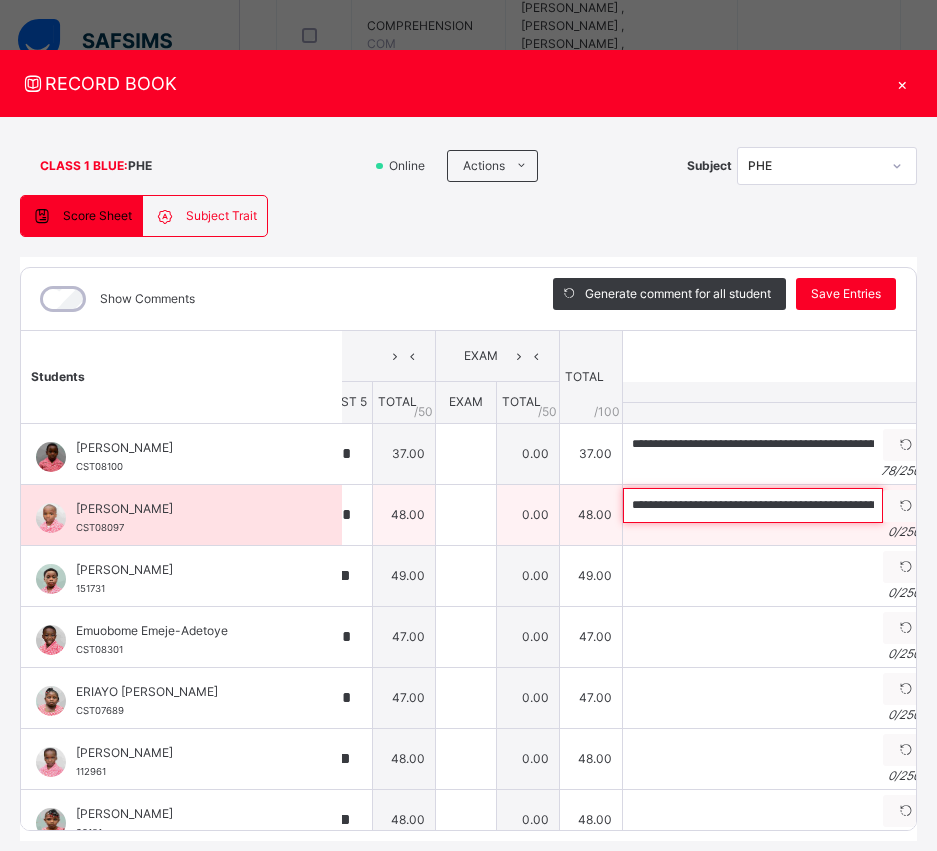 scroll, scrollTop: 0, scrollLeft: 289, axis: horizontal 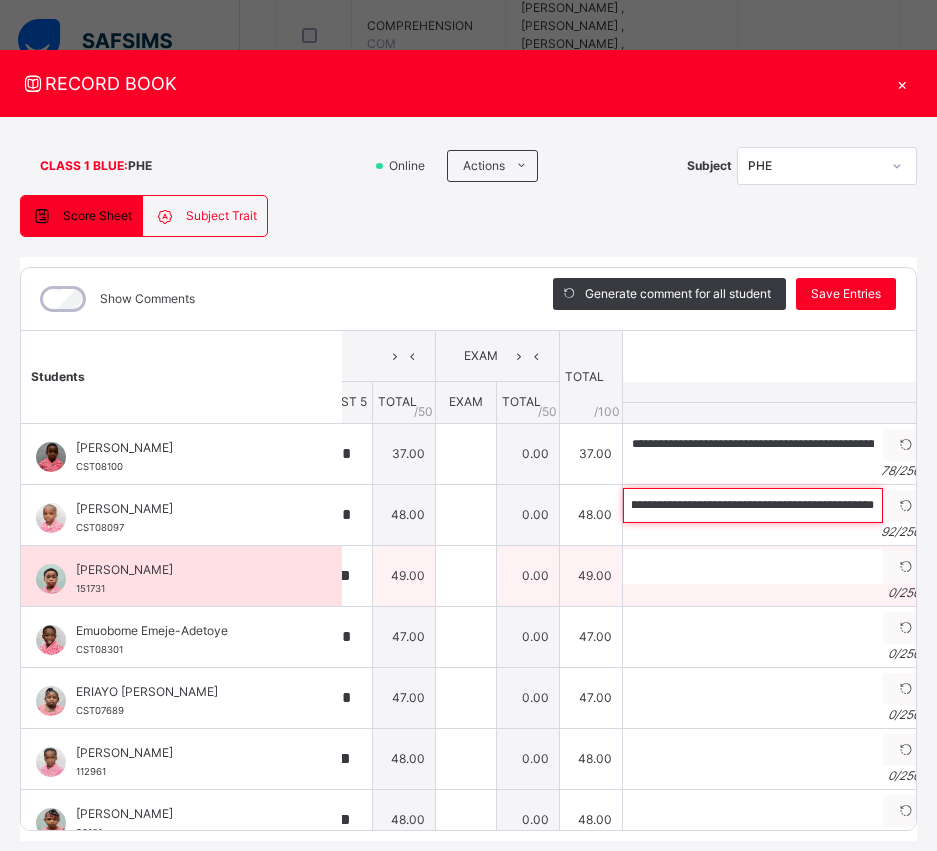 type on "**********" 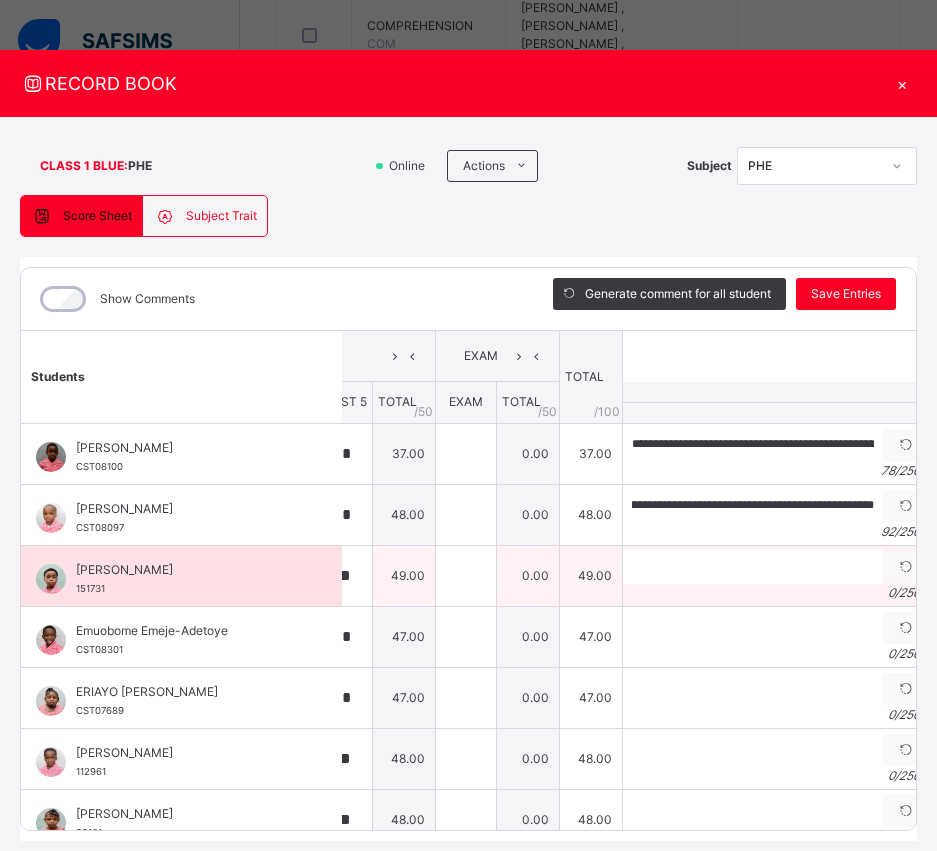 scroll, scrollTop: 0, scrollLeft: 0, axis: both 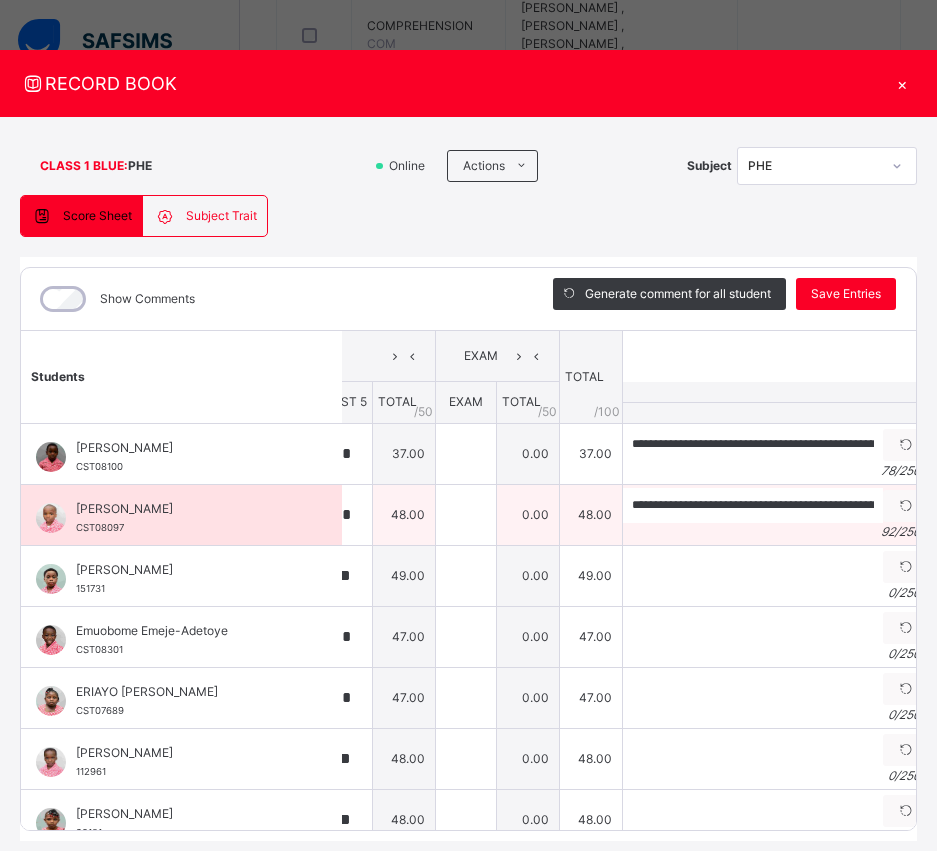 click on "92 / 250" at bounding box center (776, 532) 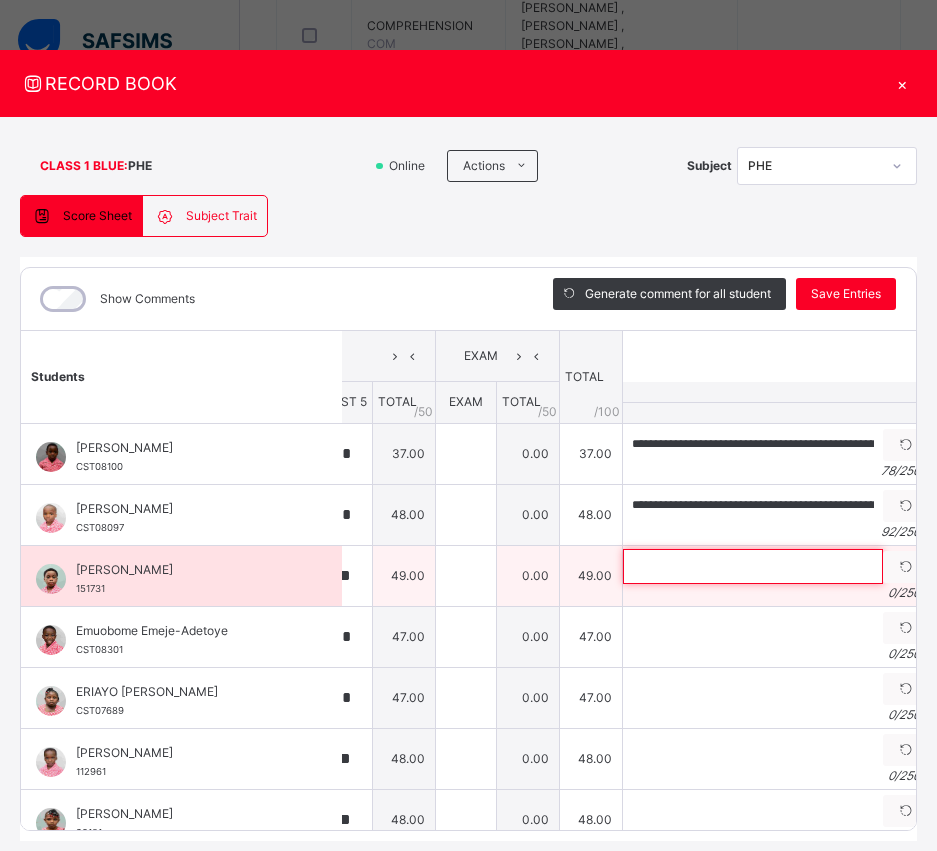 click at bounding box center [753, 566] 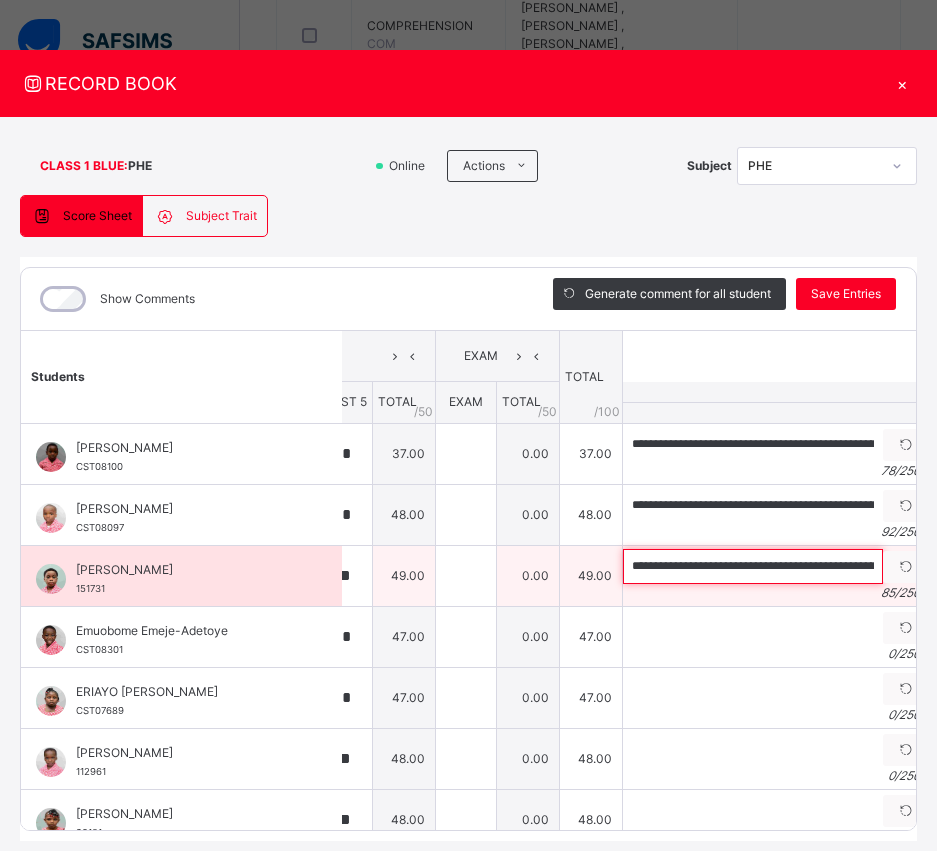 scroll, scrollTop: 0, scrollLeft: 233, axis: horizontal 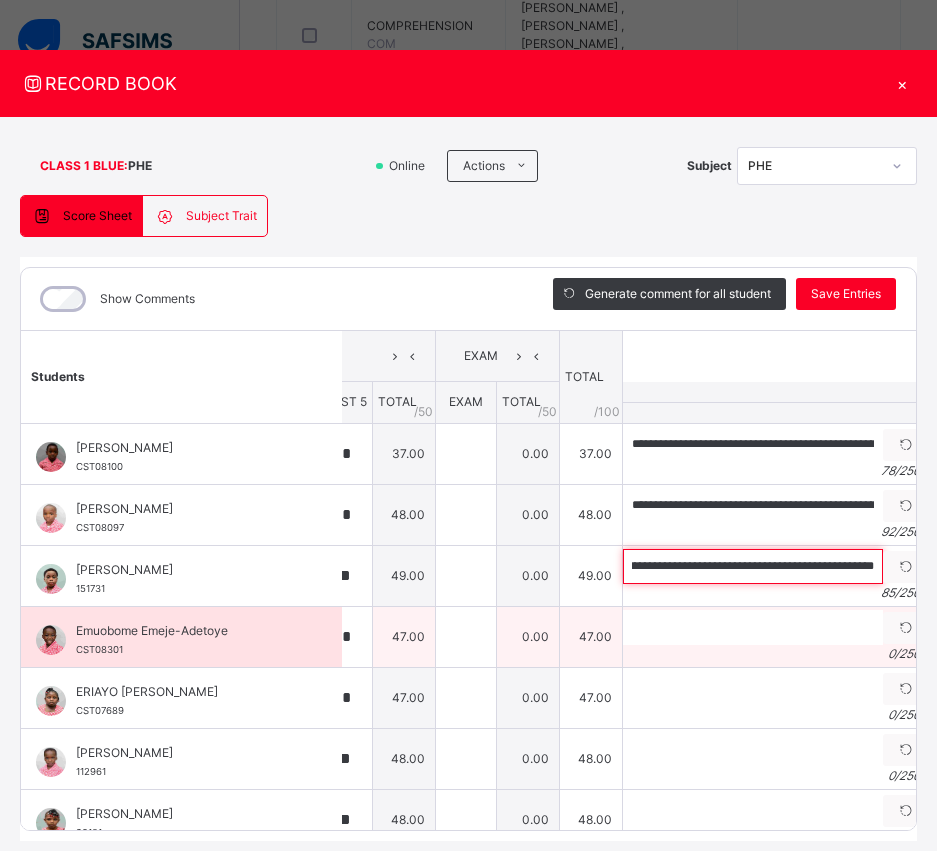 type on "**********" 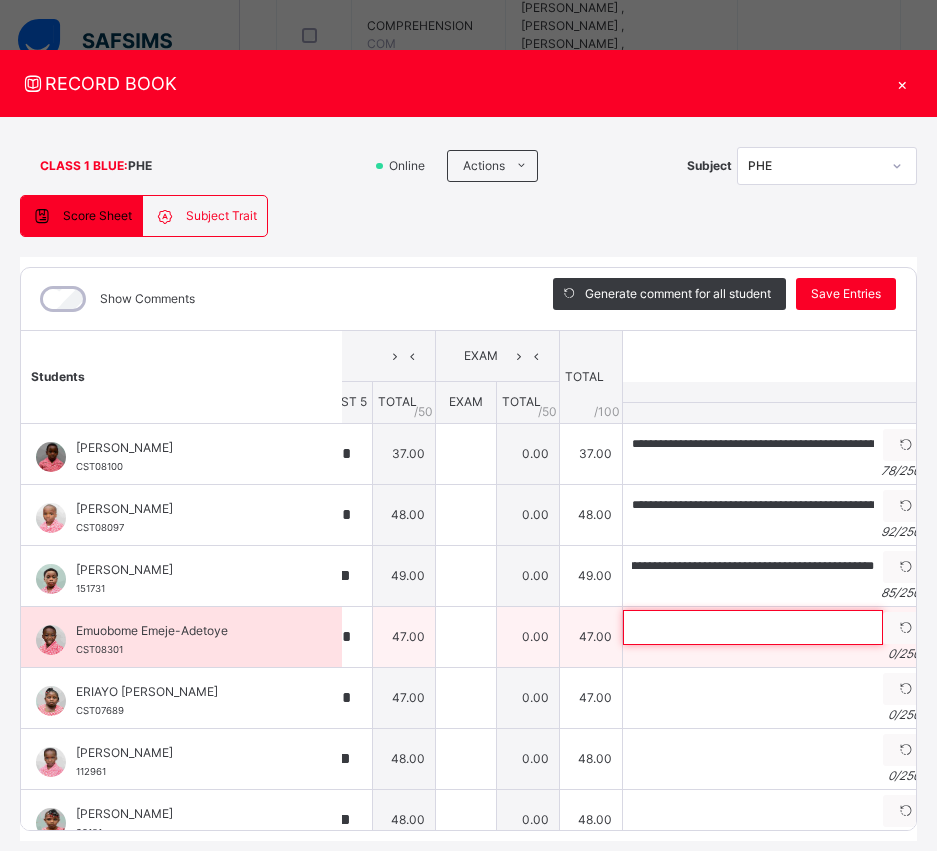 scroll, scrollTop: 0, scrollLeft: 0, axis: both 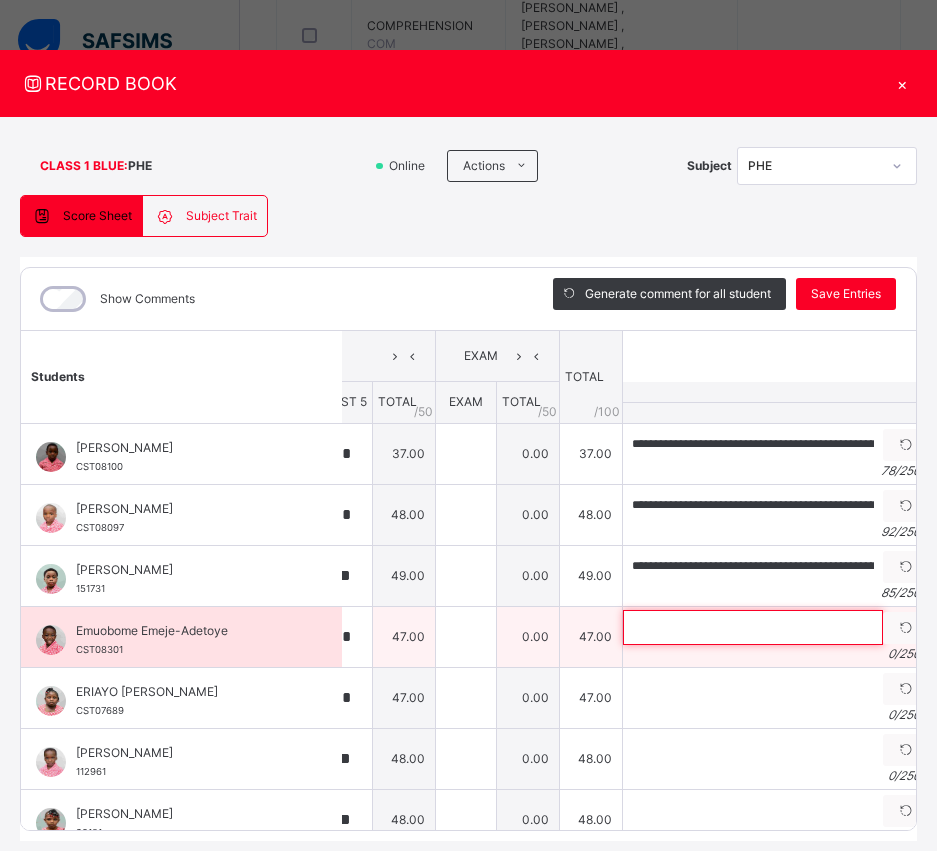 click at bounding box center (753, 627) 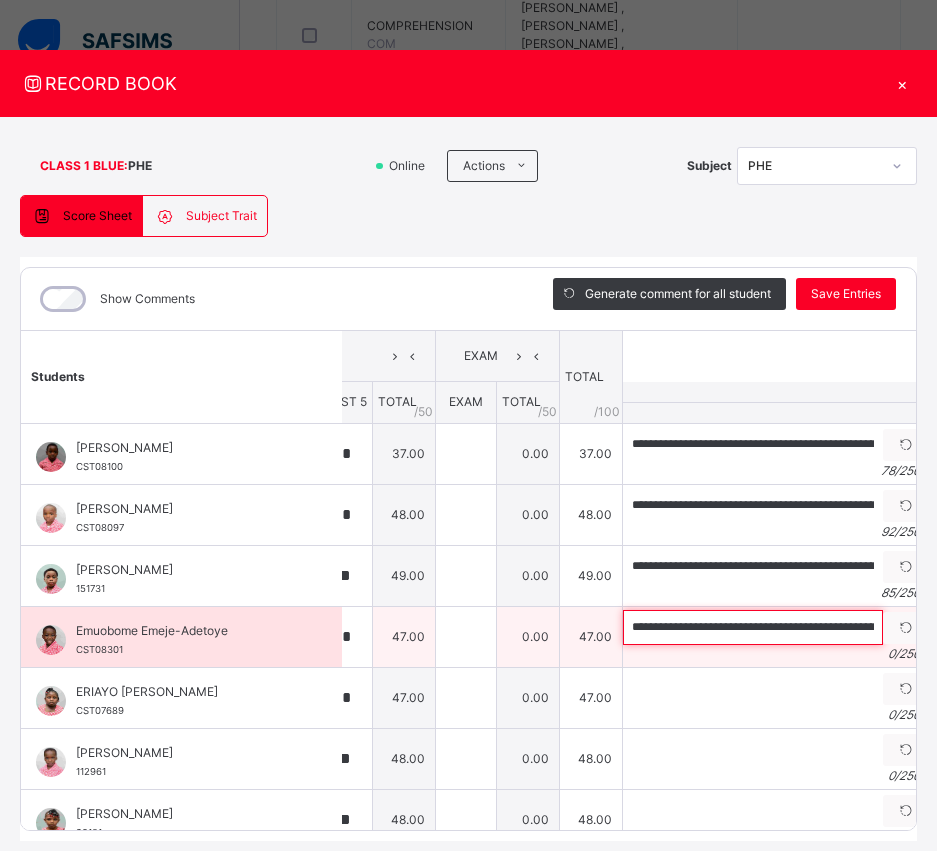 scroll, scrollTop: 0, scrollLeft: 381, axis: horizontal 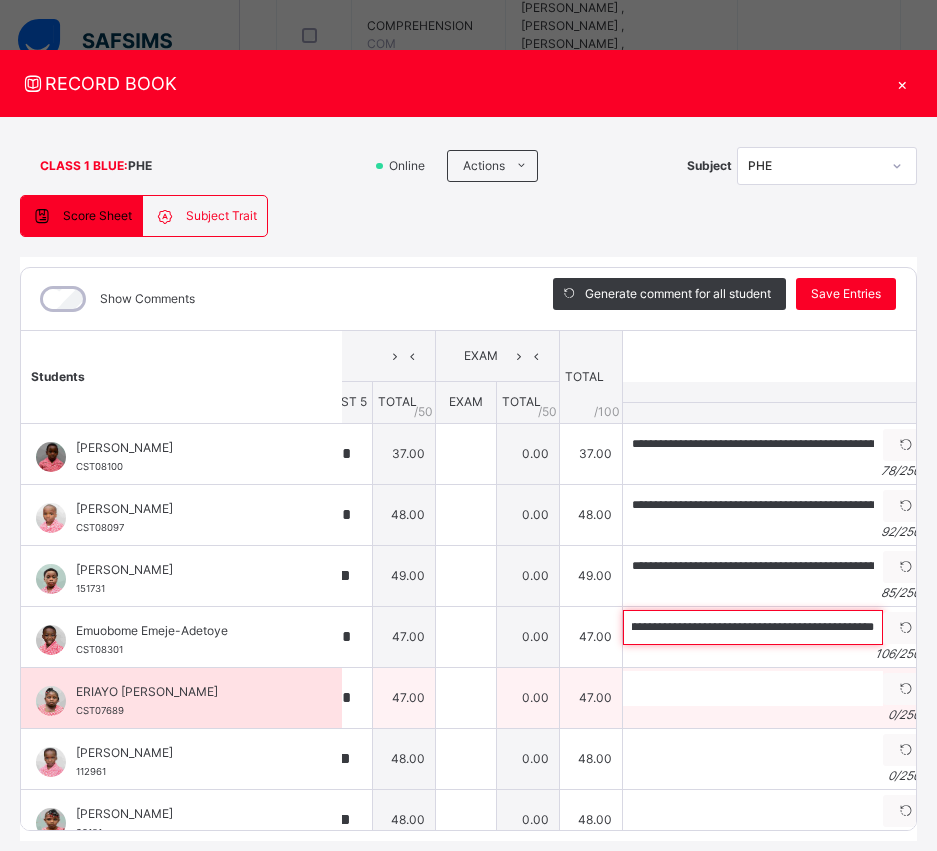 type on "**********" 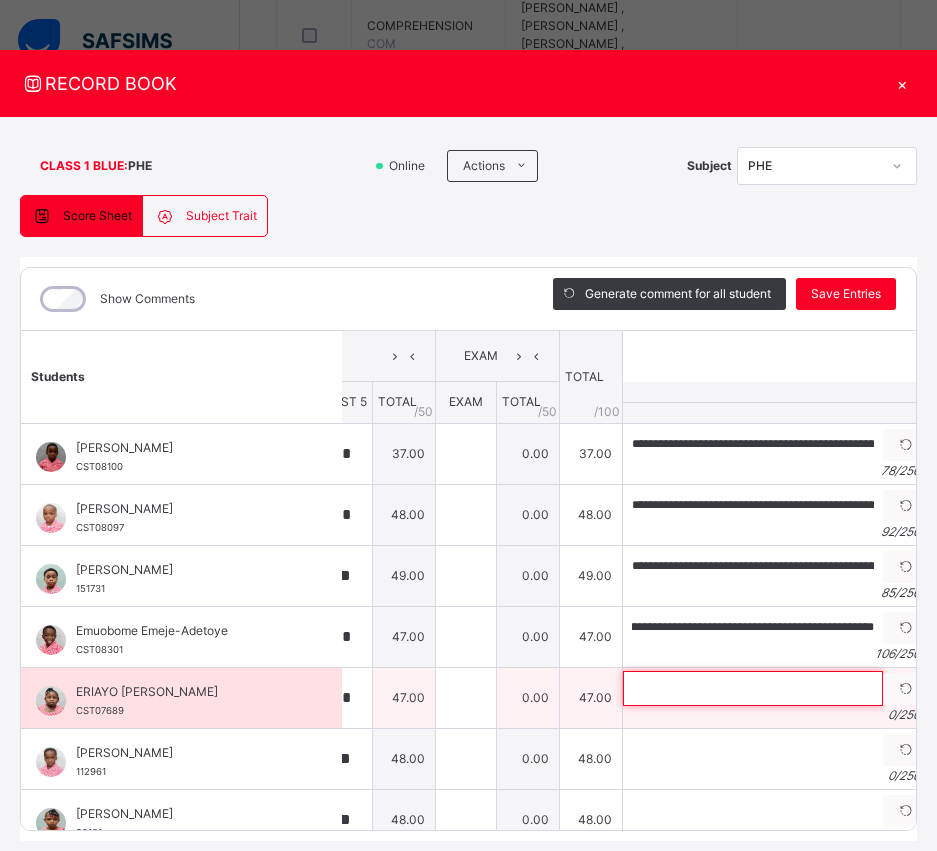scroll, scrollTop: 0, scrollLeft: 0, axis: both 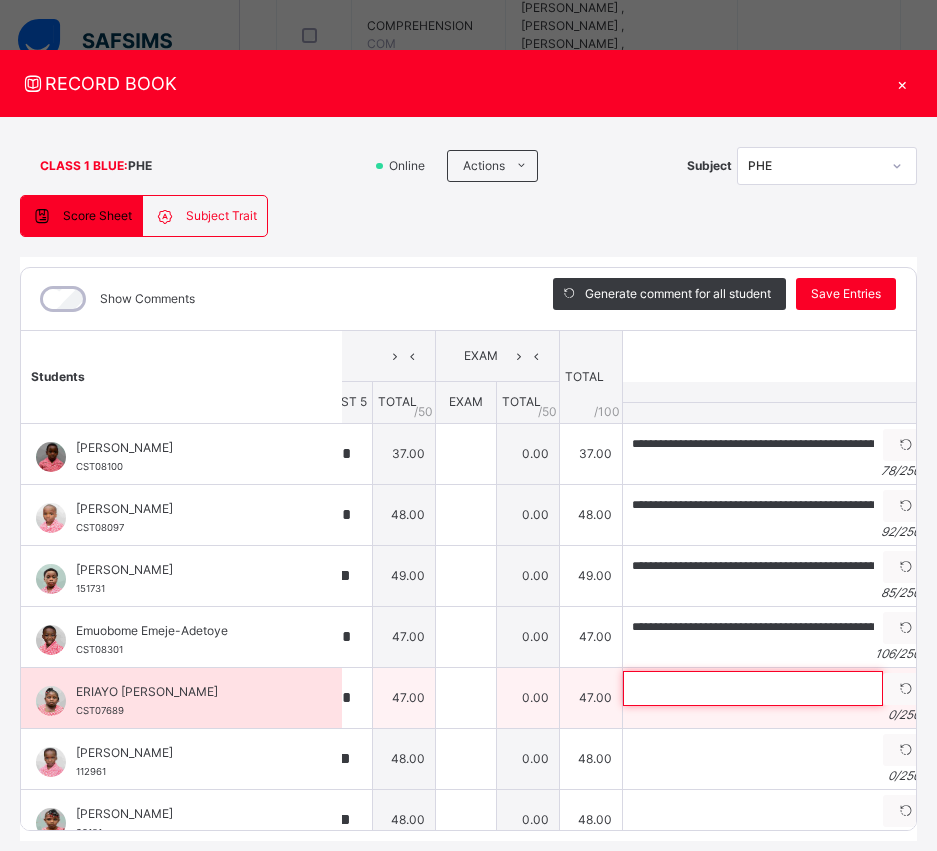 click at bounding box center [753, 688] 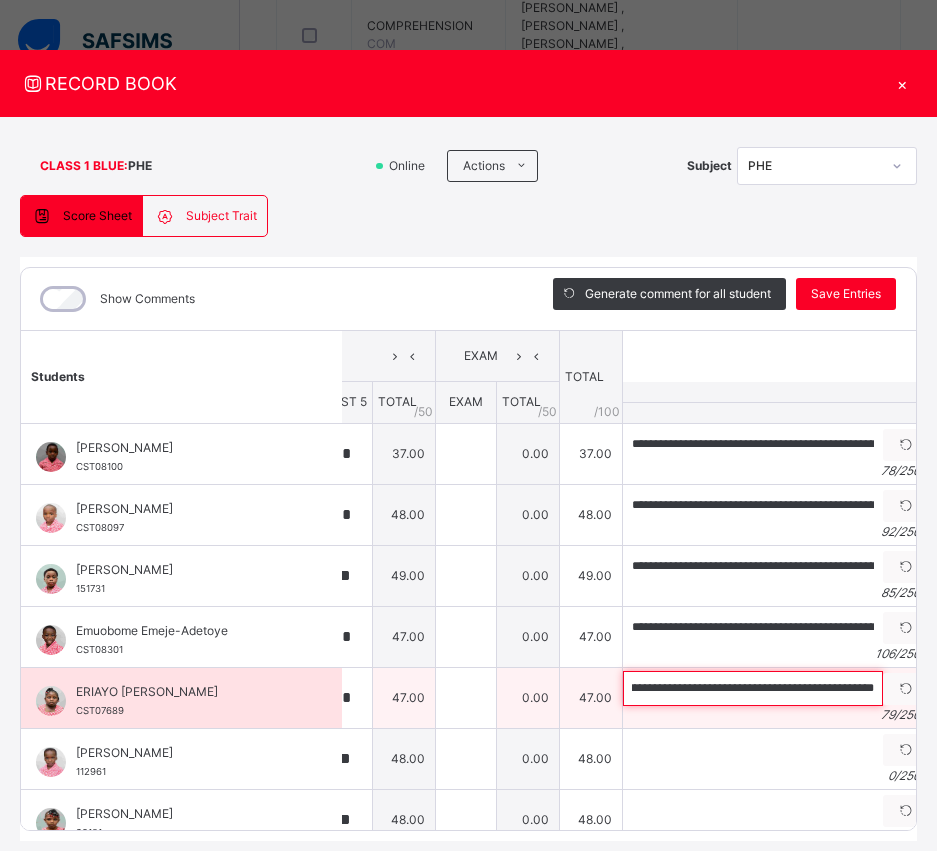 scroll, scrollTop: 0, scrollLeft: 210, axis: horizontal 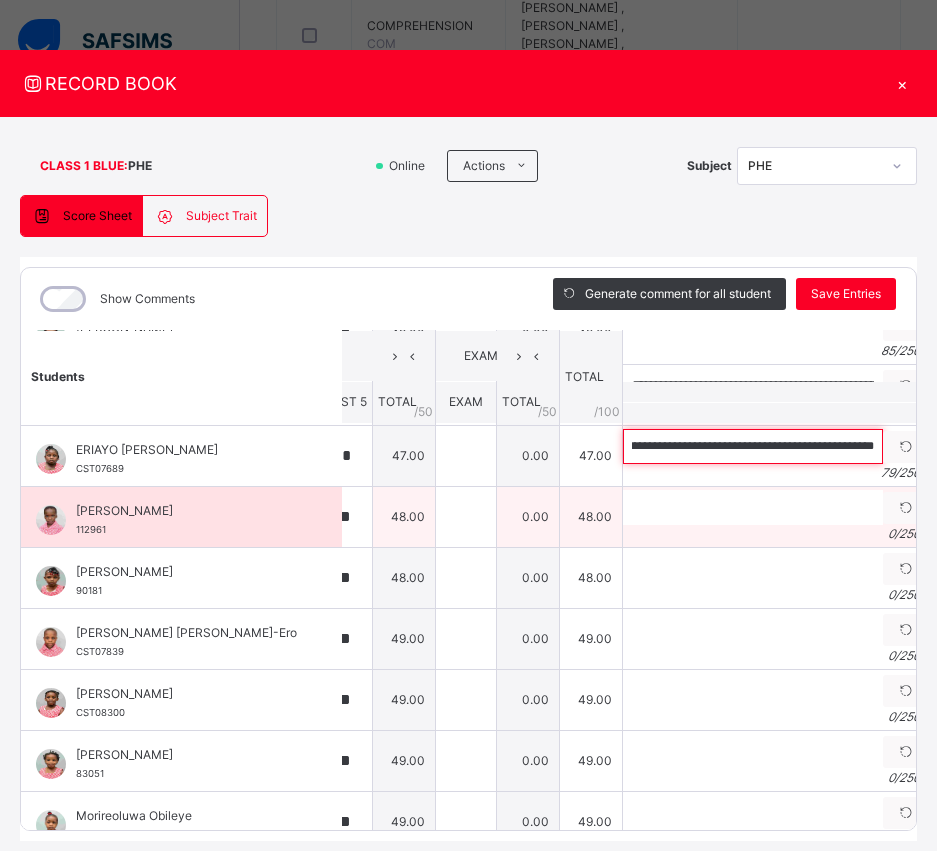 type on "**********" 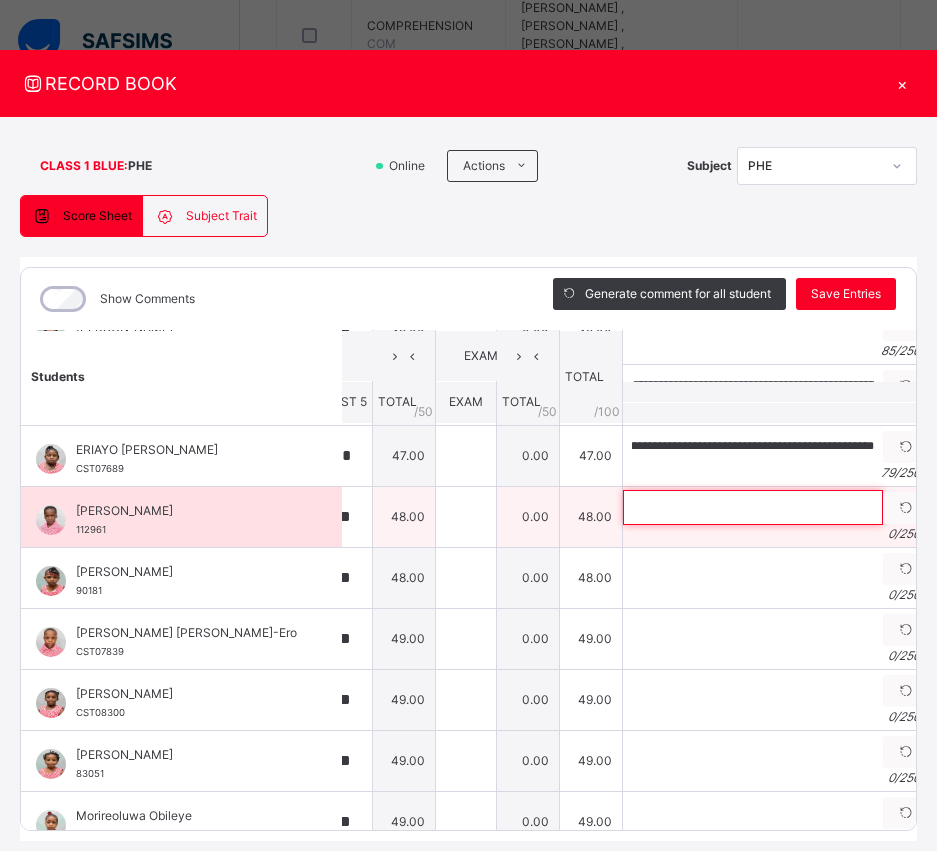 scroll, scrollTop: 0, scrollLeft: 0, axis: both 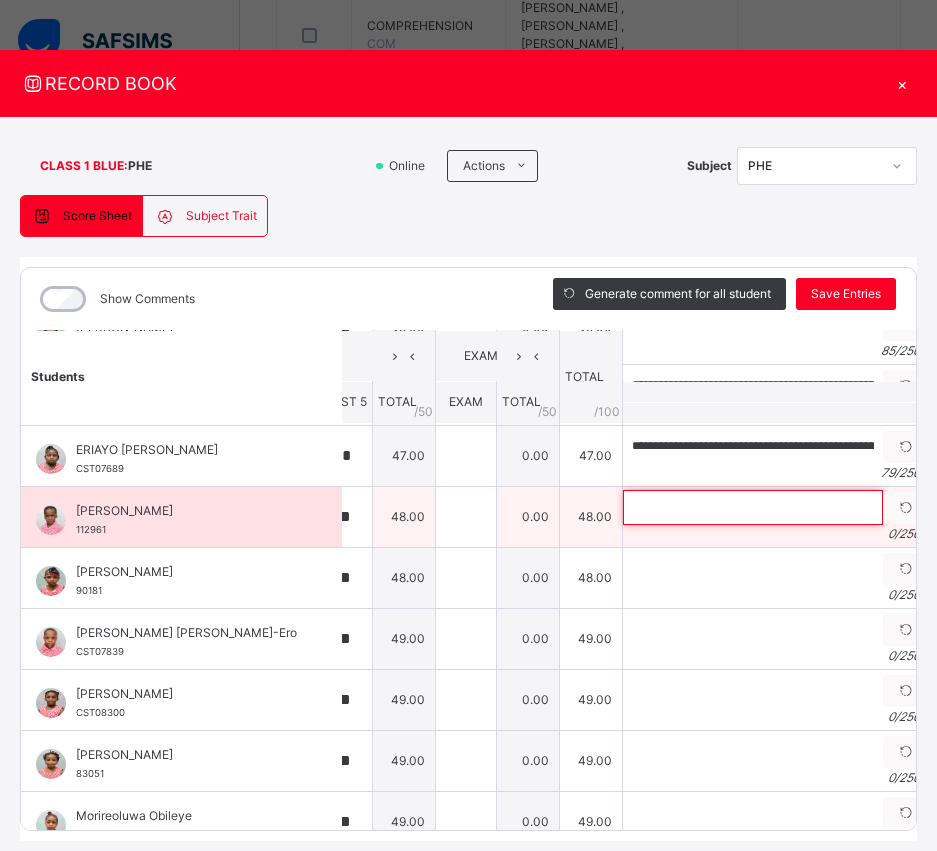 click at bounding box center [753, 507] 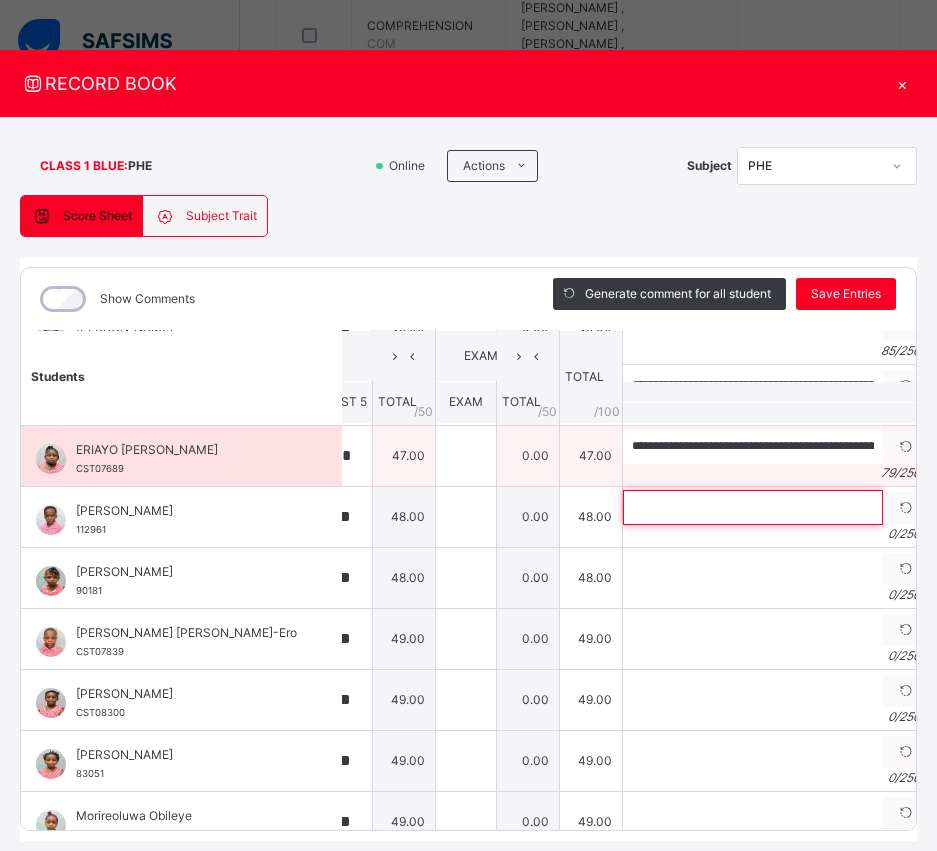 type on "*" 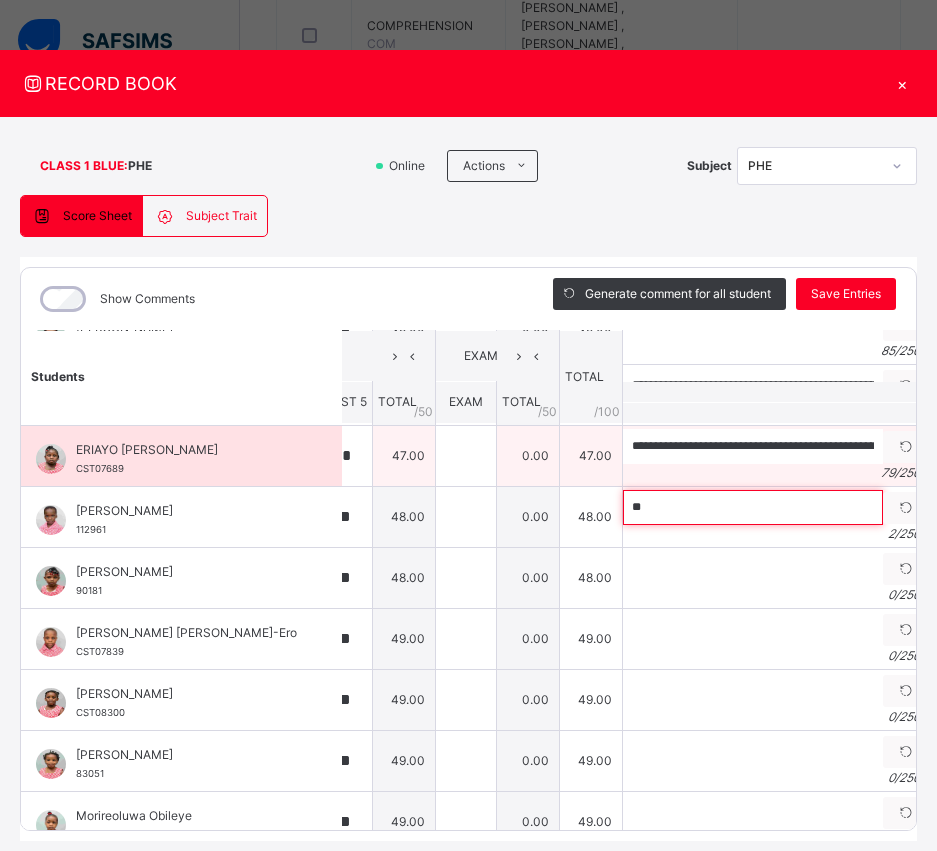 type on "*" 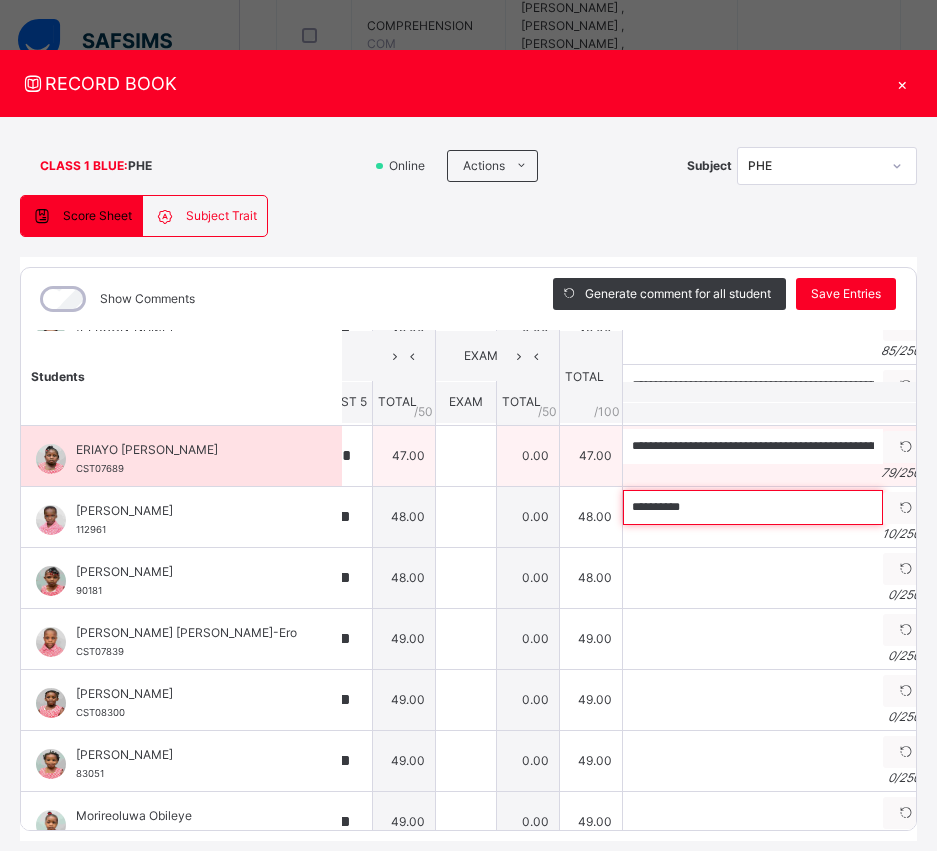 paste on "**********" 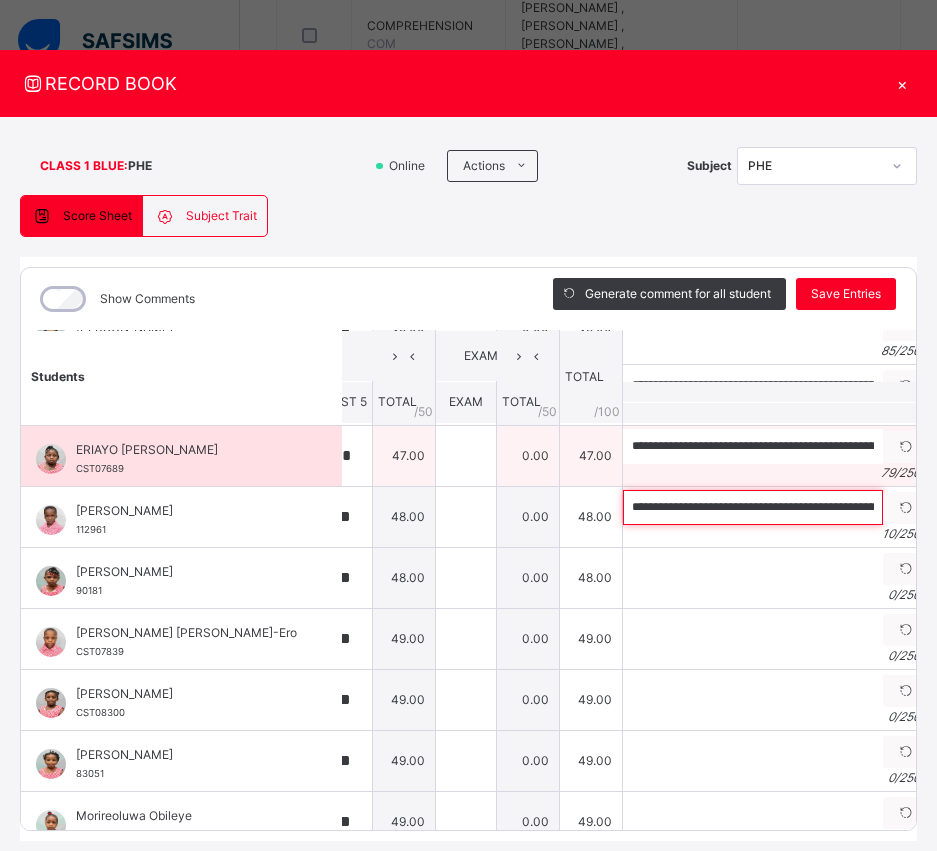 scroll, scrollTop: 0, scrollLeft: 273, axis: horizontal 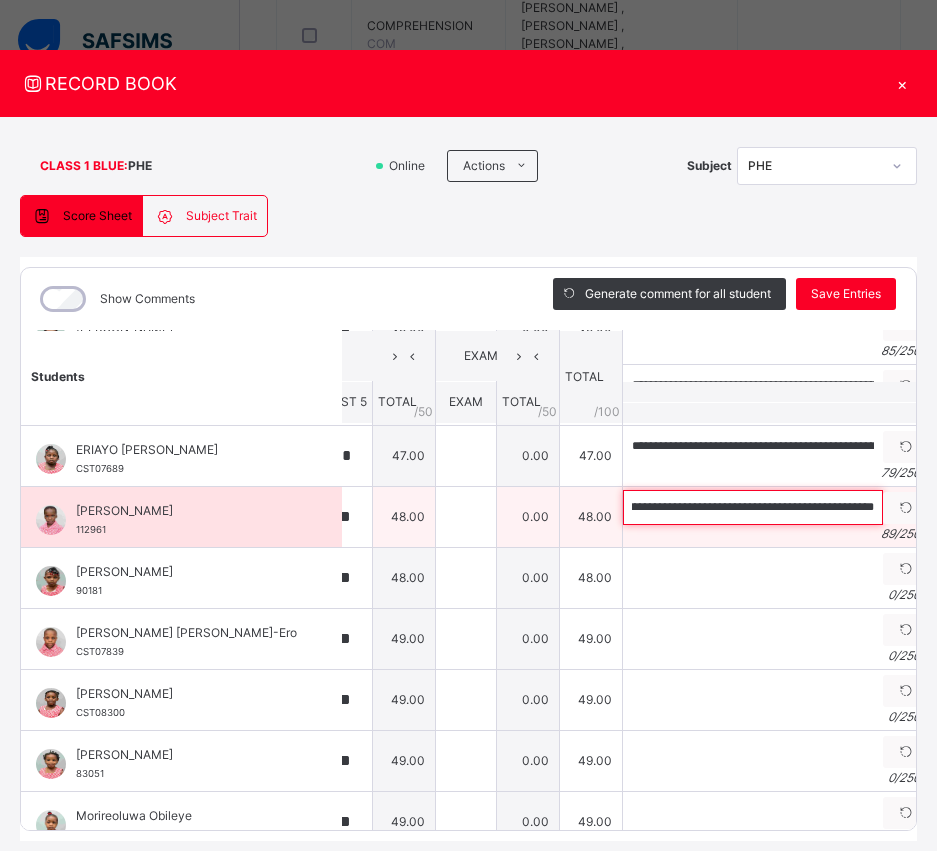 click on "**********" at bounding box center (753, 507) 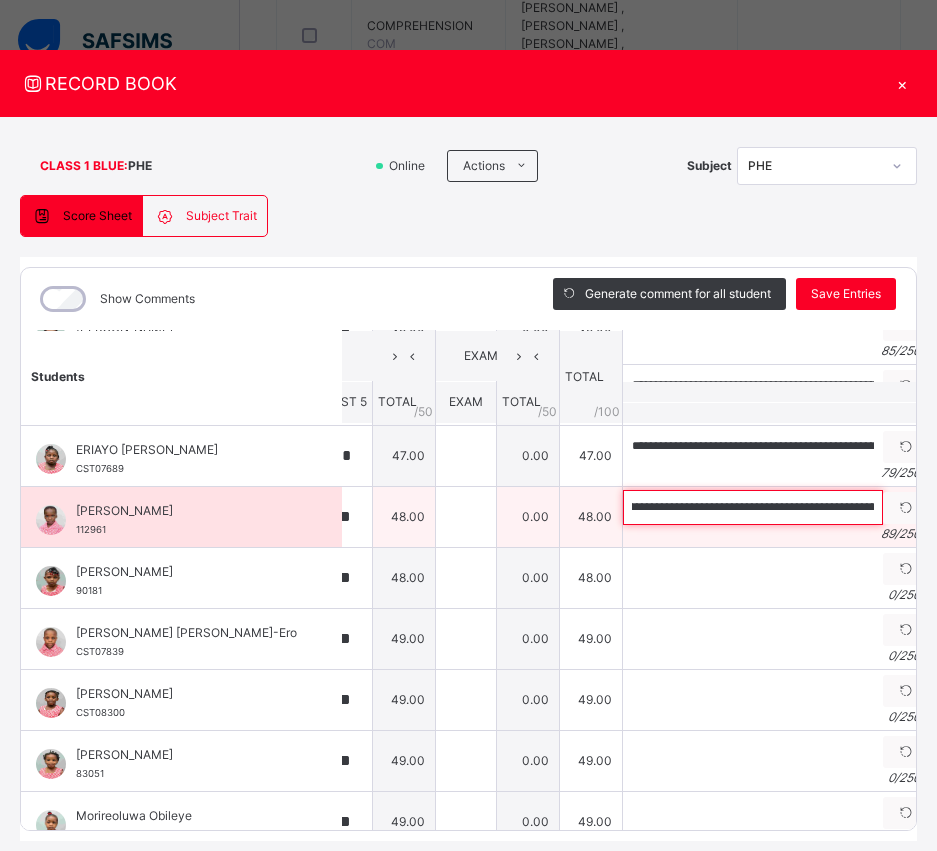 scroll, scrollTop: 0, scrollLeft: 0, axis: both 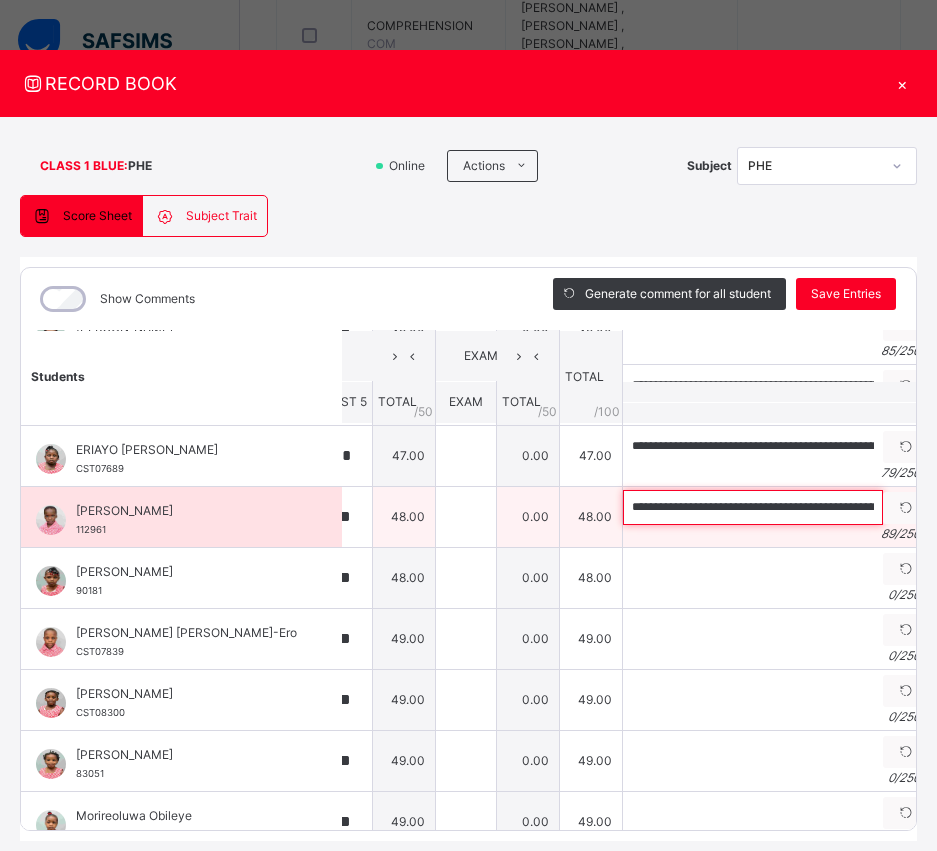 click on "**********" at bounding box center [753, 507] 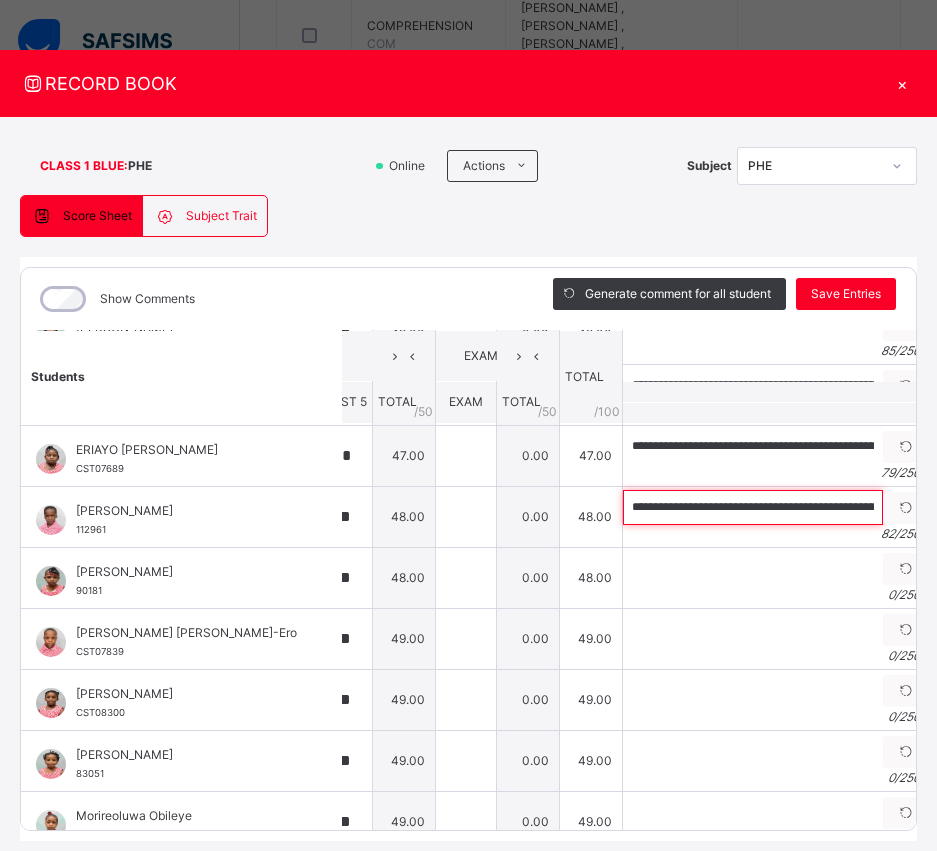 type on "**********" 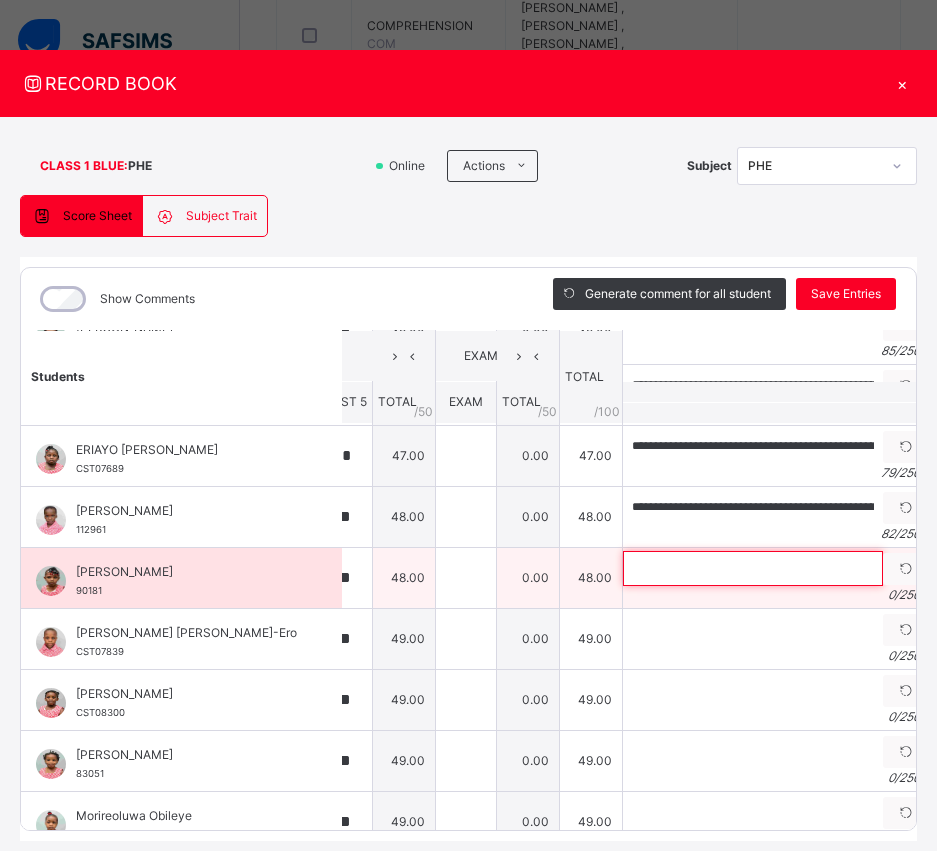 click at bounding box center [753, 568] 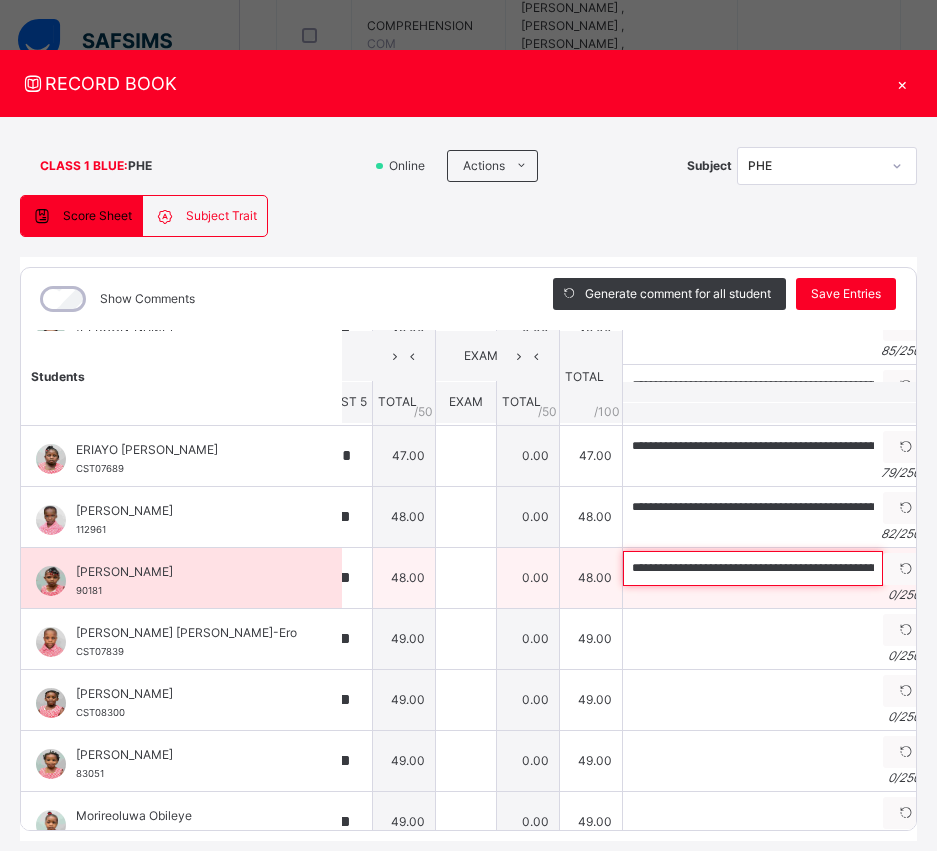 scroll, scrollTop: 0, scrollLeft: 368, axis: horizontal 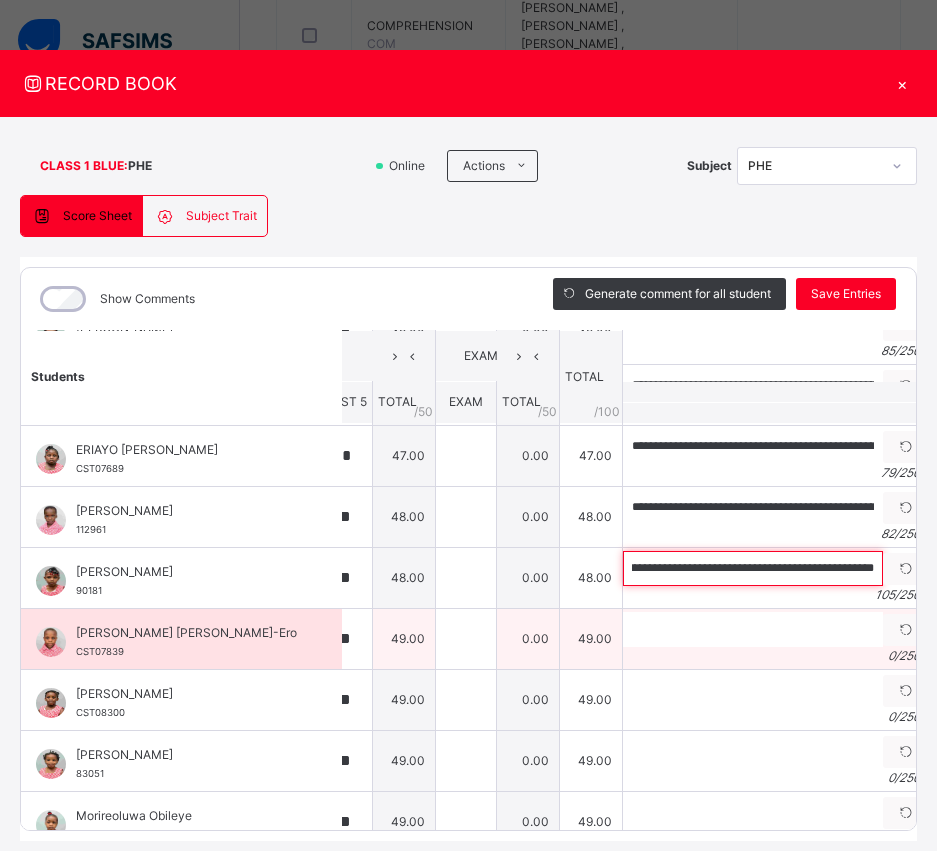 type on "**********" 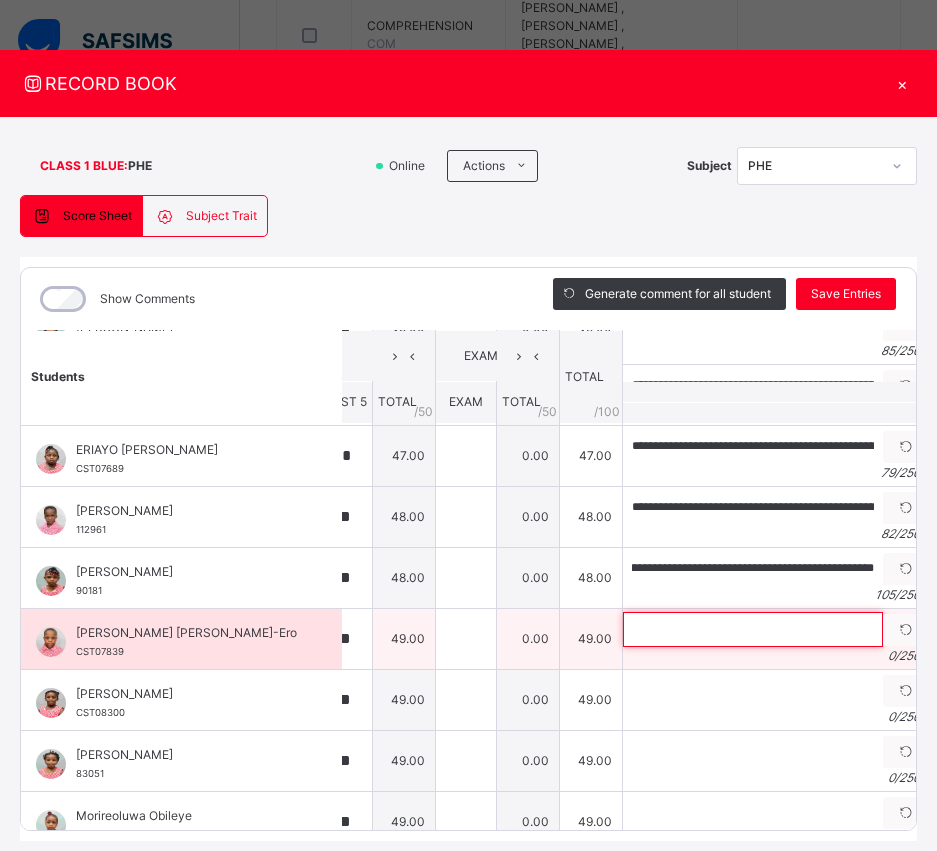 scroll, scrollTop: 0, scrollLeft: 0, axis: both 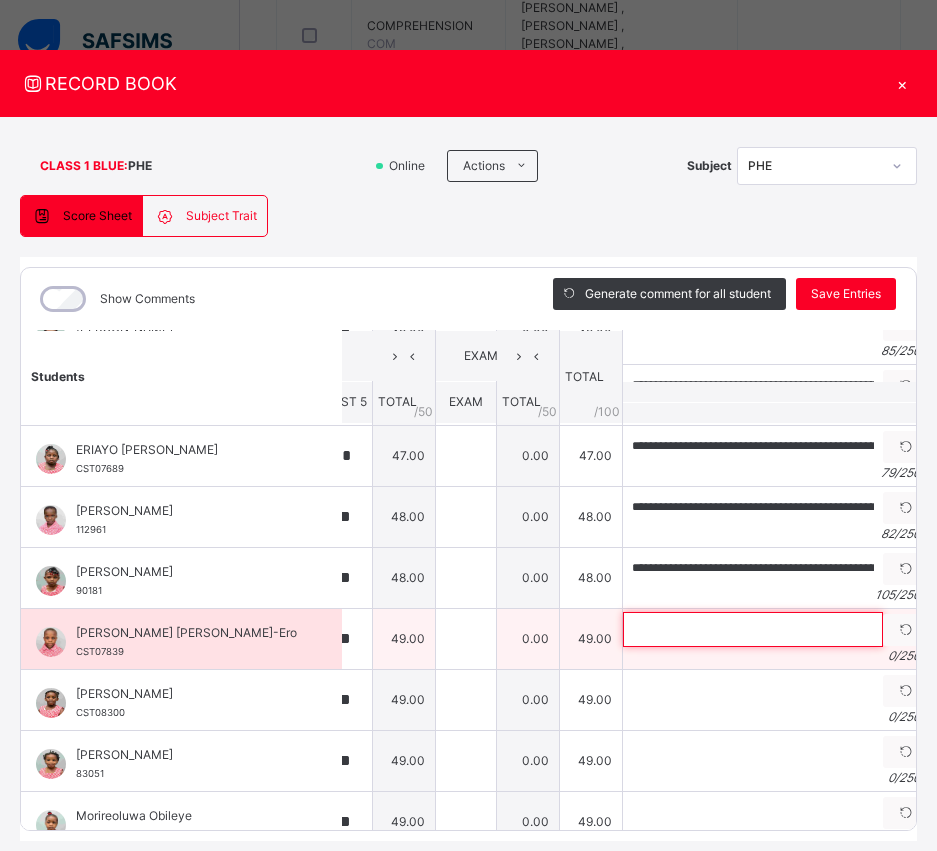 click at bounding box center (753, 629) 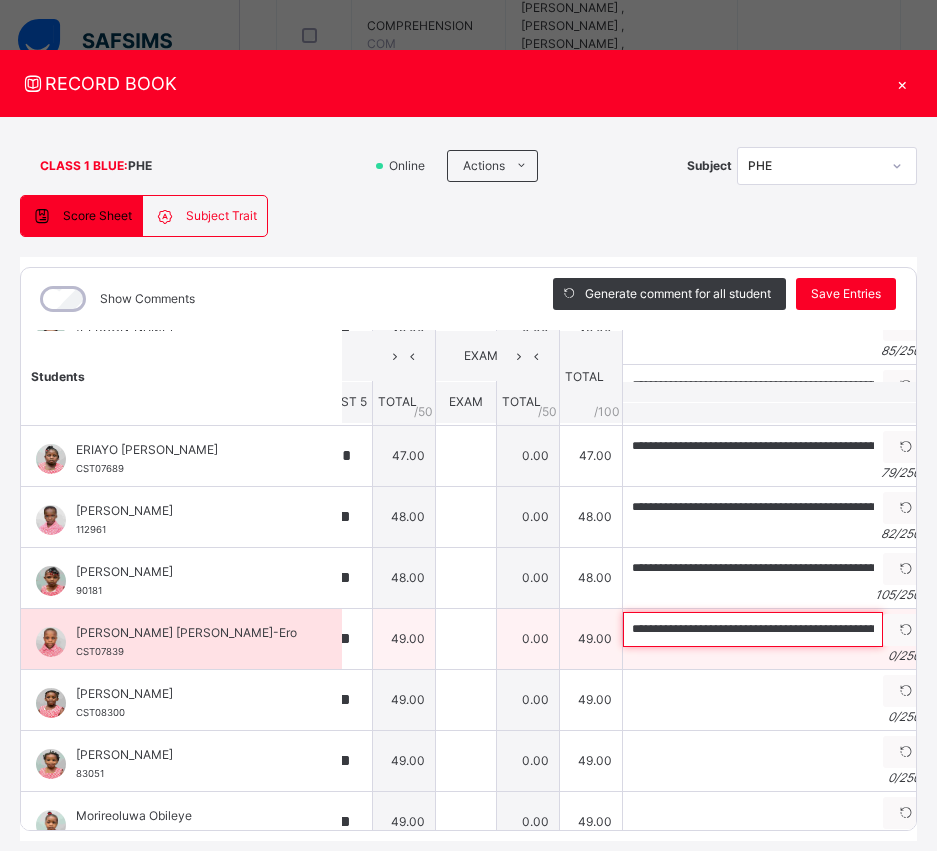 scroll, scrollTop: 0, scrollLeft: 209, axis: horizontal 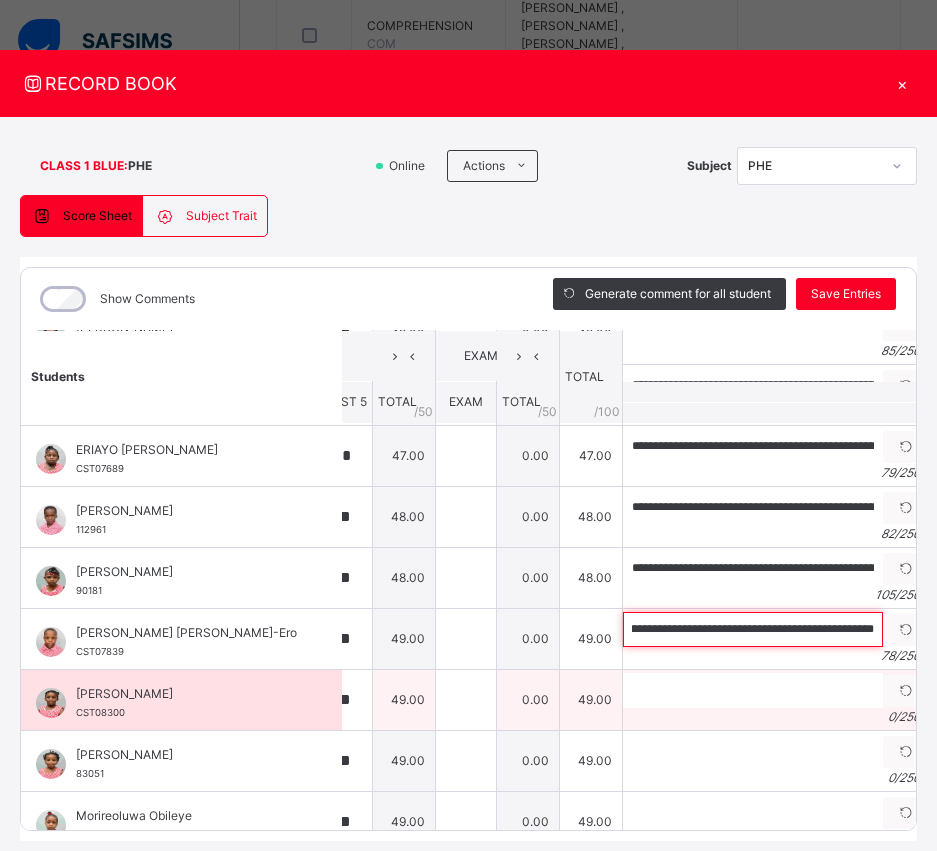 type on "**********" 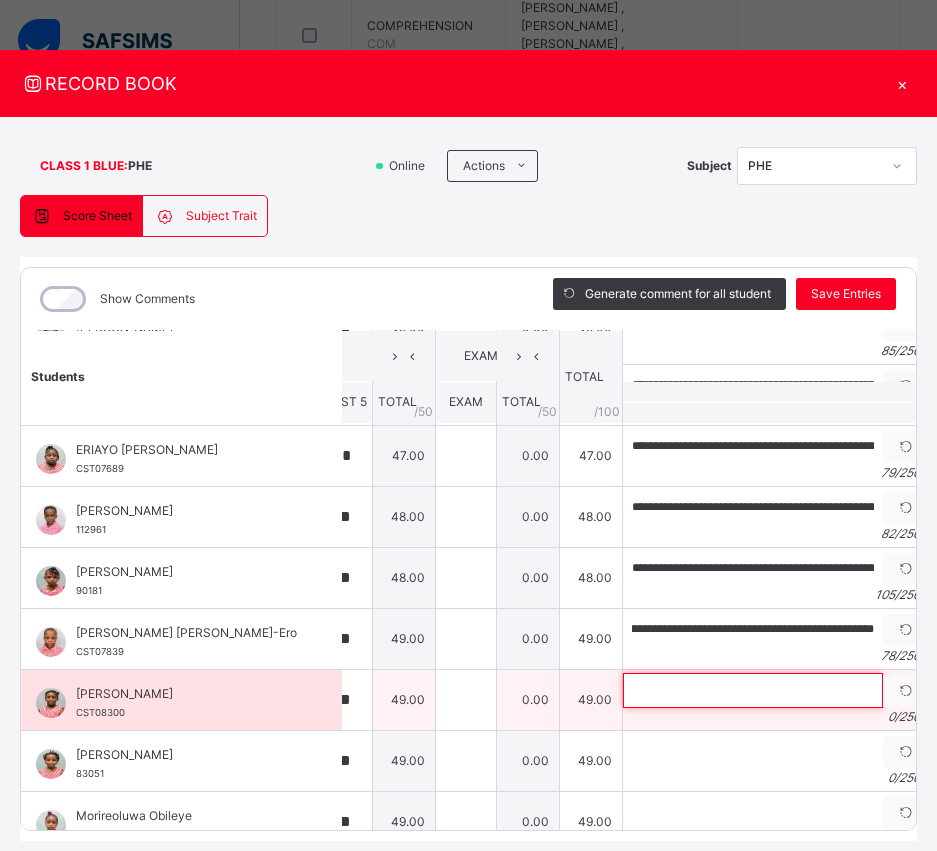 scroll, scrollTop: 0, scrollLeft: 0, axis: both 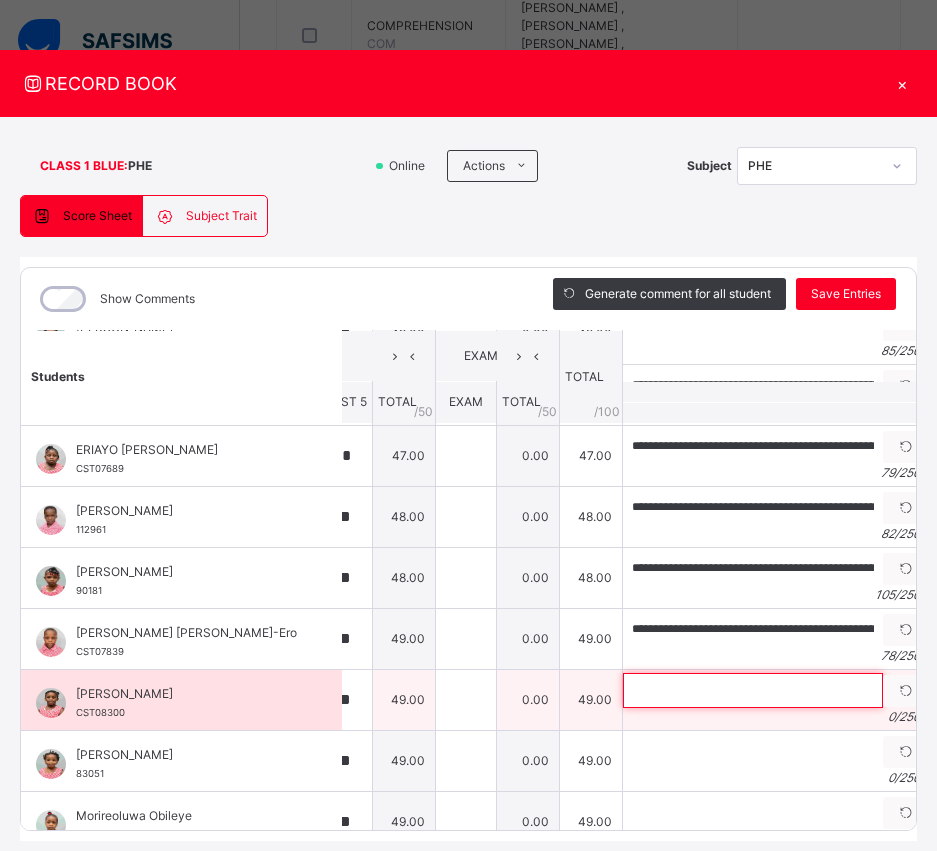 click at bounding box center [753, 690] 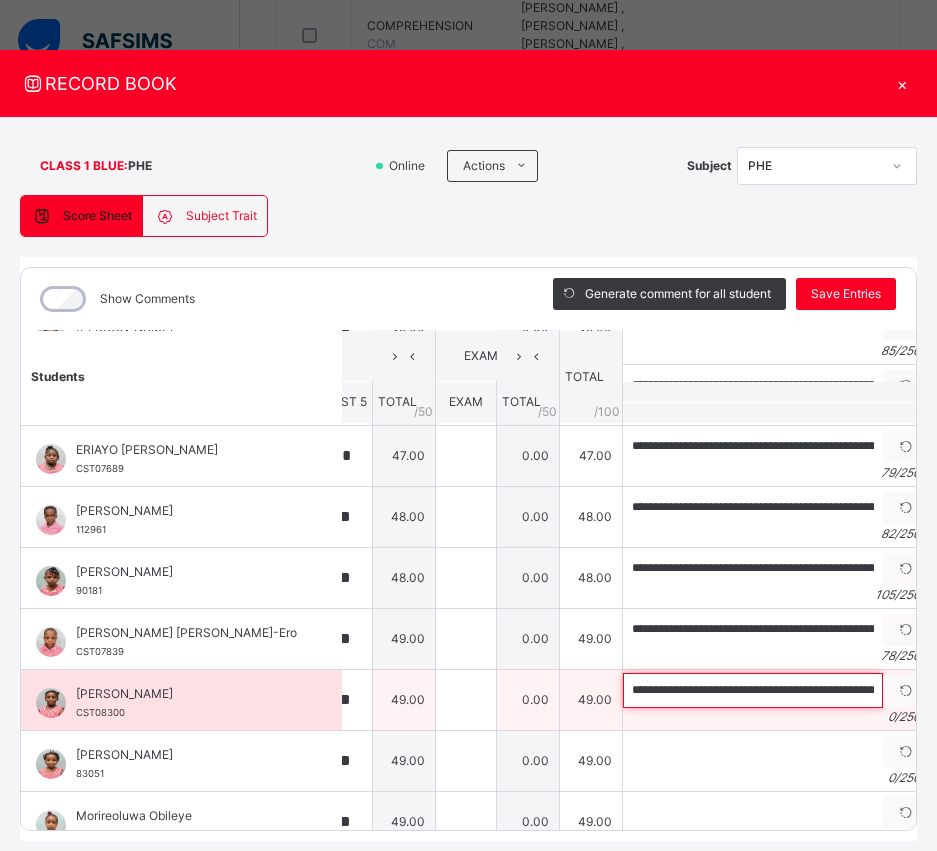 scroll, scrollTop: 0, scrollLeft: 318, axis: horizontal 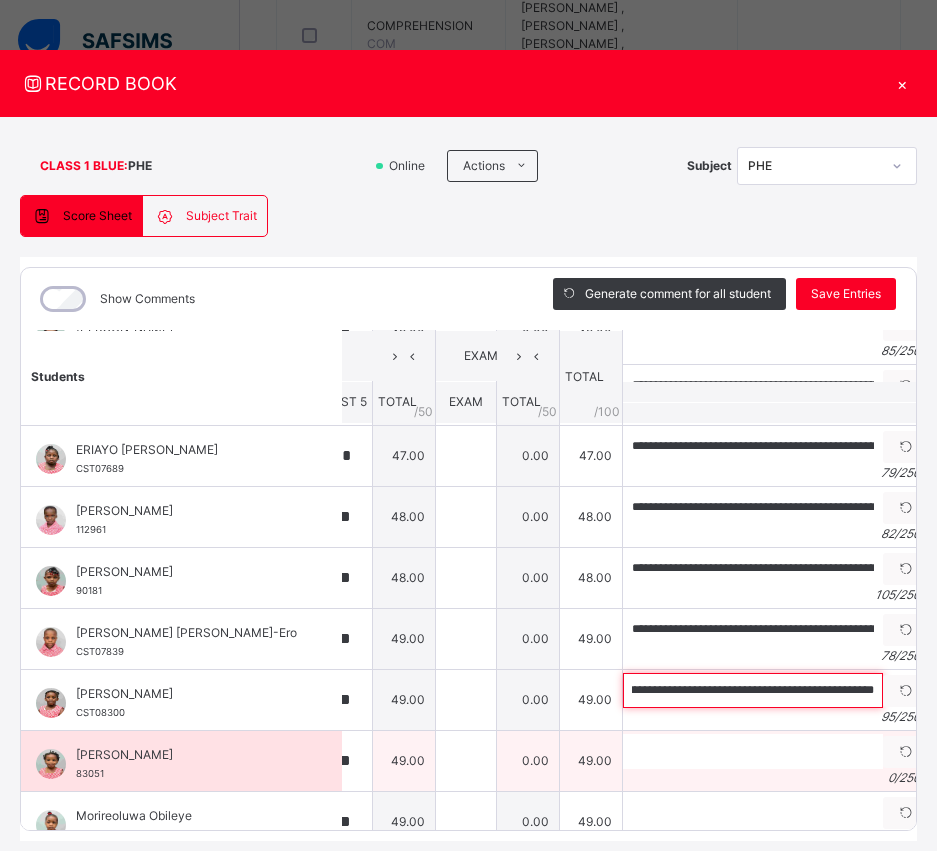 type on "**********" 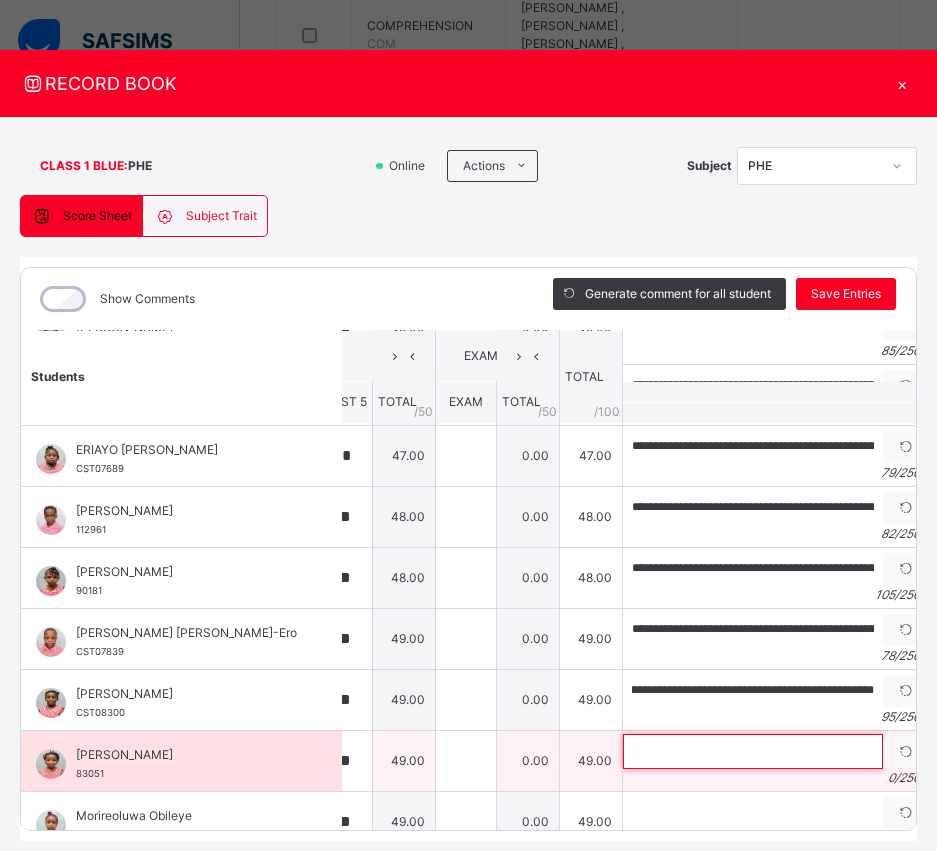 scroll, scrollTop: 0, scrollLeft: 0, axis: both 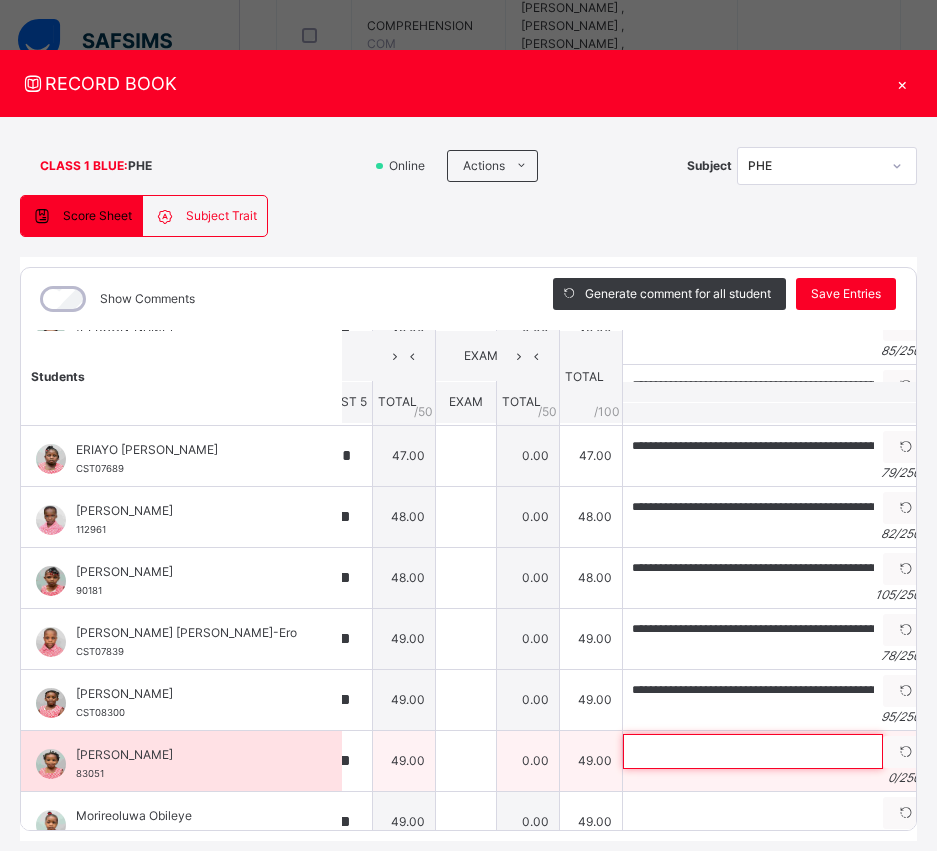 click at bounding box center (753, 751) 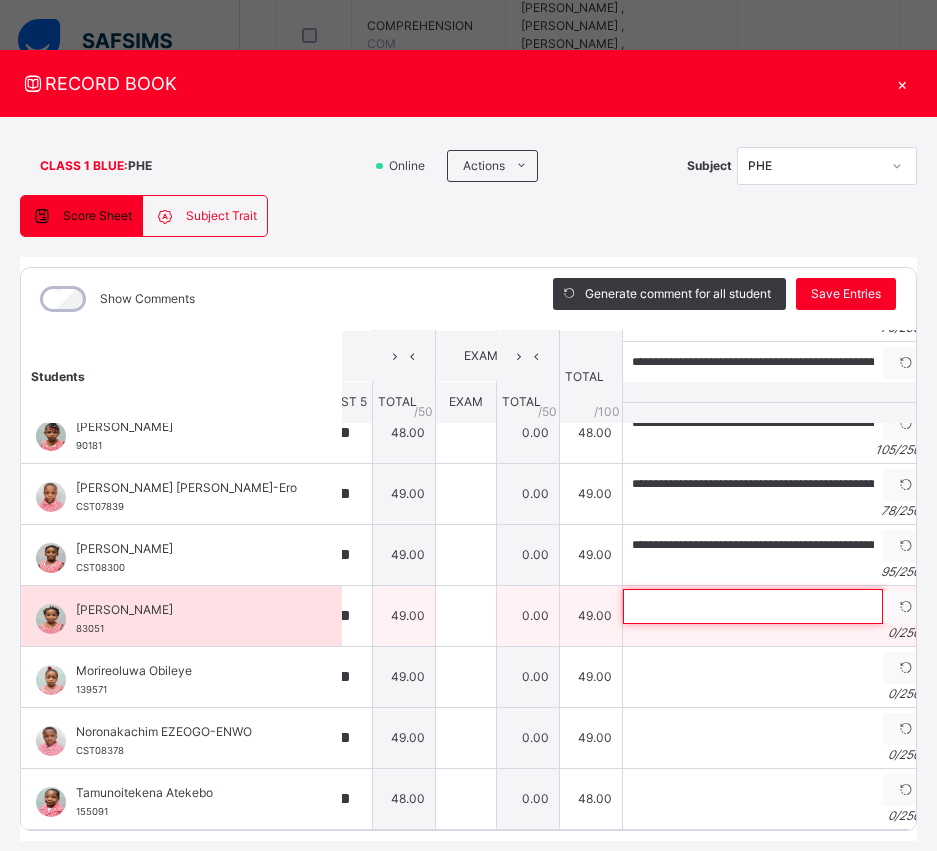 click at bounding box center [753, 606] 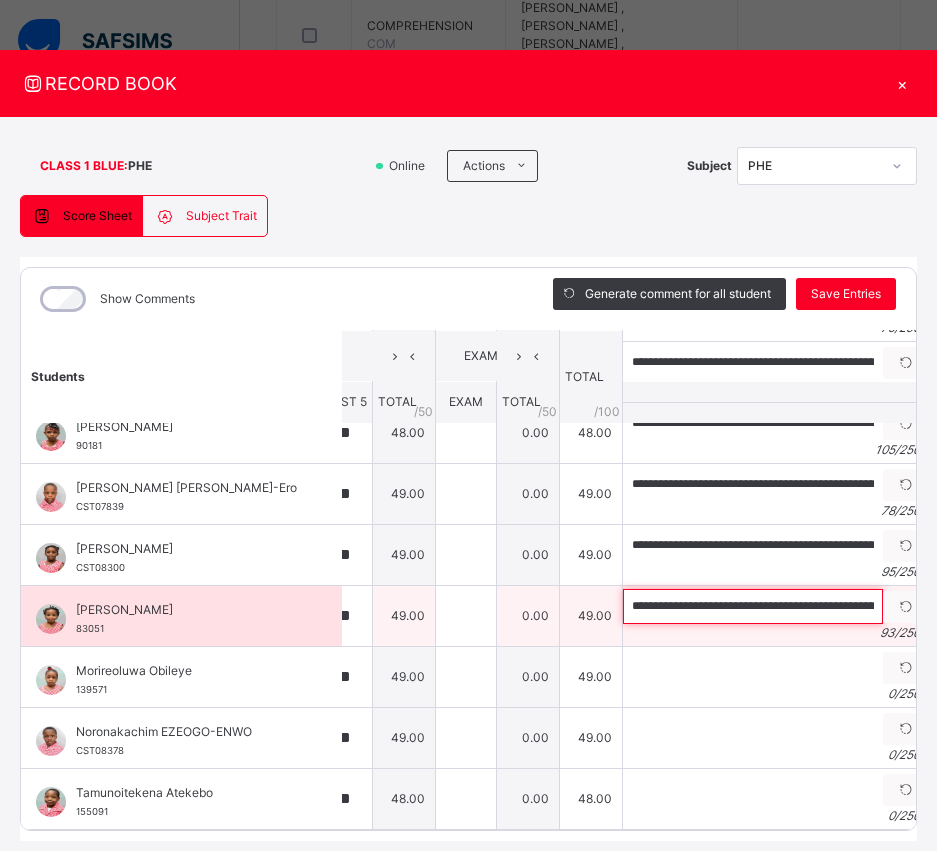 scroll, scrollTop: 0, scrollLeft: 289, axis: horizontal 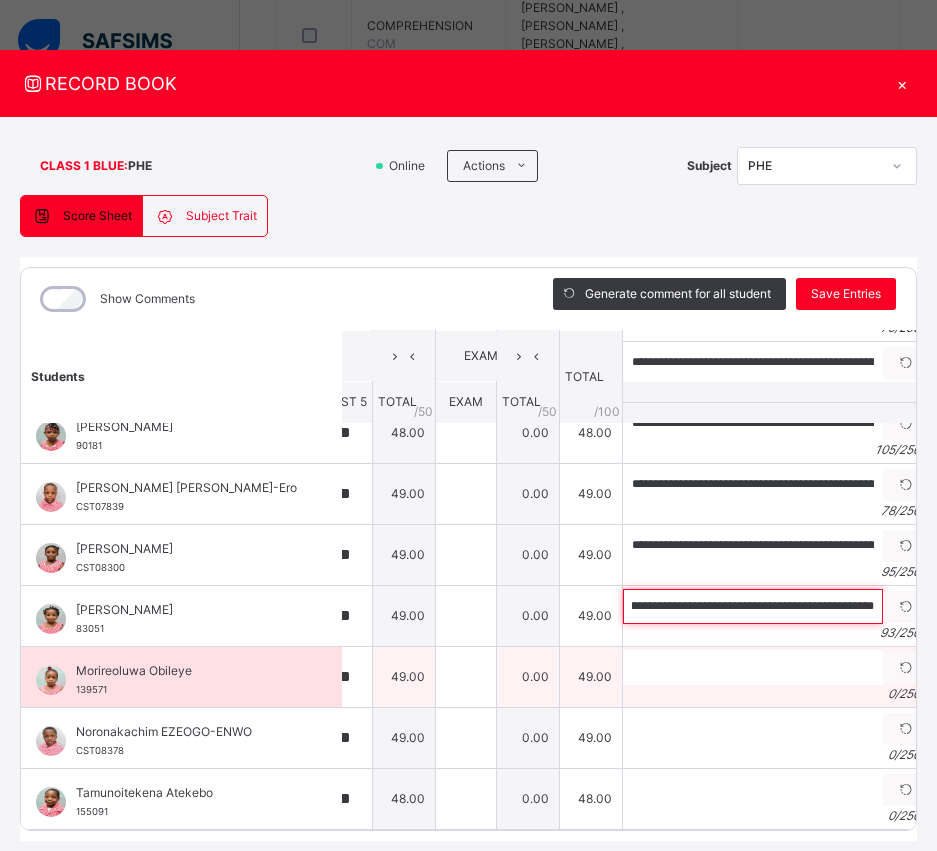 type on "**********" 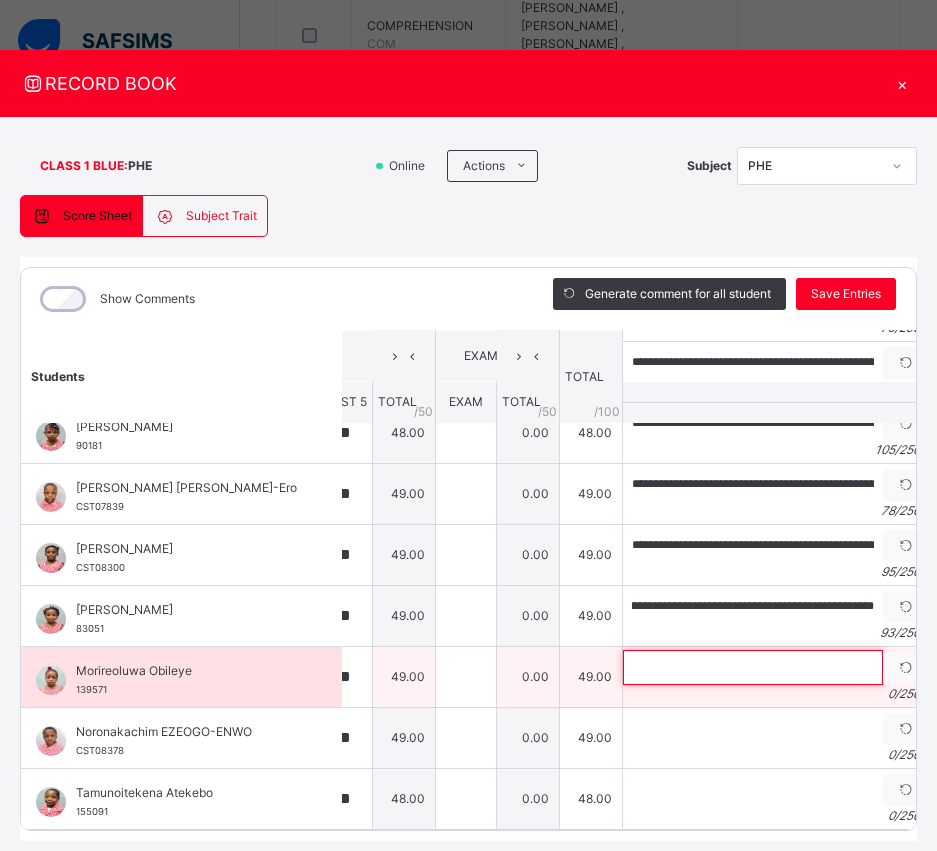 scroll, scrollTop: 0, scrollLeft: 0, axis: both 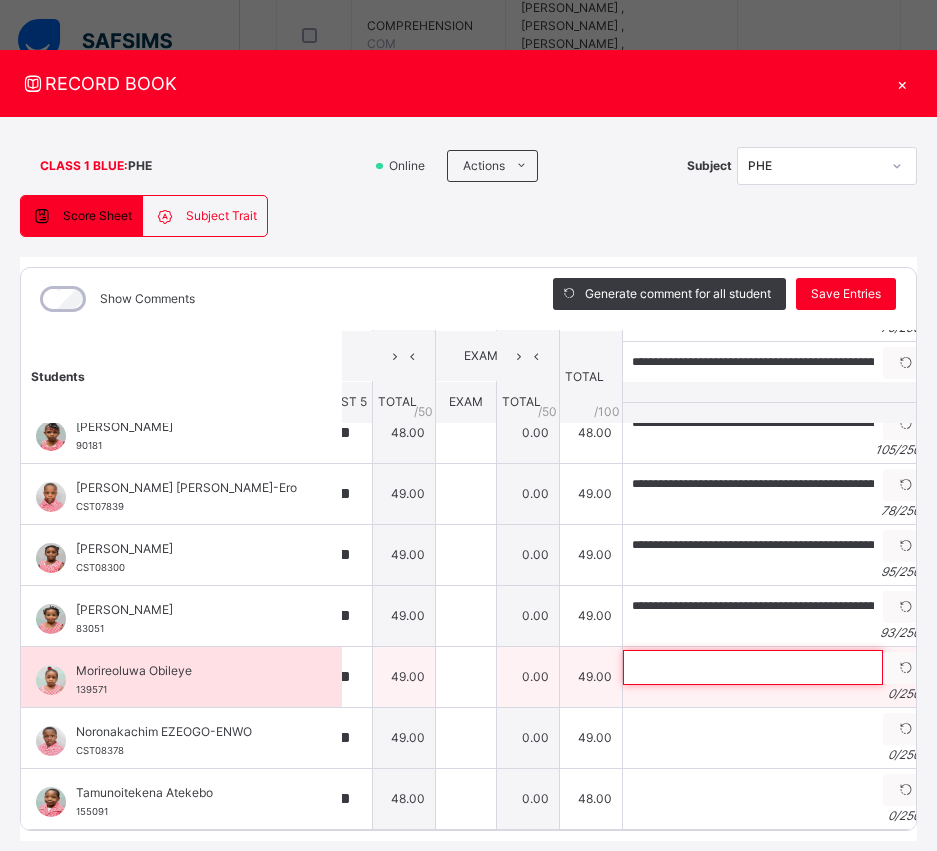 click at bounding box center [753, 667] 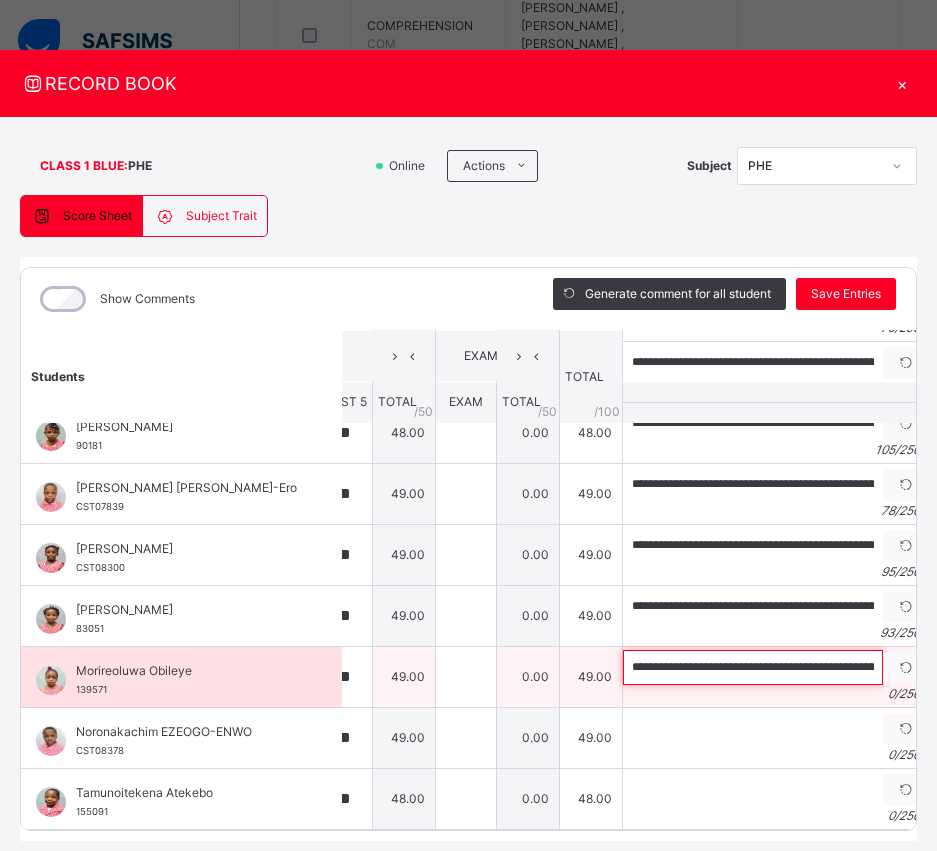 scroll, scrollTop: 0, scrollLeft: 387, axis: horizontal 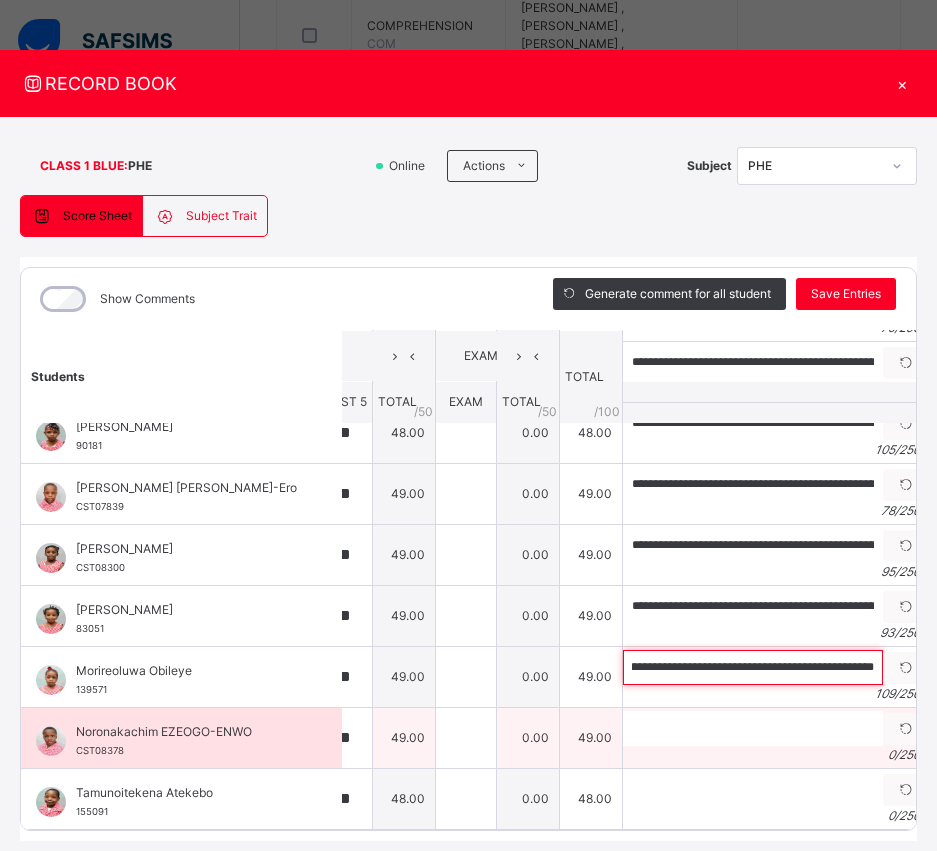 type on "**********" 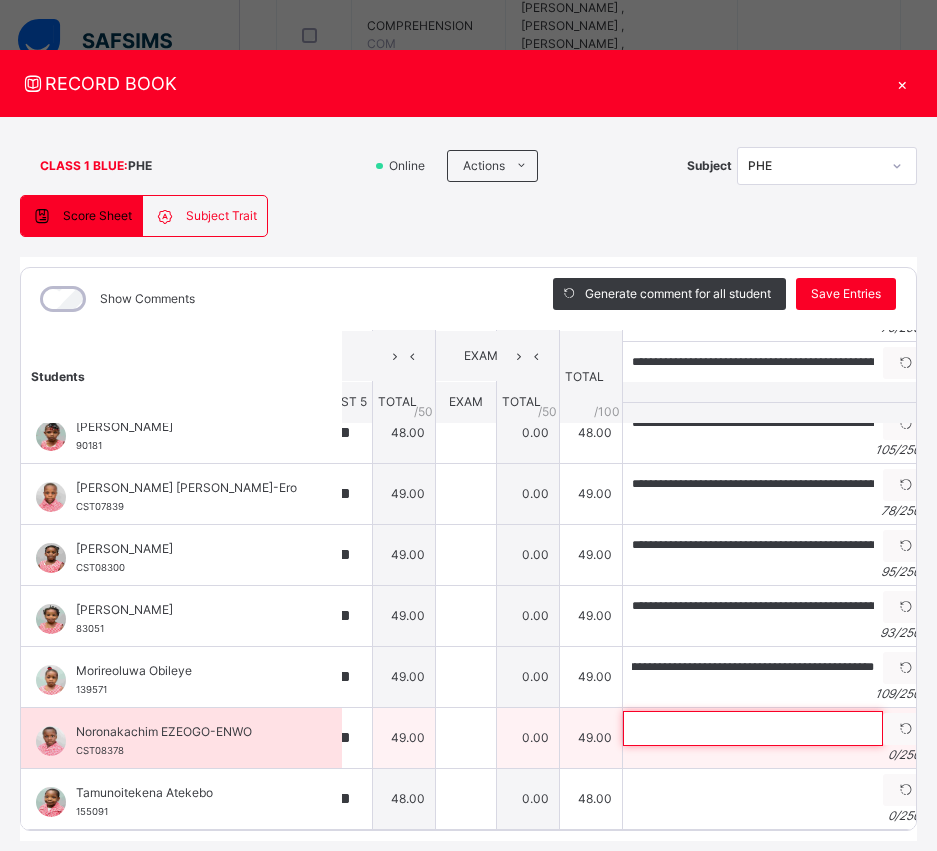 scroll, scrollTop: 0, scrollLeft: 0, axis: both 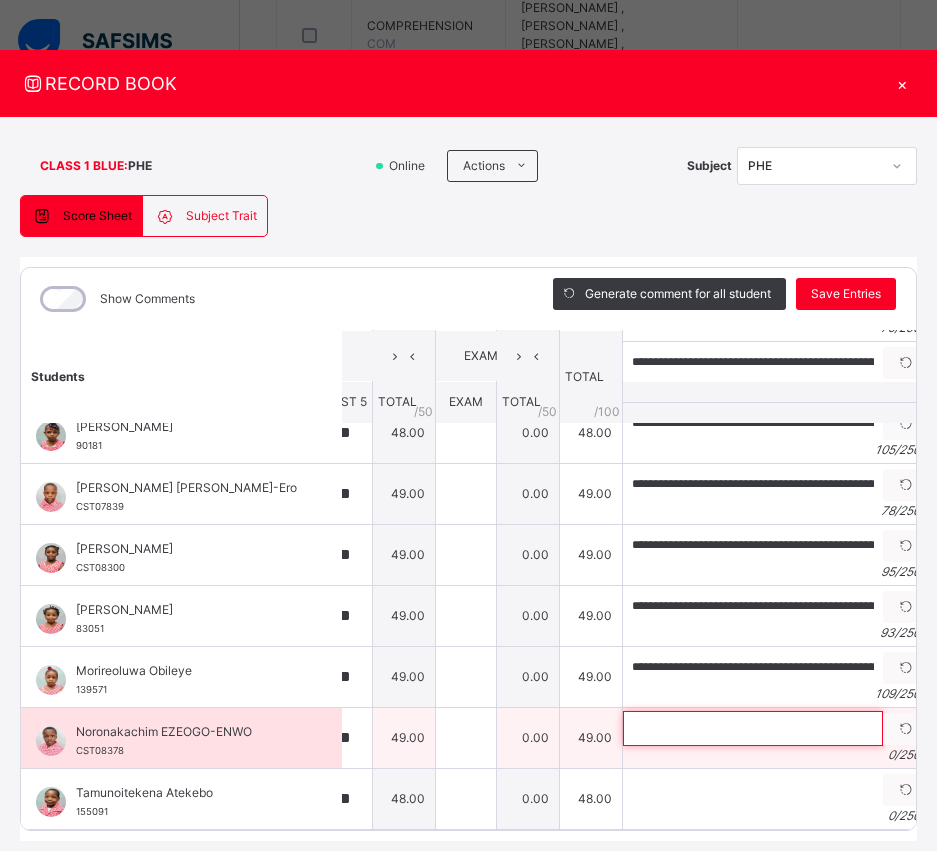 click at bounding box center (753, 728) 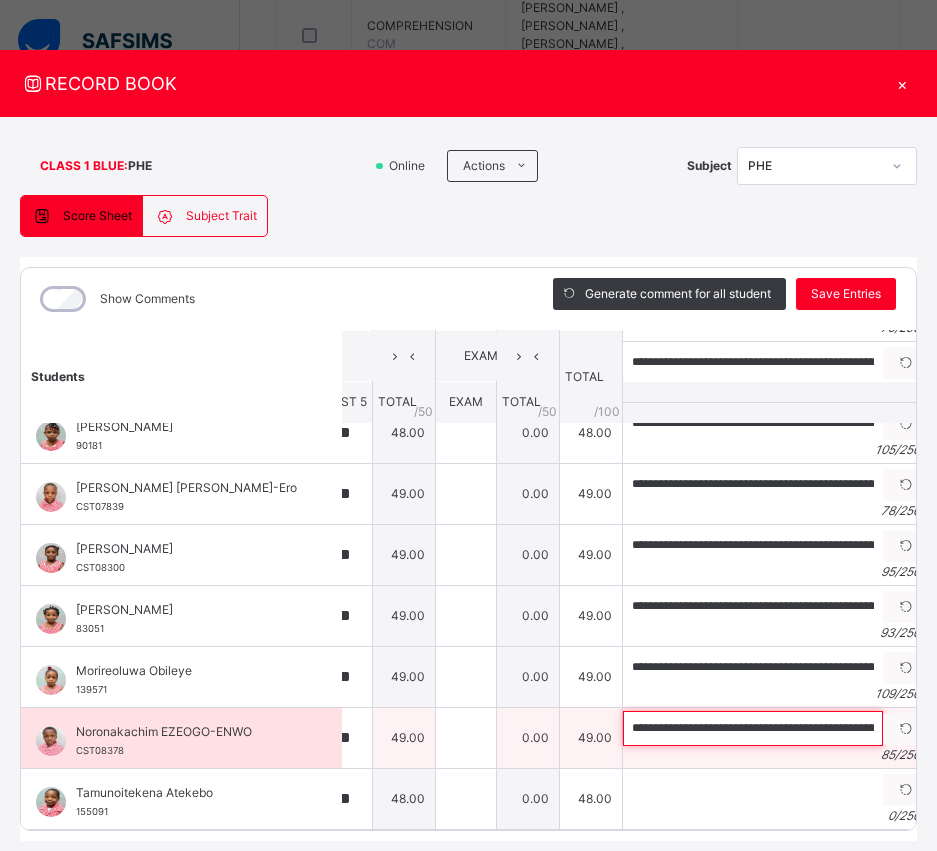scroll, scrollTop: 0, scrollLeft: 258, axis: horizontal 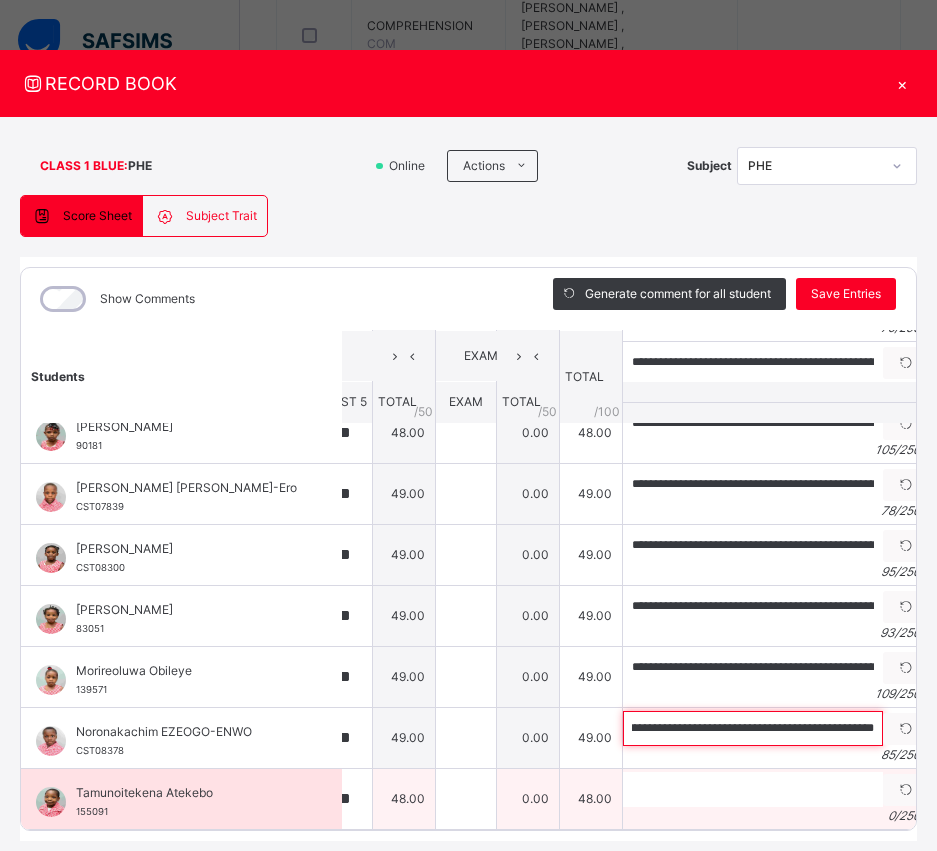 type on "**********" 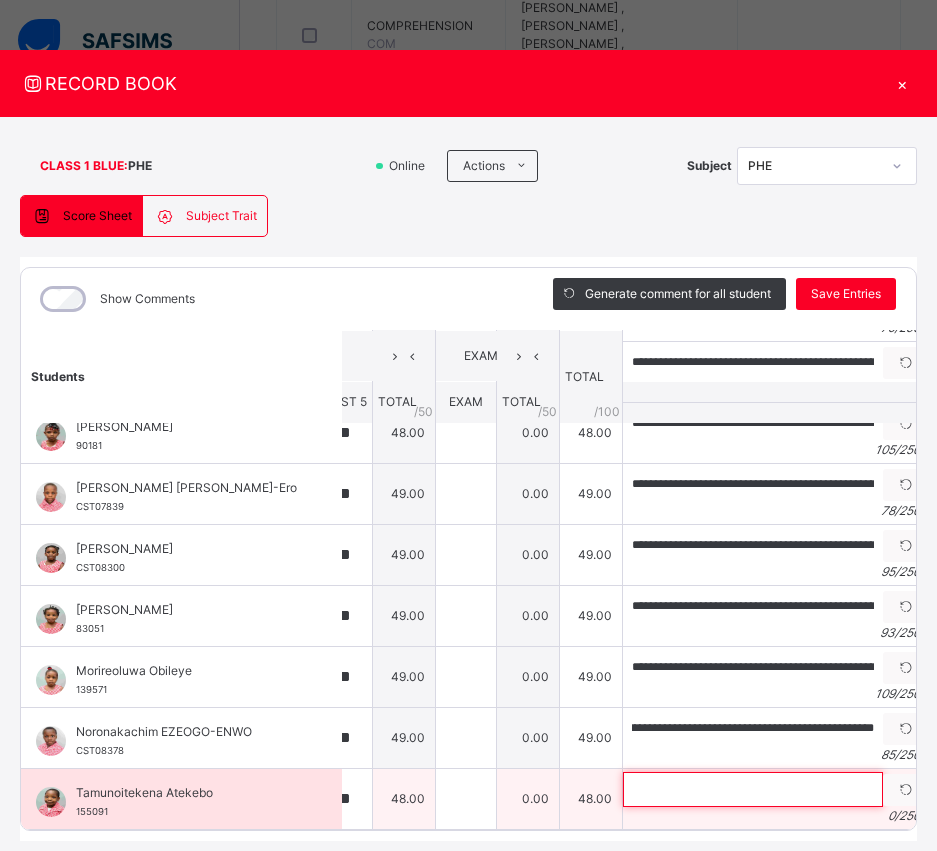 scroll, scrollTop: 0, scrollLeft: 0, axis: both 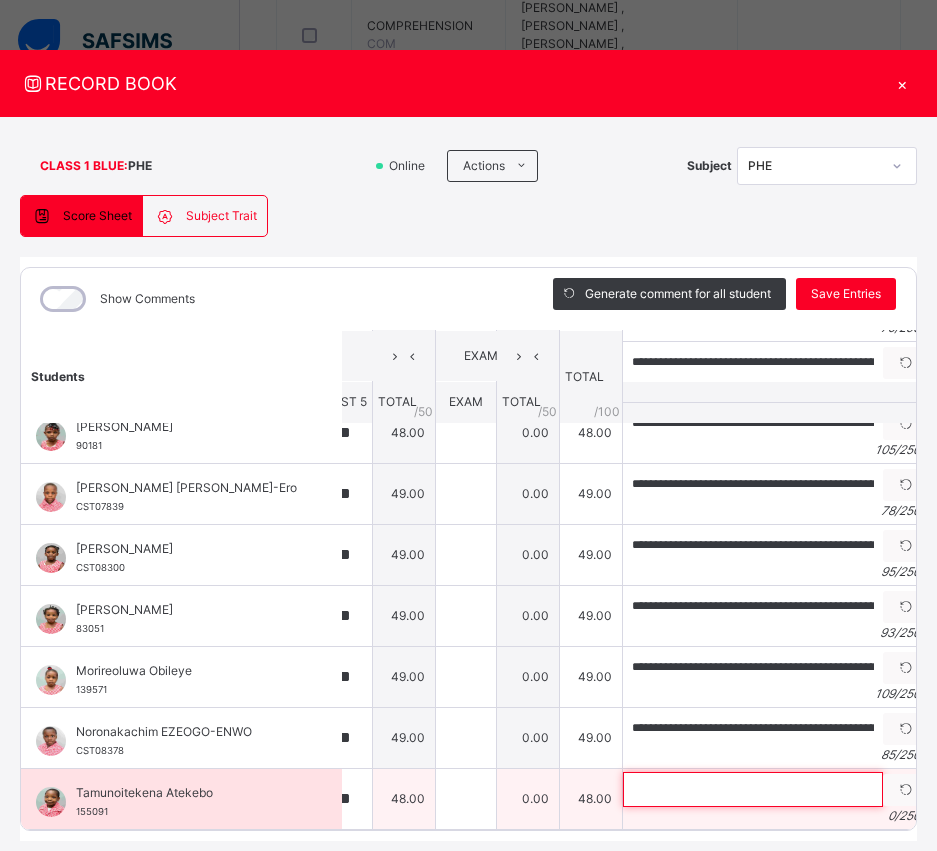 click at bounding box center [753, 789] 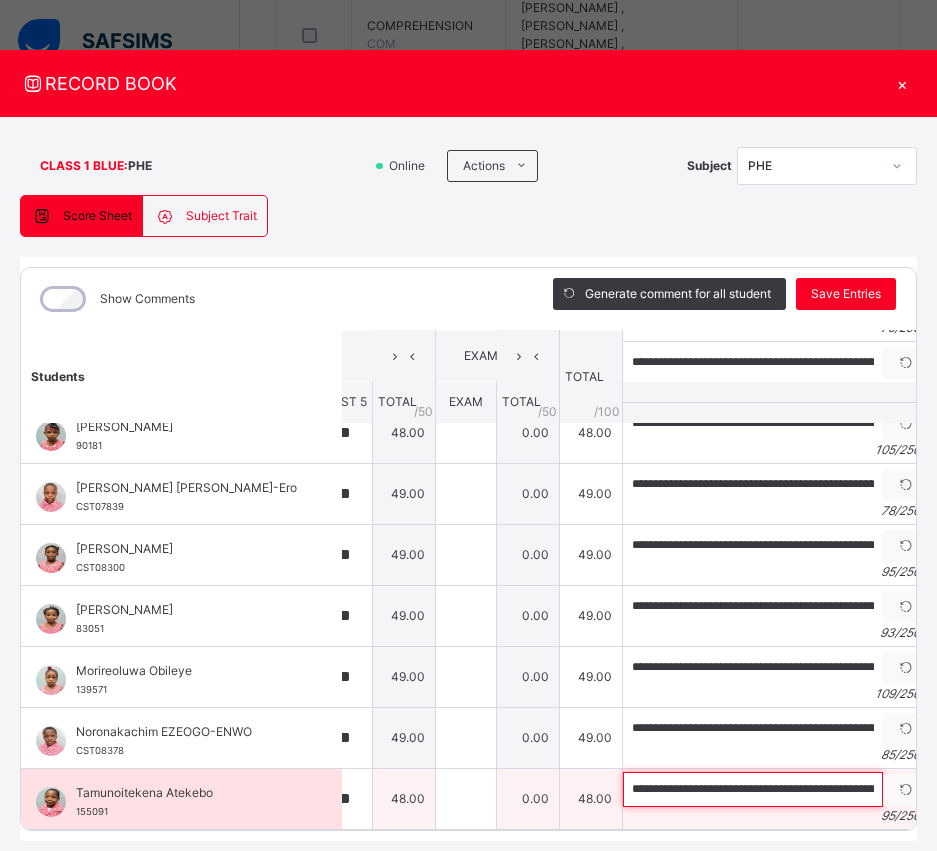 scroll, scrollTop: 0, scrollLeft: 313, axis: horizontal 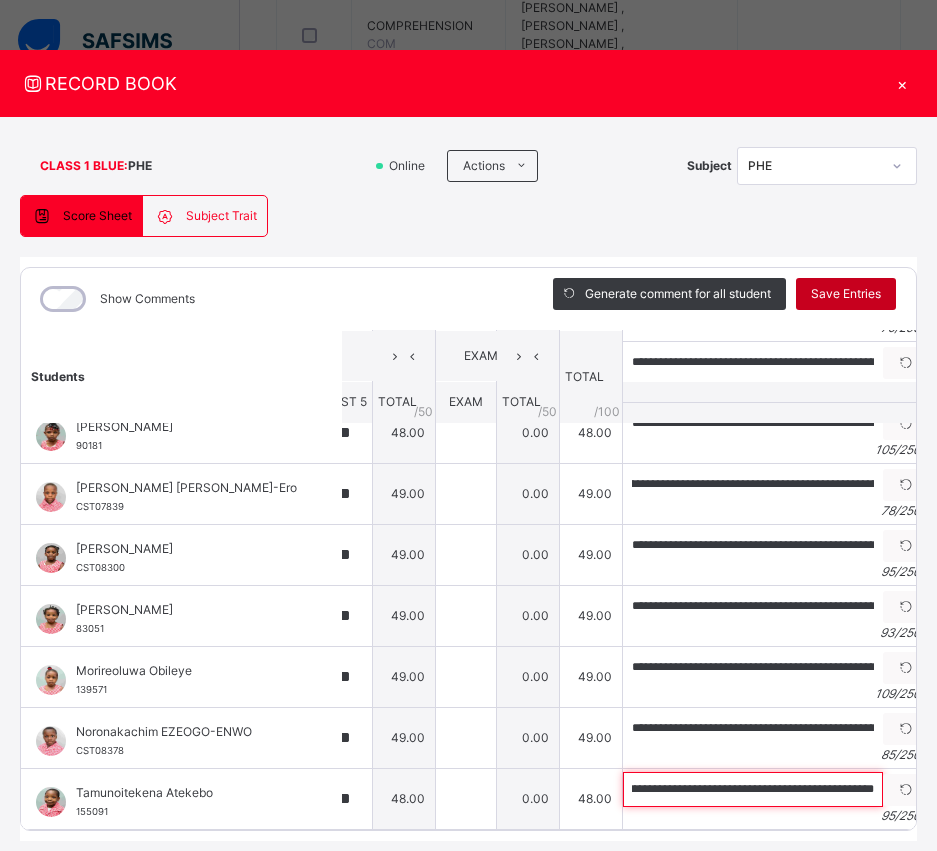 type on "**********" 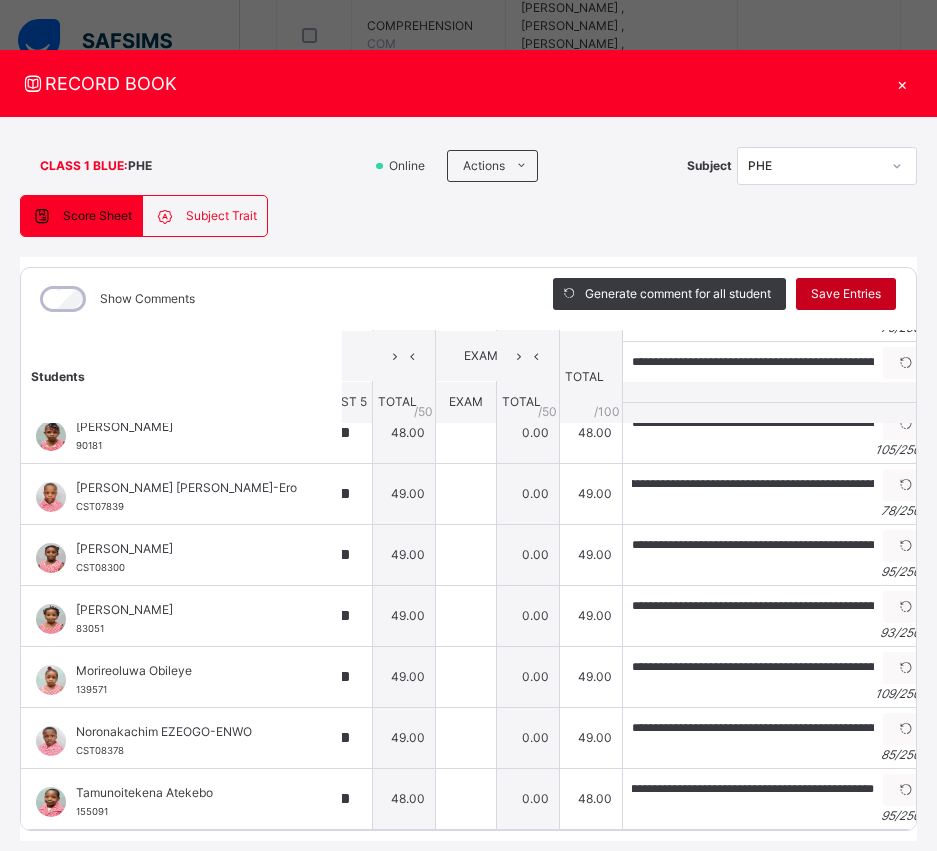 scroll, scrollTop: 0, scrollLeft: 0, axis: both 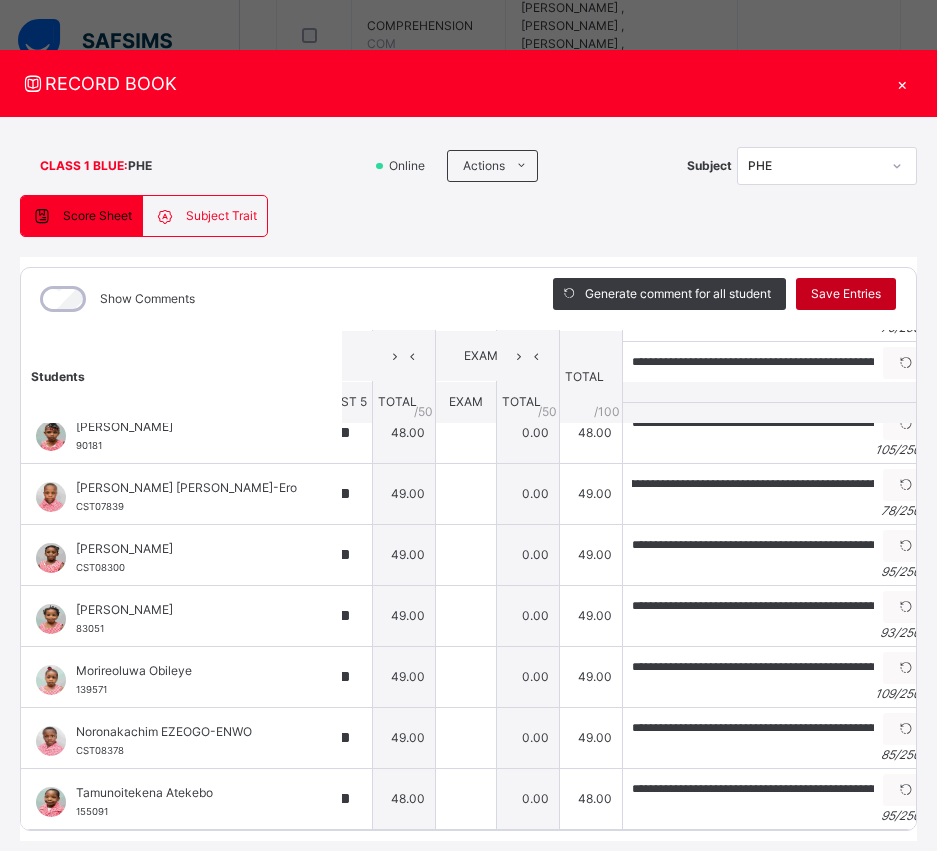 click on "Save Entries" at bounding box center [846, 294] 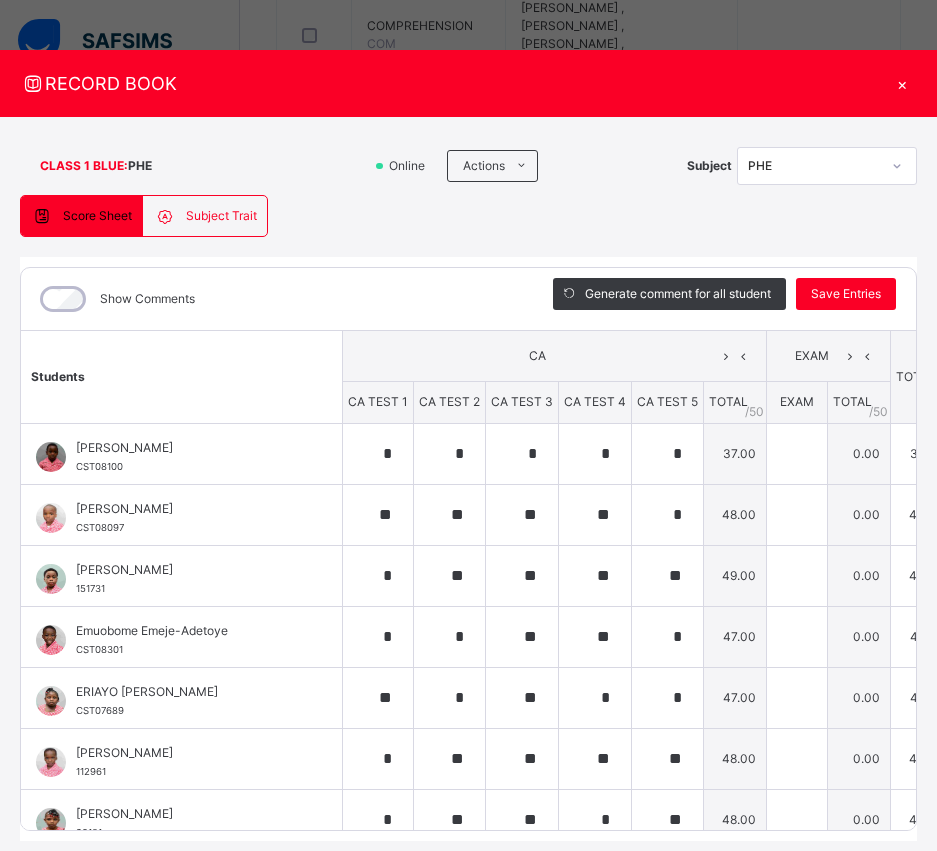 scroll, scrollTop: 0, scrollLeft: 32, axis: horizontal 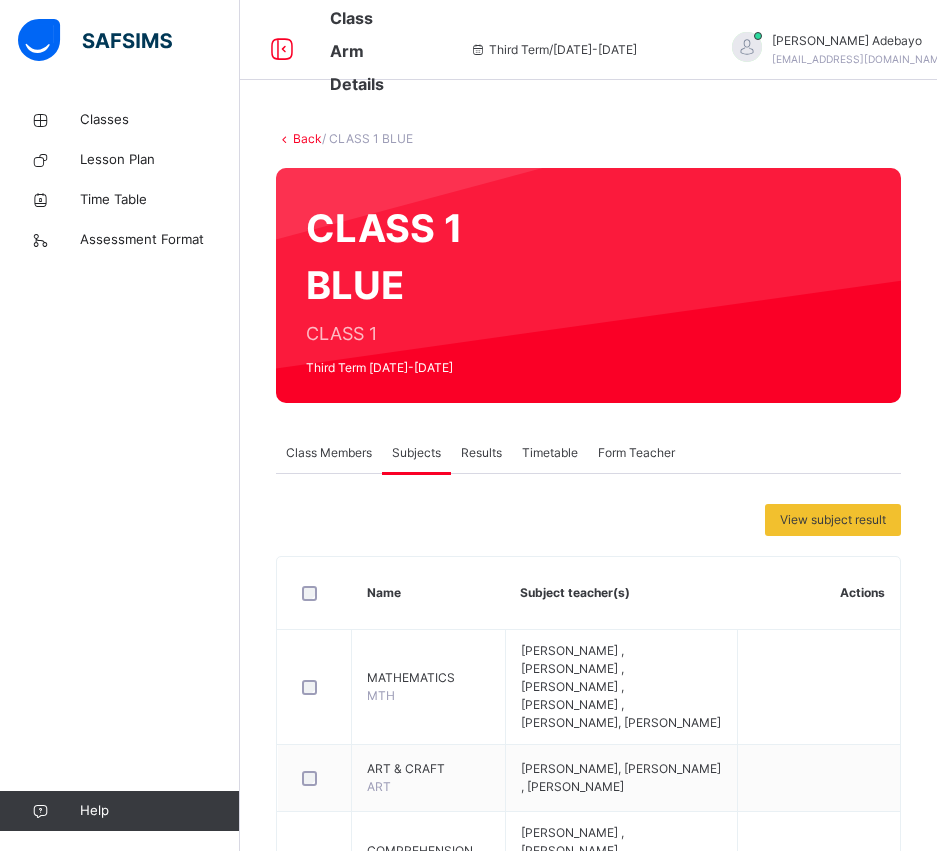 click on "Back" at bounding box center [307, 138] 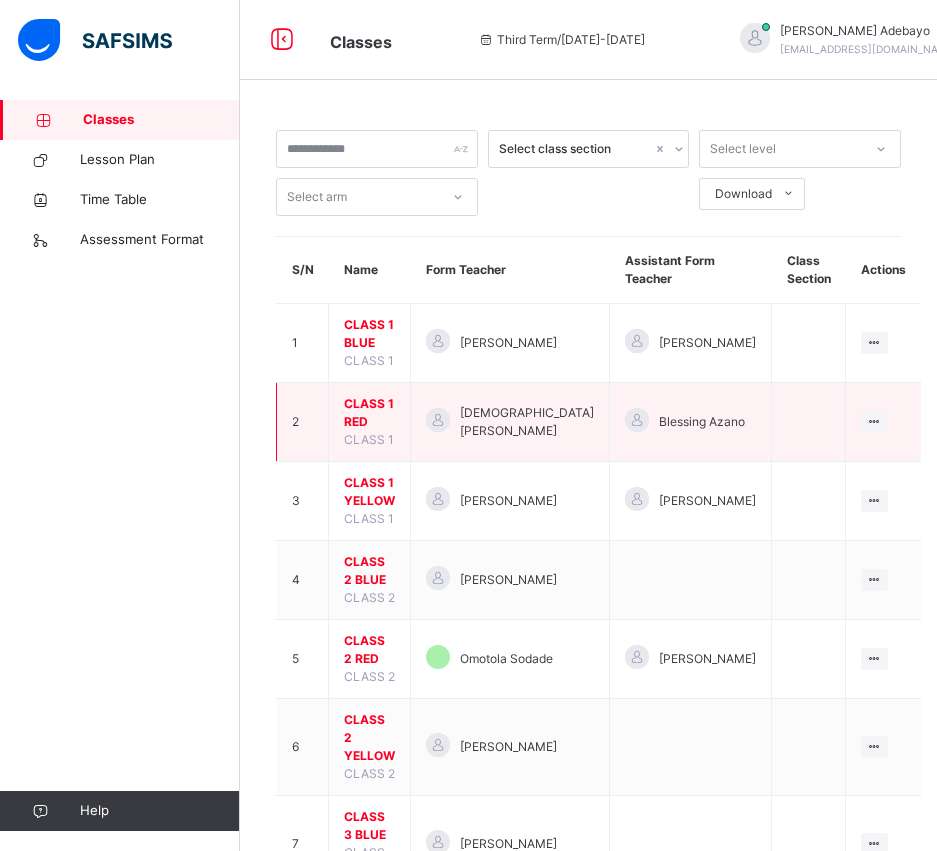 click on "CLASS 1   RED" at bounding box center [369, 413] 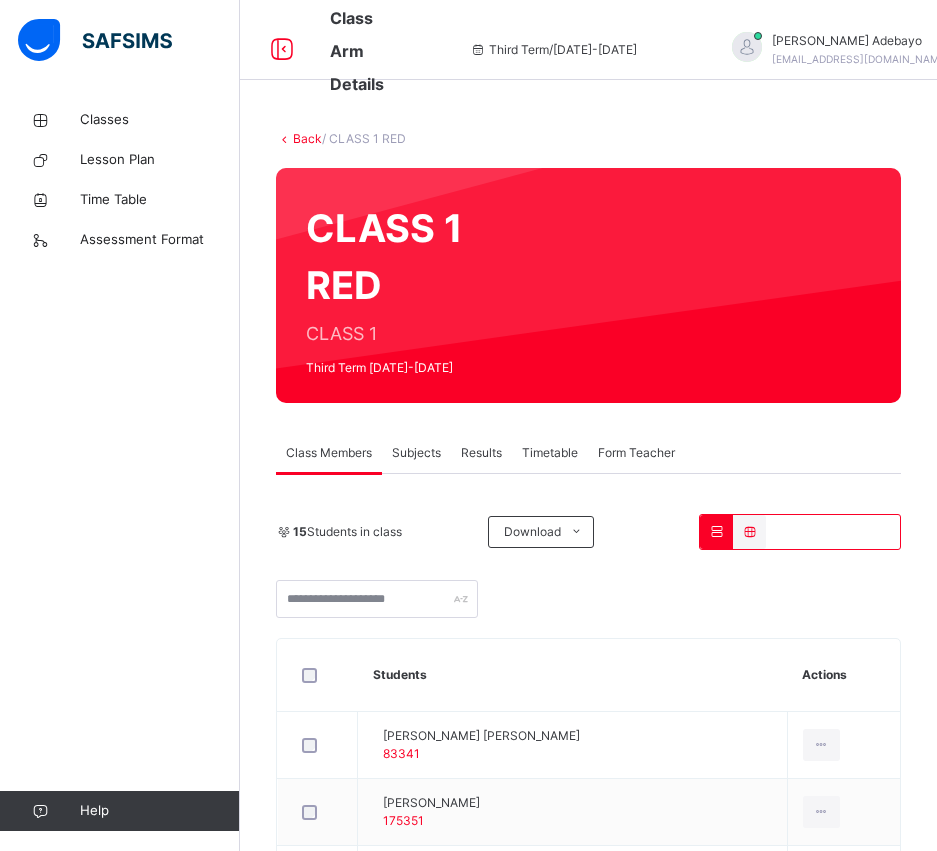 click on "Subjects" at bounding box center [416, 453] 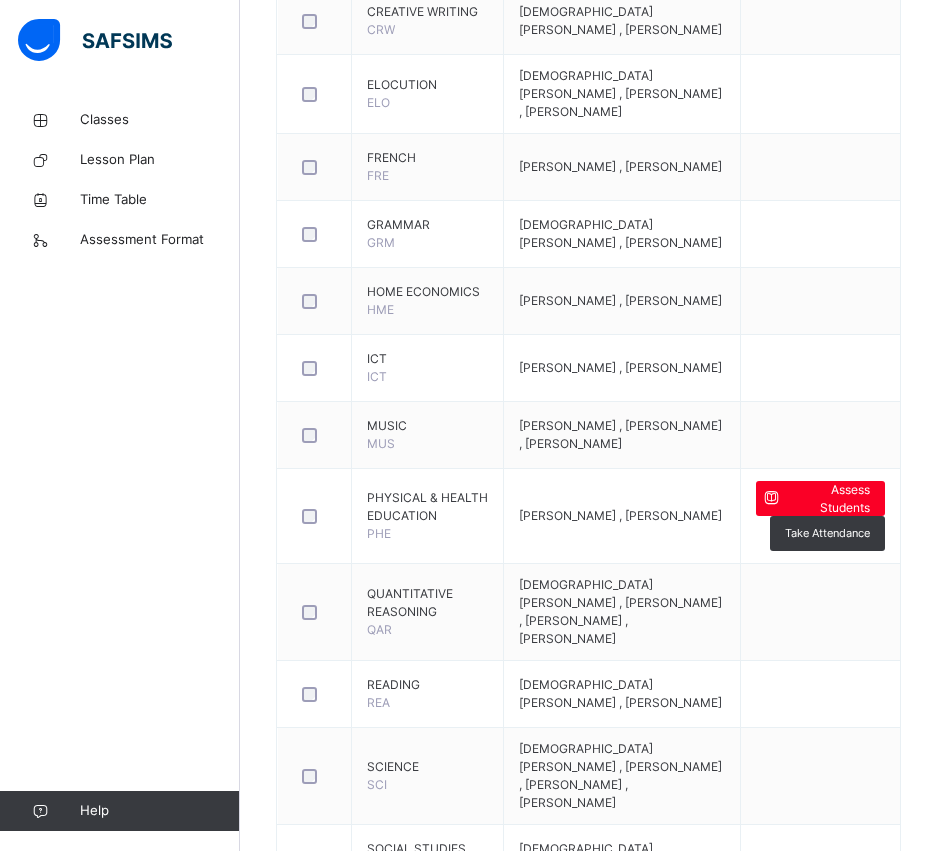 scroll, scrollTop: 875, scrollLeft: 0, axis: vertical 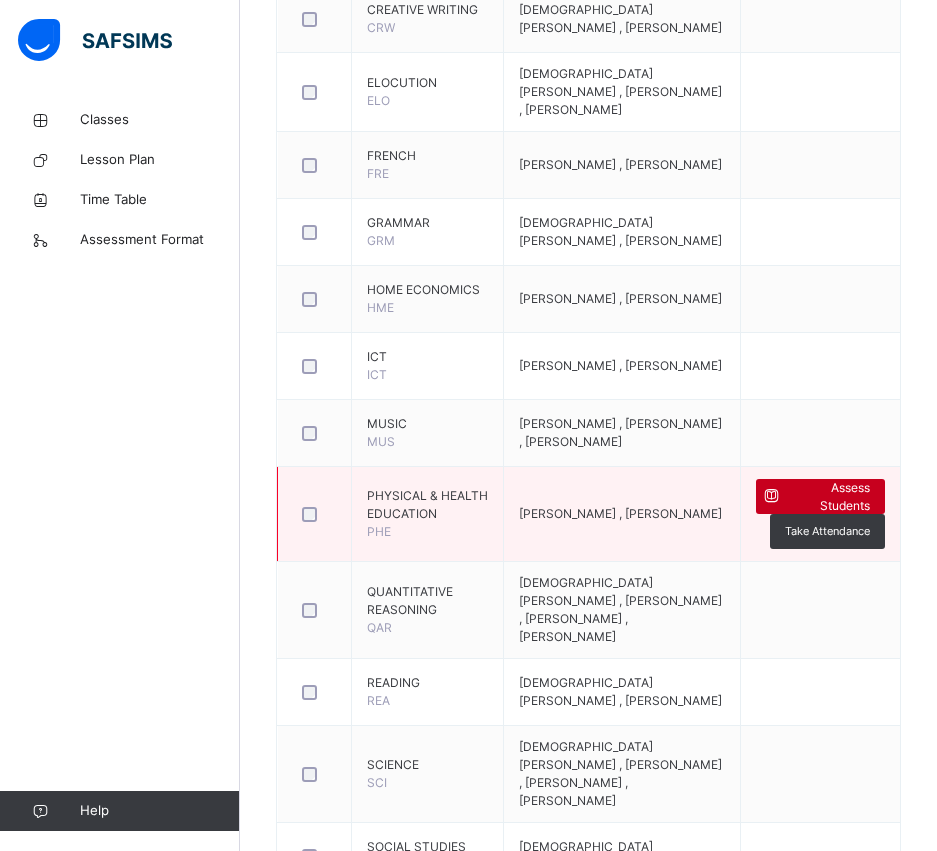 click at bounding box center (771, 496) 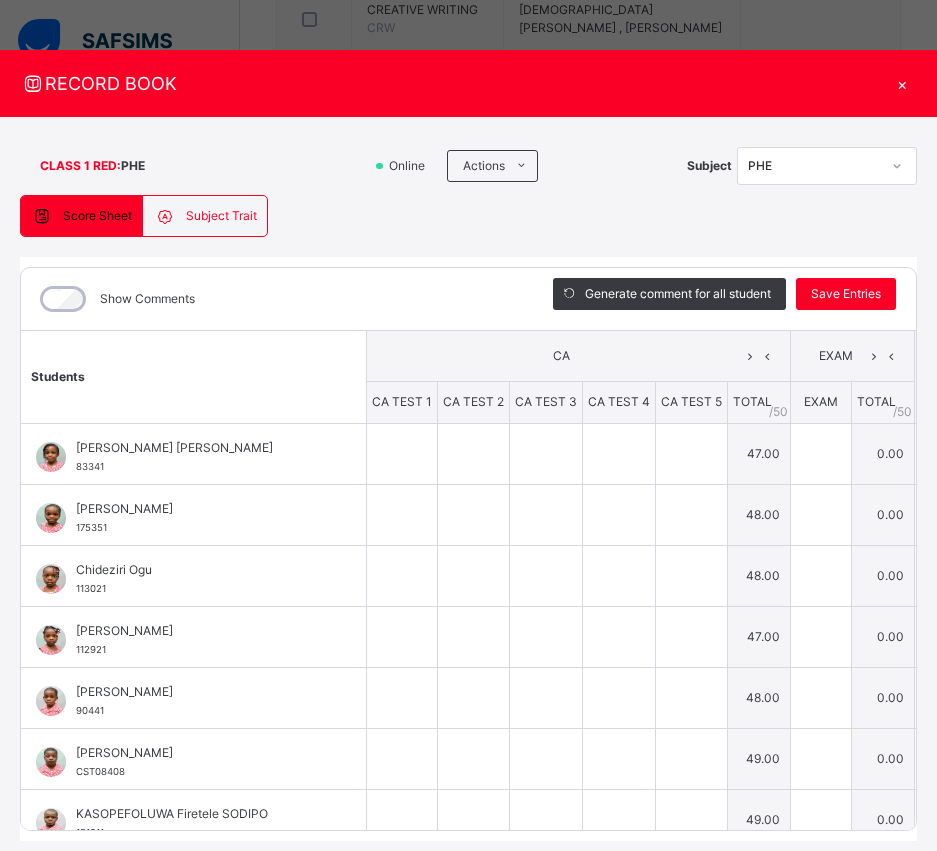 type on "*" 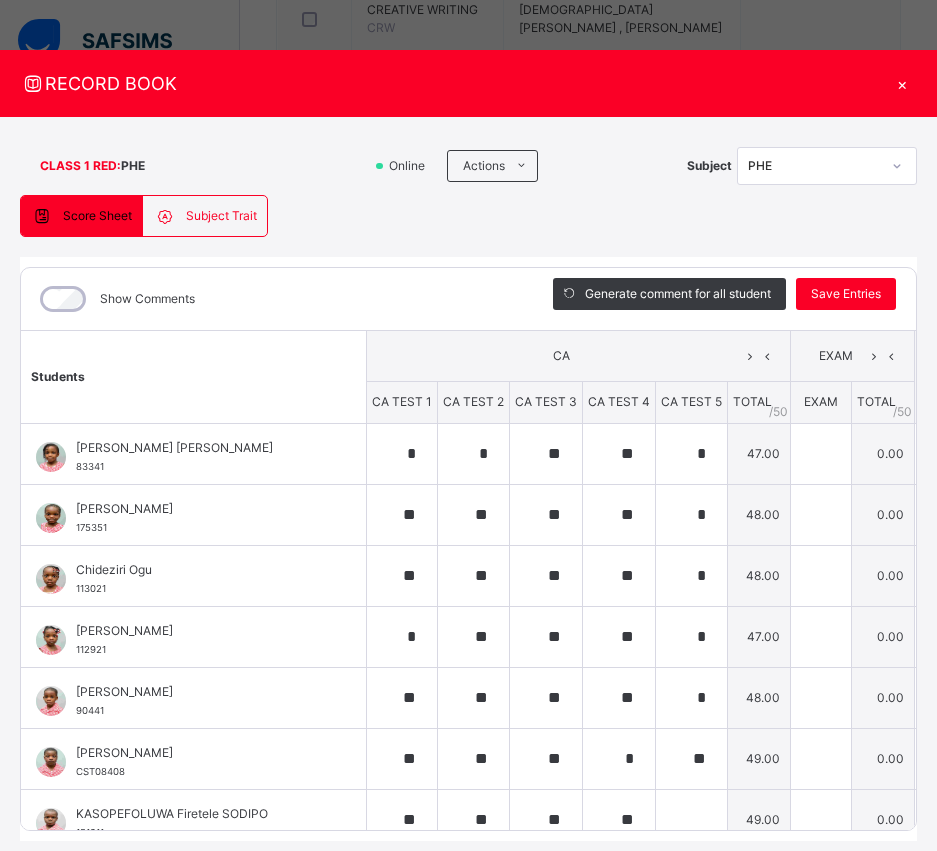 type on "*" 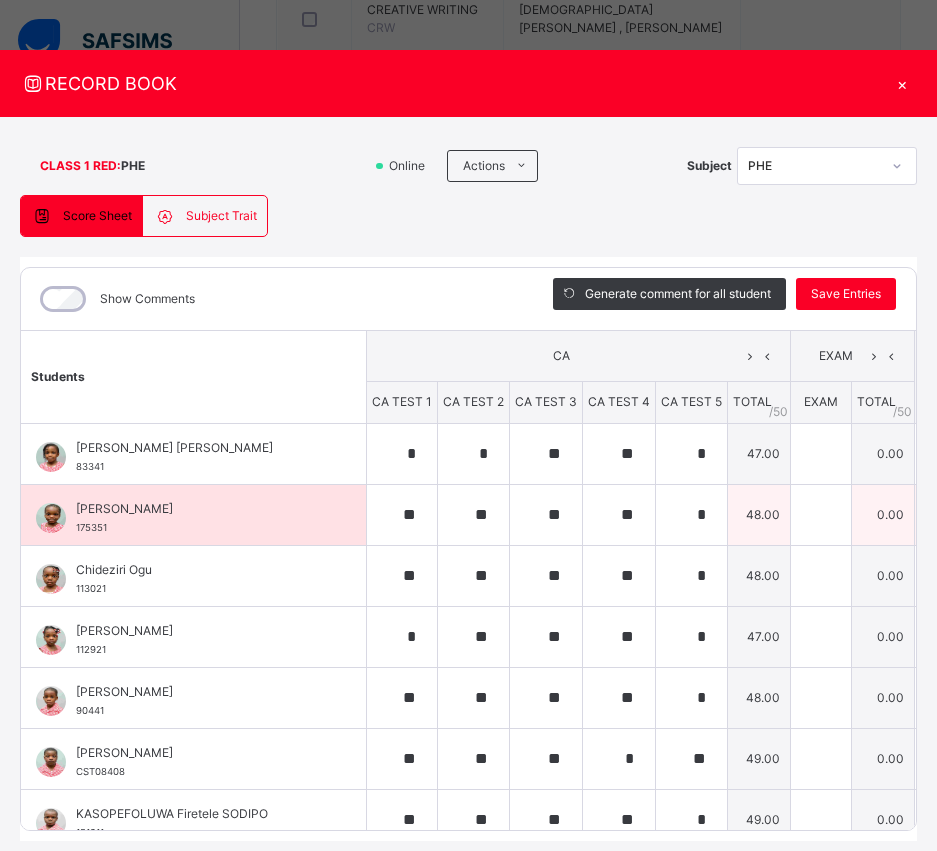 scroll, scrollTop: 0, scrollLeft: 348, axis: horizontal 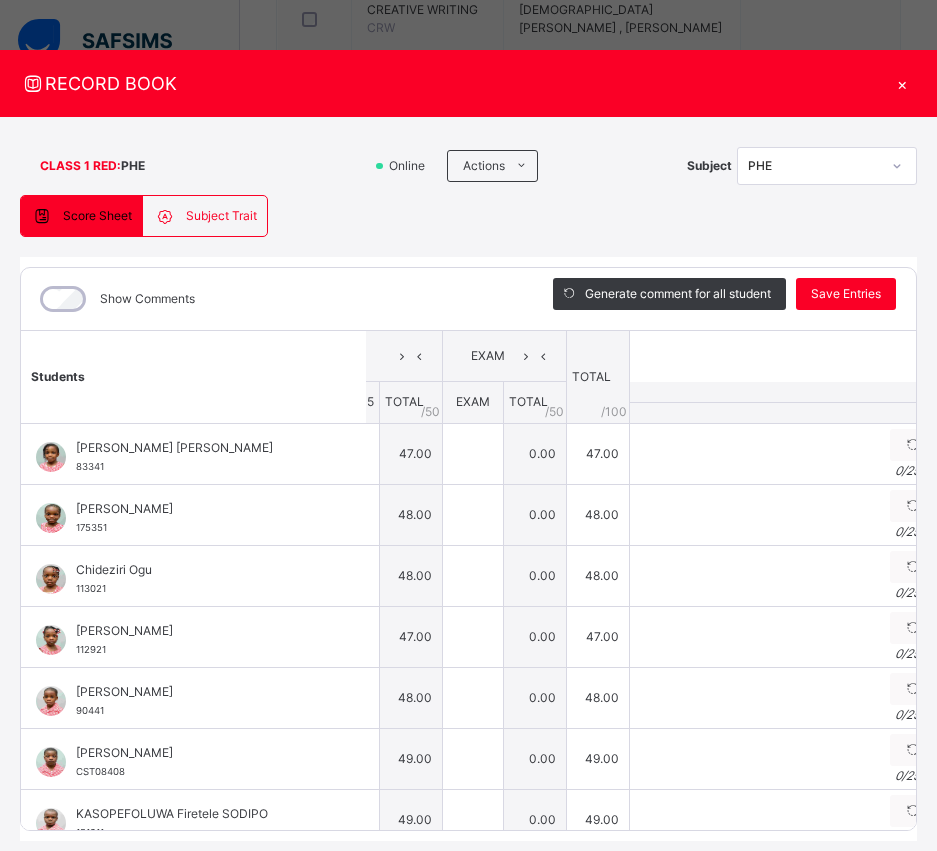 click at bounding box center [783, 412] 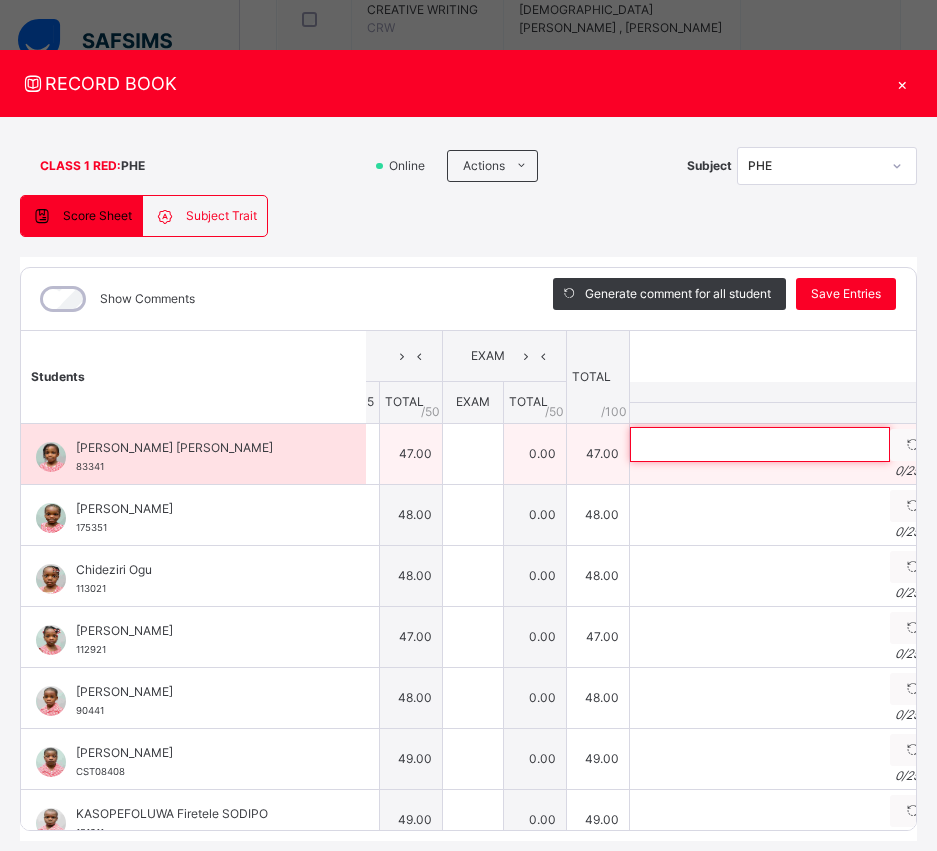 click at bounding box center [760, 444] 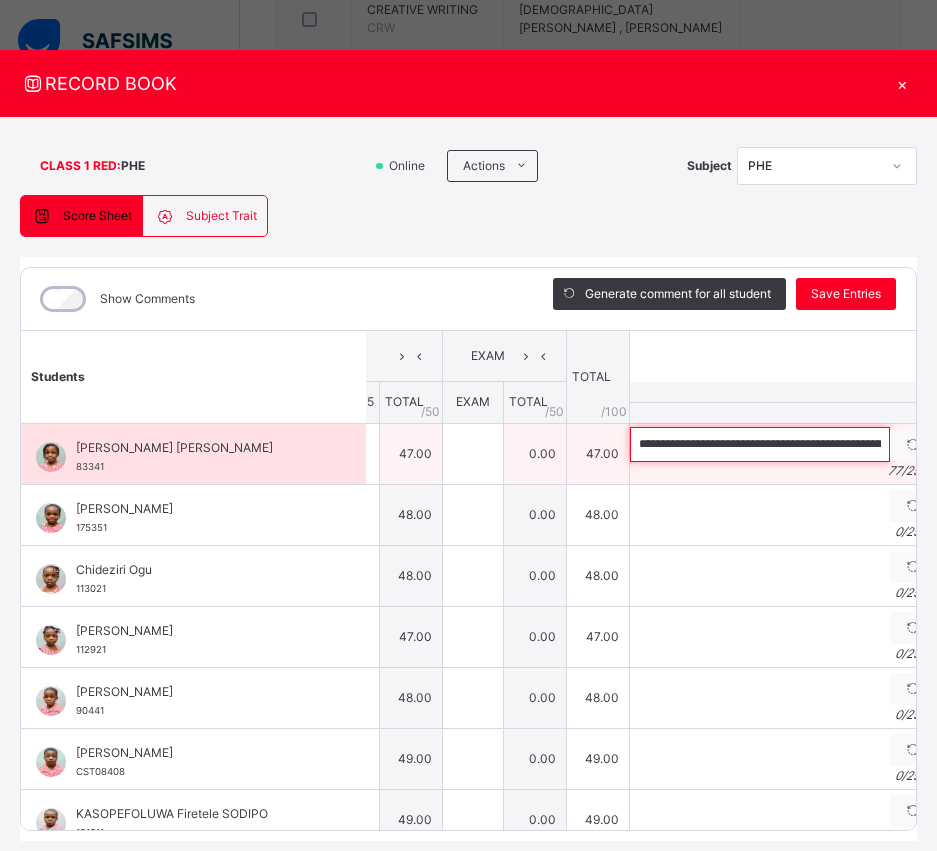 scroll, scrollTop: 0, scrollLeft: 204, axis: horizontal 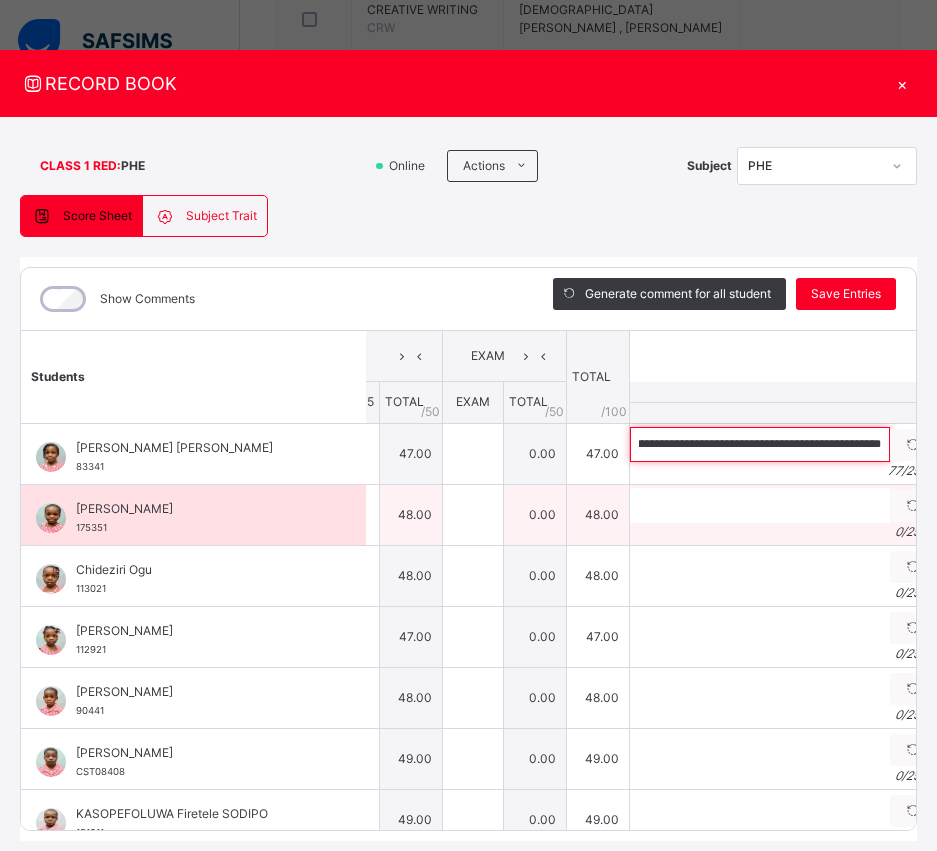 type on "**********" 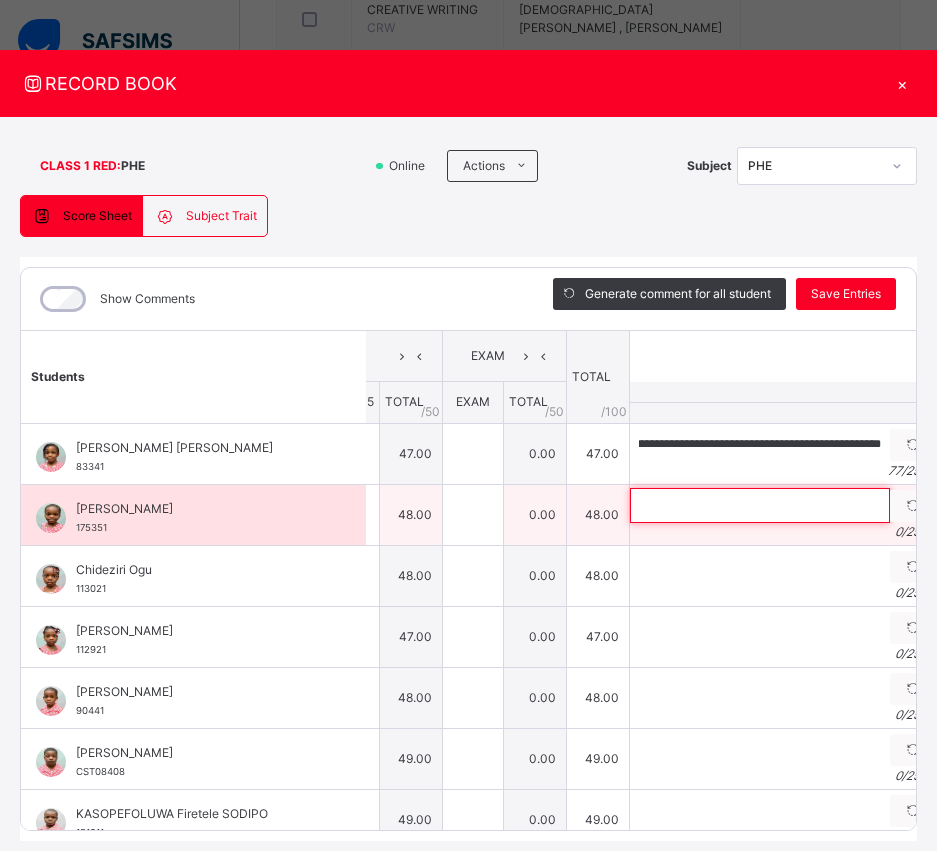 scroll, scrollTop: 0, scrollLeft: 0, axis: both 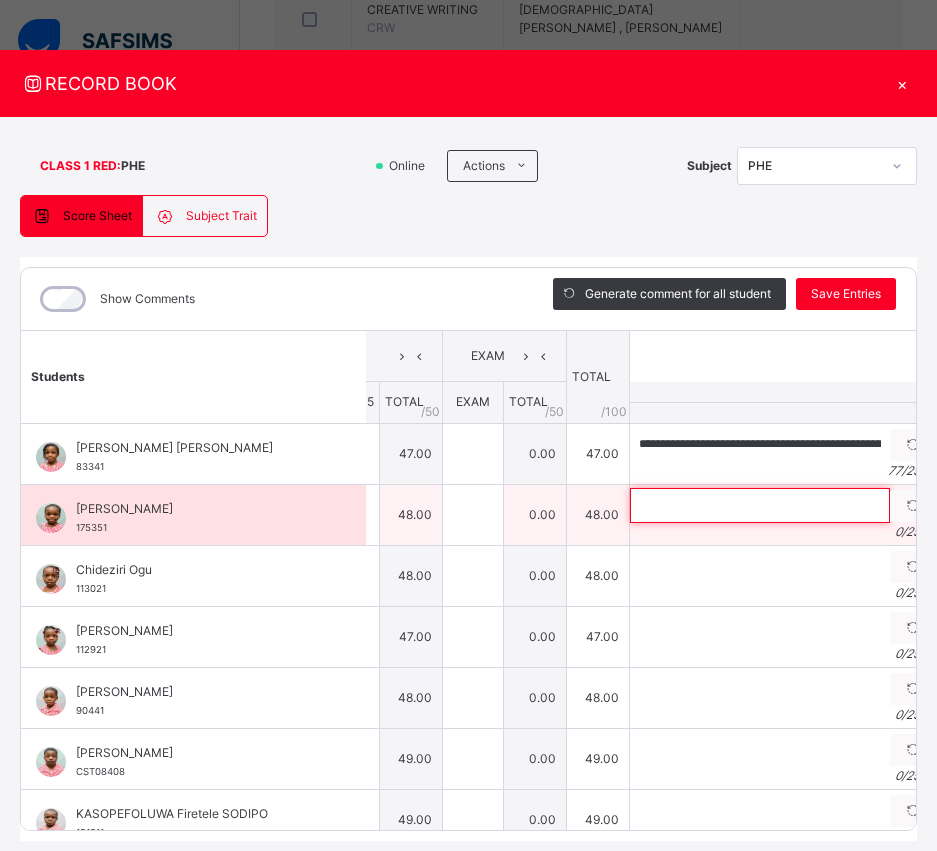 click at bounding box center [760, 505] 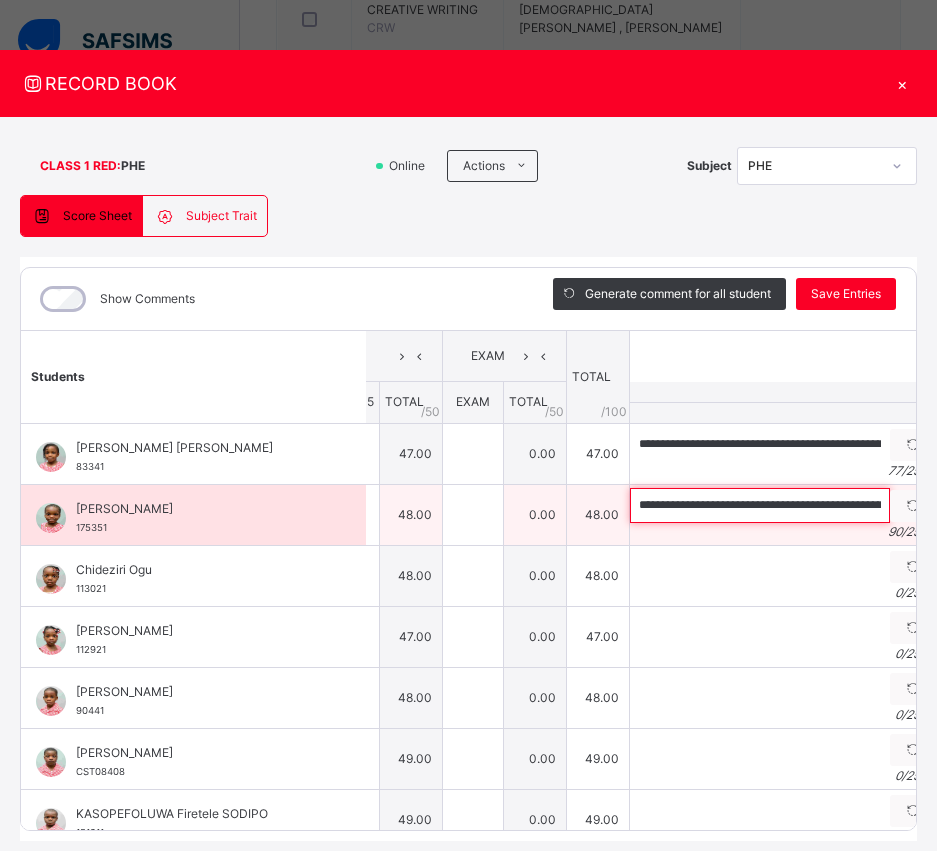 scroll, scrollTop: 0, scrollLeft: 273, axis: horizontal 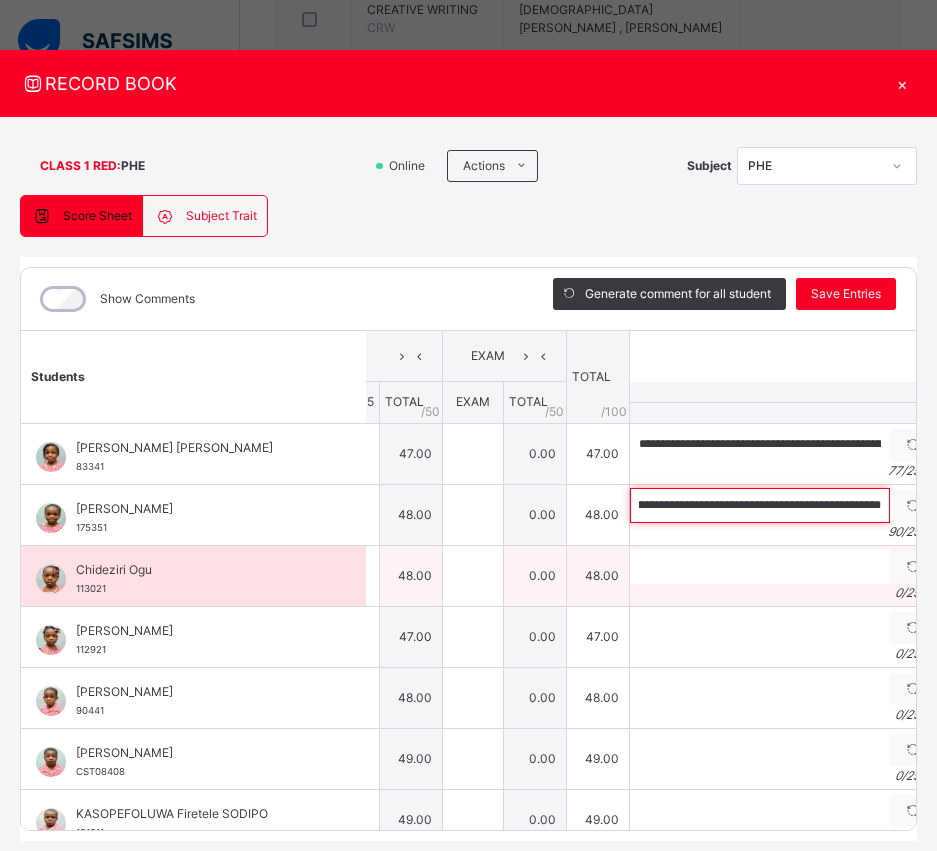 type on "**********" 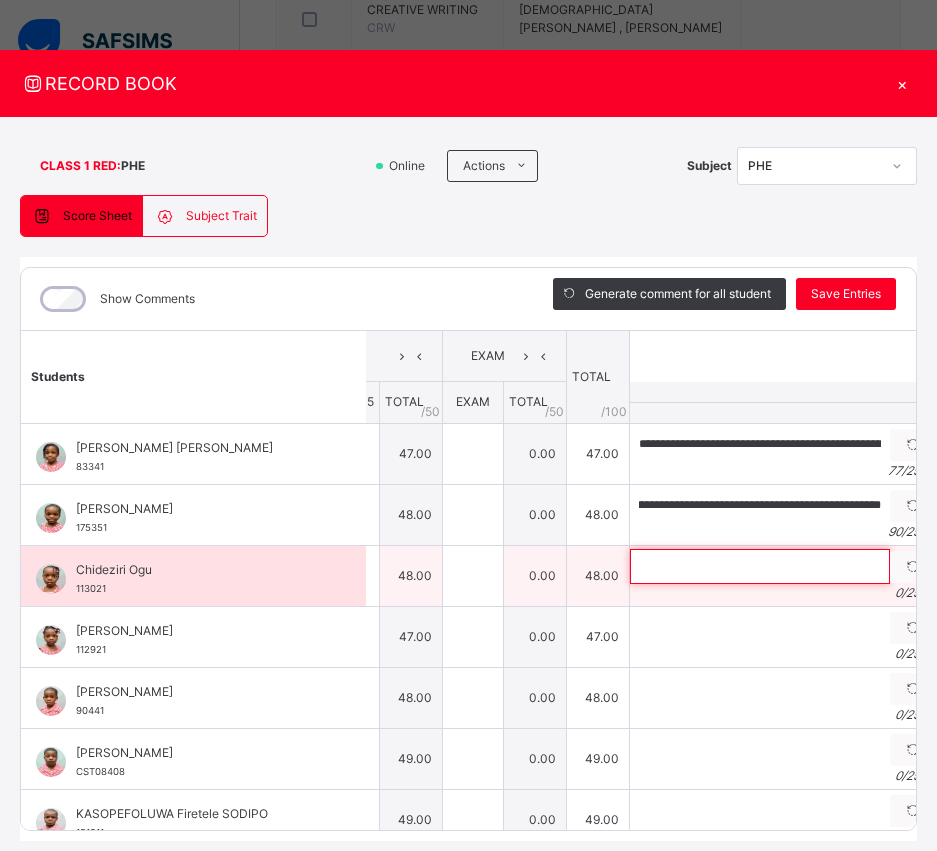 scroll, scrollTop: 0, scrollLeft: 0, axis: both 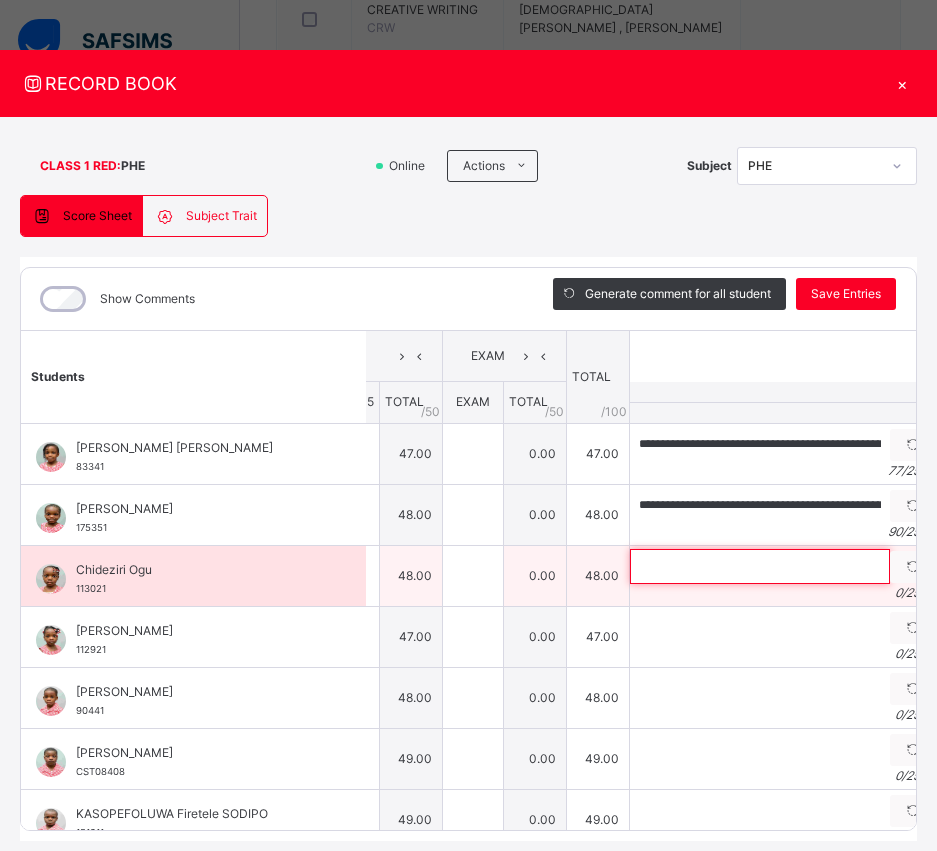 click at bounding box center (760, 566) 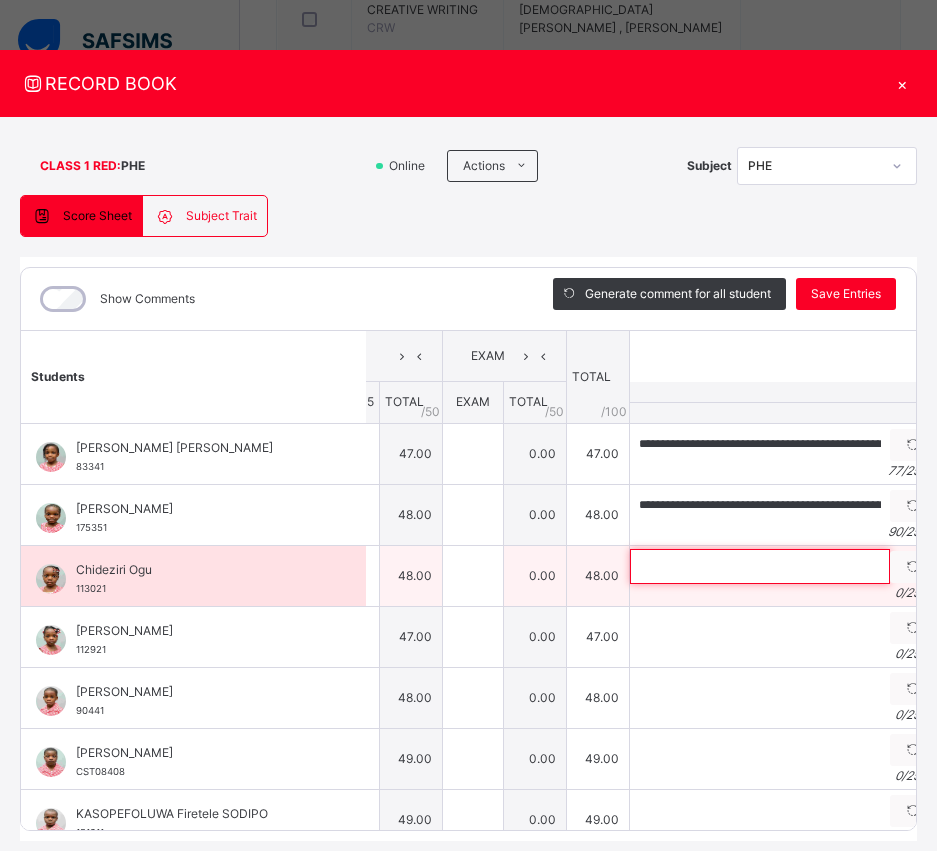 click at bounding box center (760, 566) 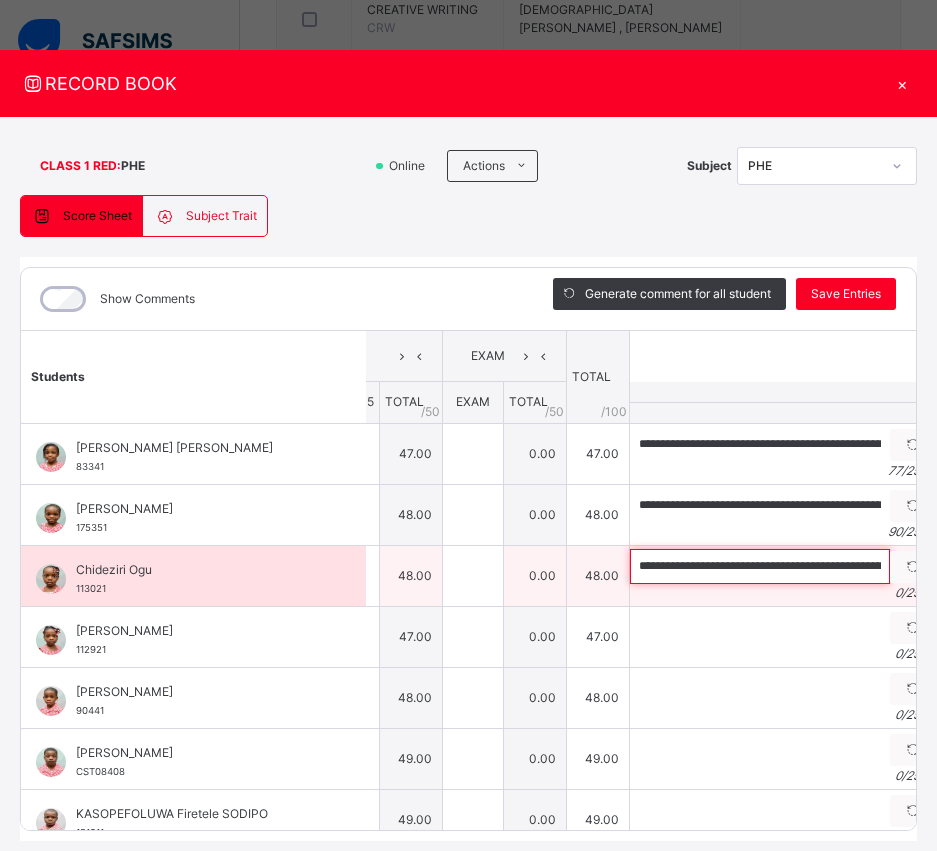 scroll, scrollTop: 0, scrollLeft: 258, axis: horizontal 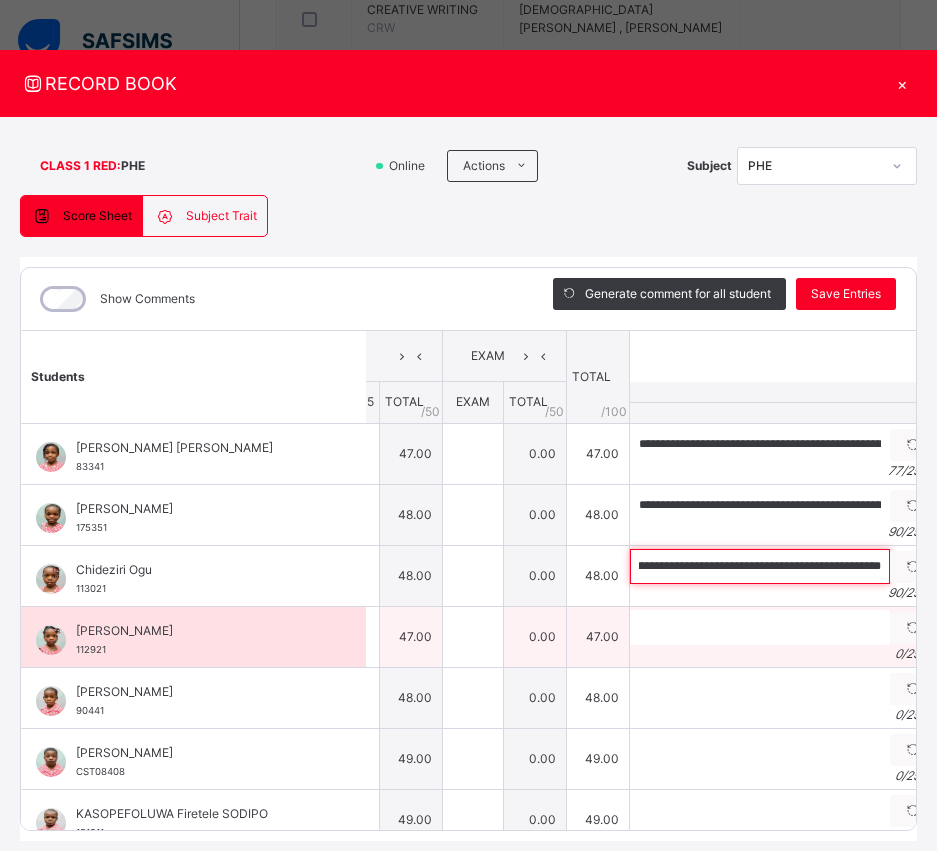 type on "**********" 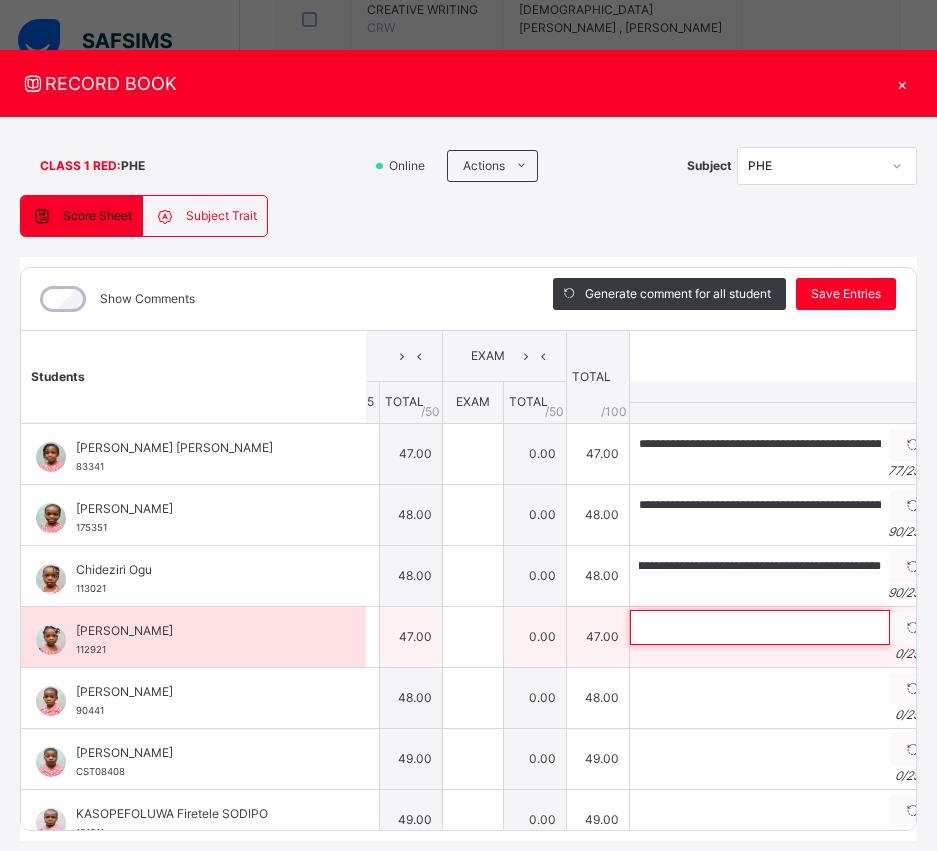 scroll, scrollTop: 0, scrollLeft: 0, axis: both 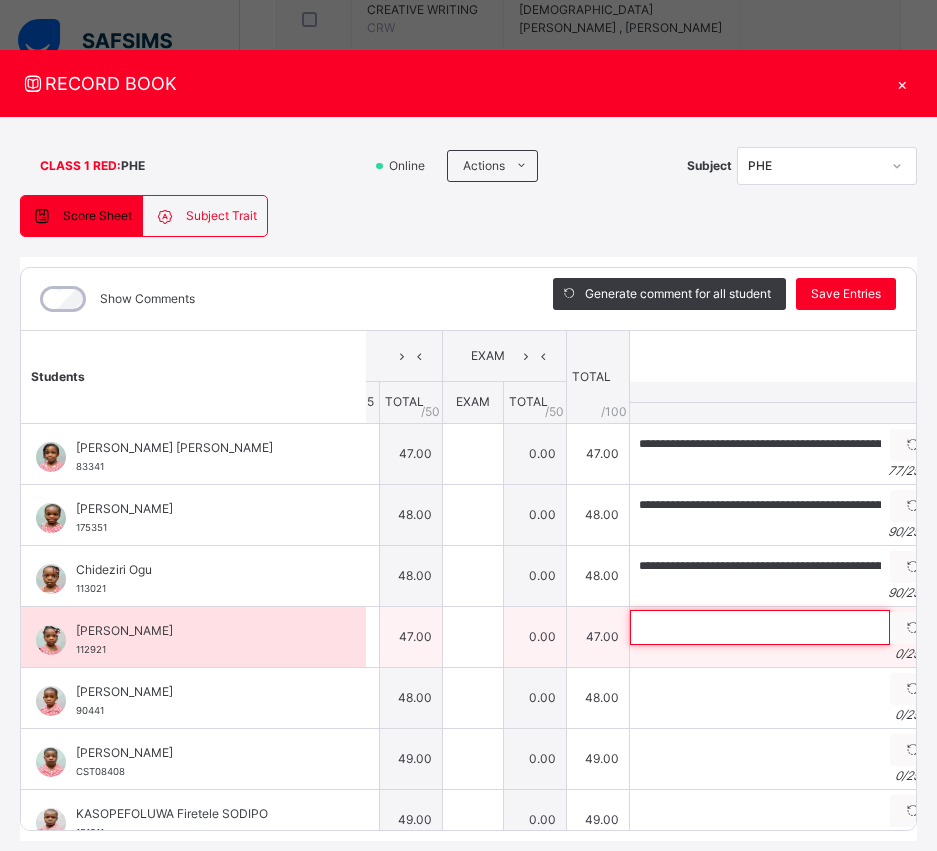 click at bounding box center [760, 627] 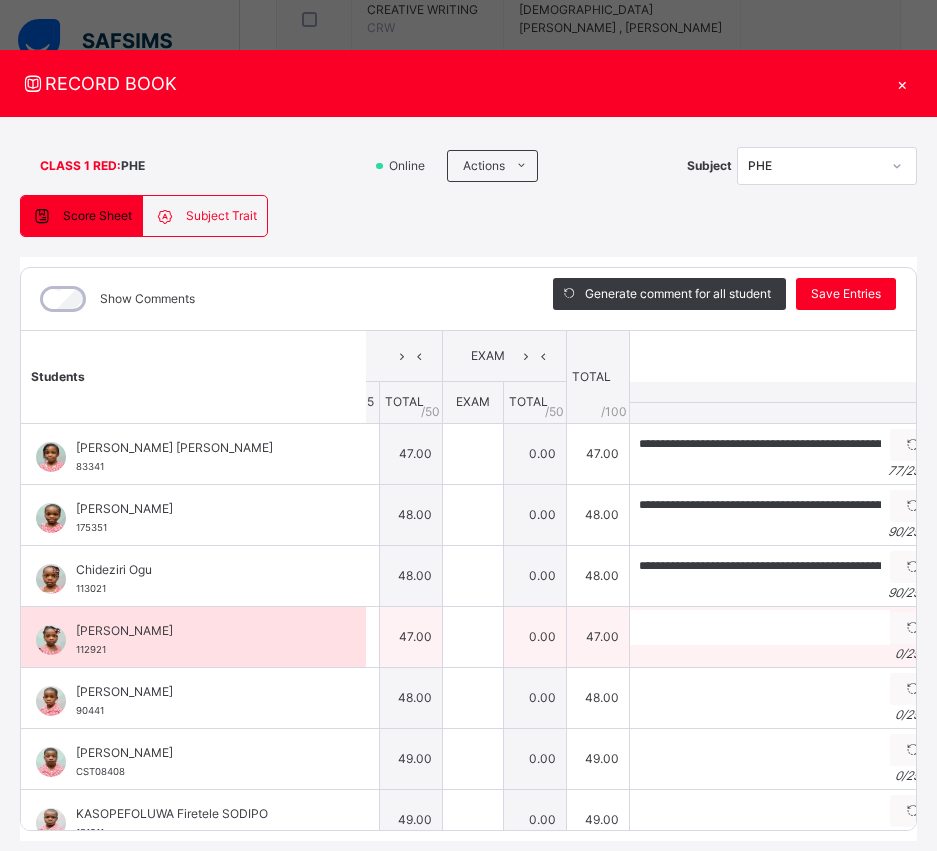 click on "0 / 250" at bounding box center (783, 654) 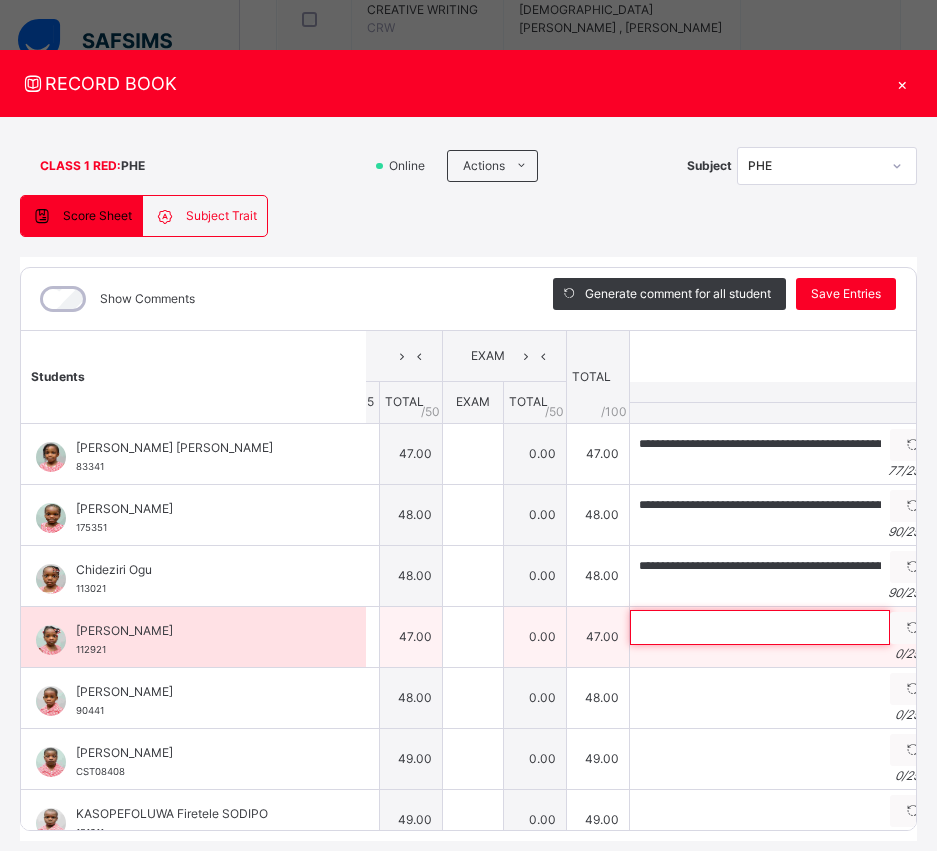 click at bounding box center (760, 627) 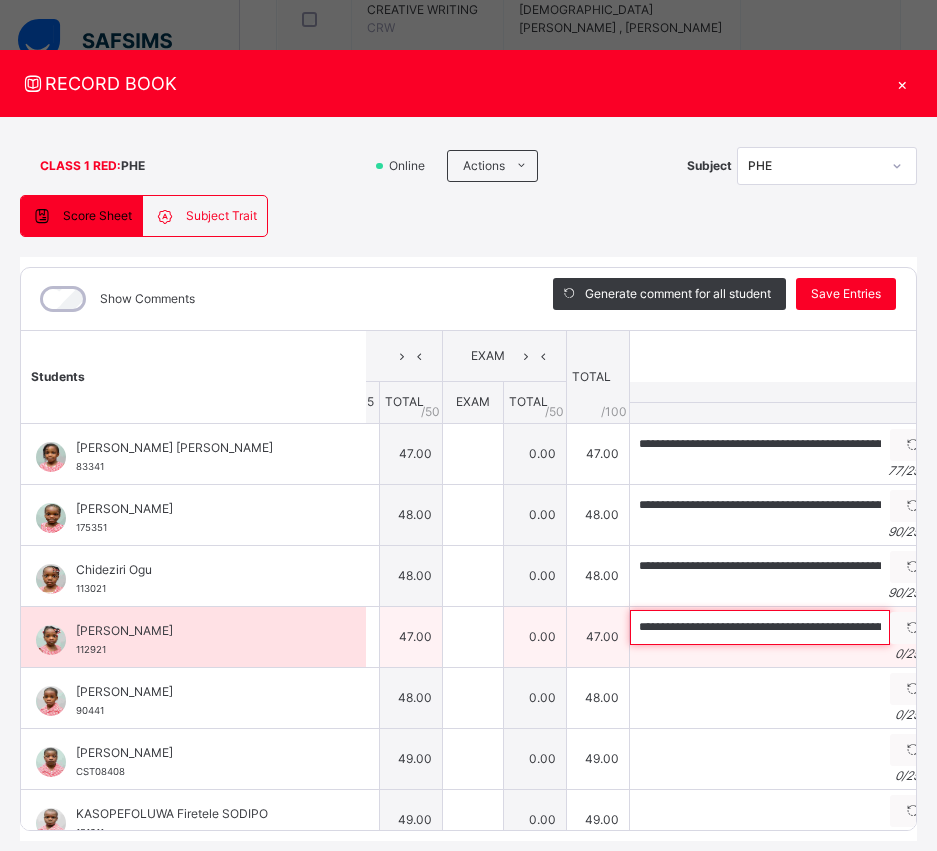 scroll, scrollTop: 0, scrollLeft: 370, axis: horizontal 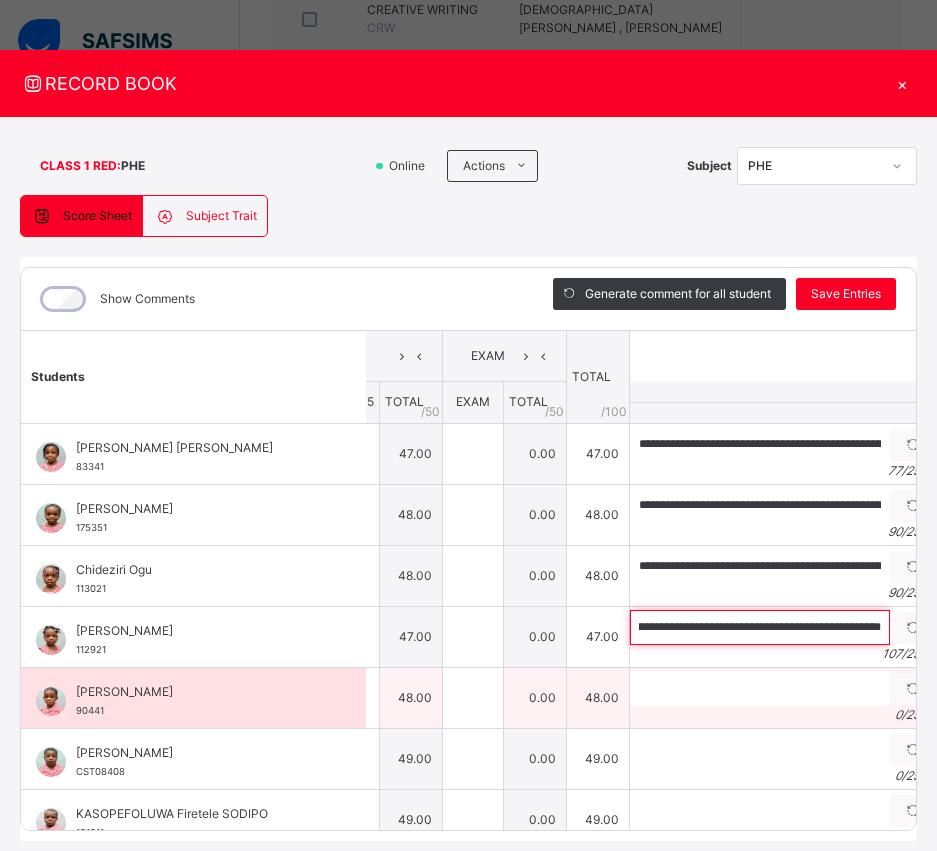 type on "**********" 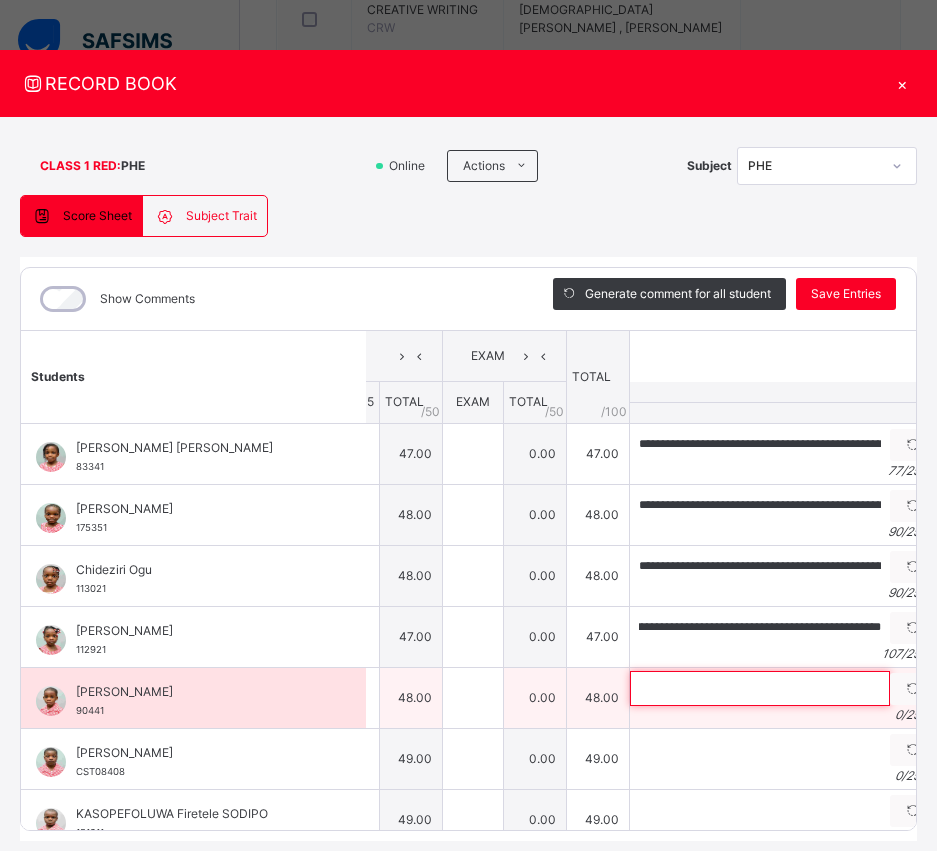 scroll, scrollTop: 0, scrollLeft: 0, axis: both 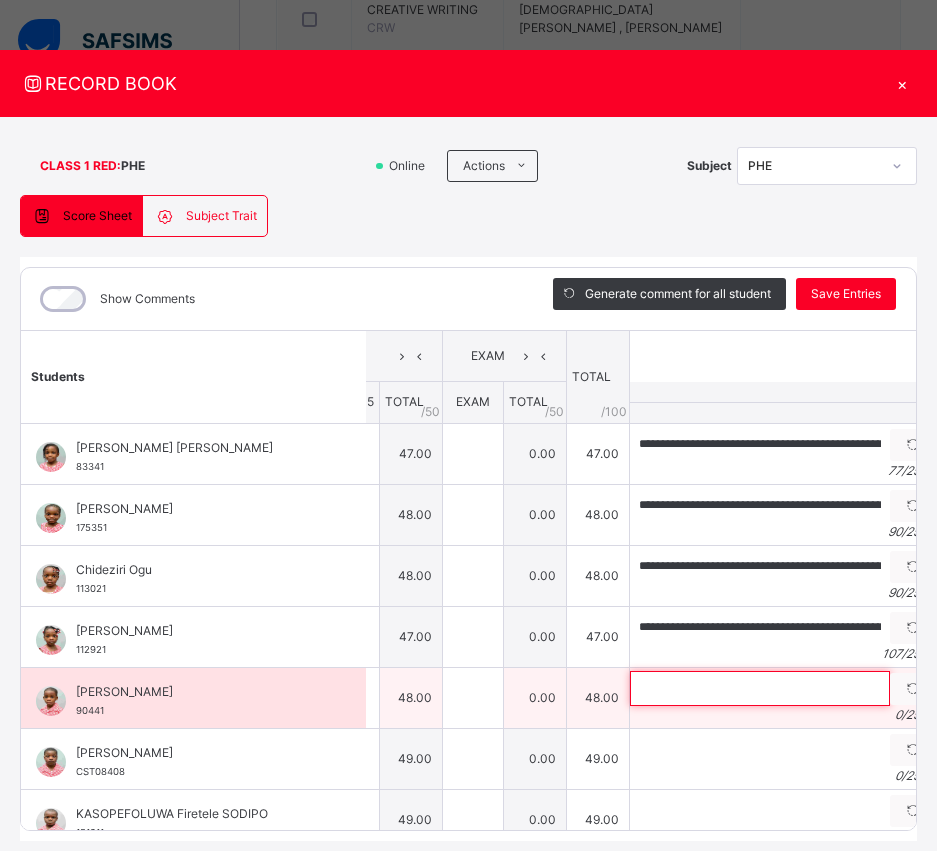 click at bounding box center (760, 688) 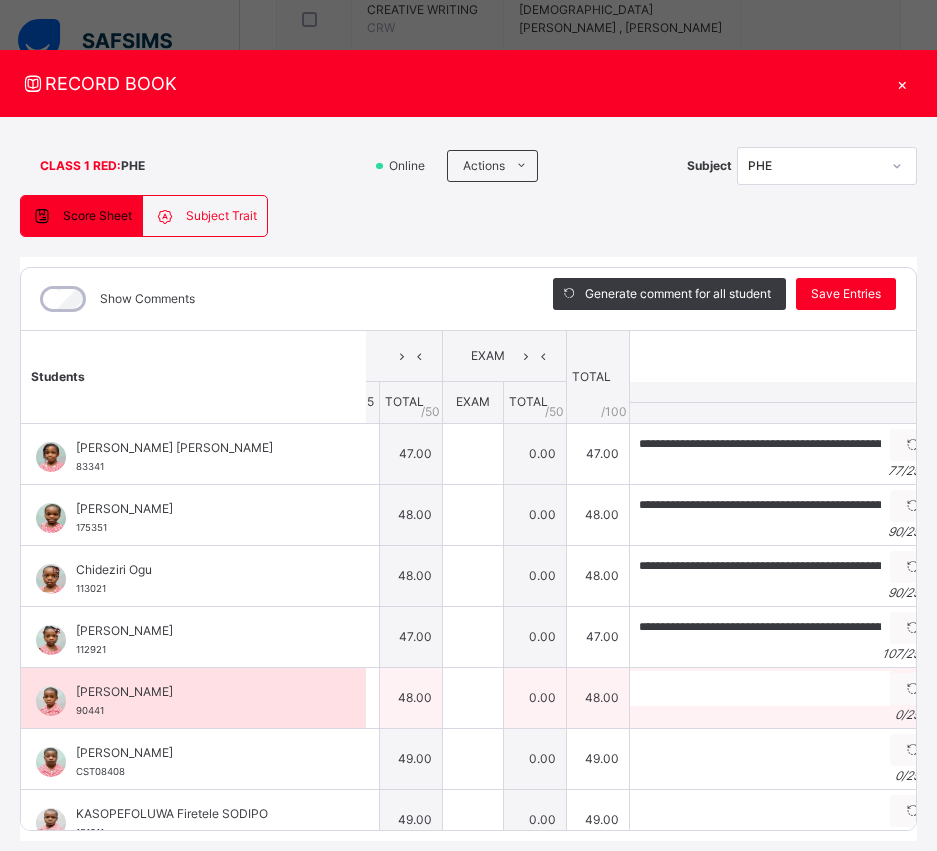 click on "Generate comment 0 / 250" at bounding box center (783, 697) 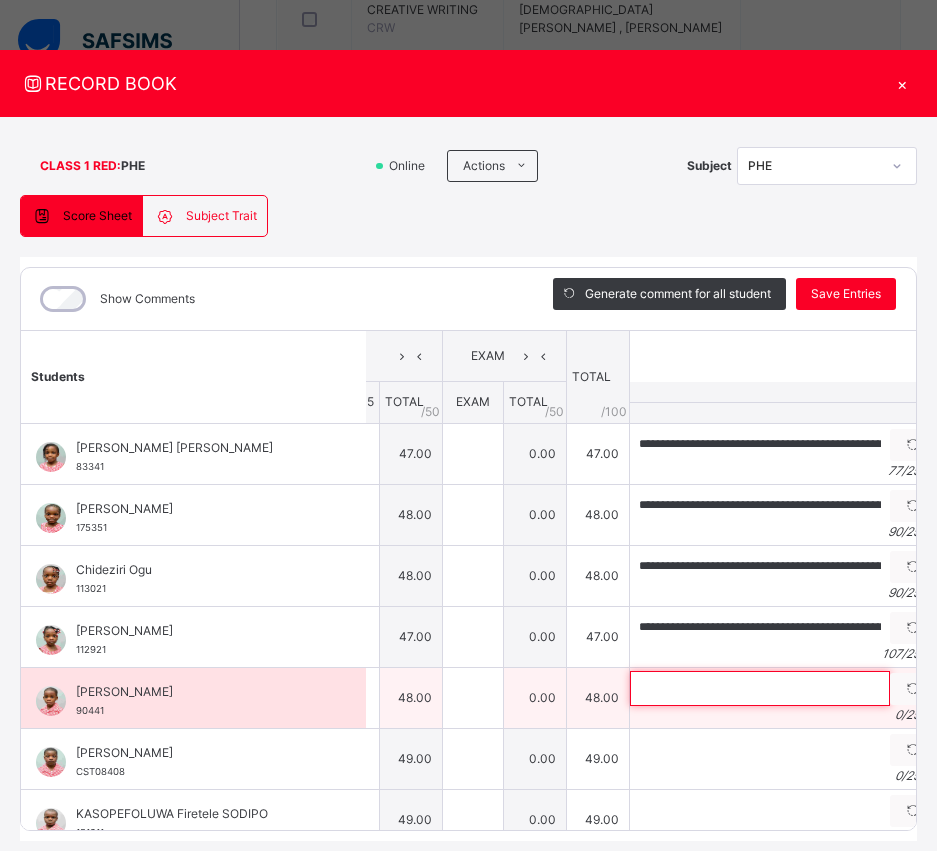 click at bounding box center [760, 688] 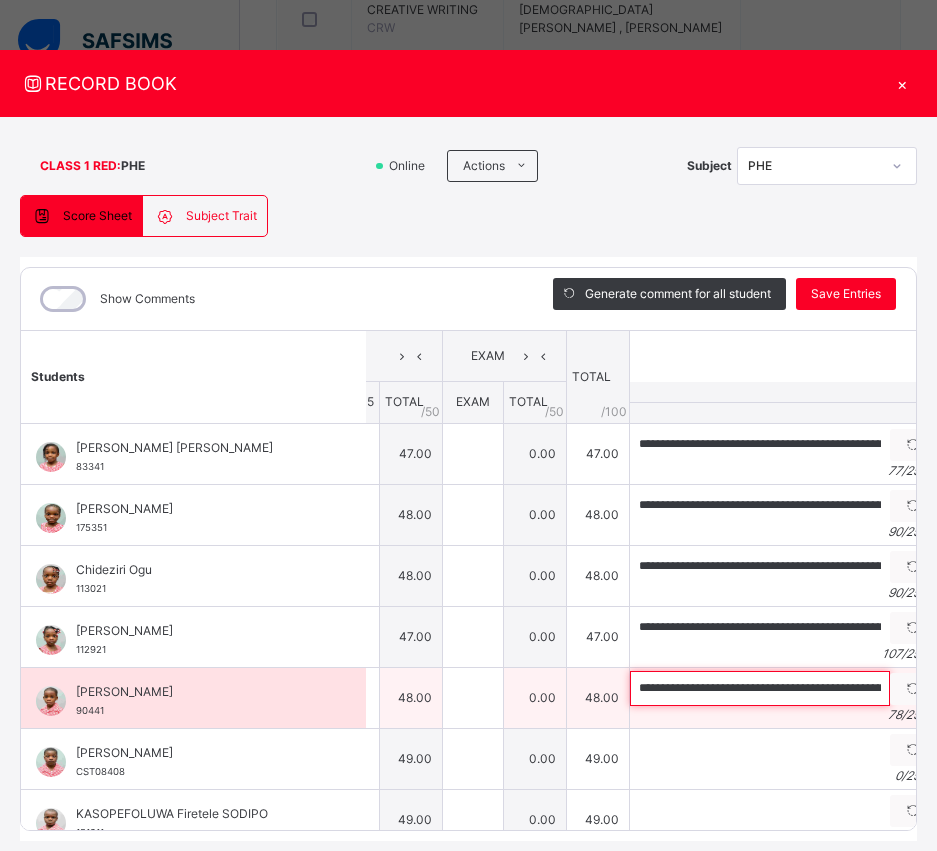 scroll, scrollTop: 0, scrollLeft: 210, axis: horizontal 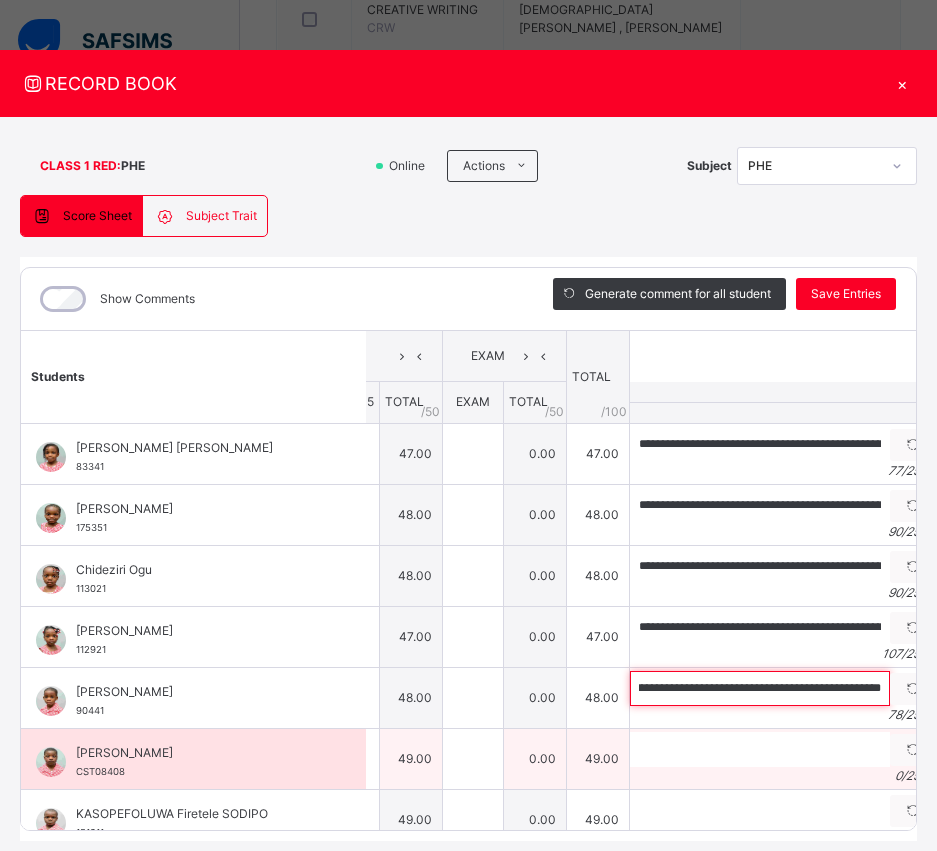 type on "**********" 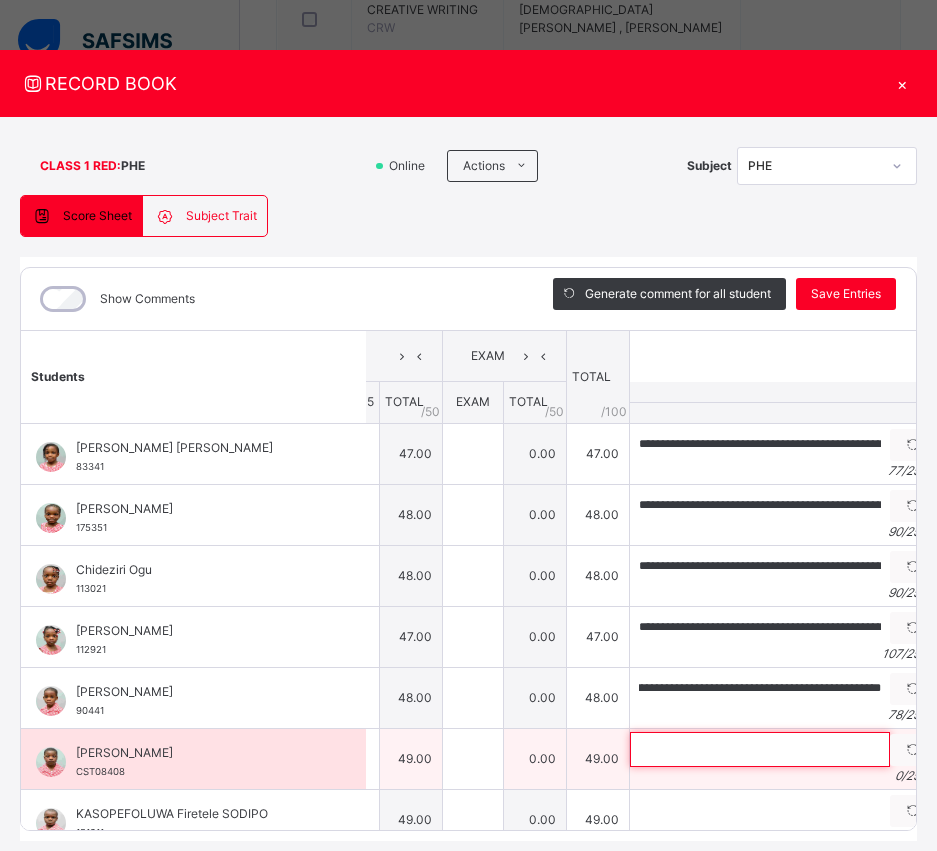 scroll, scrollTop: 0, scrollLeft: 0, axis: both 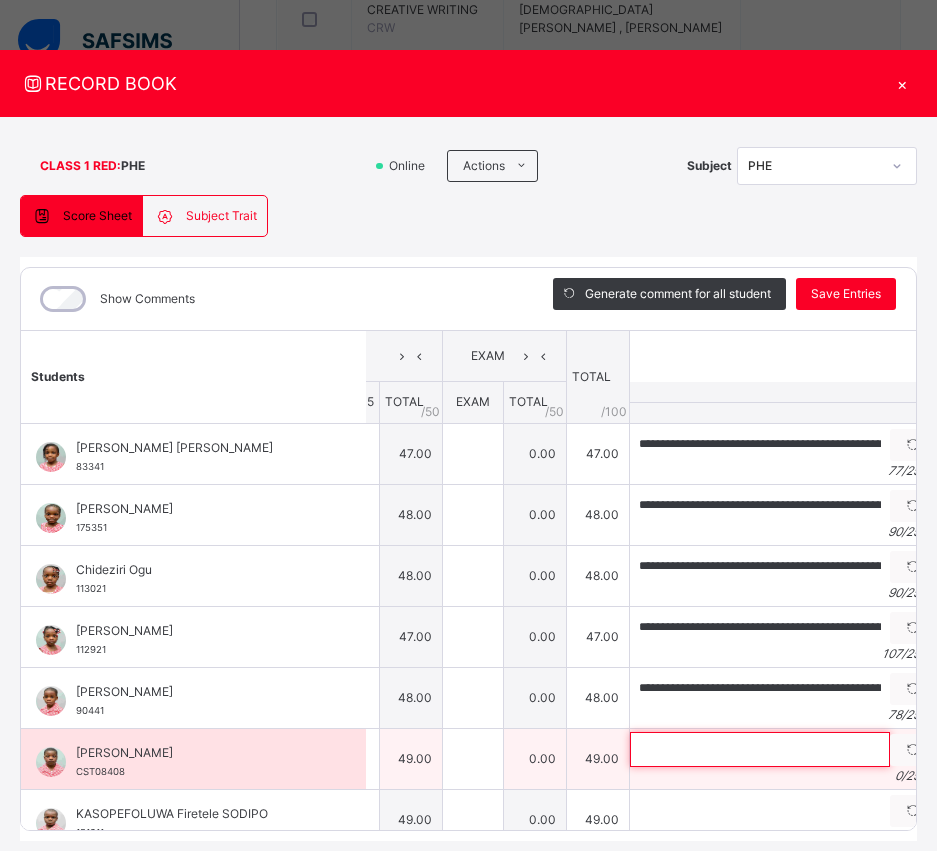 click at bounding box center [760, 749] 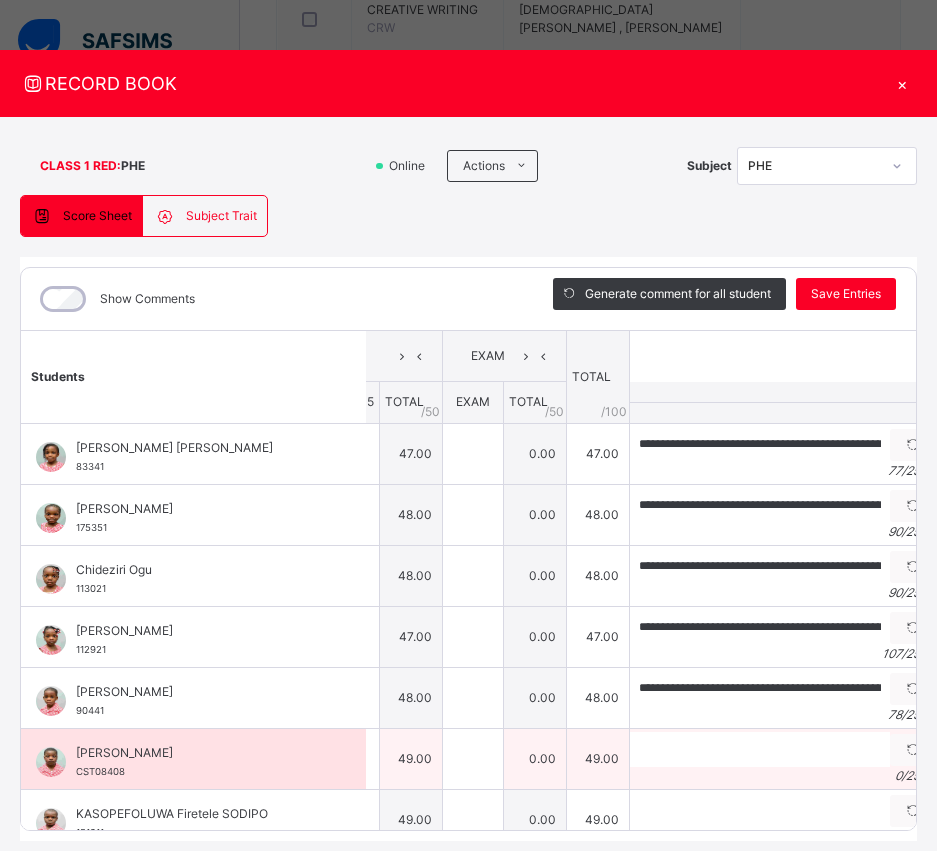 click on "0 / 250" at bounding box center (783, 776) 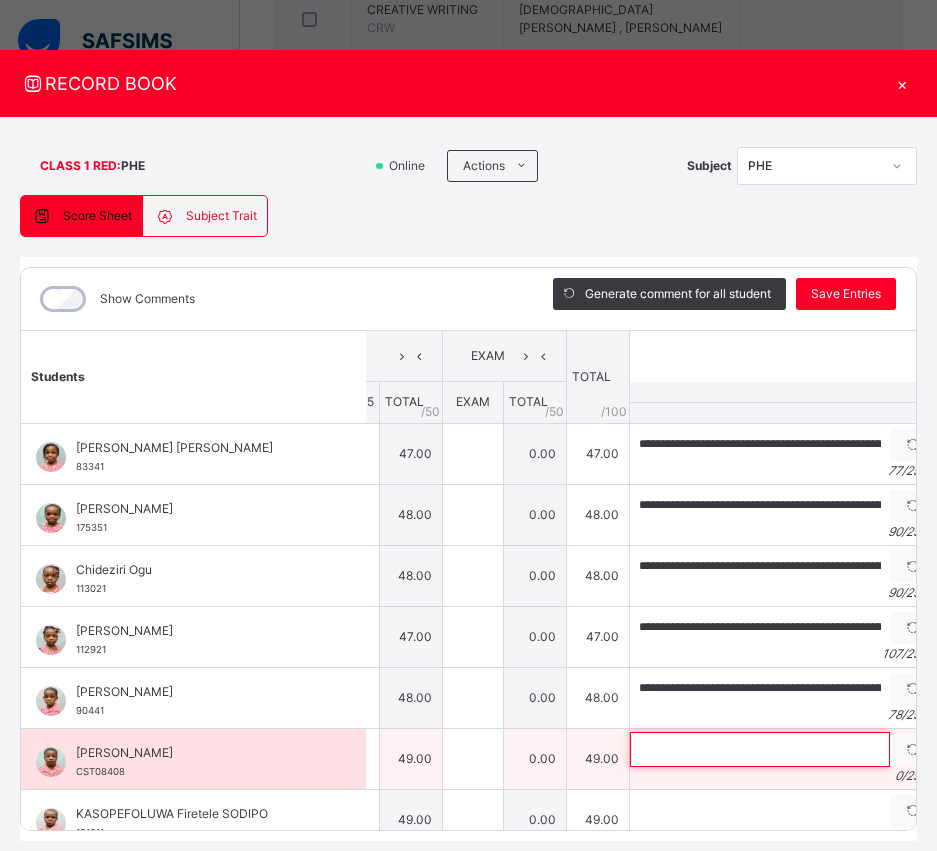click at bounding box center (760, 749) 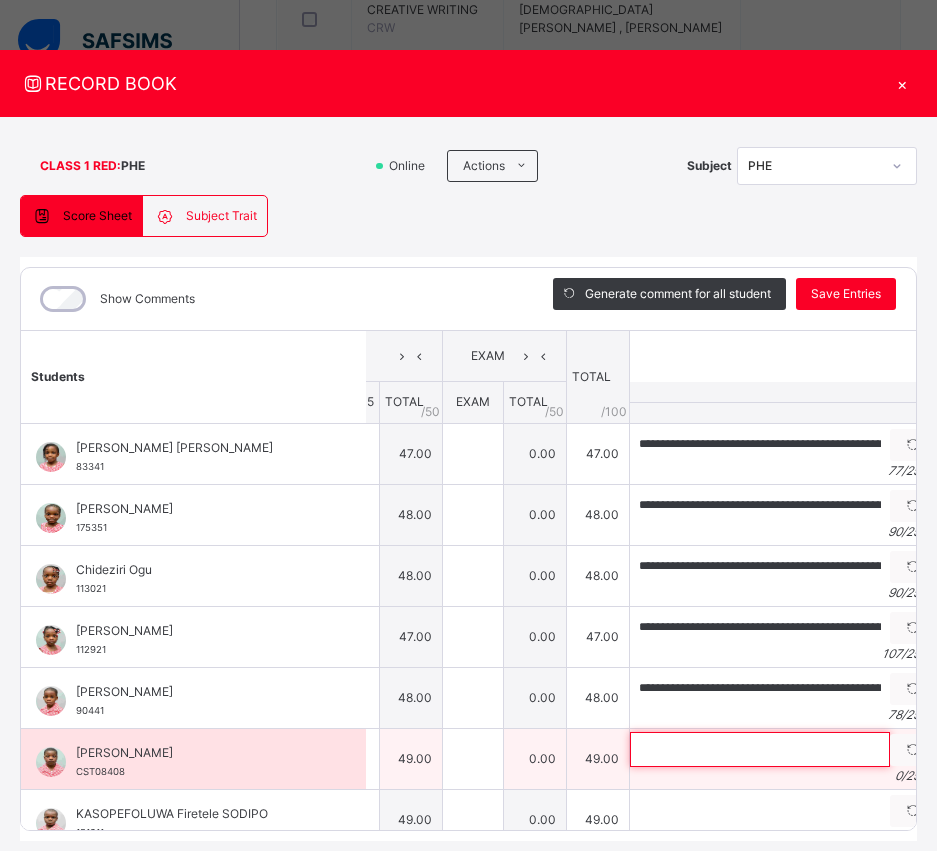 paste on "**********" 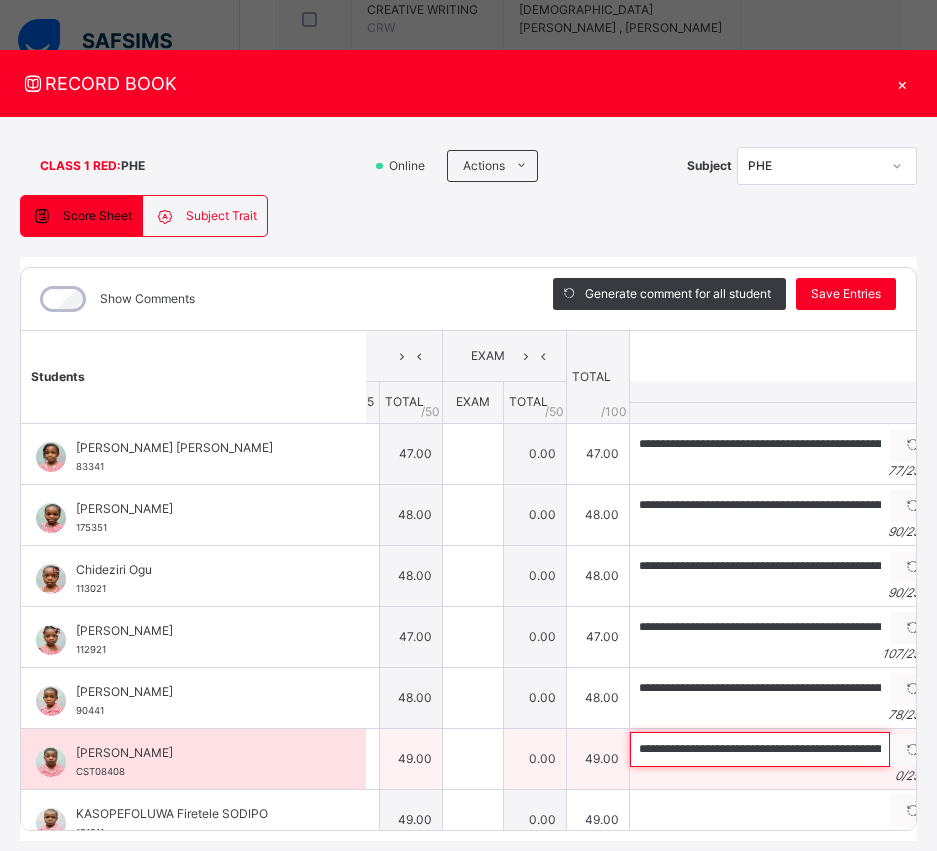 scroll, scrollTop: 0, scrollLeft: 267, axis: horizontal 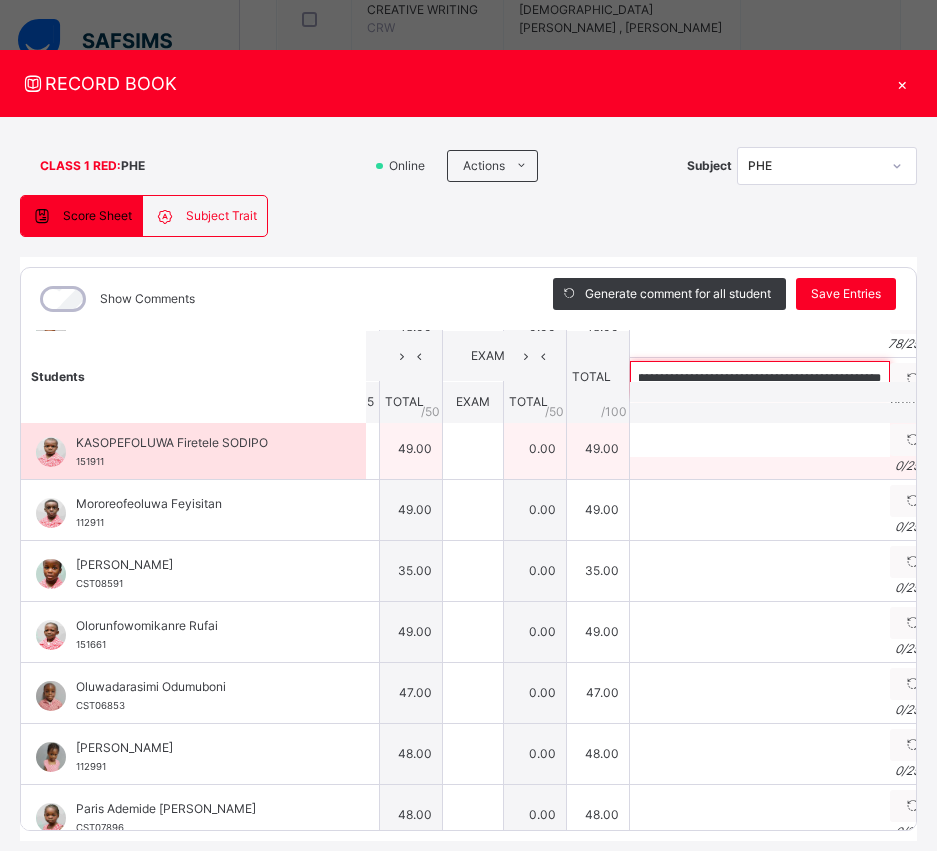type on "**********" 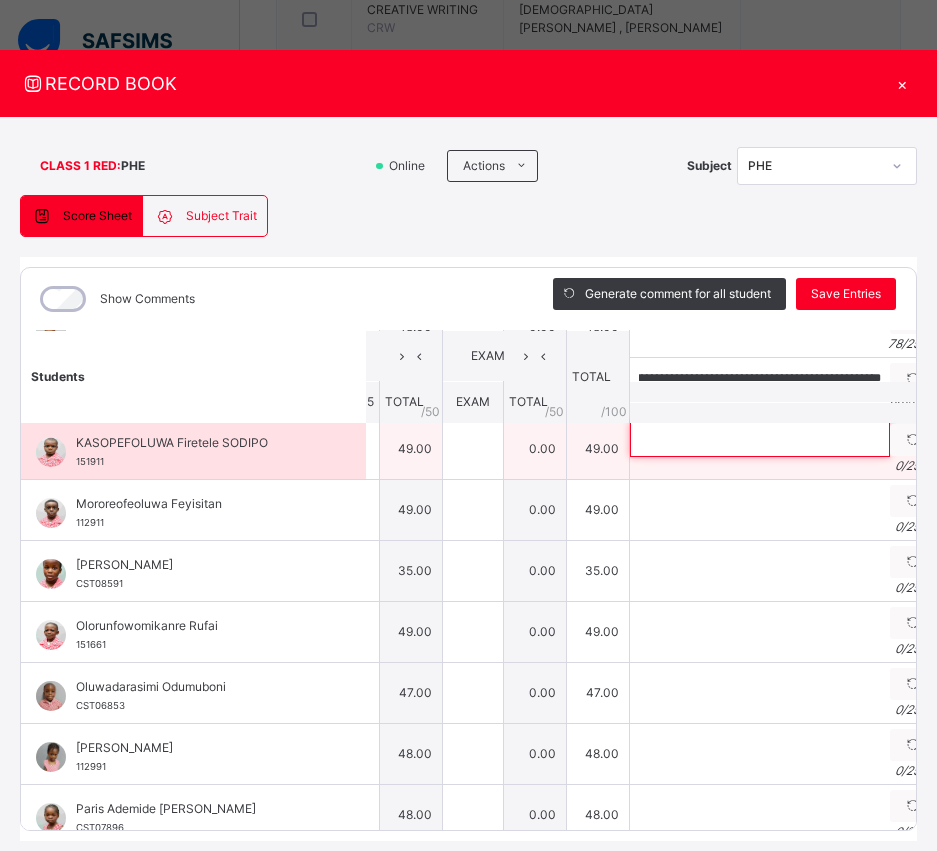 scroll, scrollTop: 0, scrollLeft: 0, axis: both 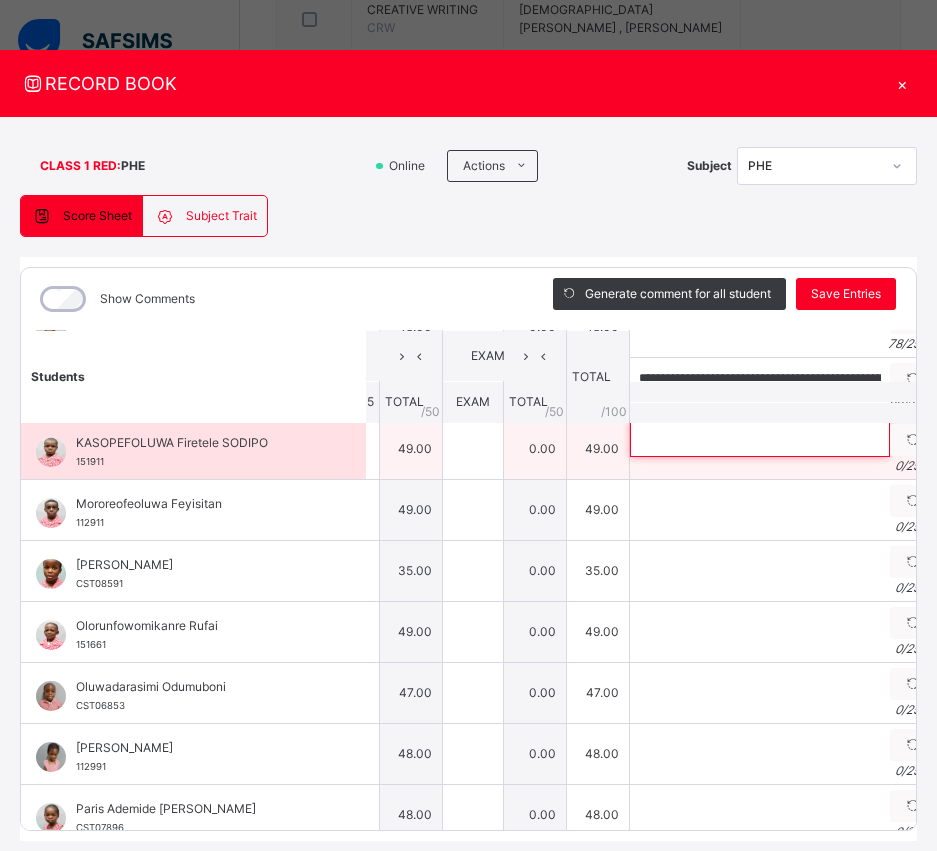 click at bounding box center [760, 439] 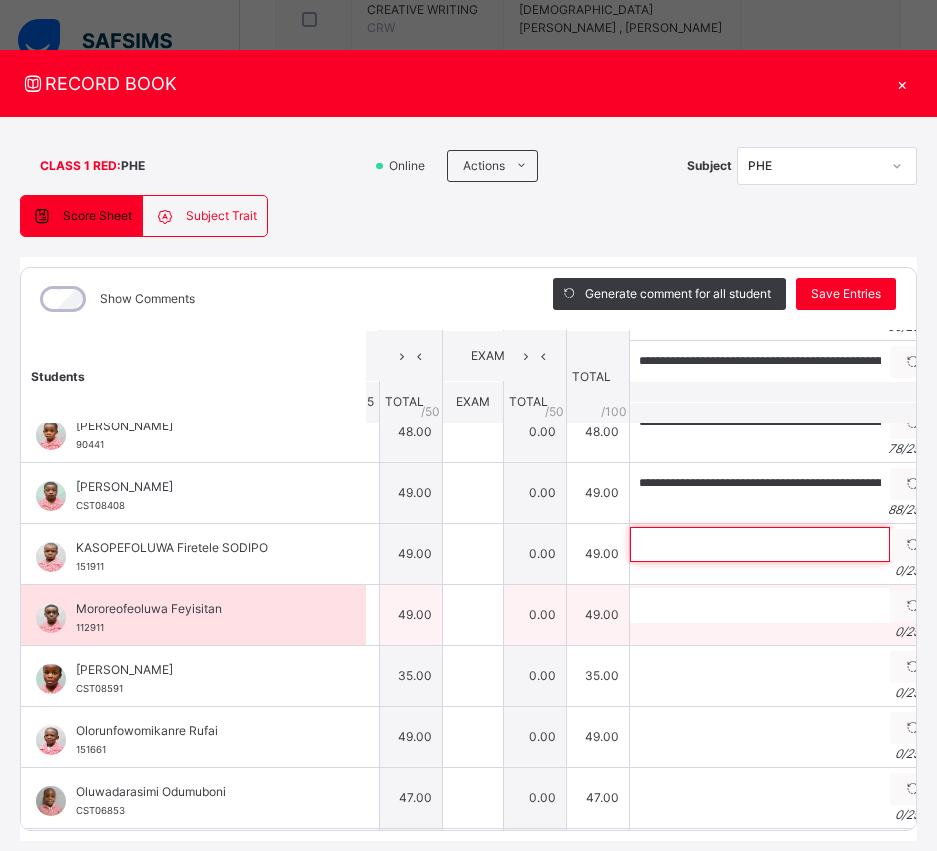 scroll, scrollTop: 266, scrollLeft: 348, axis: both 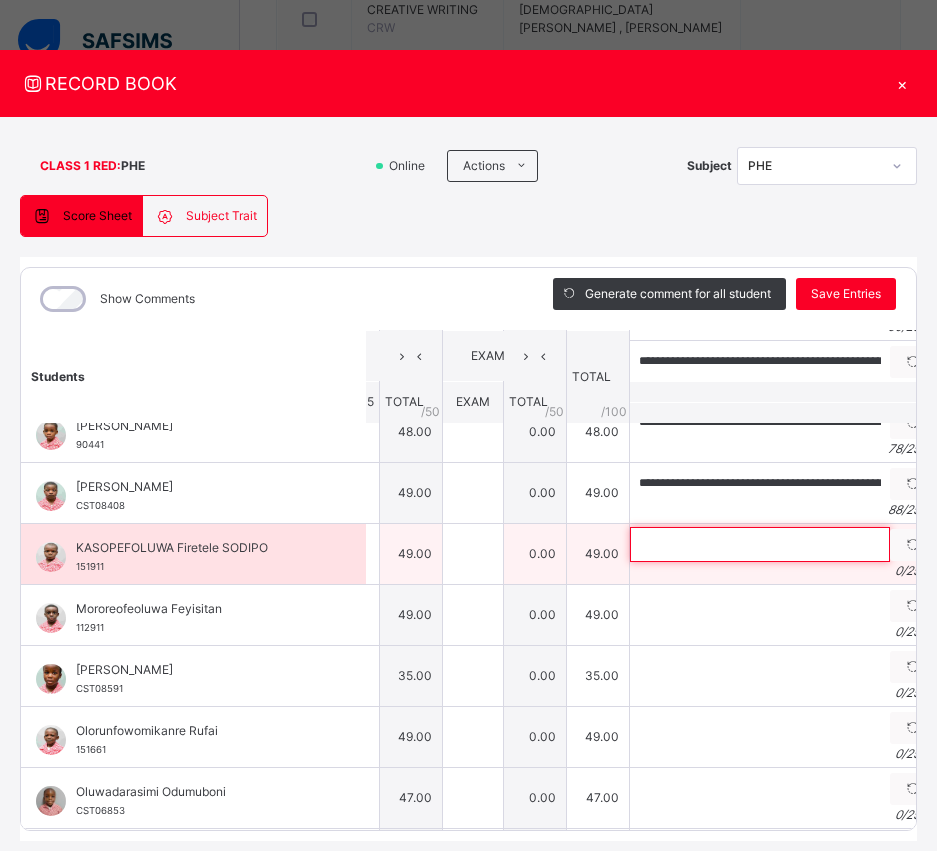 click at bounding box center (760, 544) 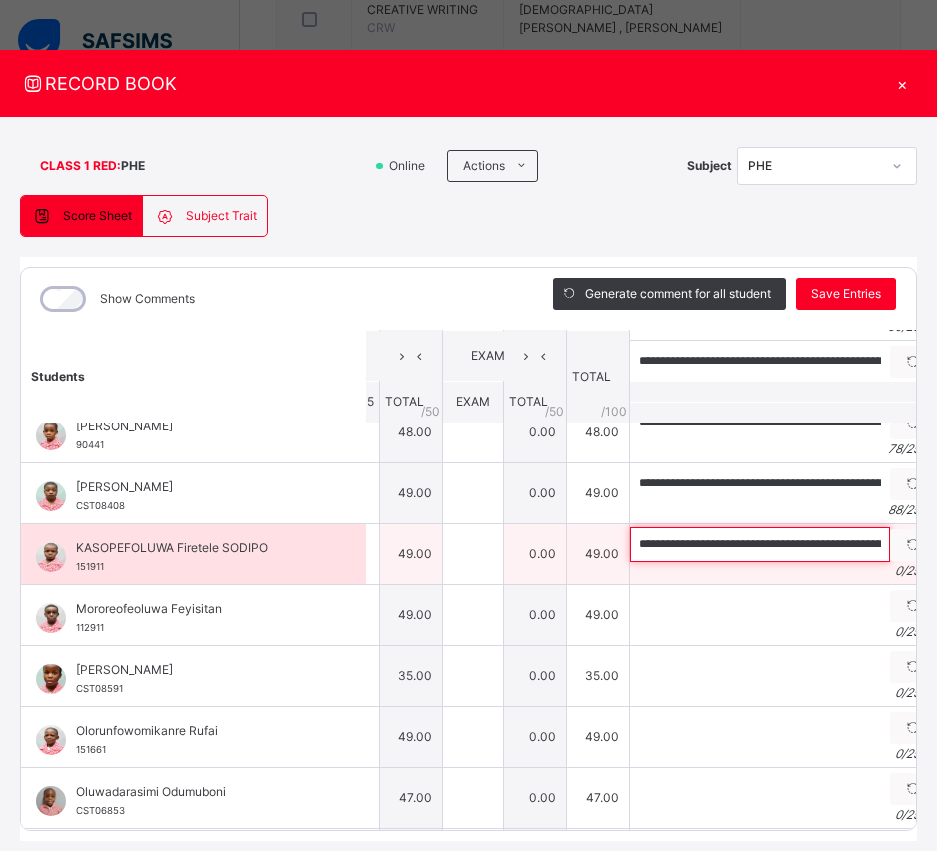 scroll, scrollTop: 0, scrollLeft: 288, axis: horizontal 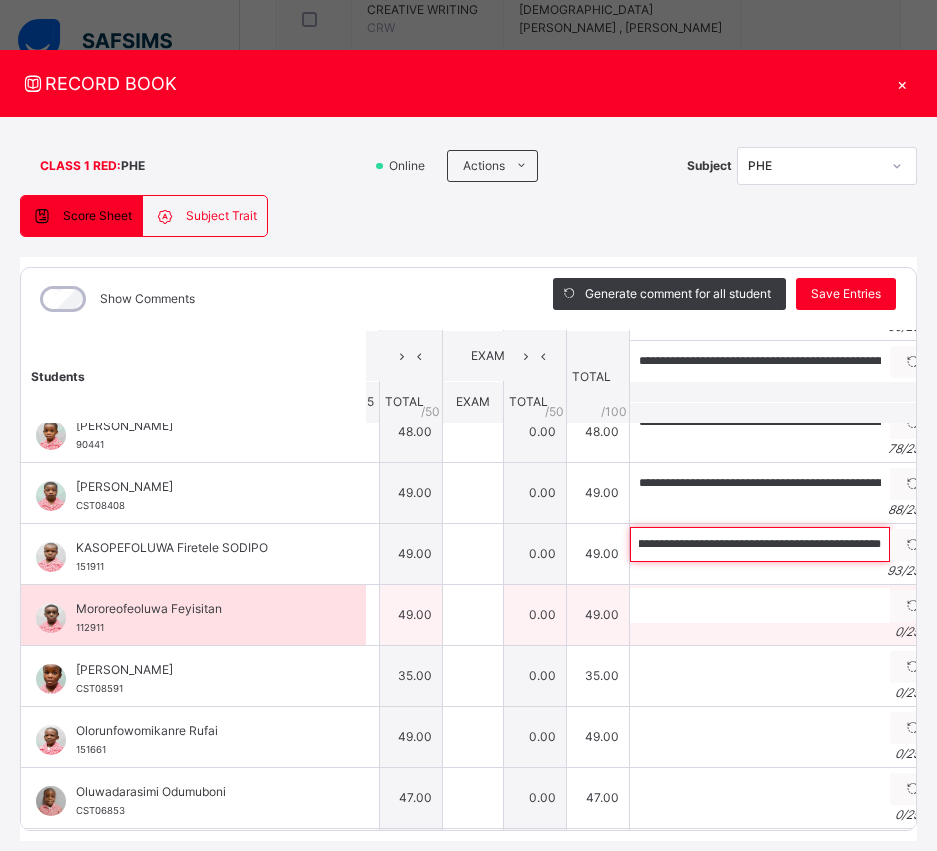 type on "**********" 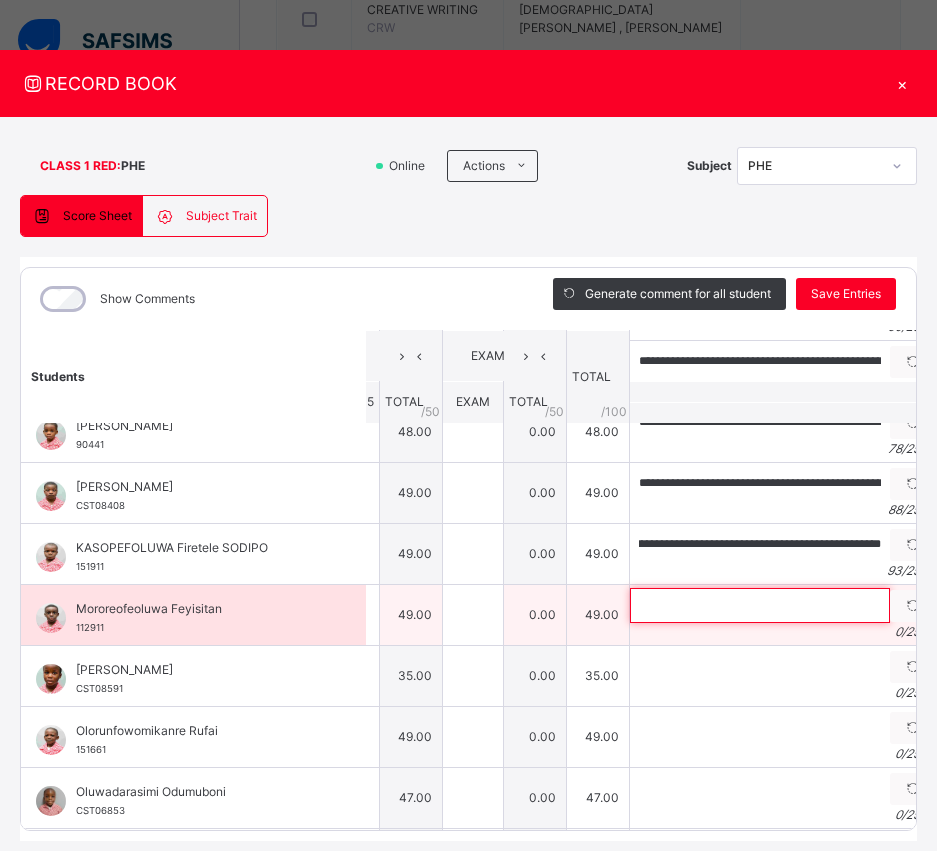 scroll, scrollTop: 0, scrollLeft: 0, axis: both 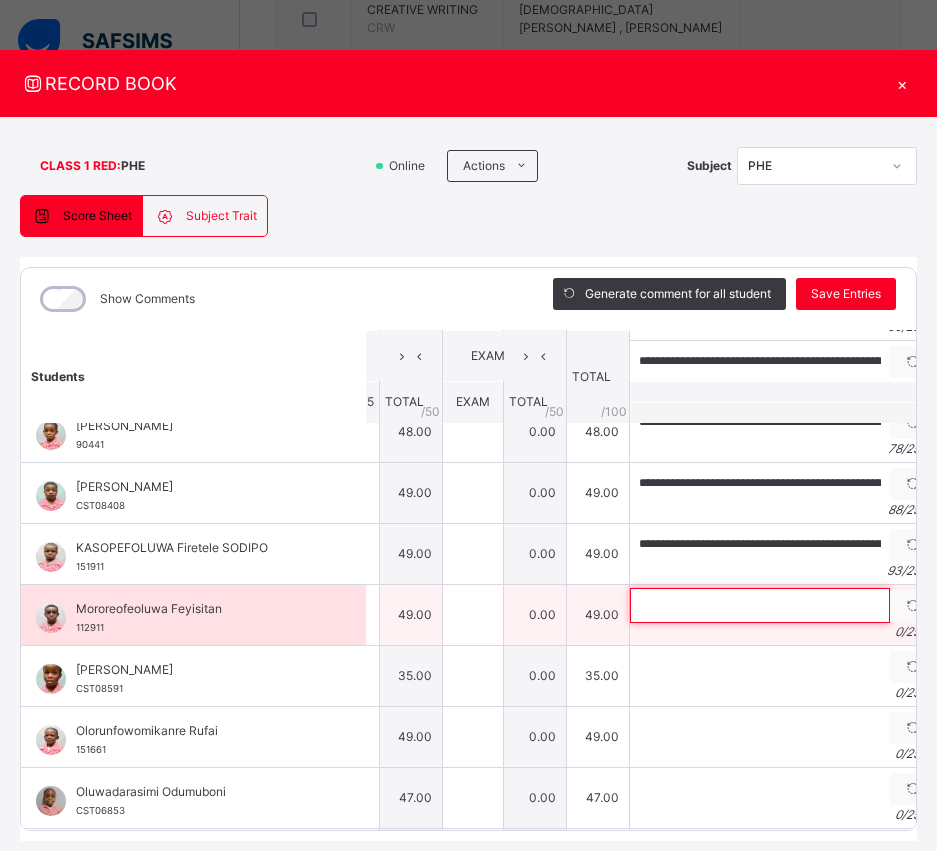 click at bounding box center (760, 605) 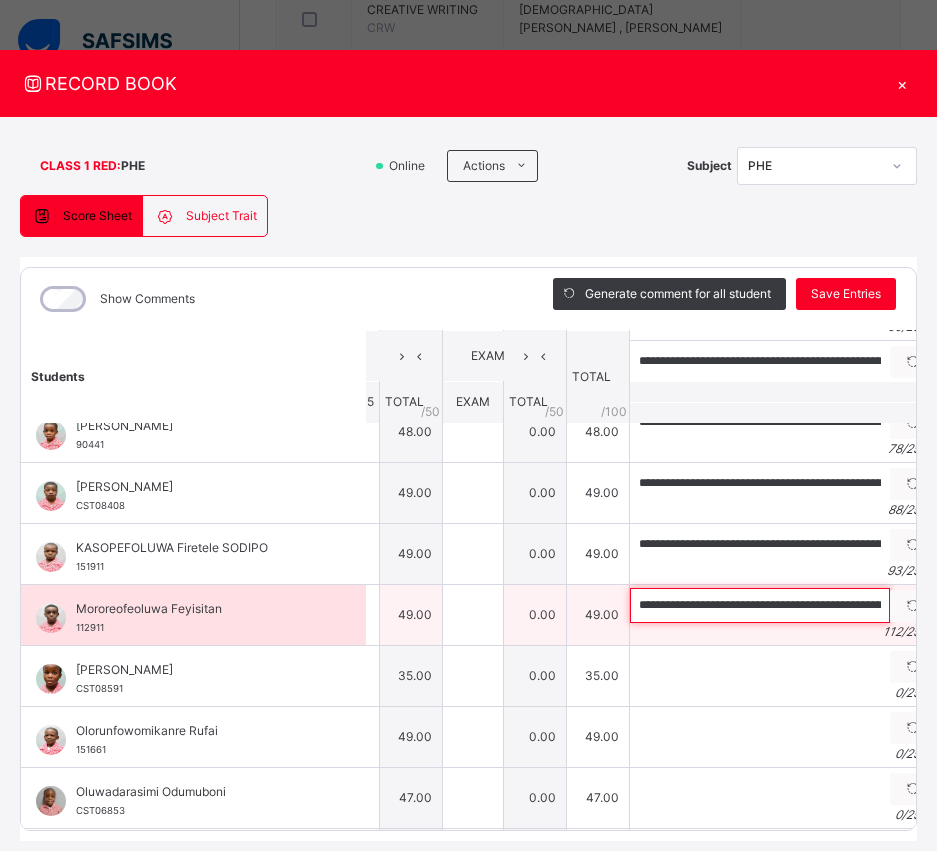 scroll, scrollTop: 0, scrollLeft: 410, axis: horizontal 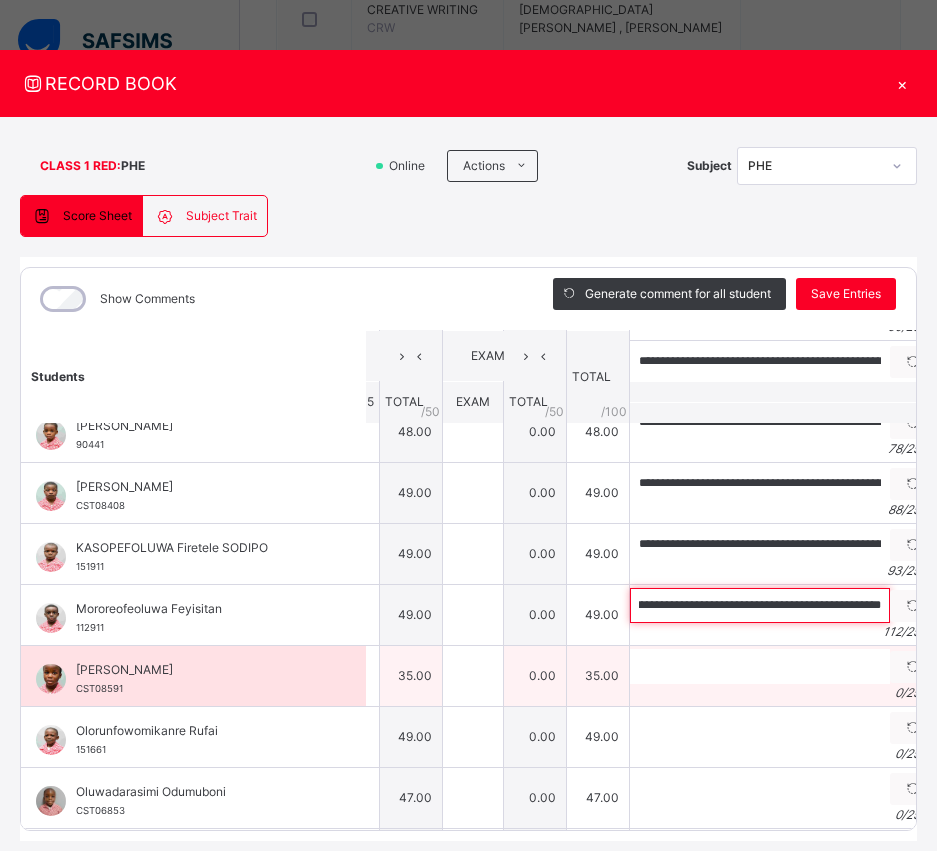type on "**********" 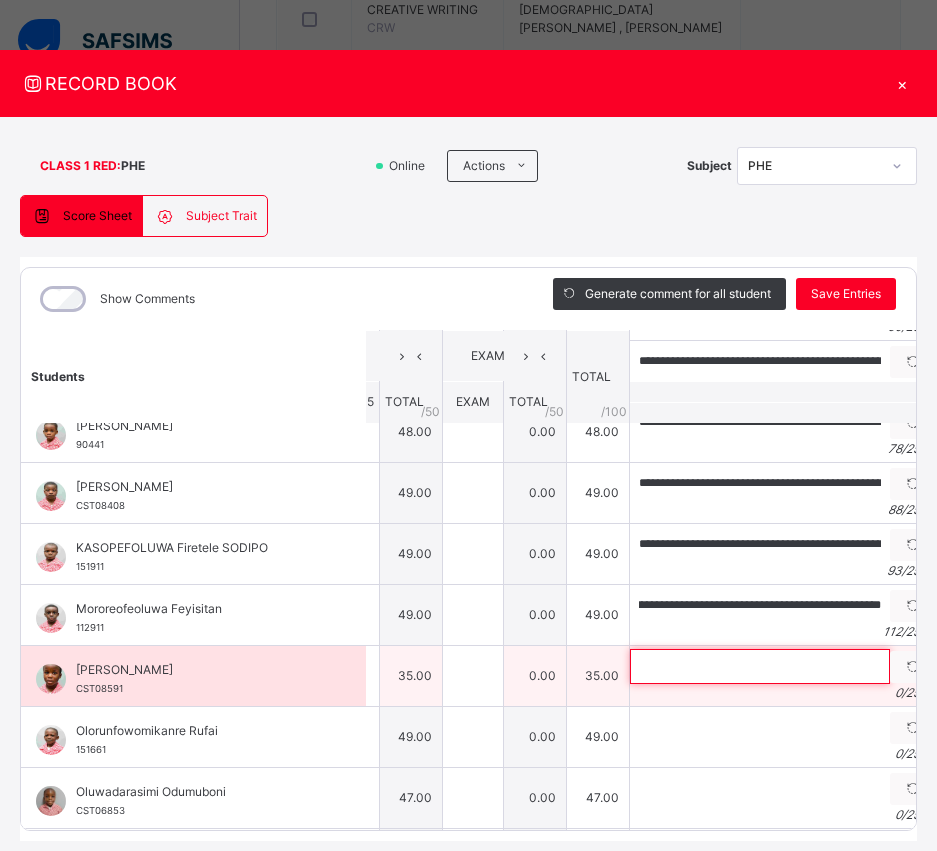 scroll, scrollTop: 0, scrollLeft: 0, axis: both 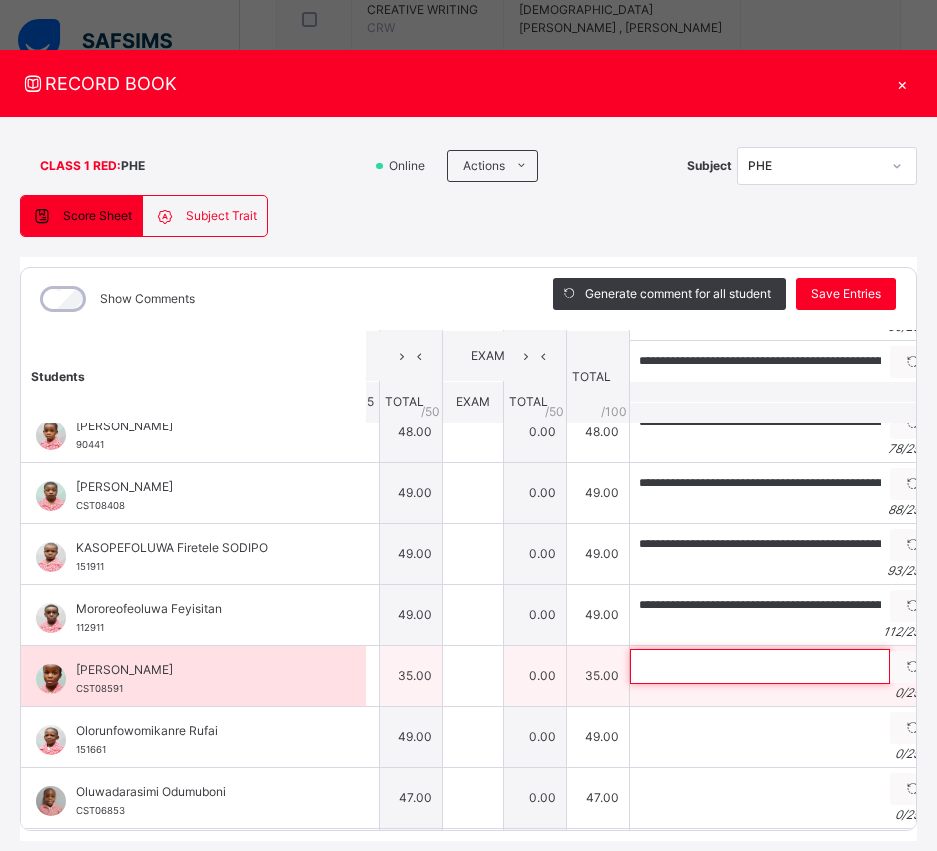 click at bounding box center (760, 666) 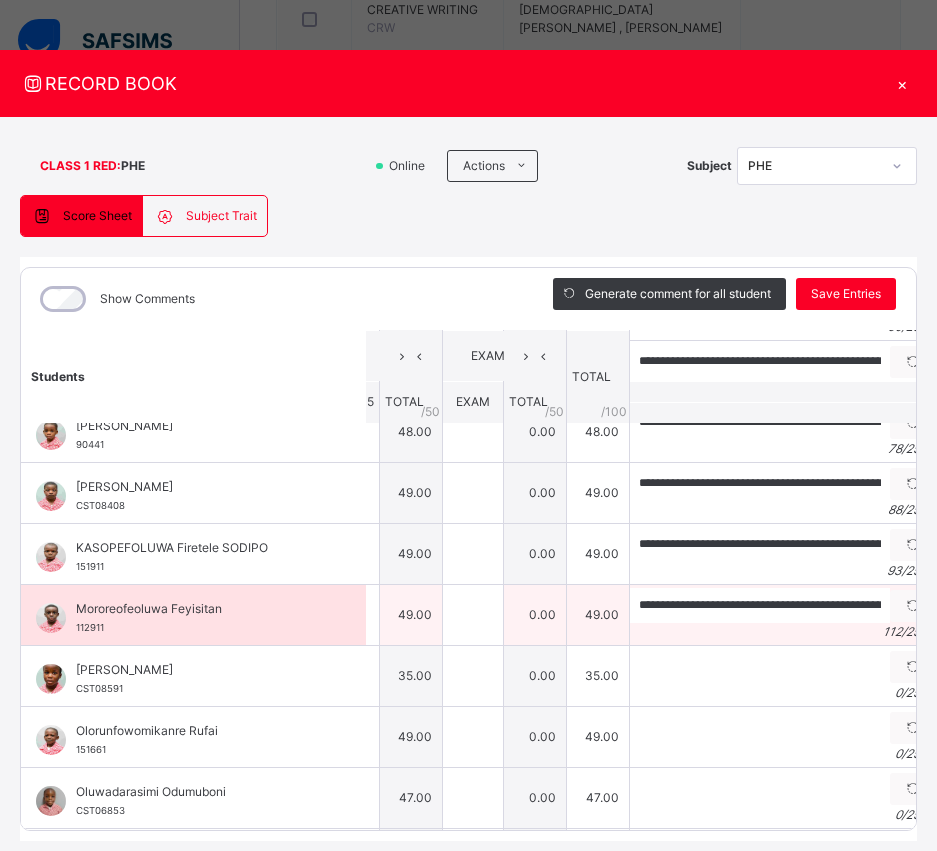 click on "112 / 250" at bounding box center (783, 632) 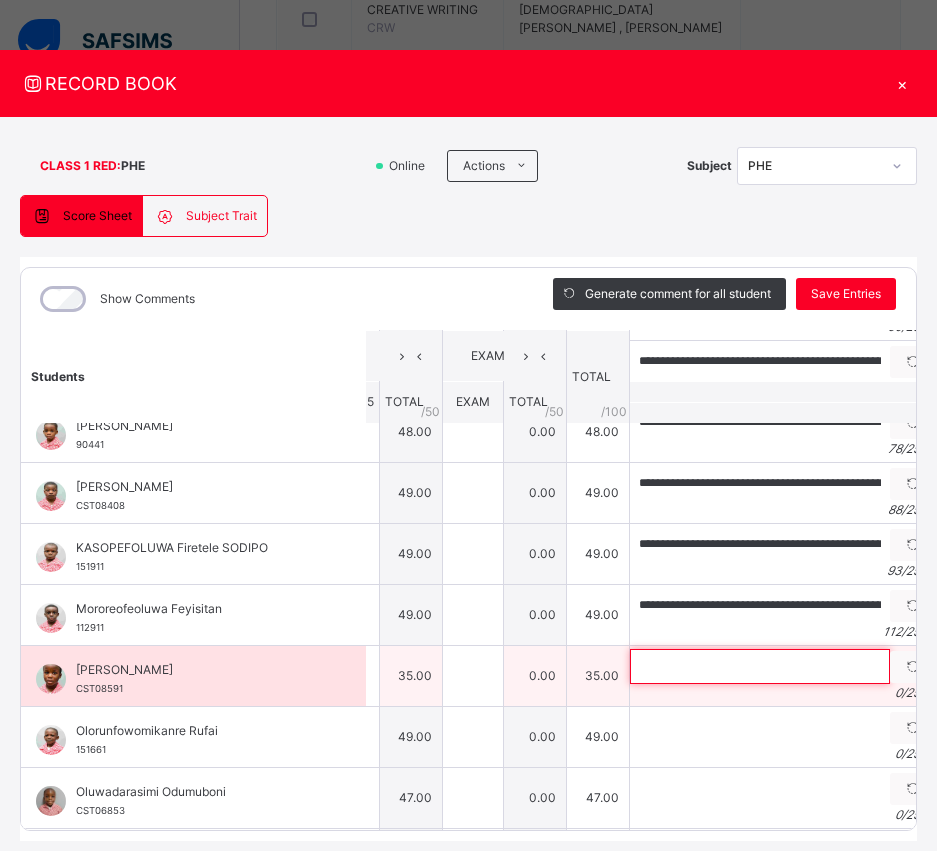 click at bounding box center [760, 666] 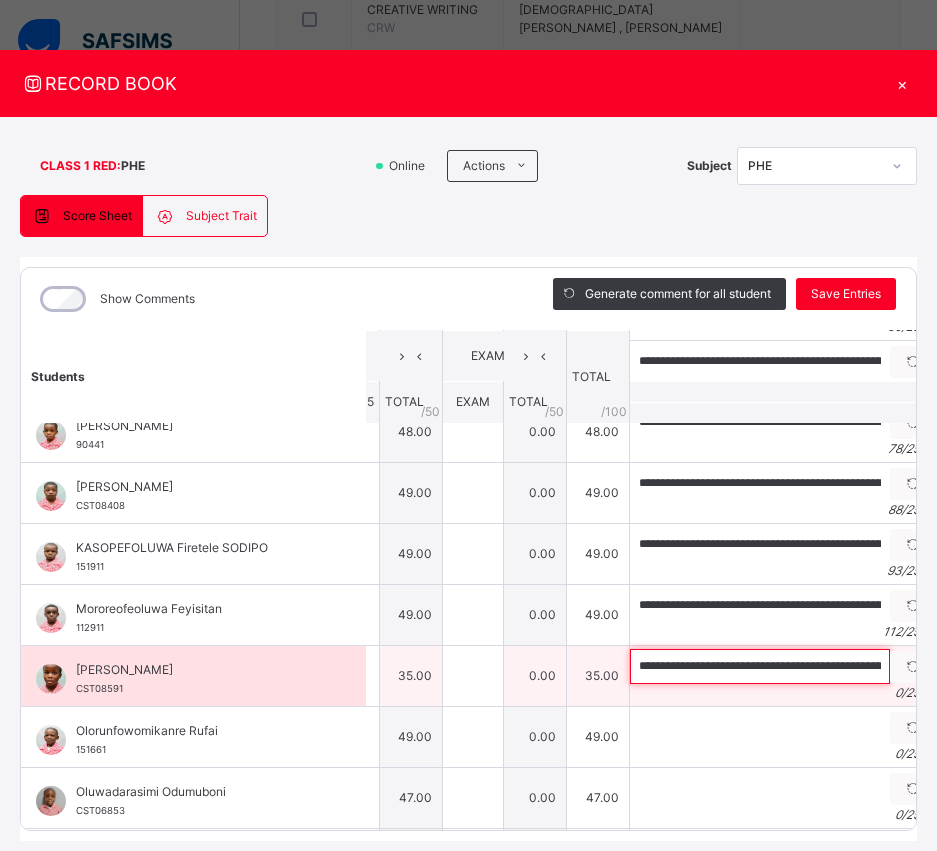 scroll, scrollTop: 0, scrollLeft: 217, axis: horizontal 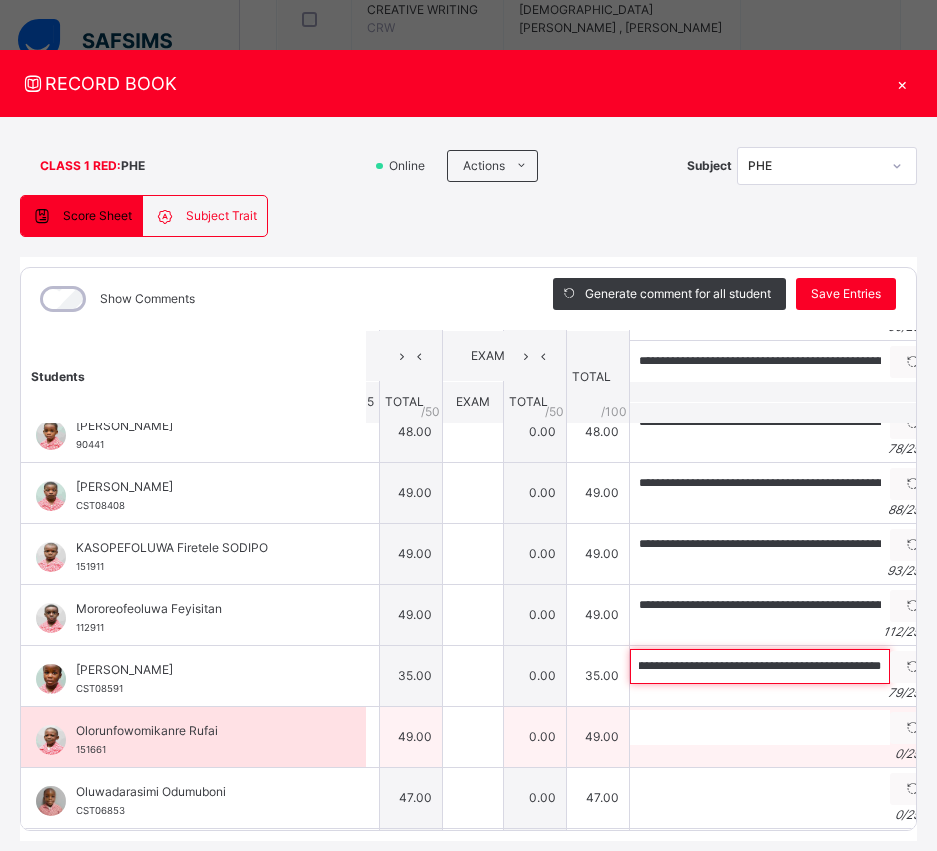 type on "**********" 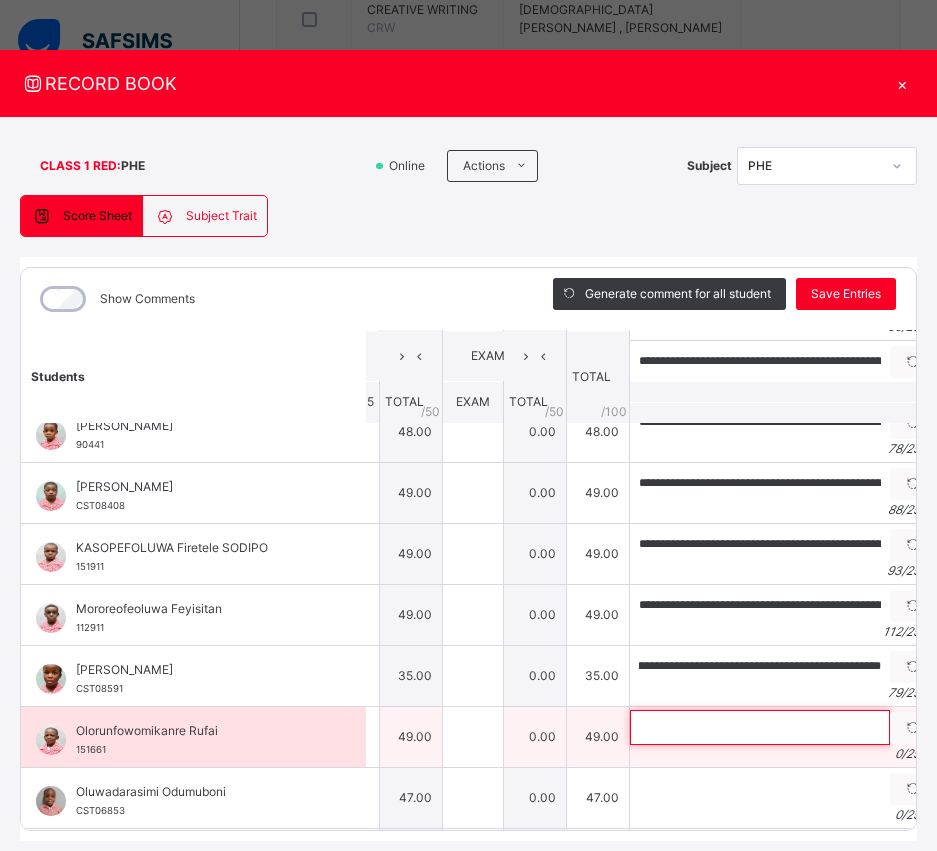 scroll, scrollTop: 0, scrollLeft: 0, axis: both 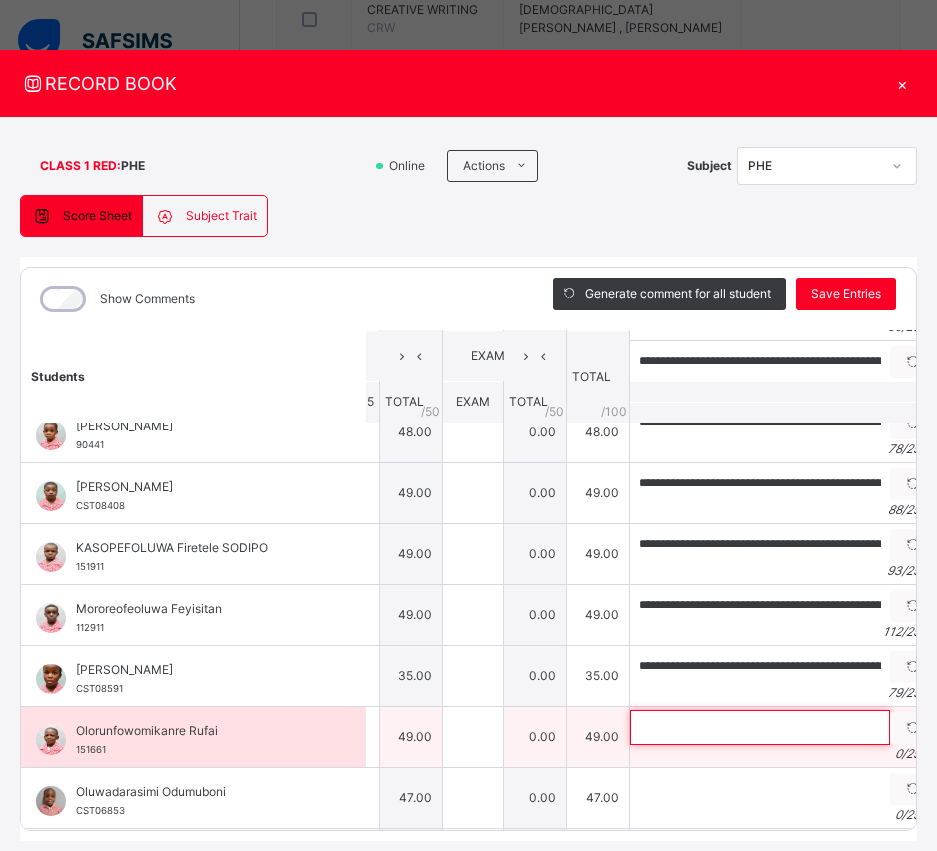 click at bounding box center [760, 727] 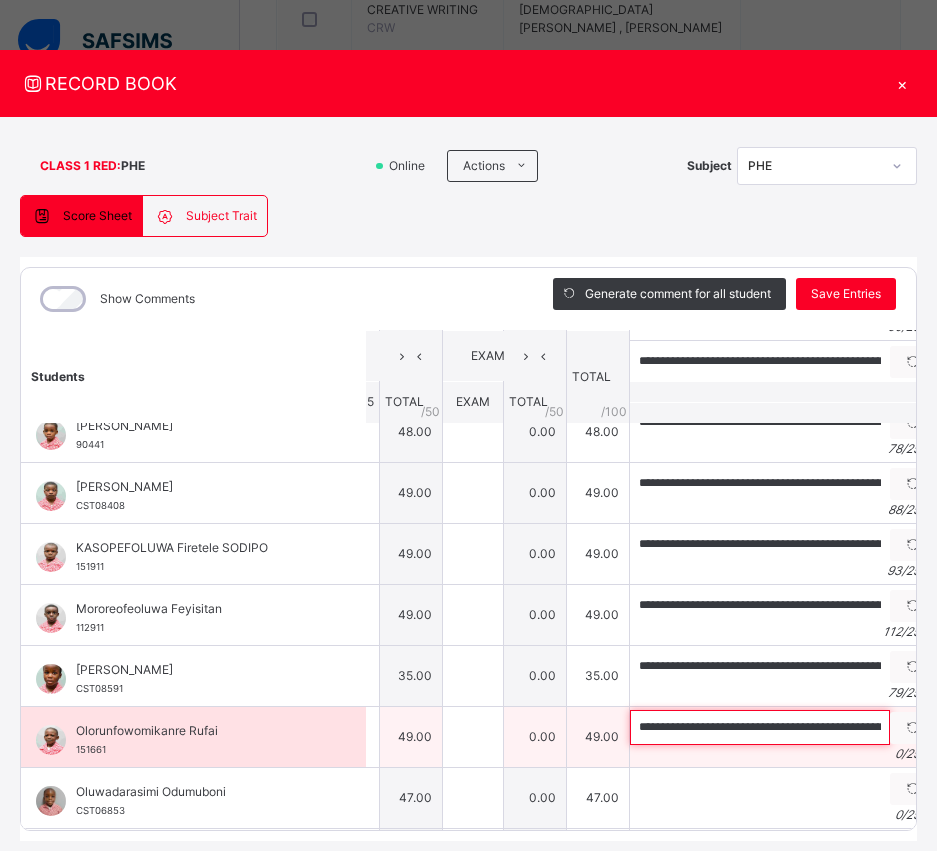 scroll, scrollTop: 0, scrollLeft: 409, axis: horizontal 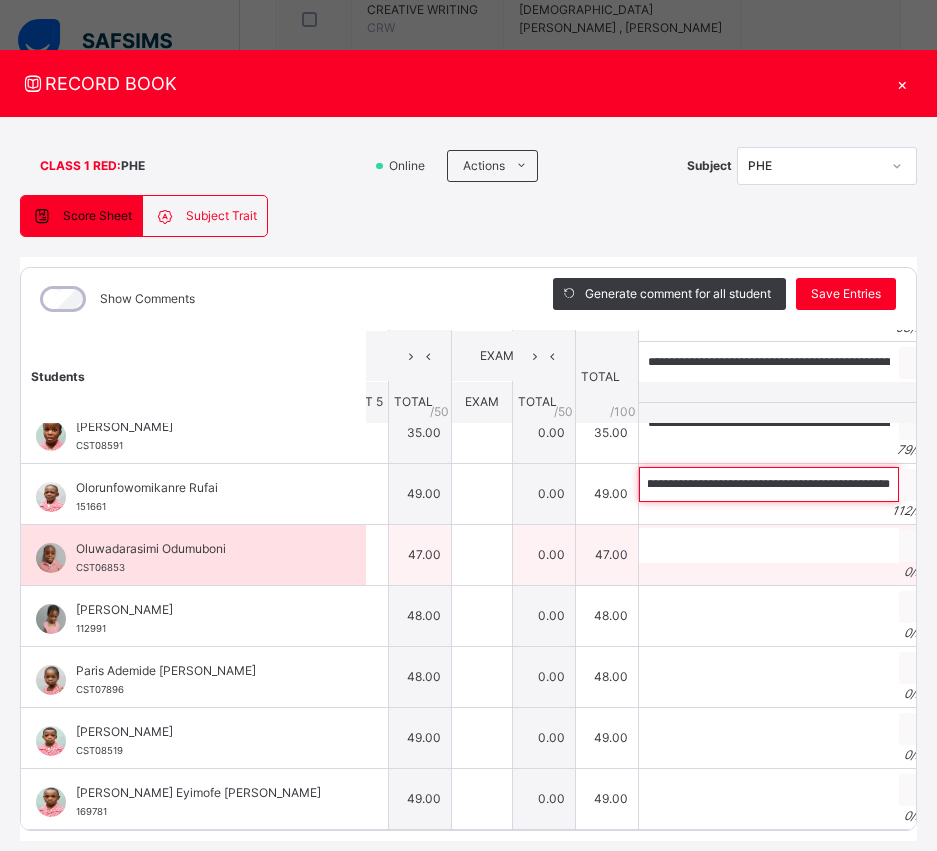 type on "**********" 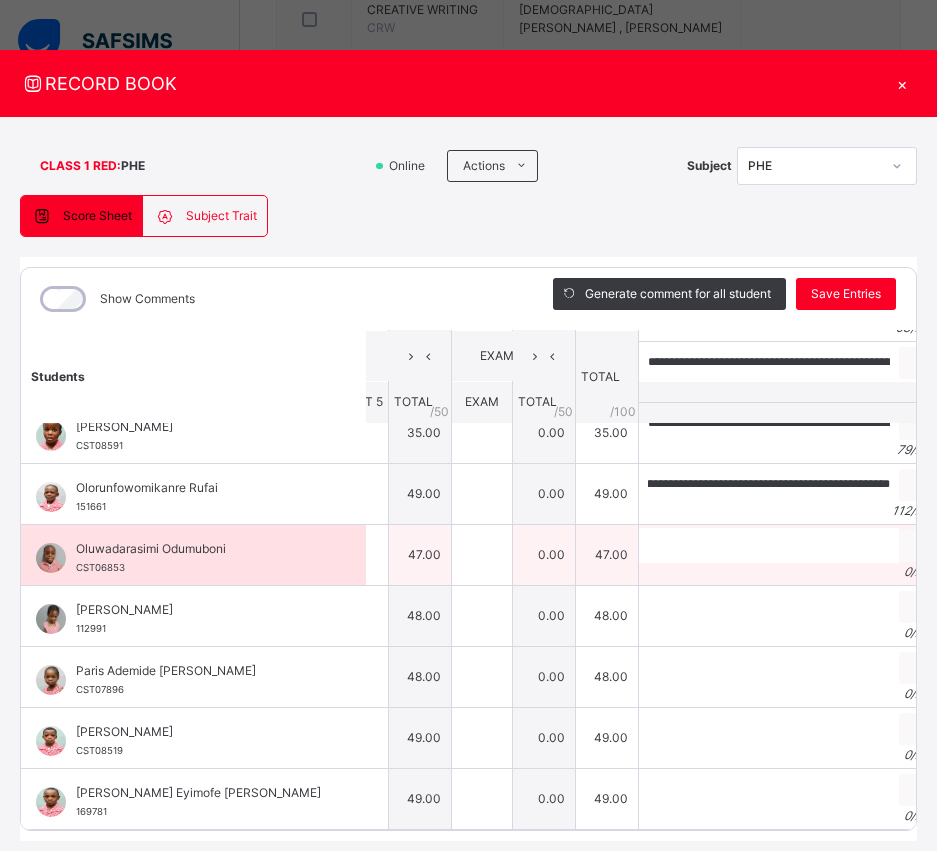 scroll, scrollTop: 0, scrollLeft: 0, axis: both 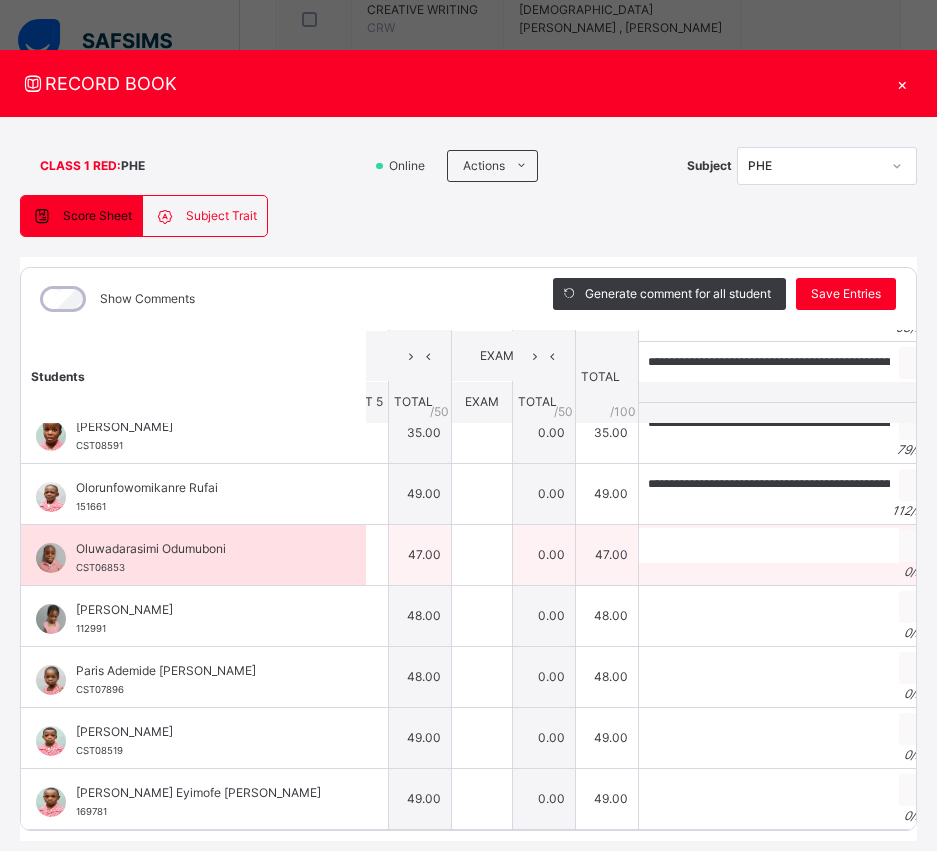 click on "0 / 250" at bounding box center [792, 572] 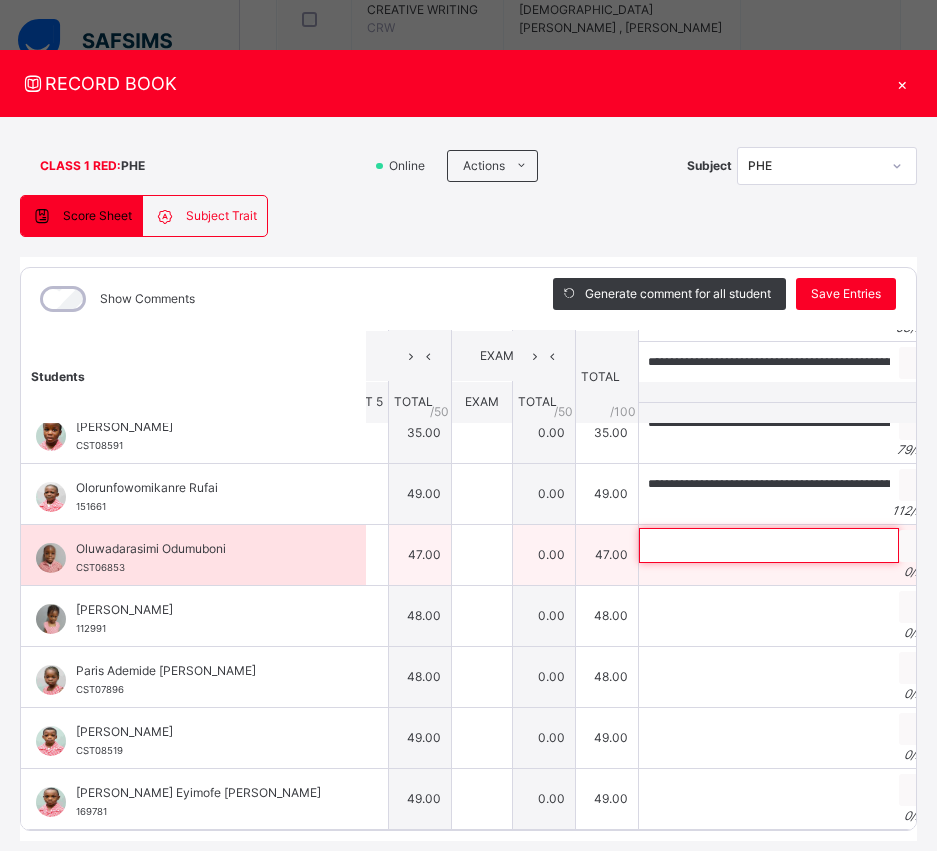 click at bounding box center [769, 545] 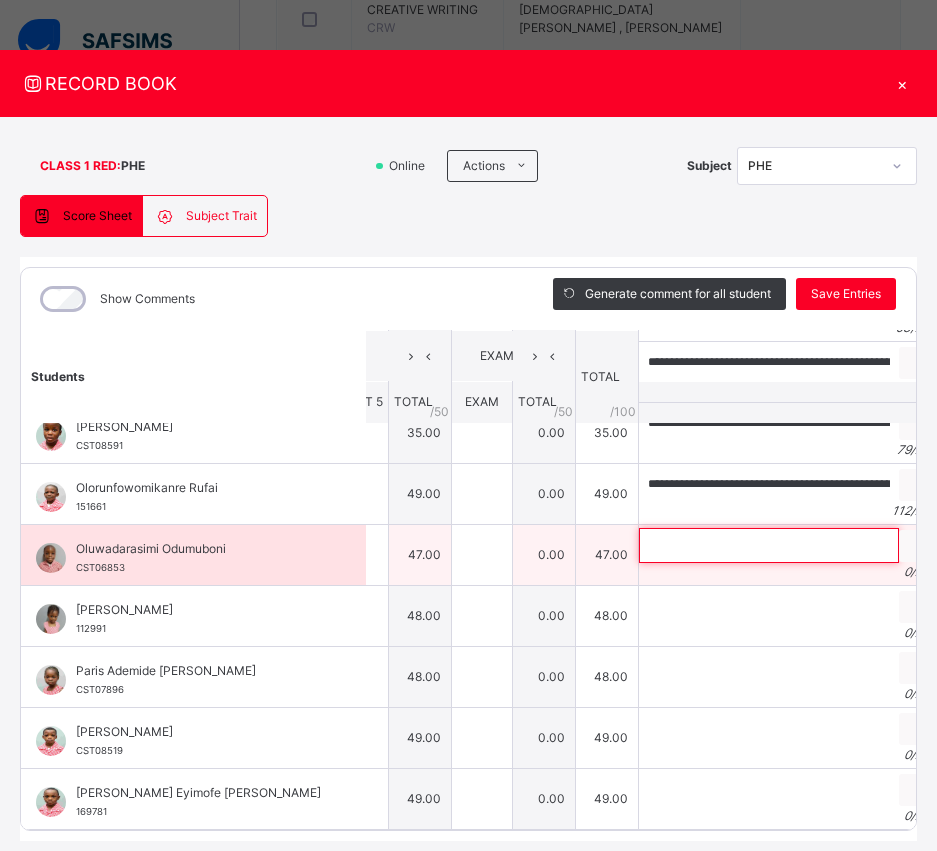 click at bounding box center (769, 545) 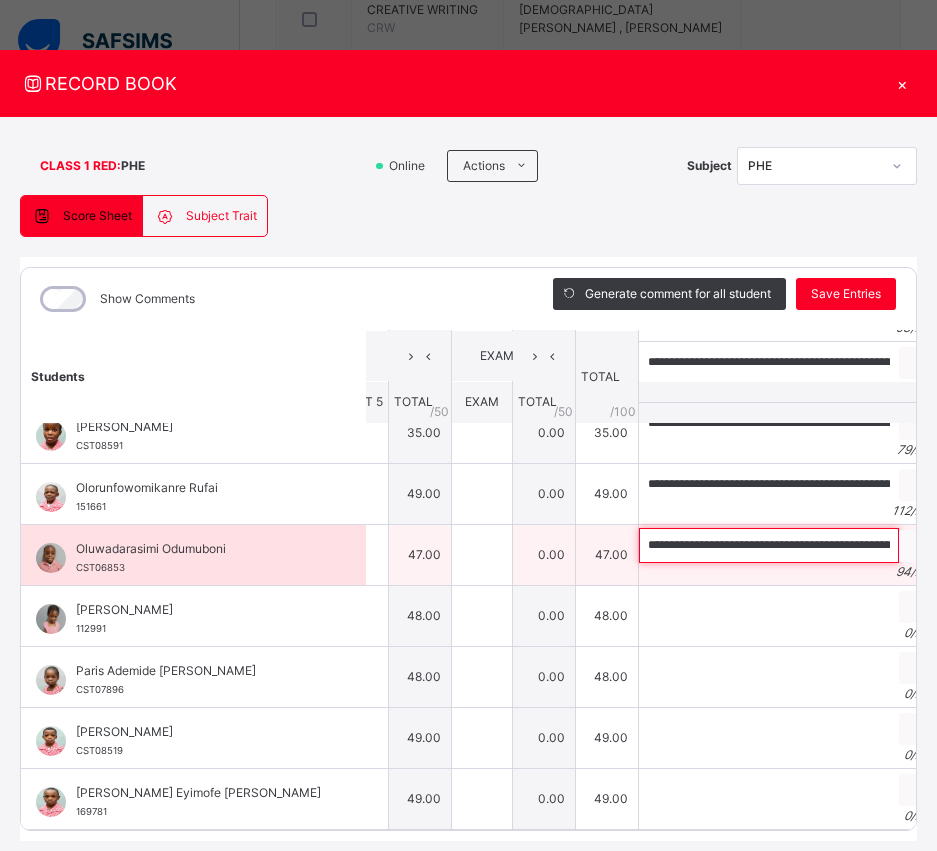 scroll, scrollTop: 0, scrollLeft: 292, axis: horizontal 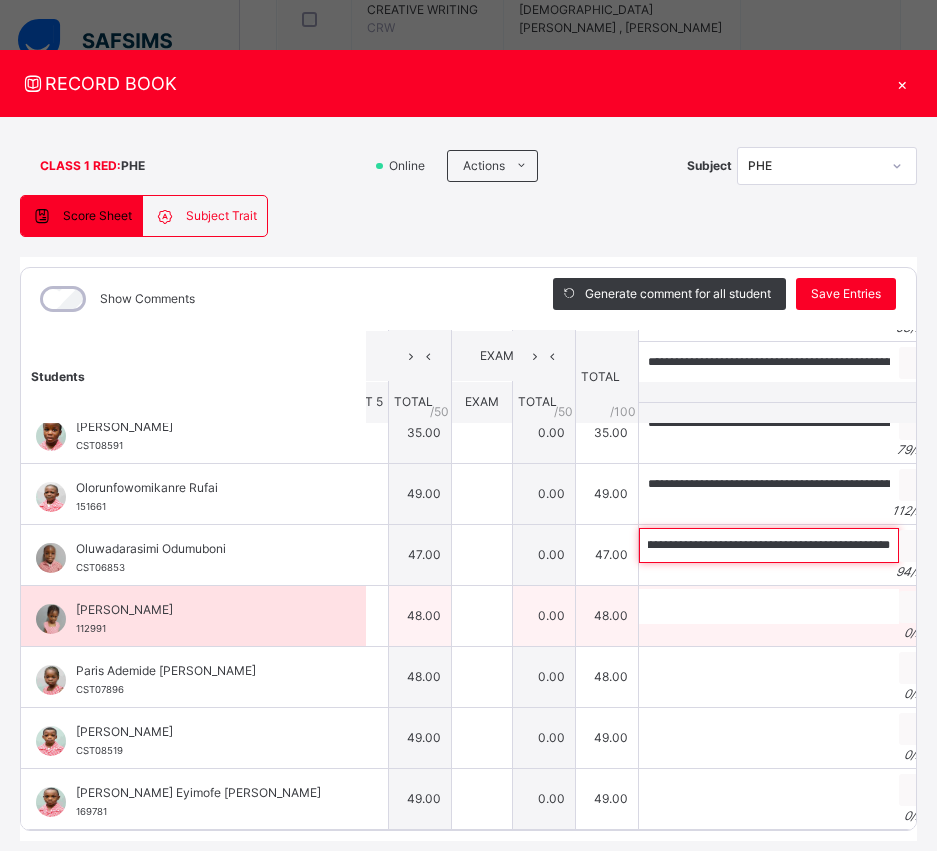 type on "**********" 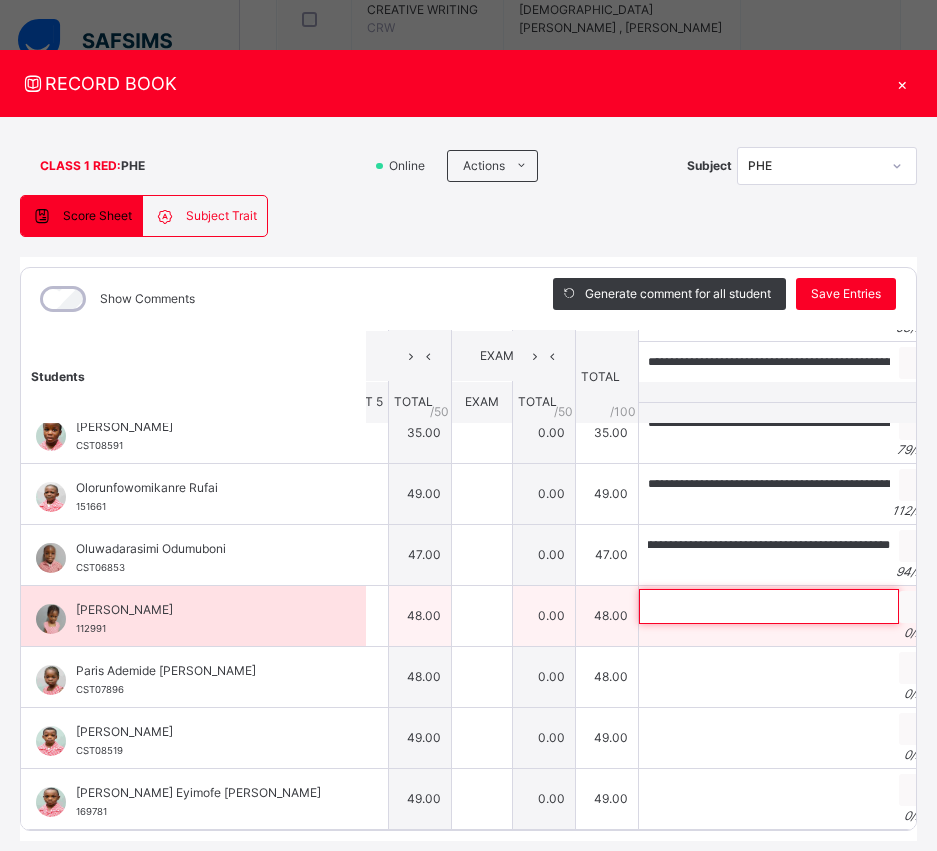 scroll, scrollTop: 0, scrollLeft: 0, axis: both 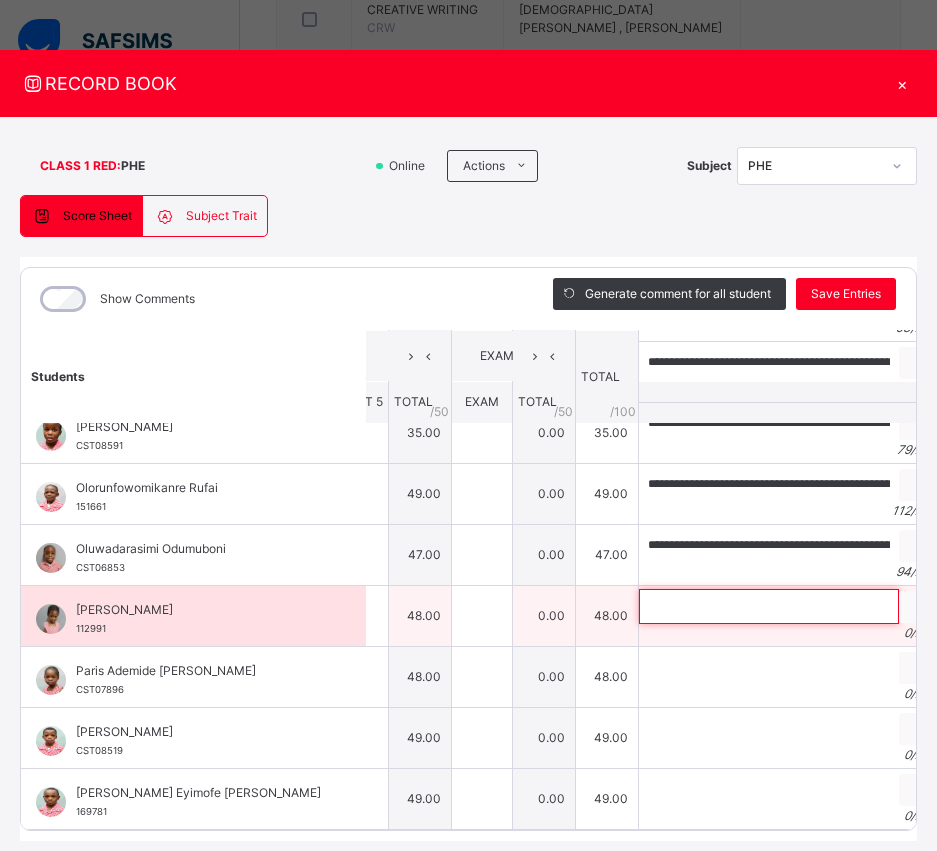click at bounding box center (769, 606) 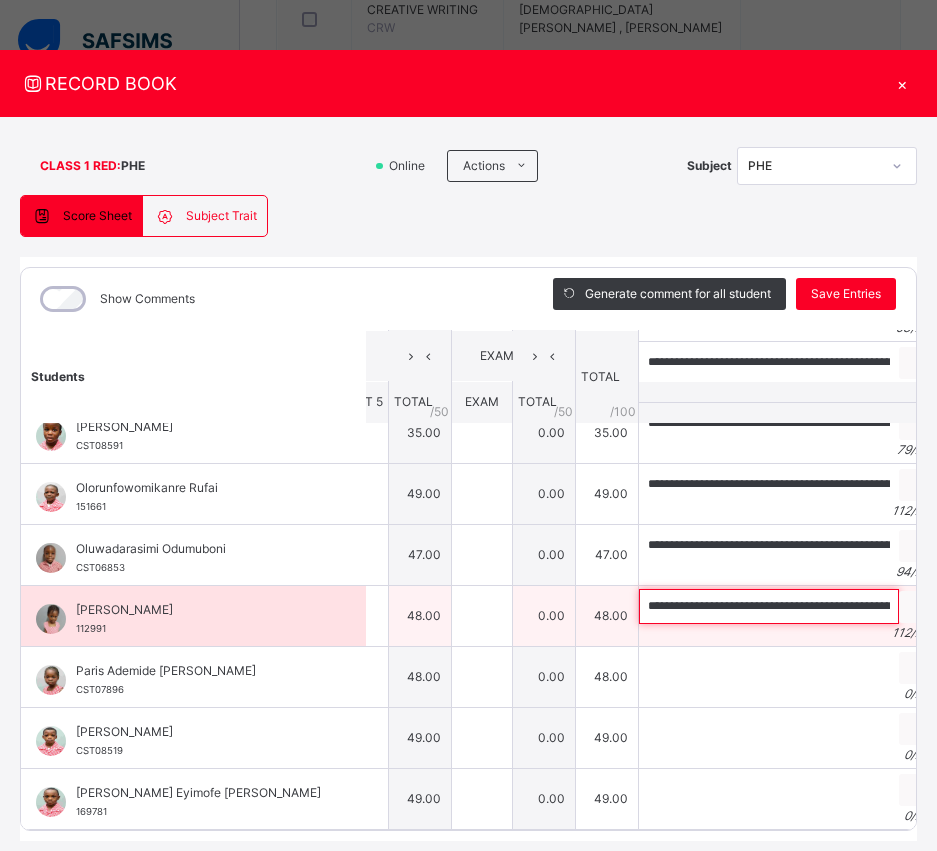 scroll, scrollTop: 0, scrollLeft: 409, axis: horizontal 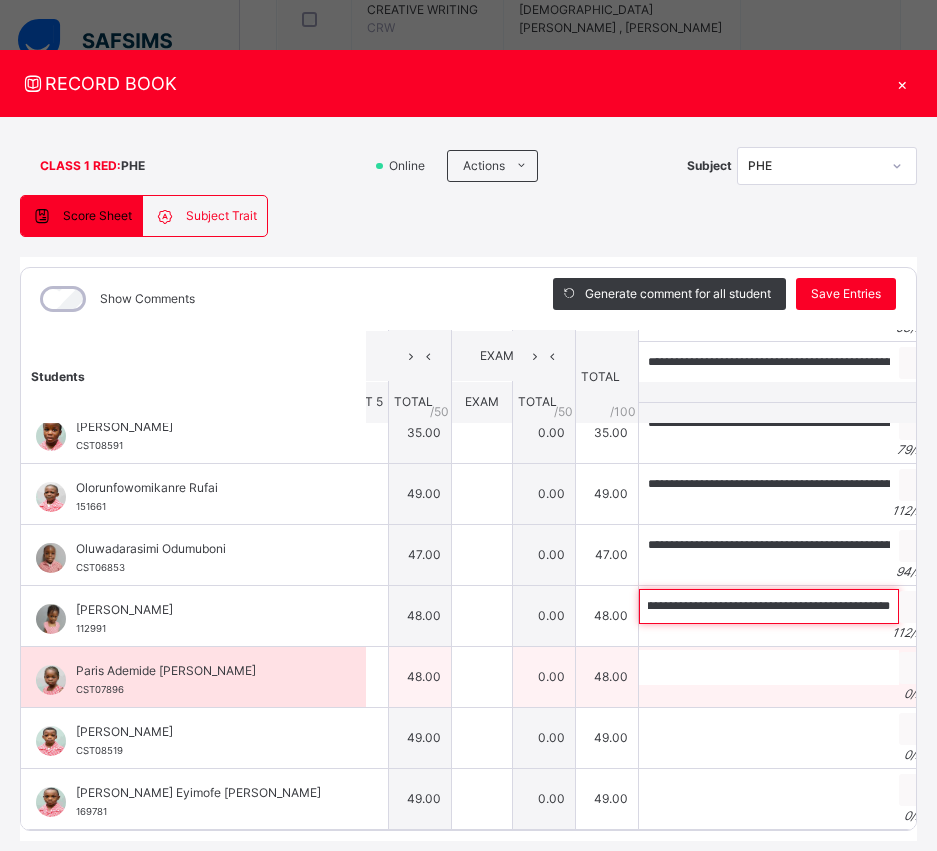 type on "**********" 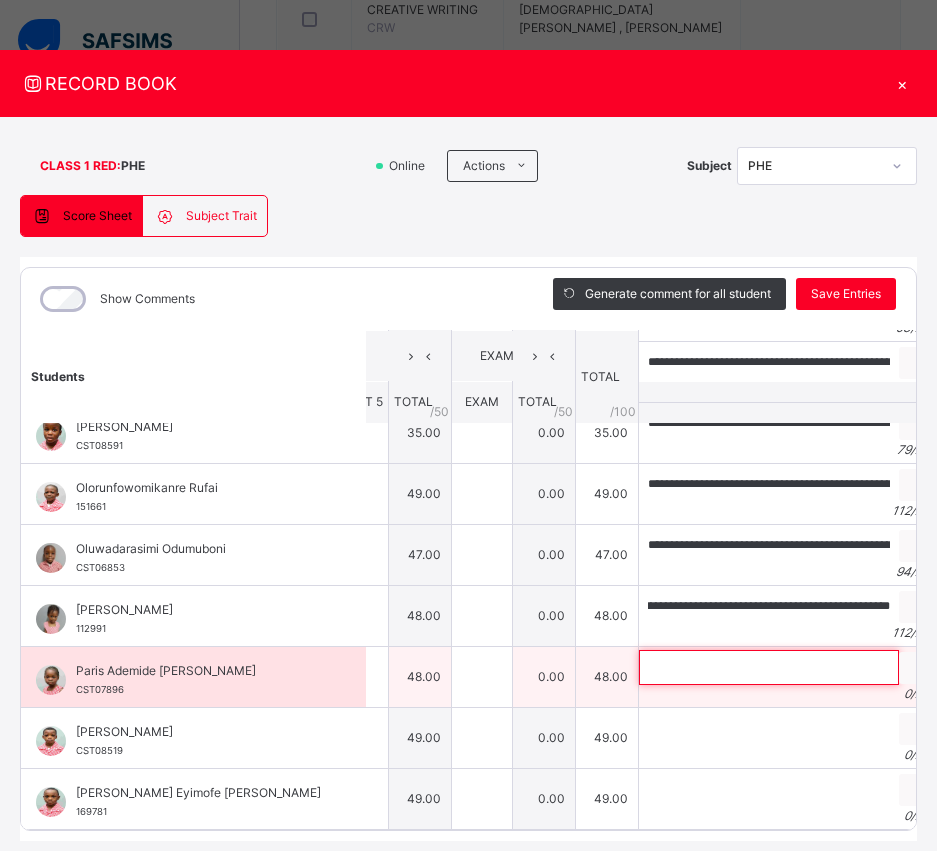 scroll, scrollTop: 0, scrollLeft: 0, axis: both 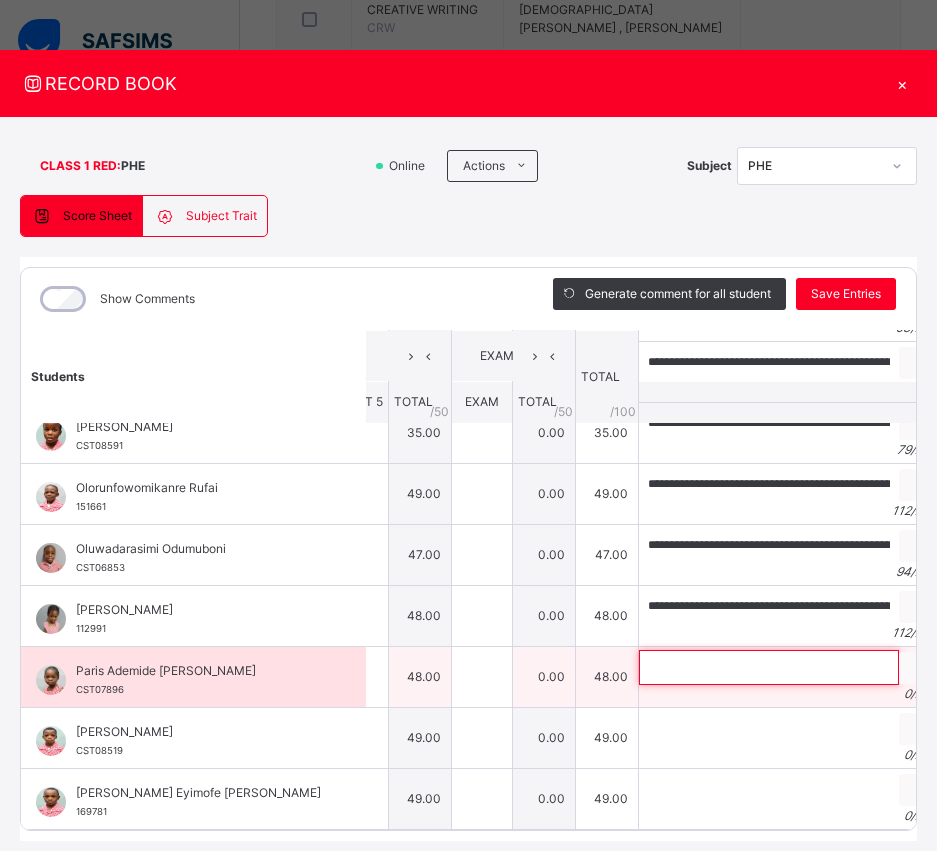 click at bounding box center (769, 667) 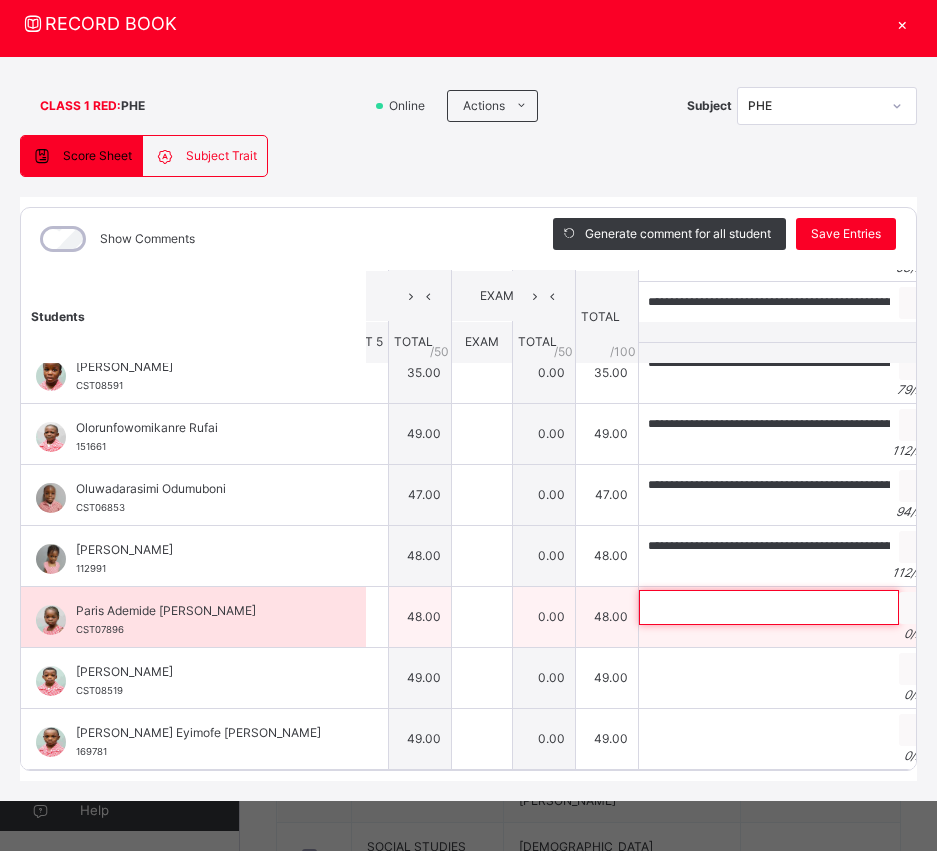 click at bounding box center [769, 607] 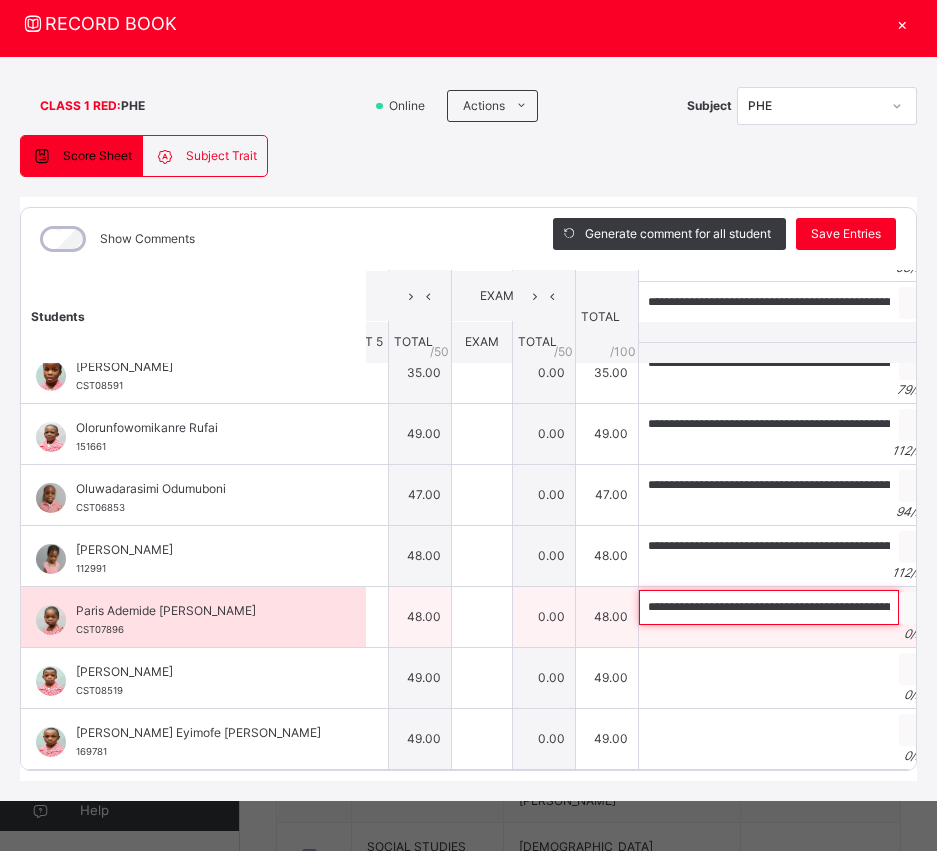scroll, scrollTop: 0, scrollLeft: 204, axis: horizontal 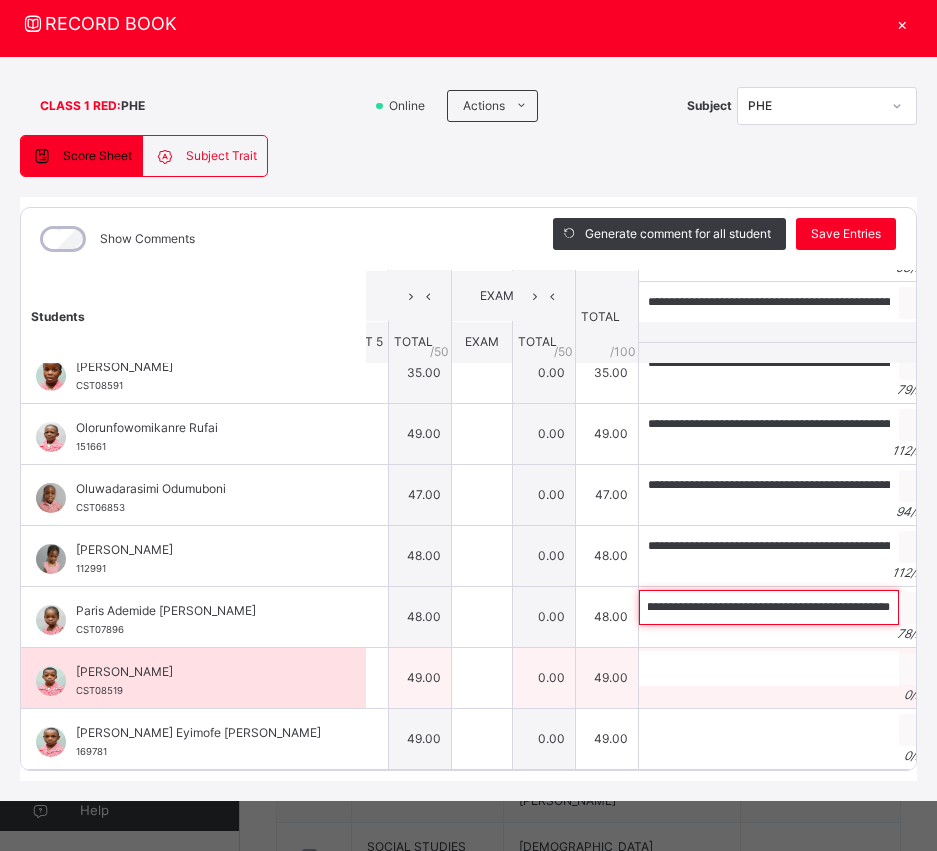 type on "**********" 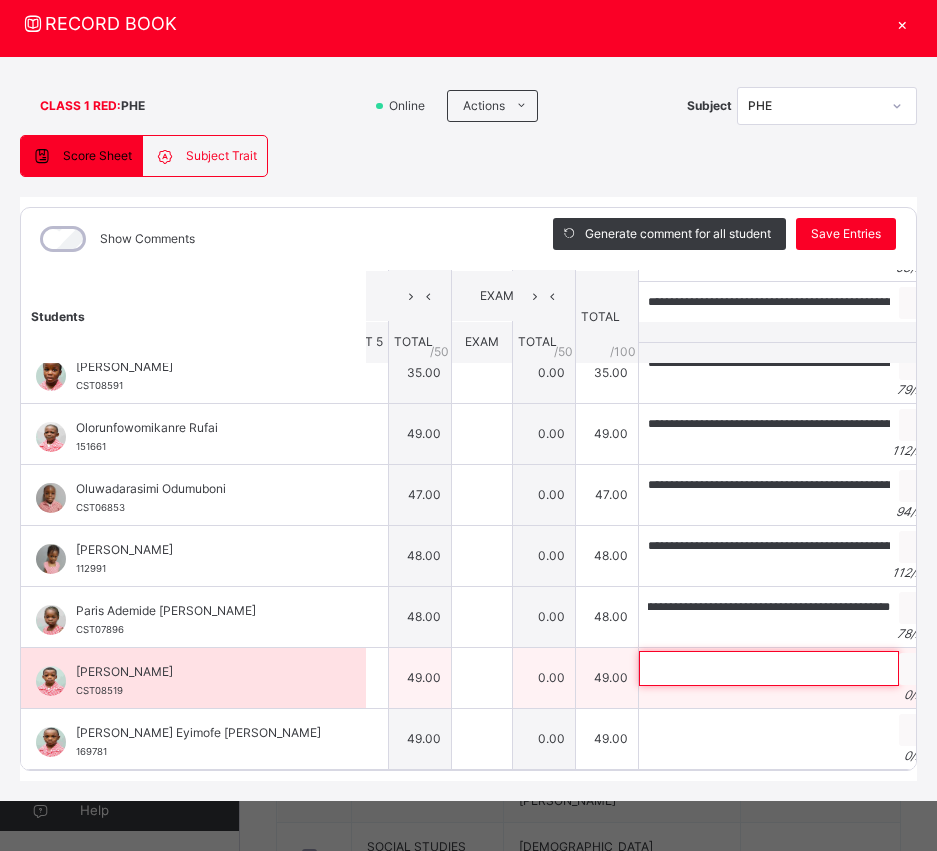 scroll, scrollTop: 0, scrollLeft: 0, axis: both 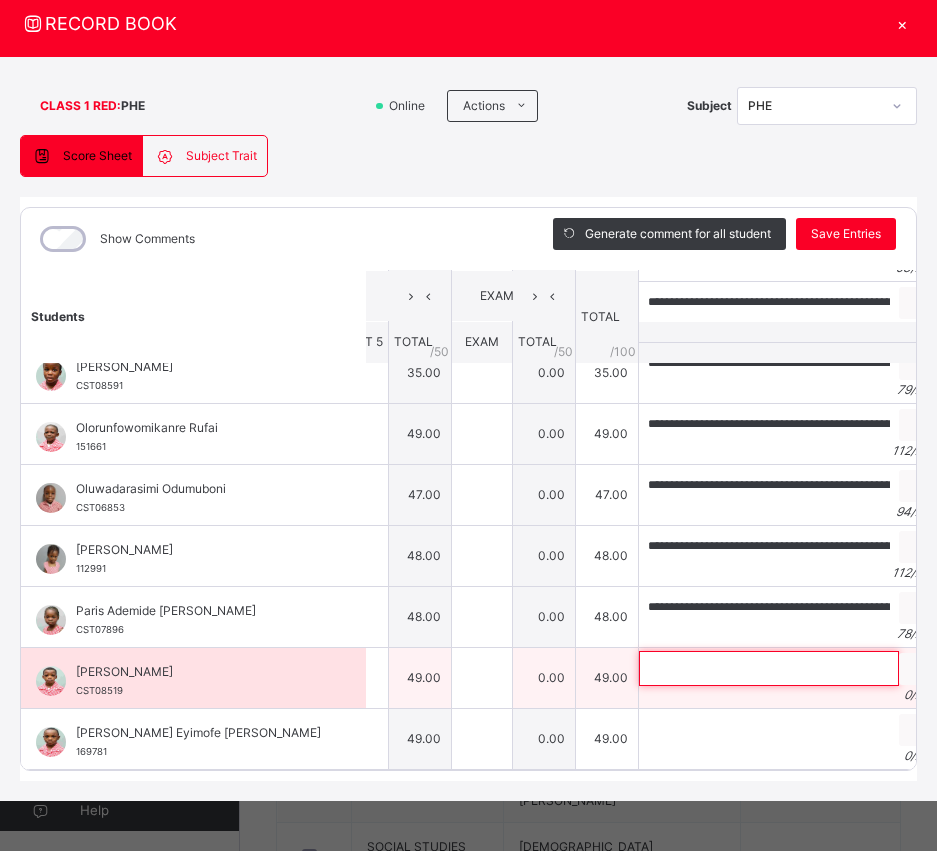 click at bounding box center [769, 668] 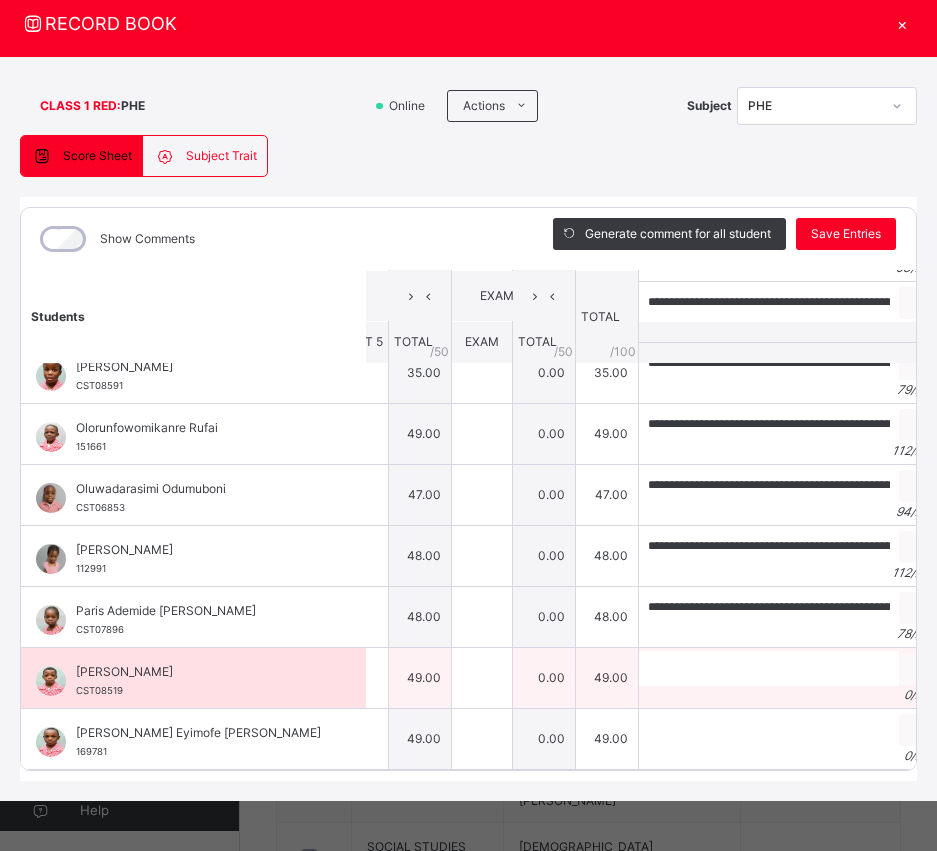 drag, startPoint x: 659, startPoint y: 601, endPoint x: 641, endPoint y: 628, distance: 32.449963 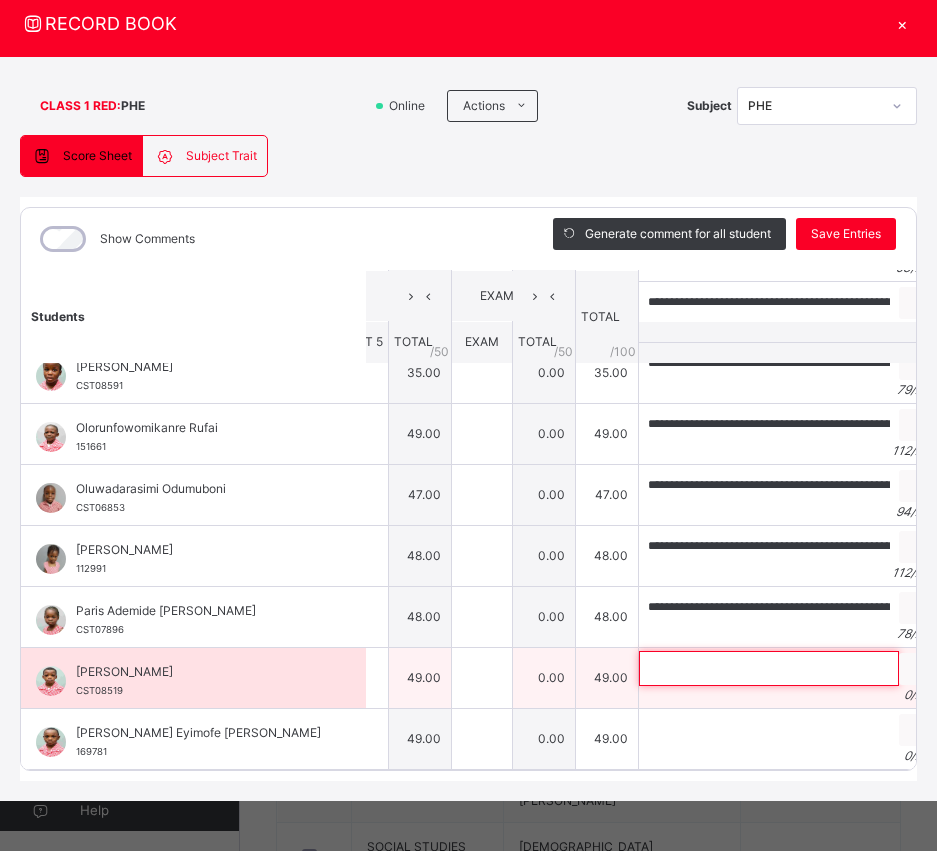click at bounding box center (769, 668) 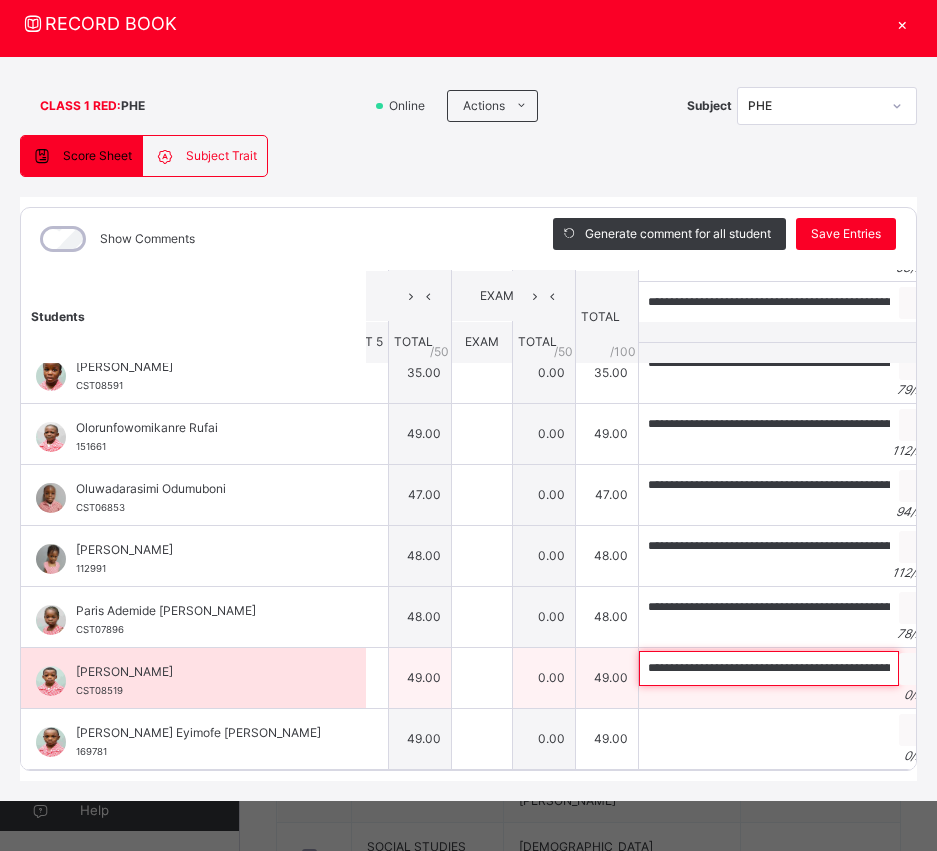 scroll, scrollTop: 0, scrollLeft: 264, axis: horizontal 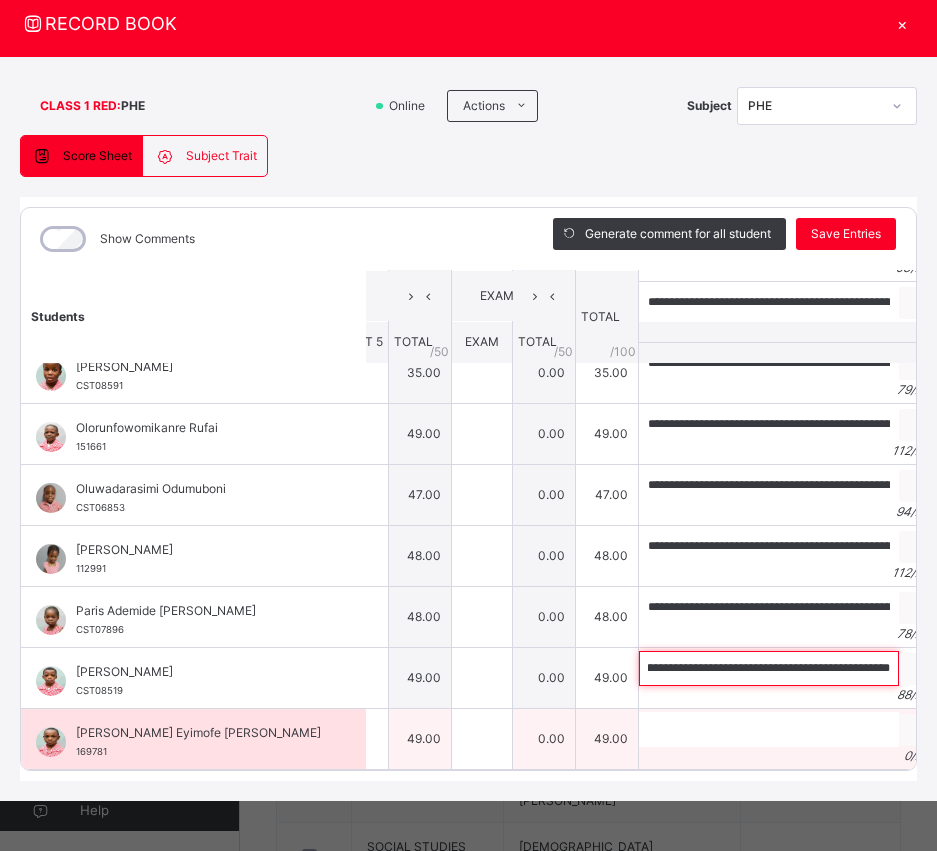 type on "**********" 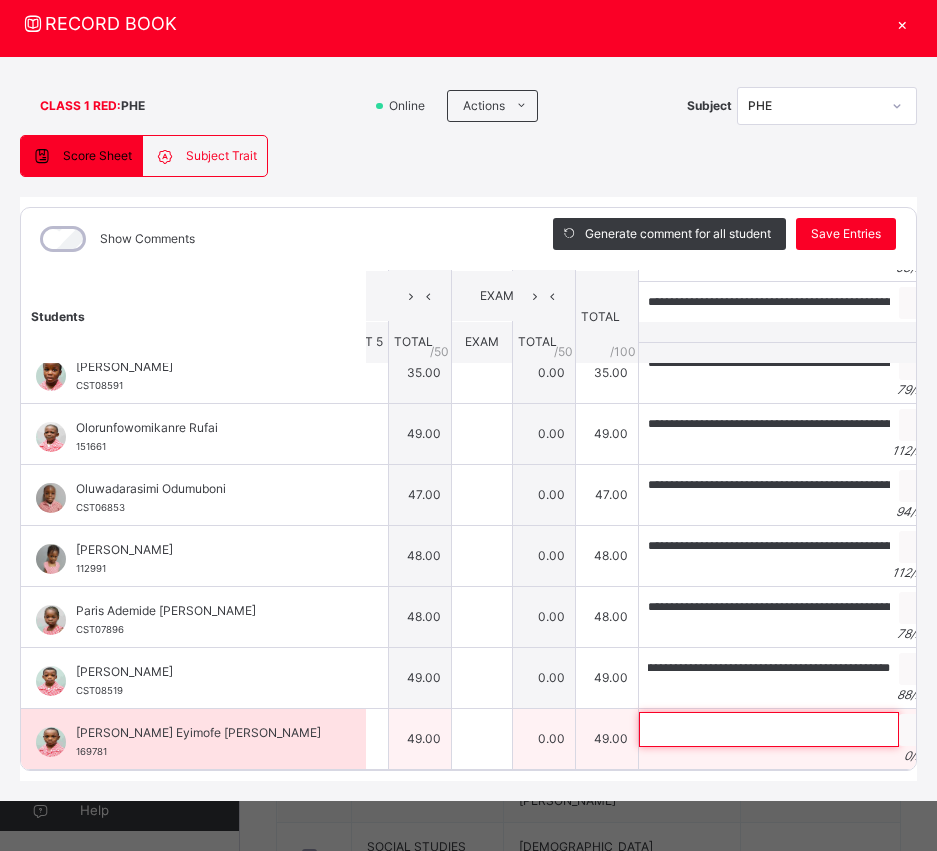 scroll, scrollTop: 0, scrollLeft: 0, axis: both 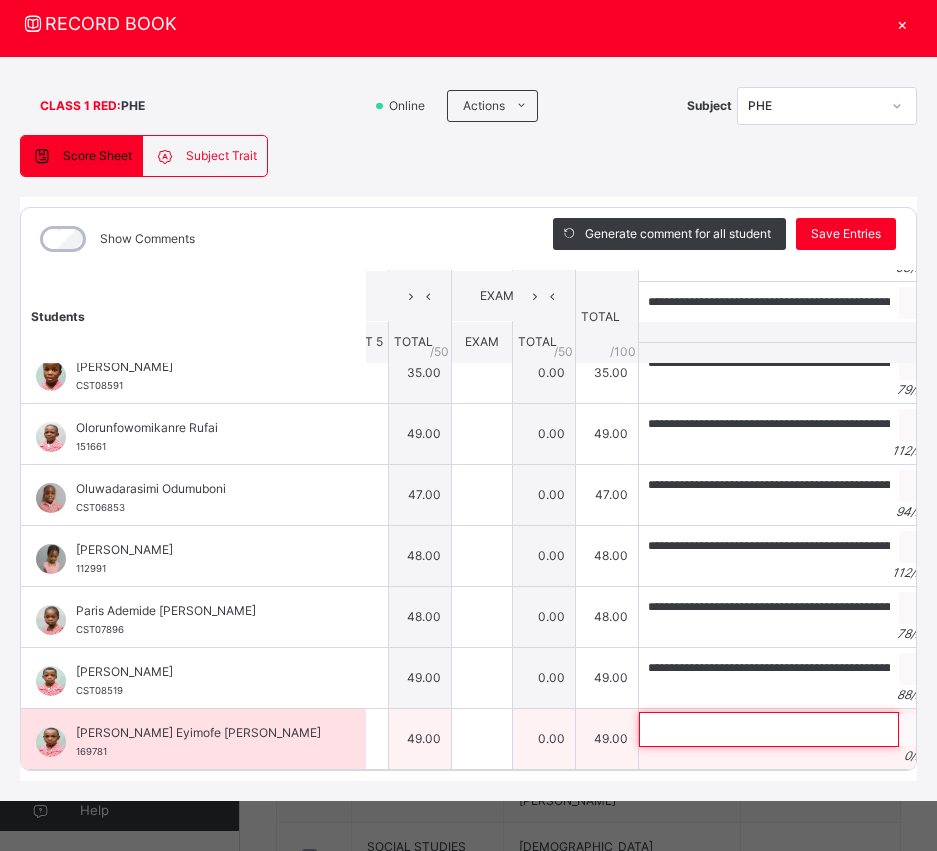 click at bounding box center [769, 729] 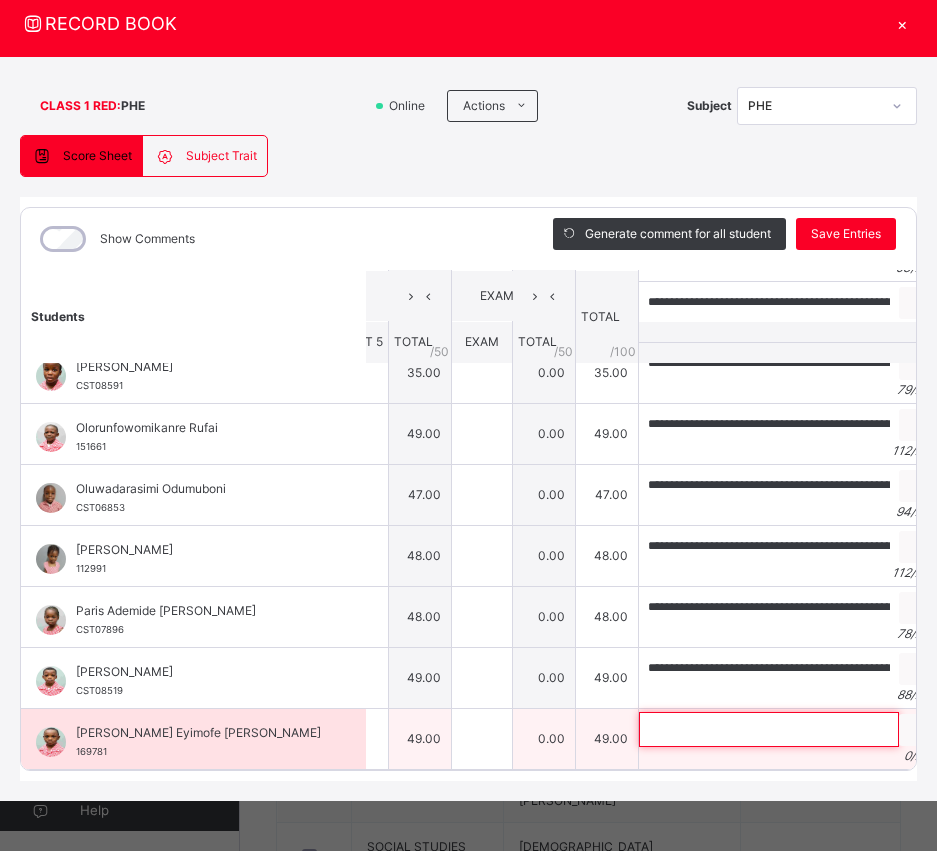 click at bounding box center [769, 729] 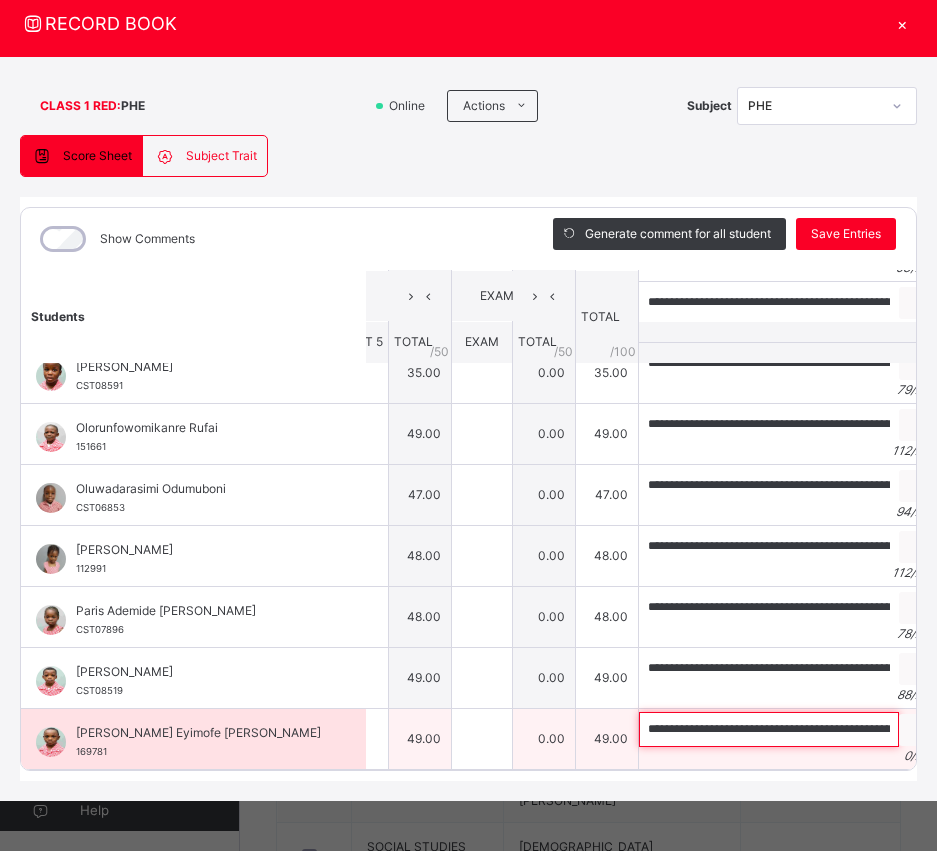 scroll, scrollTop: 0, scrollLeft: 247, axis: horizontal 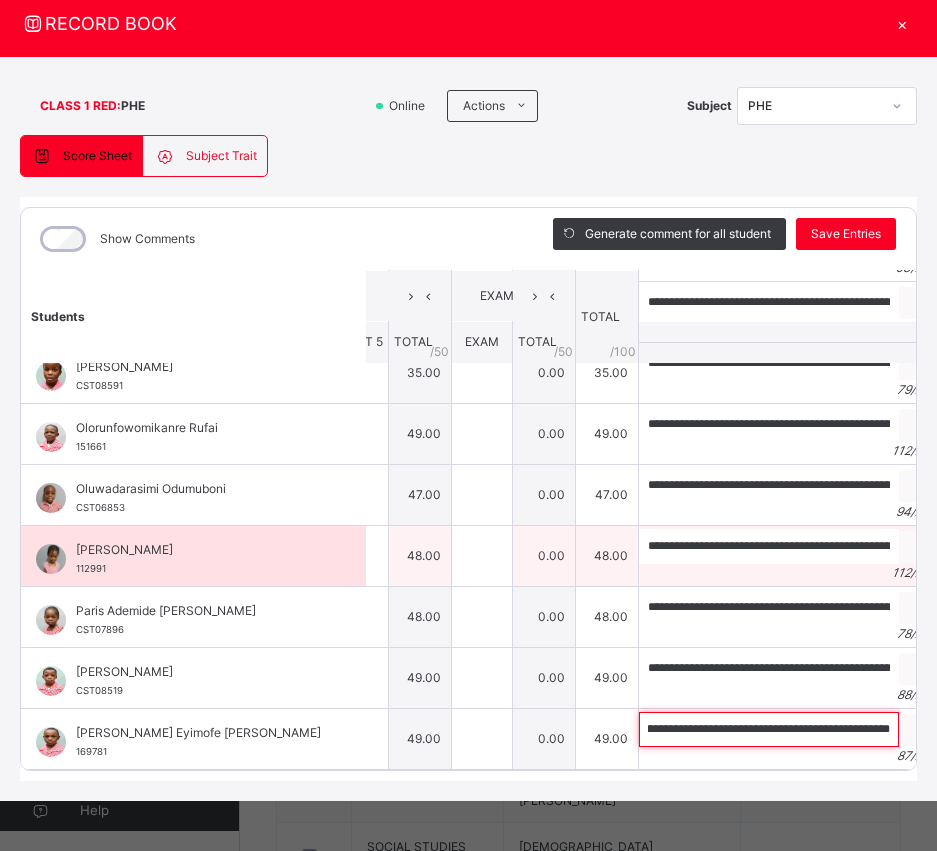 type on "**********" 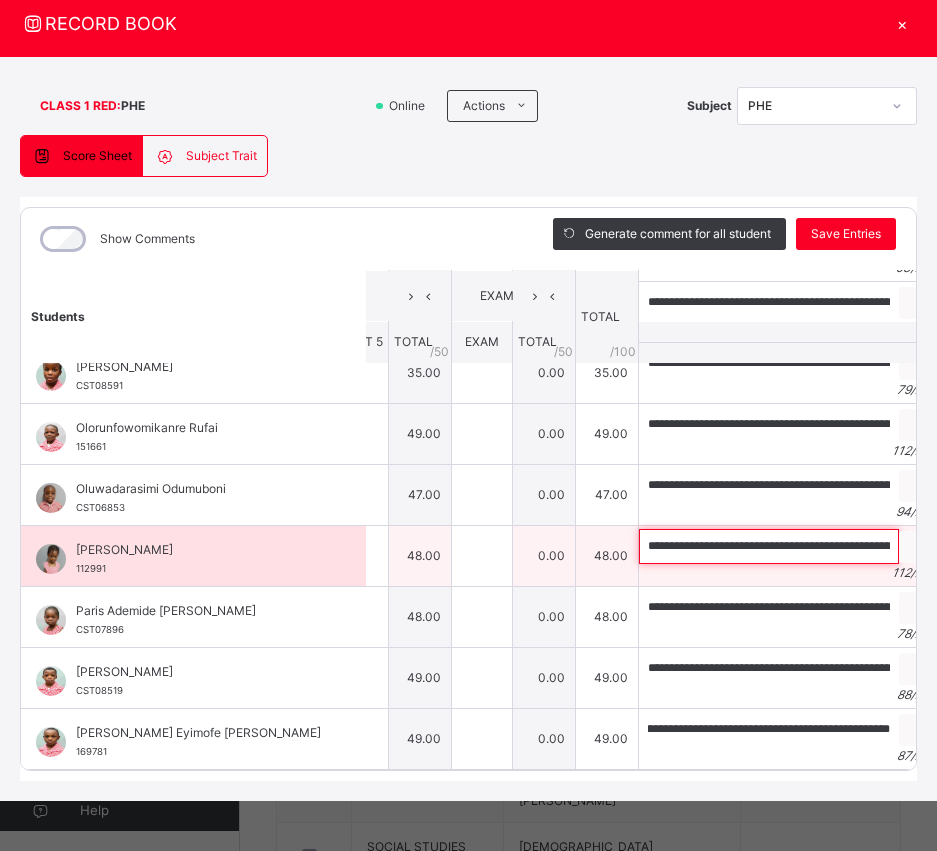 scroll, scrollTop: 0, scrollLeft: 0, axis: both 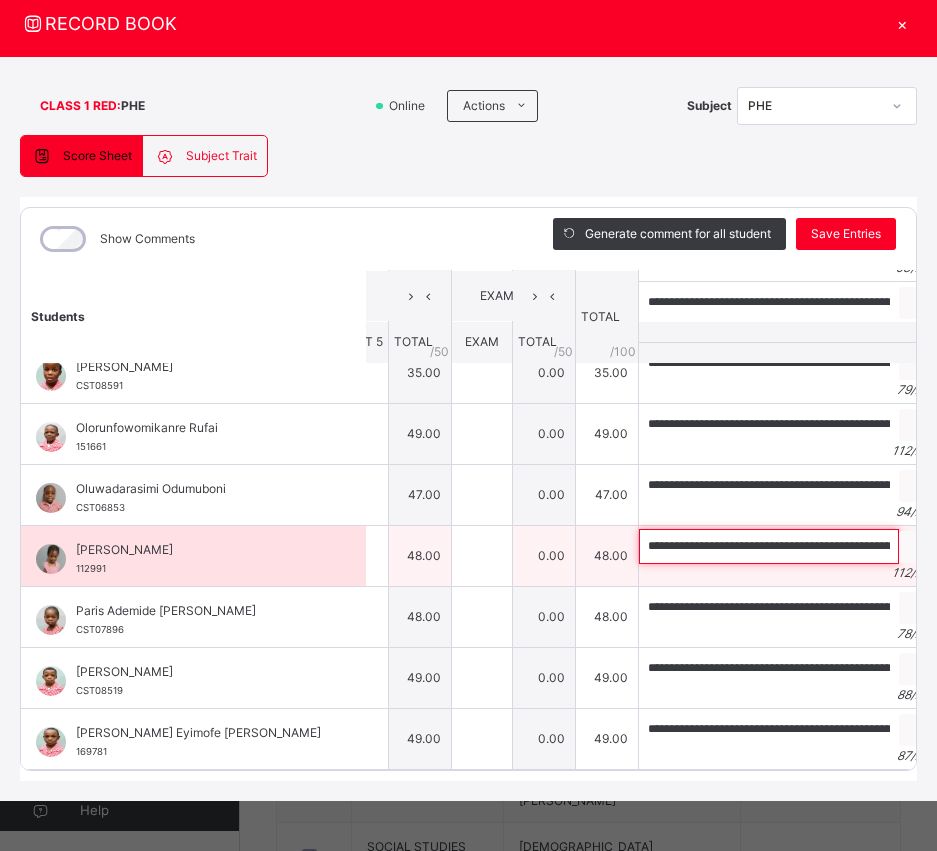 click on "**********" at bounding box center (769, 546) 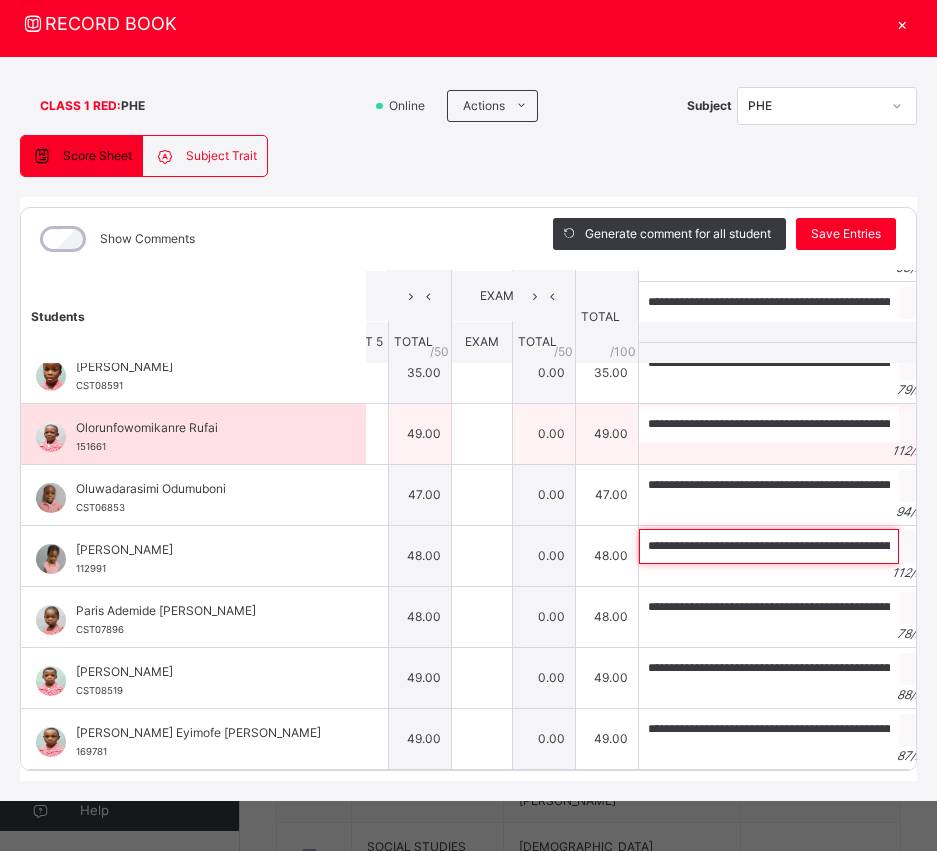 scroll, scrollTop: 267, scrollLeft: 339, axis: both 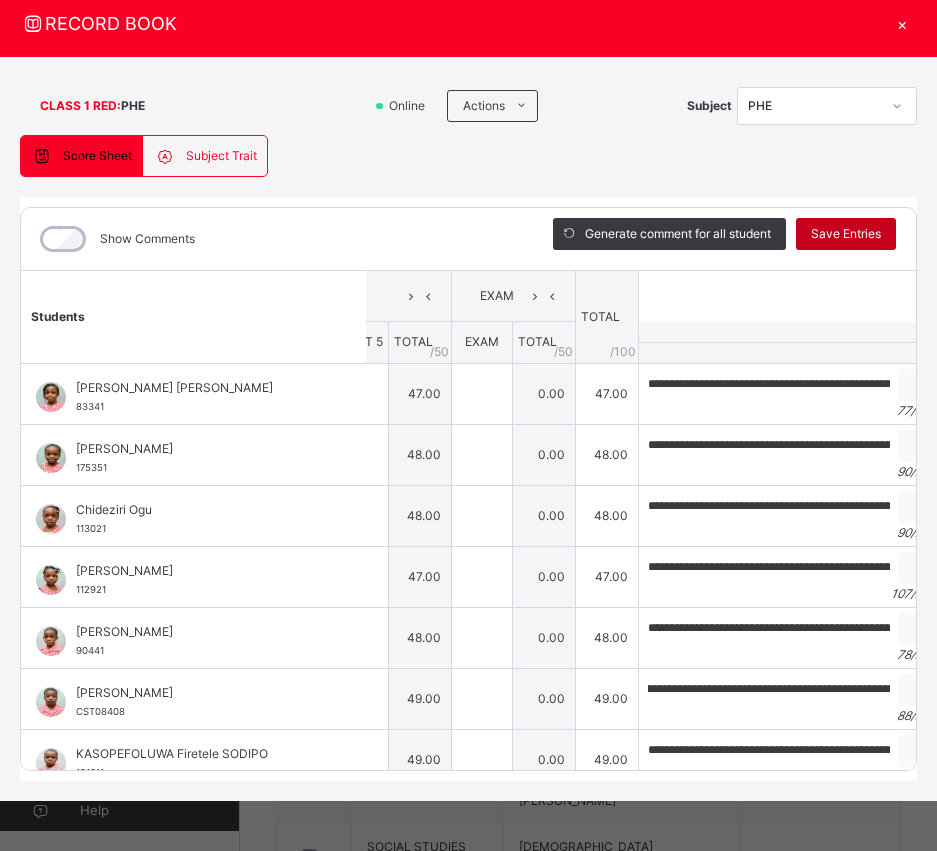 click on "Save Entries" at bounding box center [846, 234] 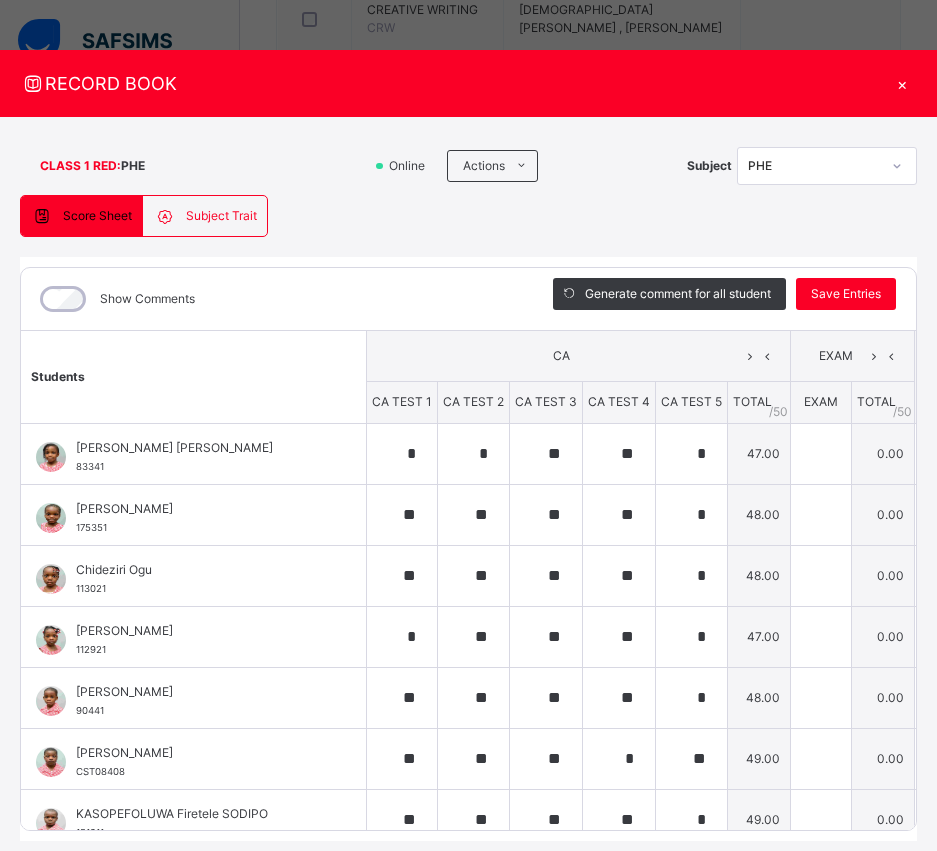 scroll, scrollTop: 0, scrollLeft: 33, axis: horizontal 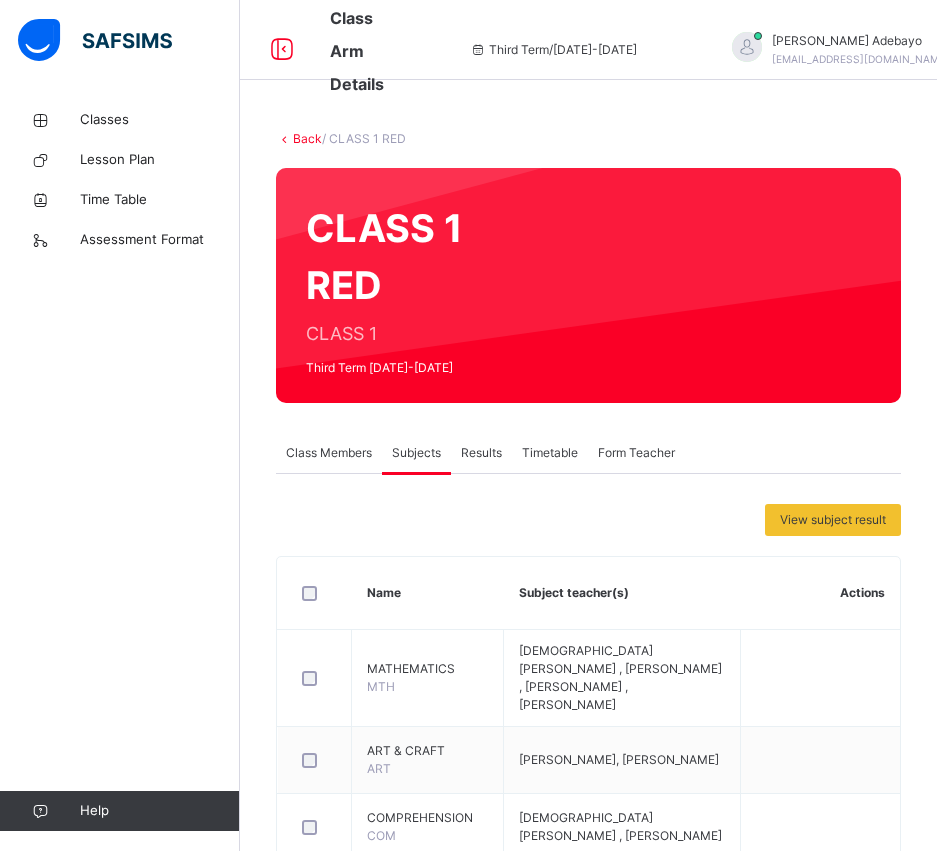 click on "Back" at bounding box center (307, 138) 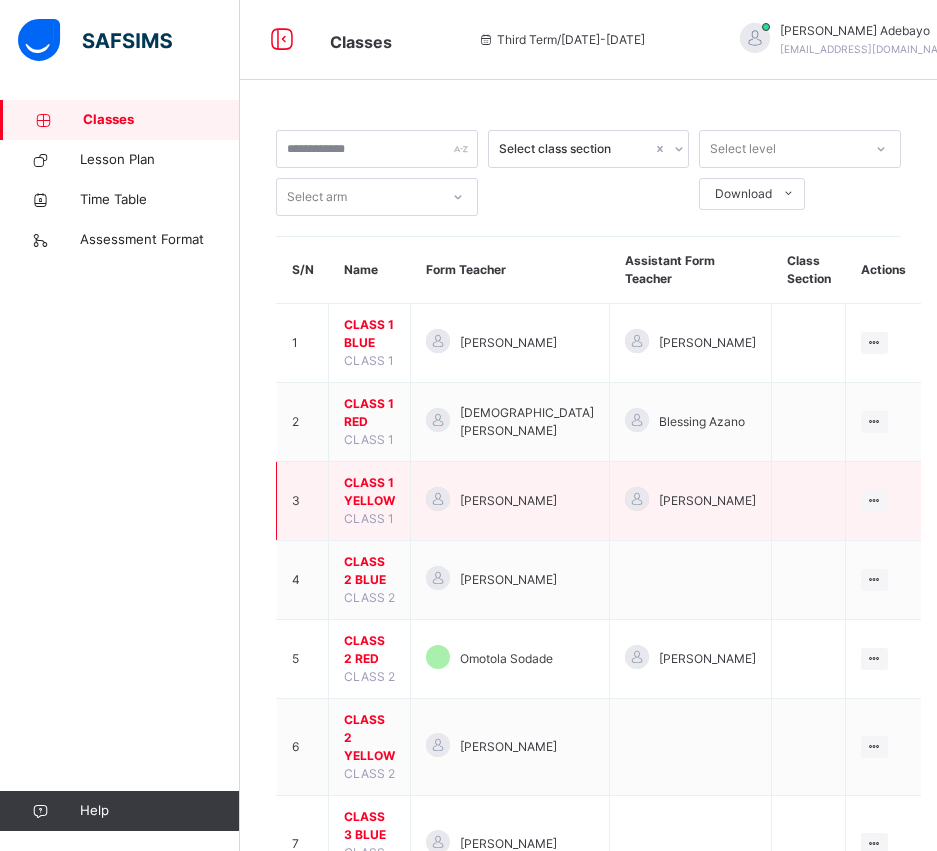 click on "CLASS 1   YELLOW" at bounding box center [369, 492] 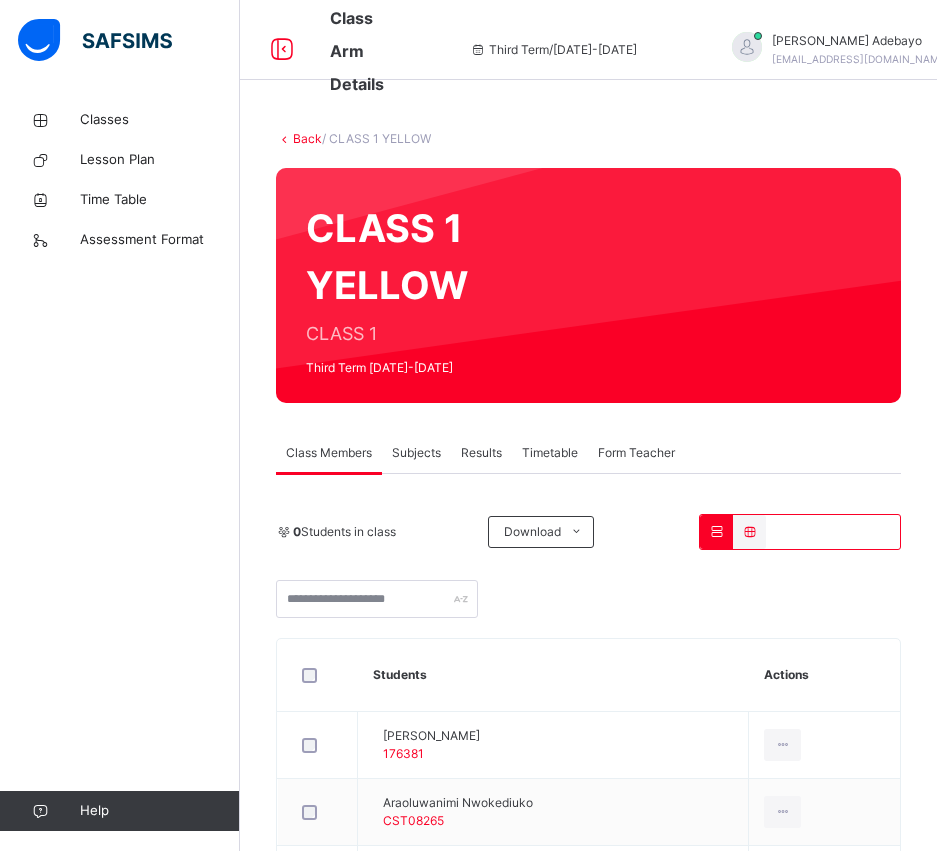 click on "Subjects" at bounding box center (416, 453) 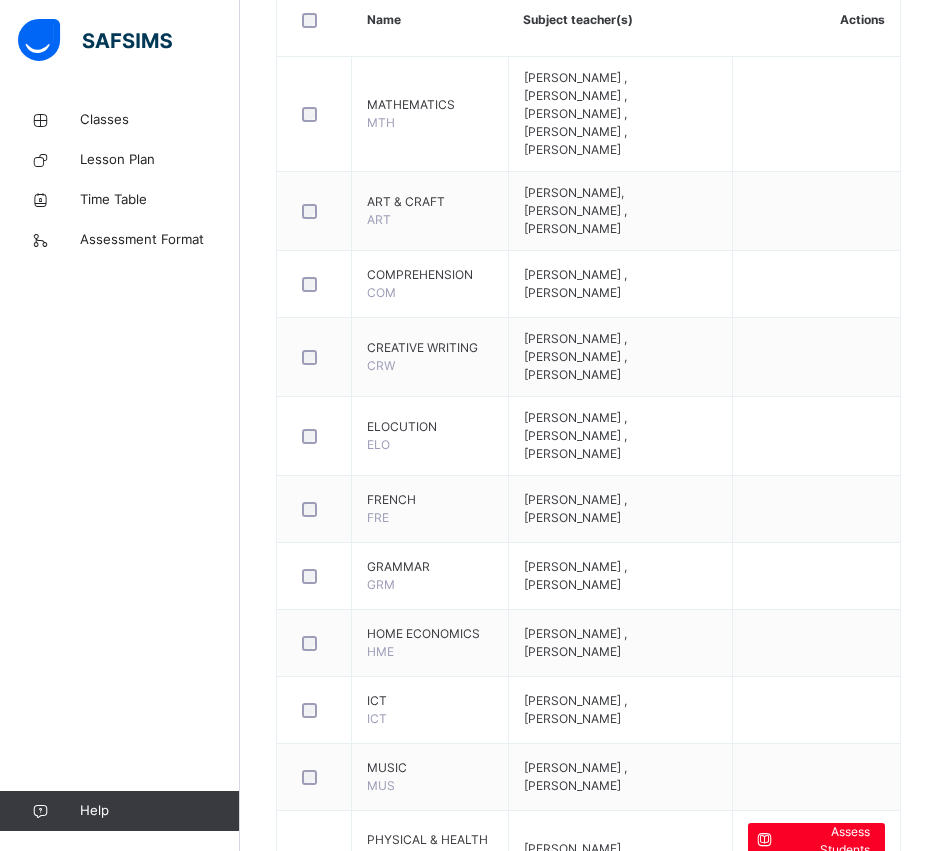 scroll, scrollTop: 575, scrollLeft: 0, axis: vertical 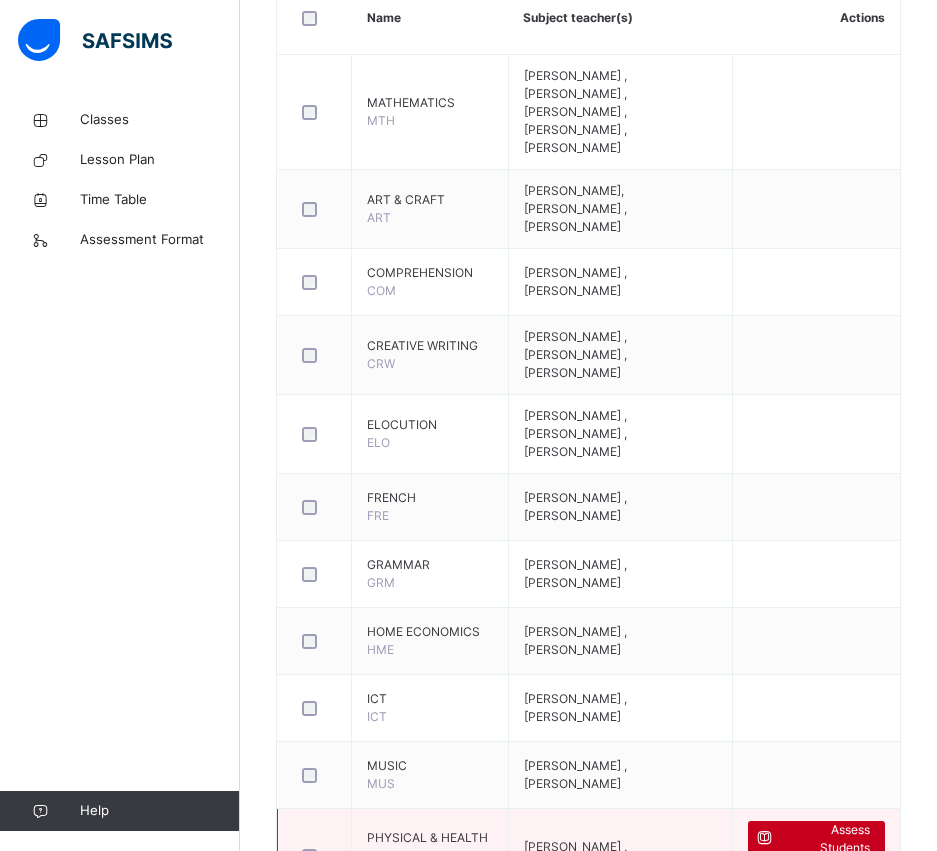 click on "Assess Students" at bounding box center (826, 839) 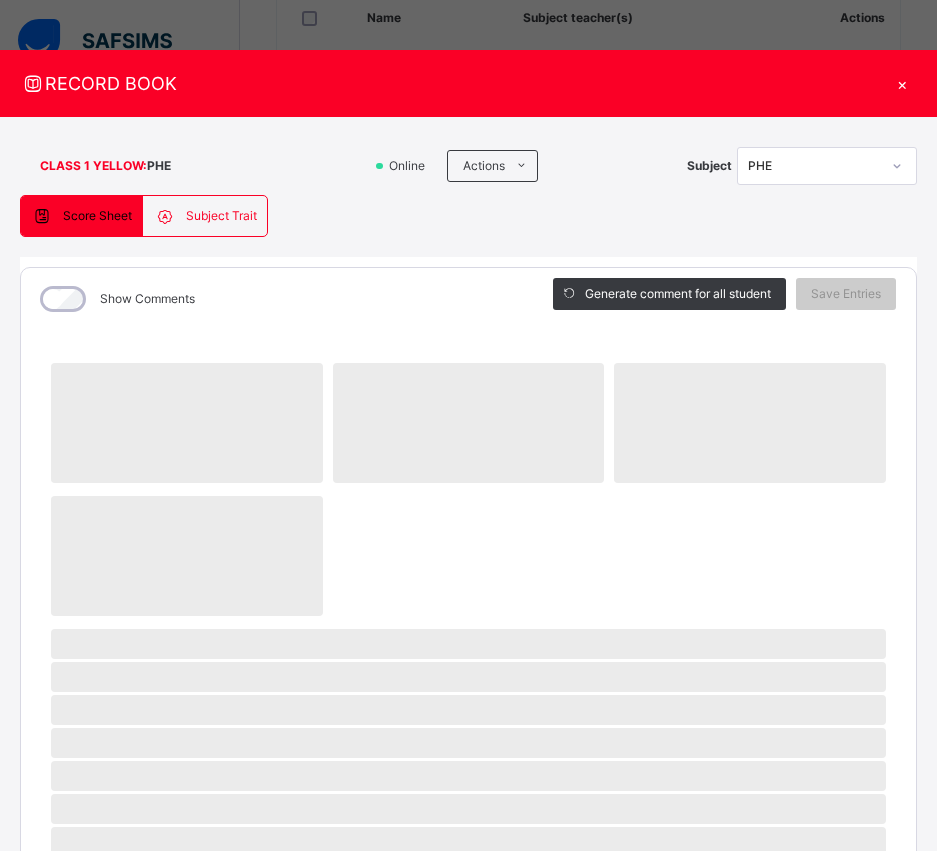 click on "Show Comments" at bounding box center (115, 299) 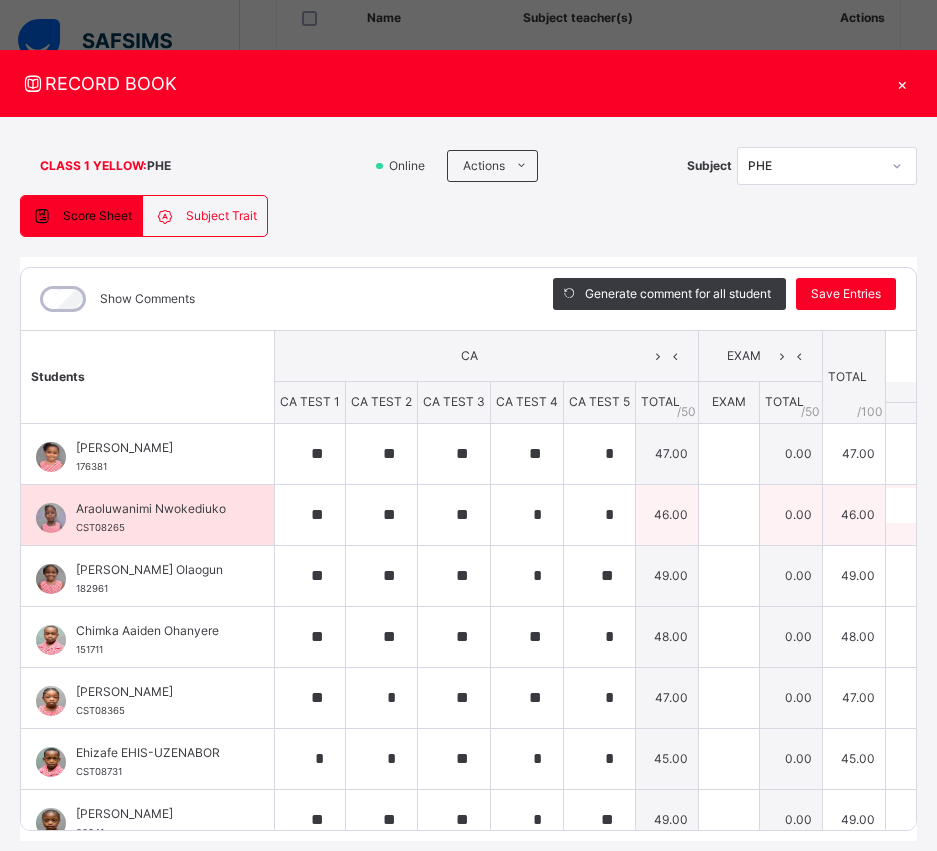 scroll, scrollTop: 0, scrollLeft: 332, axis: horizontal 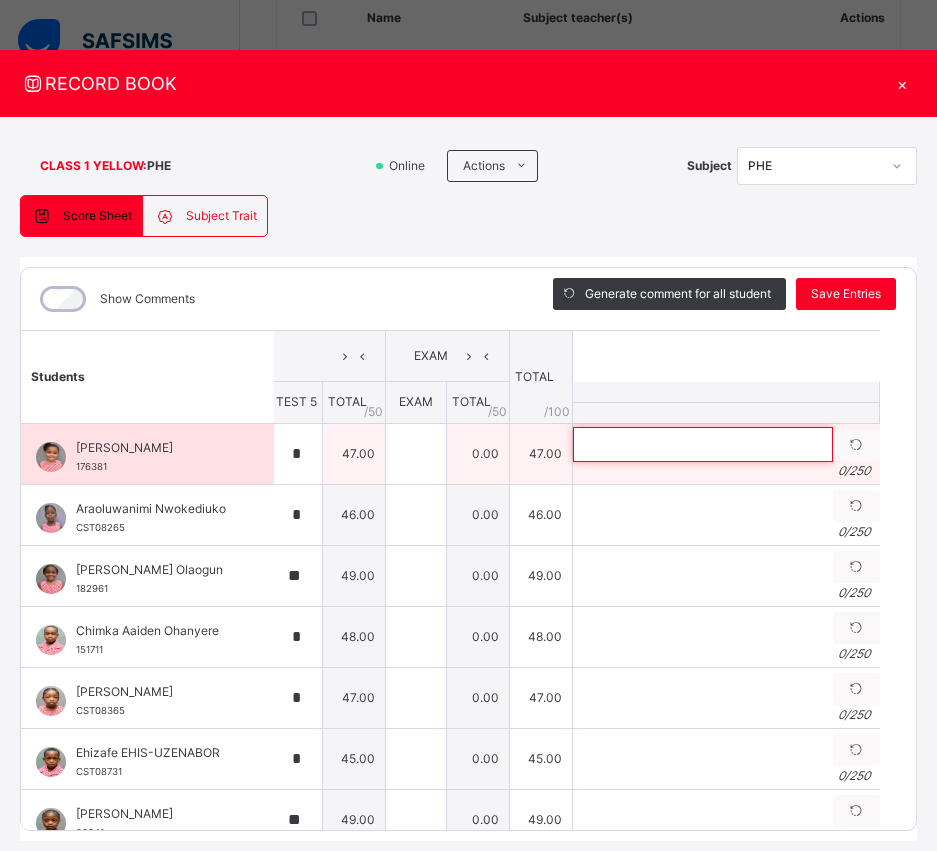 click at bounding box center (703, 444) 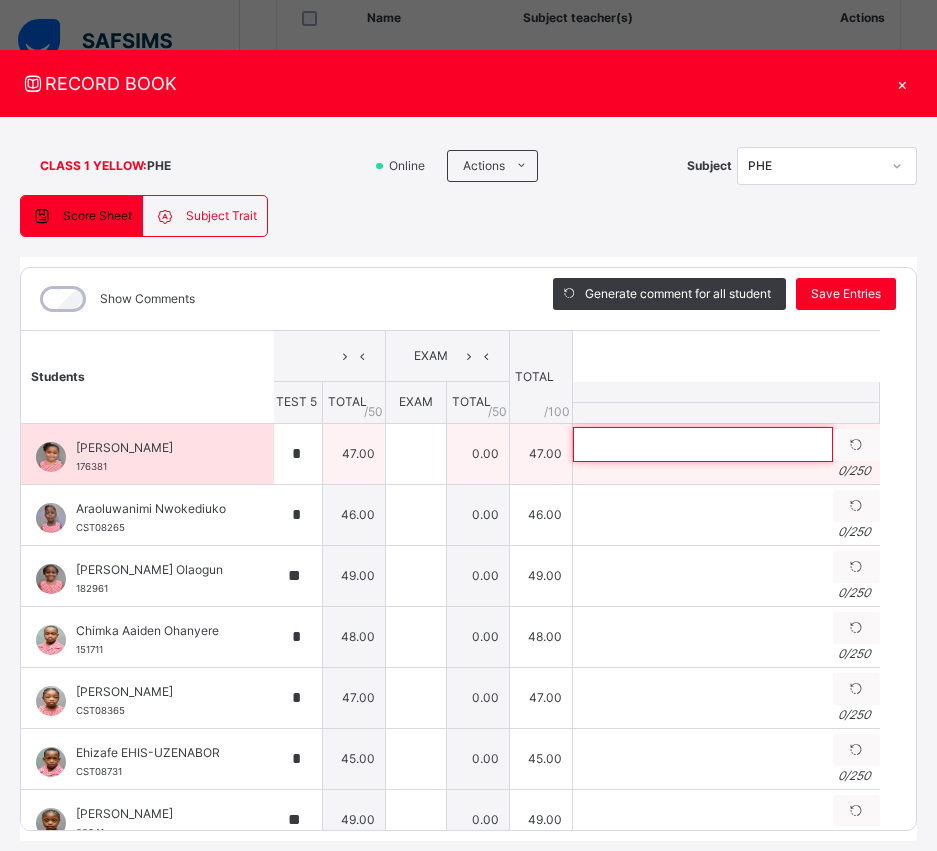 click at bounding box center [703, 444] 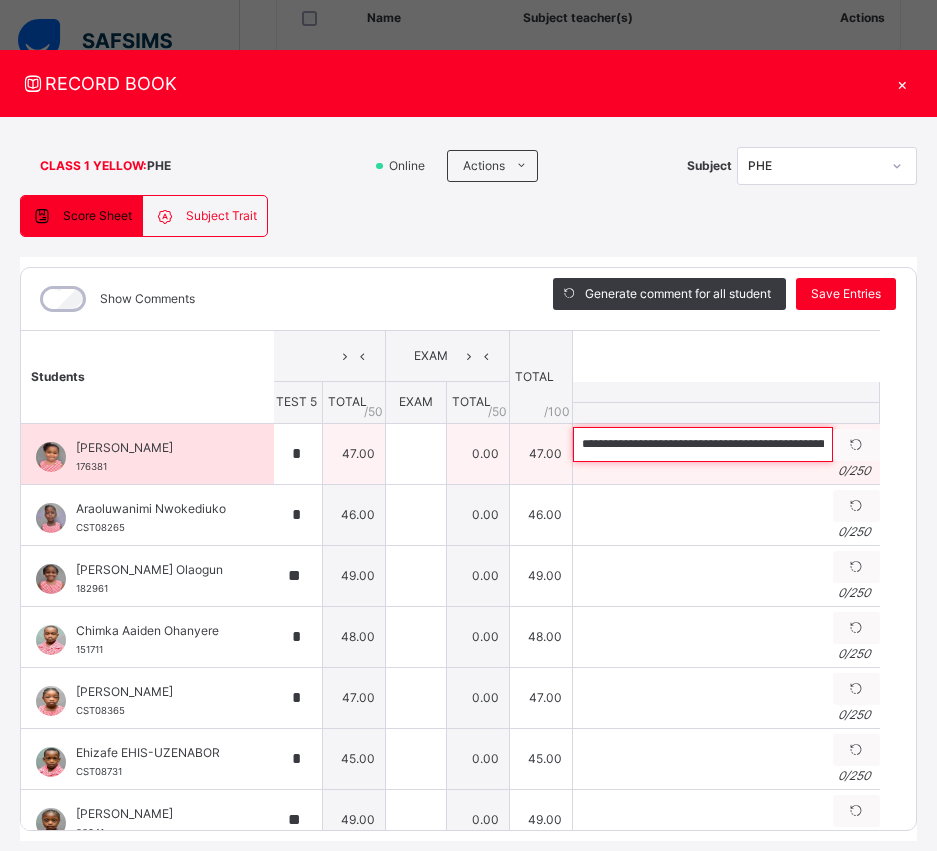 scroll, scrollTop: 0, scrollLeft: 211, axis: horizontal 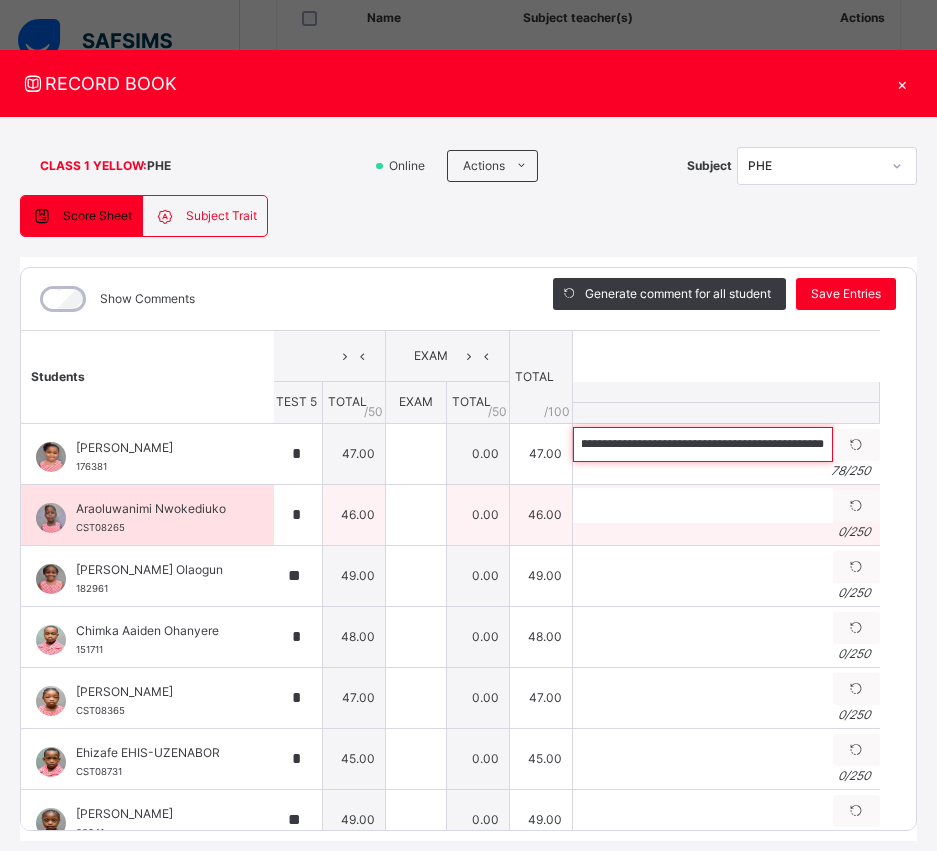 type on "**********" 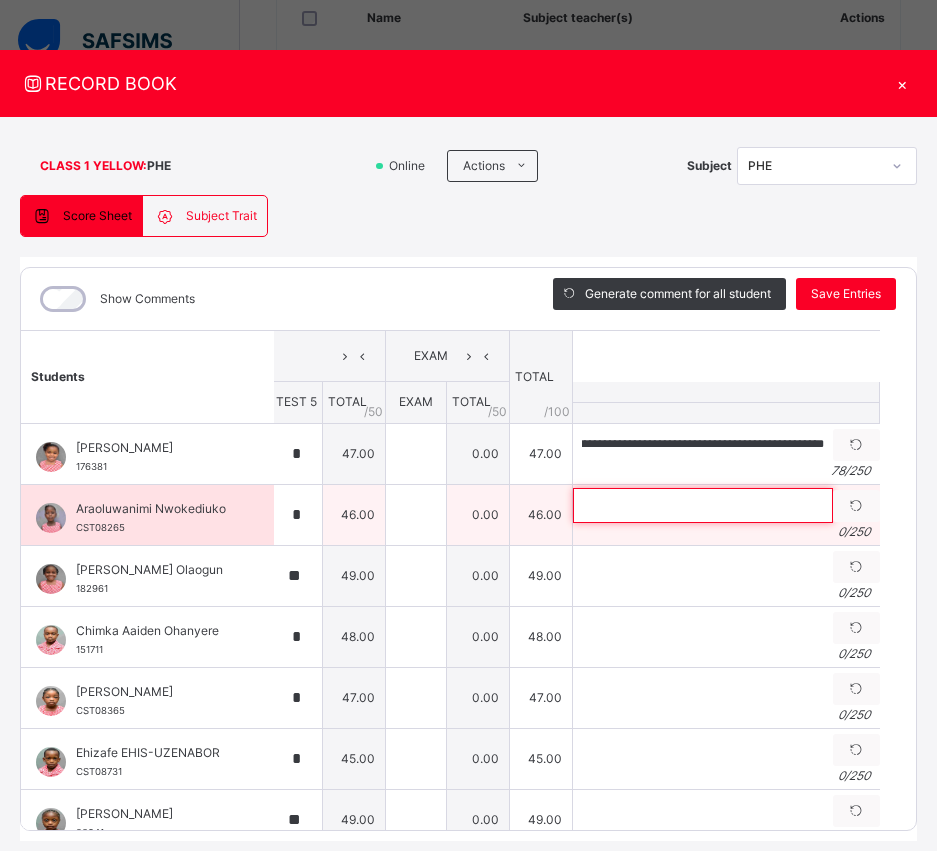 scroll, scrollTop: 0, scrollLeft: 0, axis: both 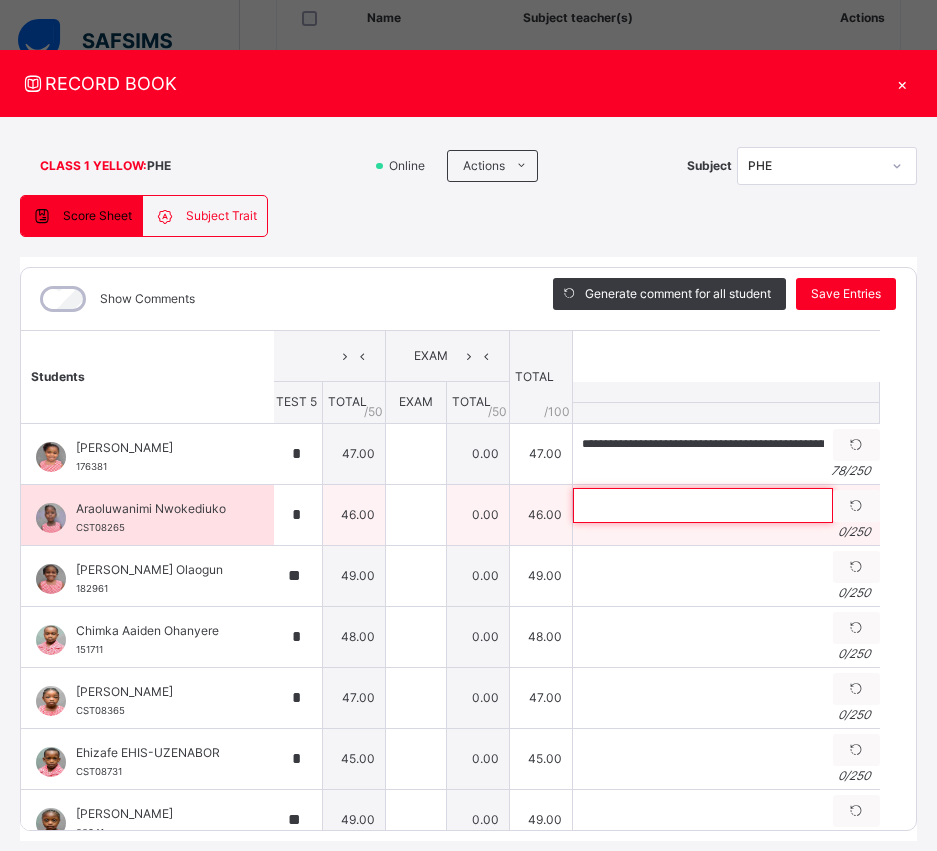 click at bounding box center (703, 505) 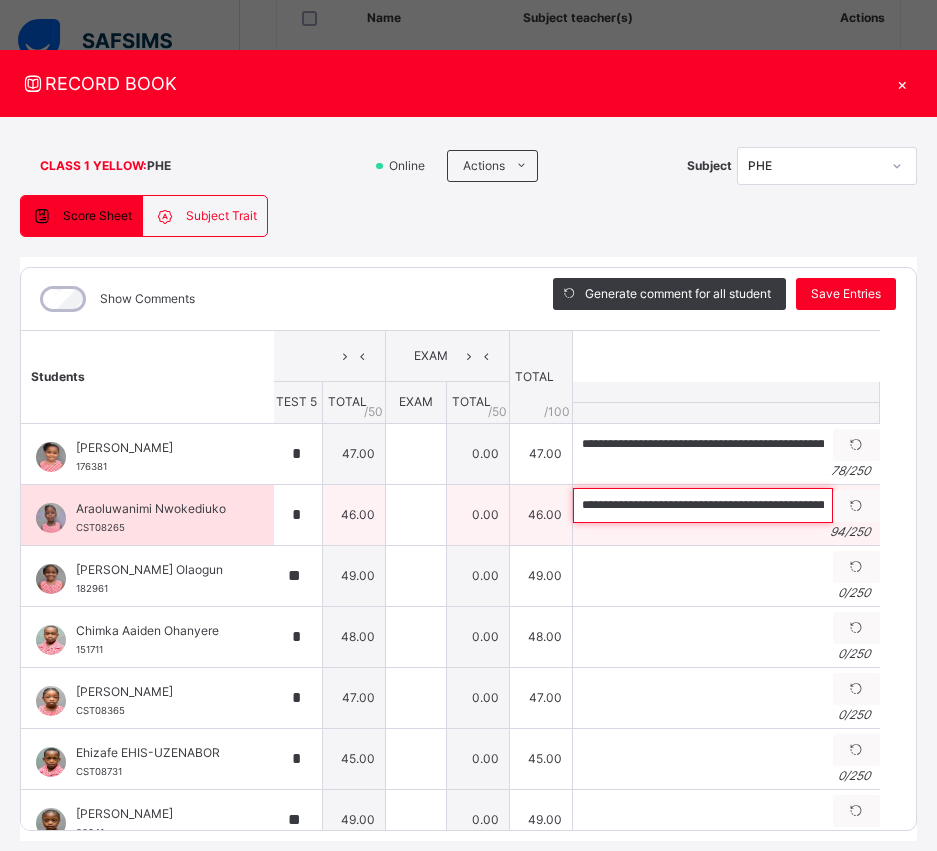 scroll, scrollTop: 0, scrollLeft: 303, axis: horizontal 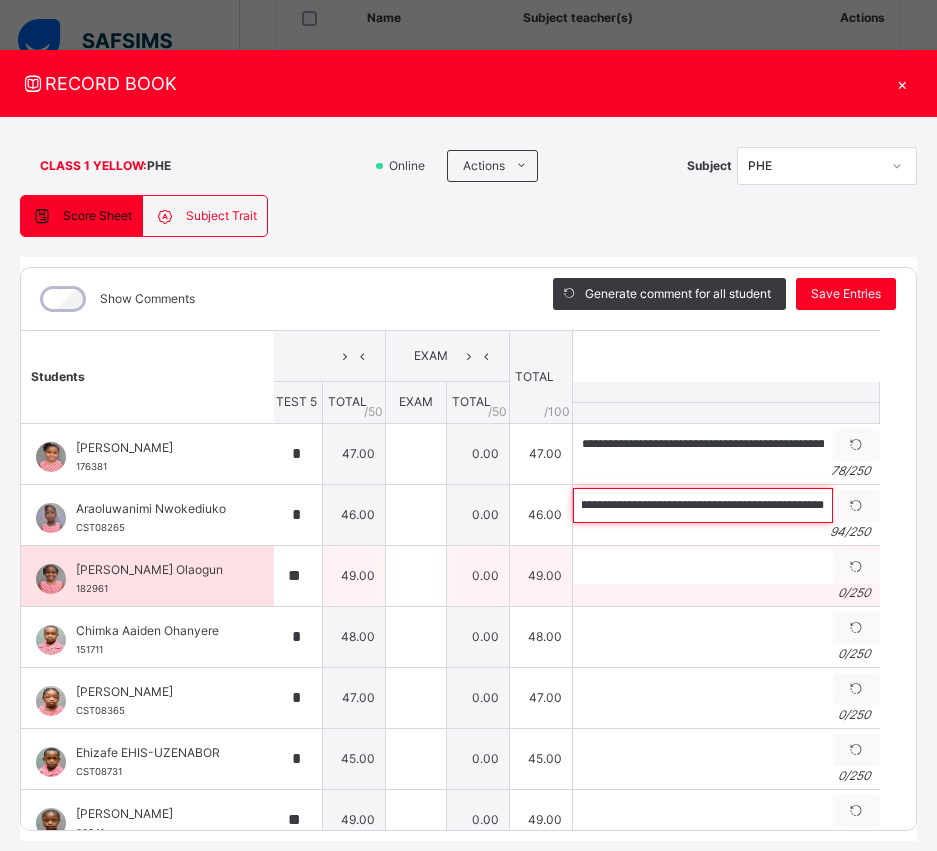 type on "**********" 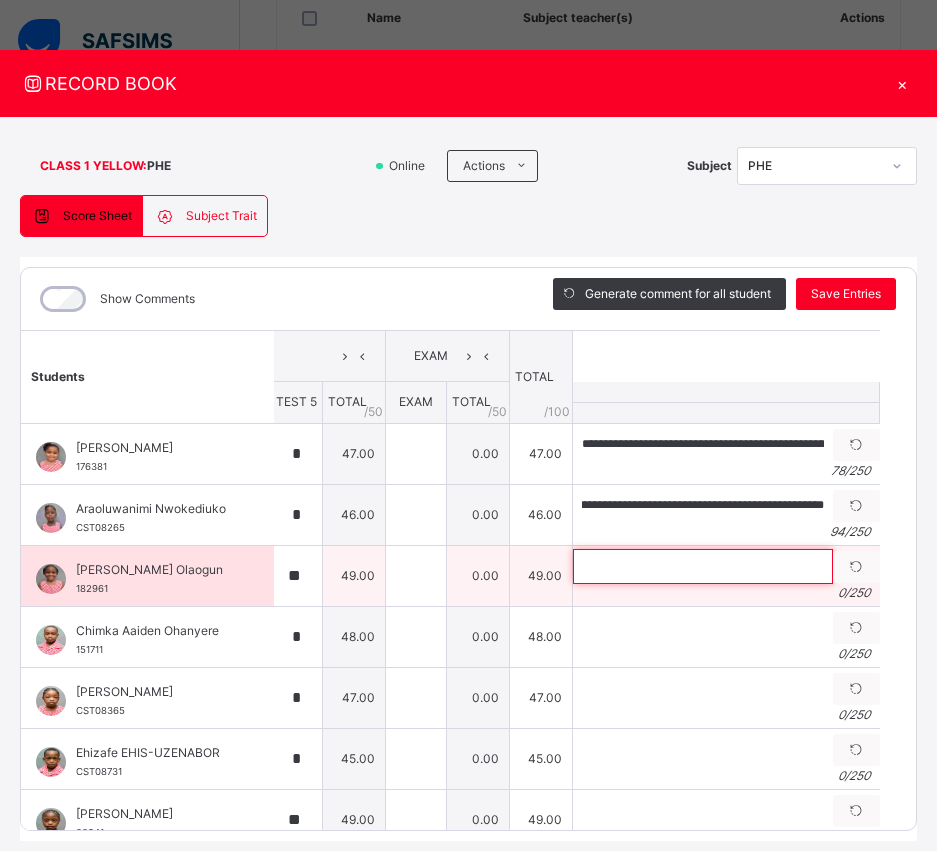 scroll, scrollTop: 0, scrollLeft: 0, axis: both 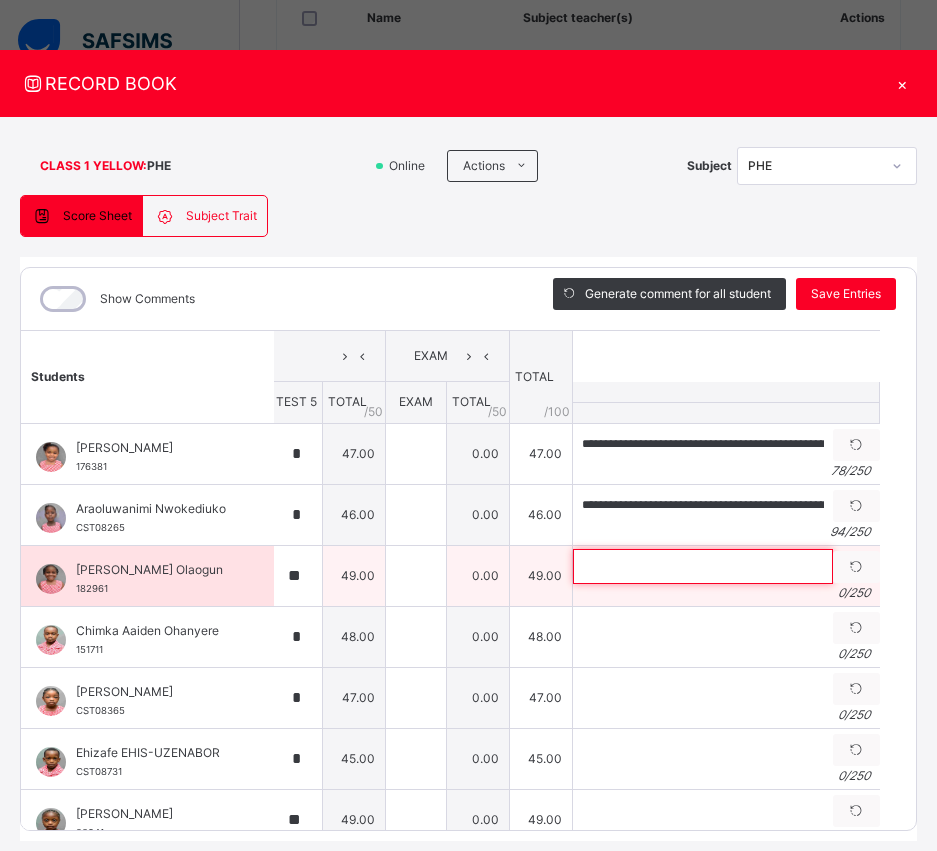 click at bounding box center (703, 566) 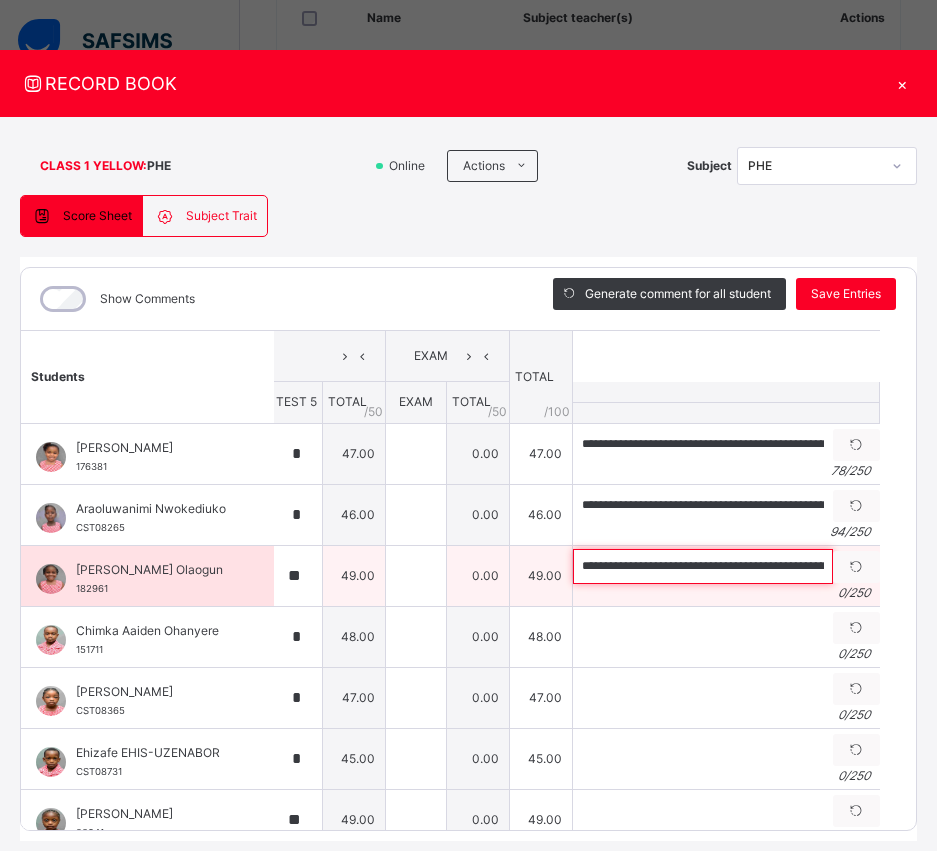 scroll, scrollTop: 0, scrollLeft: 244, axis: horizontal 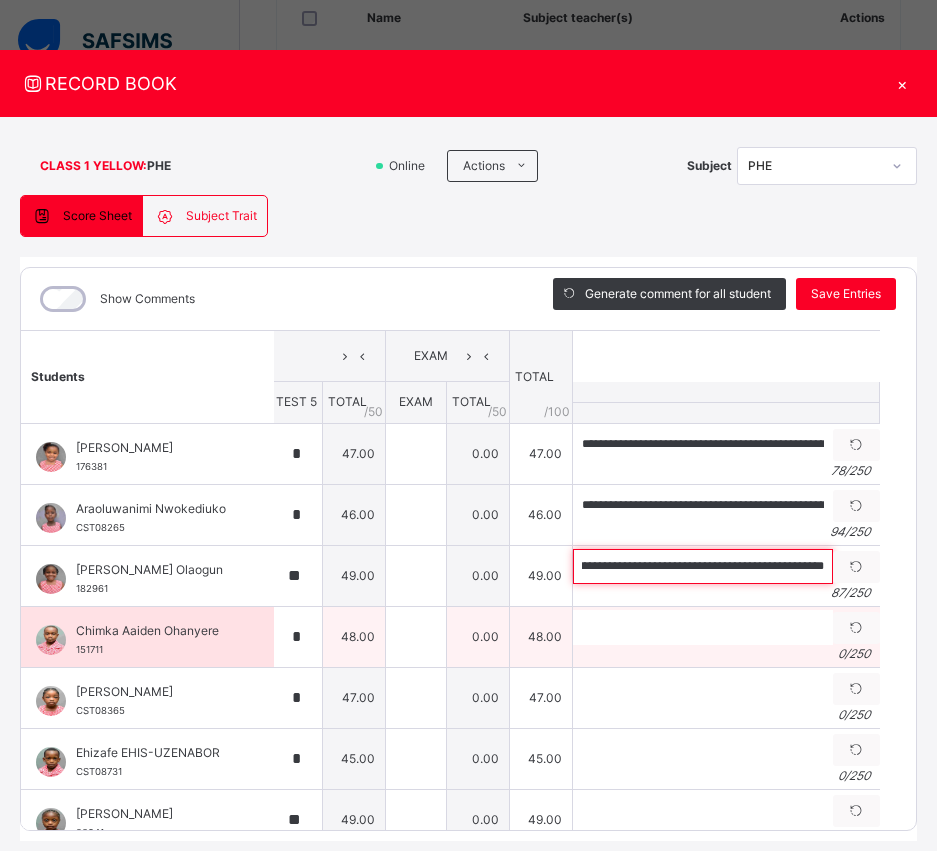 type on "**********" 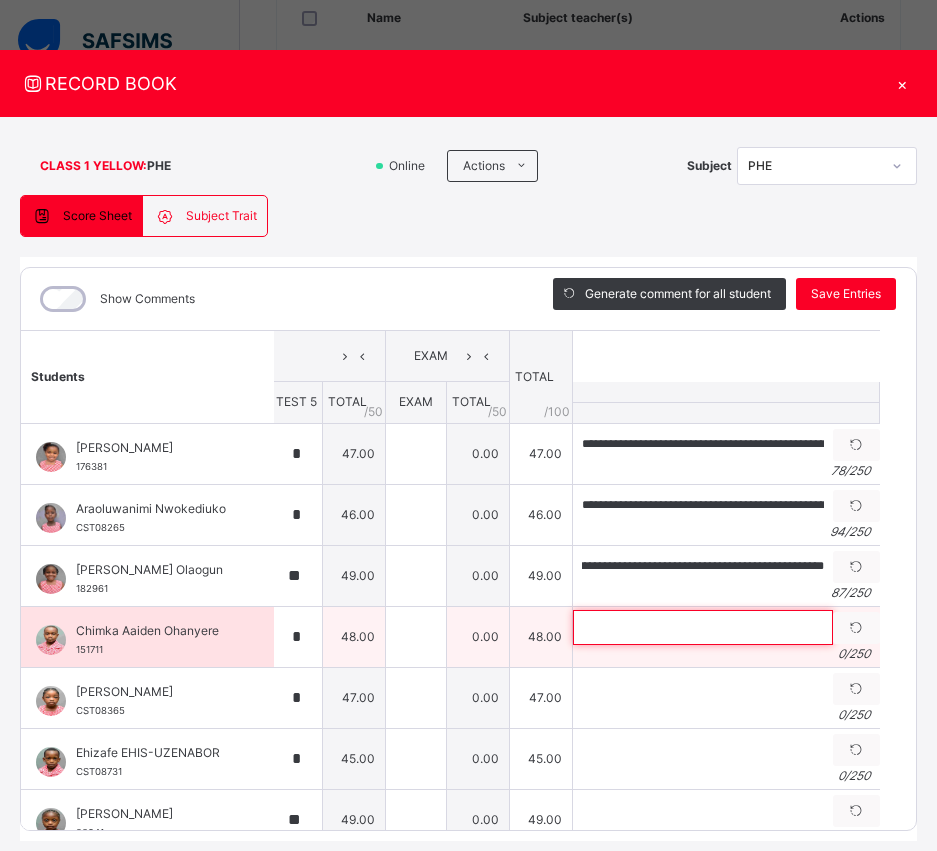 scroll, scrollTop: 0, scrollLeft: 0, axis: both 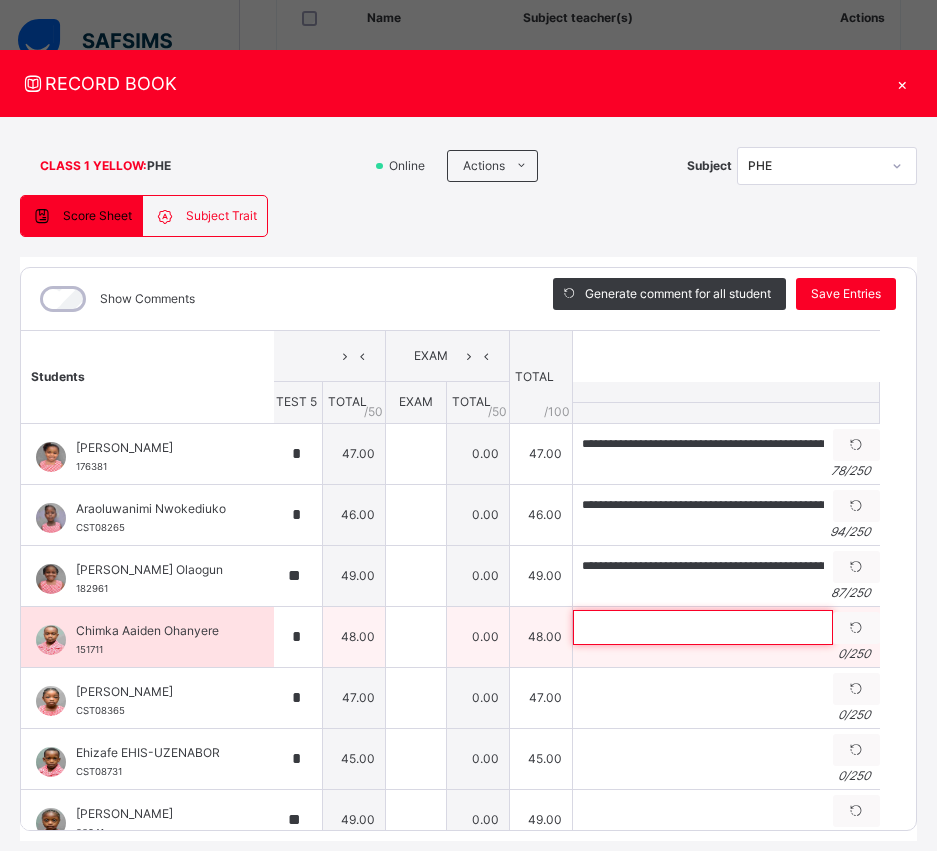 click at bounding box center (703, 627) 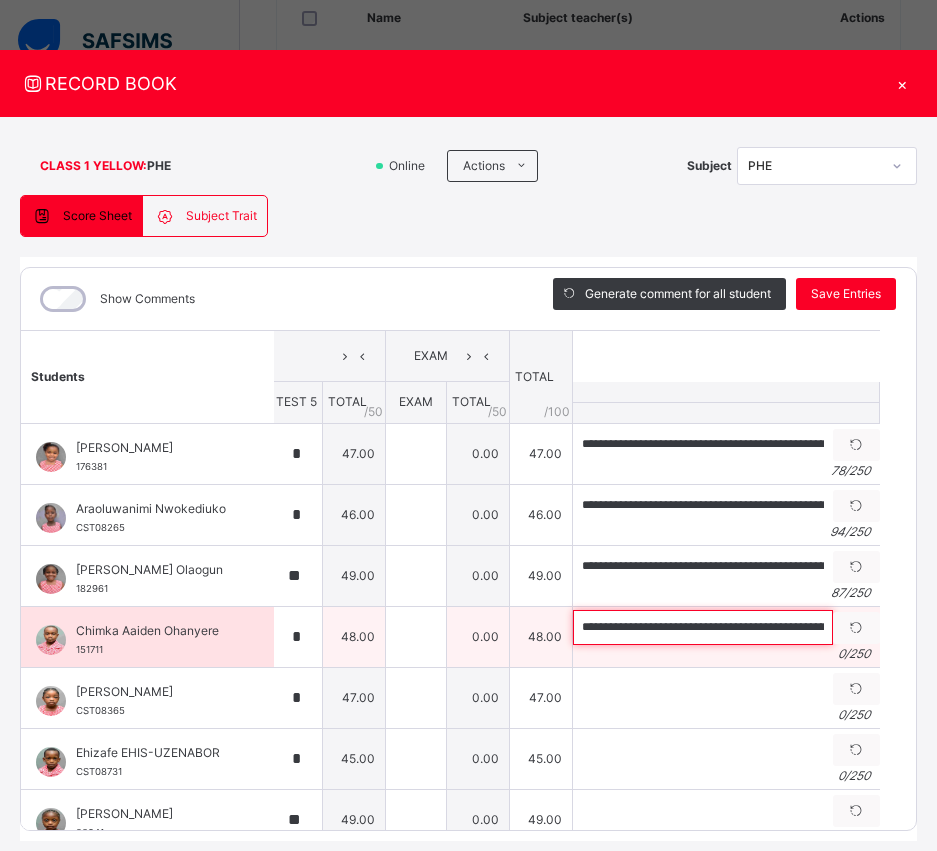 scroll, scrollTop: 0, scrollLeft: 360, axis: horizontal 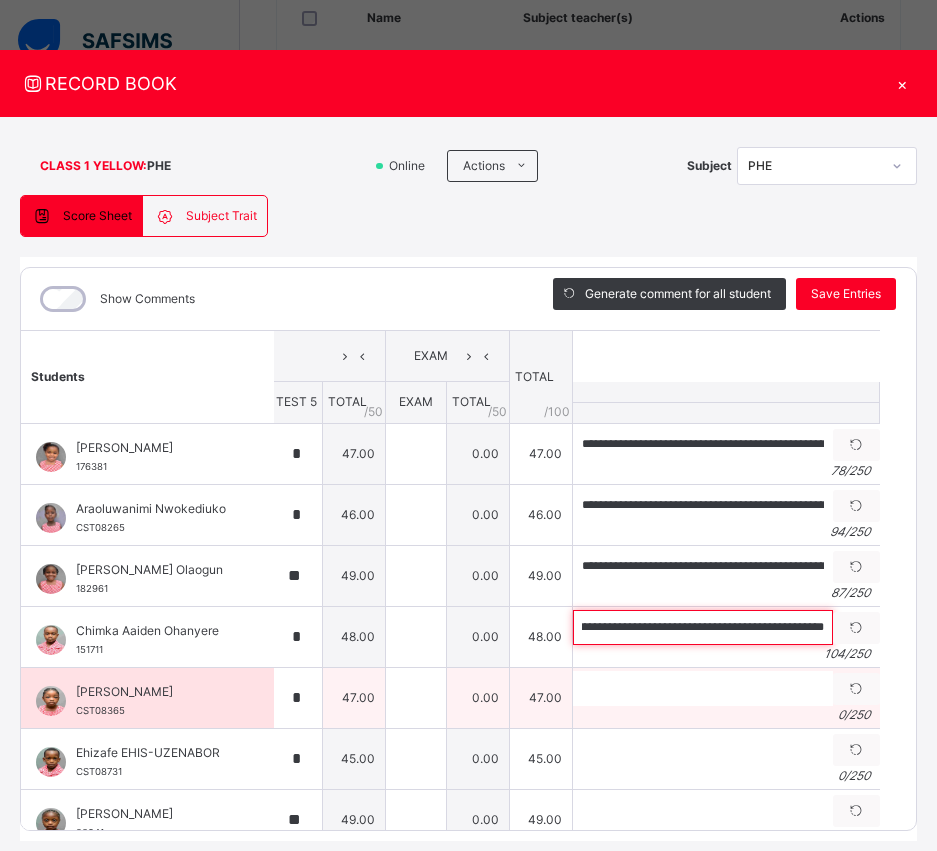 type on "**********" 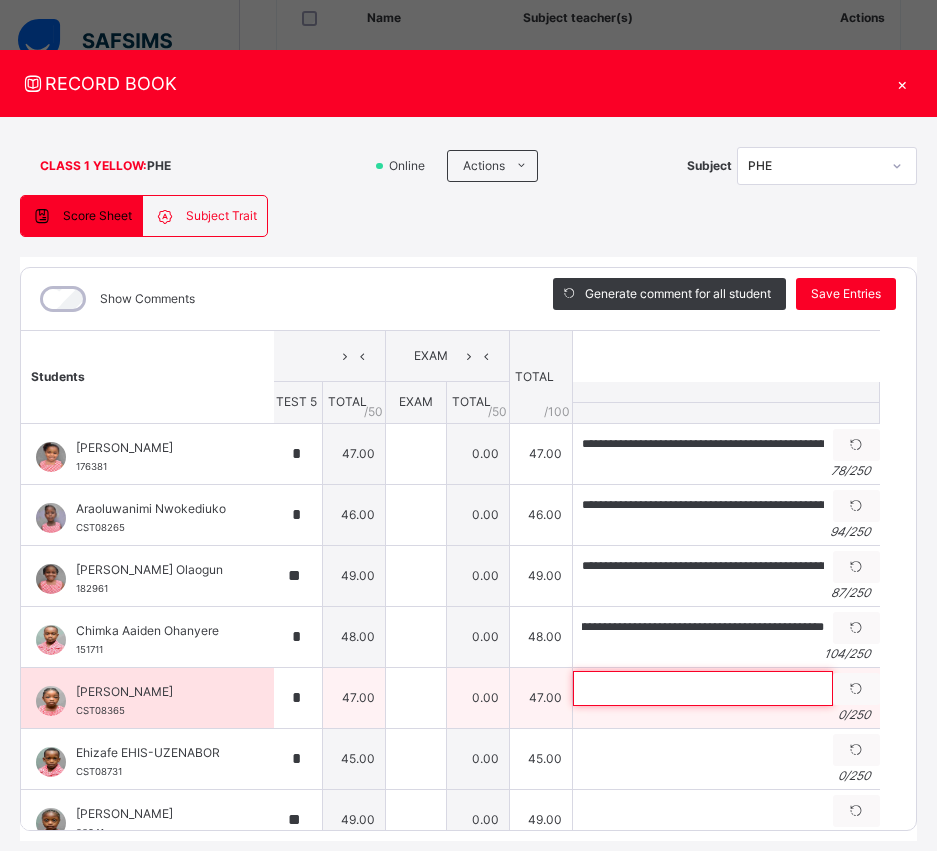 scroll, scrollTop: 0, scrollLeft: 0, axis: both 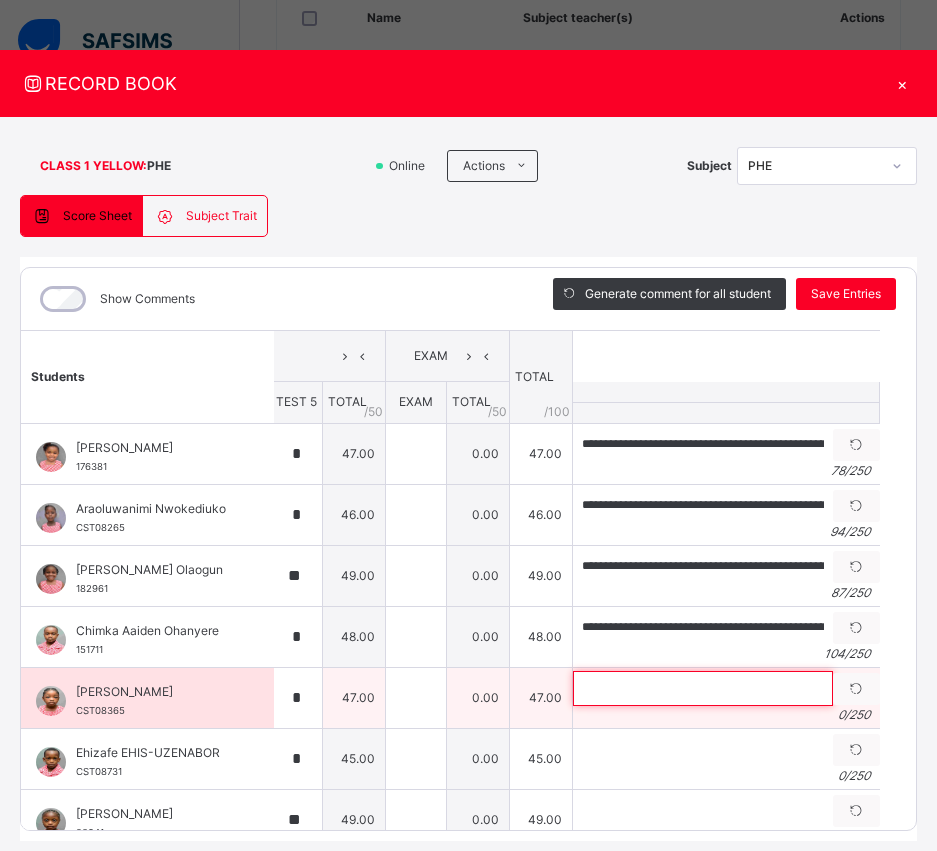 click at bounding box center [703, 688] 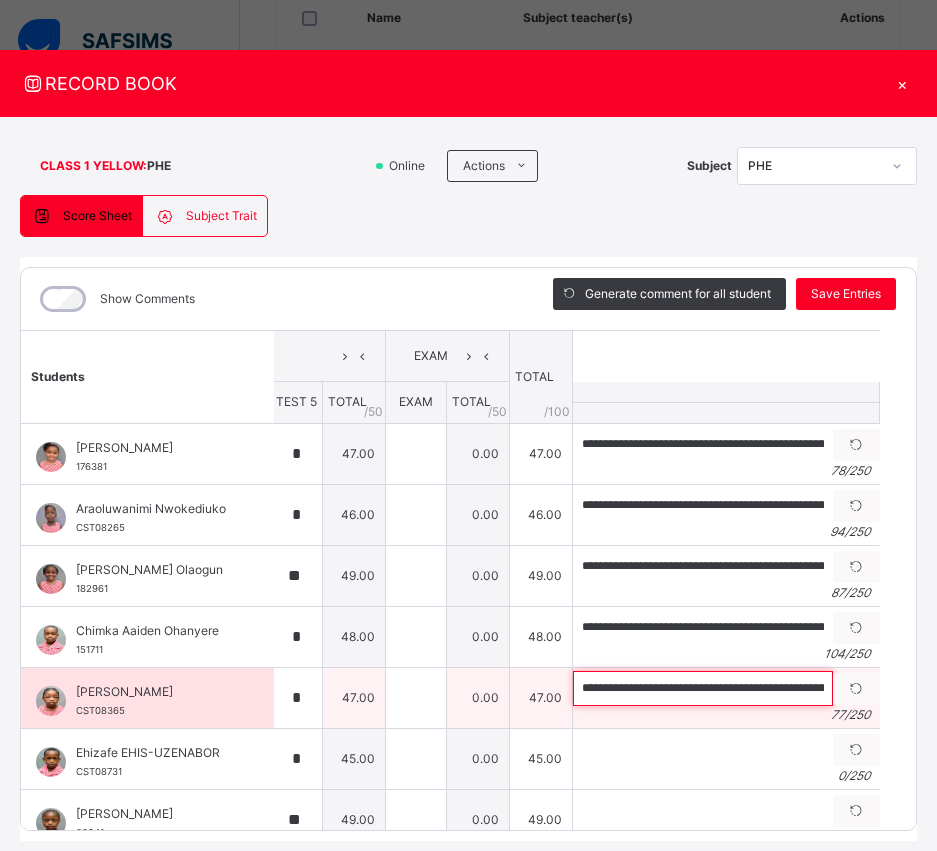 scroll, scrollTop: 0, scrollLeft: 205, axis: horizontal 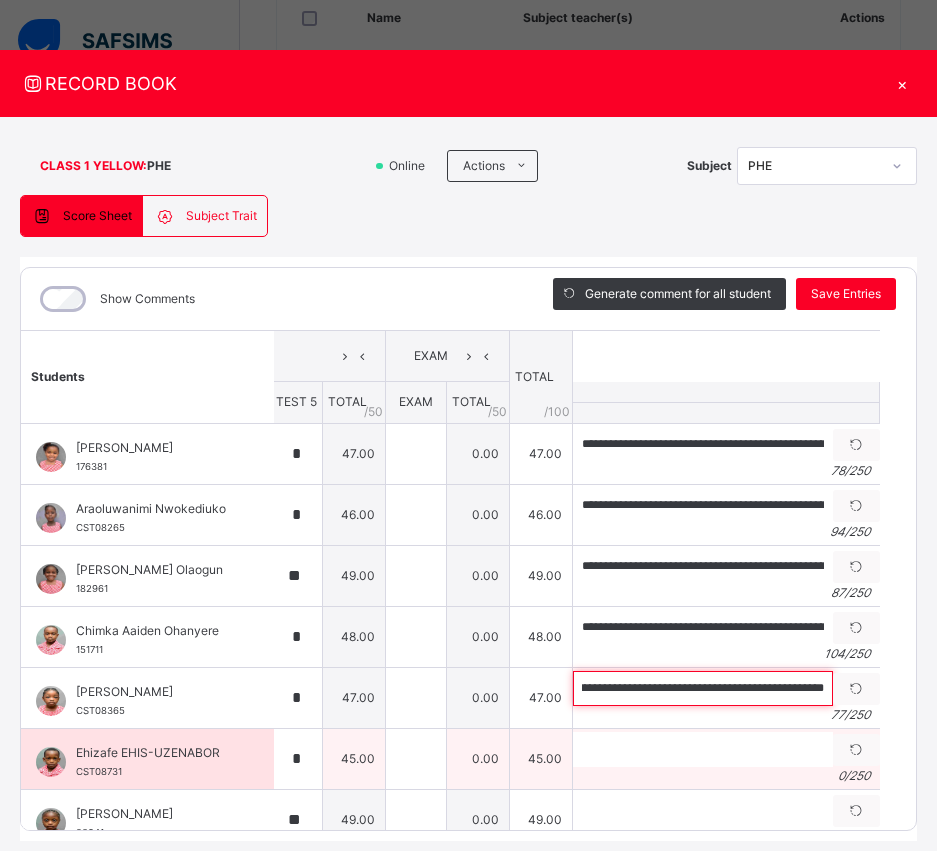 type on "**********" 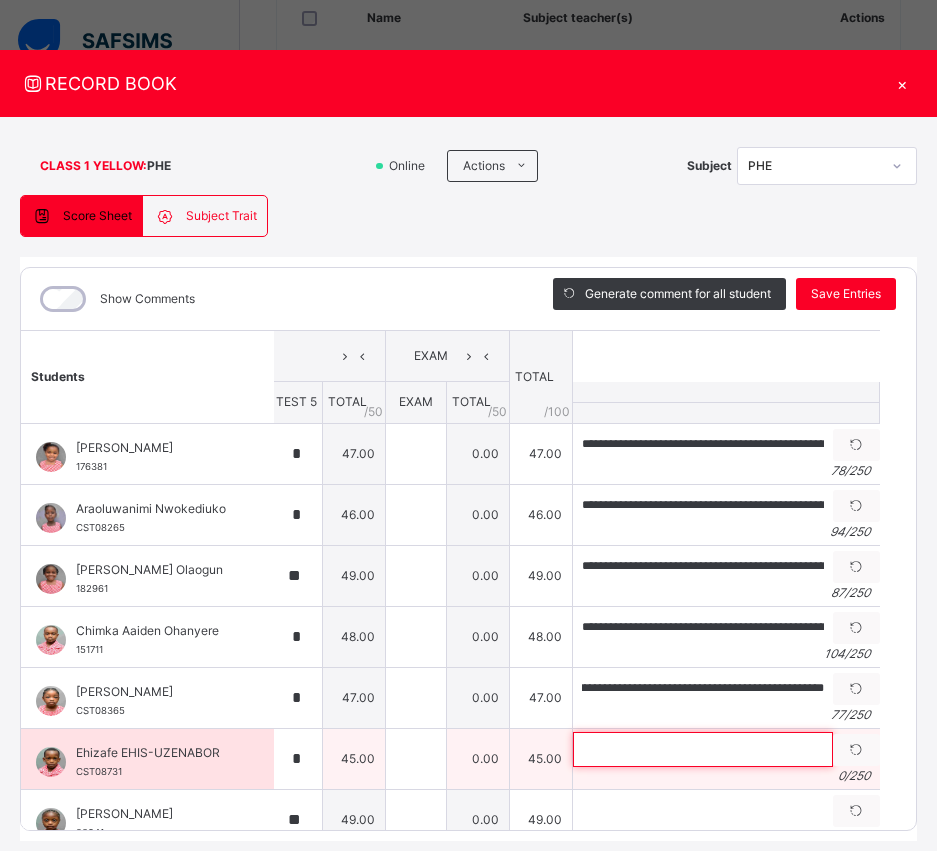 scroll, scrollTop: 0, scrollLeft: 0, axis: both 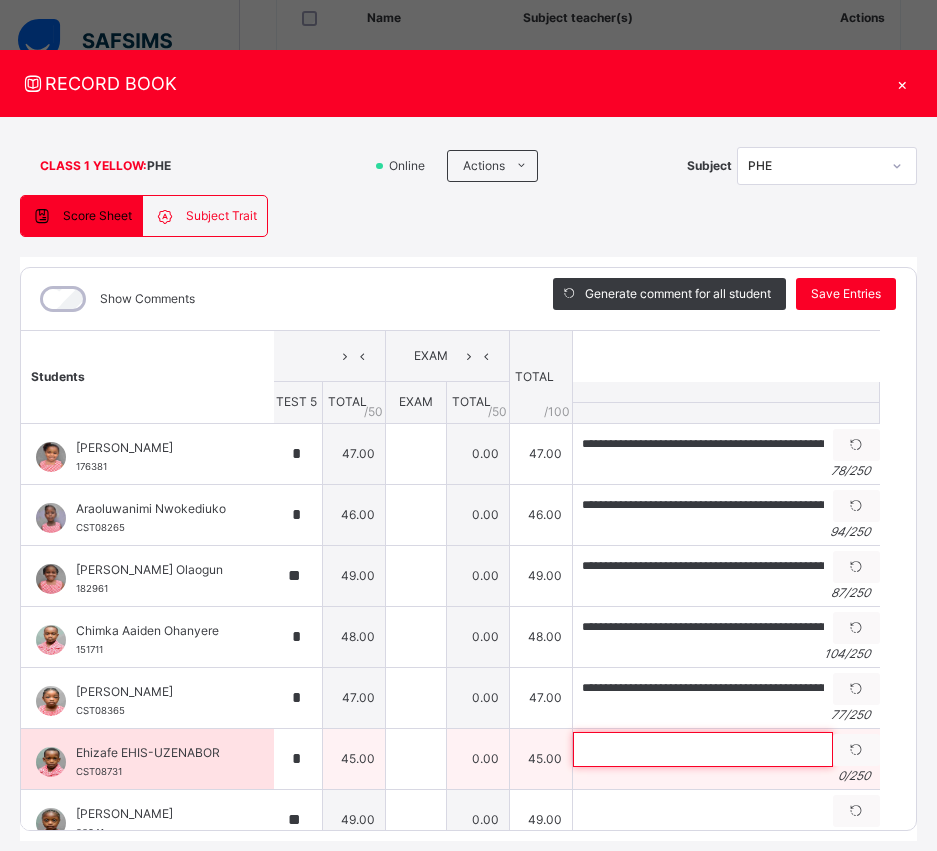 click at bounding box center (703, 749) 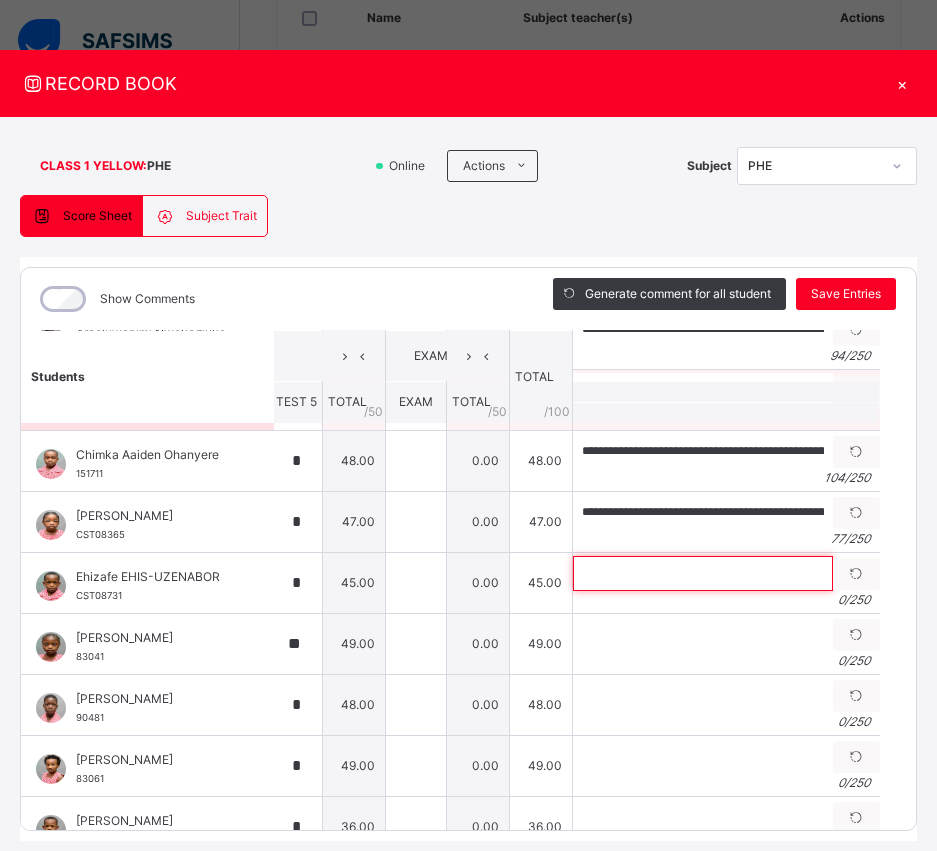 scroll, scrollTop: 177, scrollLeft: 332, axis: both 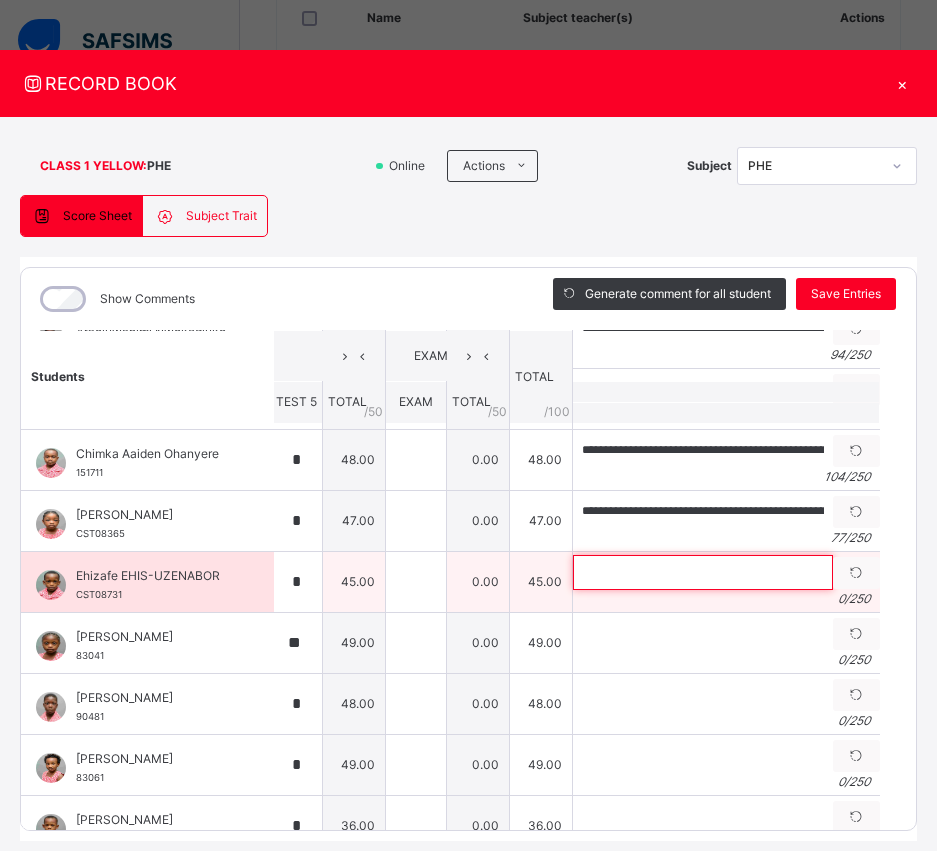 click at bounding box center (703, 572) 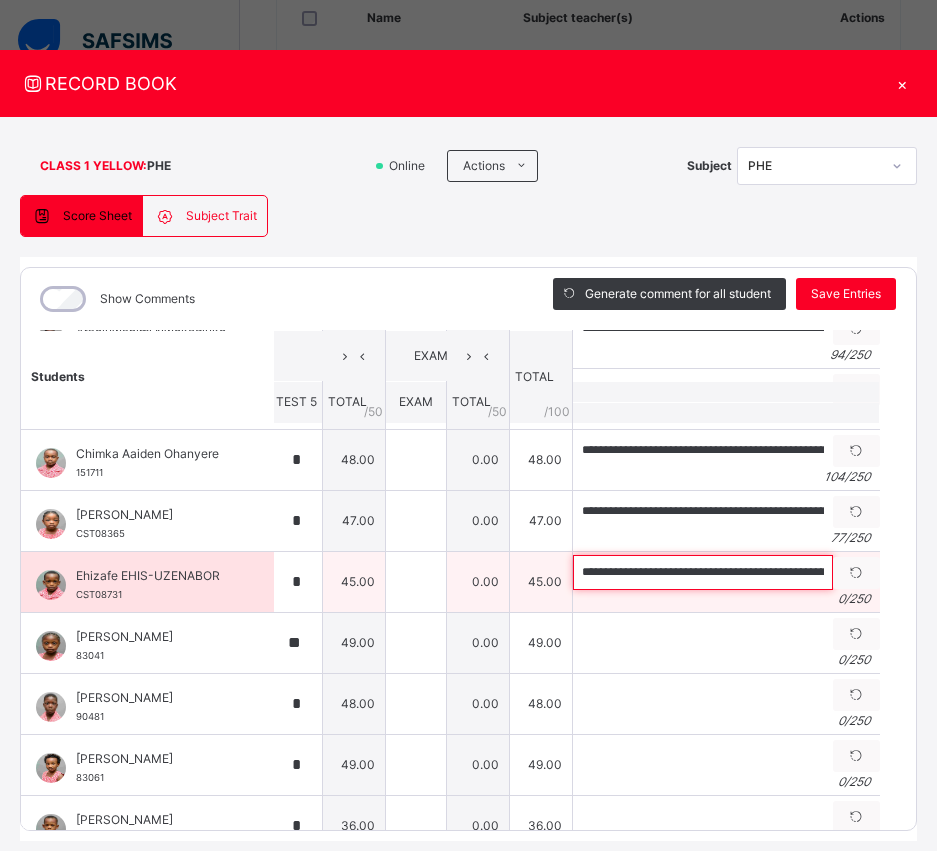 scroll, scrollTop: 0, scrollLeft: 268, axis: horizontal 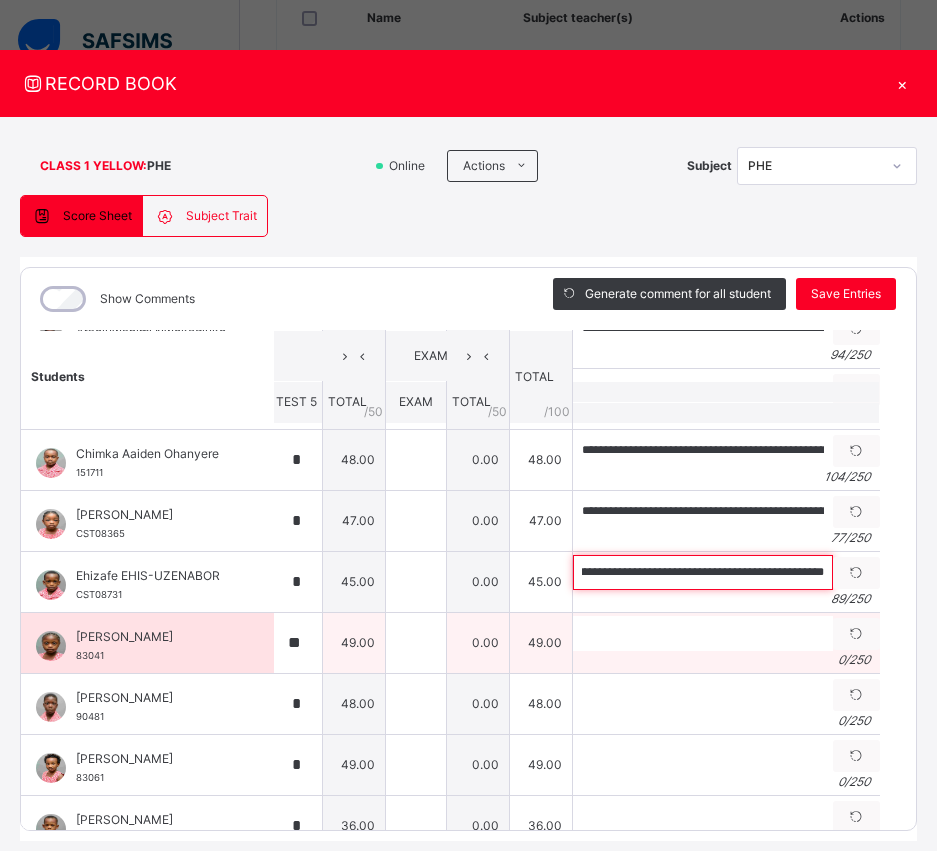 type on "**********" 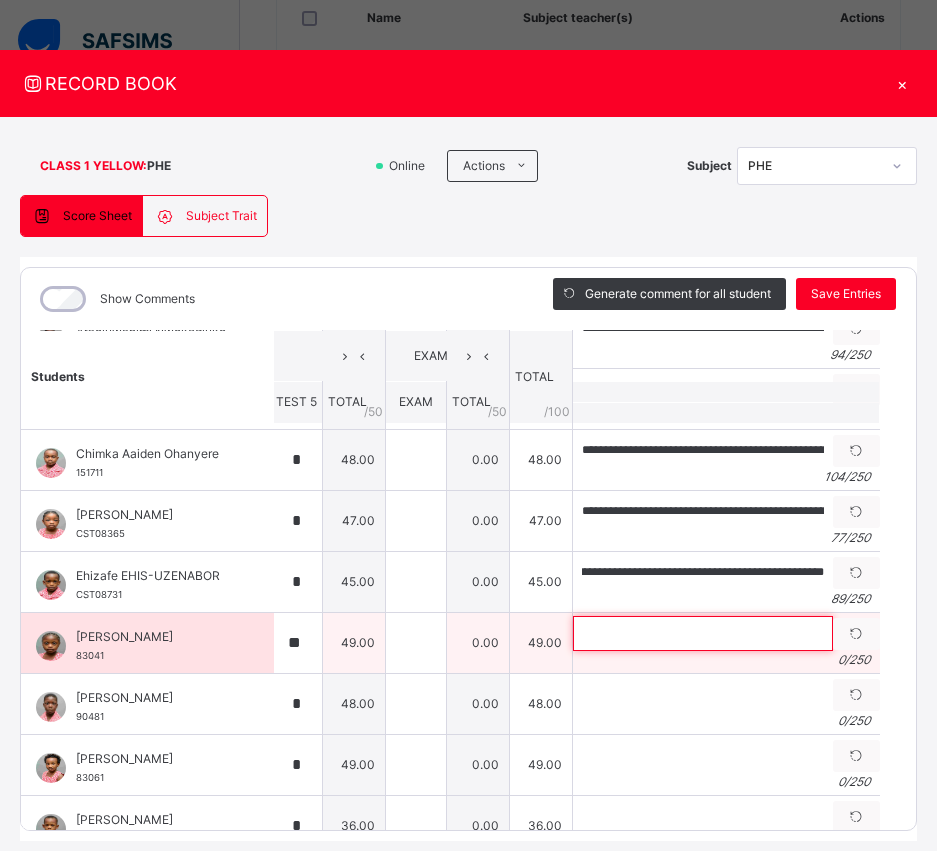 scroll, scrollTop: 0, scrollLeft: 0, axis: both 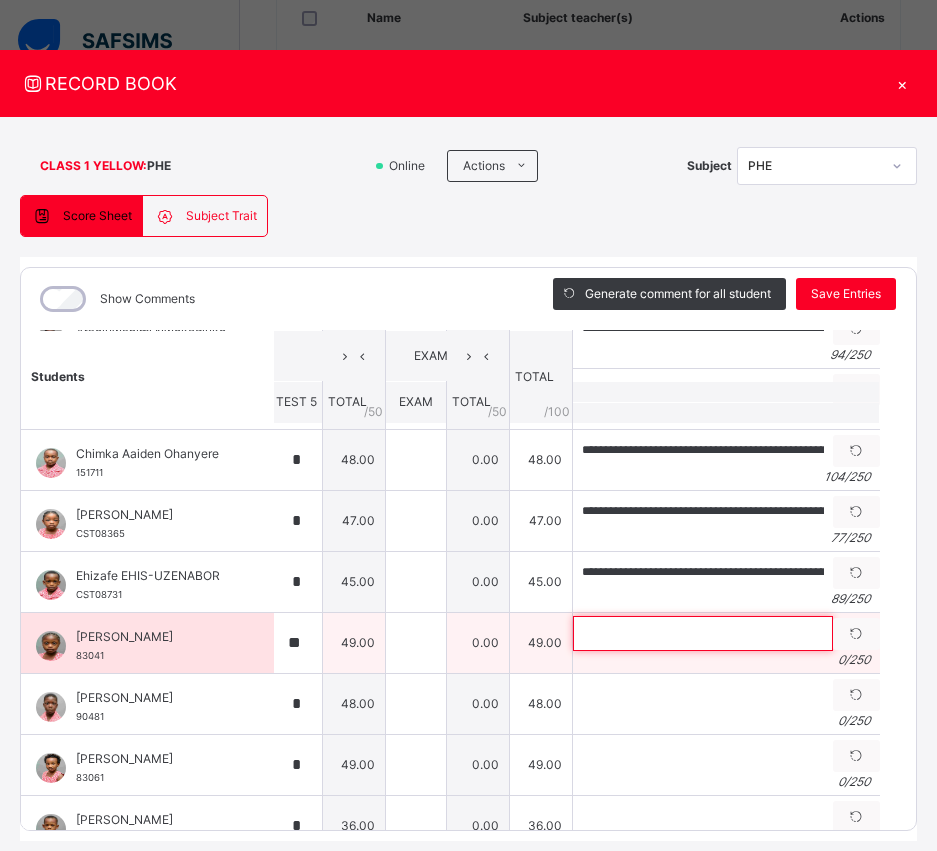 click at bounding box center (703, 633) 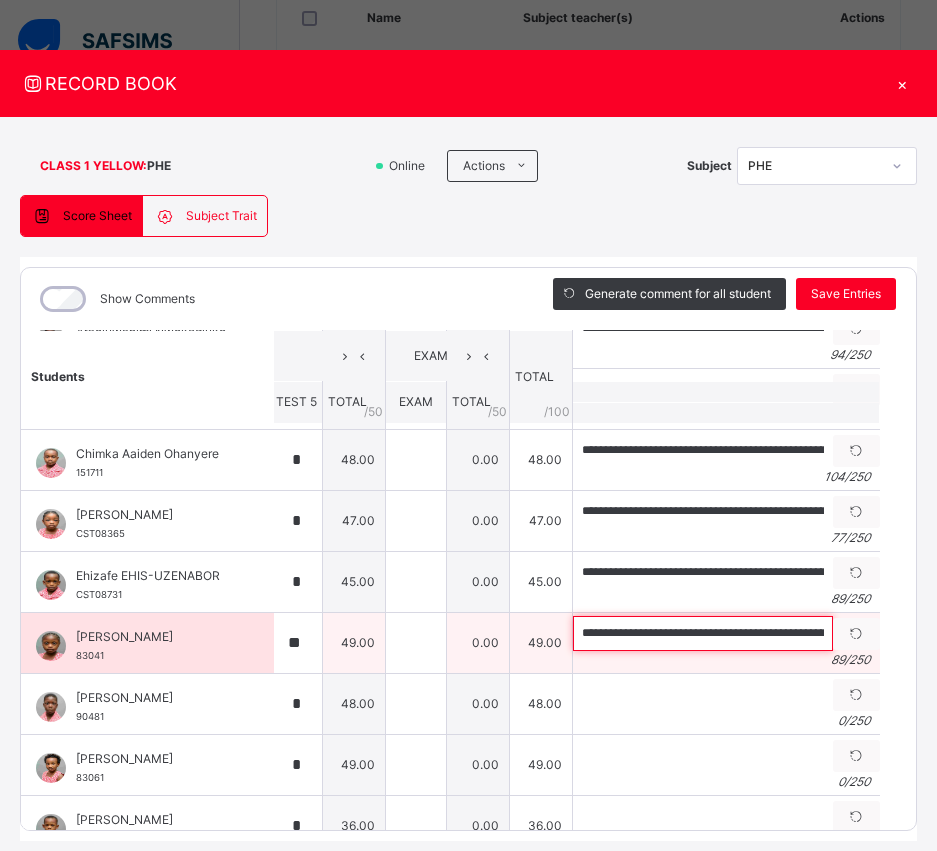 scroll, scrollTop: 0, scrollLeft: 259, axis: horizontal 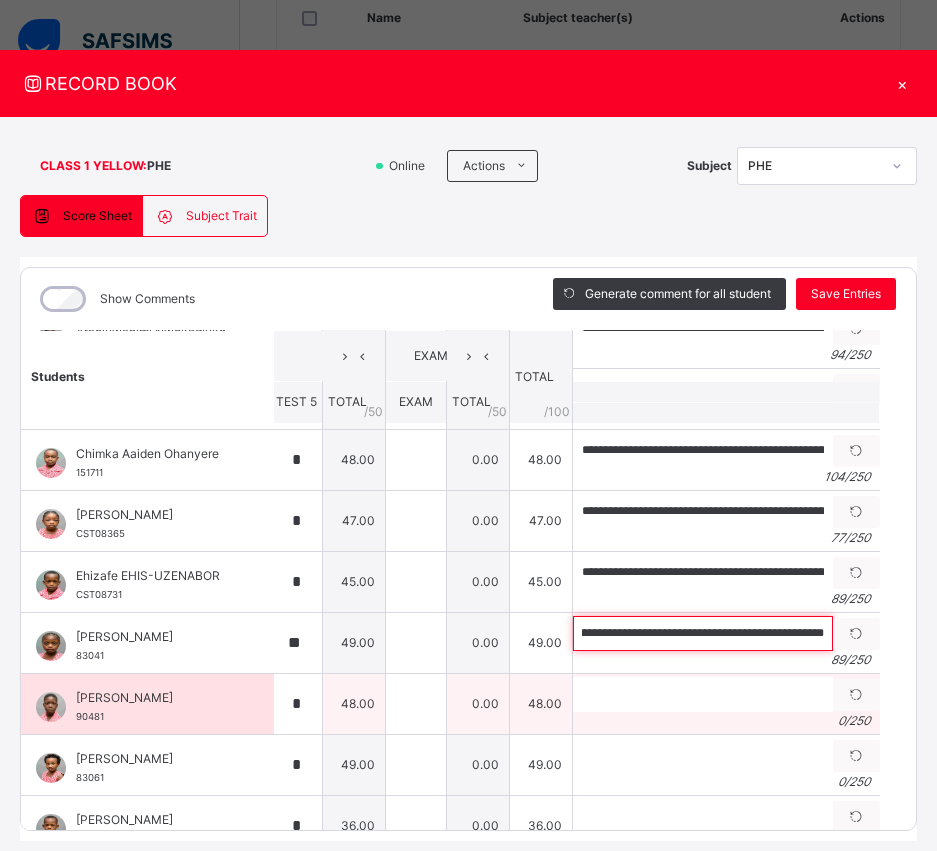 type on "**********" 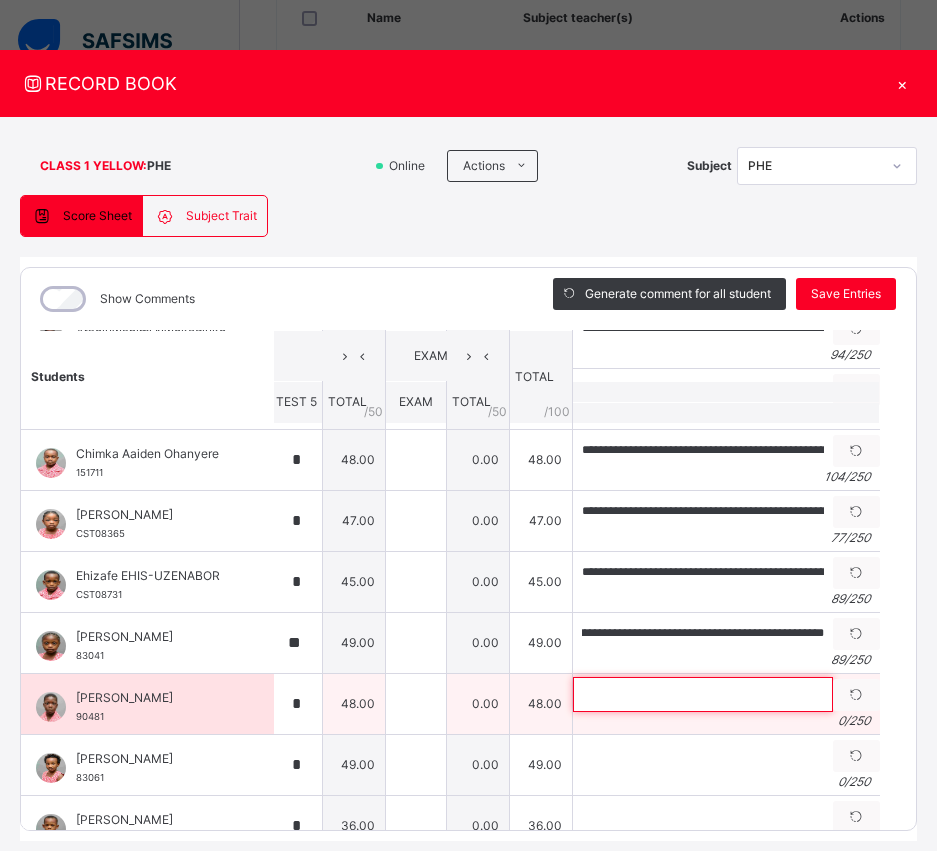scroll, scrollTop: 0, scrollLeft: 0, axis: both 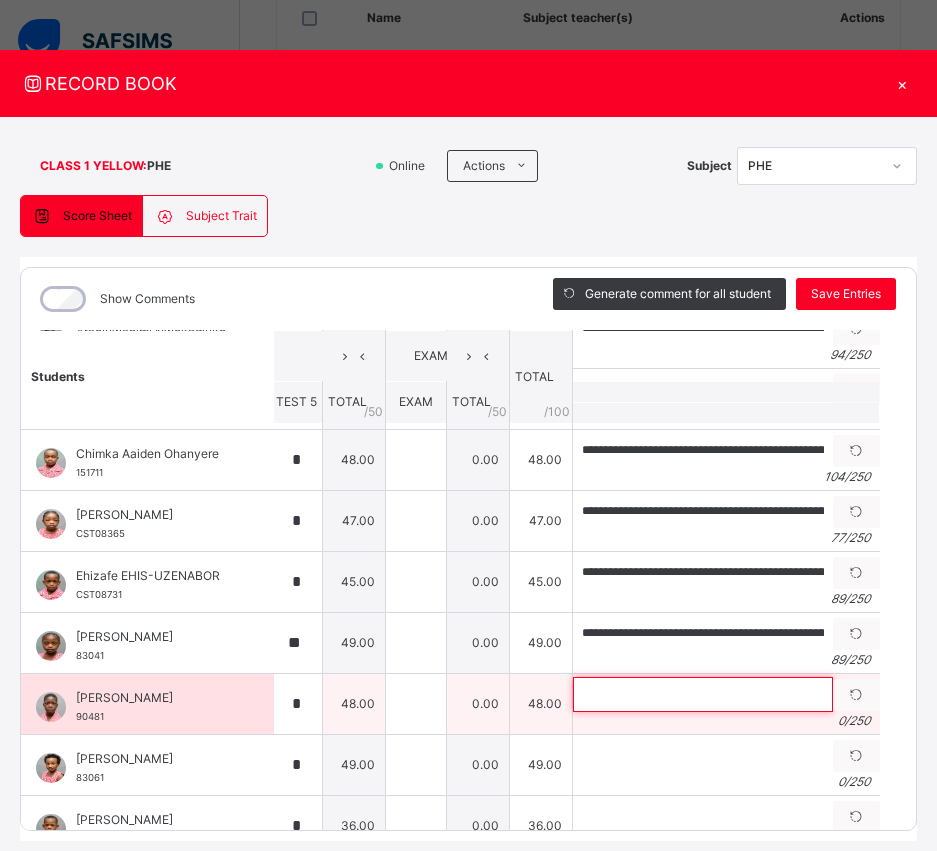 click at bounding box center [703, 694] 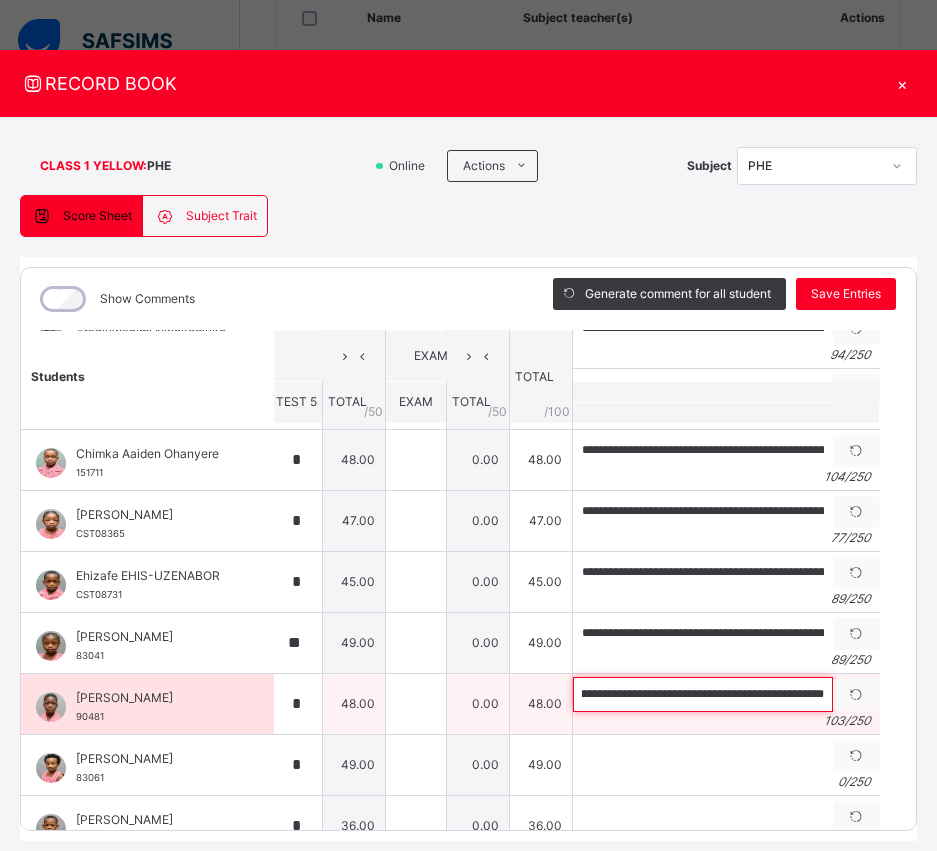 scroll, scrollTop: 0, scrollLeft: 350, axis: horizontal 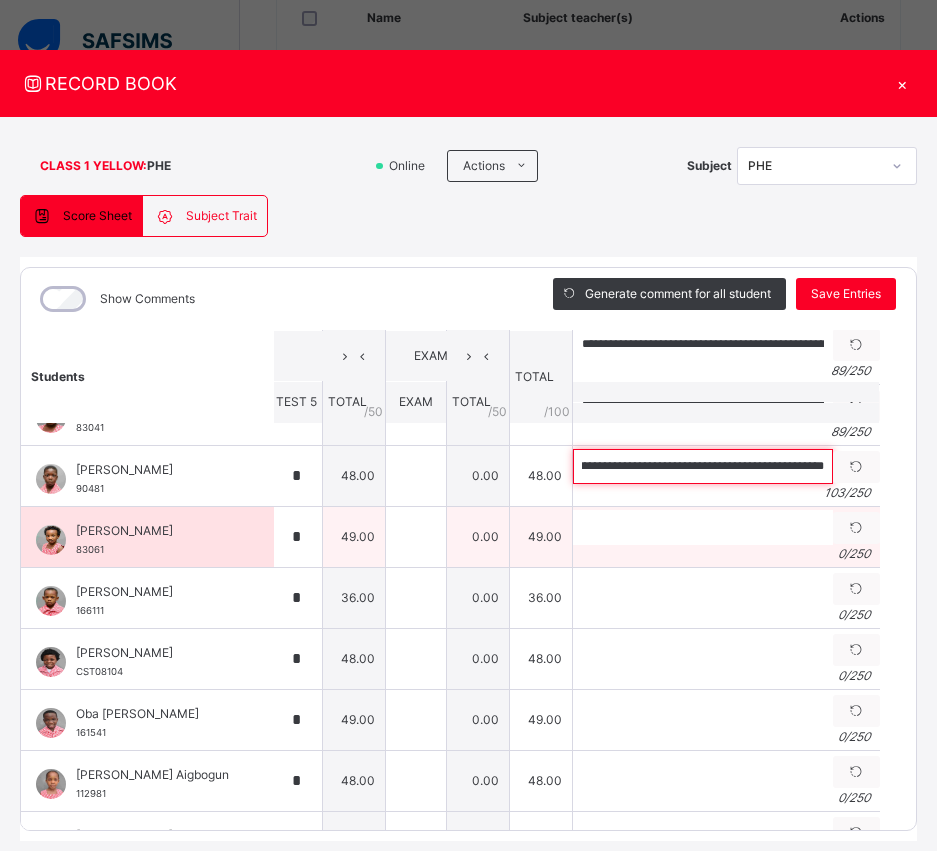 type on "**********" 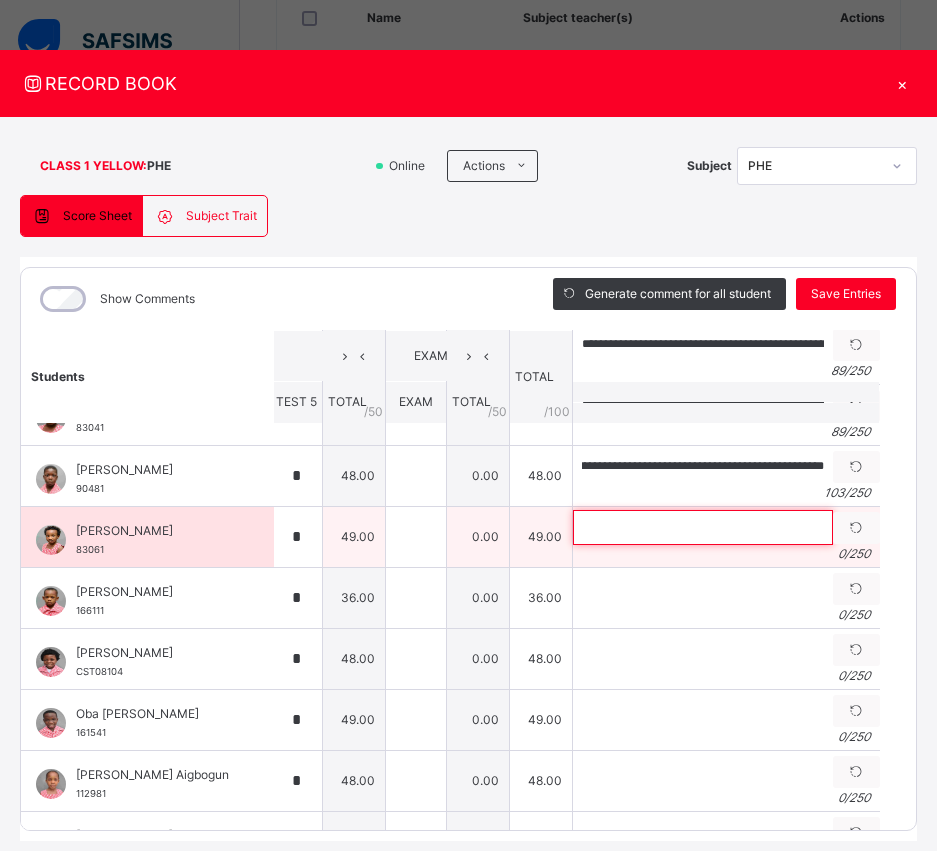scroll, scrollTop: 0, scrollLeft: 0, axis: both 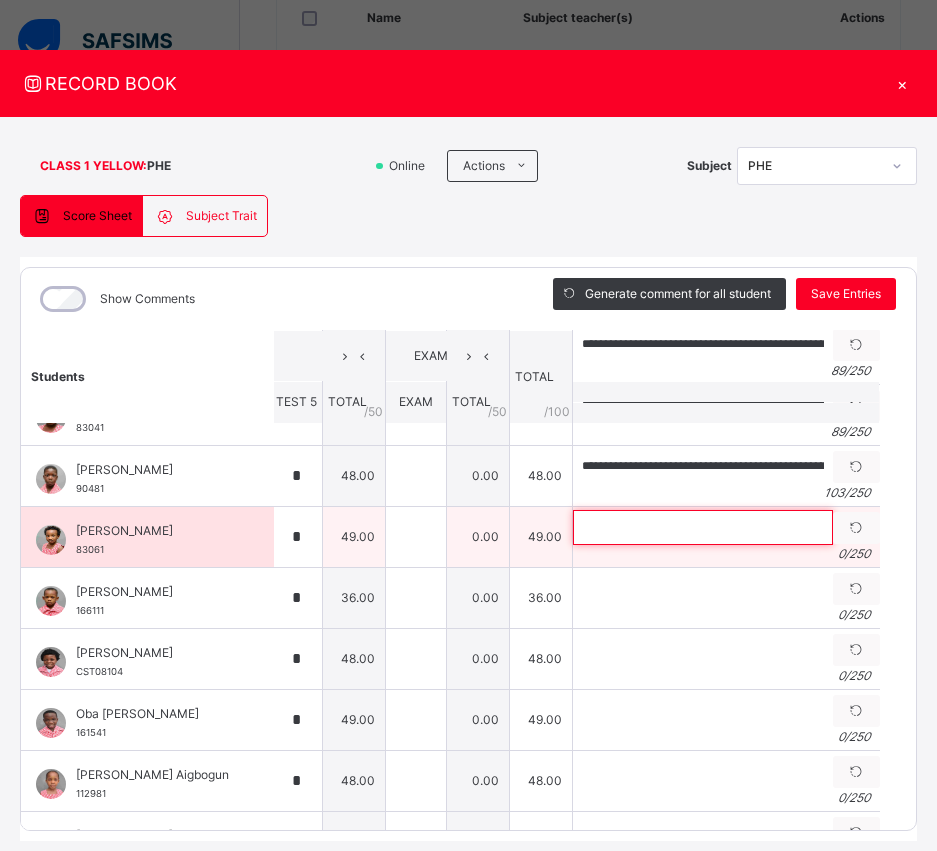 click at bounding box center (703, 527) 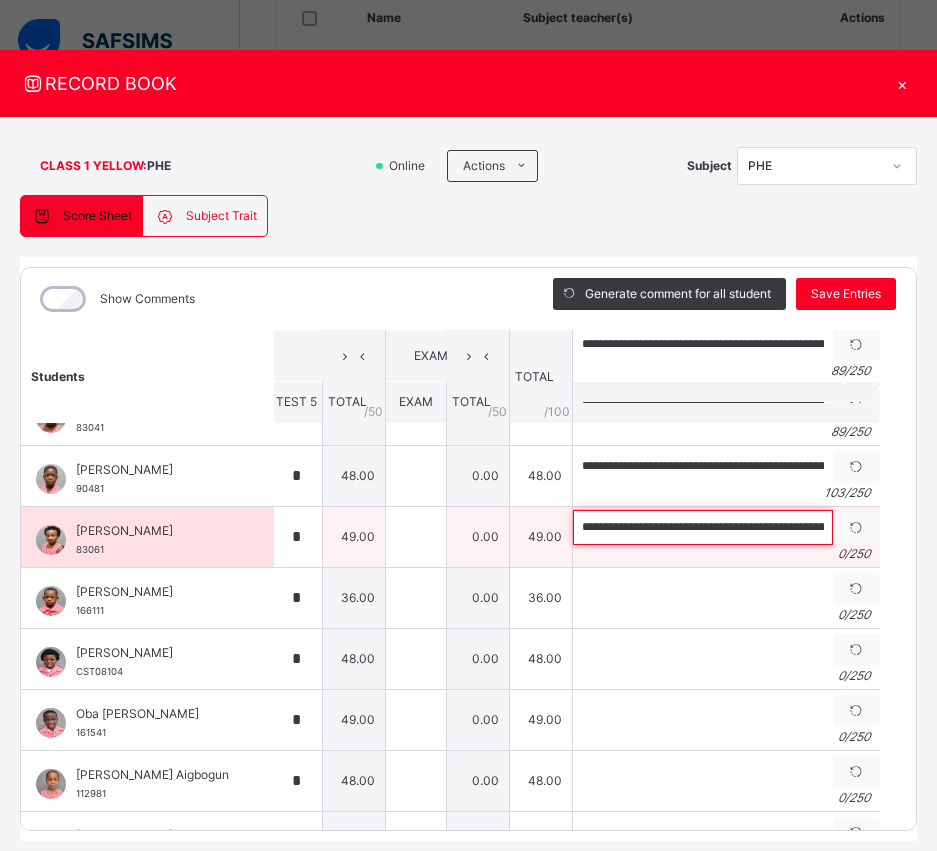 scroll, scrollTop: 0, scrollLeft: 268, axis: horizontal 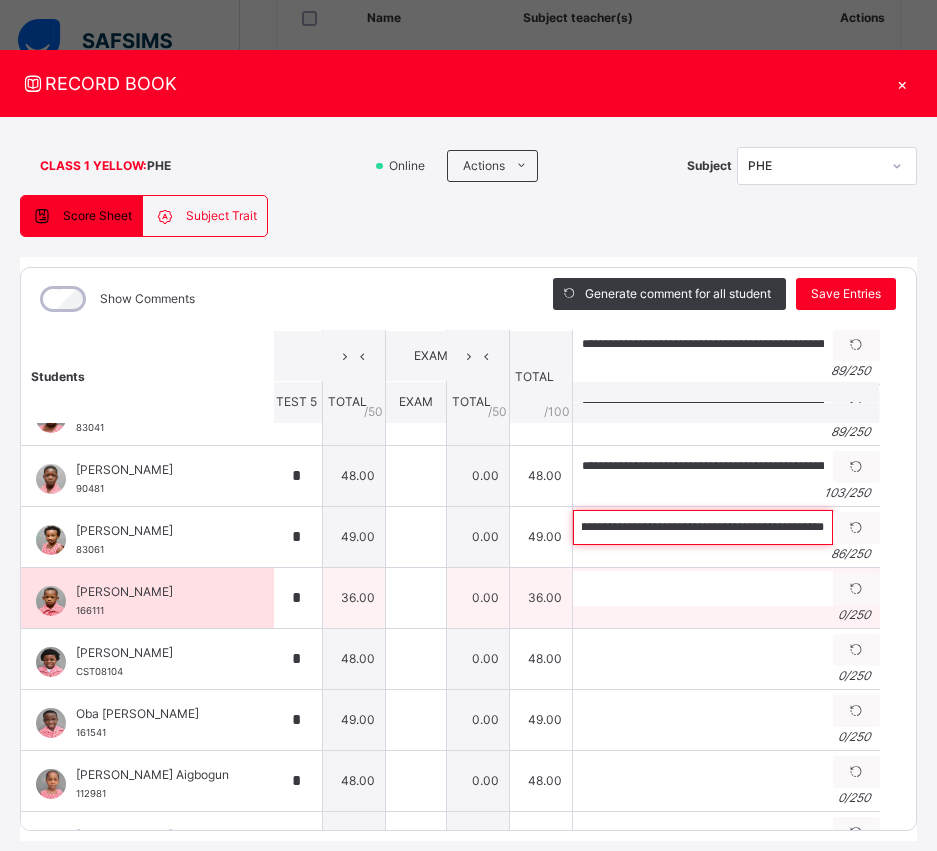 type on "**********" 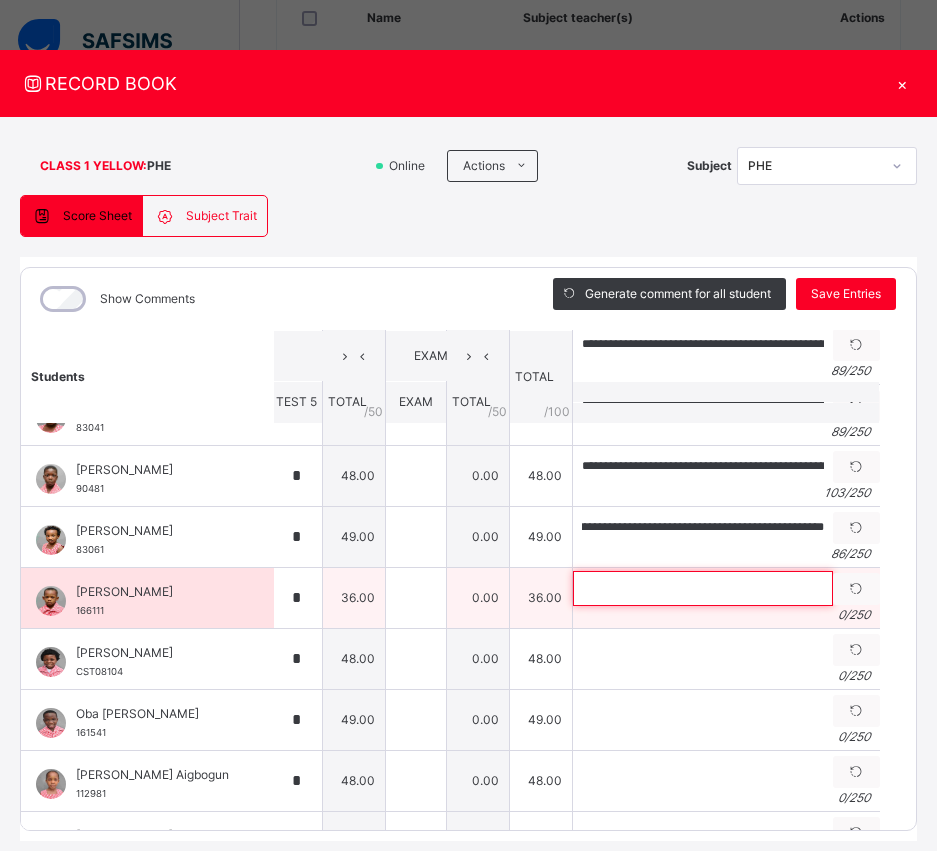 scroll, scrollTop: 0, scrollLeft: 0, axis: both 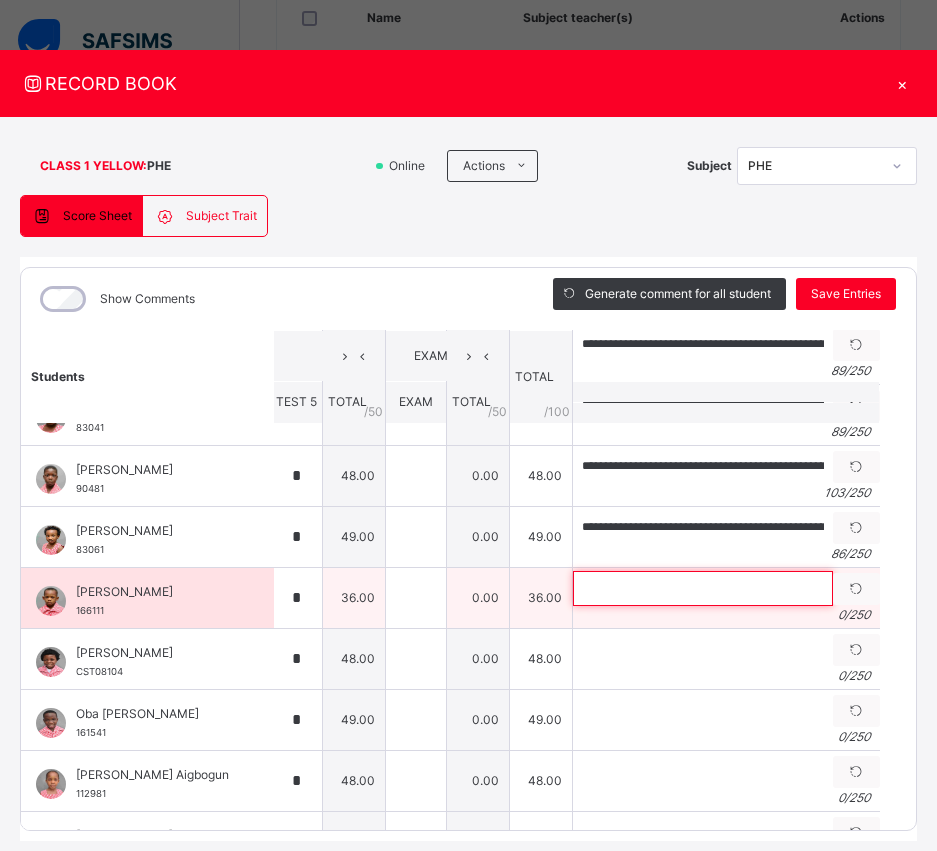 click at bounding box center [703, 588] 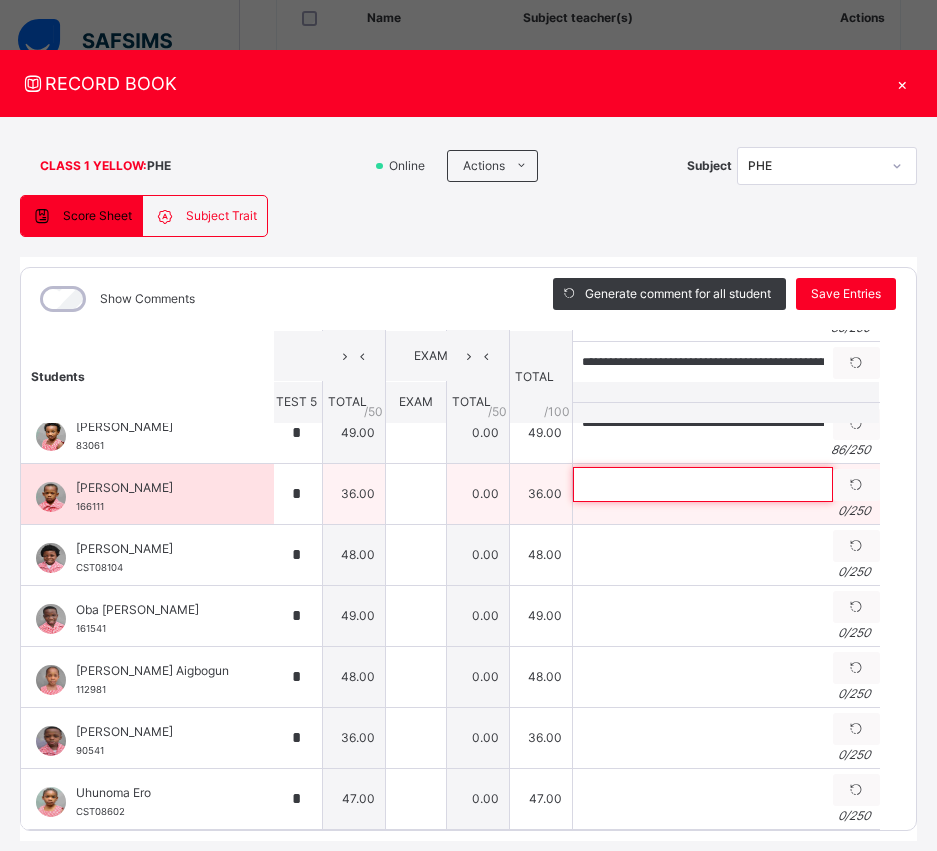 click at bounding box center [703, 484] 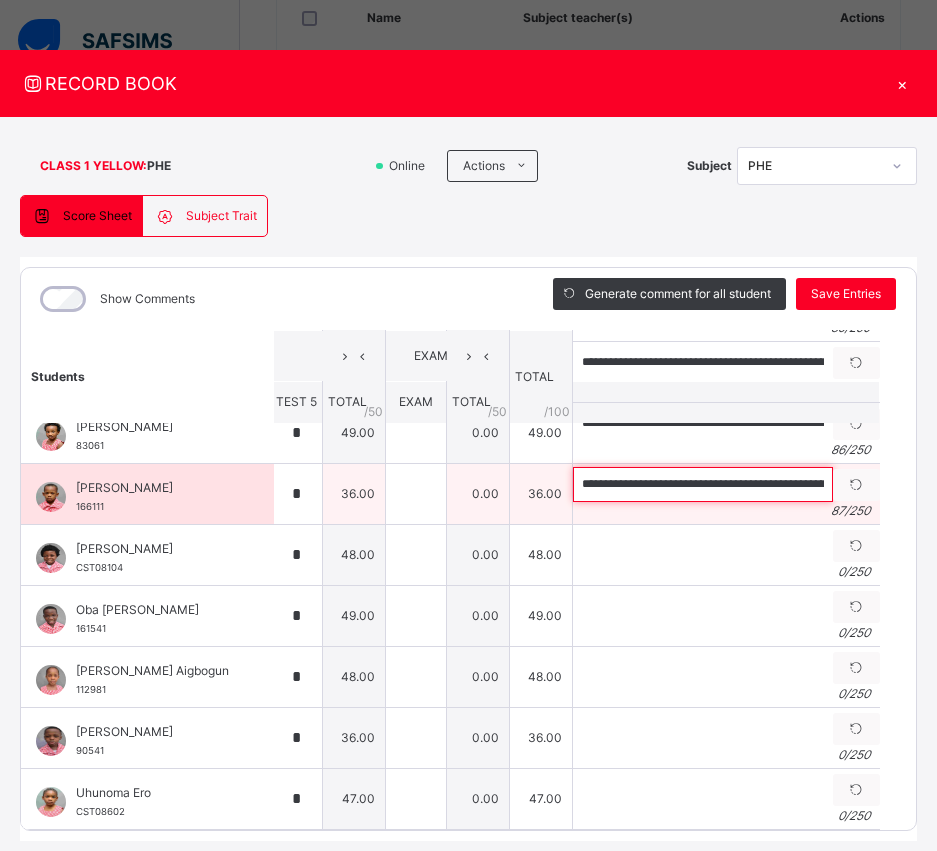 scroll, scrollTop: 0, scrollLeft: 250, axis: horizontal 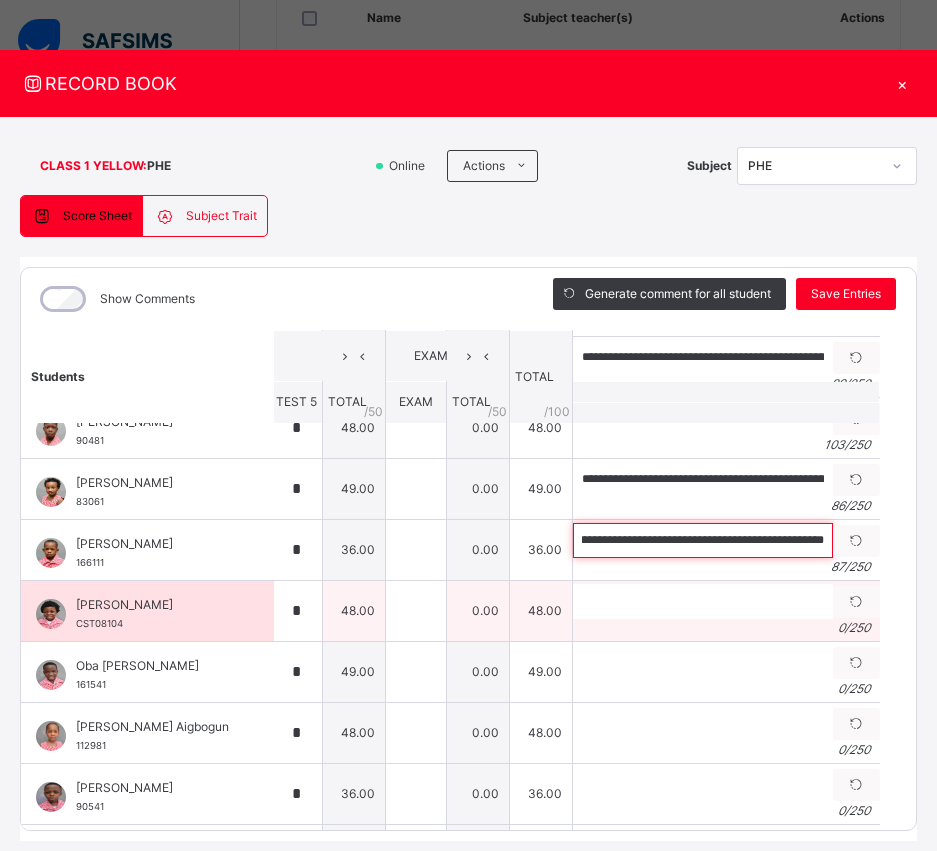 type on "**********" 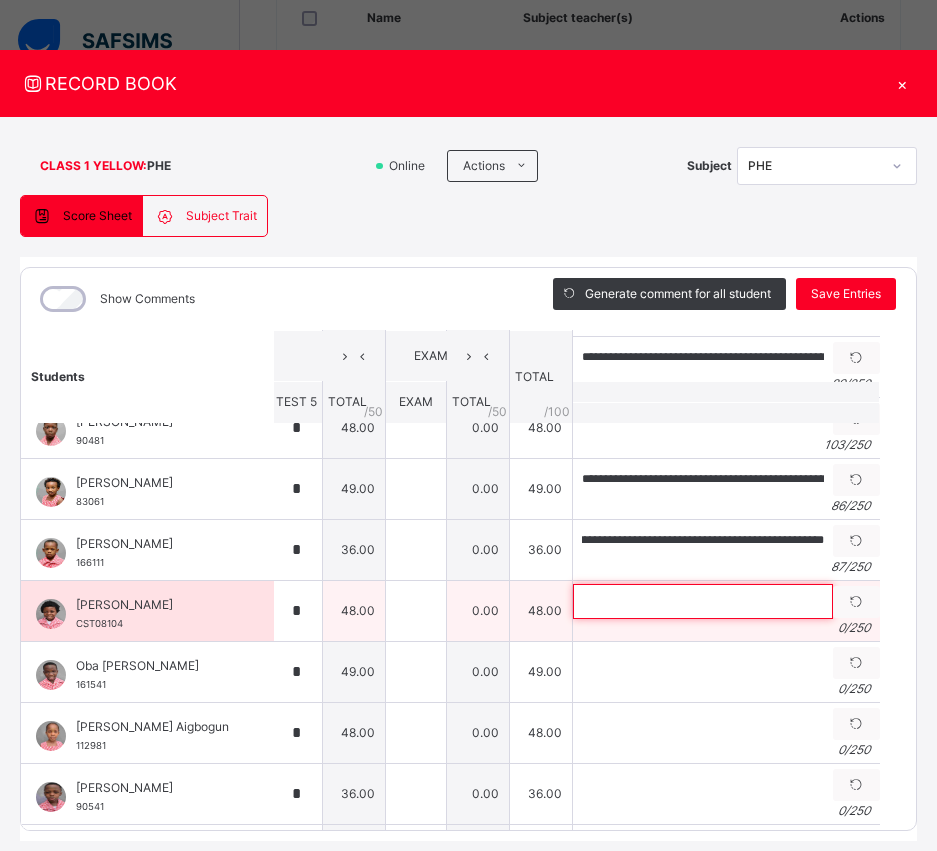 scroll, scrollTop: 0, scrollLeft: 0, axis: both 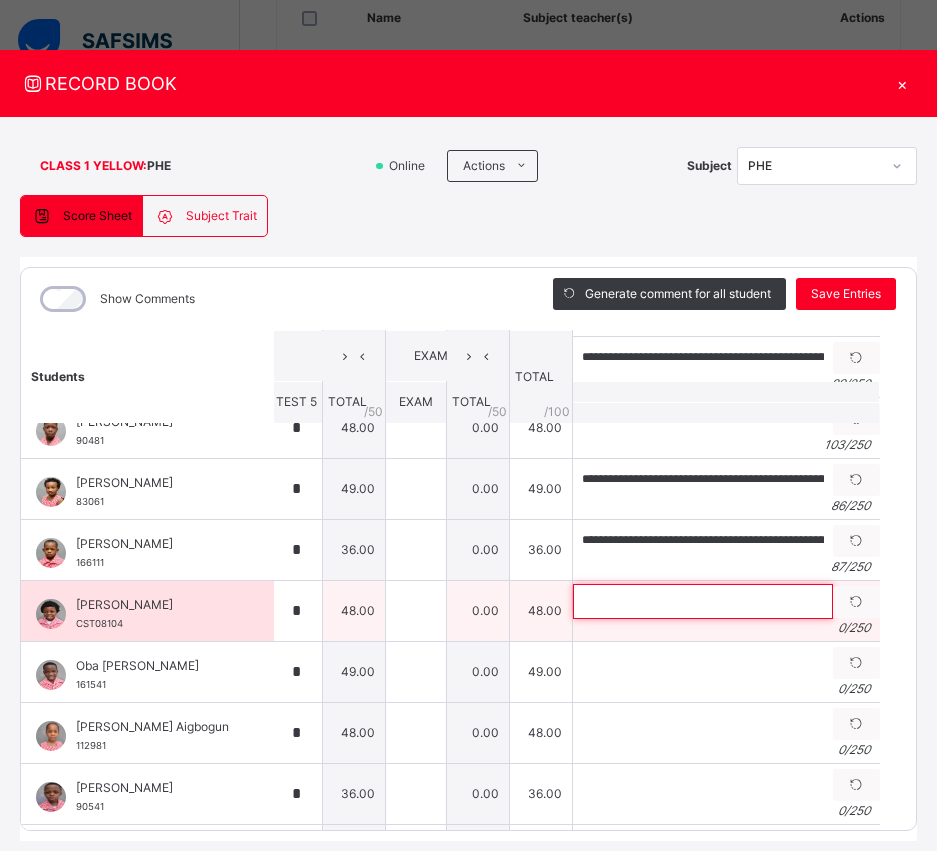 click at bounding box center (703, 601) 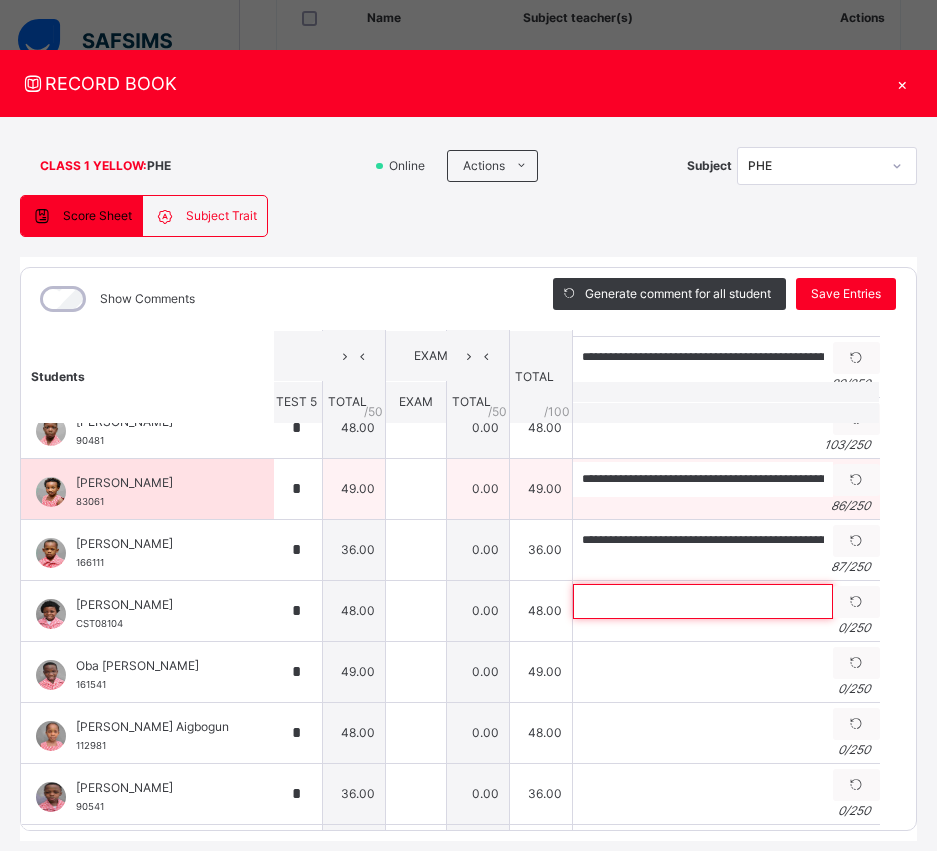 paste on "**********" 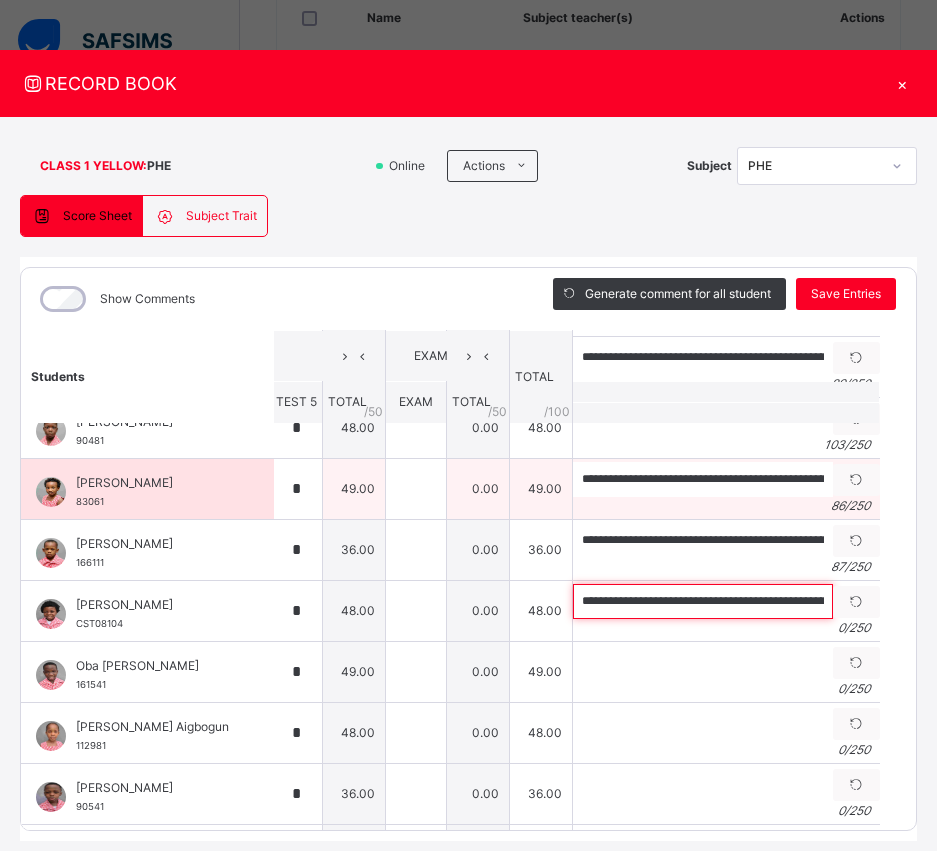 scroll, scrollTop: 0, scrollLeft: 250, axis: horizontal 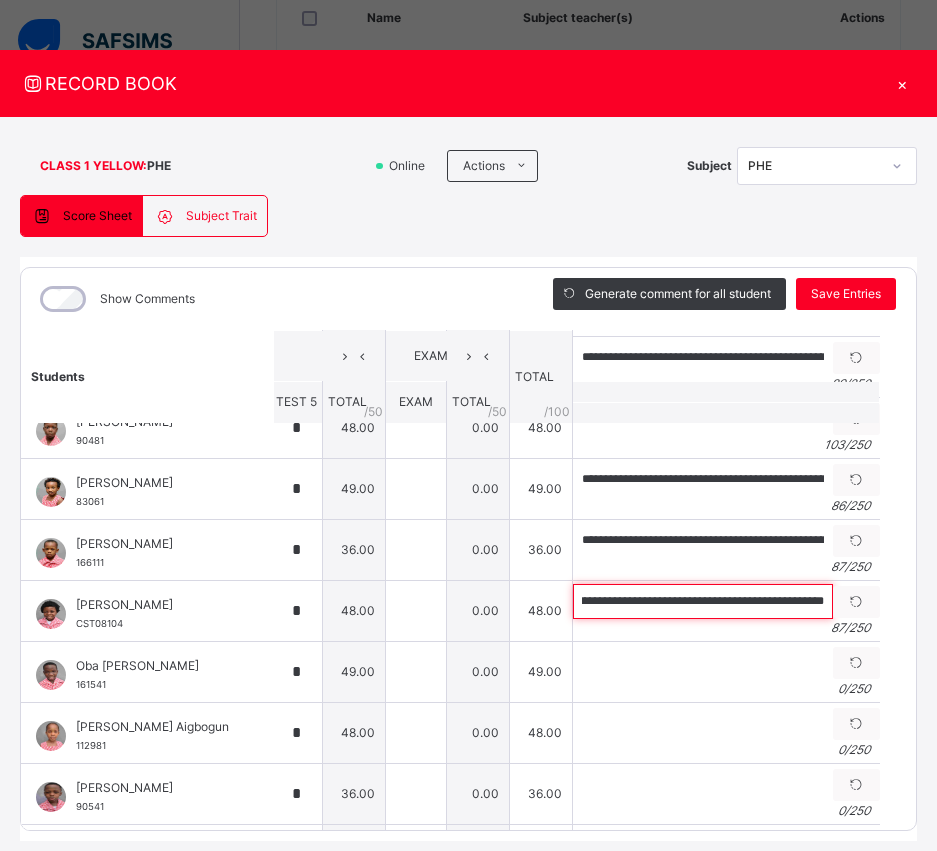 type on "**********" 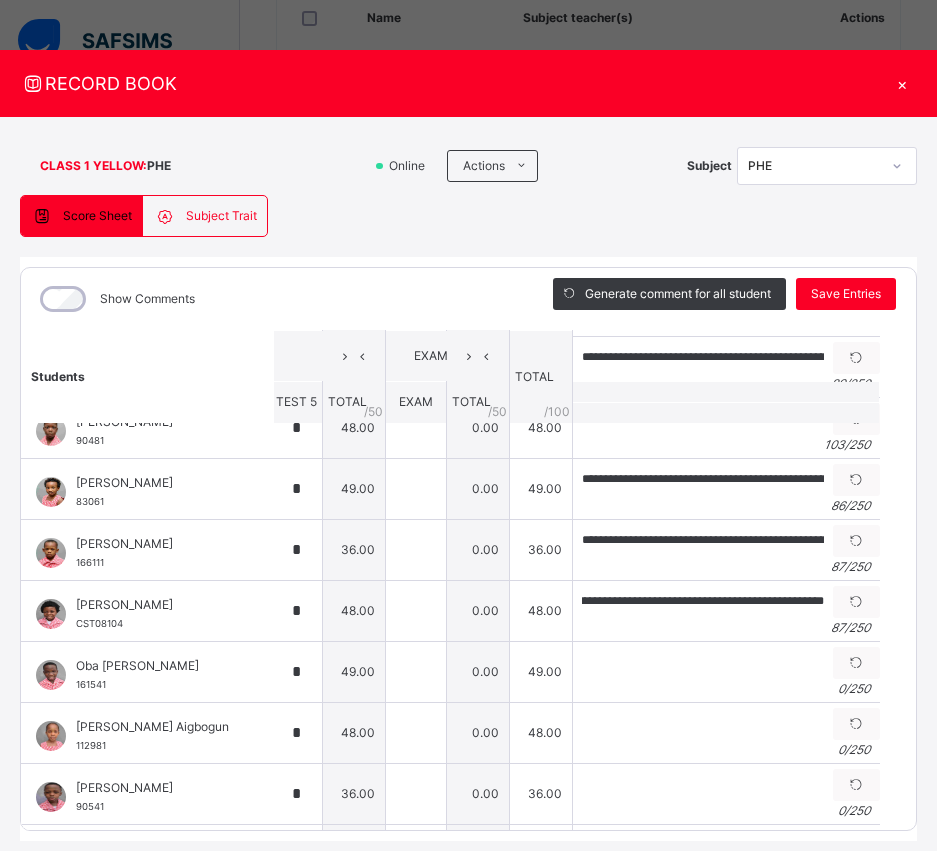 scroll, scrollTop: 0, scrollLeft: 0, axis: both 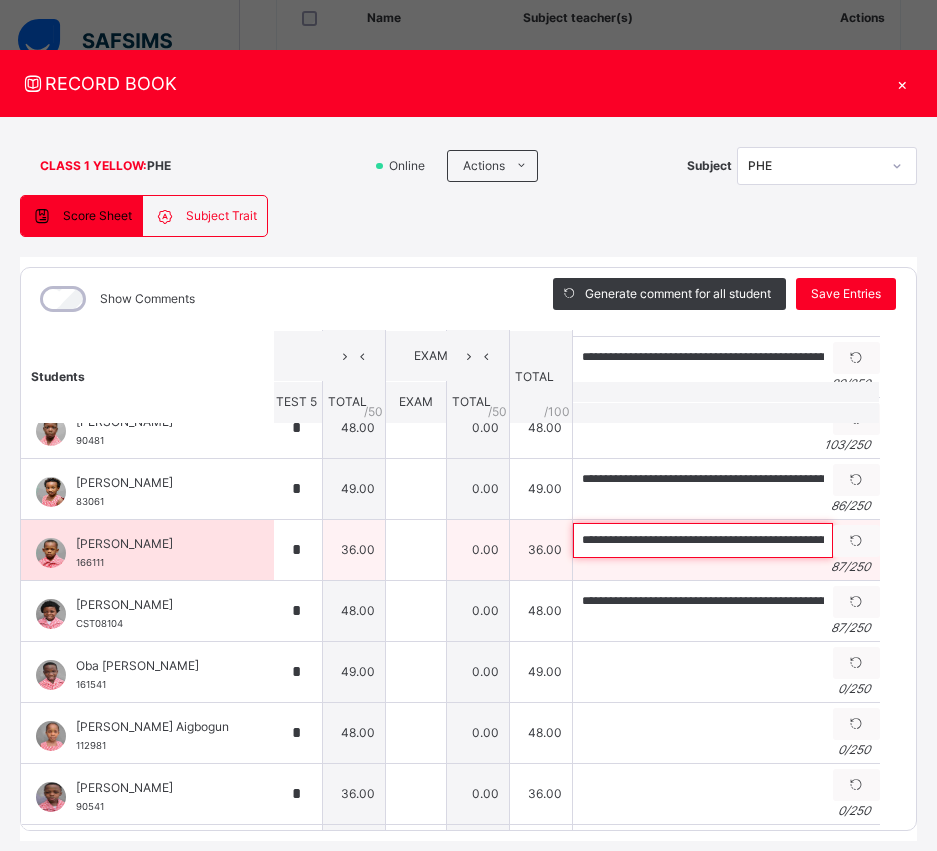 click on "**********" at bounding box center (703, 540) 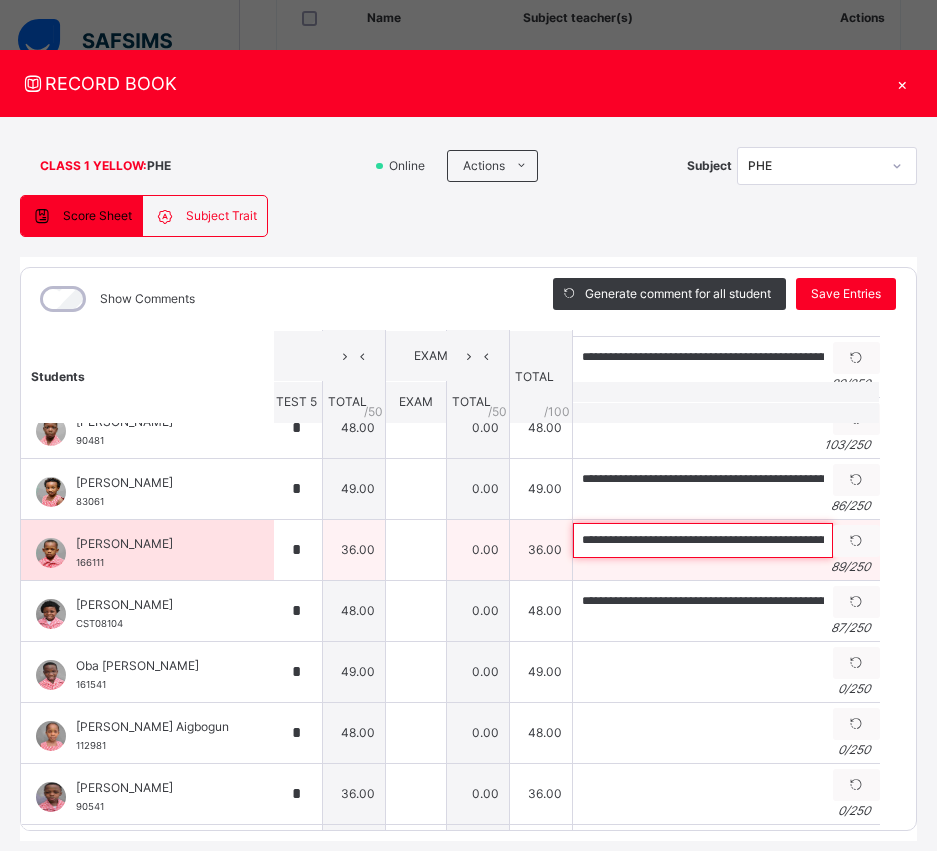 scroll, scrollTop: 0, scrollLeft: 273, axis: horizontal 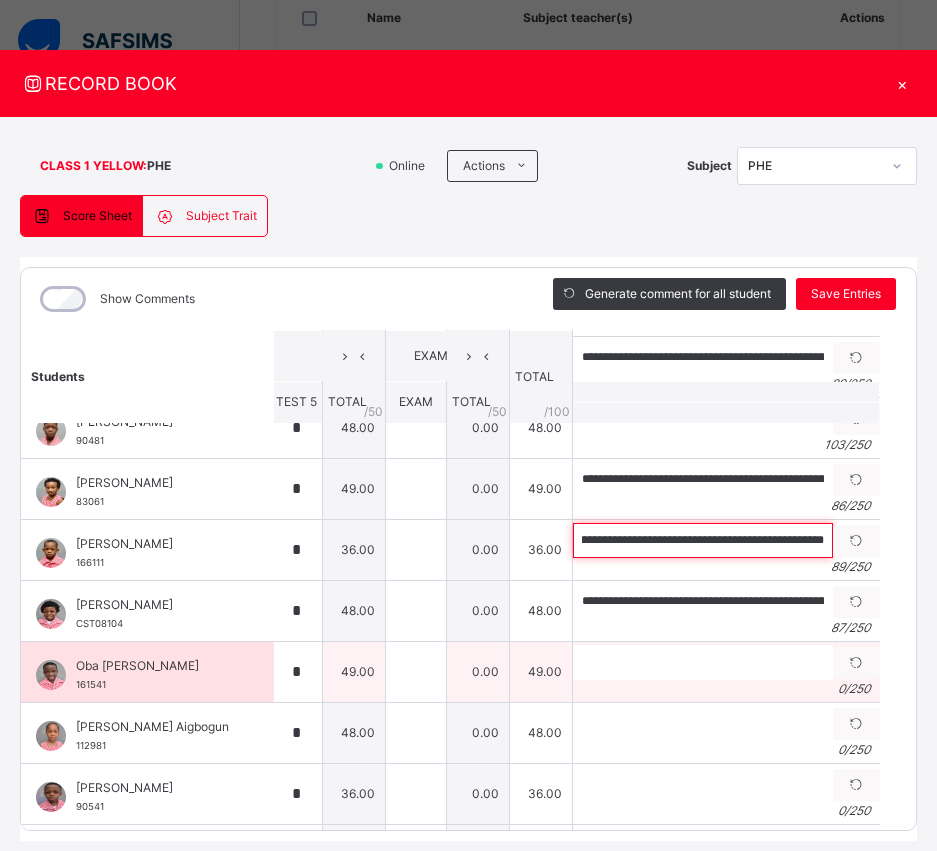 type on "**********" 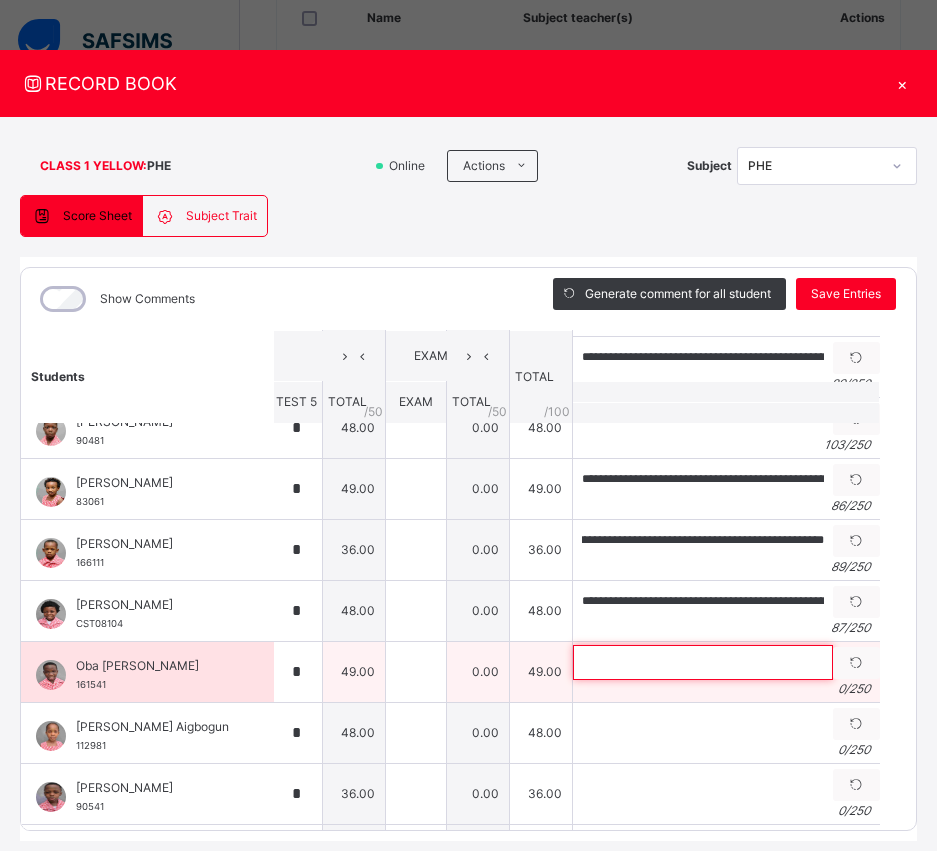 scroll, scrollTop: 0, scrollLeft: 0, axis: both 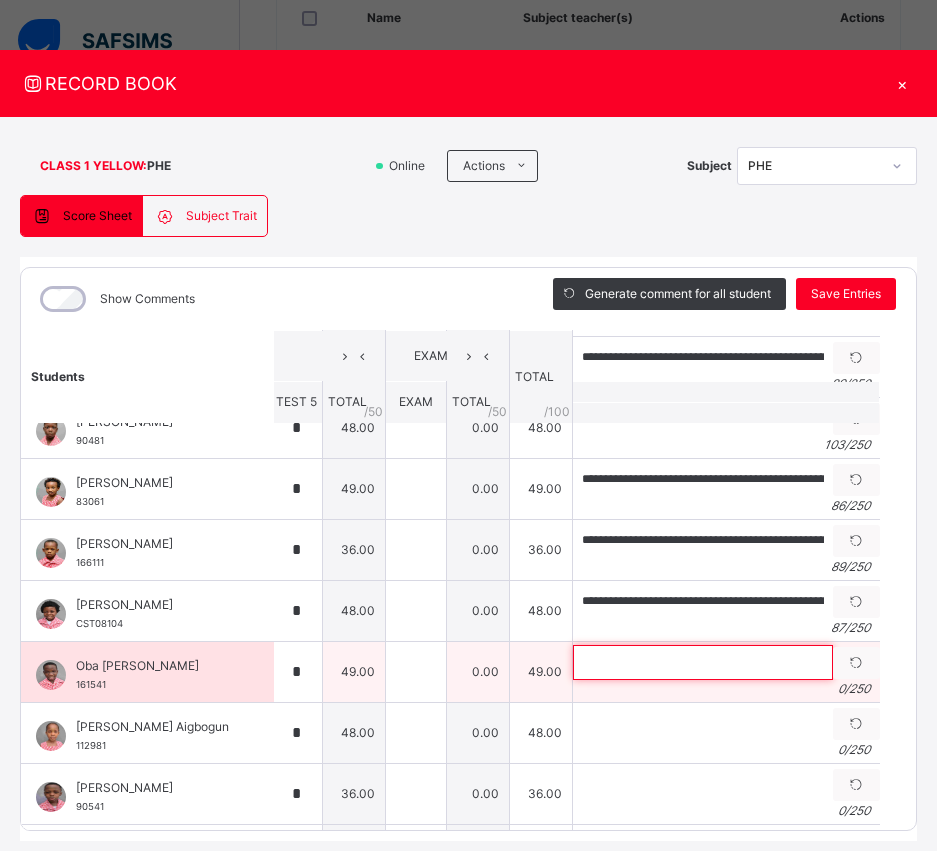 click at bounding box center (703, 662) 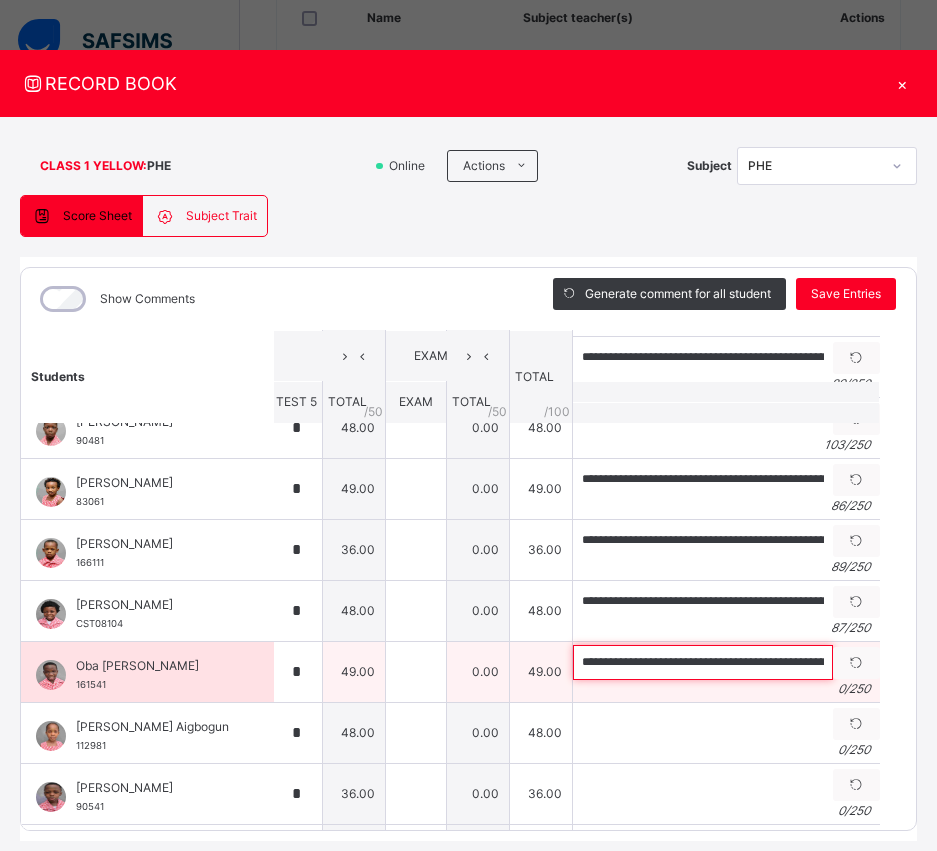 scroll, scrollTop: 0, scrollLeft: 341, axis: horizontal 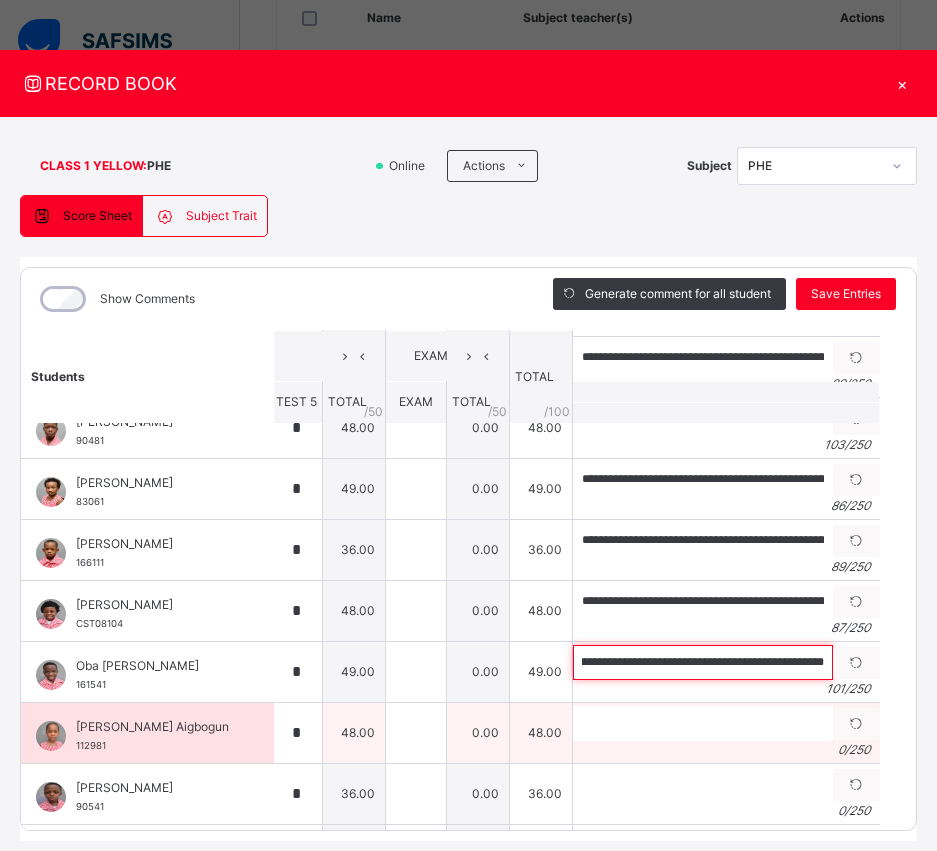 type on "**********" 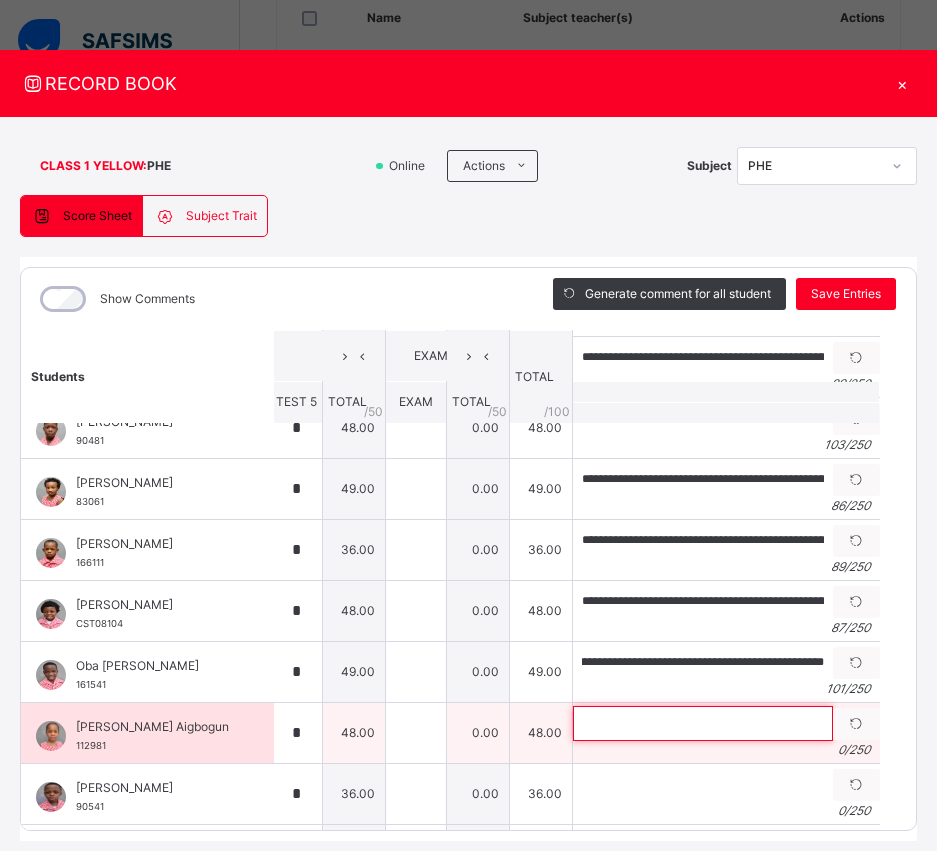scroll, scrollTop: 0, scrollLeft: 0, axis: both 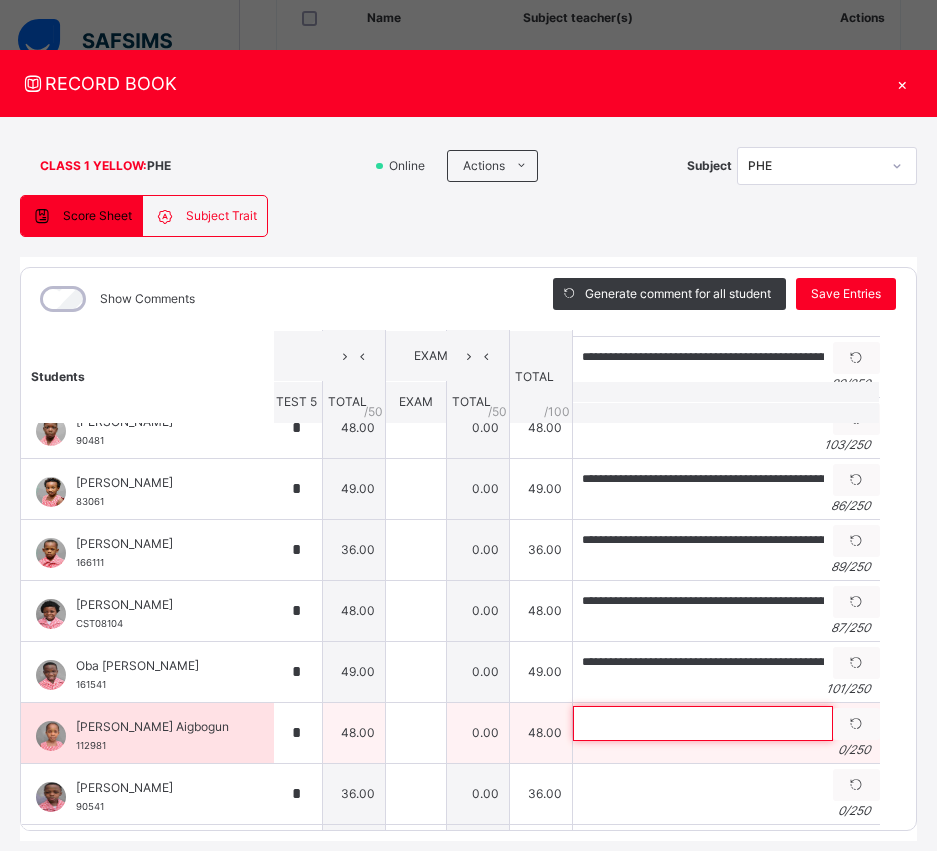 click at bounding box center (703, 723) 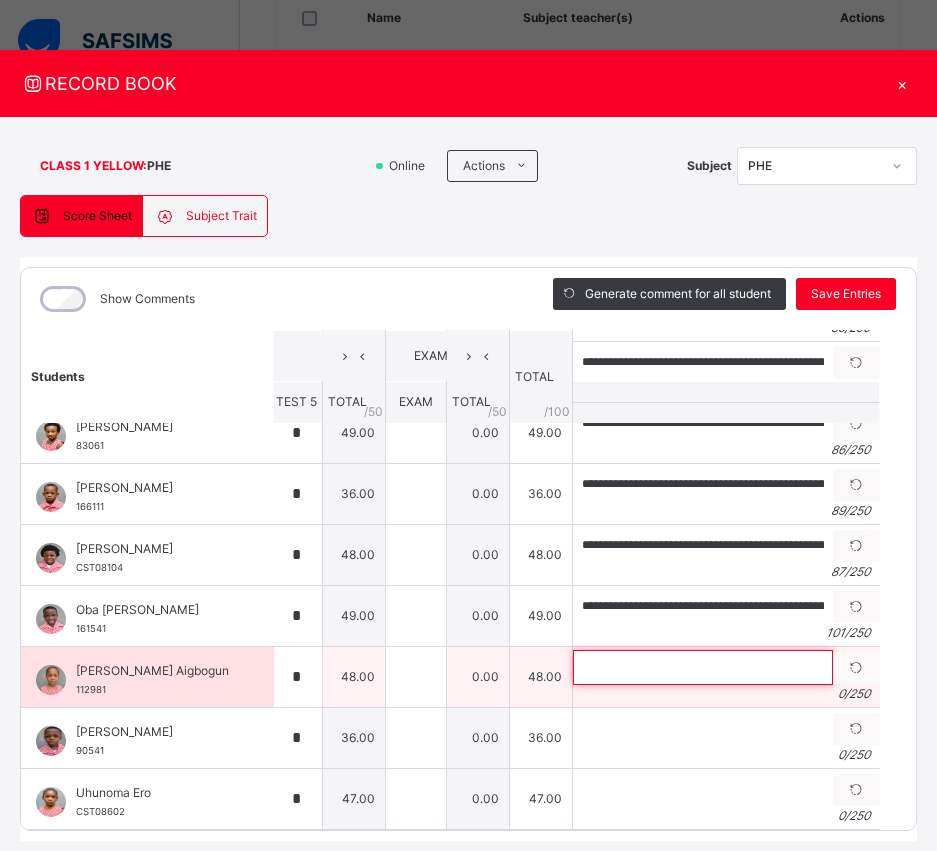 click at bounding box center [703, 667] 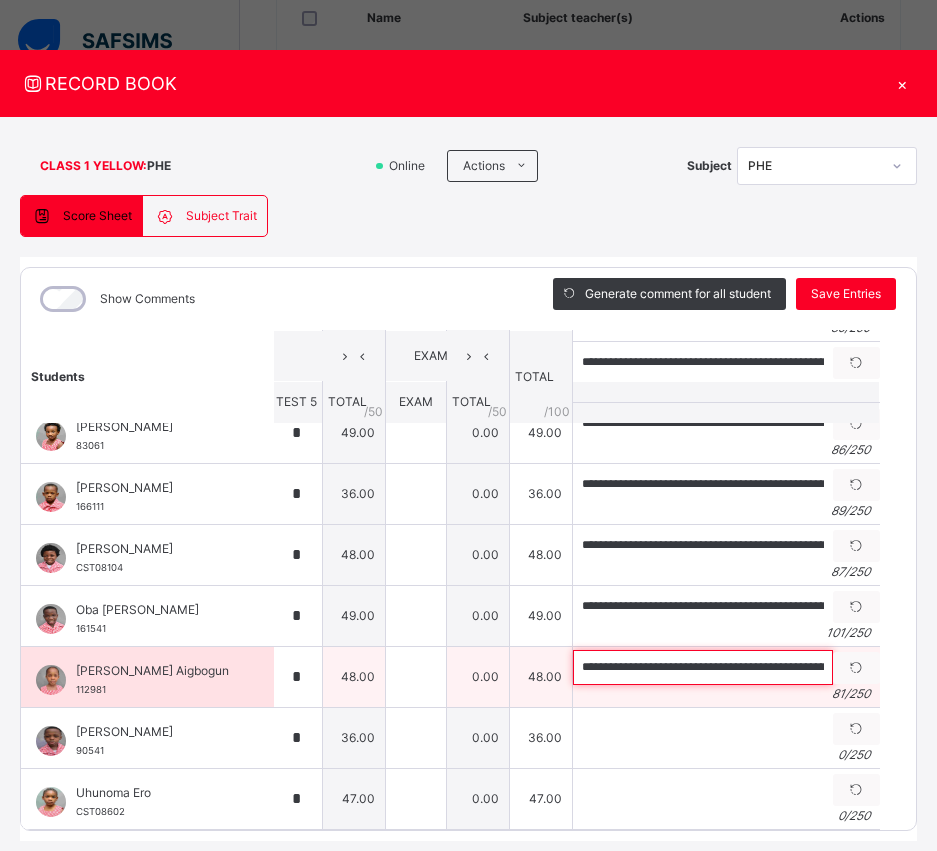 scroll, scrollTop: 0, scrollLeft: 234, axis: horizontal 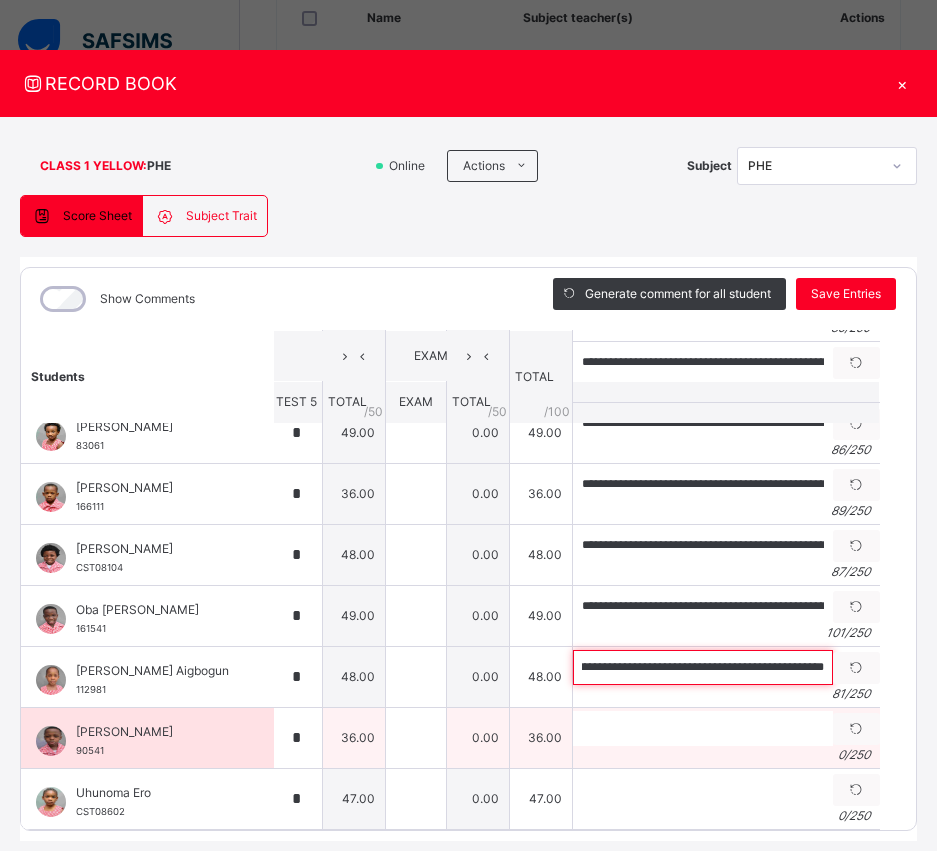 type on "**********" 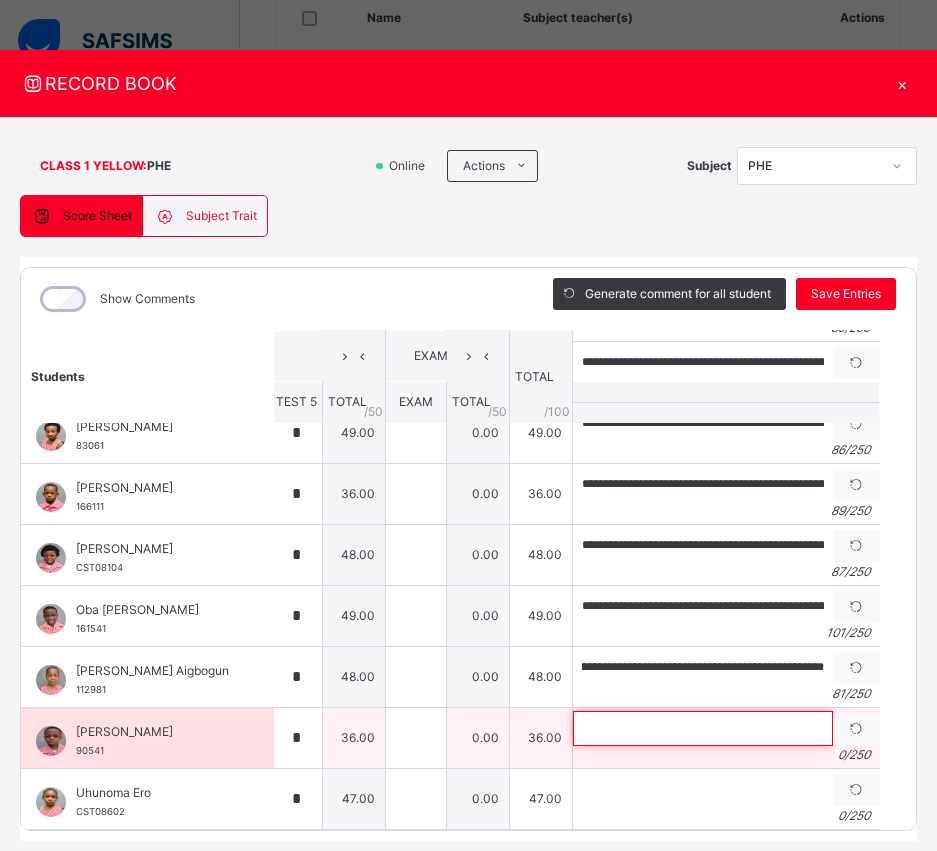 scroll, scrollTop: 0, scrollLeft: 0, axis: both 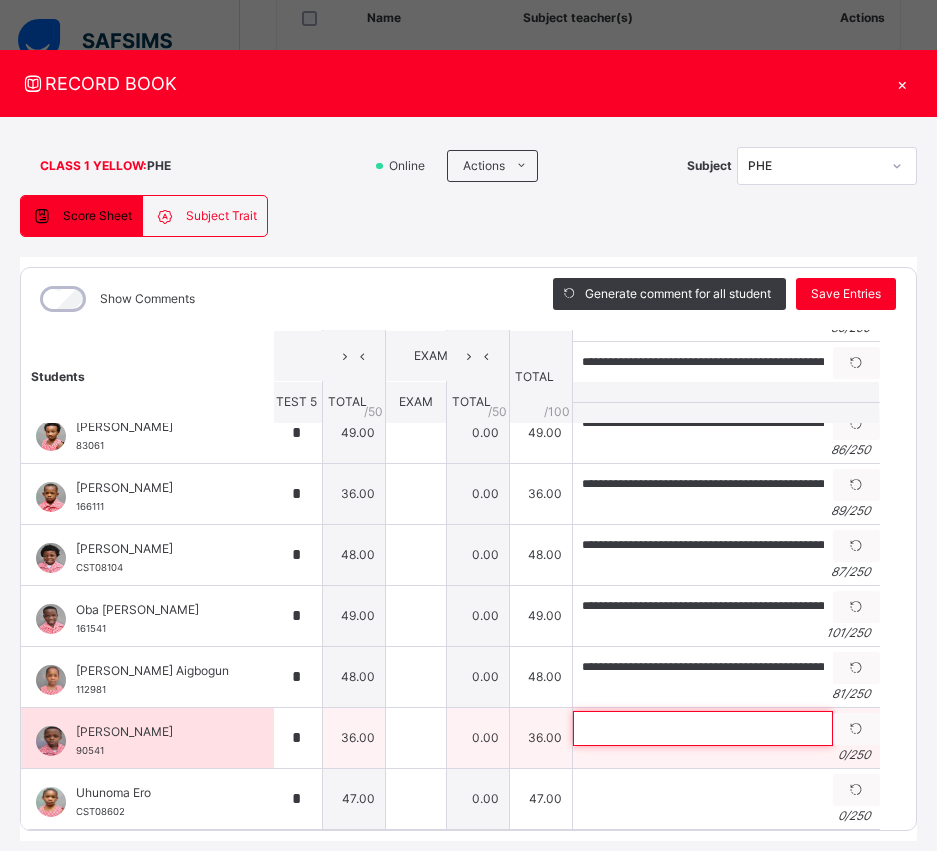 click at bounding box center (703, 728) 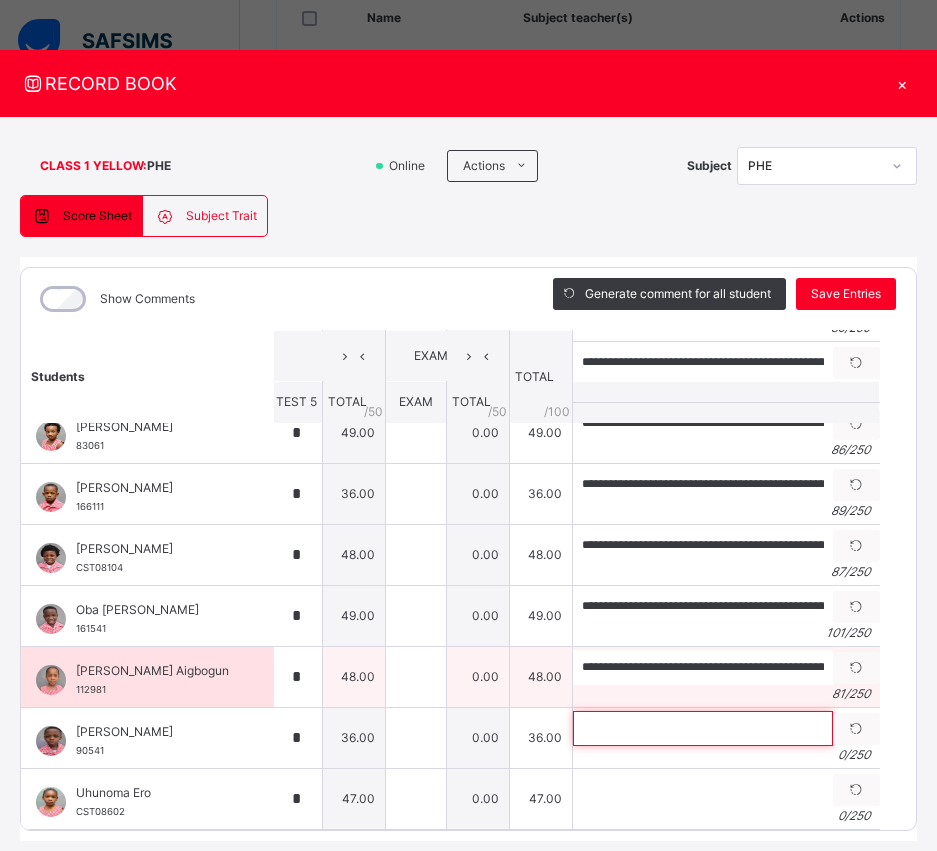 scroll, scrollTop: 83, scrollLeft: 0, axis: vertical 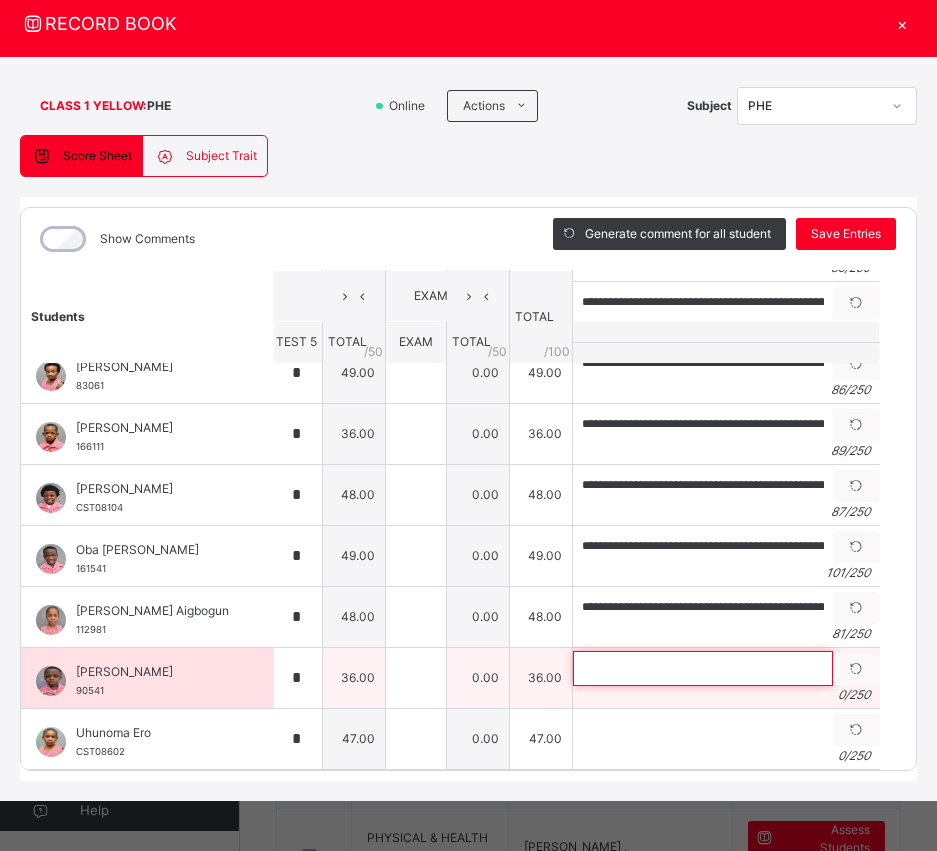 click at bounding box center [703, 668] 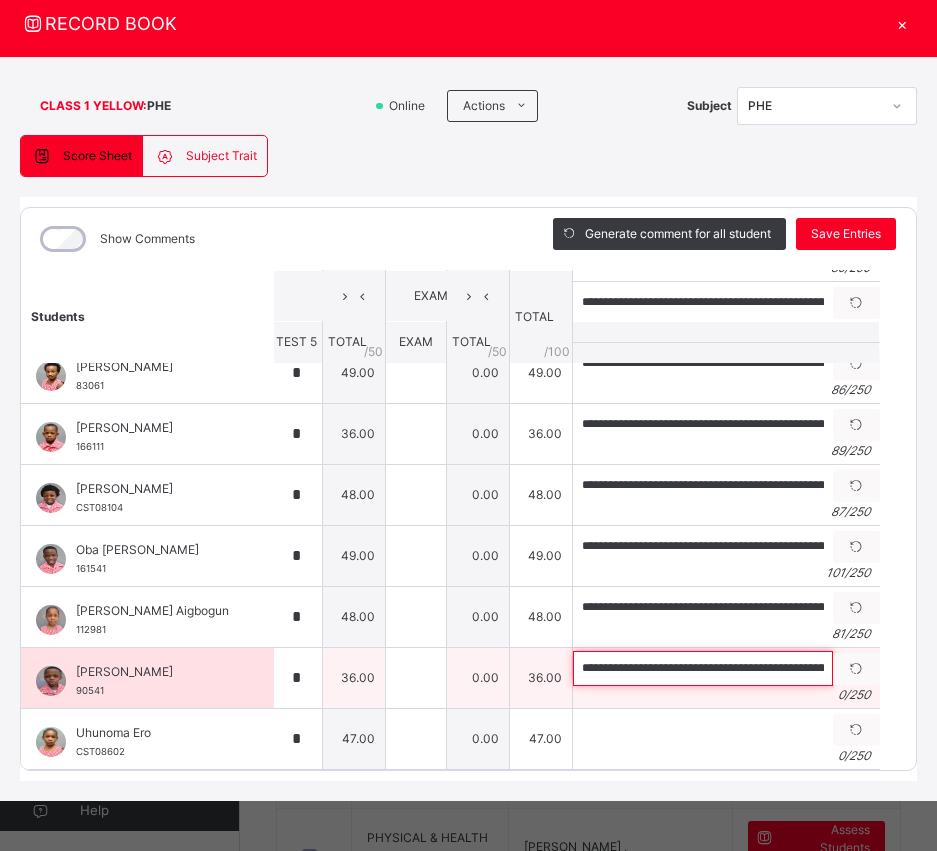 scroll, scrollTop: 0, scrollLeft: 264, axis: horizontal 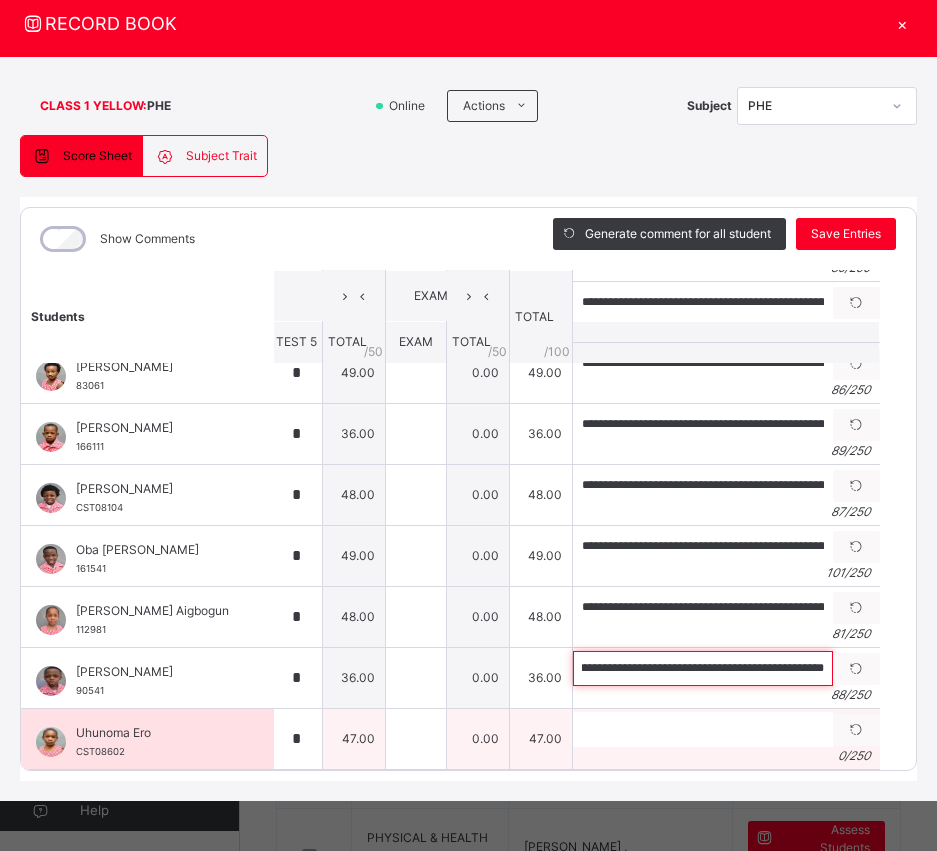 type on "**********" 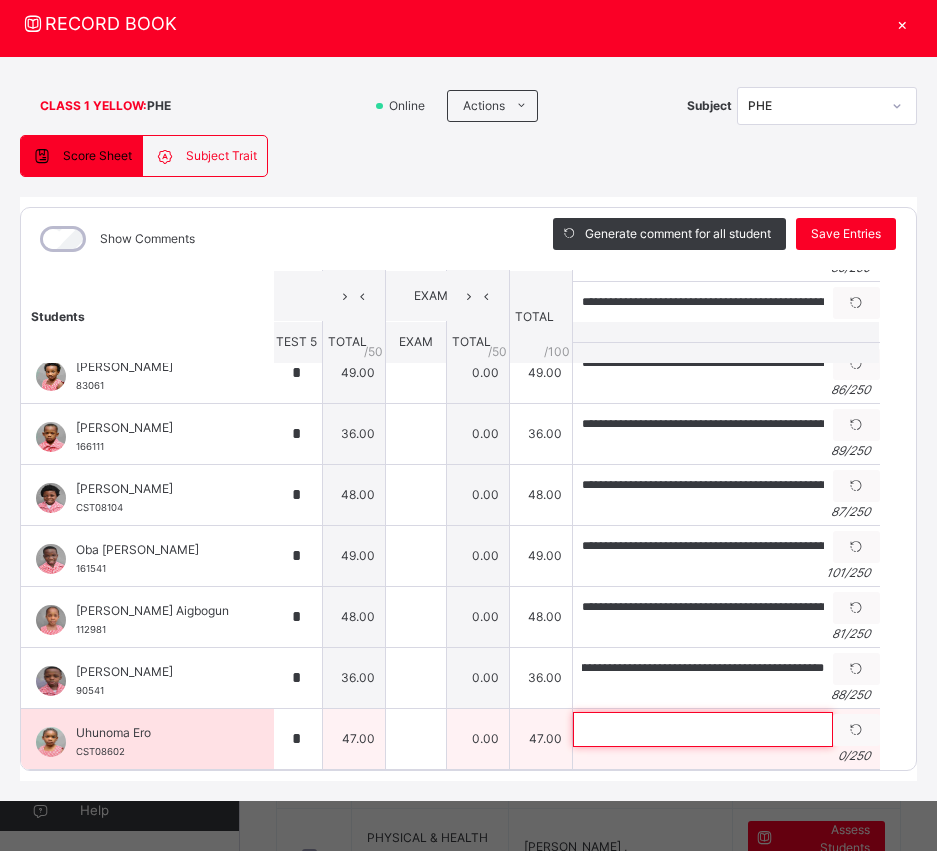 scroll, scrollTop: 0, scrollLeft: 0, axis: both 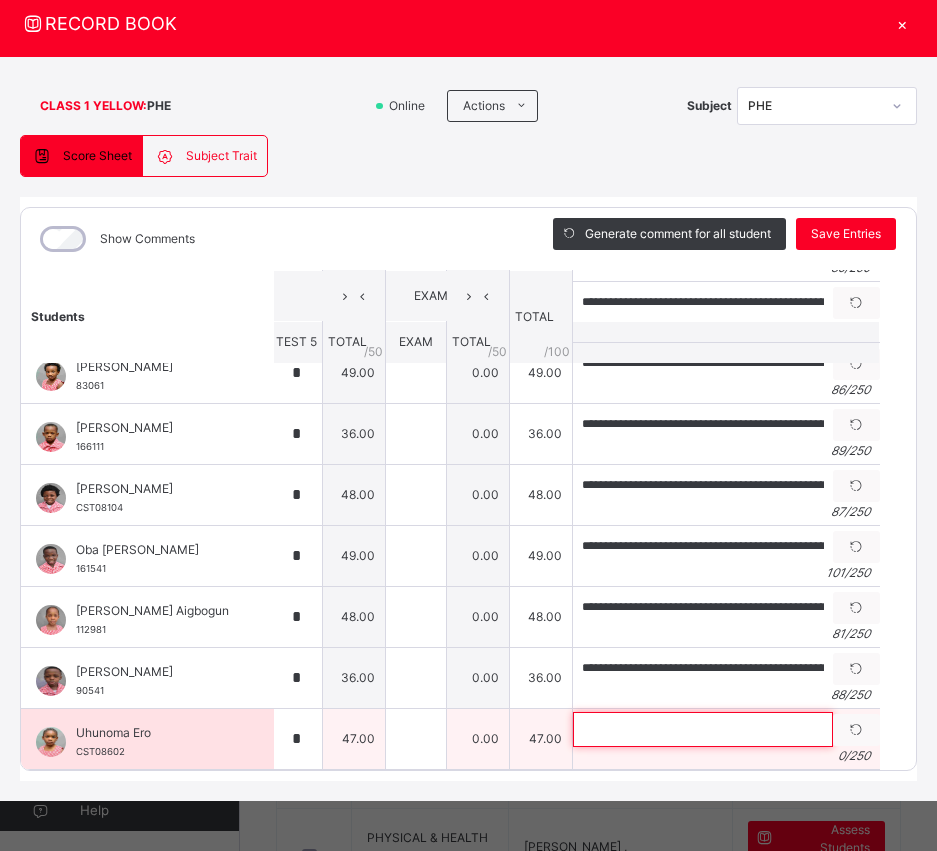 click at bounding box center (703, 729) 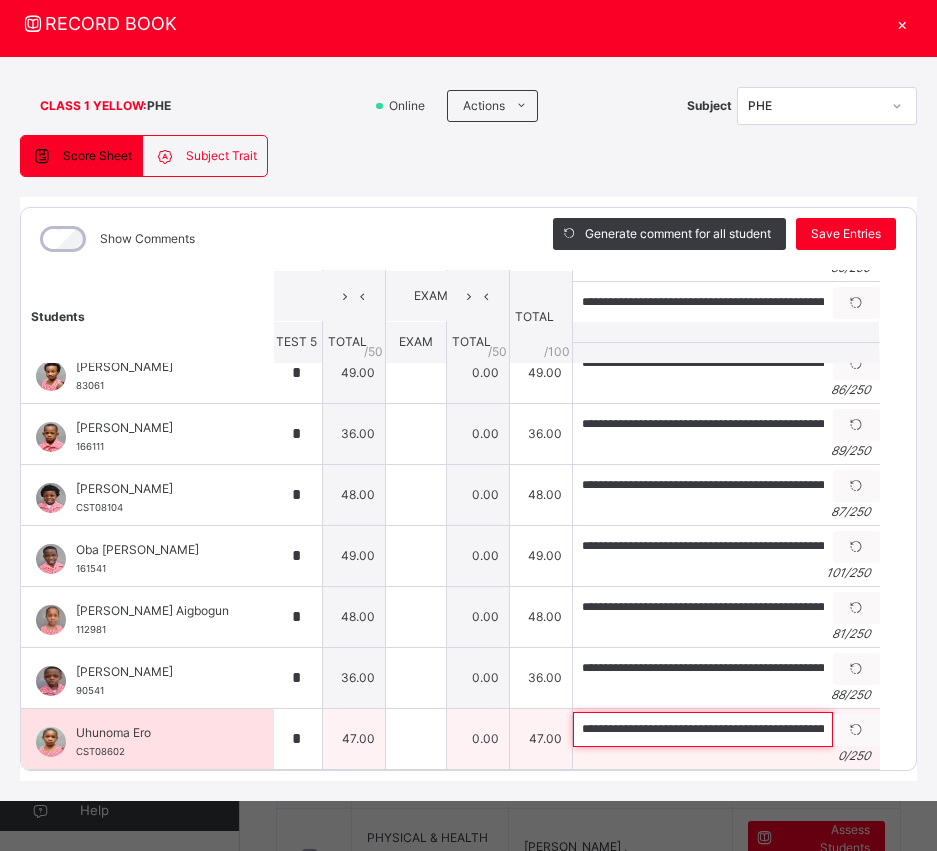 scroll, scrollTop: 0, scrollLeft: 263, axis: horizontal 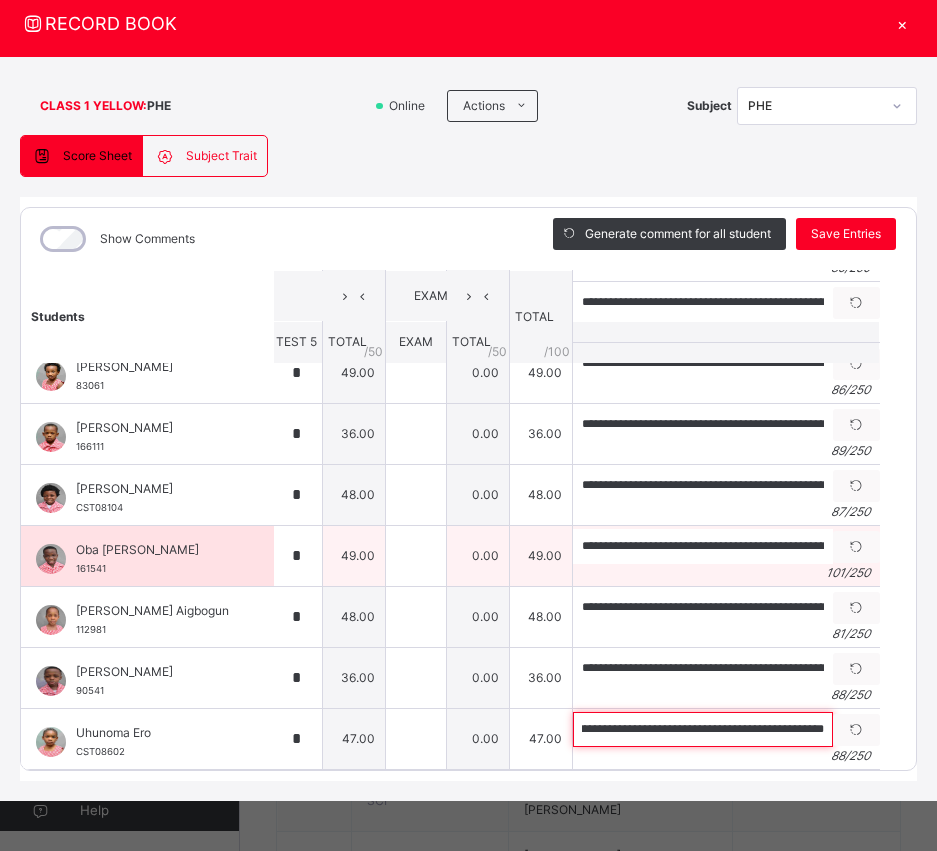 type on "**********" 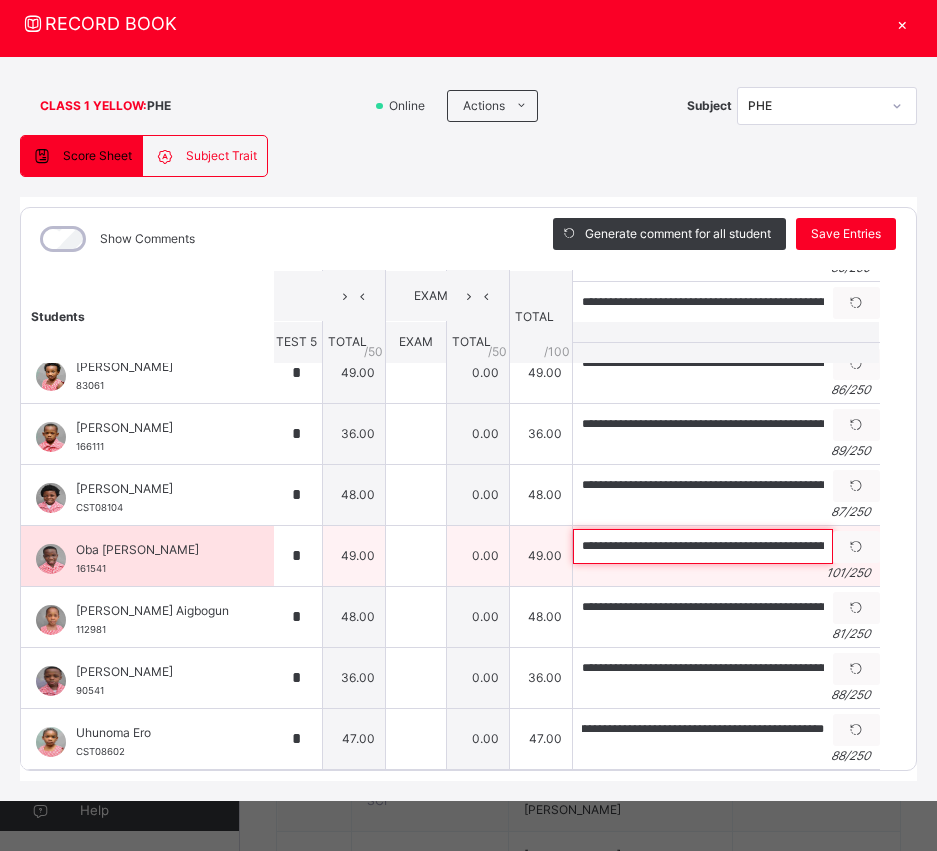 click on "**********" at bounding box center (703, 546) 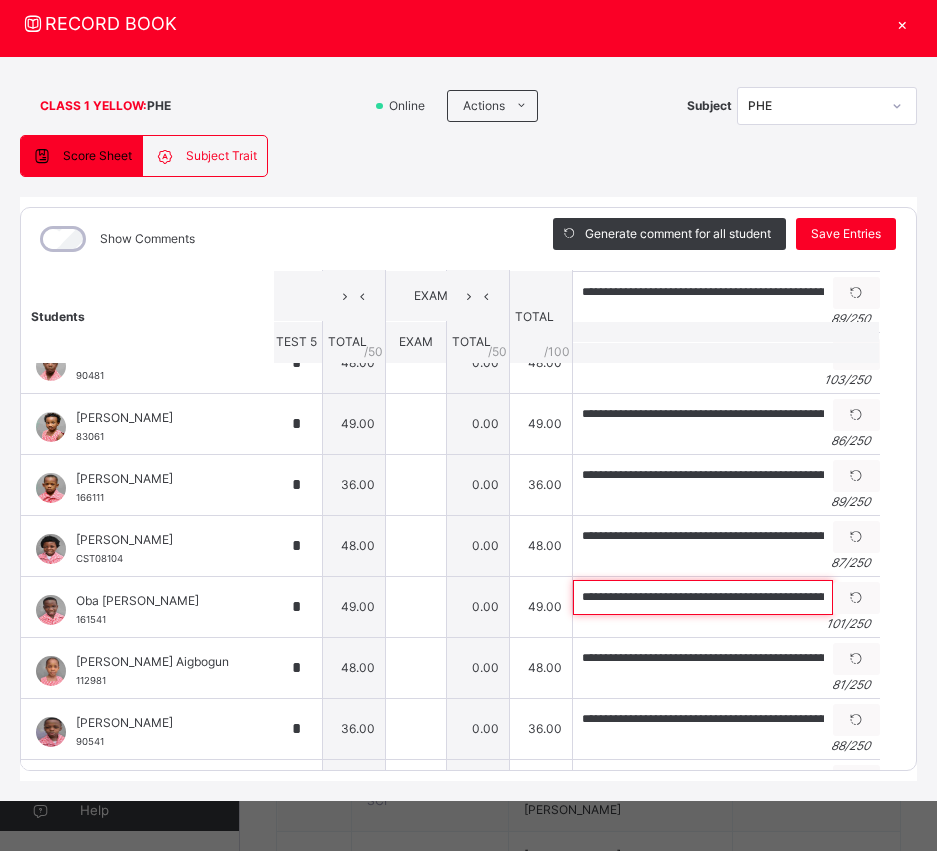 scroll, scrollTop: 532, scrollLeft: 332, axis: both 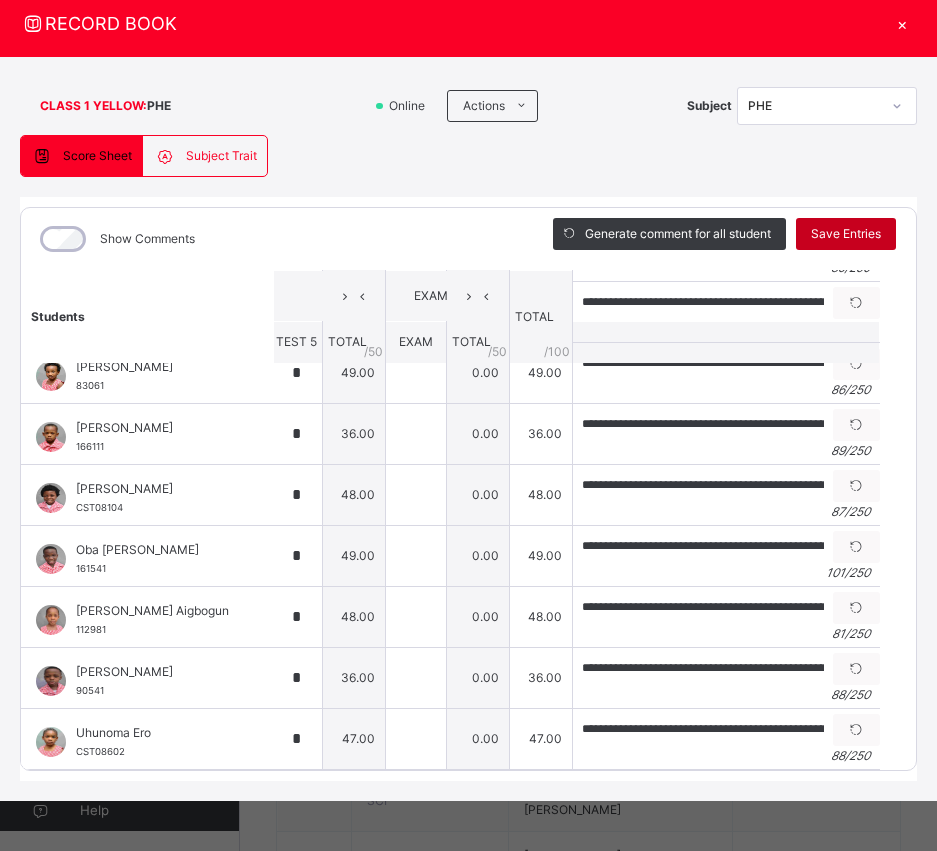 click on "Save Entries" at bounding box center (846, 234) 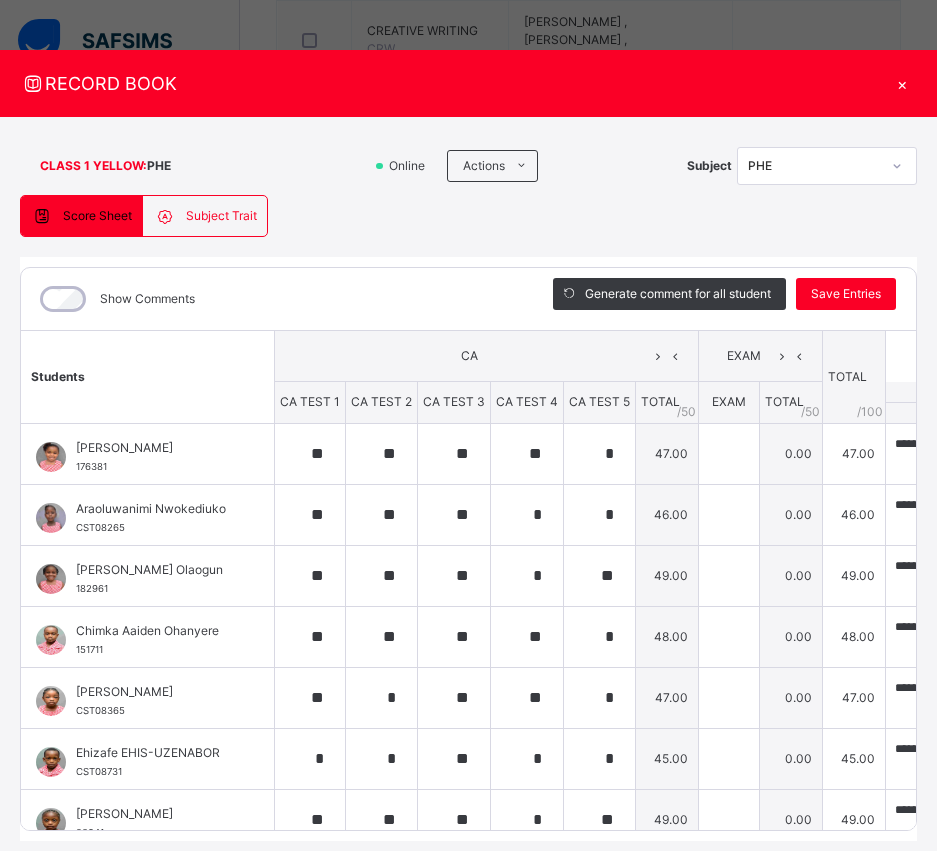 scroll, scrollTop: 0, scrollLeft: 30, axis: horizontal 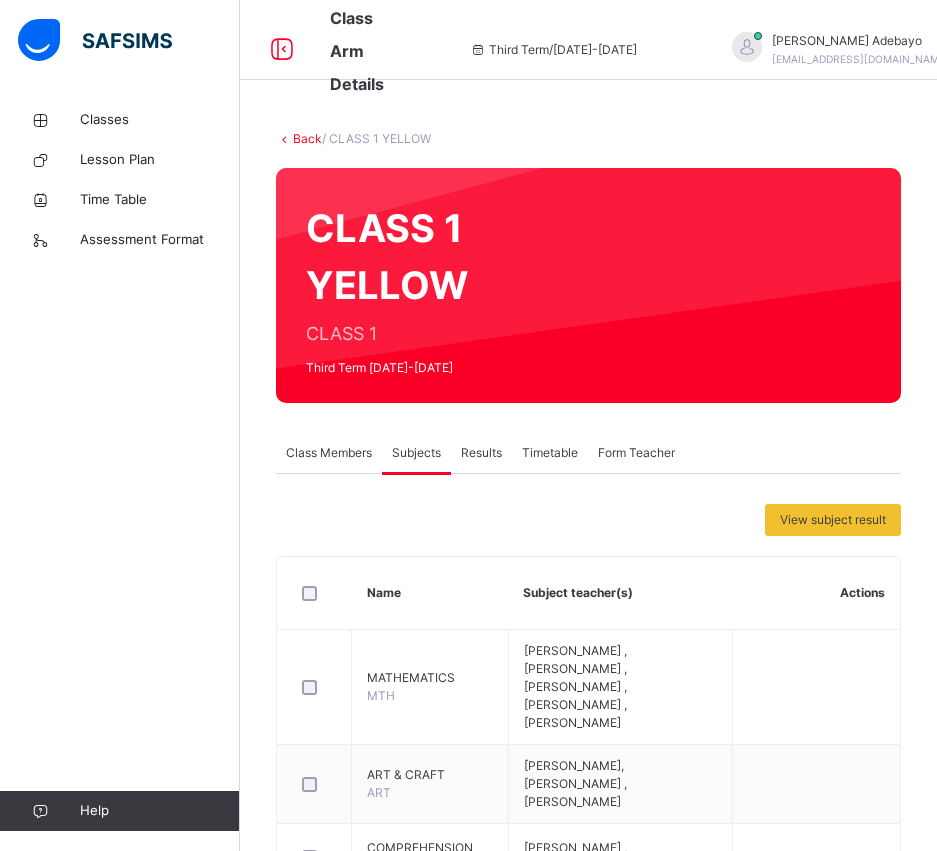 click on "Back  / CLASS 1 YELLOW" at bounding box center [588, 139] 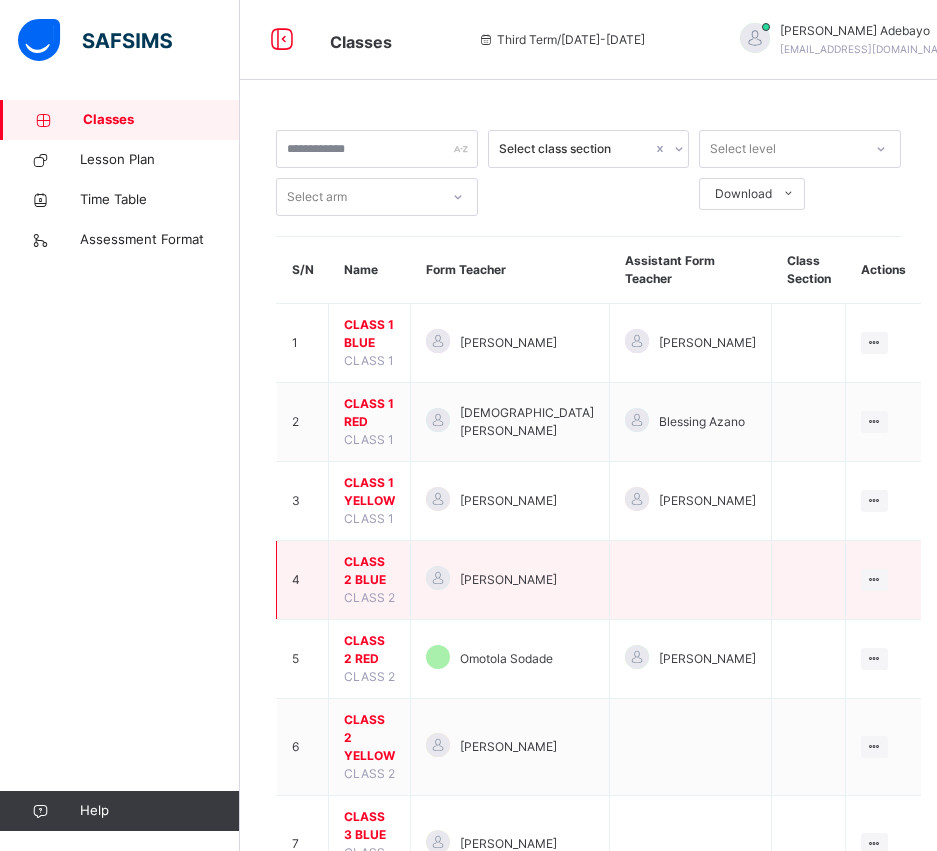 click on "CLASS 2   BLUE" at bounding box center (369, 571) 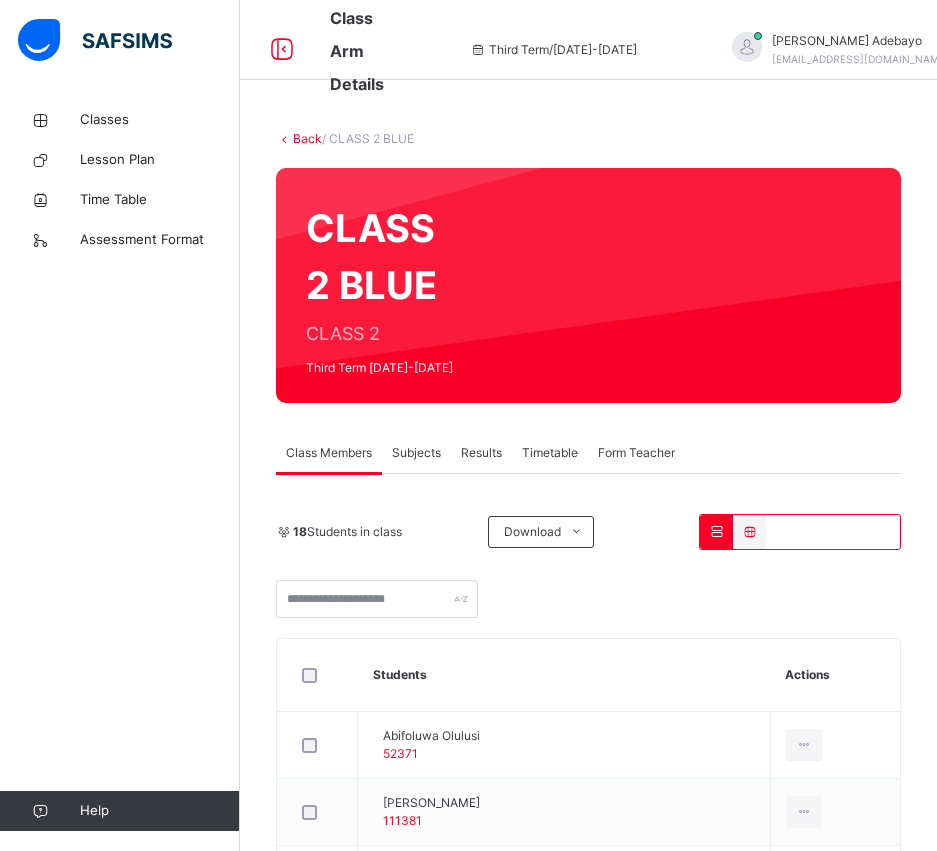 click on "Subjects" at bounding box center [416, 453] 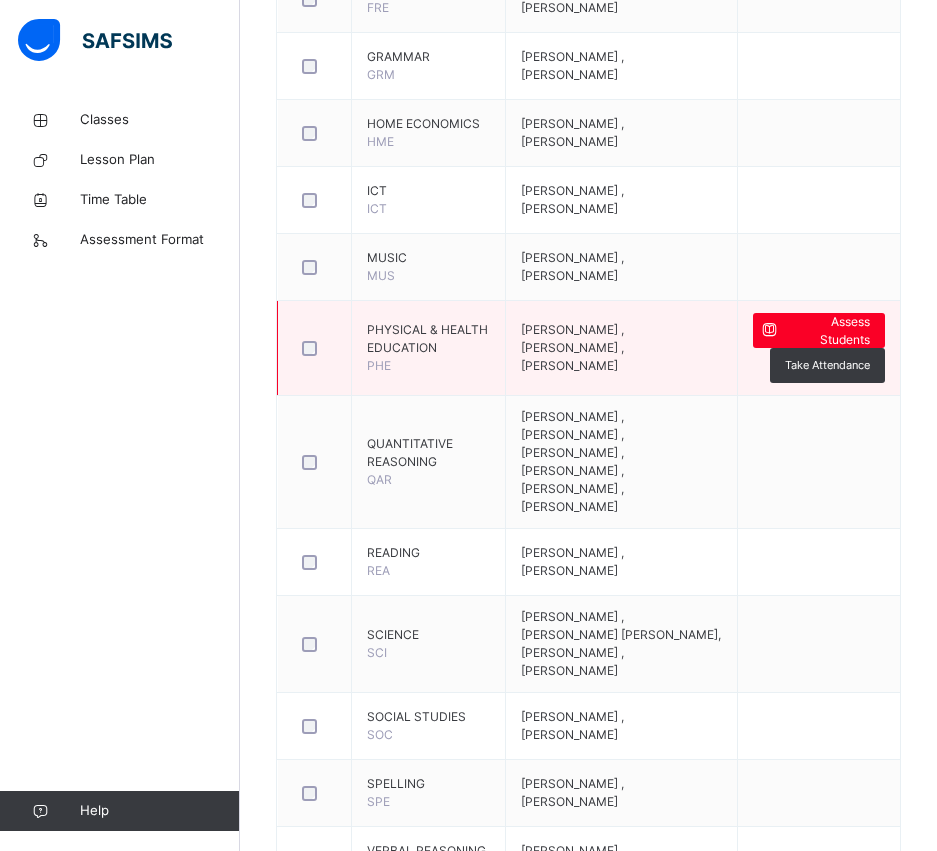 scroll, scrollTop: 1112, scrollLeft: 0, axis: vertical 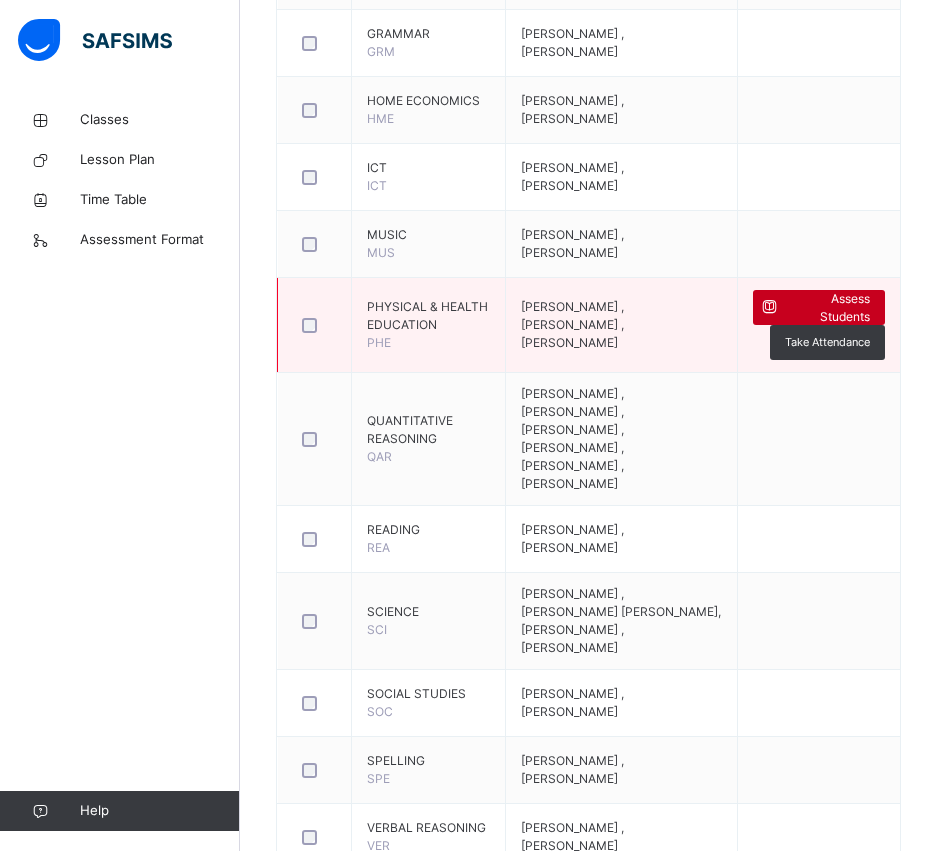 click on "Assess Students" at bounding box center [827, 308] 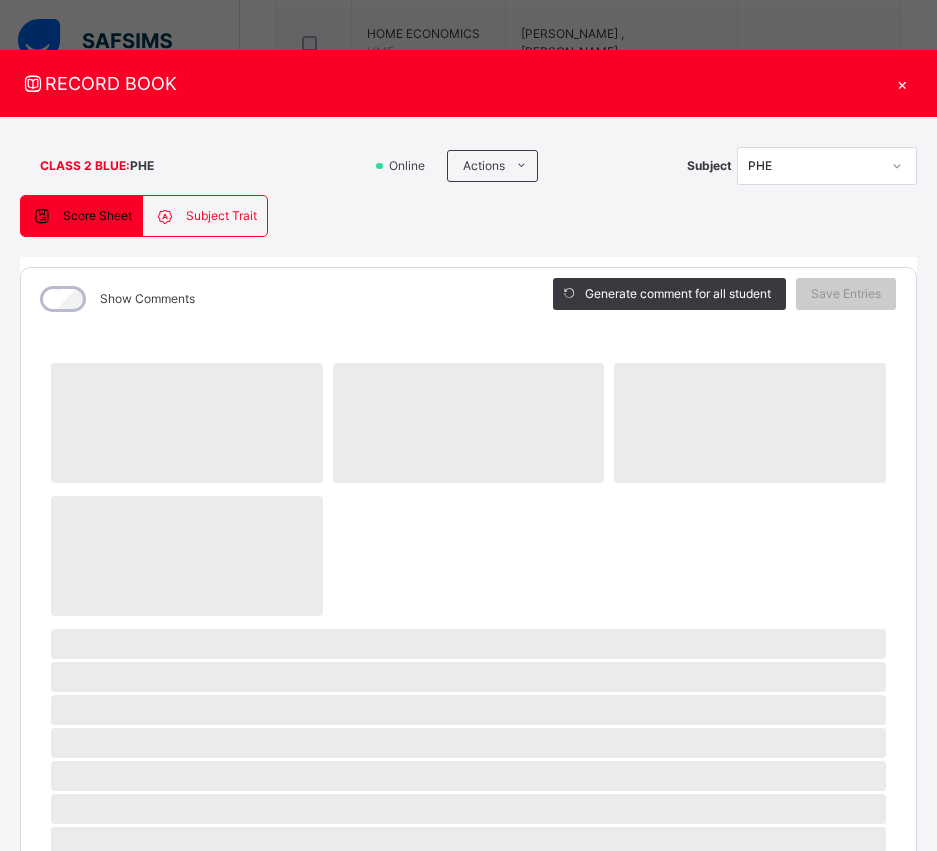 scroll, scrollTop: 1182, scrollLeft: 0, axis: vertical 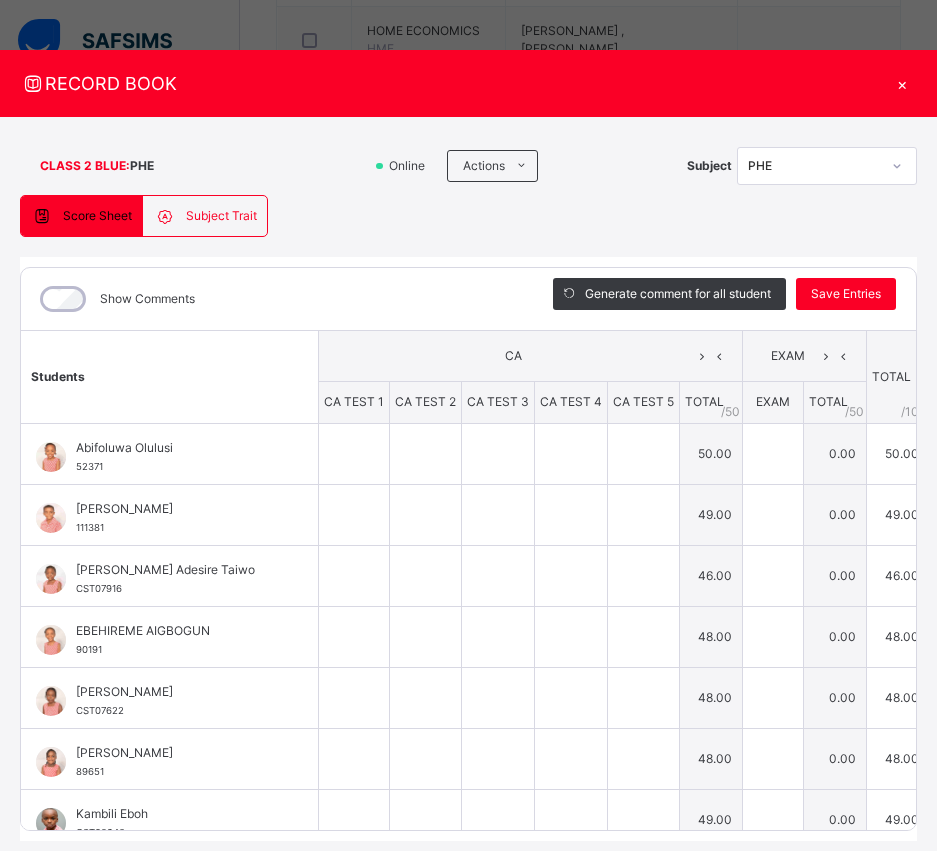 type on "**" 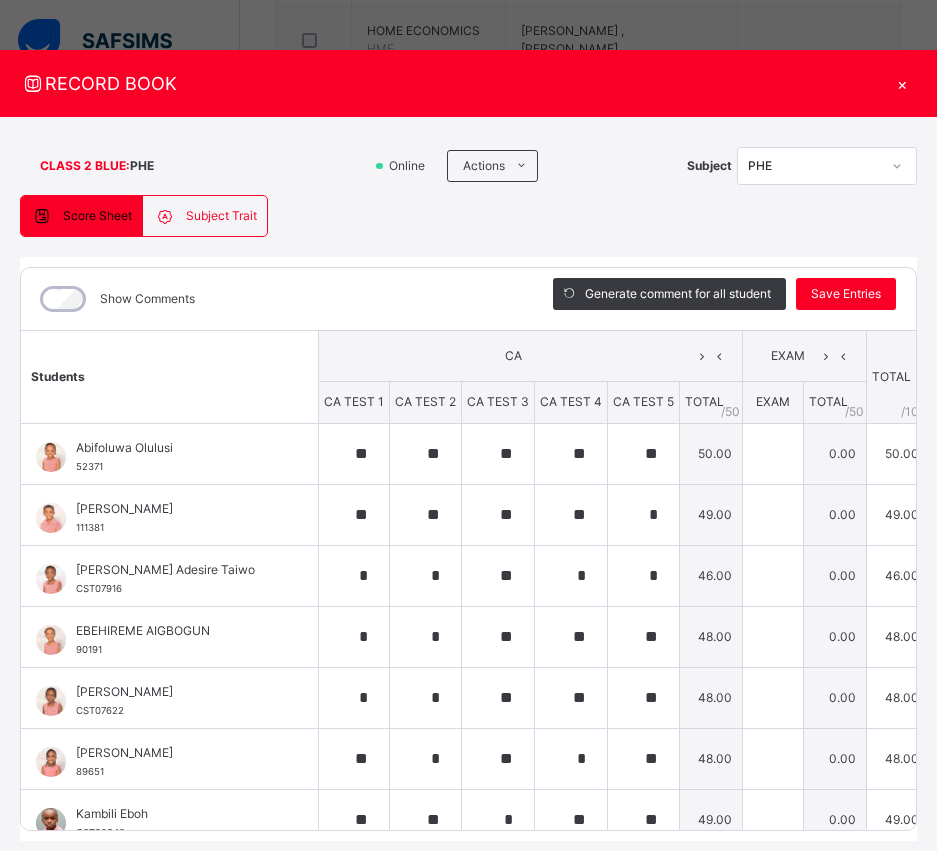 type on "**" 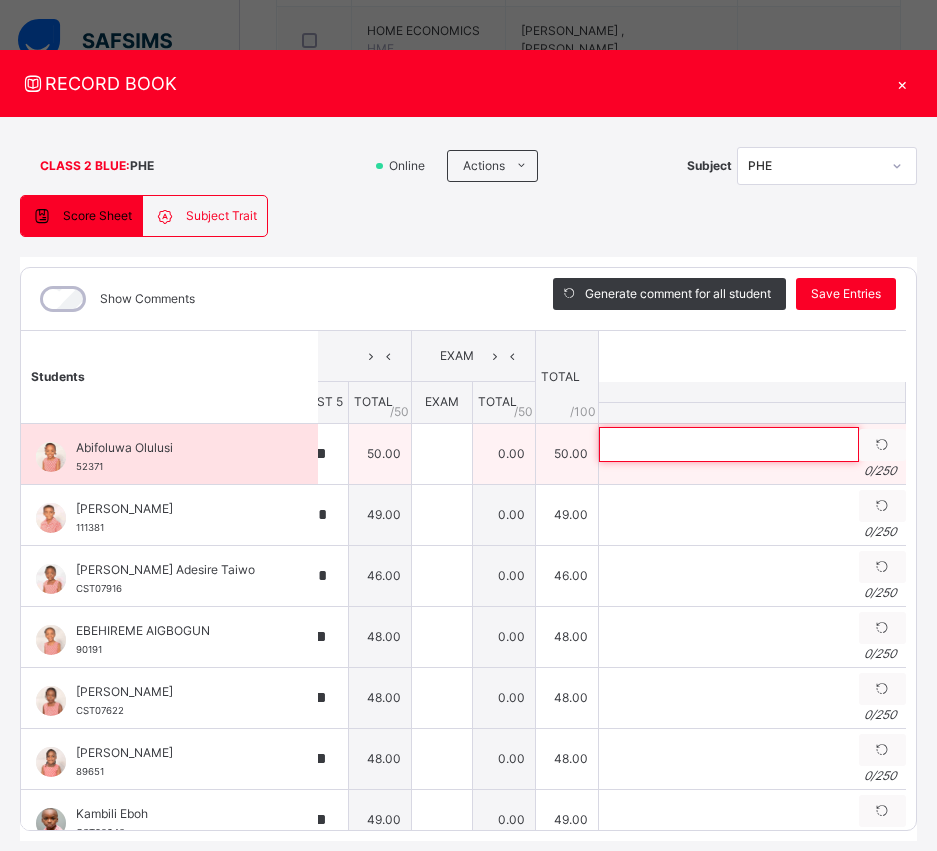 click at bounding box center [729, 444] 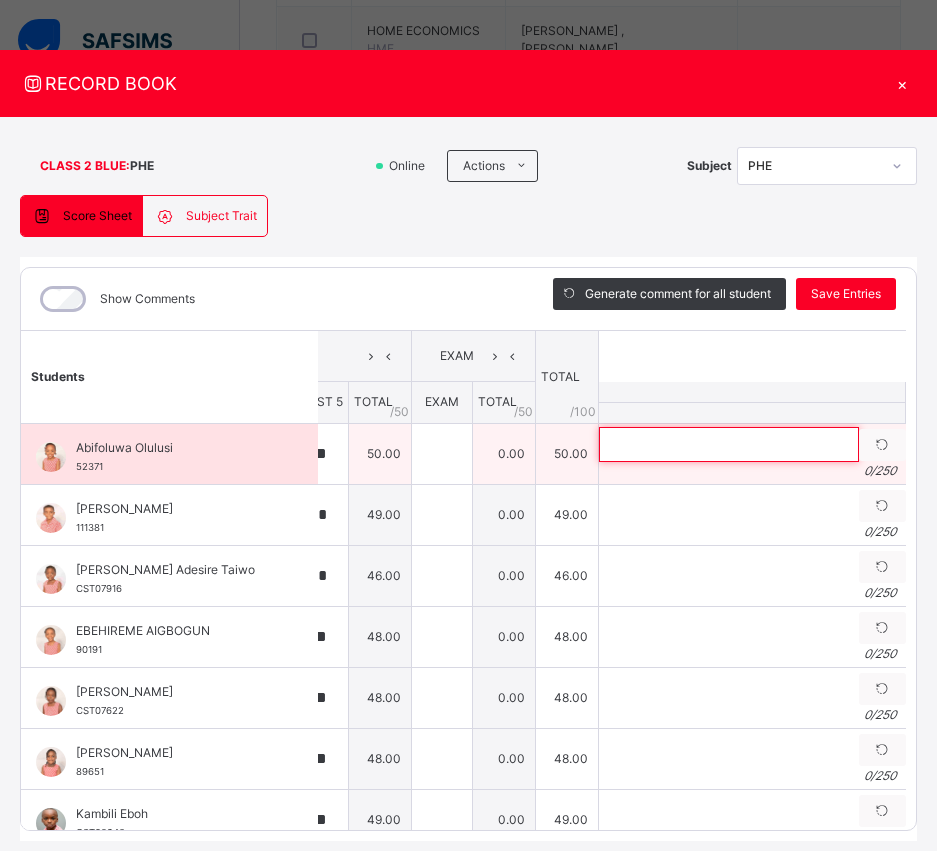 click at bounding box center [729, 444] 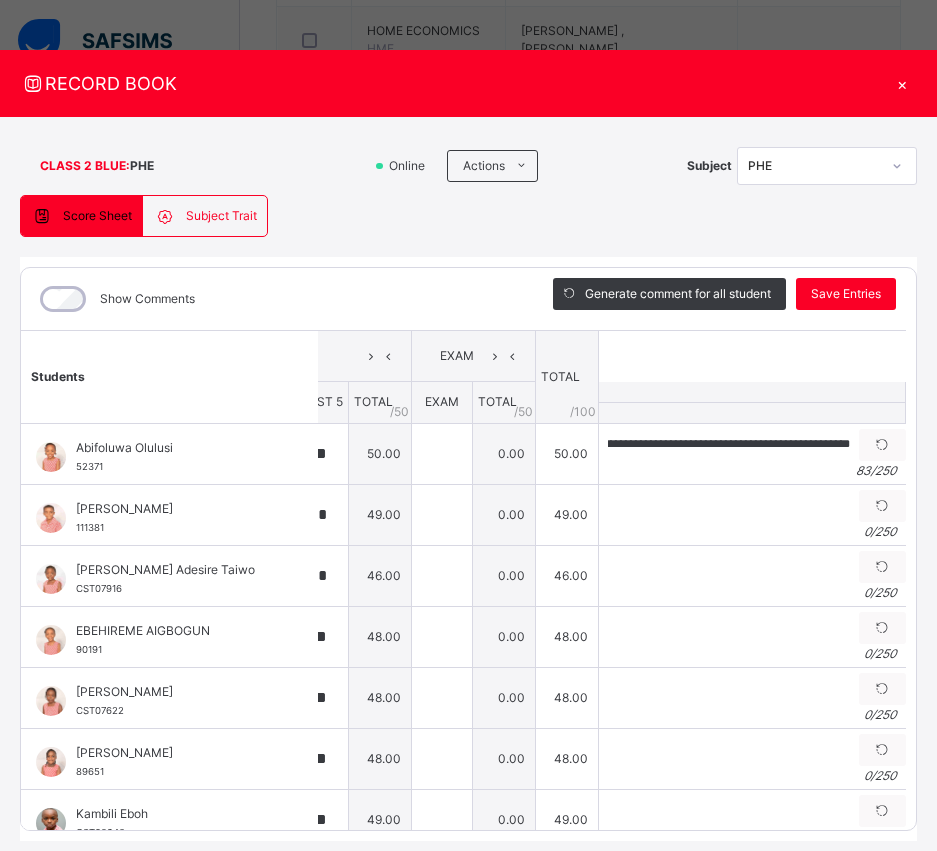 scroll, scrollTop: 0, scrollLeft: 0, axis: both 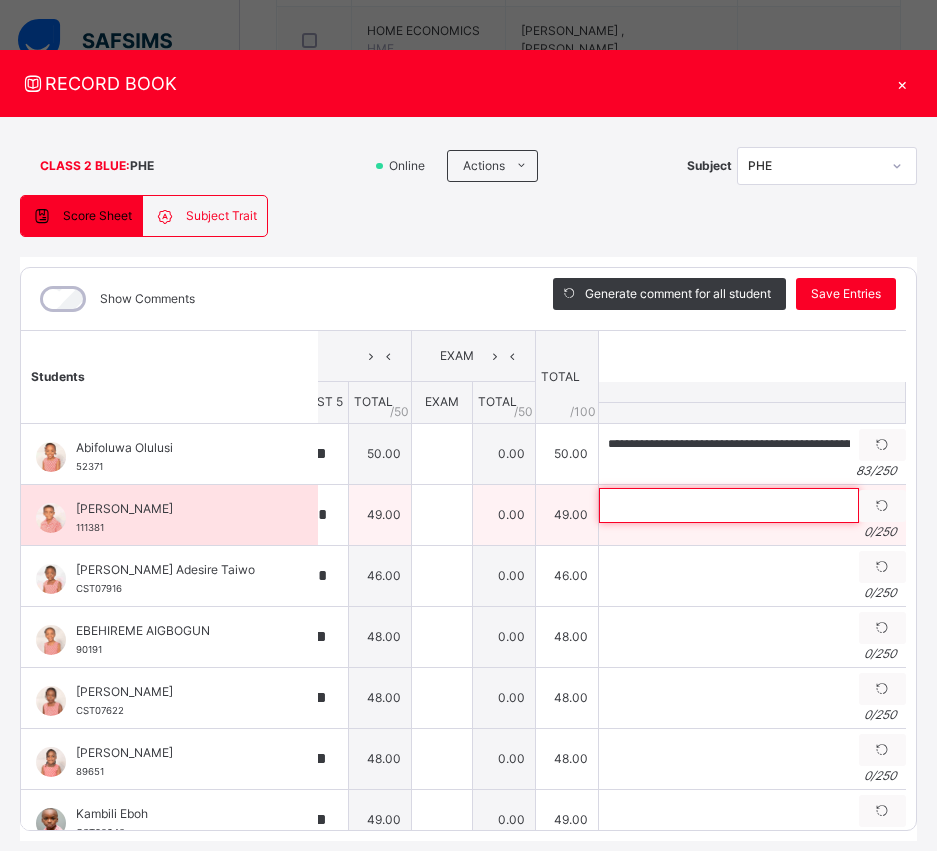 click at bounding box center (729, 505) 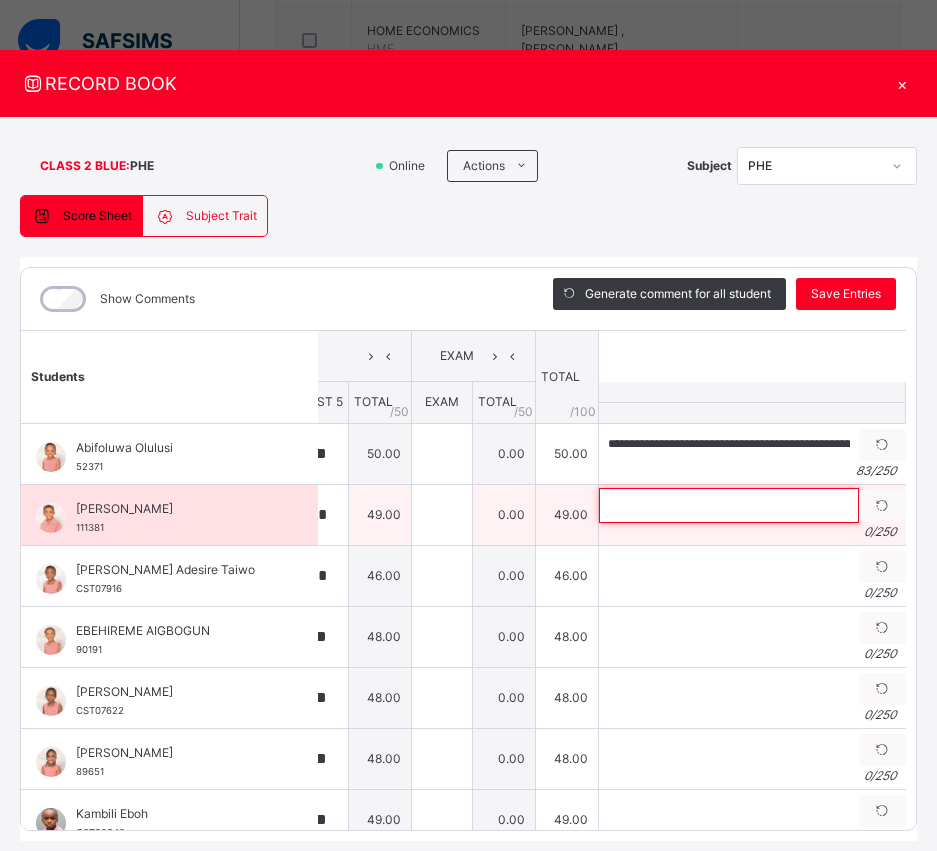 click at bounding box center (729, 505) 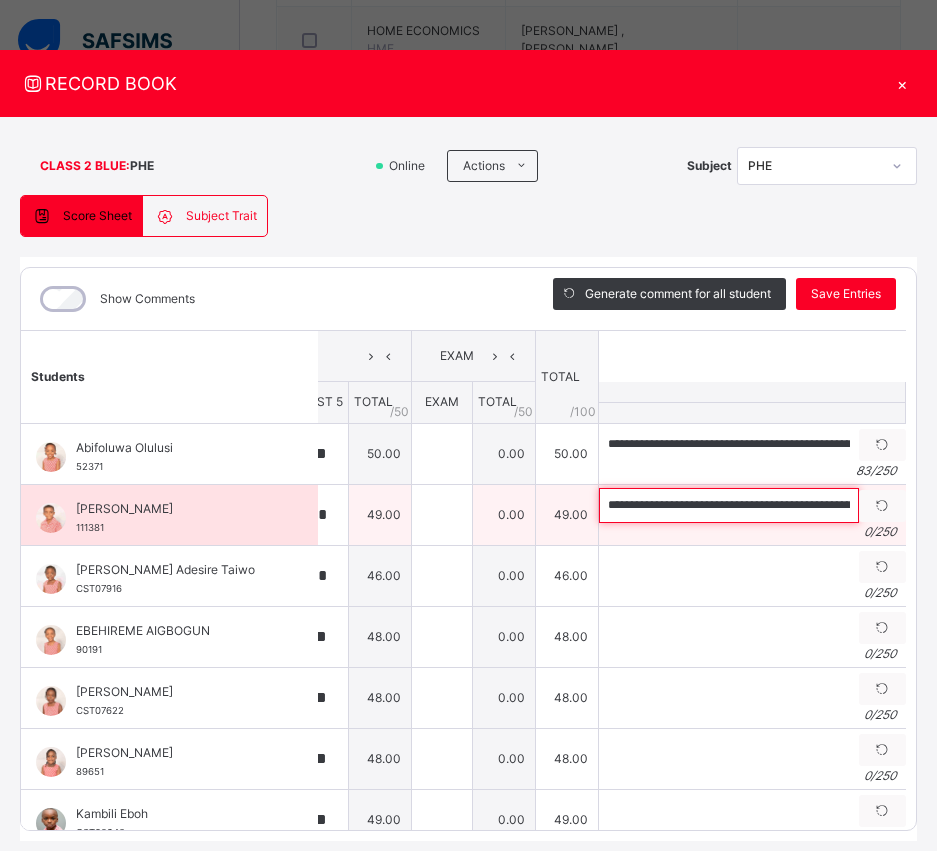 scroll, scrollTop: 0, scrollLeft: 282, axis: horizontal 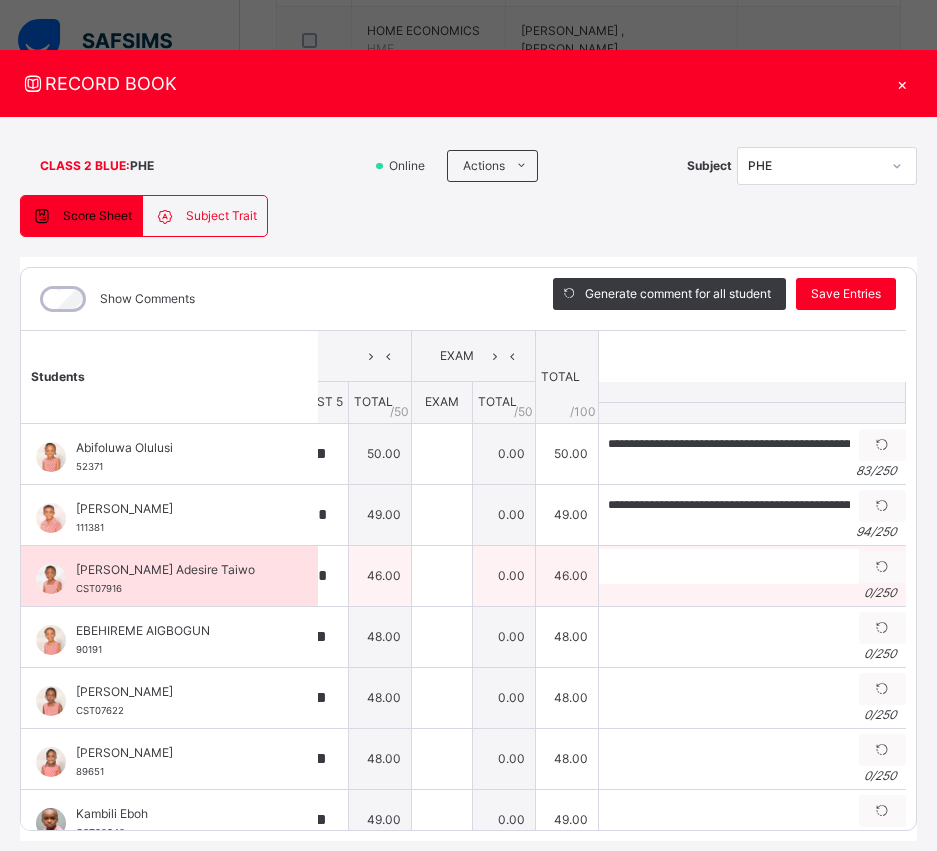 click on "0 / 250" at bounding box center (752, 593) 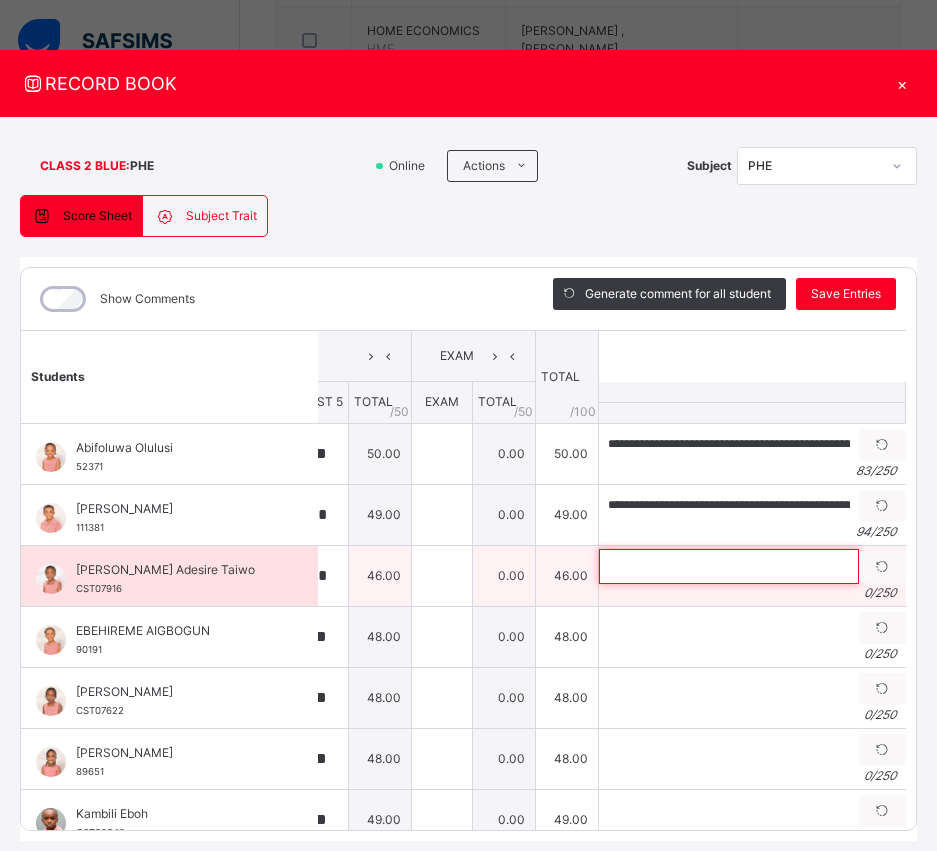 click at bounding box center (729, 566) 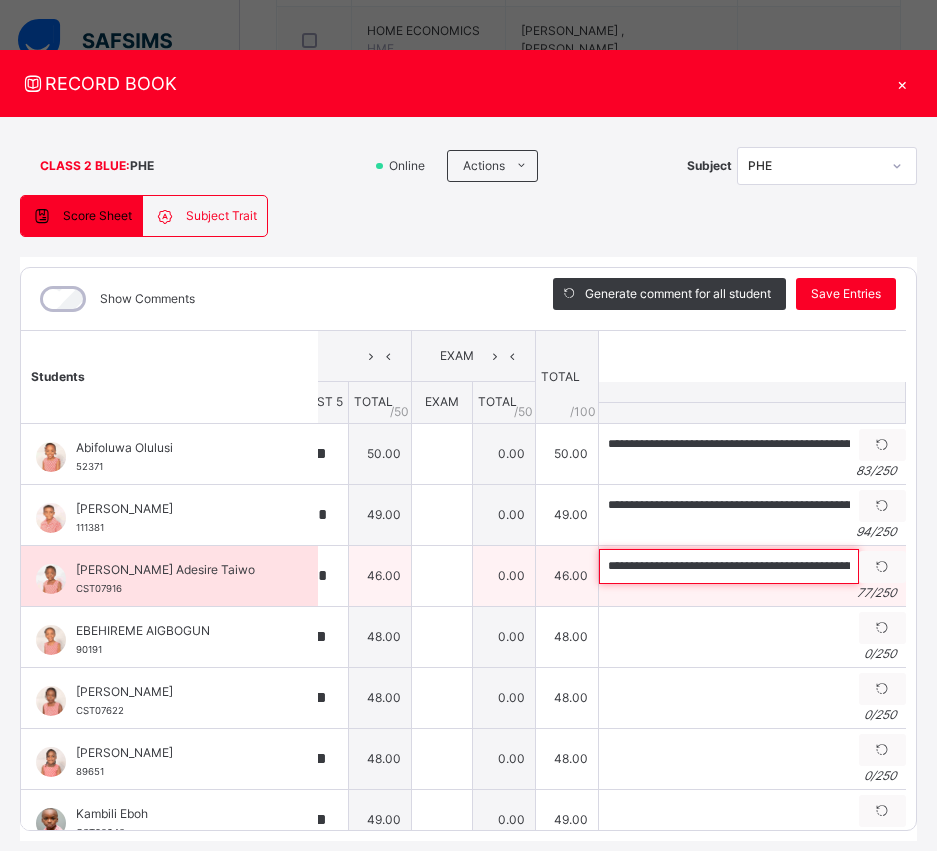 scroll, scrollTop: 0, scrollLeft: 192, axis: horizontal 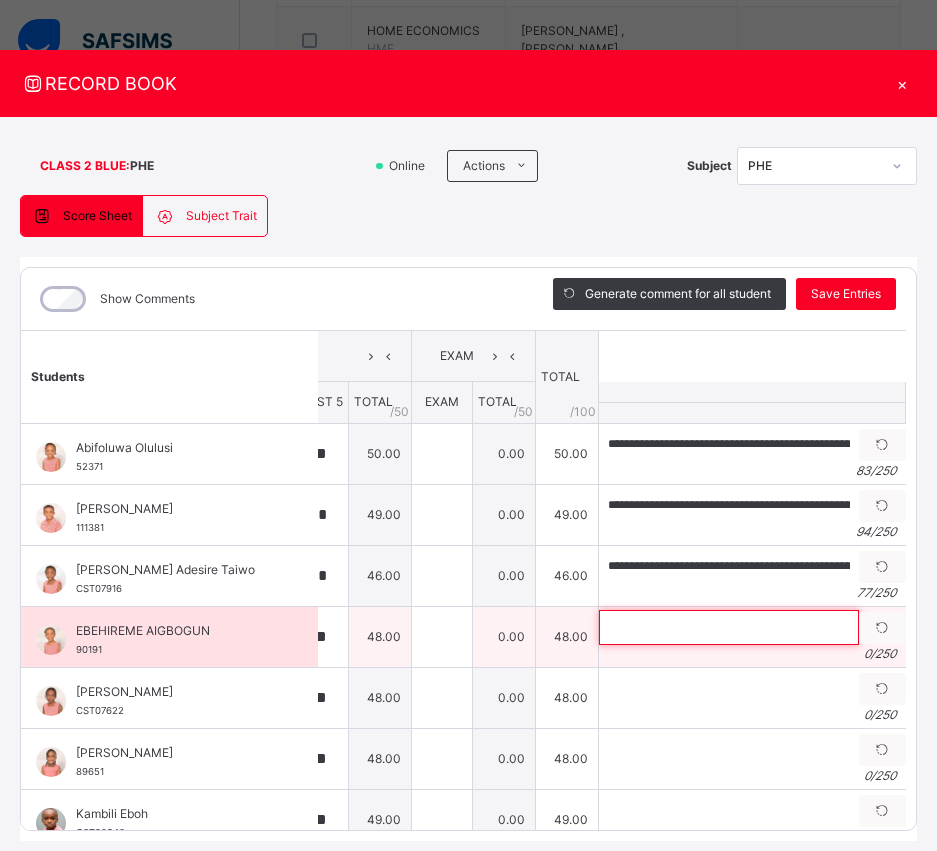 click at bounding box center [729, 627] 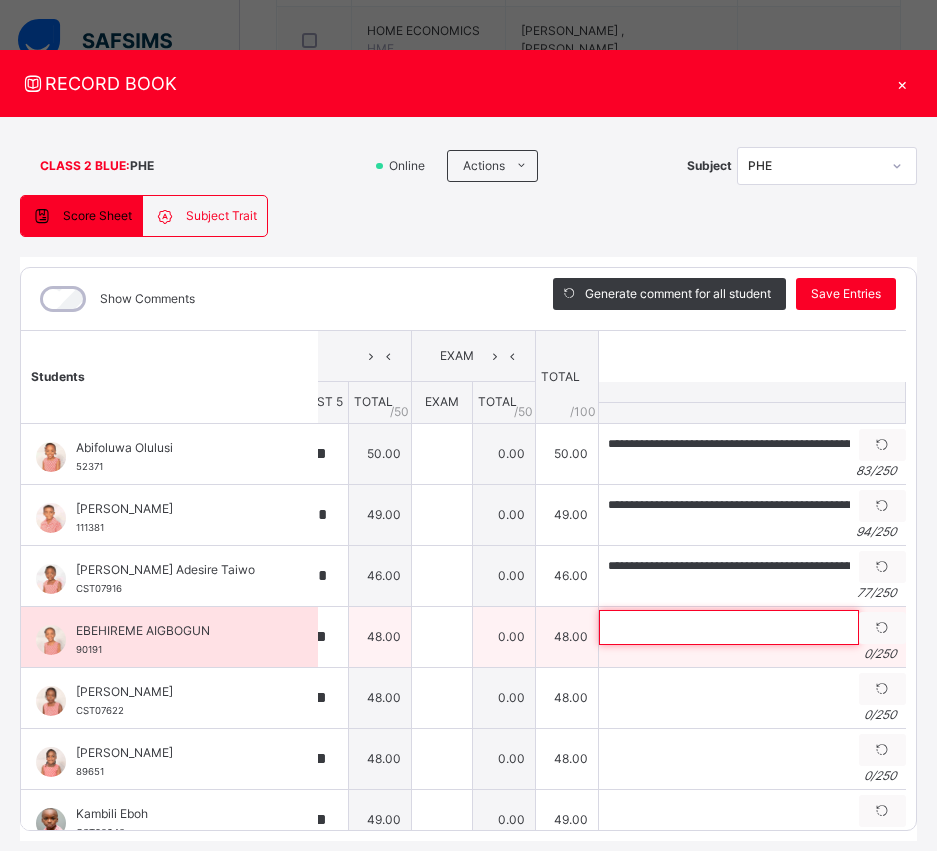 click at bounding box center (729, 627) 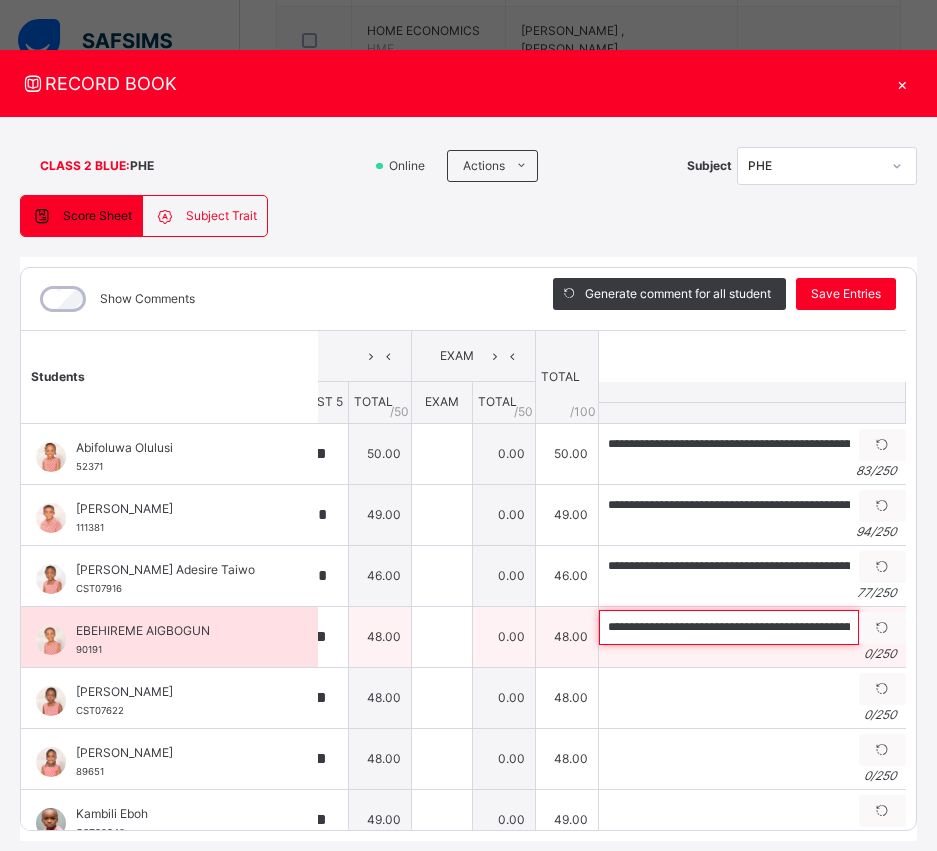 scroll, scrollTop: 0, scrollLeft: 310, axis: horizontal 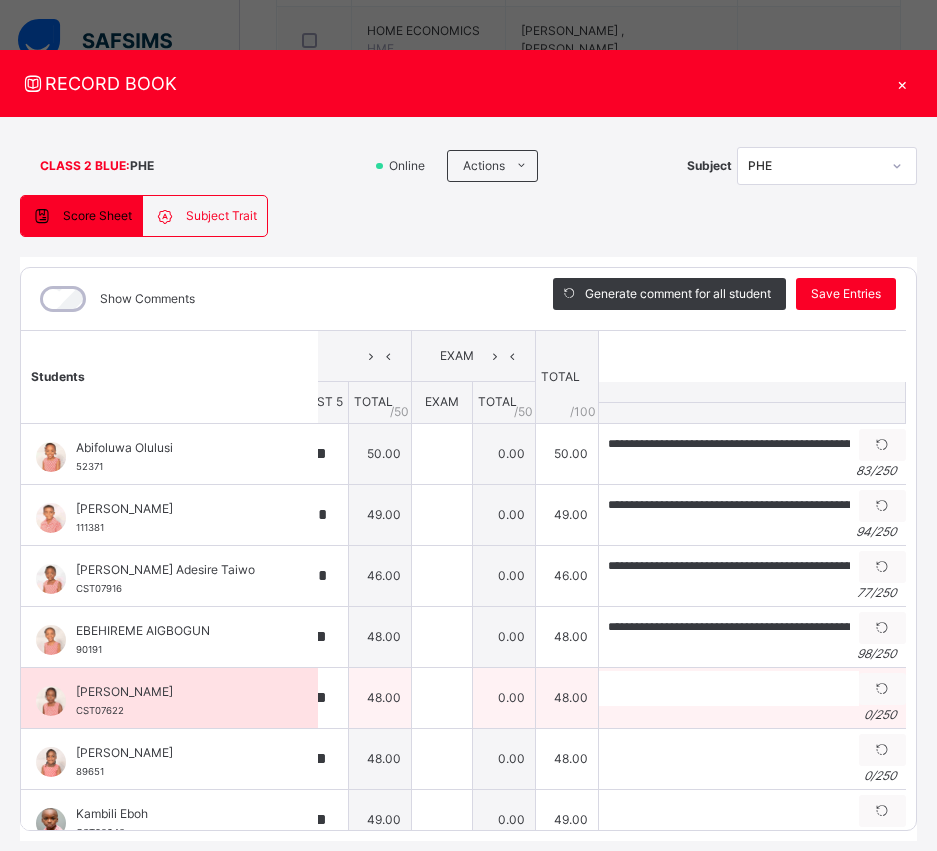 click on "Generate comment 0 / 250" at bounding box center [752, 697] 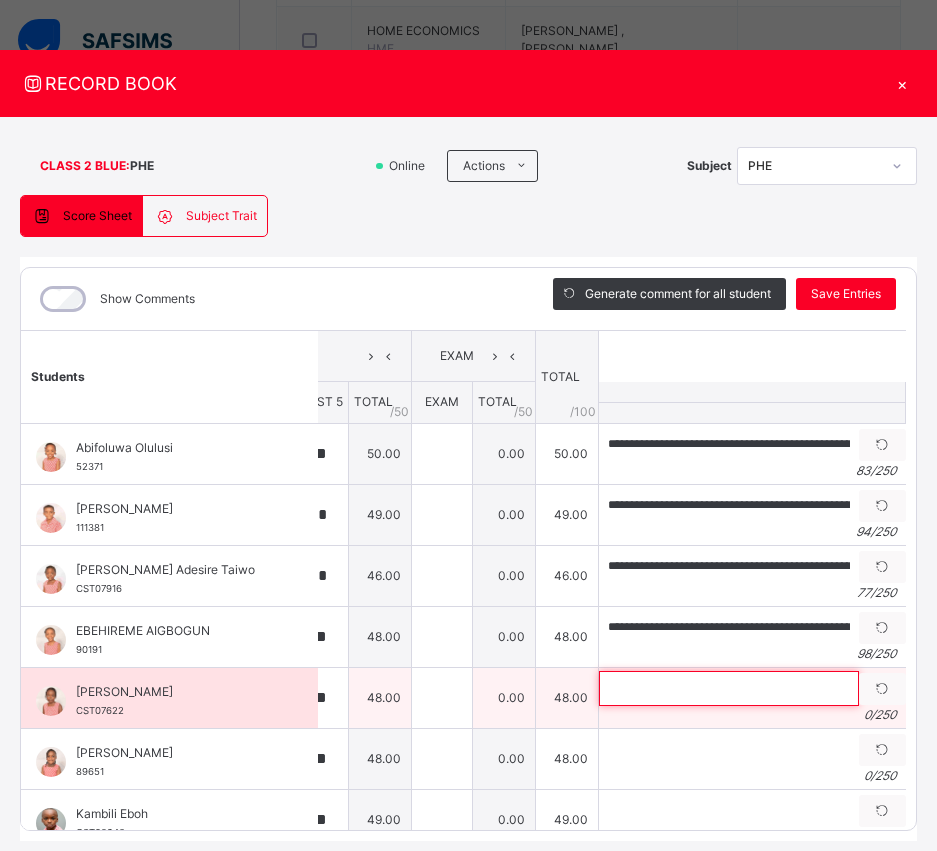 click at bounding box center [729, 688] 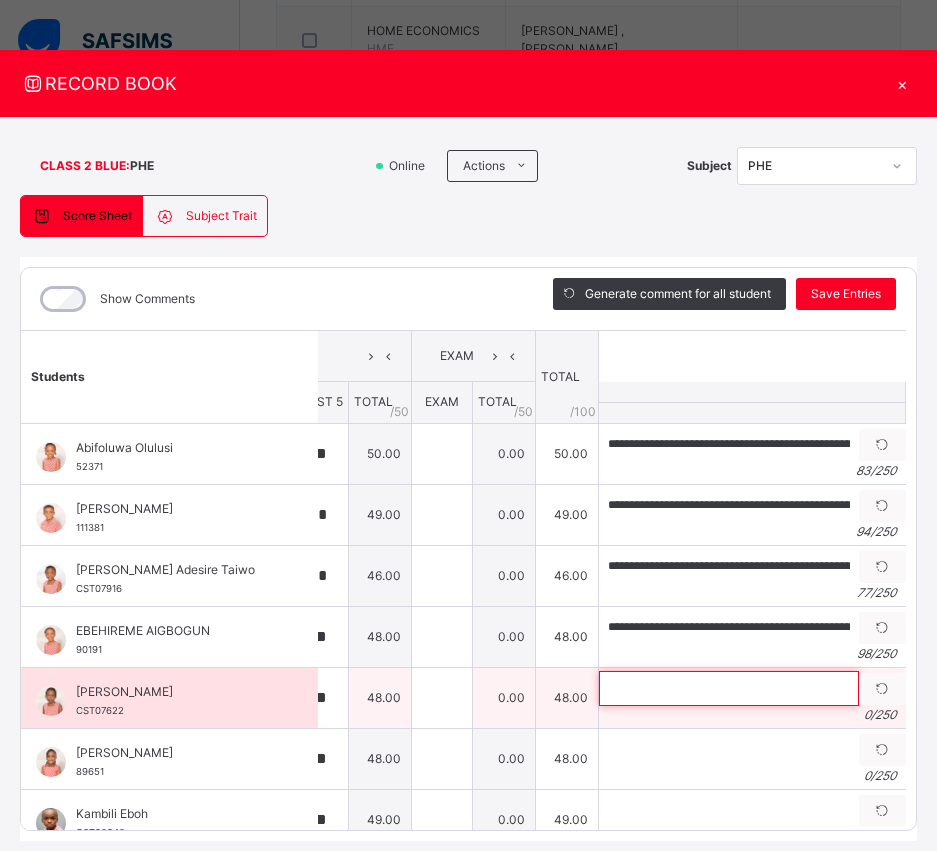 click at bounding box center [729, 688] 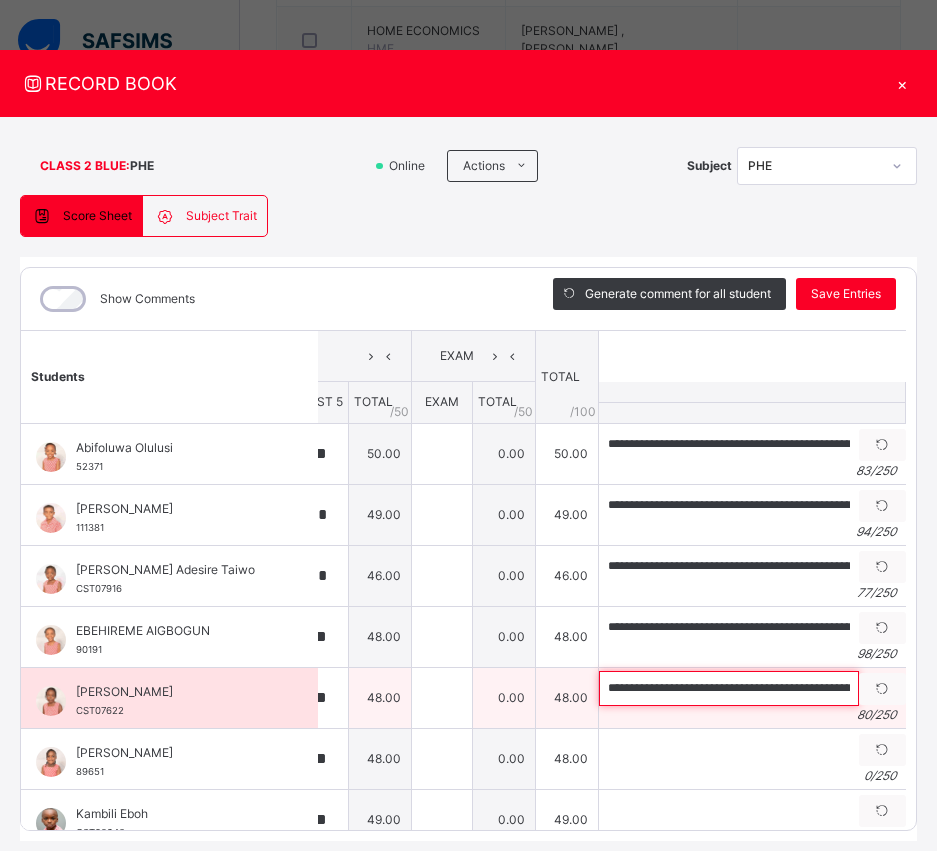 scroll, scrollTop: 0, scrollLeft: 208, axis: horizontal 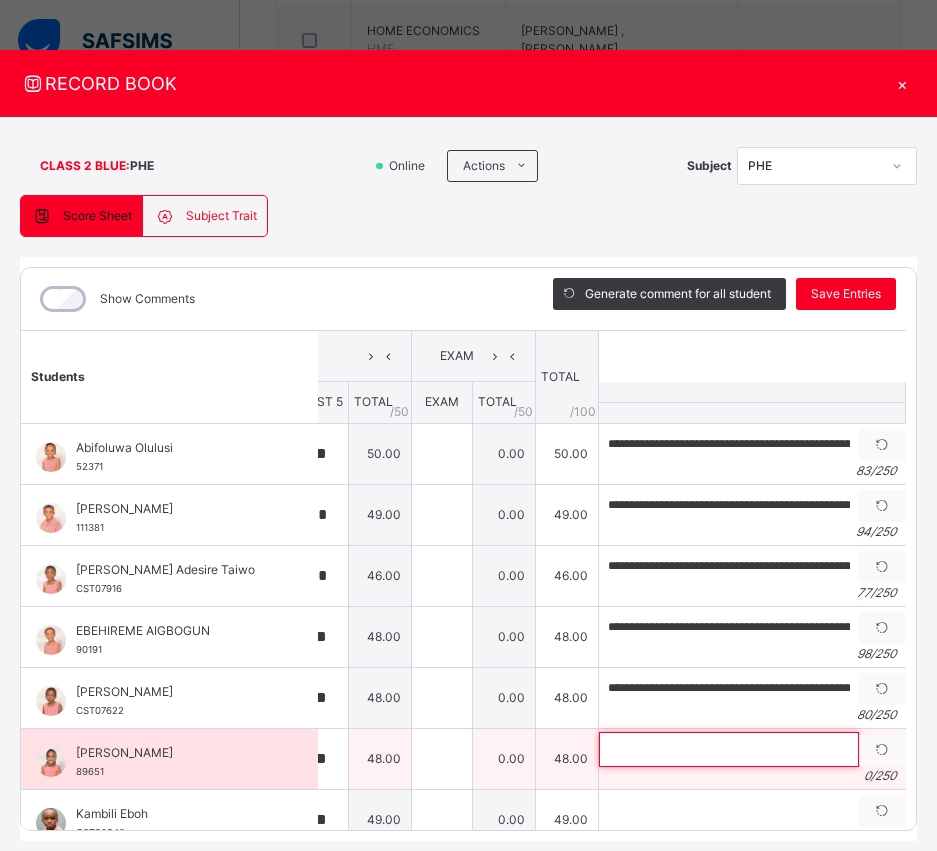 click at bounding box center (729, 749) 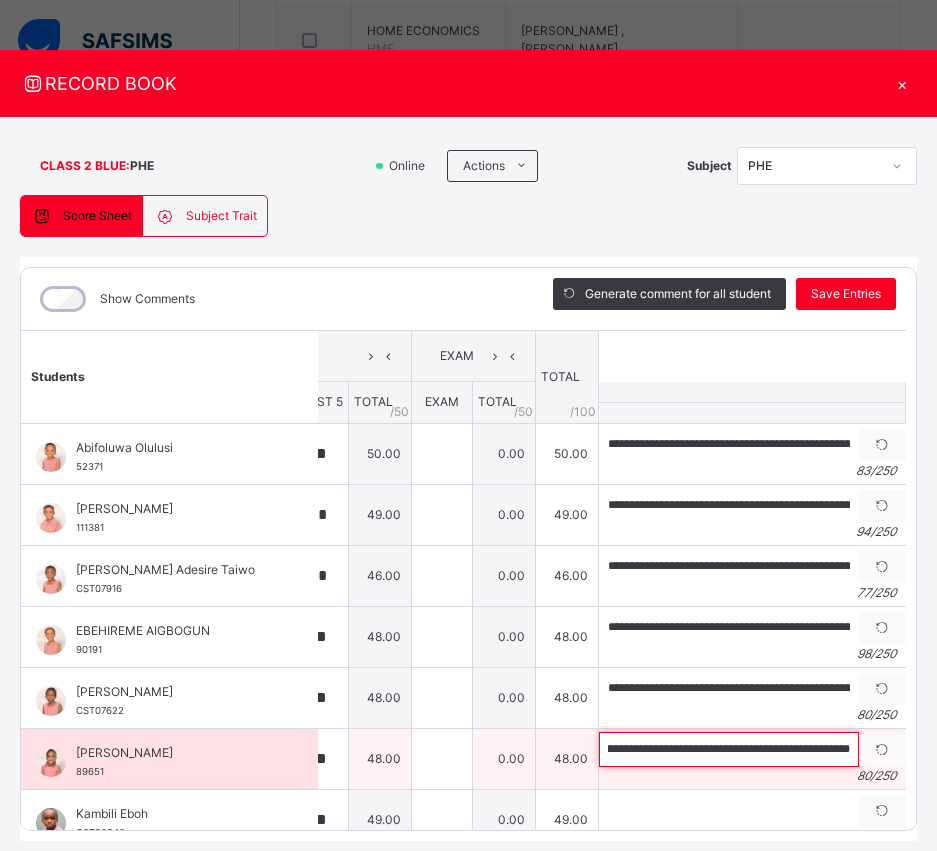 scroll, scrollTop: 0, scrollLeft: 206, axis: horizontal 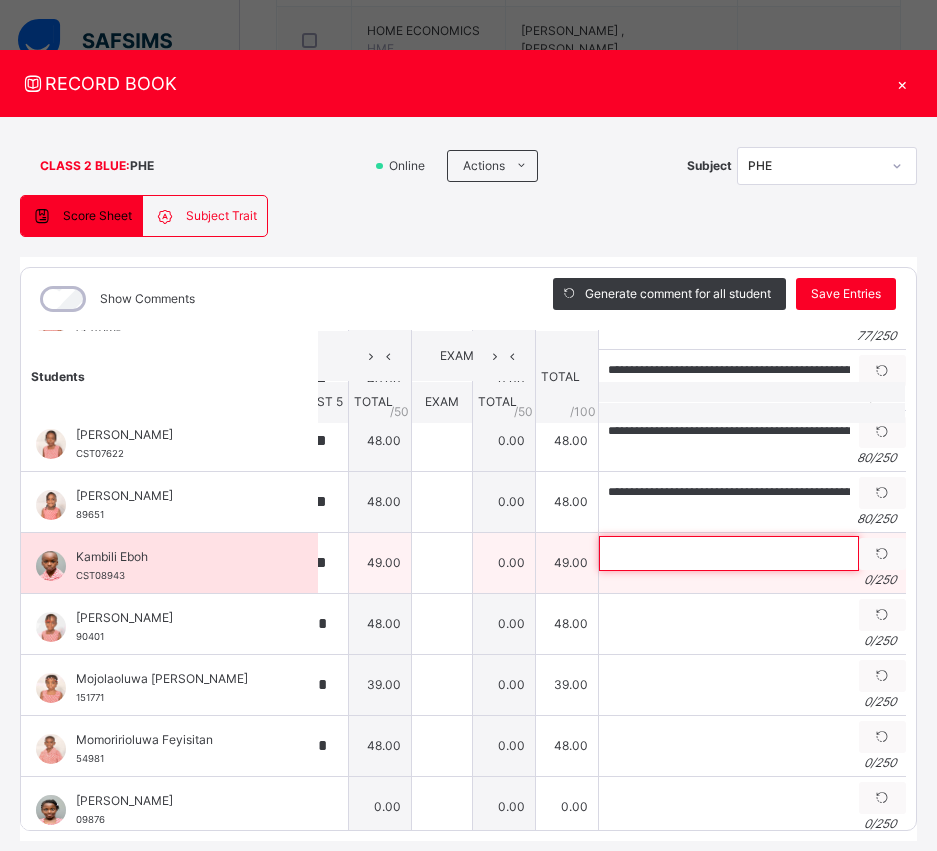 click at bounding box center [729, 553] 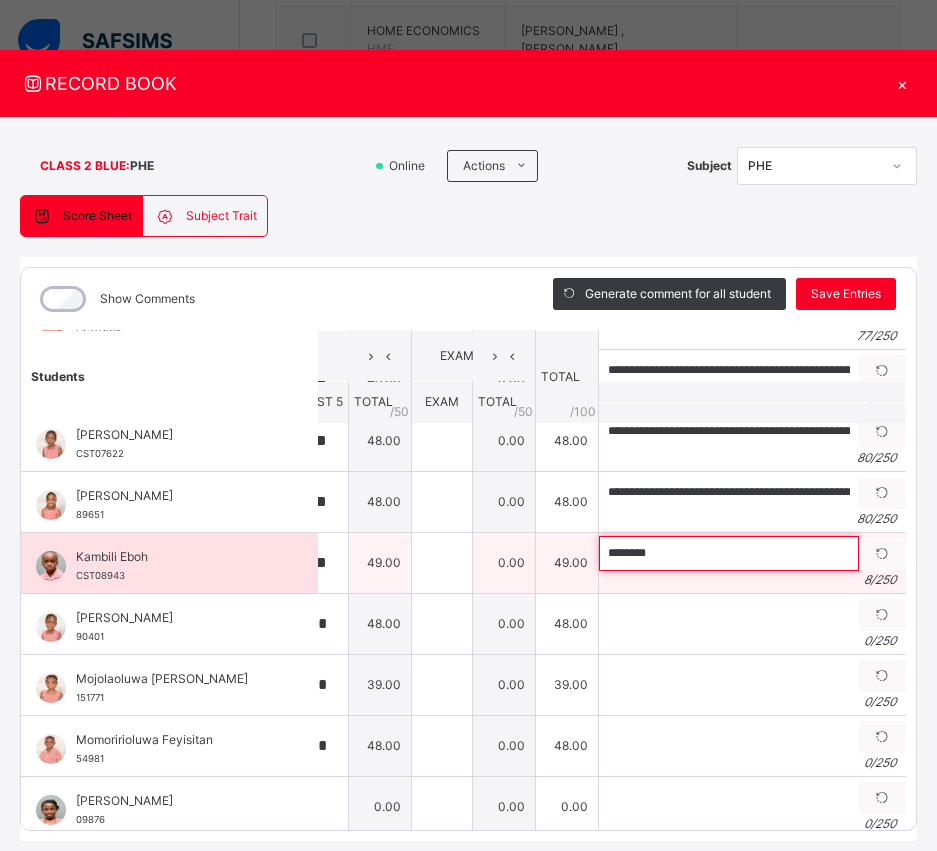 paste on "**********" 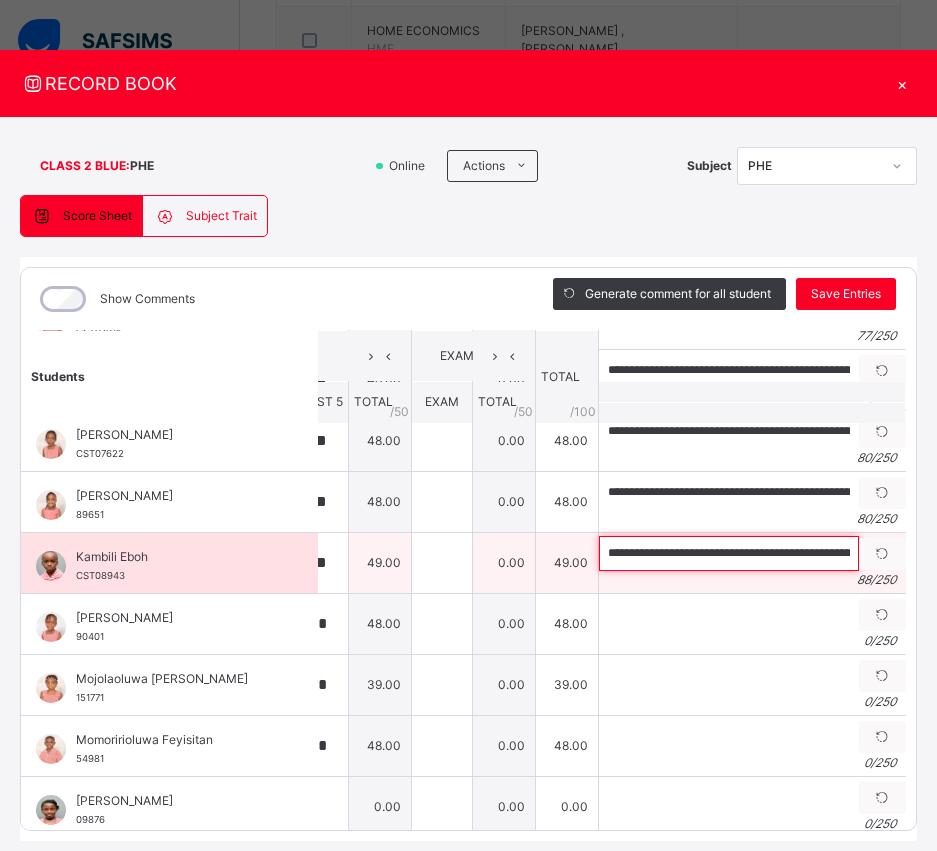 scroll, scrollTop: 0, scrollLeft: 251, axis: horizontal 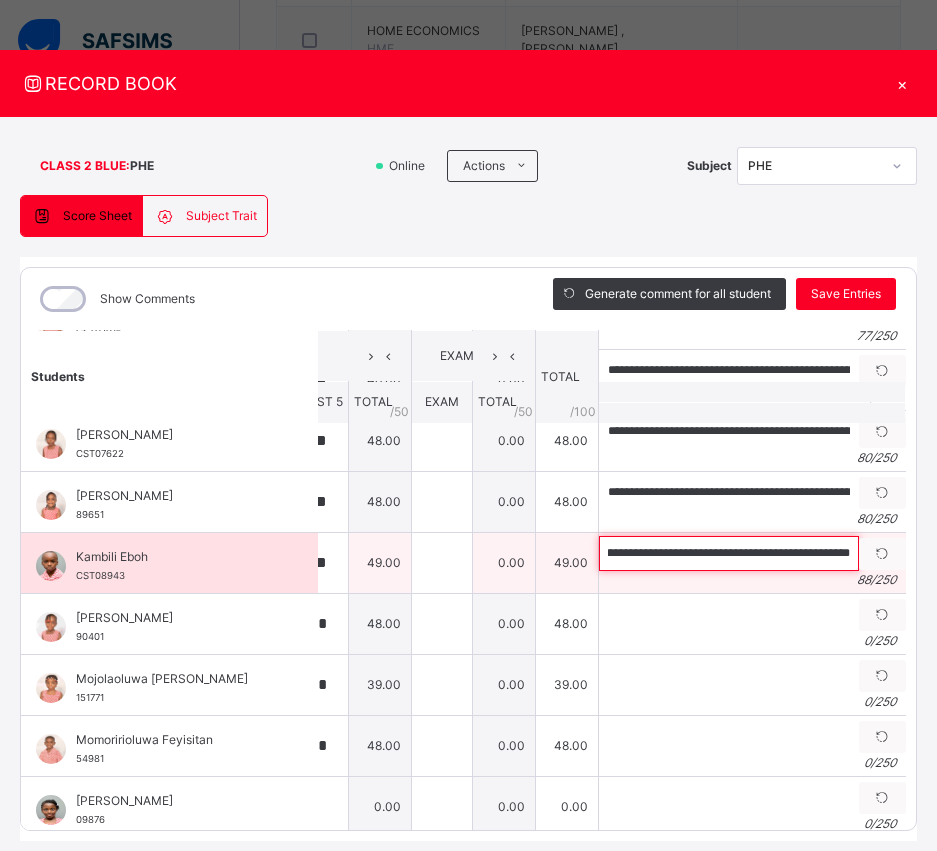 click on "**********" at bounding box center (729, 553) 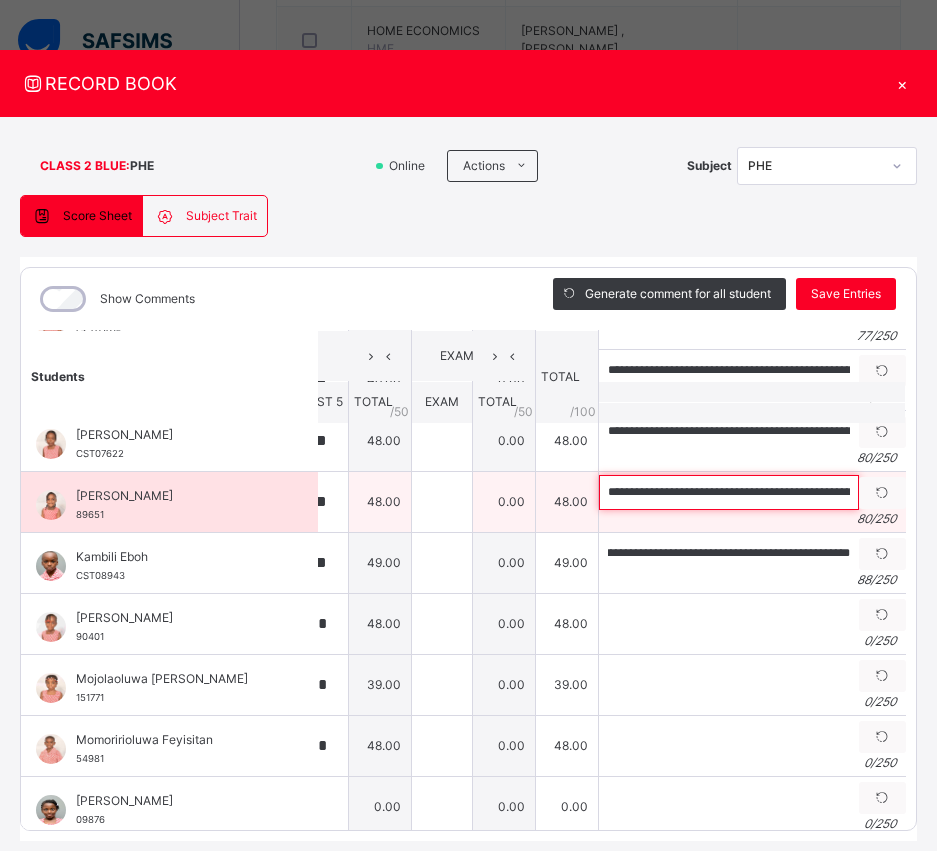 click on "**********" at bounding box center [729, 492] 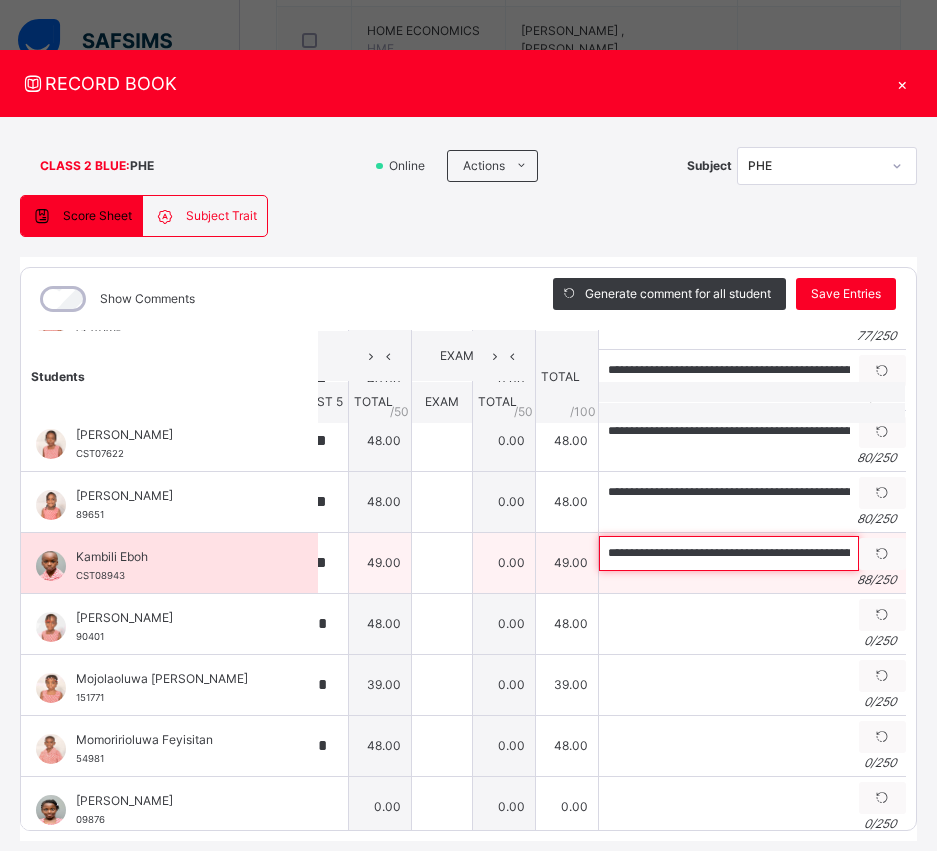 click on "**********" at bounding box center [729, 553] 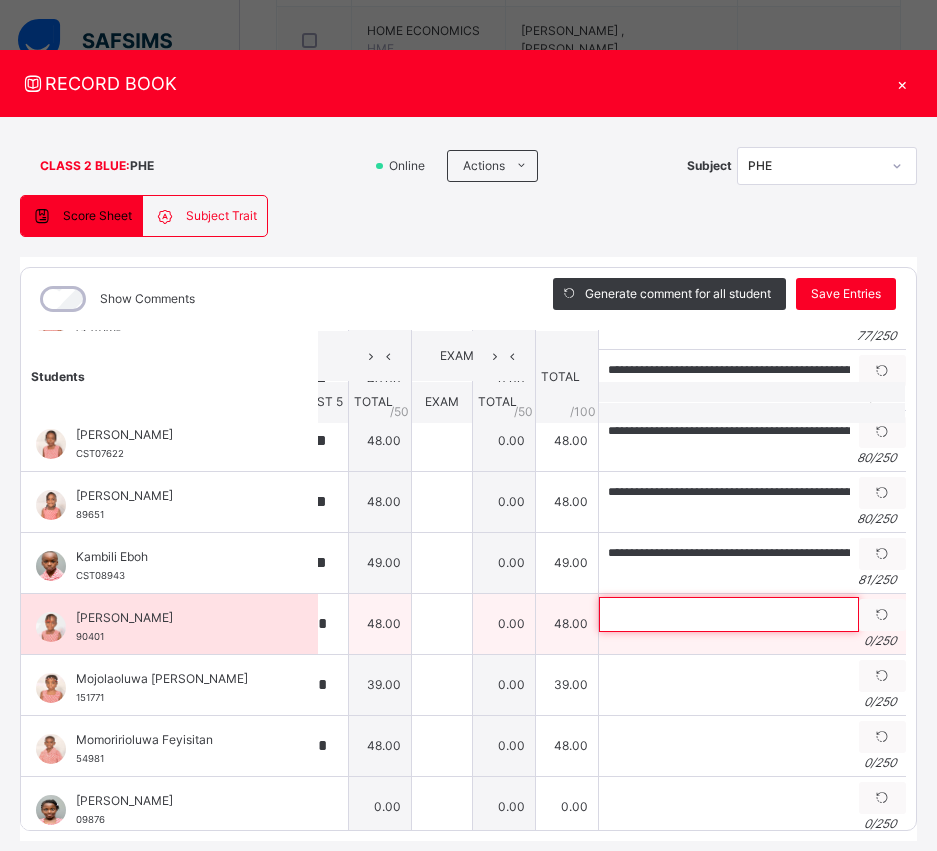 click at bounding box center [729, 614] 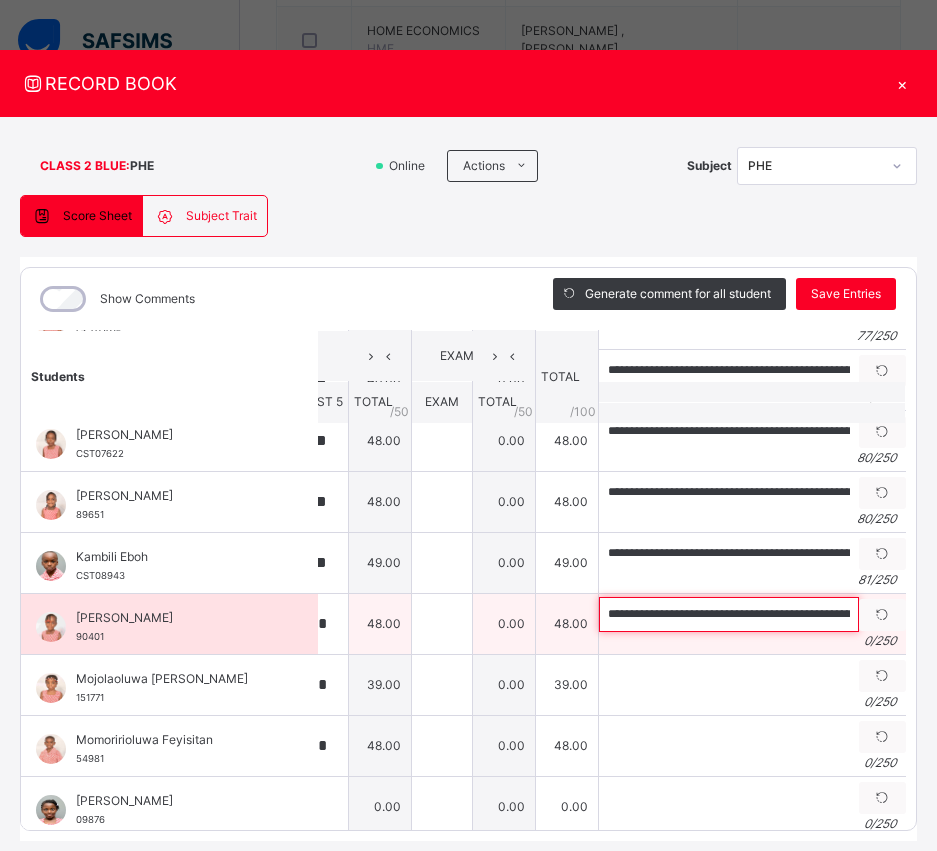 scroll, scrollTop: 0, scrollLeft: 216, axis: horizontal 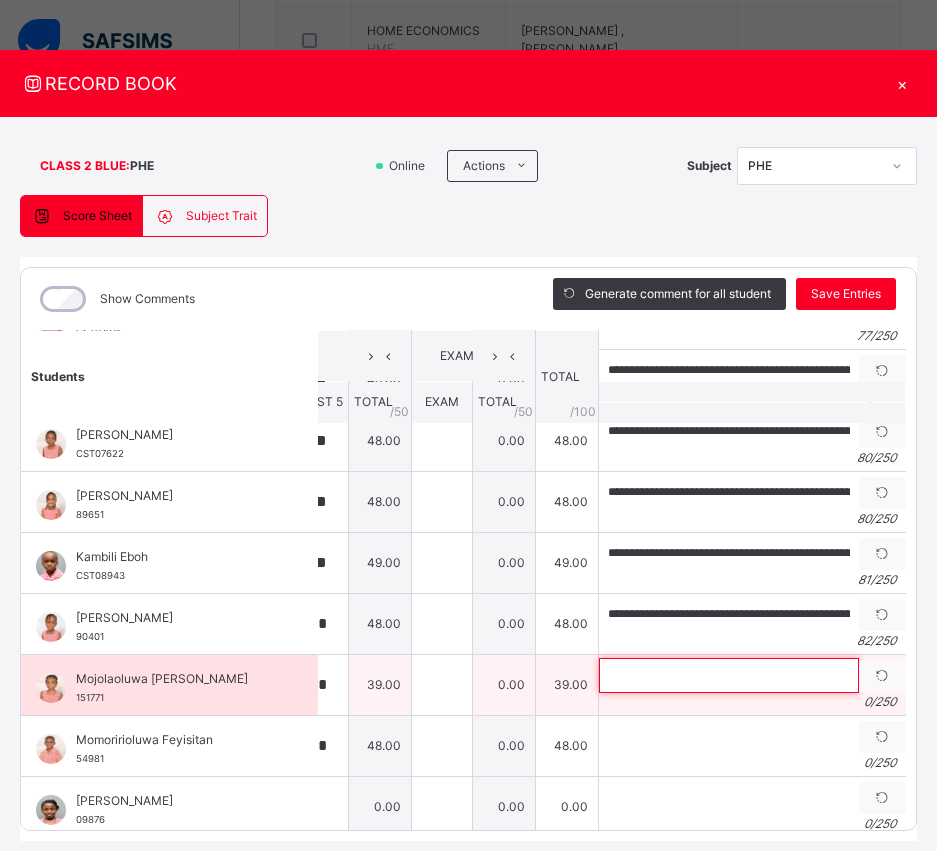 click at bounding box center [729, 675] 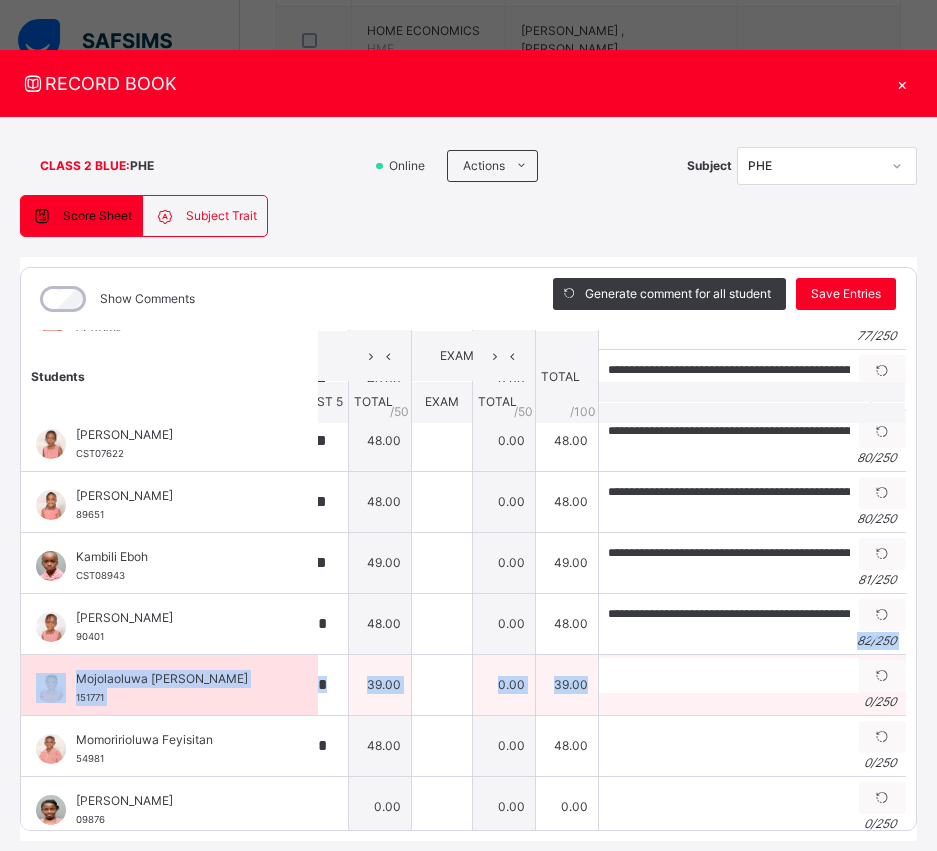 drag, startPoint x: 667, startPoint y: 651, endPoint x: 654, endPoint y: 676, distance: 28.178005 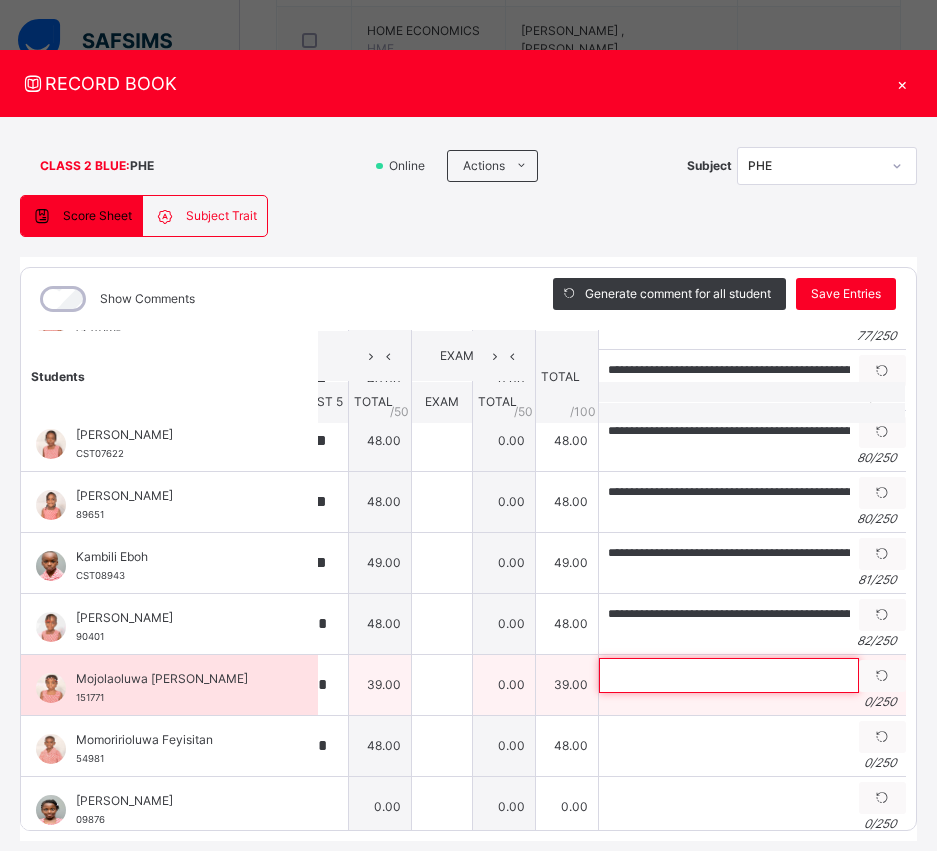 click at bounding box center (729, 675) 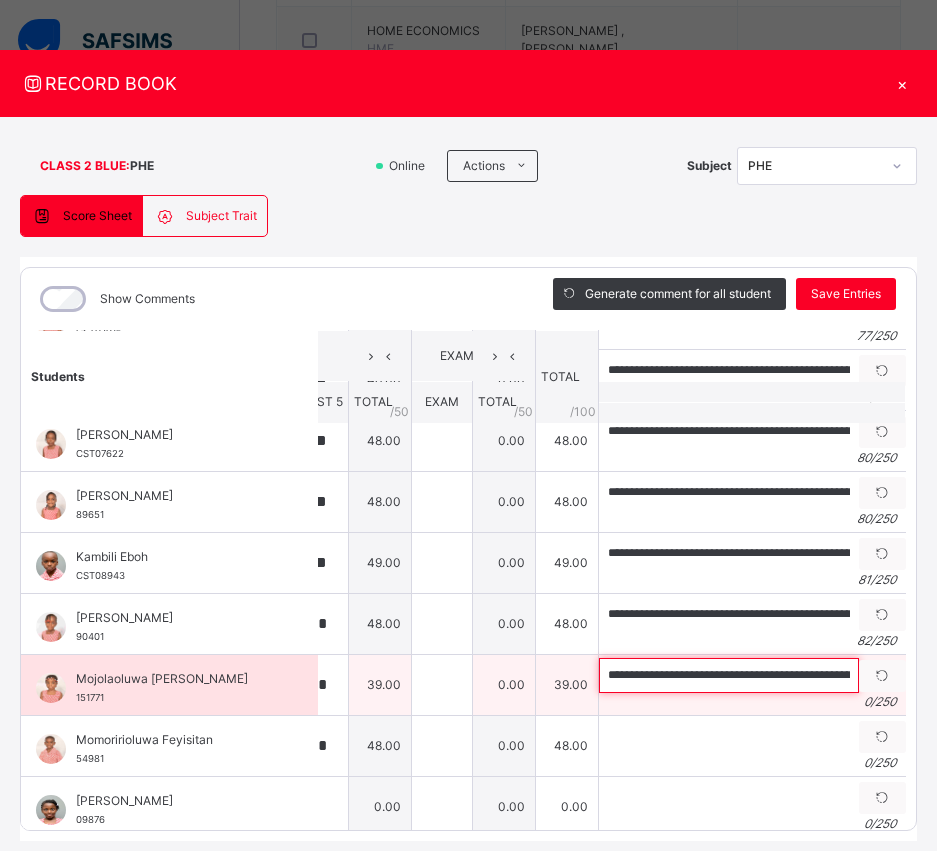 scroll, scrollTop: 0, scrollLeft: 523, axis: horizontal 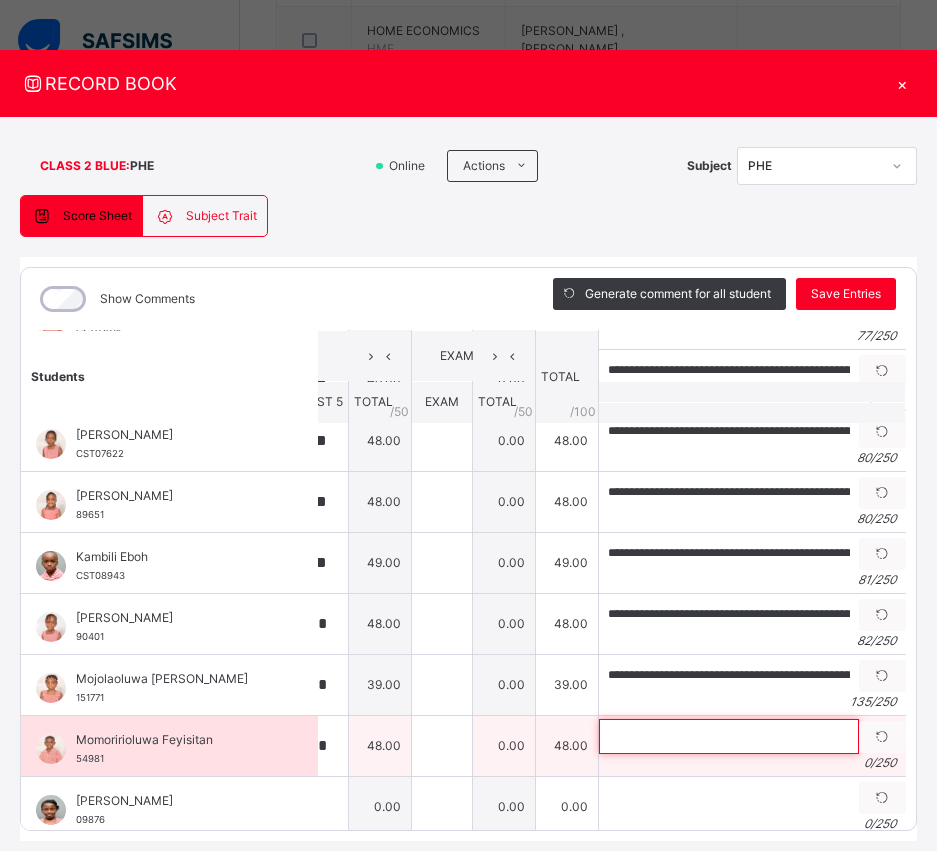 click at bounding box center [729, 736] 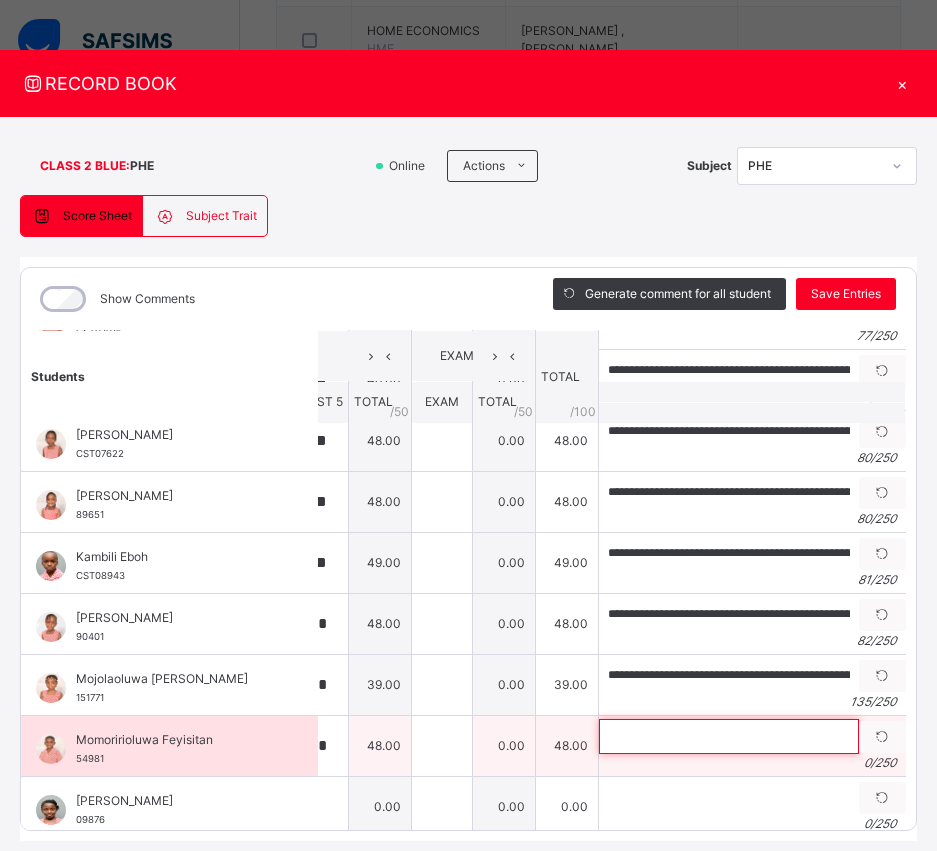click at bounding box center [729, 736] 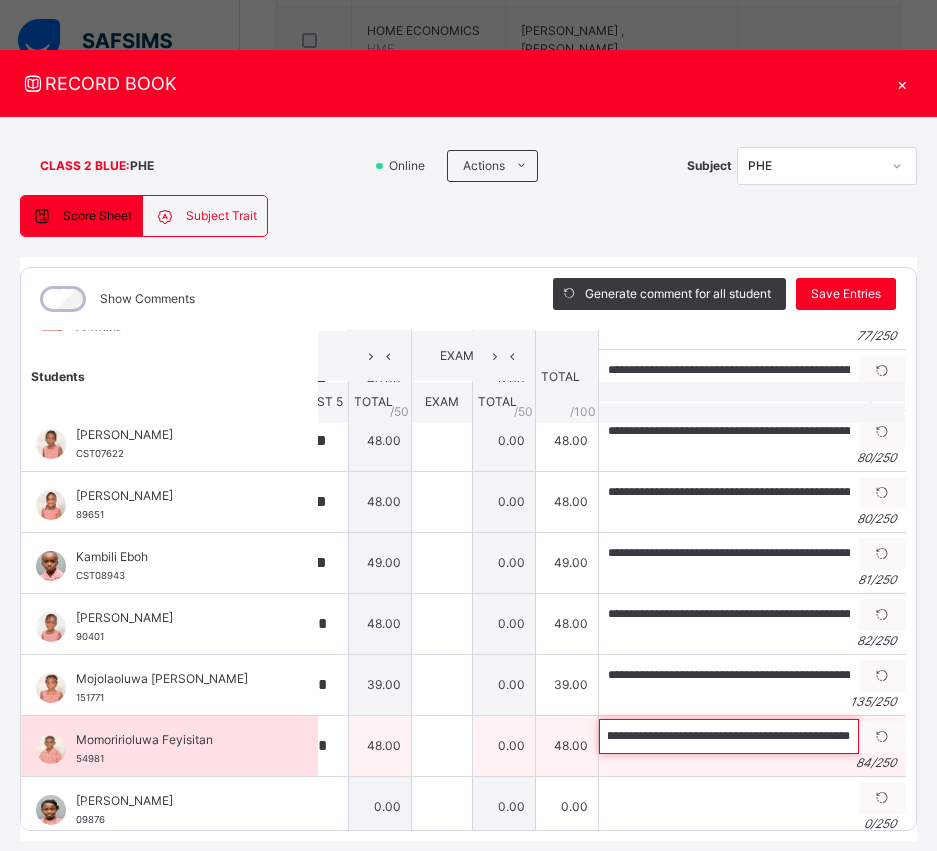 scroll, scrollTop: 0, scrollLeft: 236, axis: horizontal 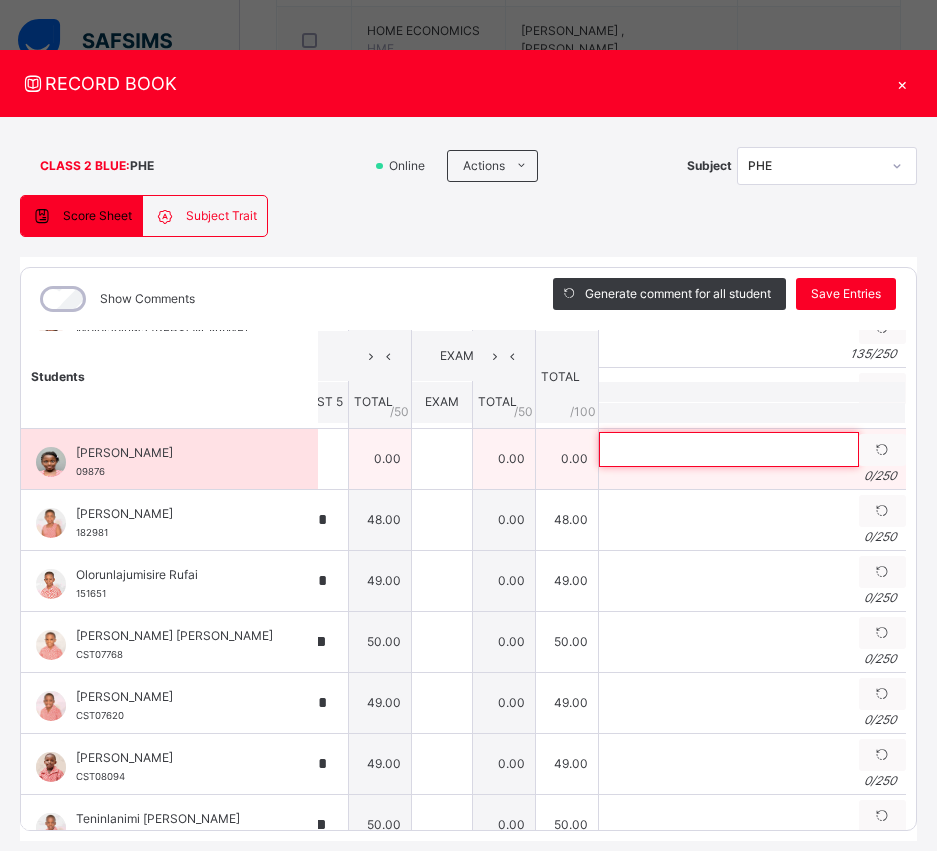 click at bounding box center (729, 449) 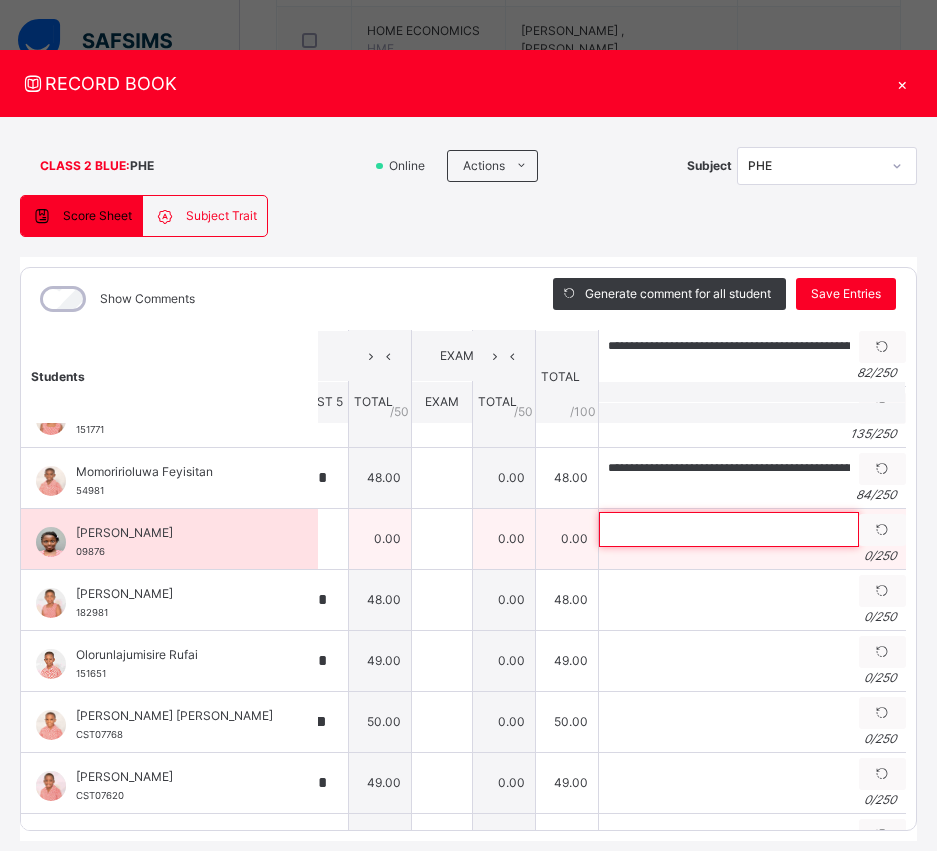 scroll, scrollTop: 489, scrollLeft: 331, axis: both 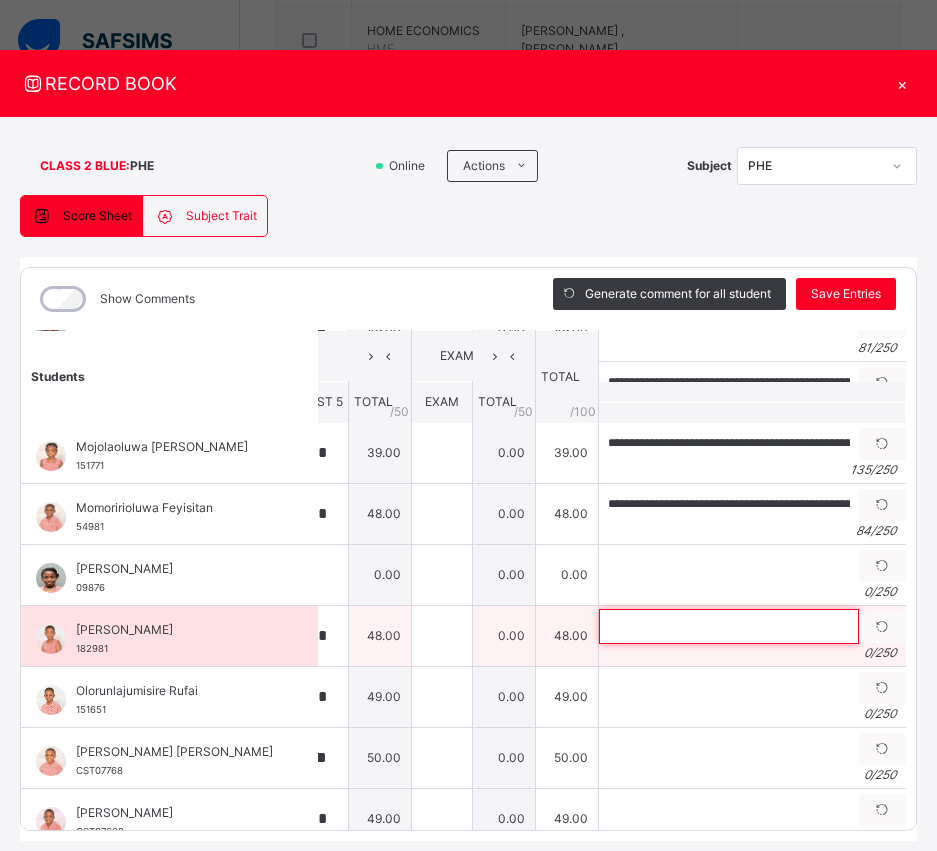 click at bounding box center (729, 626) 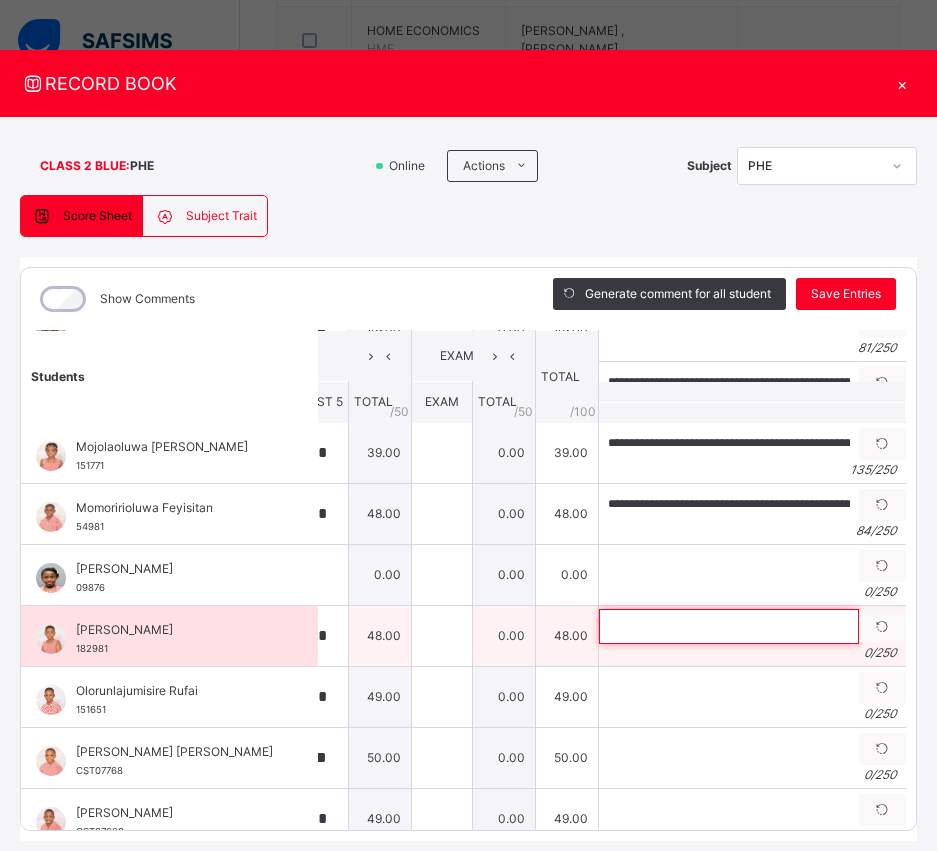 click at bounding box center (729, 626) 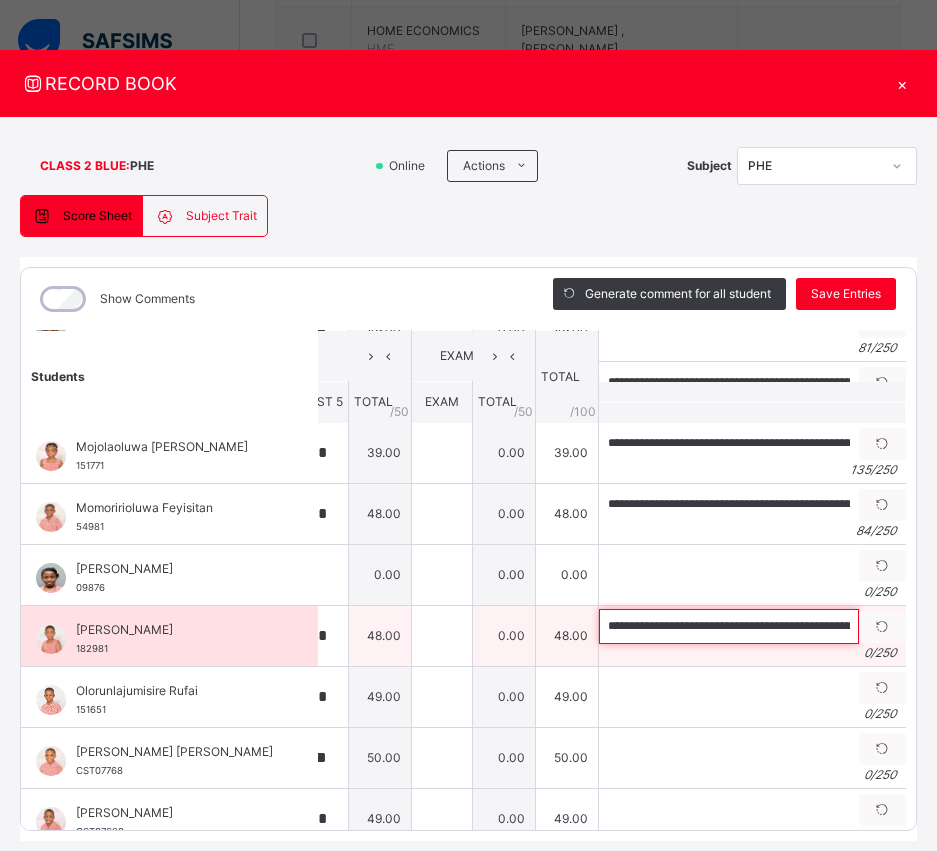 scroll, scrollTop: 0, scrollLeft: 283, axis: horizontal 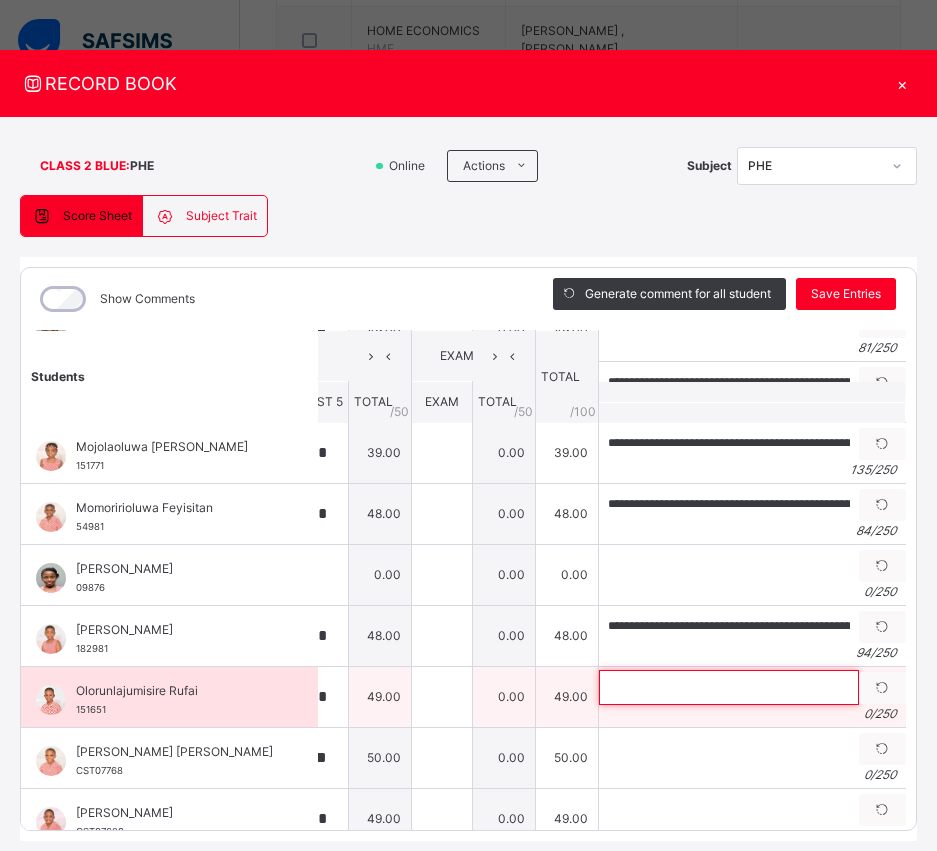 click at bounding box center [729, 687] 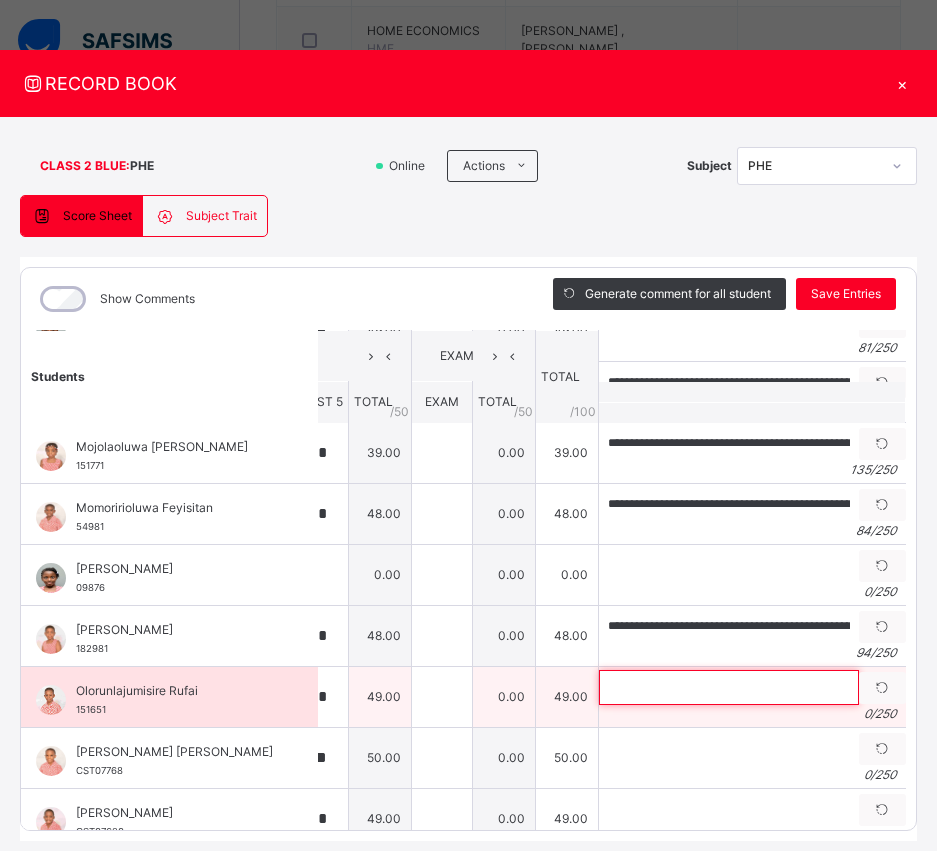 click at bounding box center [729, 687] 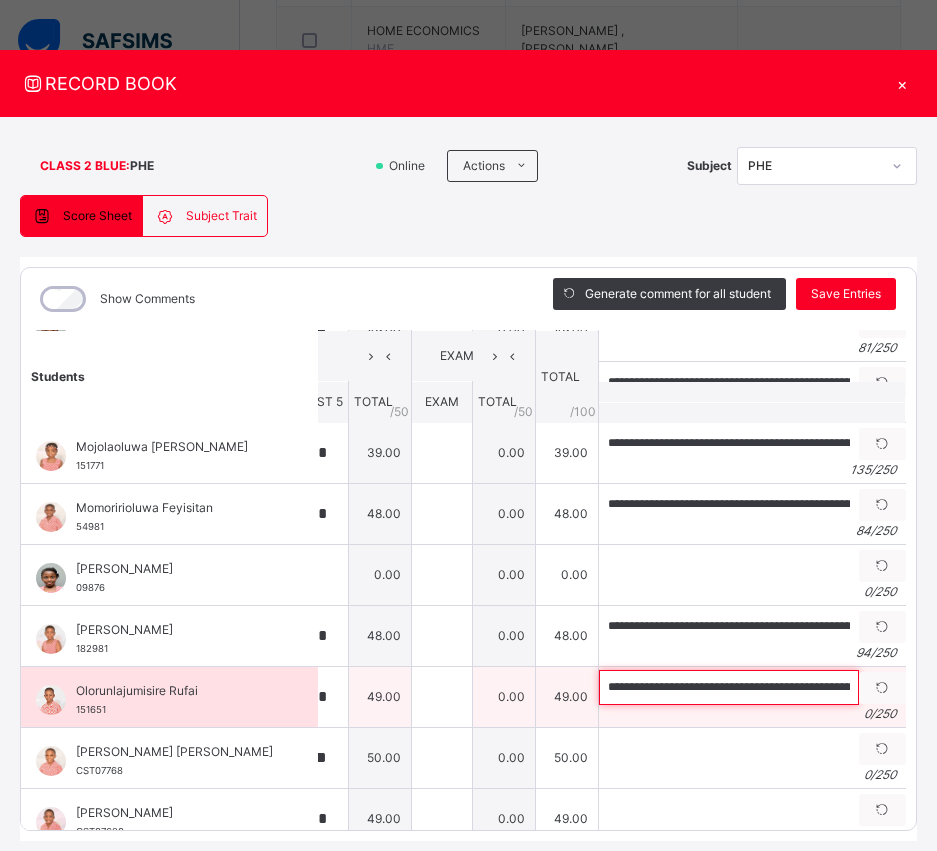 scroll, scrollTop: 0, scrollLeft: 260, axis: horizontal 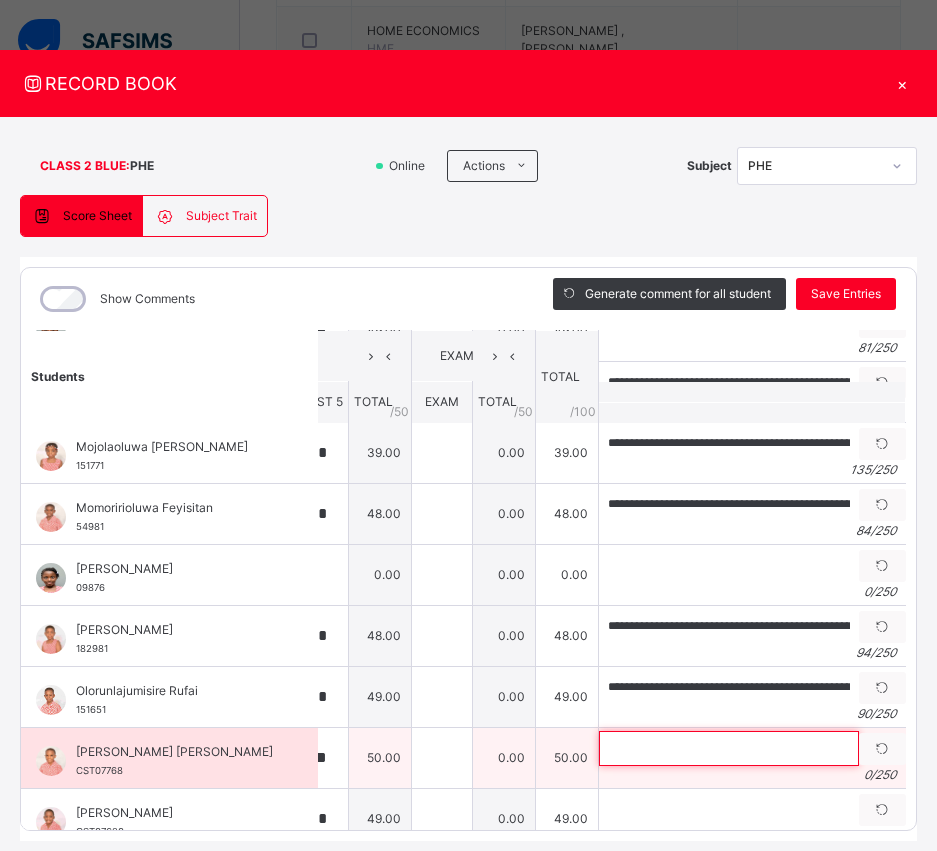 click at bounding box center [729, 748] 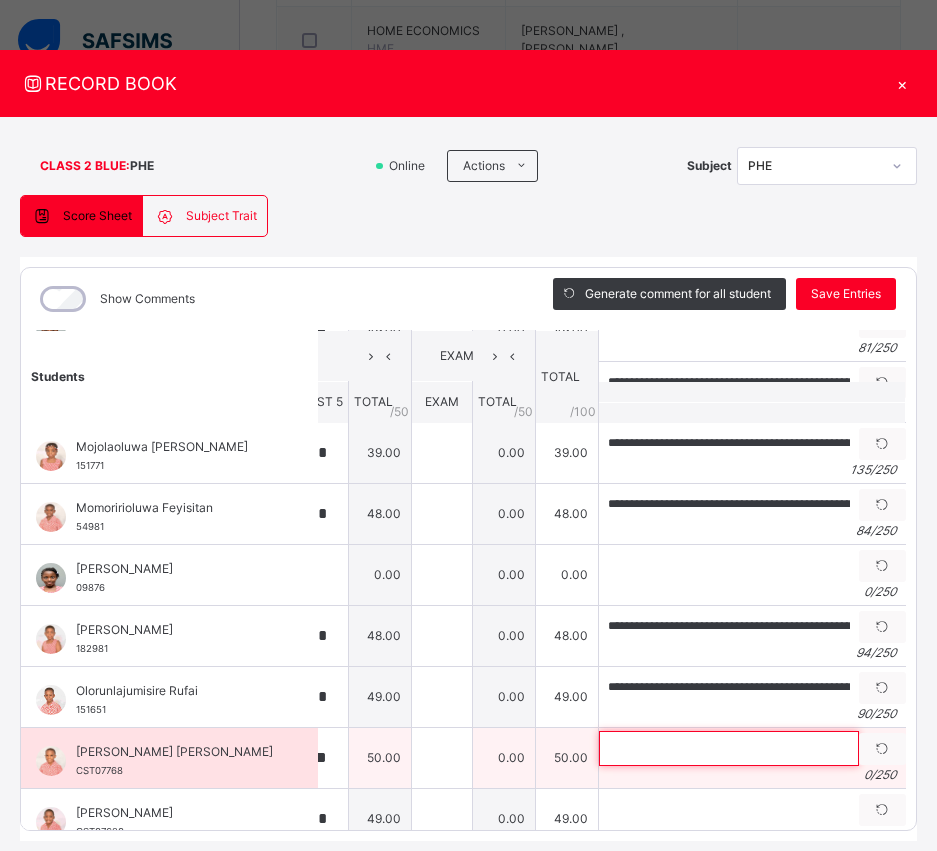 click at bounding box center (729, 748) 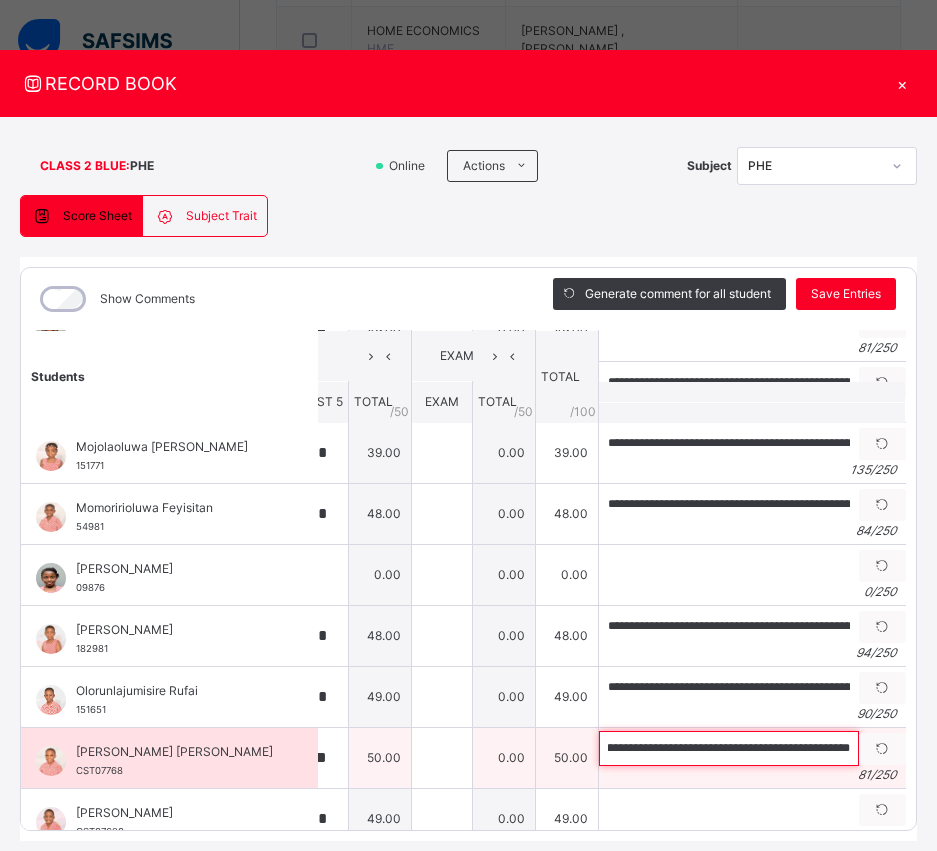 scroll, scrollTop: 0, scrollLeft: 226, axis: horizontal 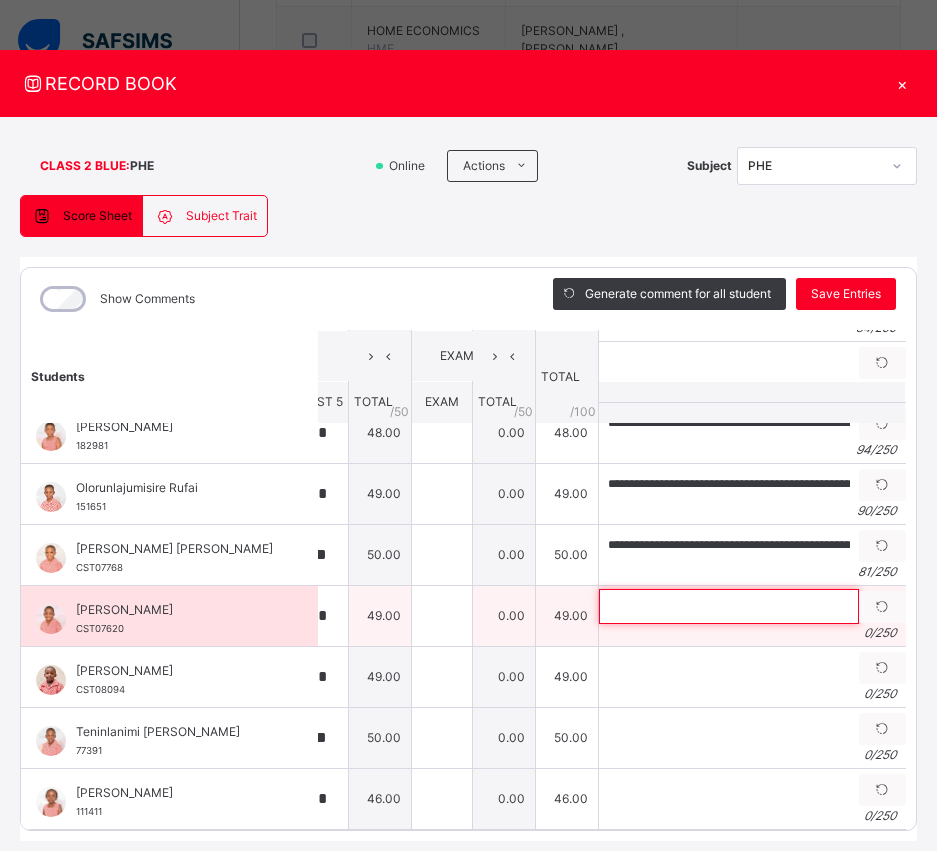 click at bounding box center (729, 606) 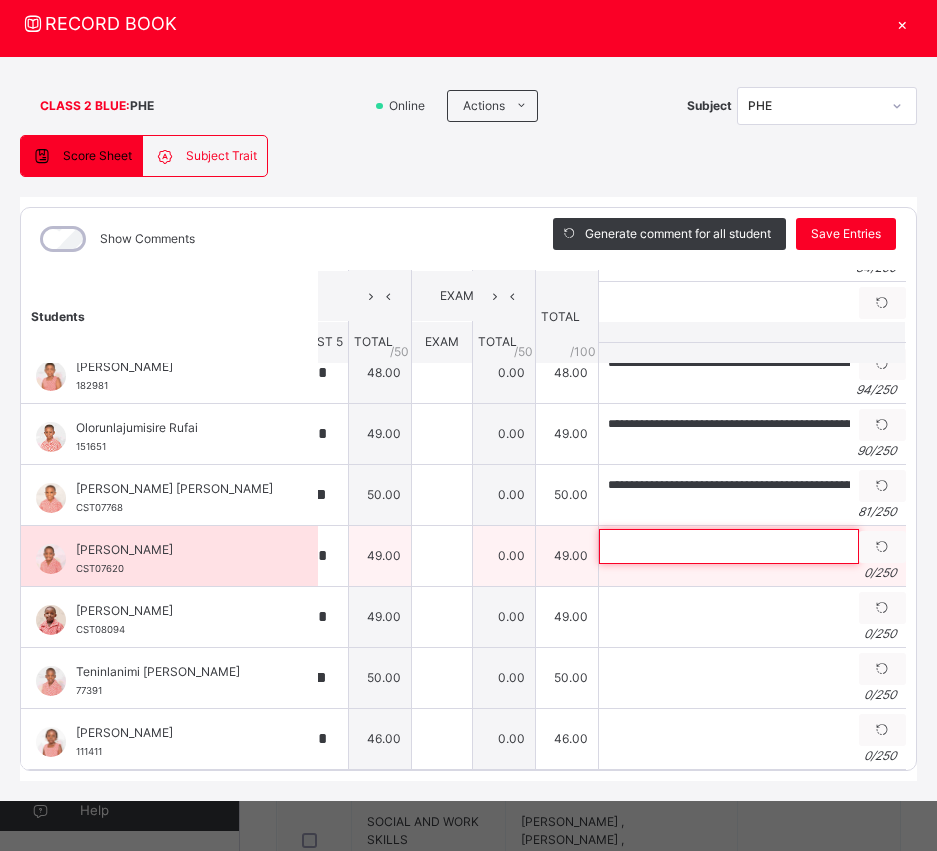 click at bounding box center (729, 546) 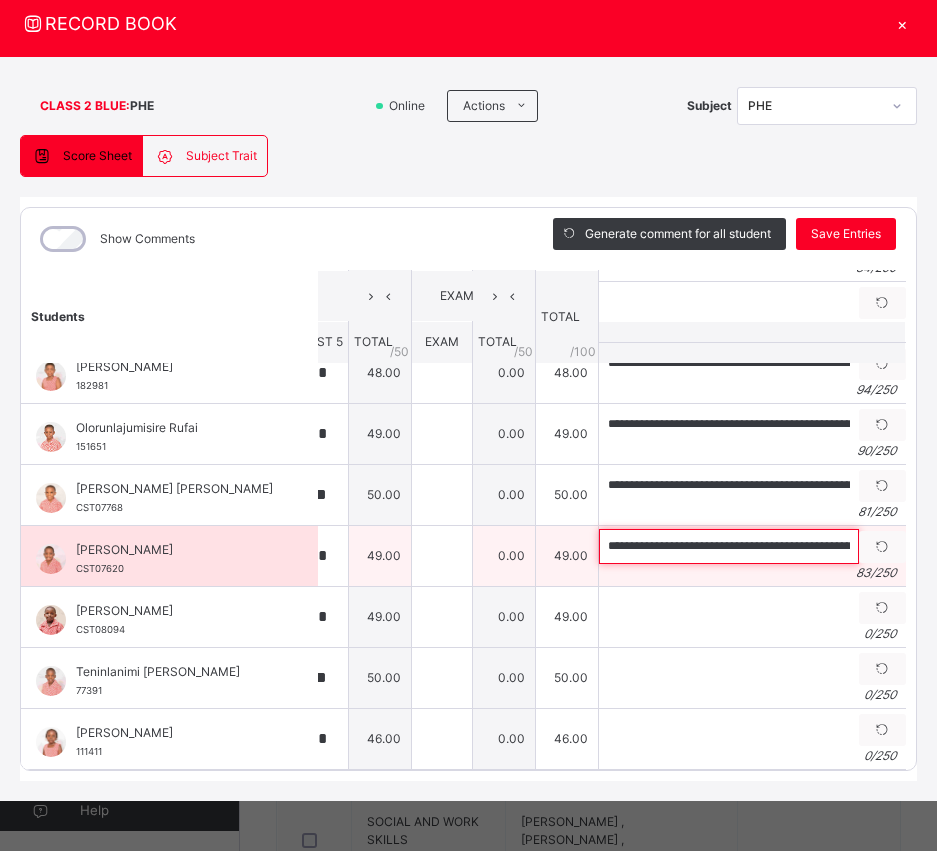 scroll, scrollTop: 0, scrollLeft: 244, axis: horizontal 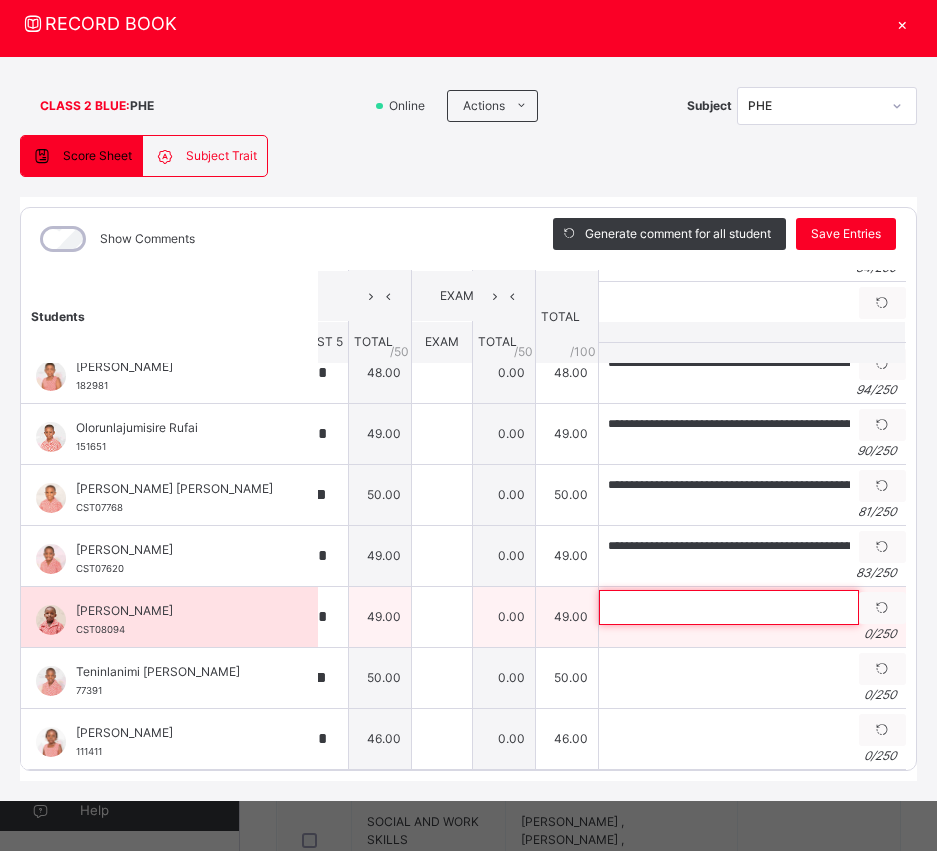click at bounding box center (729, 607) 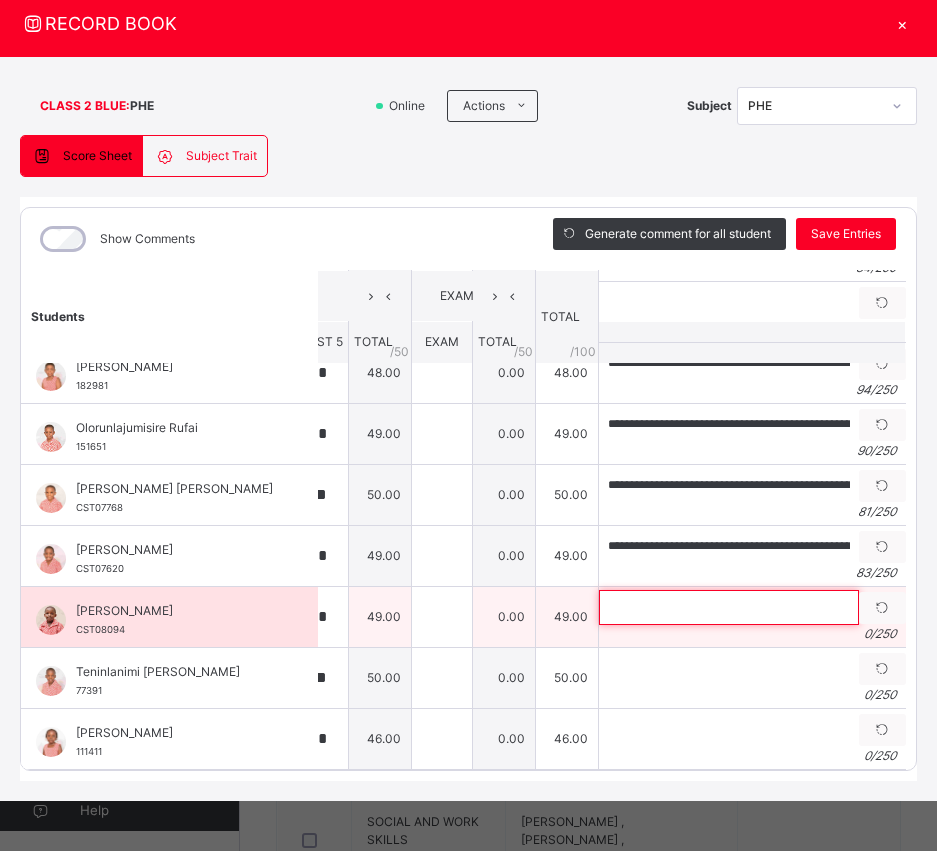 click at bounding box center [729, 607] 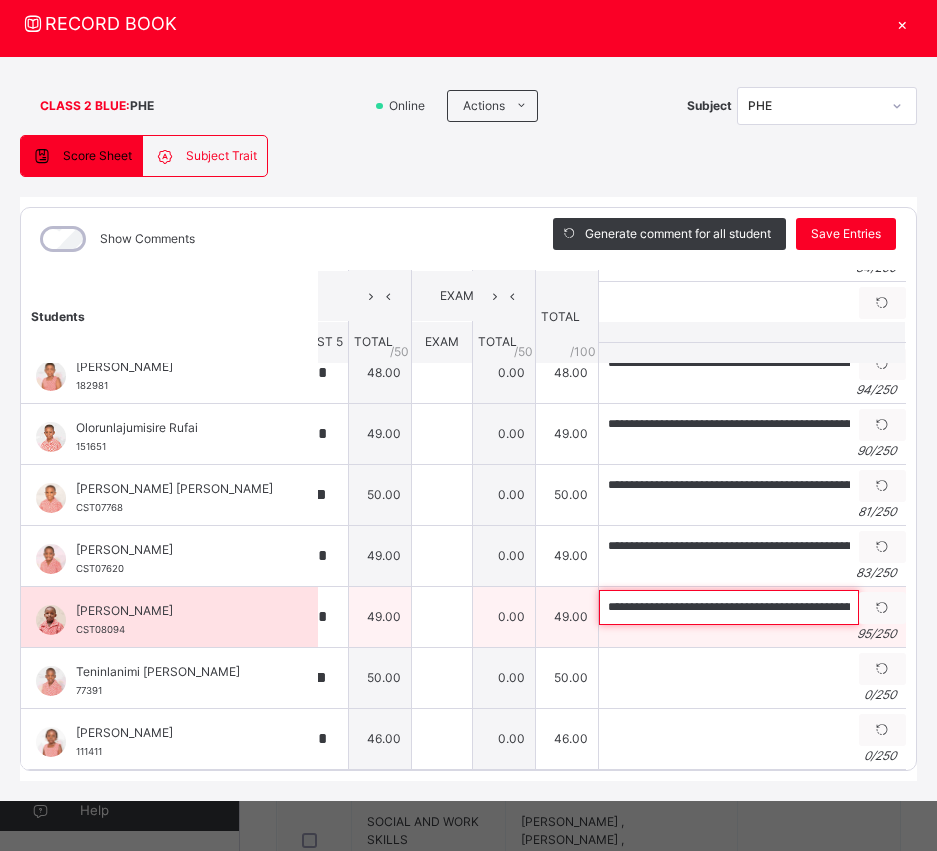scroll, scrollTop: 0, scrollLeft: 291, axis: horizontal 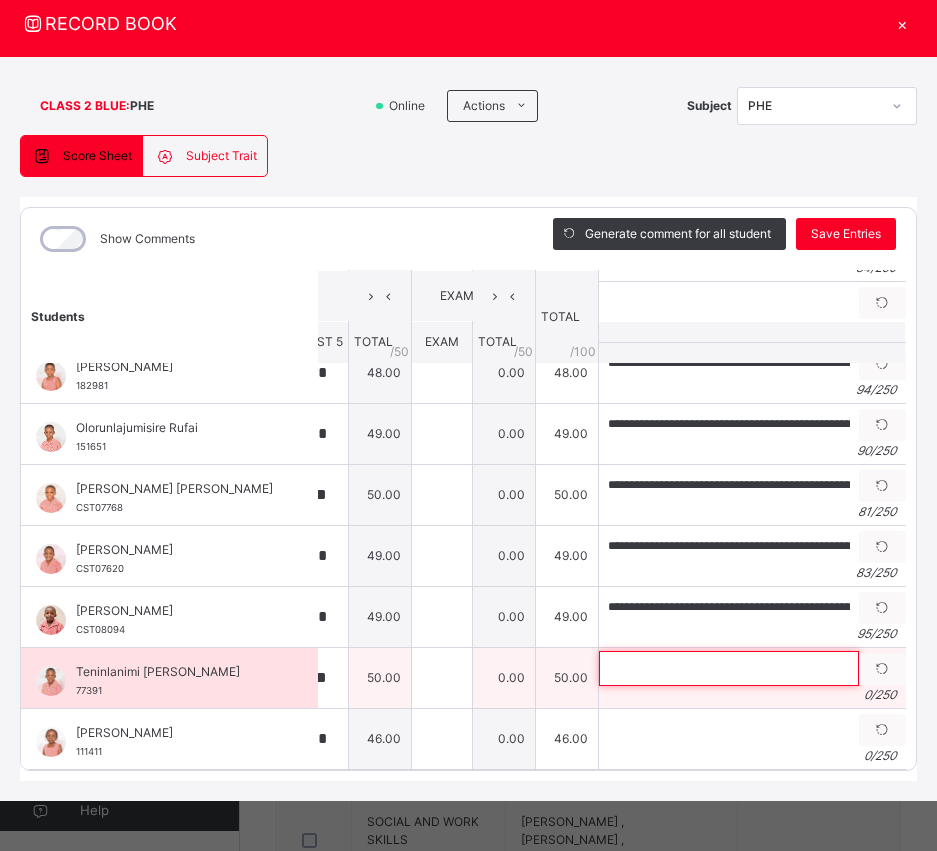 click at bounding box center [729, 668] 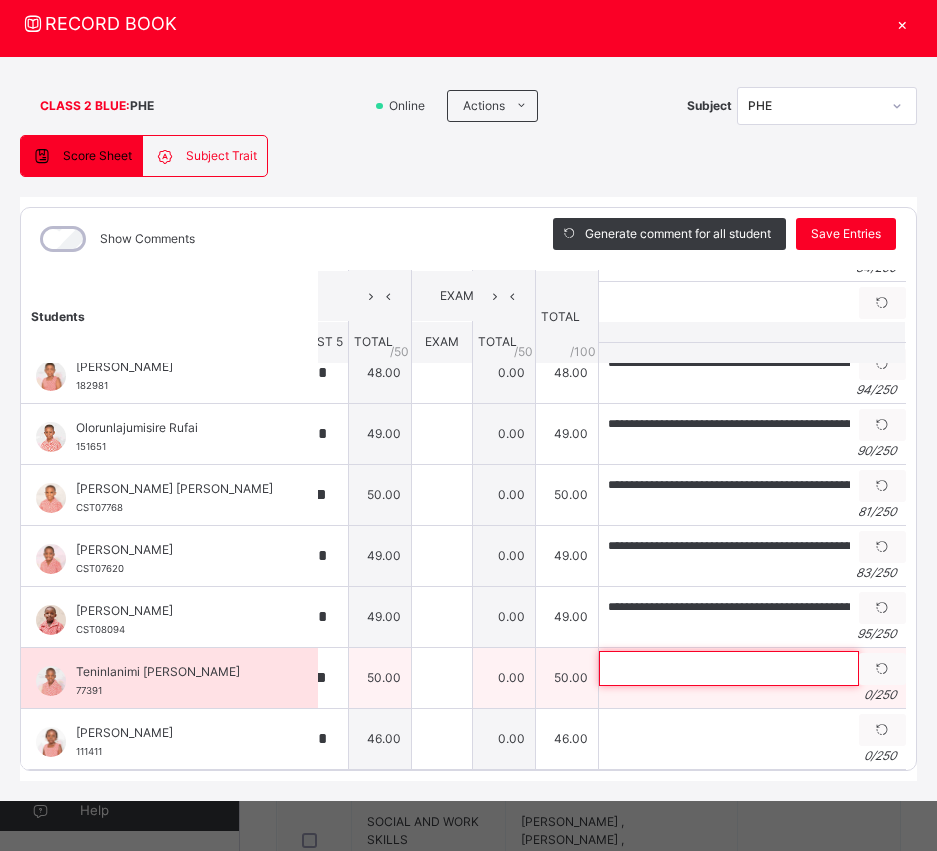 click at bounding box center [729, 668] 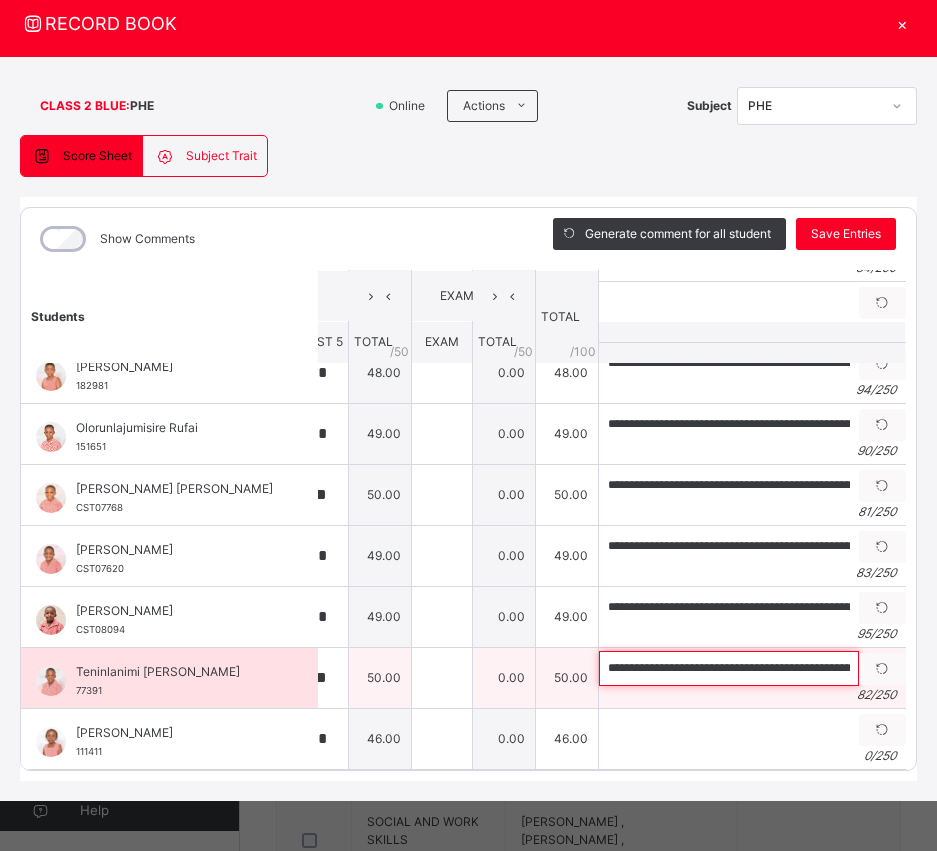 scroll, scrollTop: 0, scrollLeft: 217, axis: horizontal 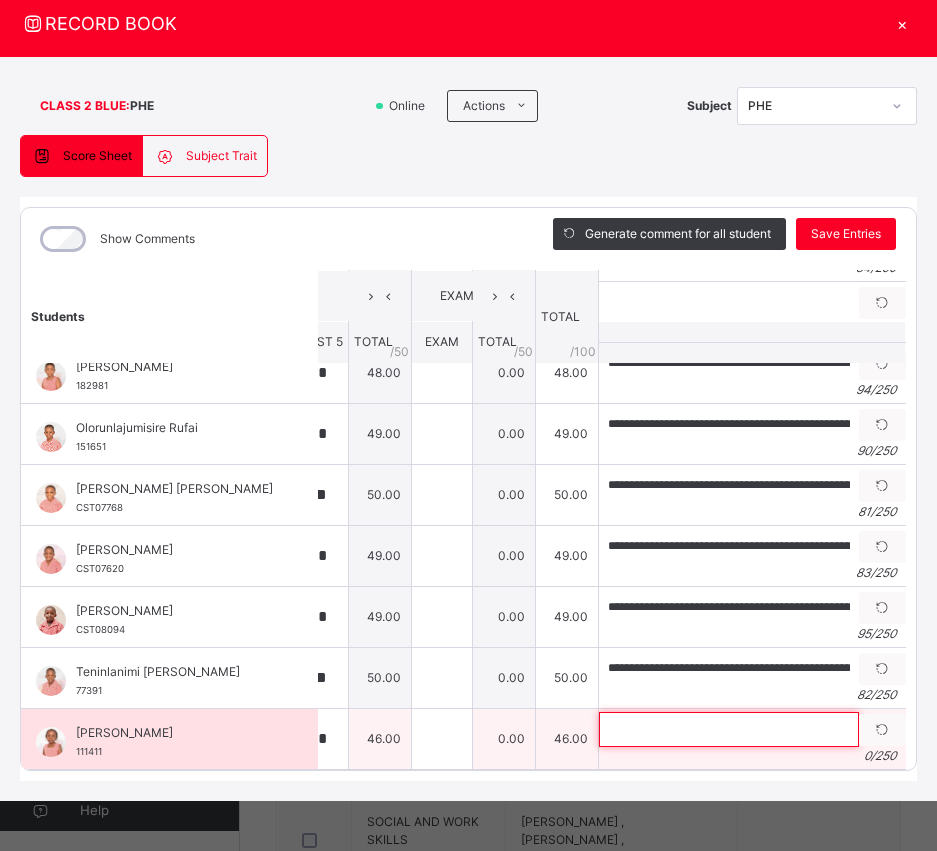 click at bounding box center [729, 729] 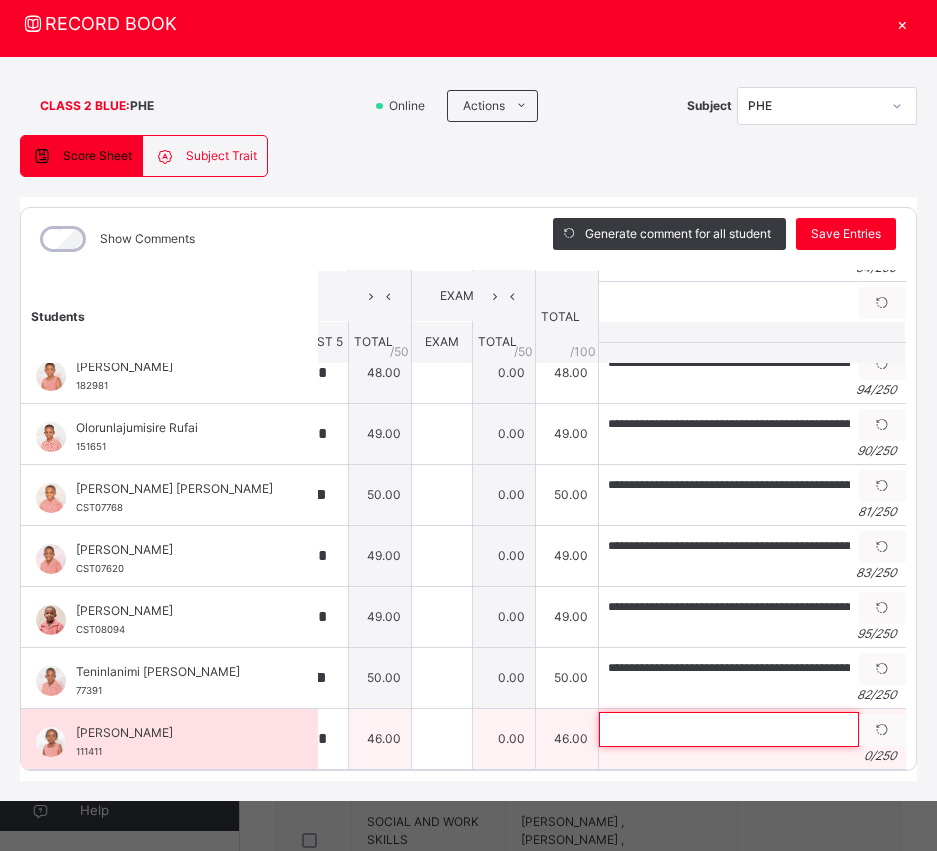 click at bounding box center [729, 729] 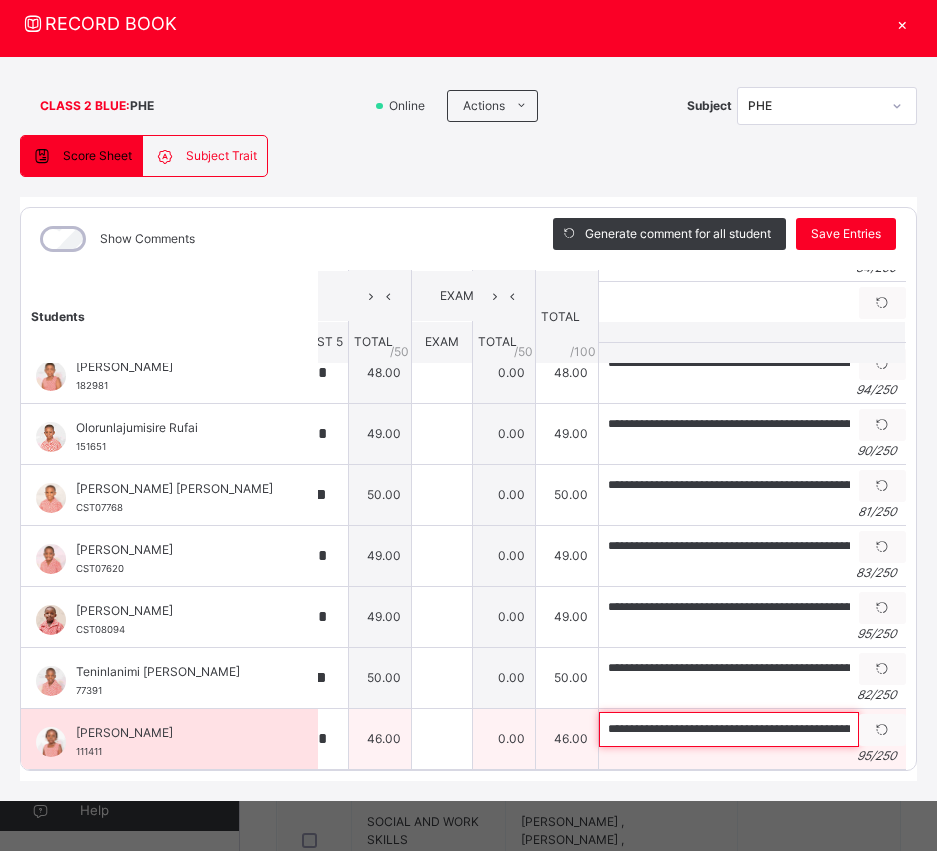 scroll, scrollTop: 0, scrollLeft: 289, axis: horizontal 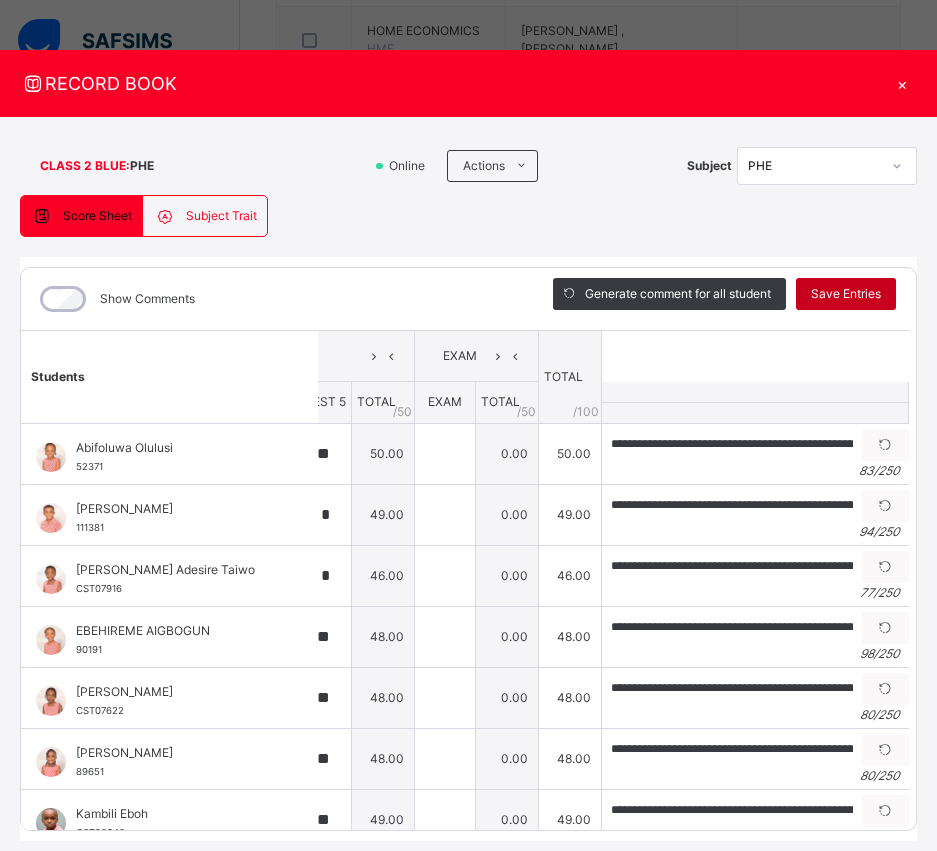 click on "Save Entries" at bounding box center (846, 294) 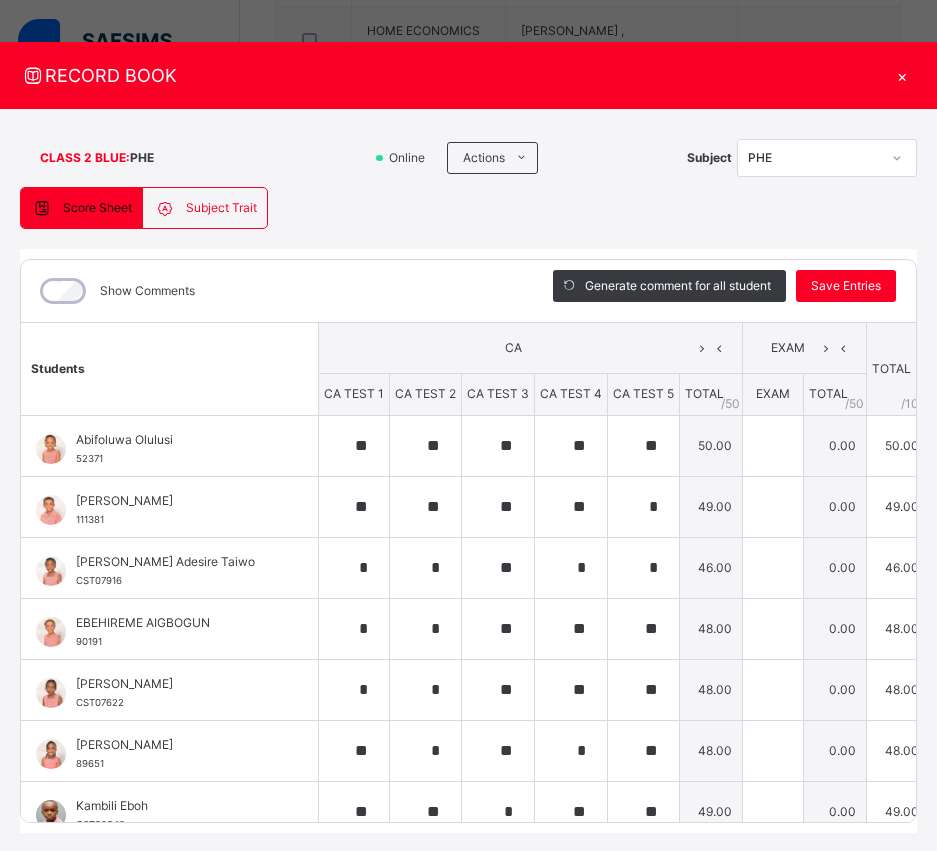 scroll, scrollTop: 15, scrollLeft: 33, axis: both 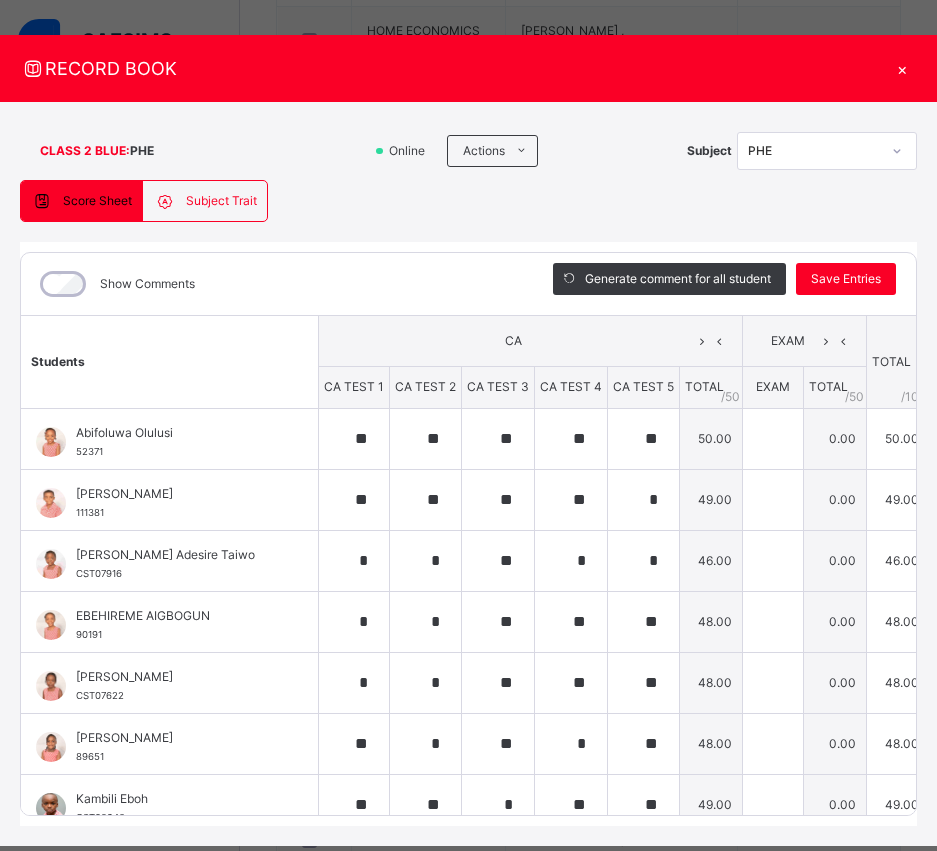 click on "×" at bounding box center [902, 68] 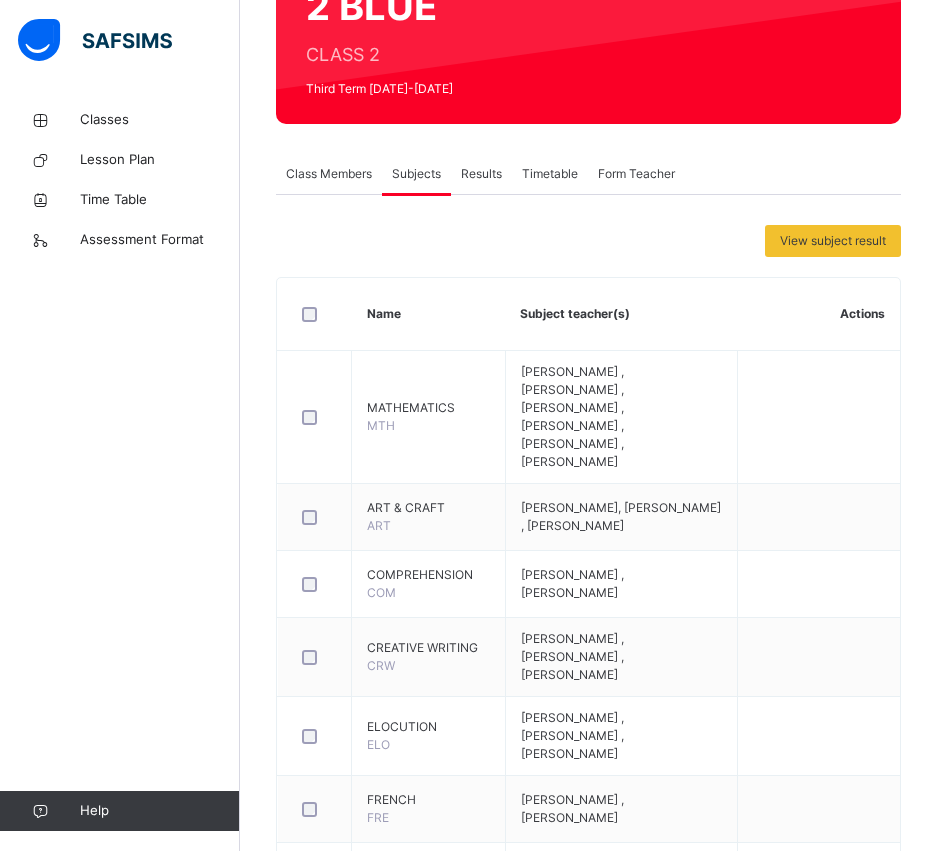 scroll, scrollTop: 0, scrollLeft: 0, axis: both 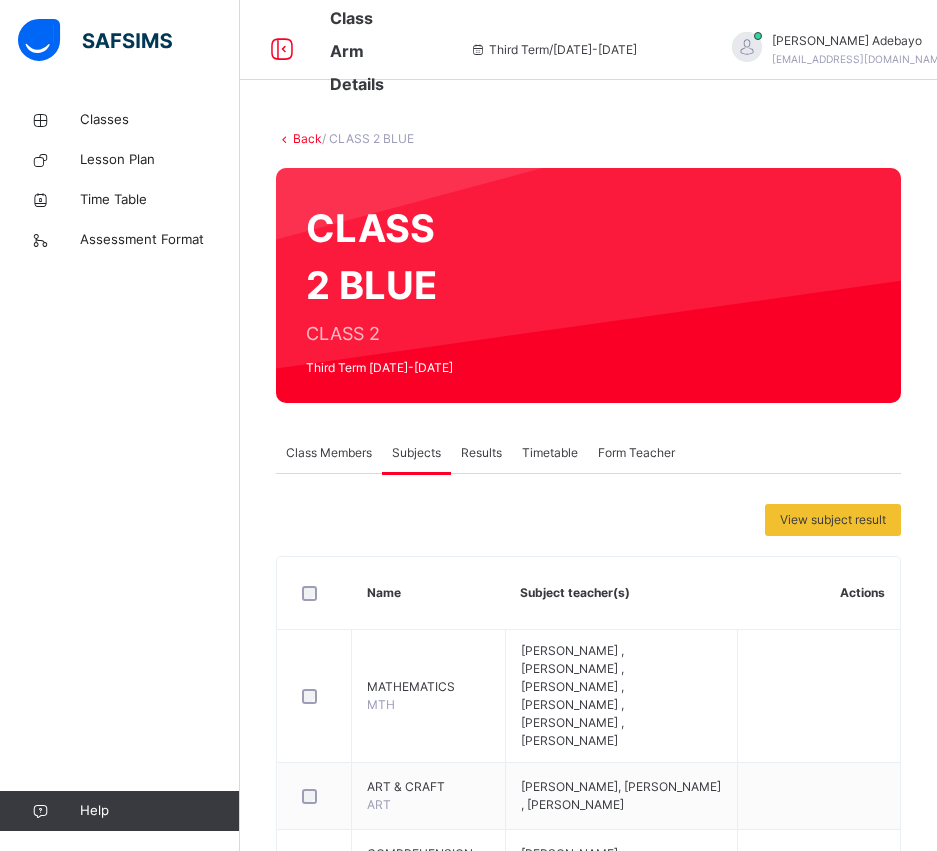 click on "Back" at bounding box center [307, 138] 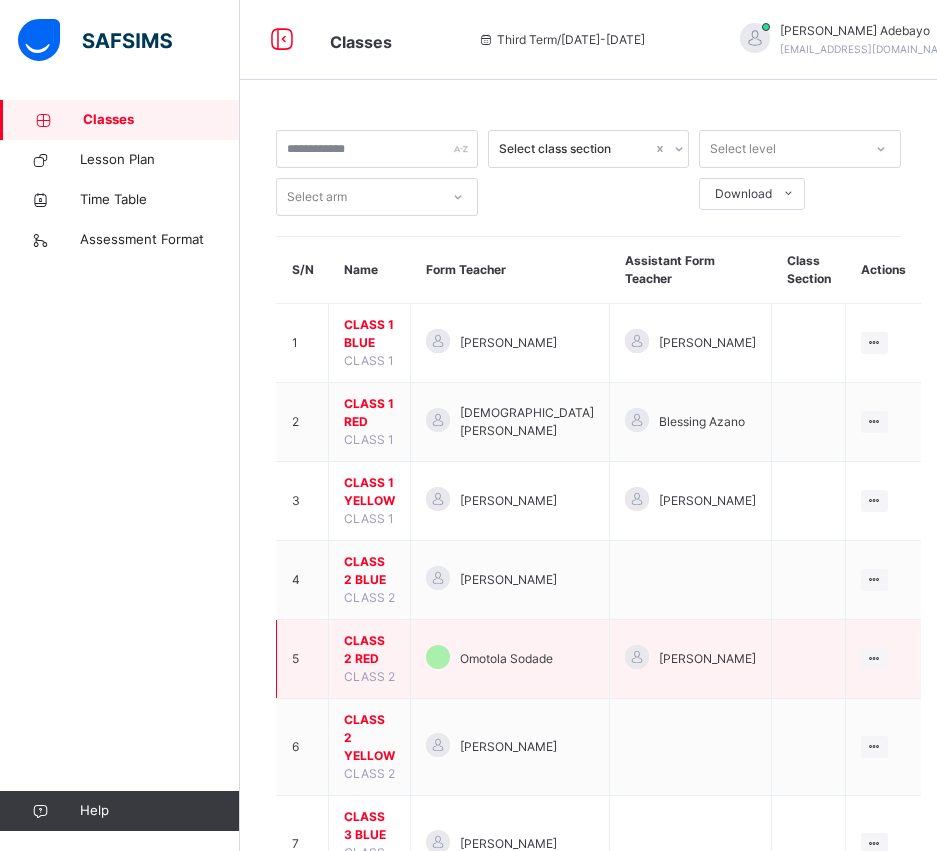 click on "CLASS 2   RED" at bounding box center [369, 650] 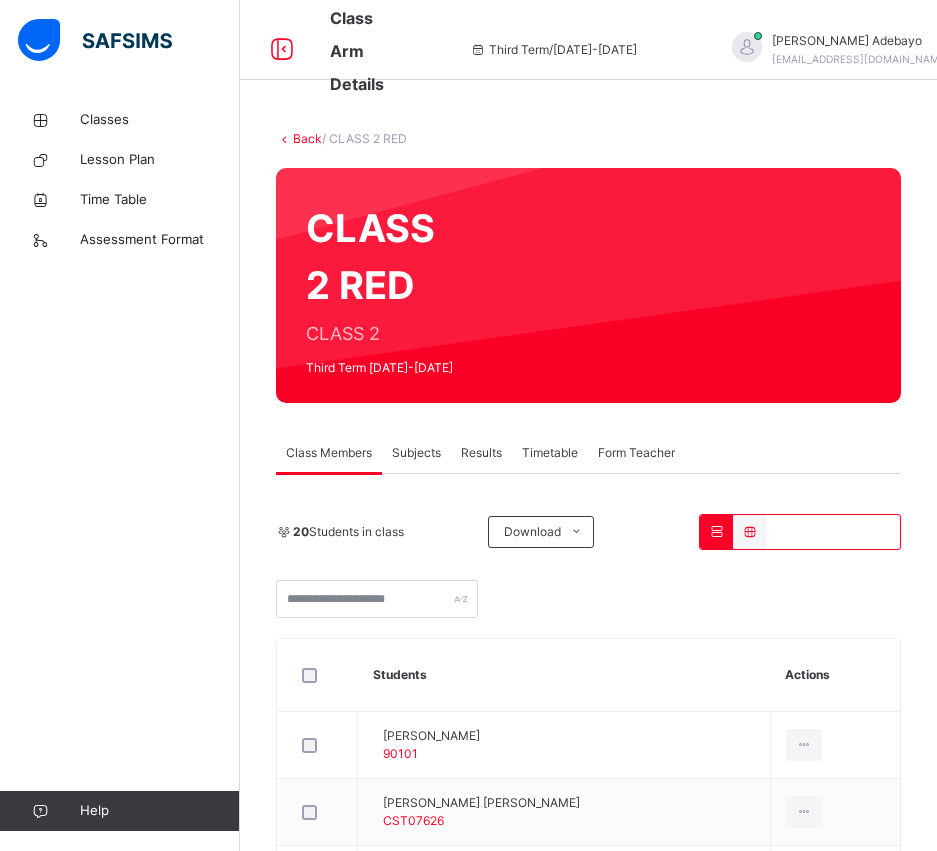 click on "Subjects" at bounding box center [416, 453] 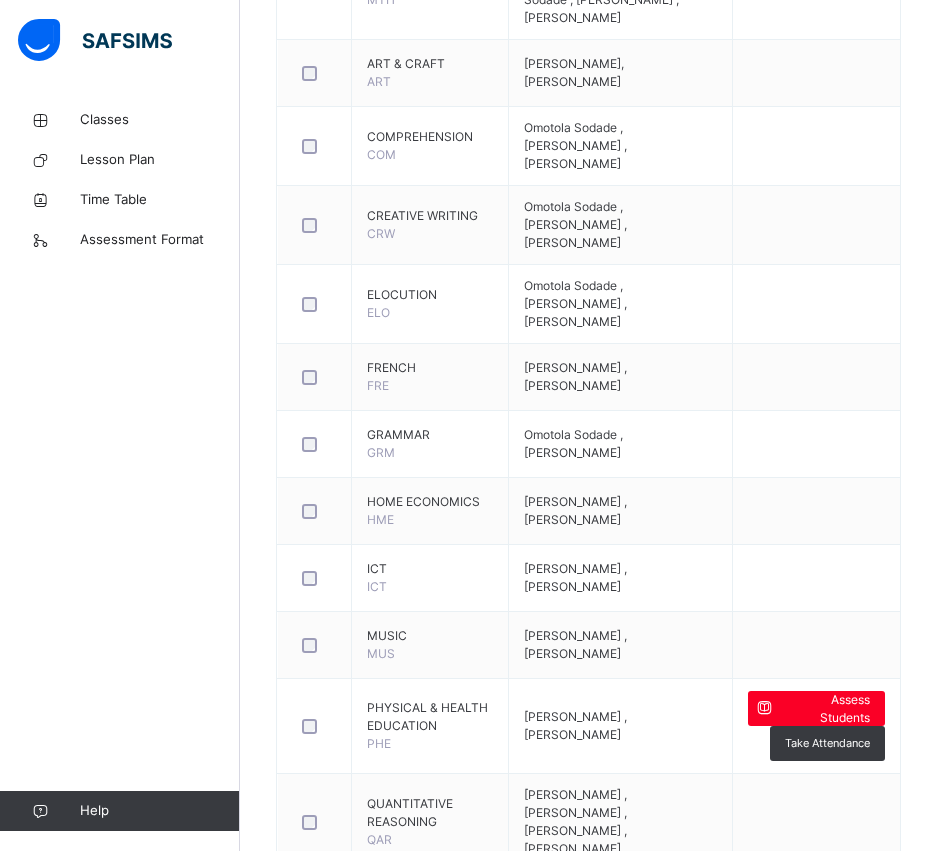 scroll, scrollTop: 699, scrollLeft: 0, axis: vertical 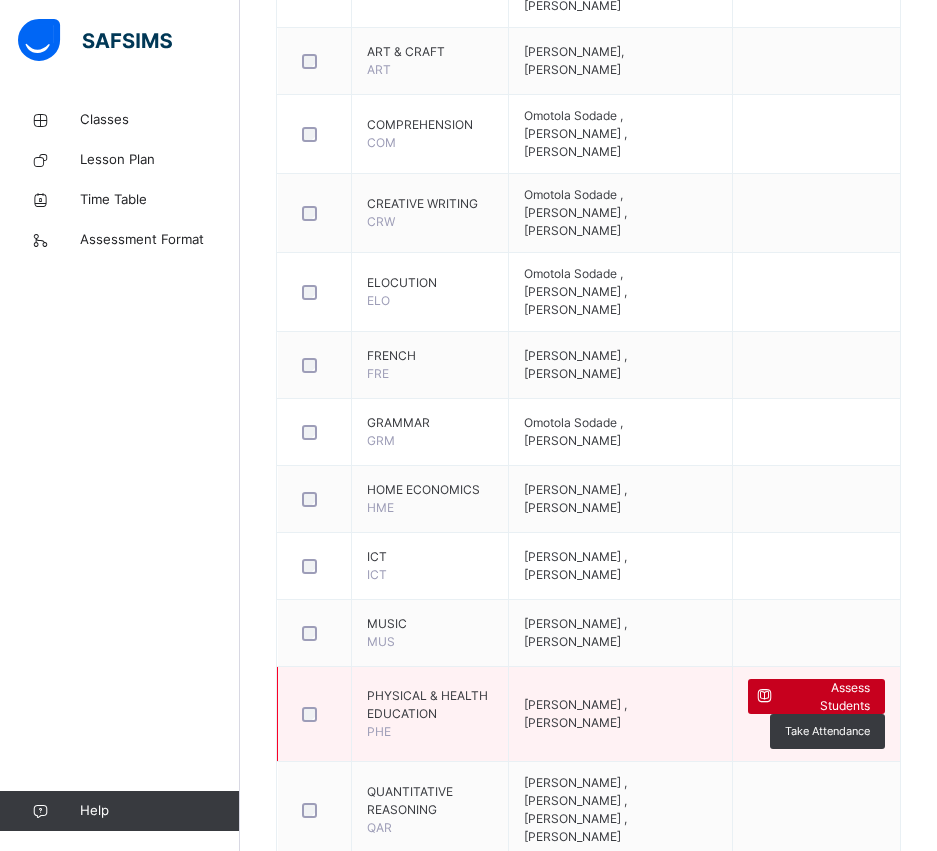 click at bounding box center (765, 696) 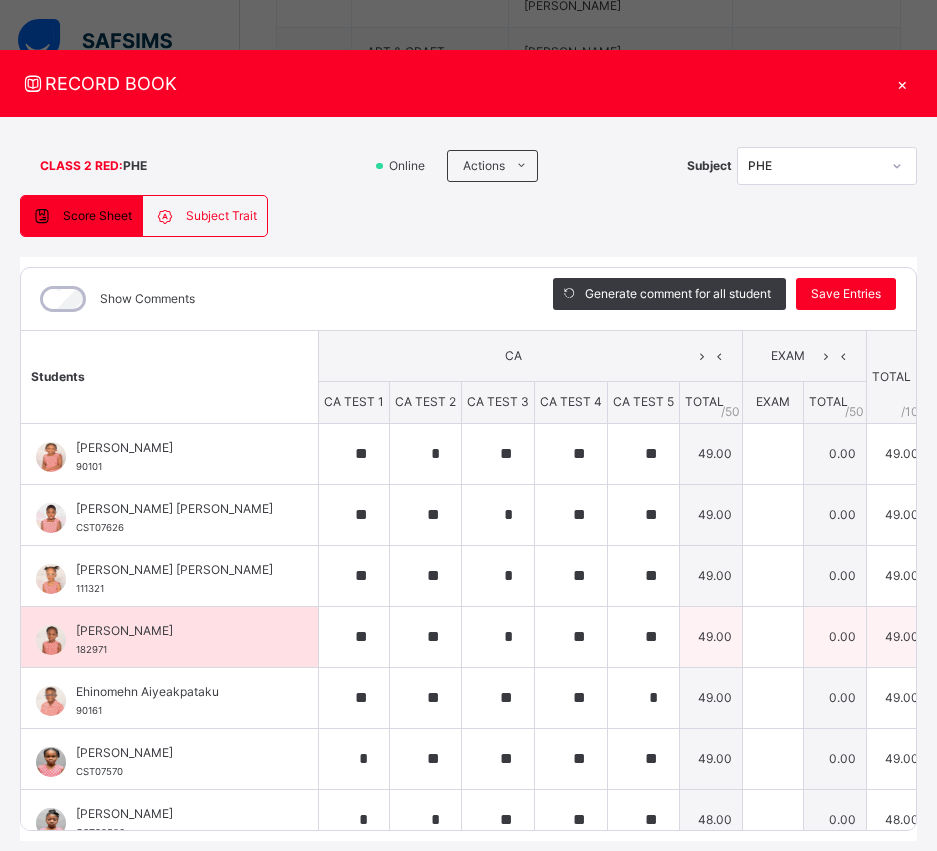 scroll, scrollTop: 0, scrollLeft: 329, axis: horizontal 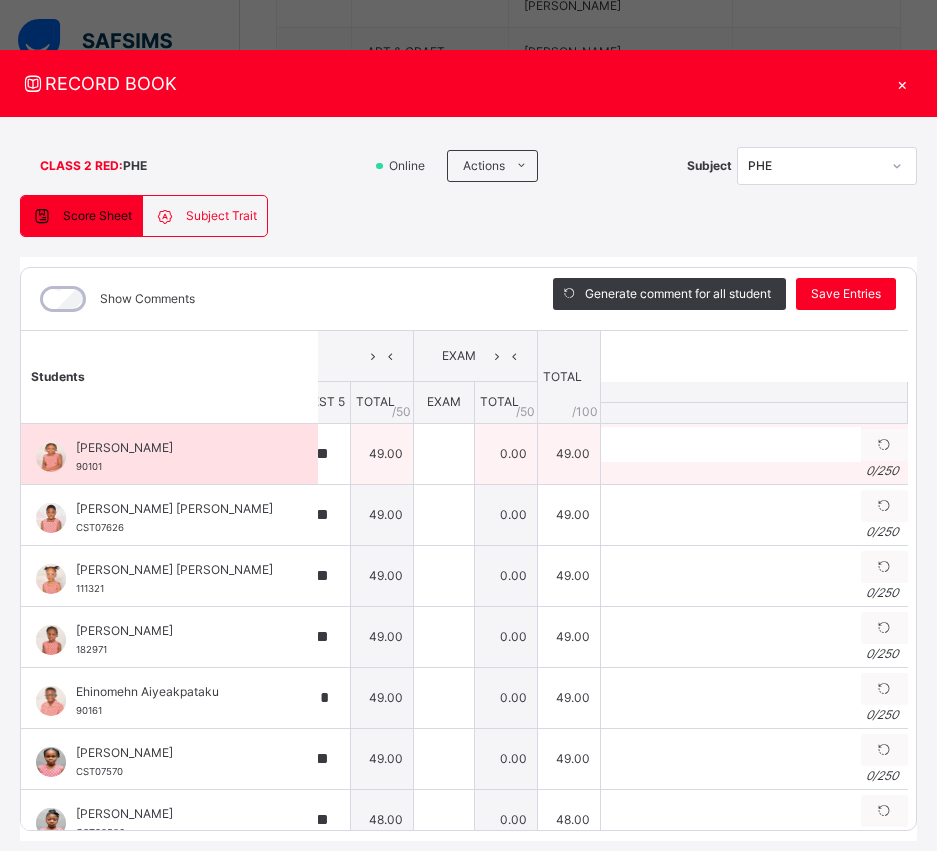 click on "0 / 250" at bounding box center (754, 471) 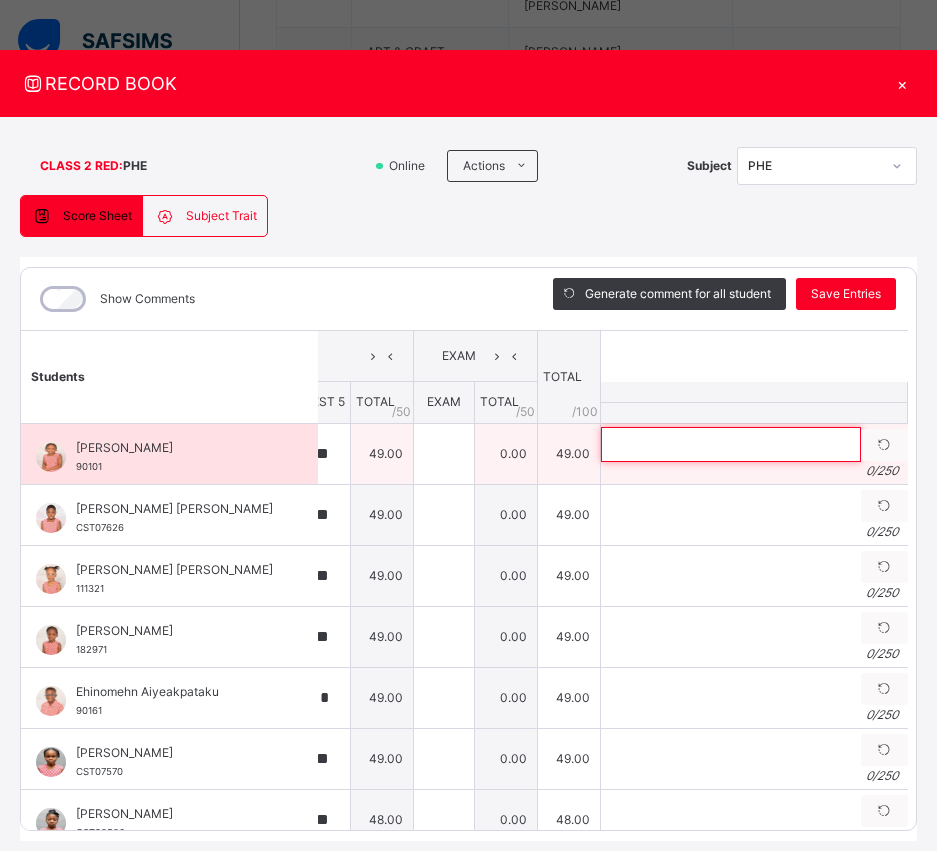 click at bounding box center [731, 444] 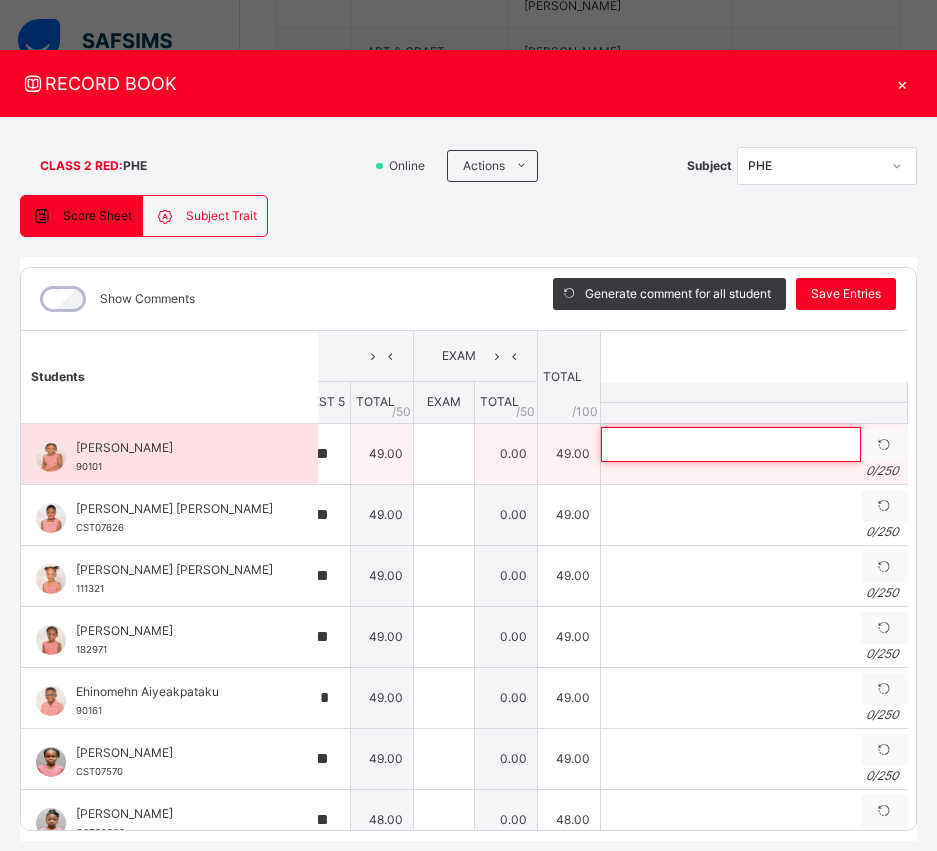 click at bounding box center [731, 444] 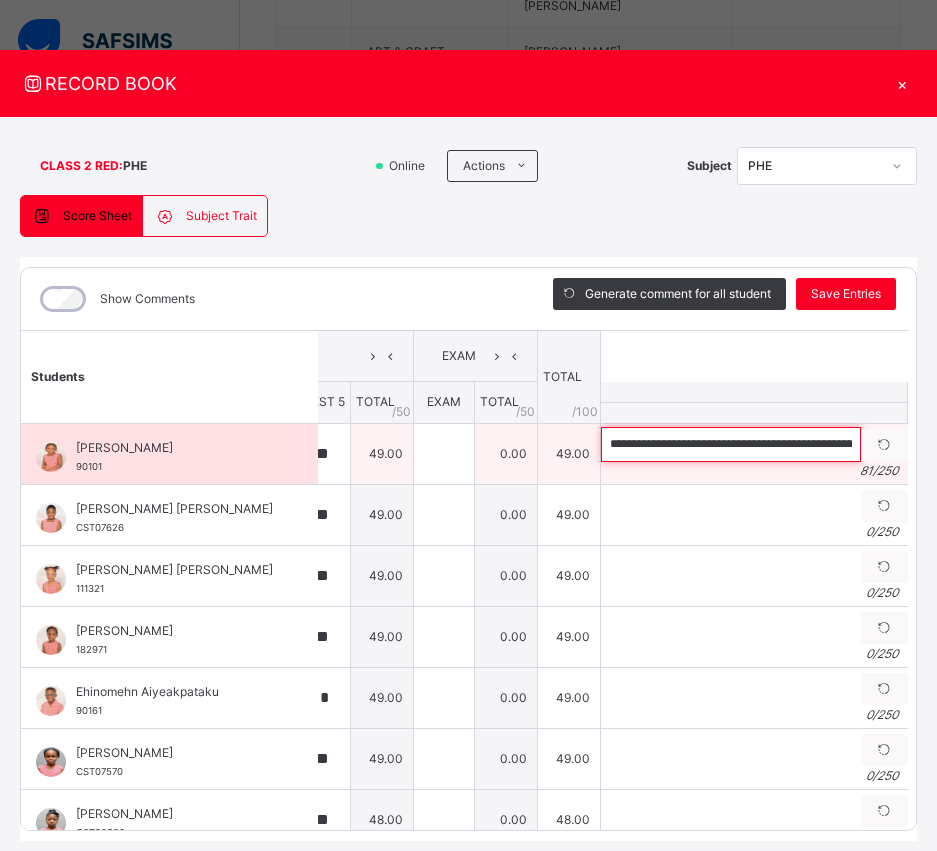 scroll, scrollTop: 0, scrollLeft: 220, axis: horizontal 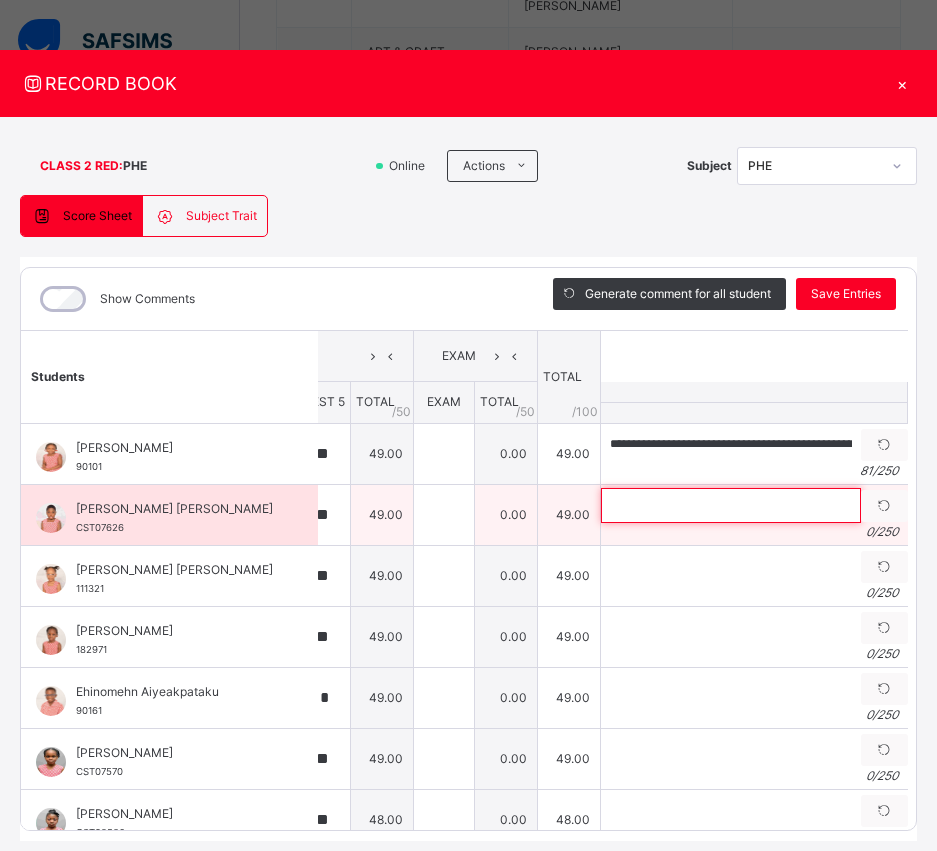 click at bounding box center (731, 505) 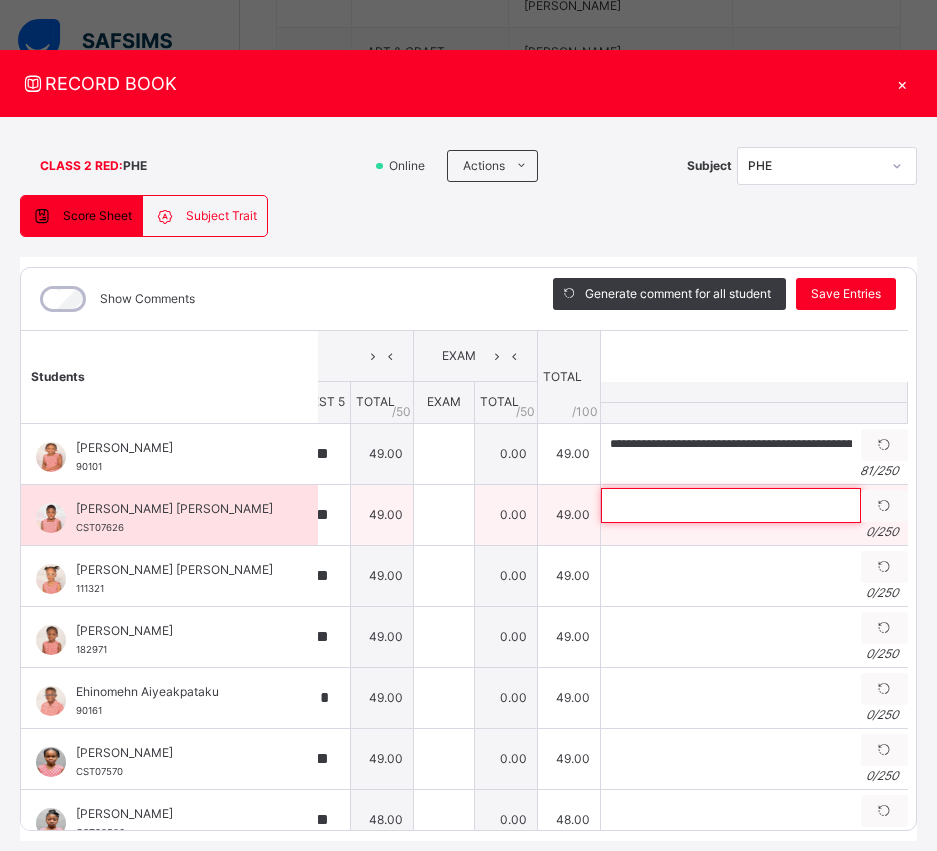 click at bounding box center (731, 505) 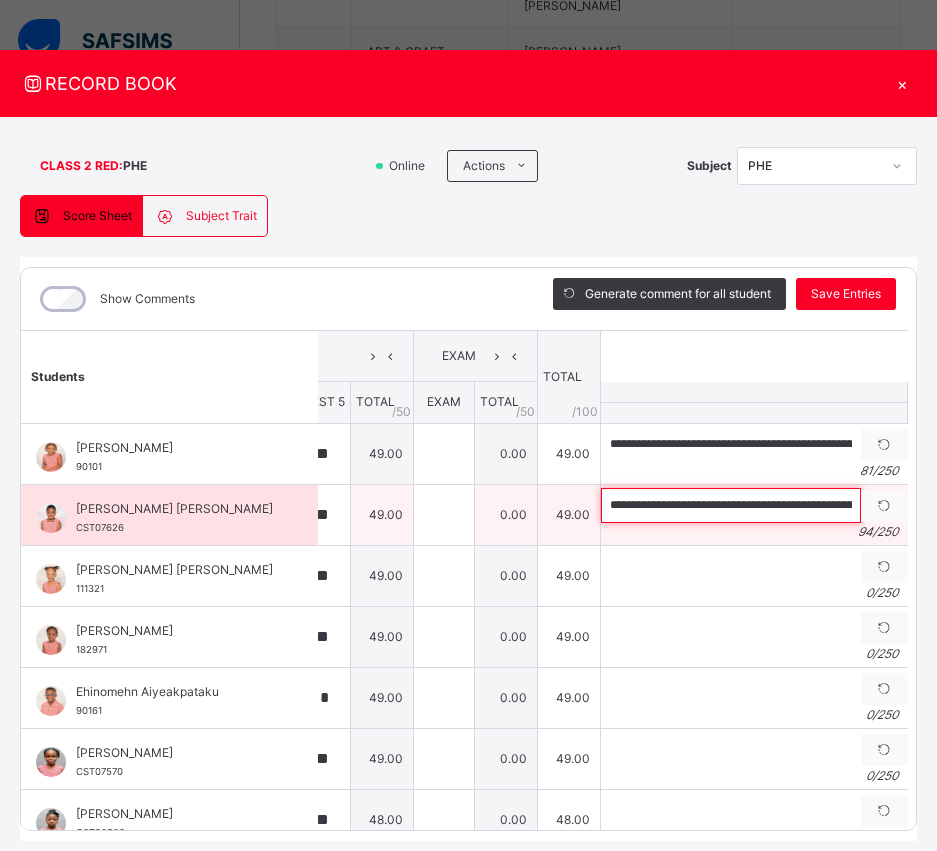 scroll, scrollTop: 0, scrollLeft: 284, axis: horizontal 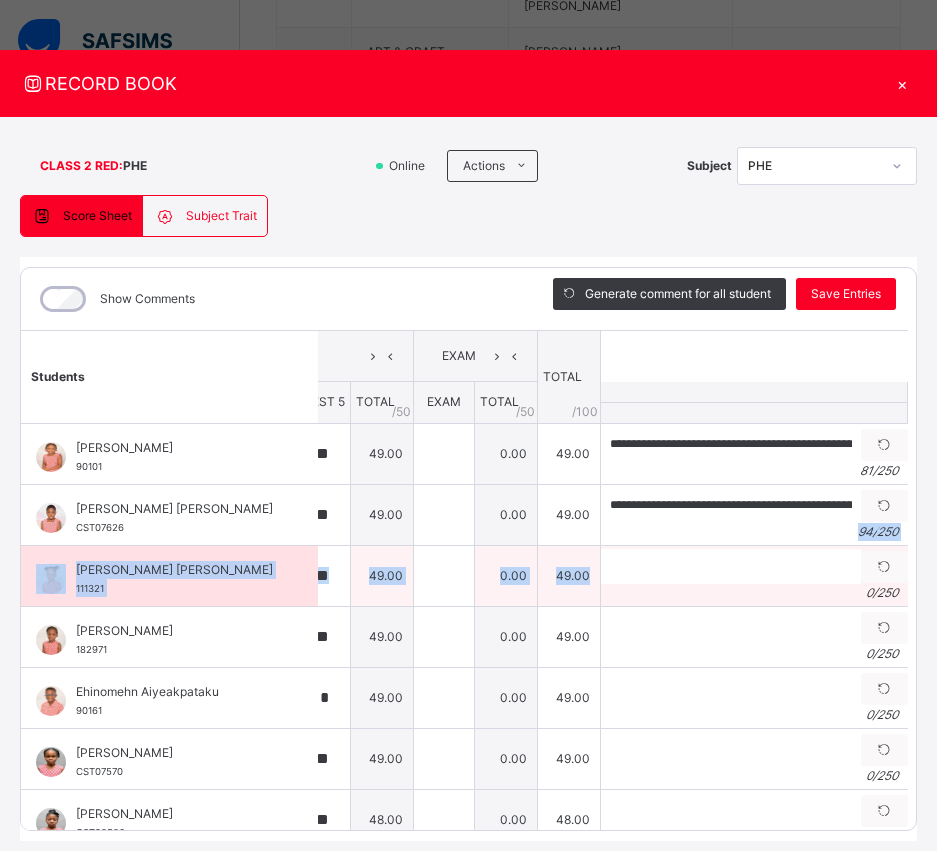 drag, startPoint x: 648, startPoint y: 538, endPoint x: 644, endPoint y: 550, distance: 12.649111 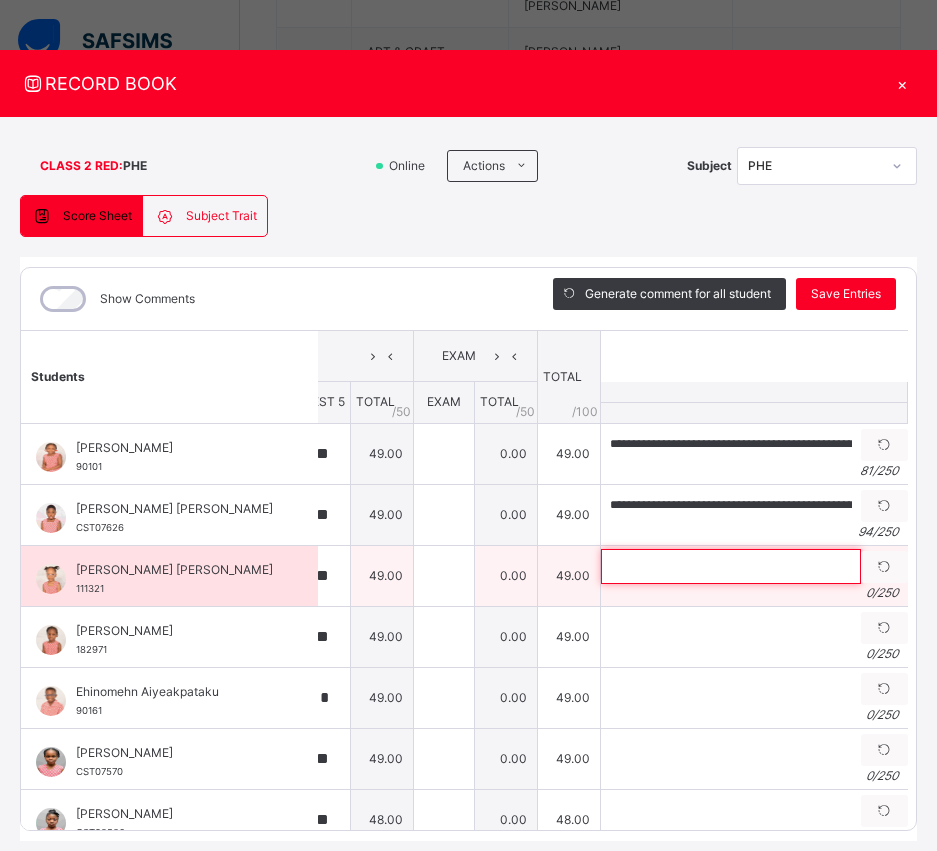 click at bounding box center [731, 566] 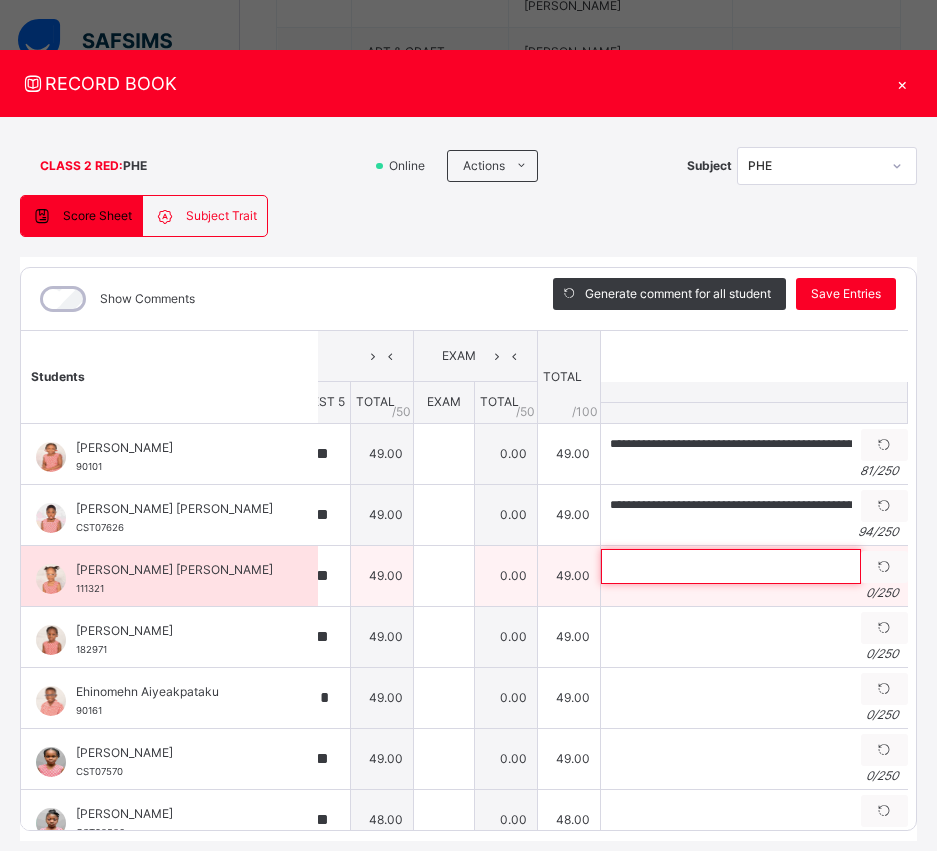 click at bounding box center (731, 566) 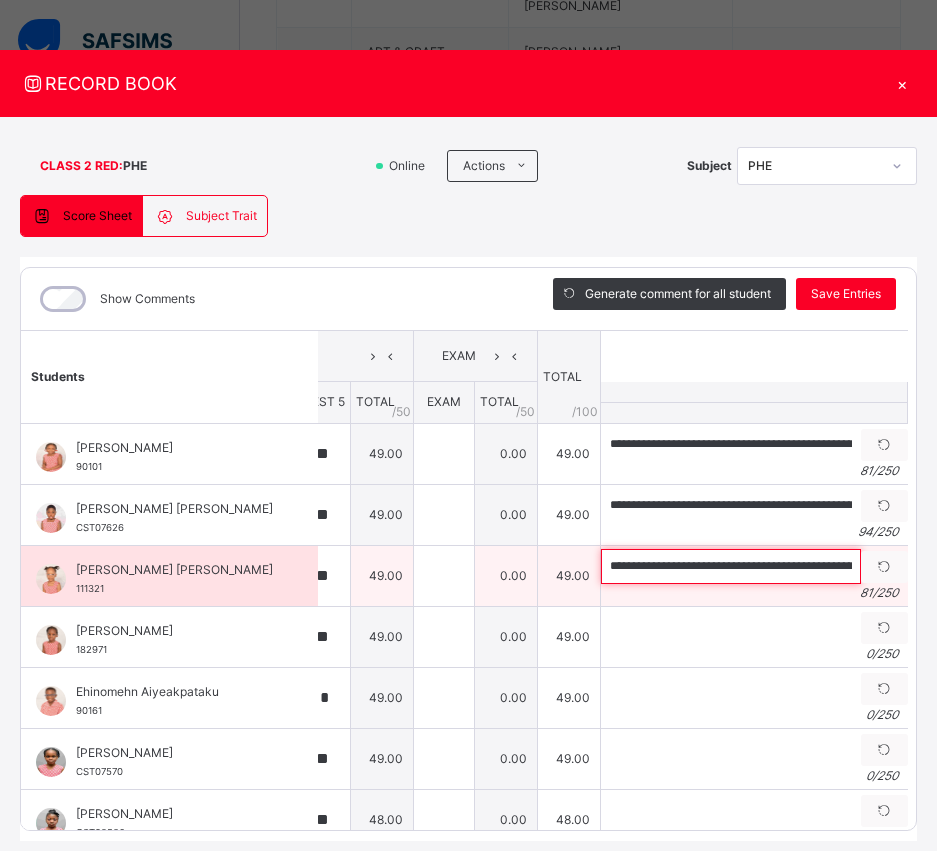 scroll, scrollTop: 0, scrollLeft: 219, axis: horizontal 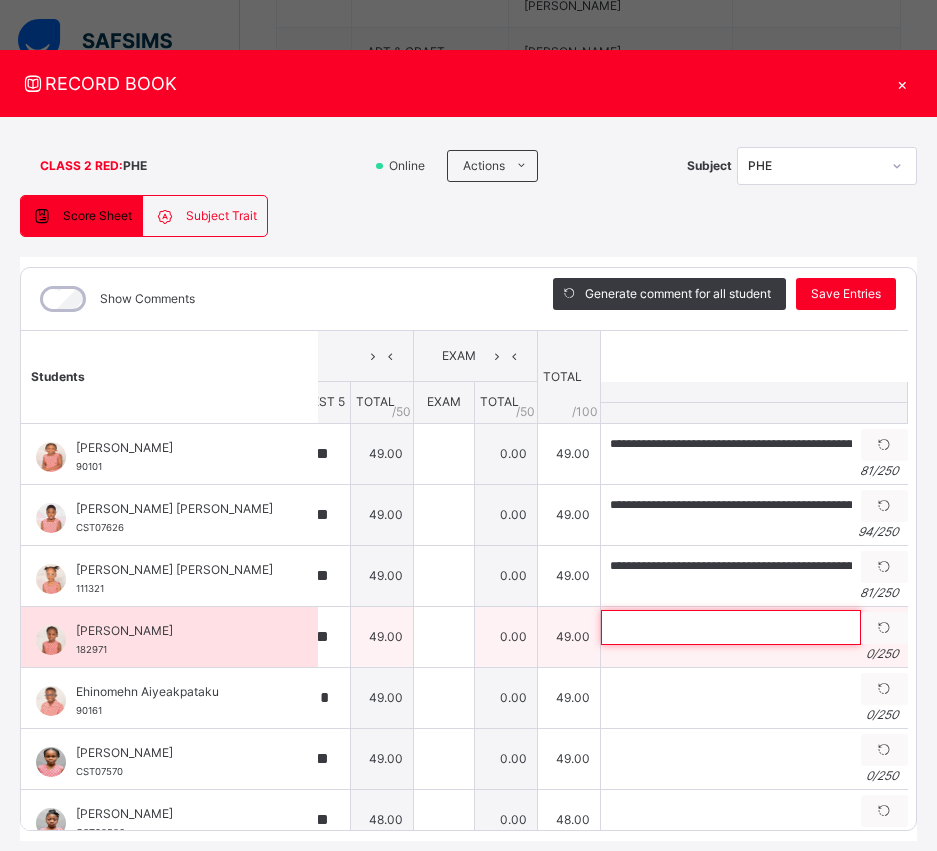 click at bounding box center [731, 627] 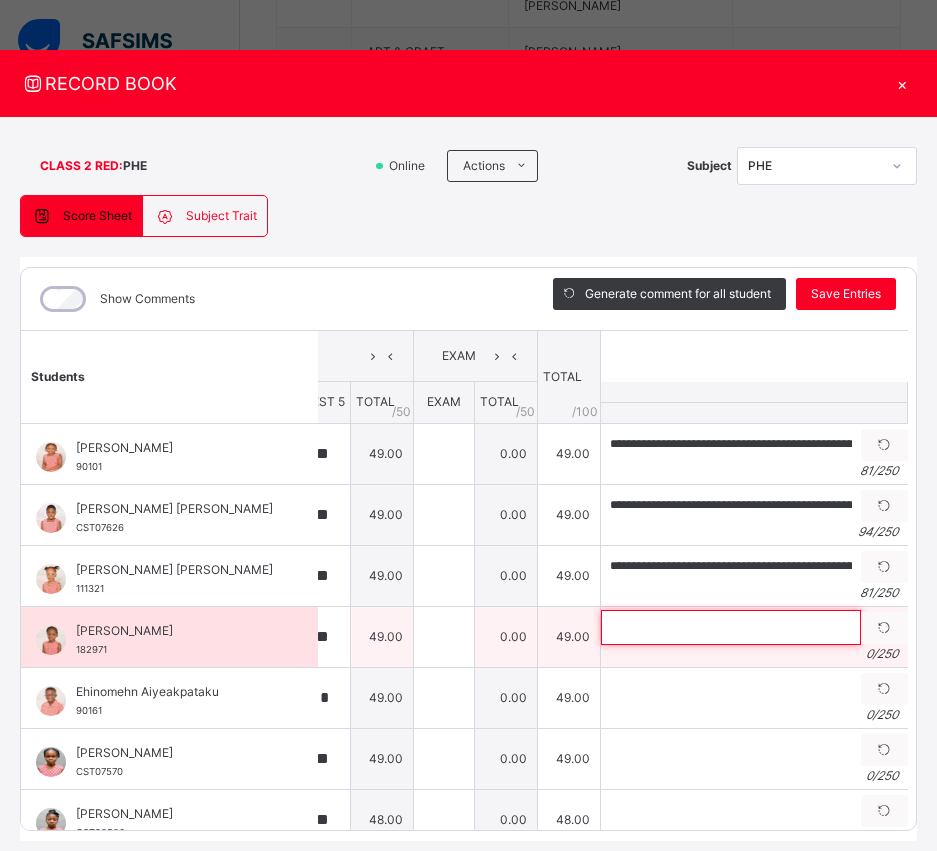 click at bounding box center [731, 627] 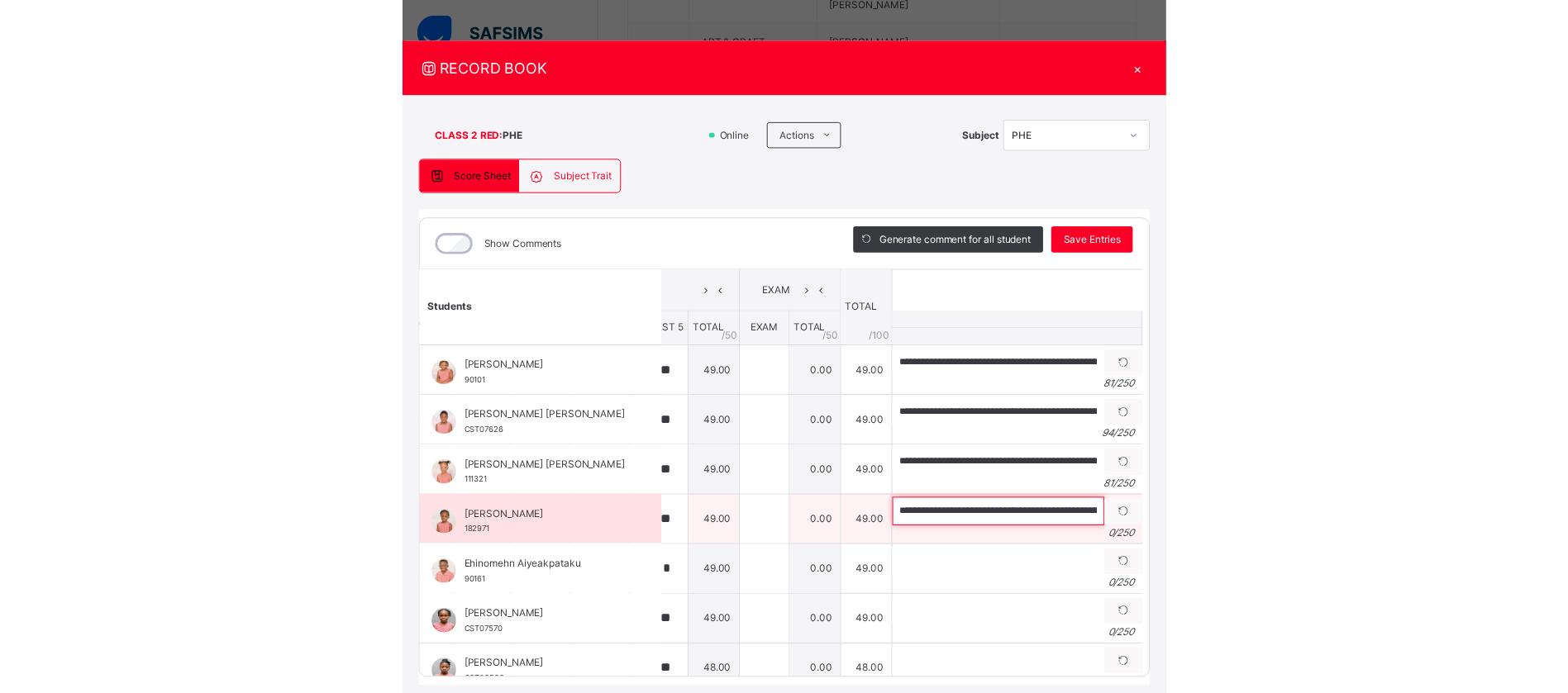 scroll, scrollTop: 0, scrollLeft: 235, axis: horizontal 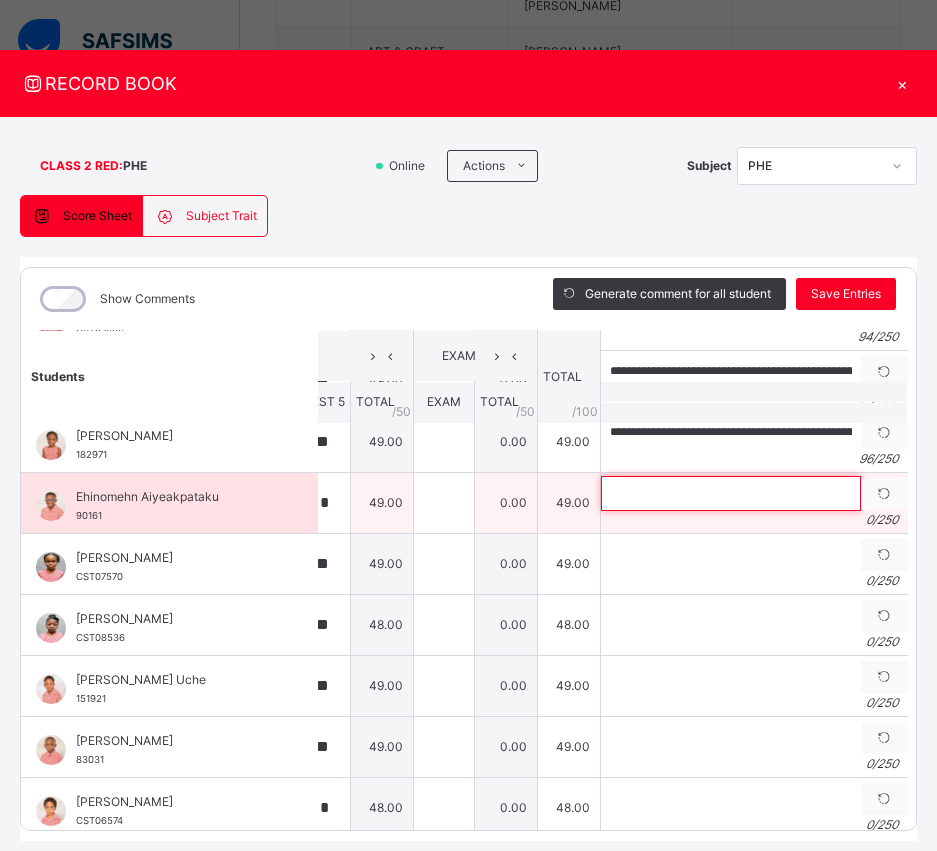 click at bounding box center (731, 493) 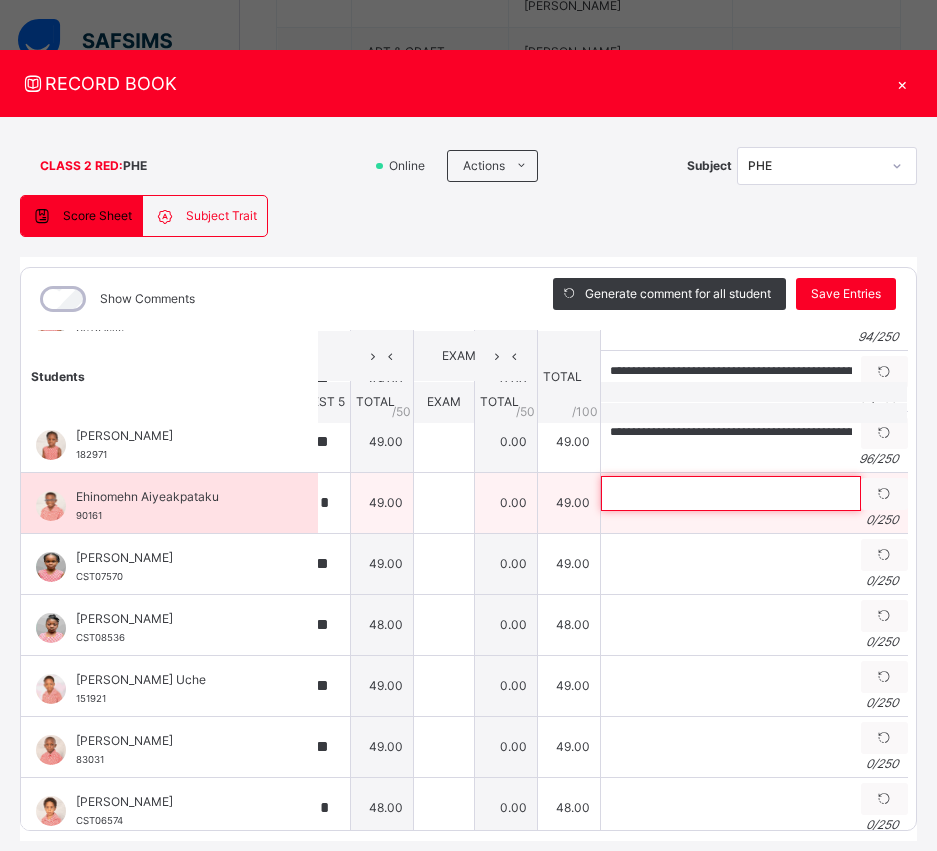 click at bounding box center (731, 493) 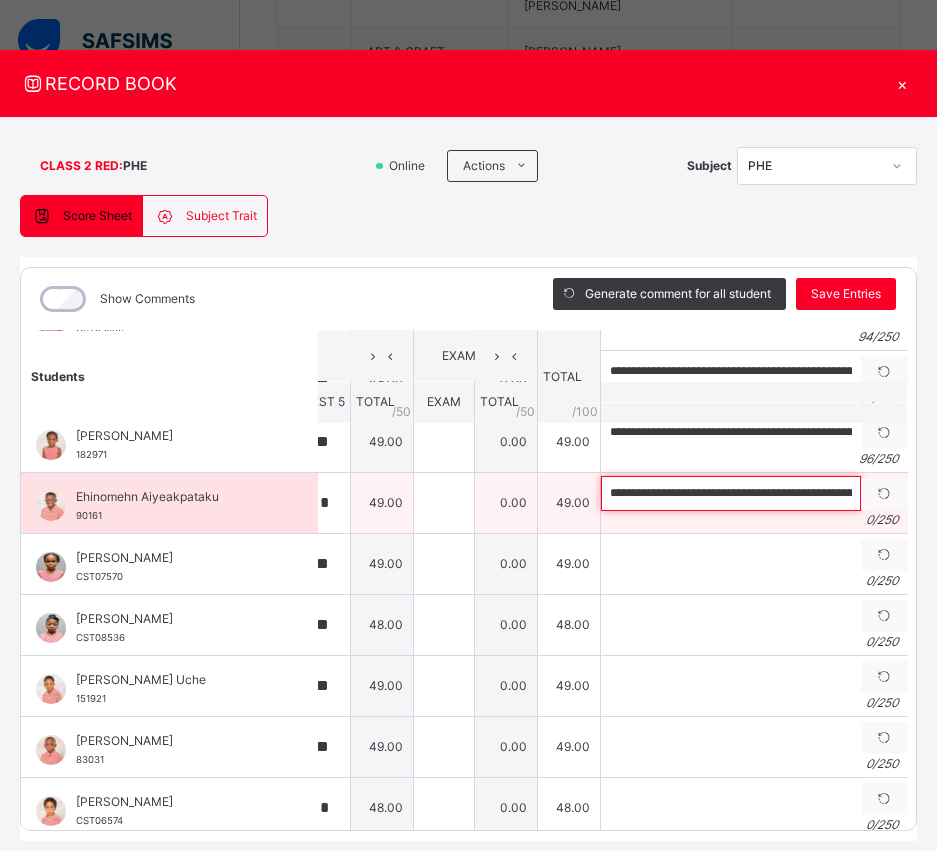 scroll, scrollTop: 0, scrollLeft: 232, axis: horizontal 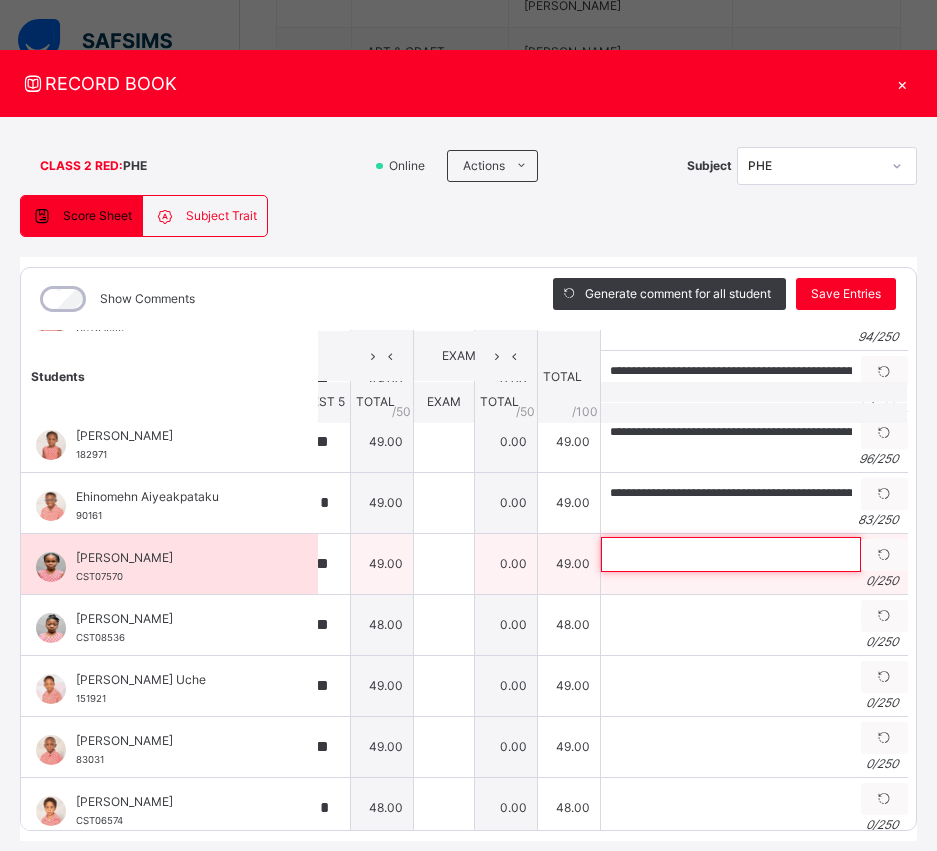 click at bounding box center [731, 554] 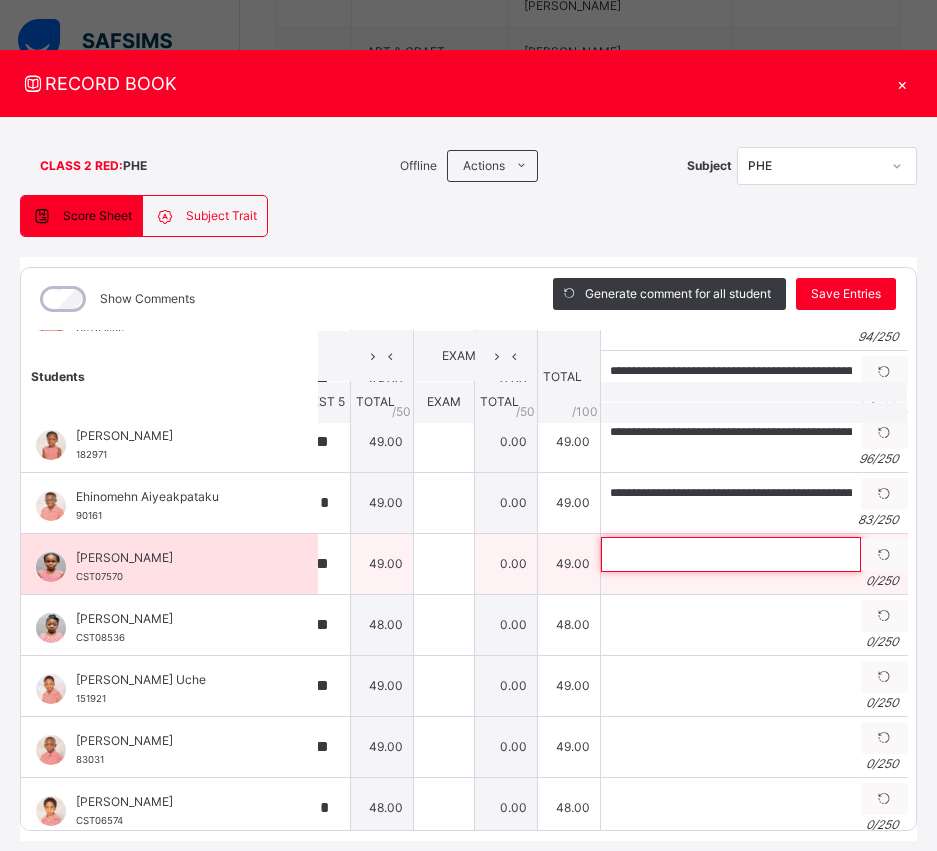 click at bounding box center (731, 554) 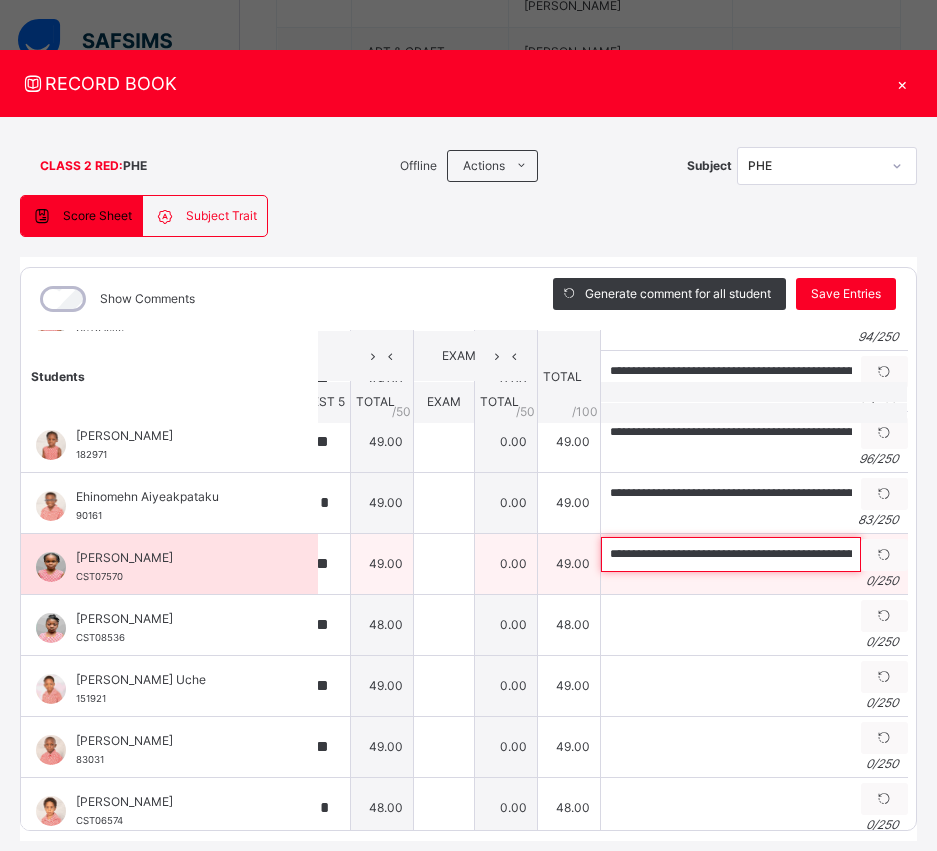 scroll, scrollTop: 0, scrollLeft: 193, axis: horizontal 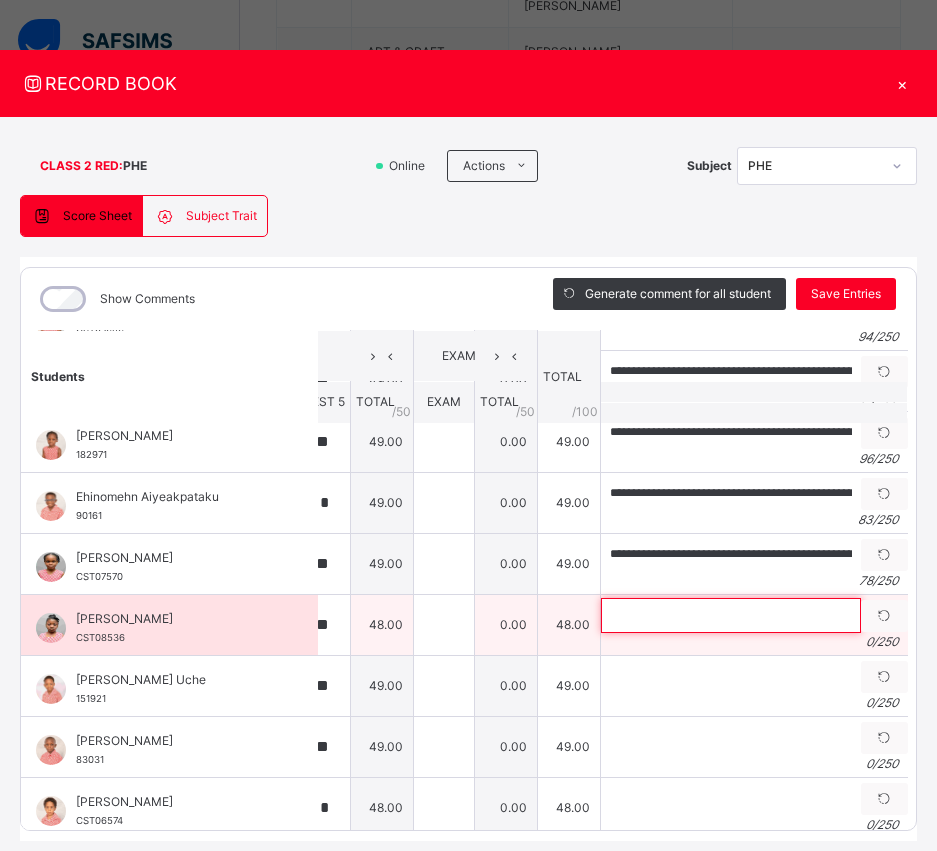 click at bounding box center [731, 615] 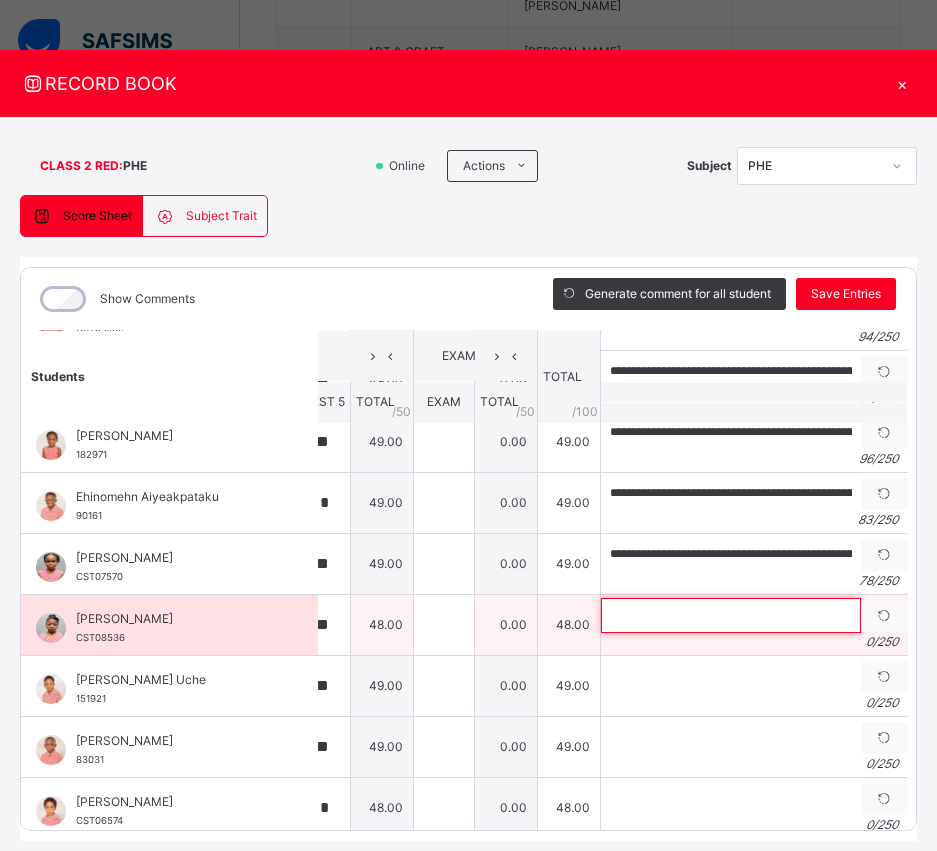 click at bounding box center (731, 615) 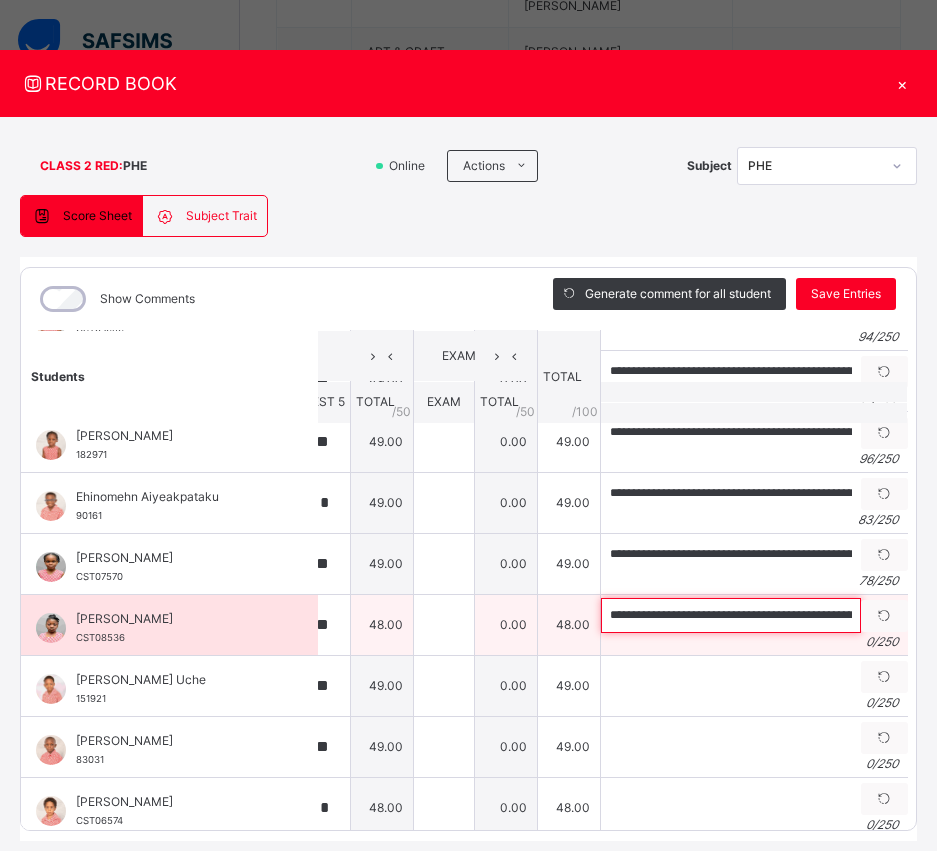 scroll, scrollTop: 0, scrollLeft: 220, axis: horizontal 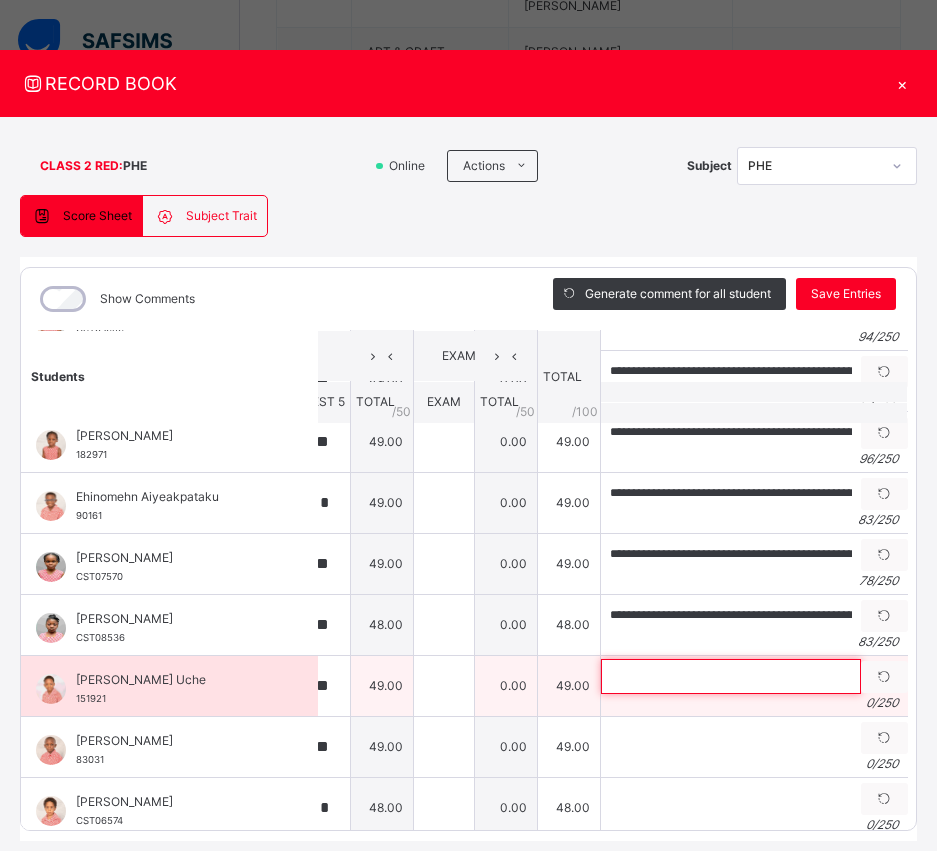 click at bounding box center [731, 676] 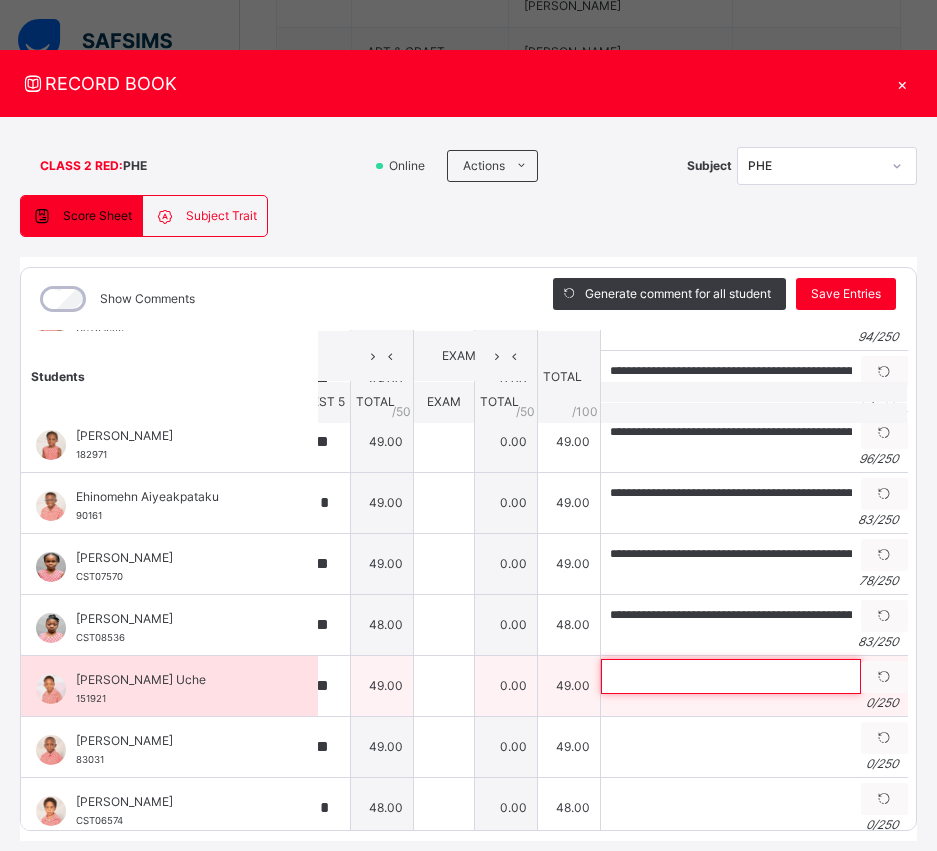 click at bounding box center (731, 676) 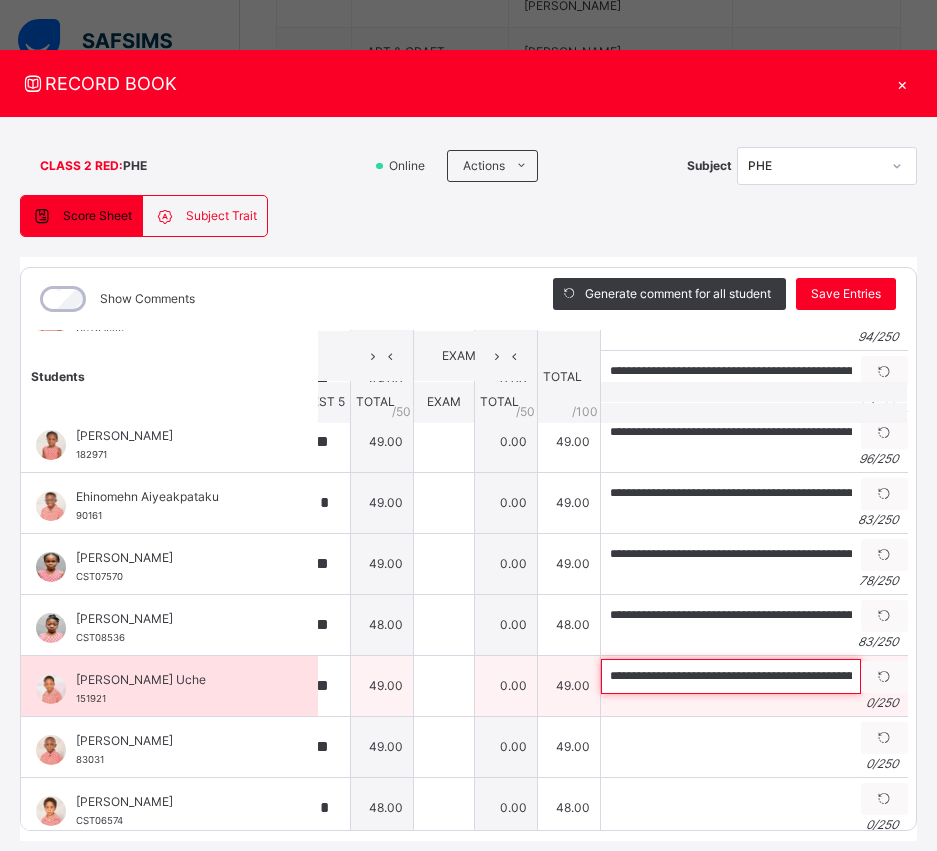 scroll, scrollTop: 0, scrollLeft: 291, axis: horizontal 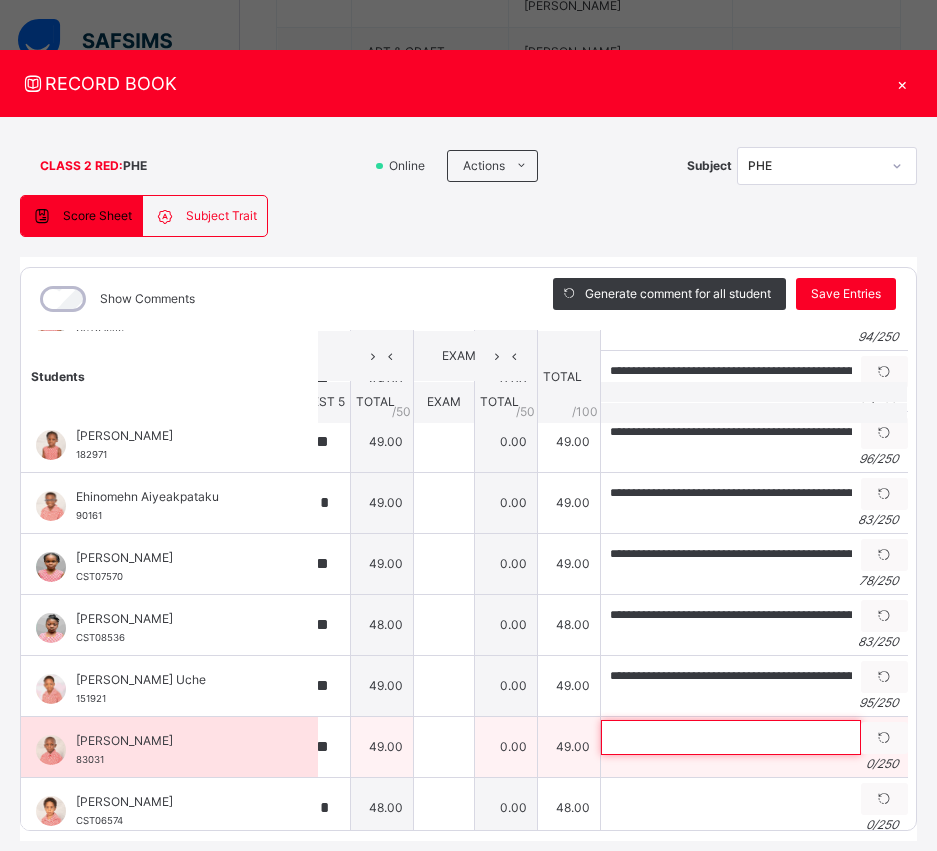 click at bounding box center (731, 737) 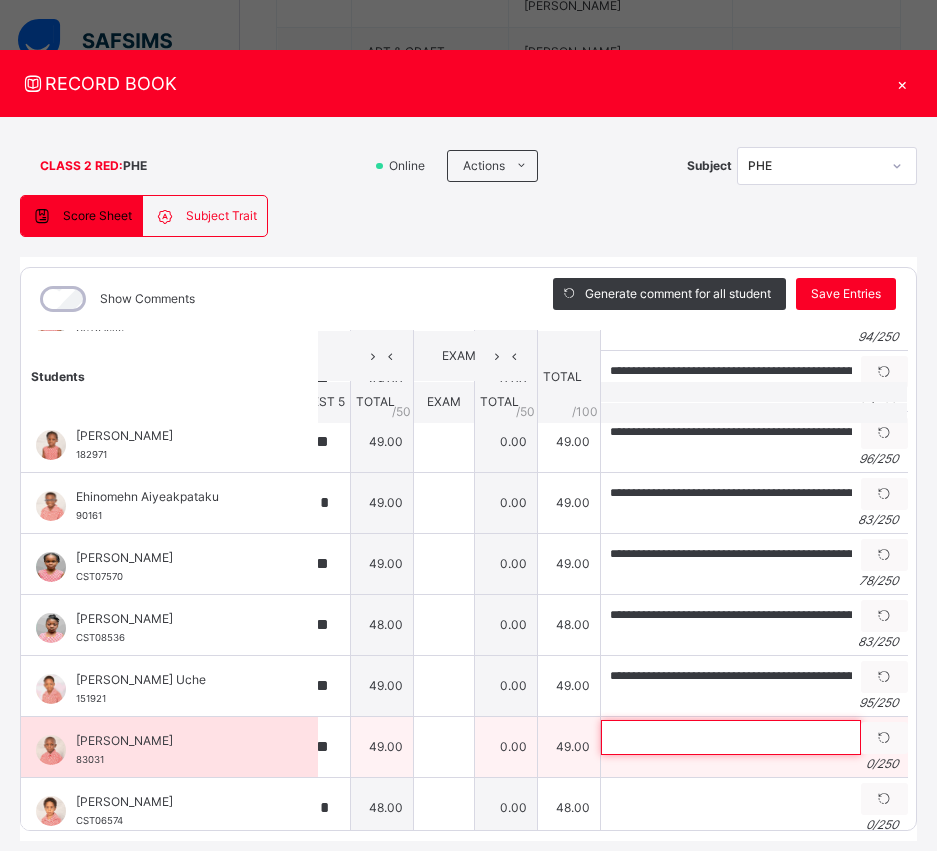 click at bounding box center [731, 737] 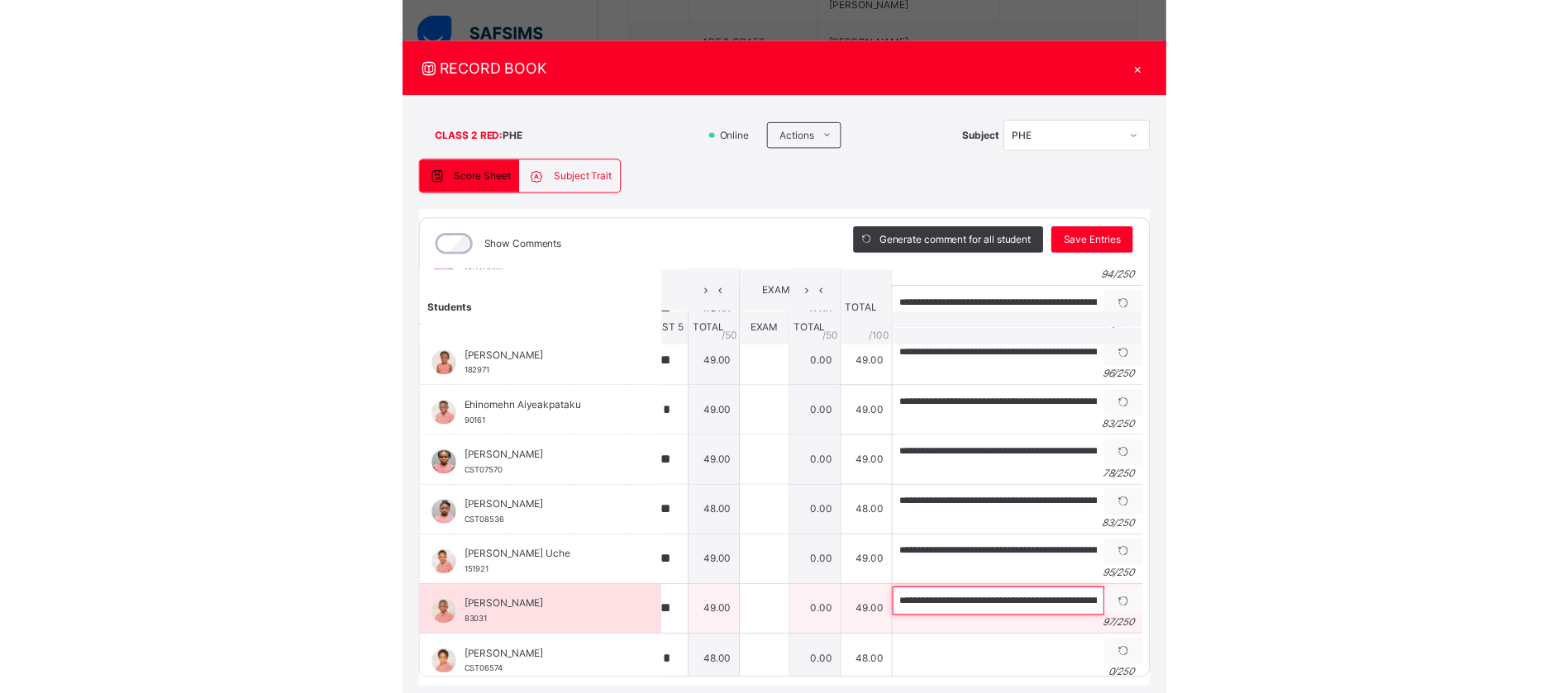 scroll, scrollTop: 0, scrollLeft: 269, axis: horizontal 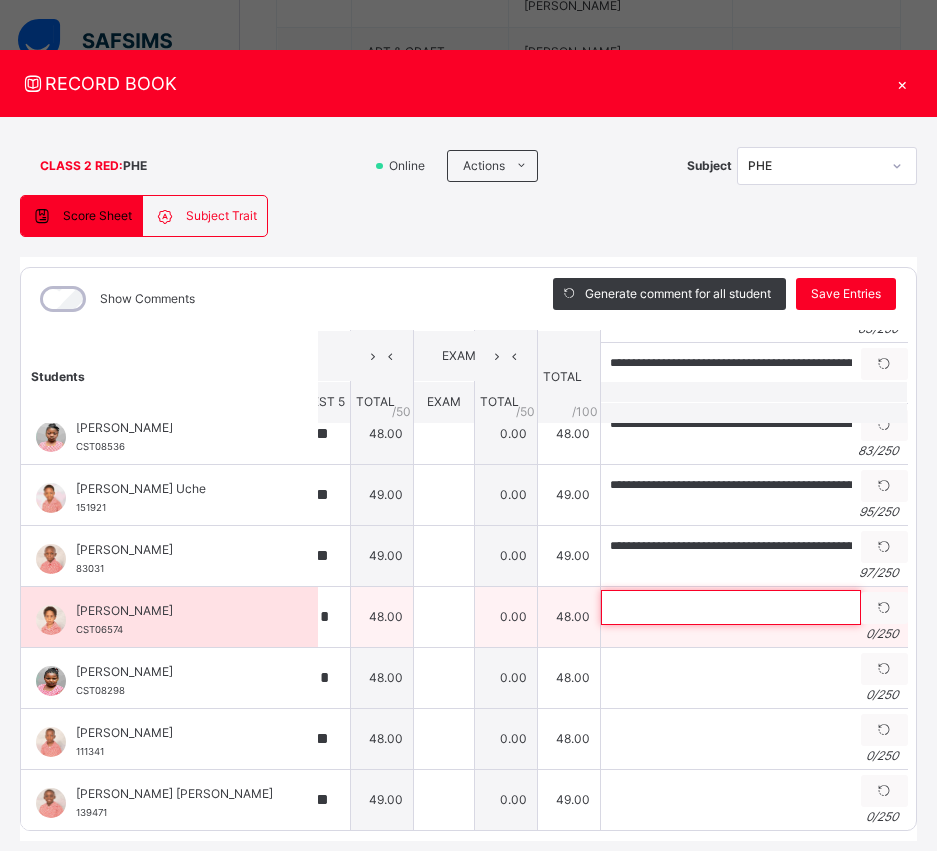 click at bounding box center (731, 607) 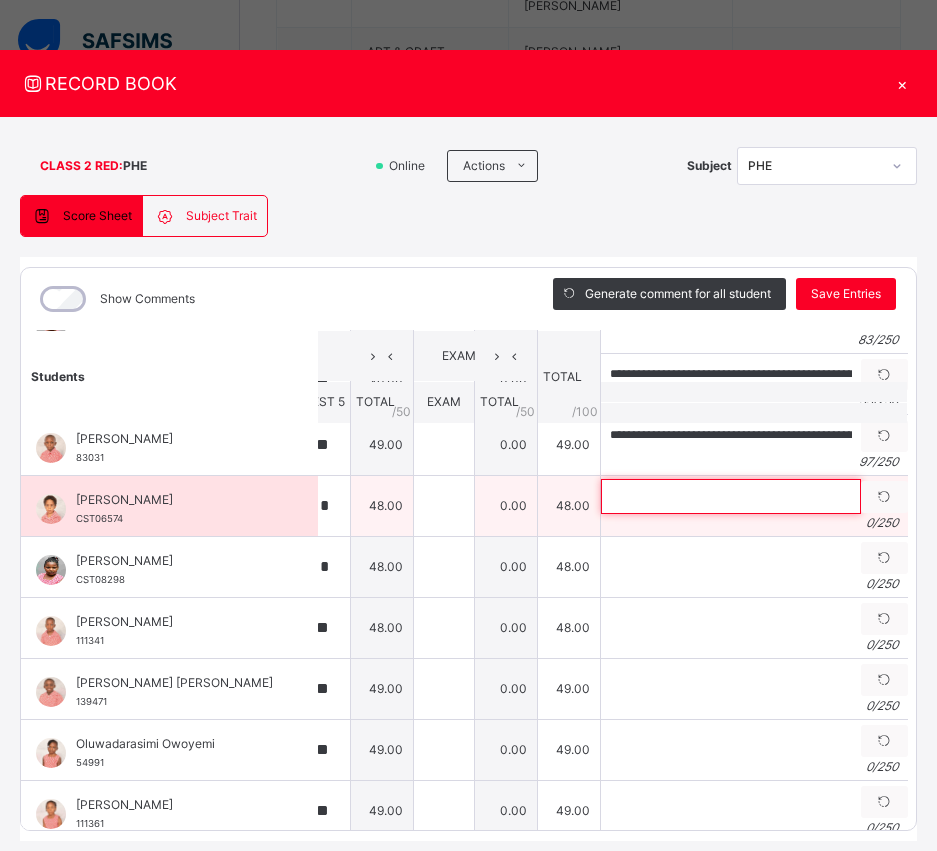 scroll, scrollTop: 482, scrollLeft: 329, axis: both 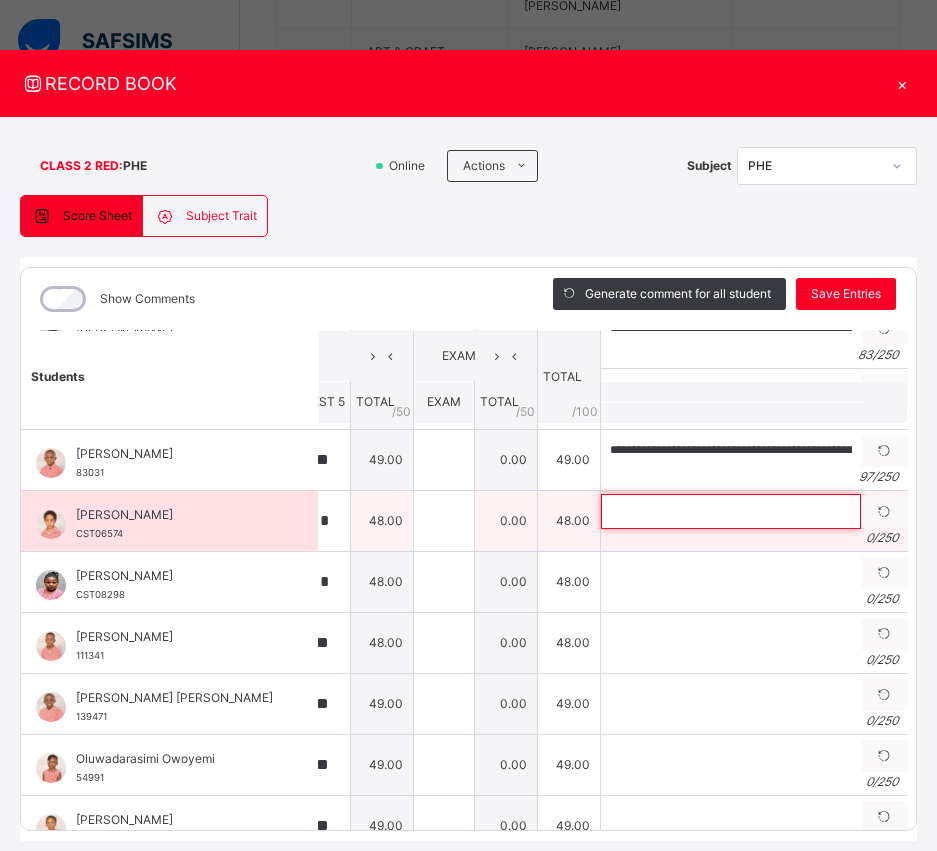 click at bounding box center (731, 511) 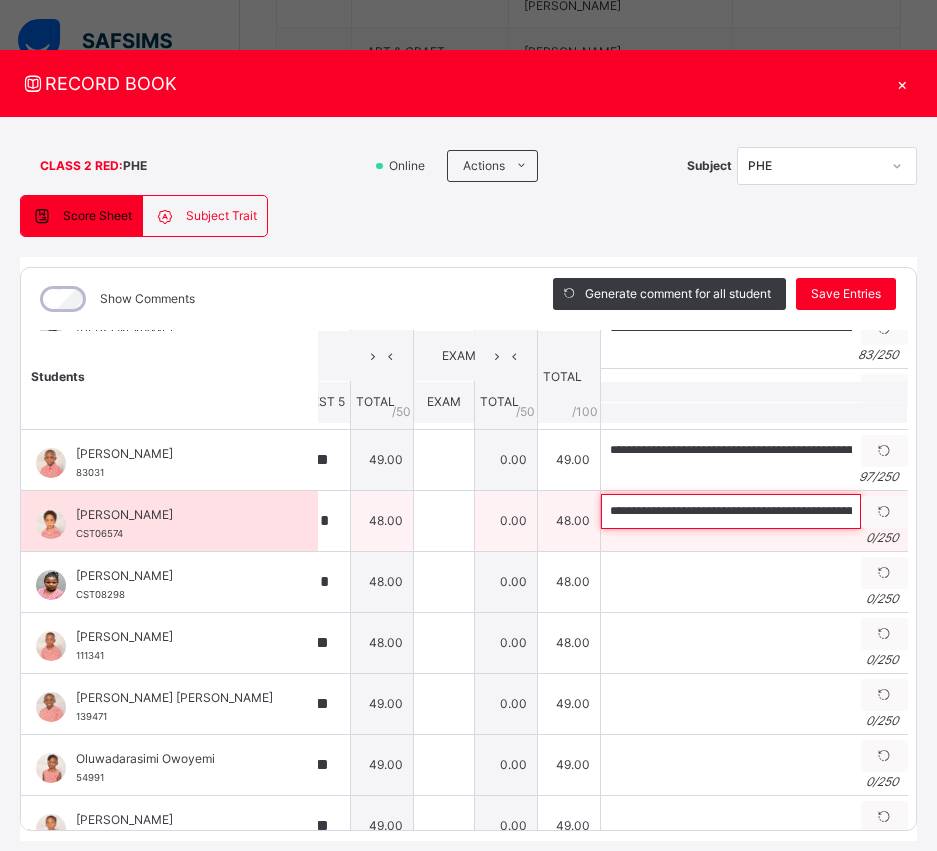 scroll, scrollTop: 0, scrollLeft: 285, axis: horizontal 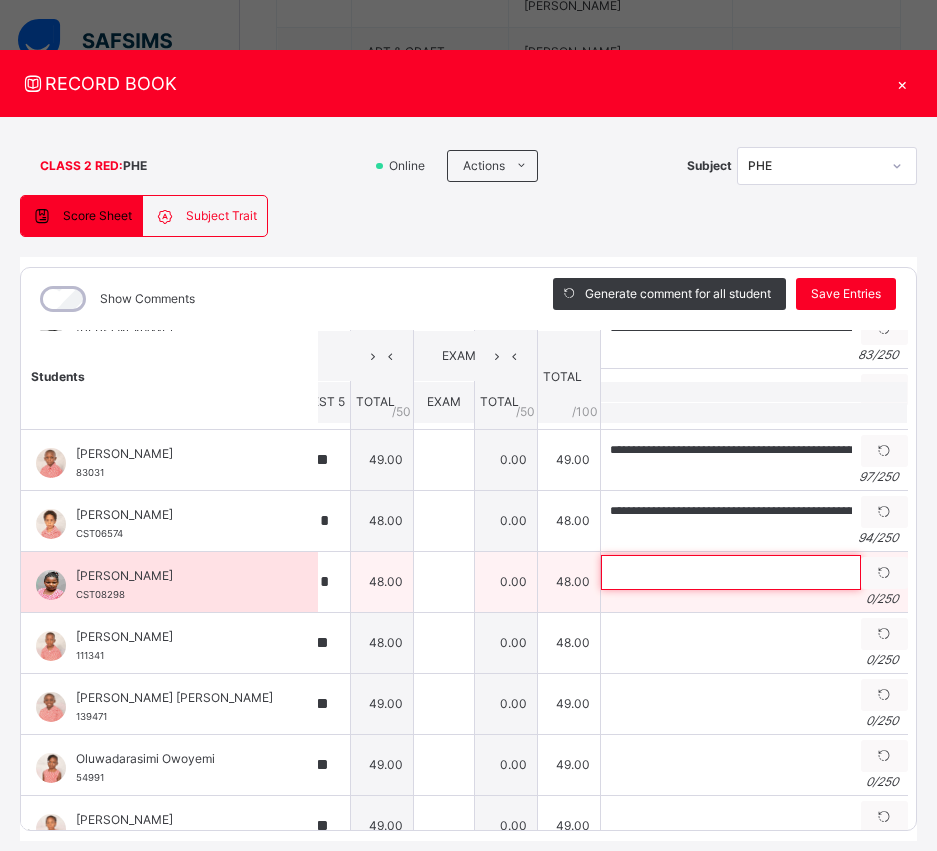 click at bounding box center [731, 572] 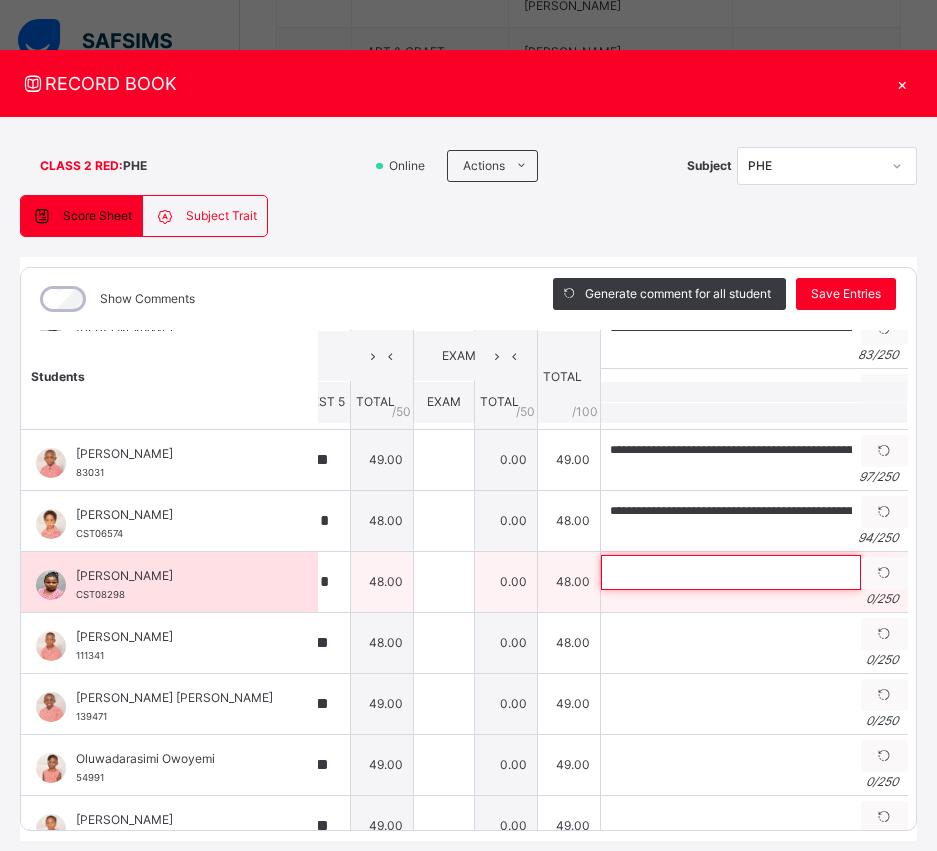 click at bounding box center [731, 572] 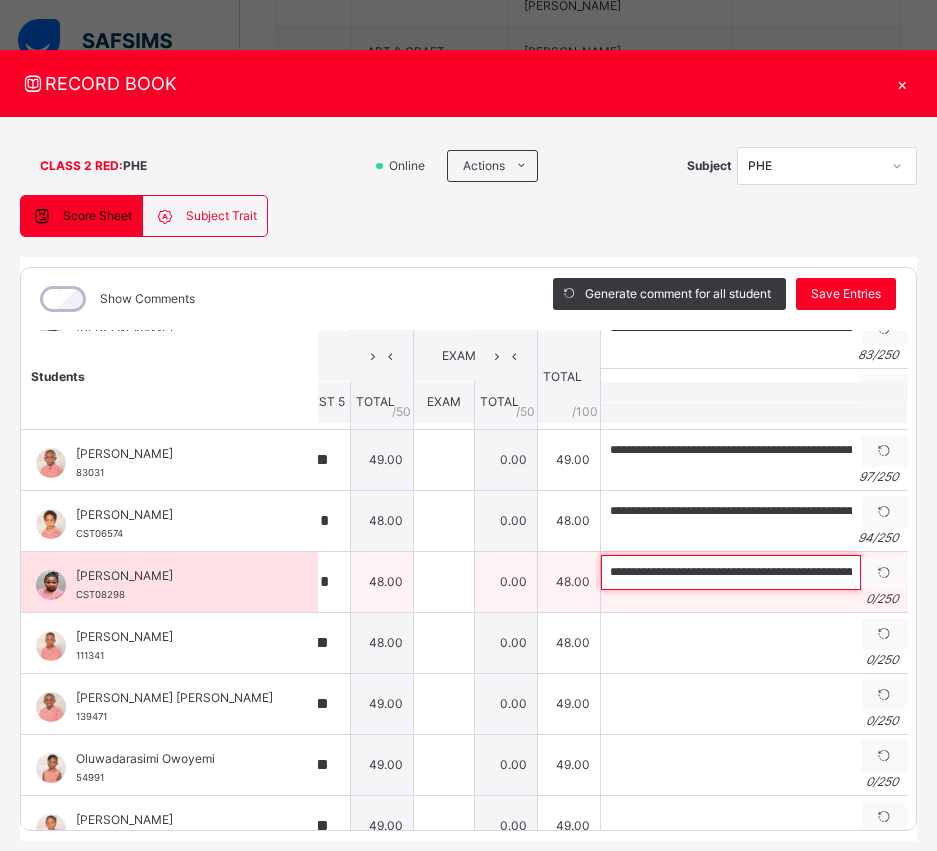 scroll, scrollTop: 0, scrollLeft: 221, axis: horizontal 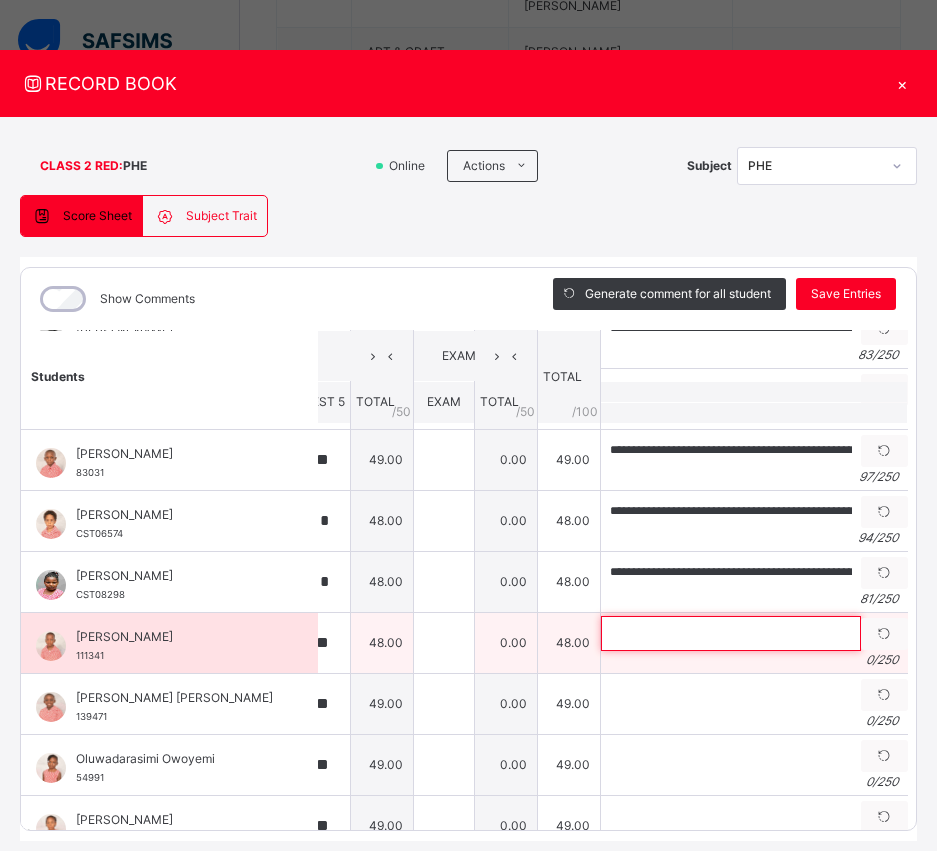 click at bounding box center [731, 633] 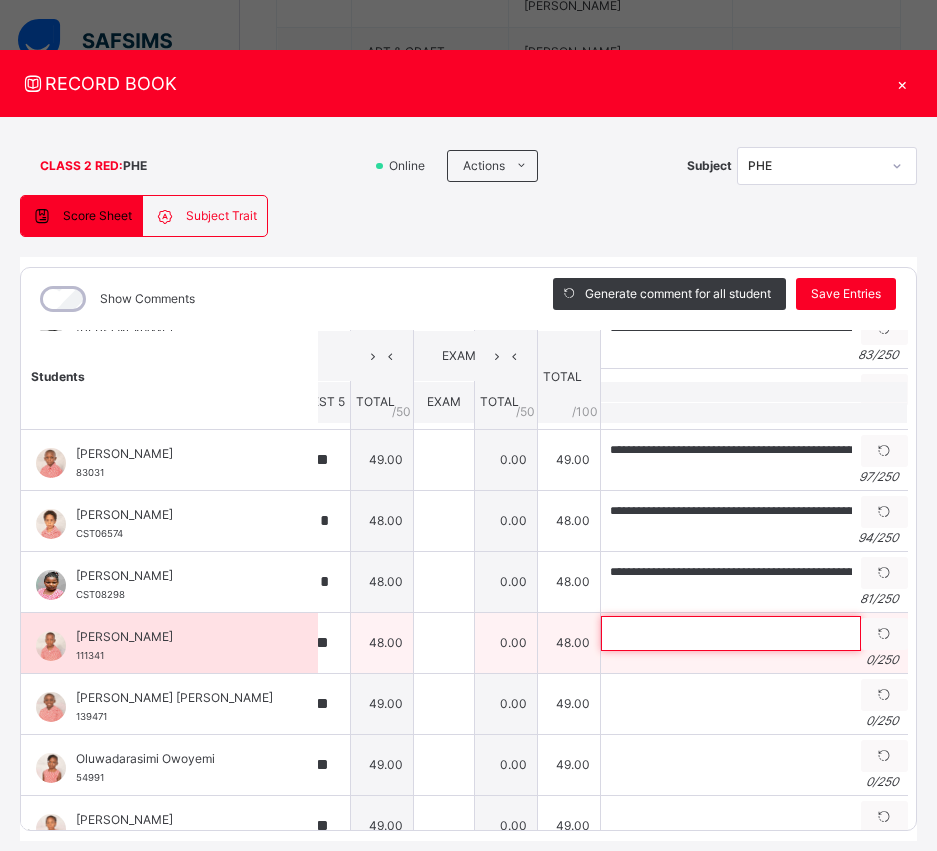click at bounding box center [731, 633] 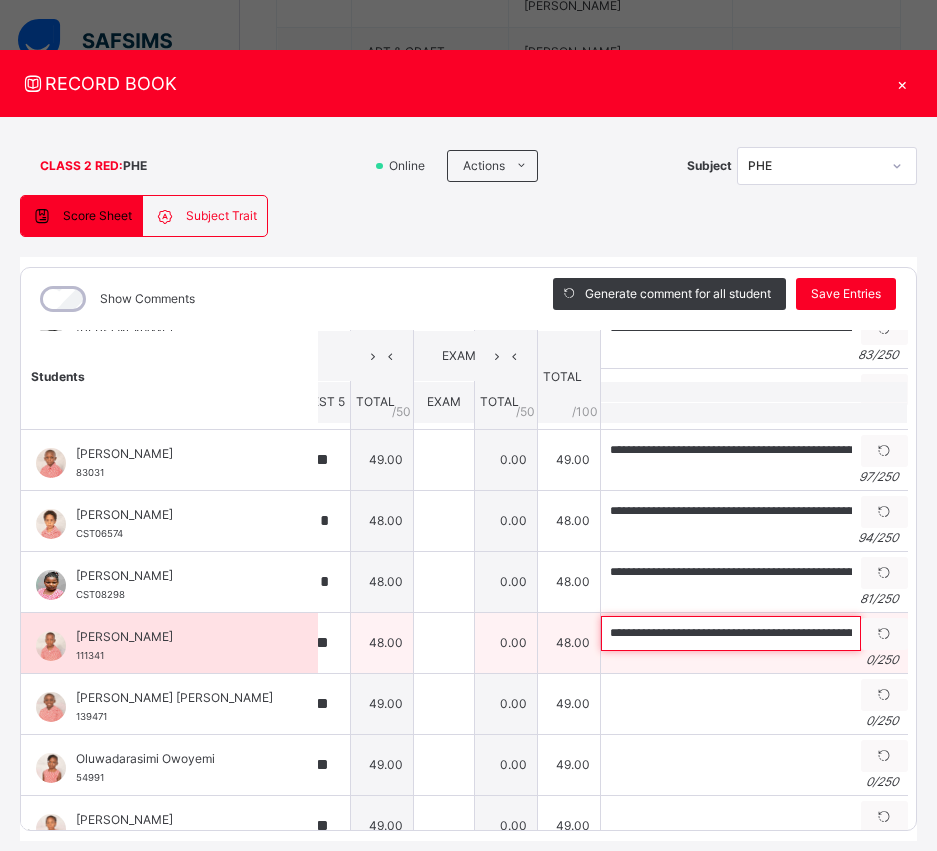 scroll, scrollTop: 0, scrollLeft: 240, axis: horizontal 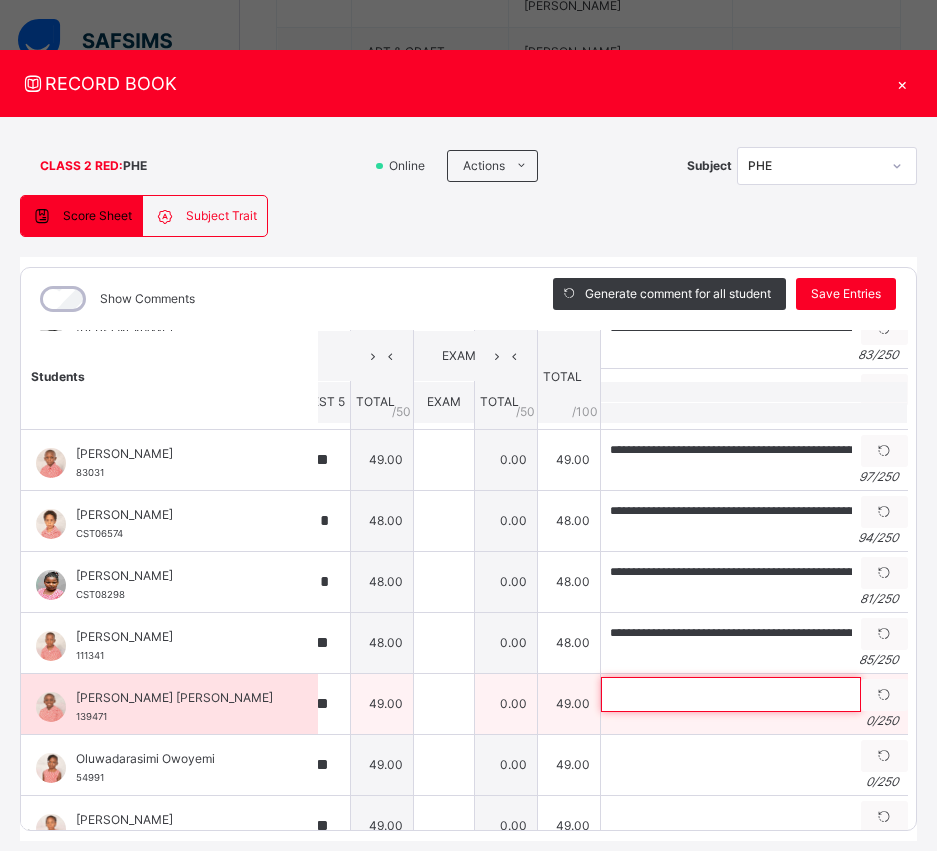 click at bounding box center (731, 694) 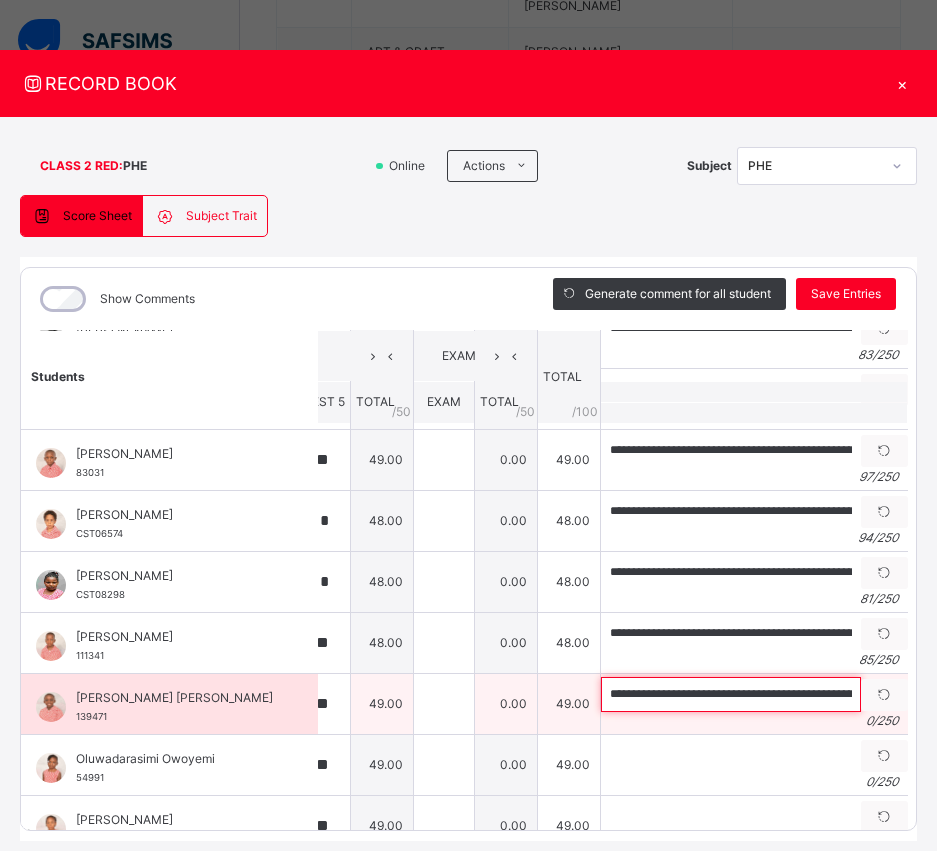 scroll, scrollTop: 0, scrollLeft: 208, axis: horizontal 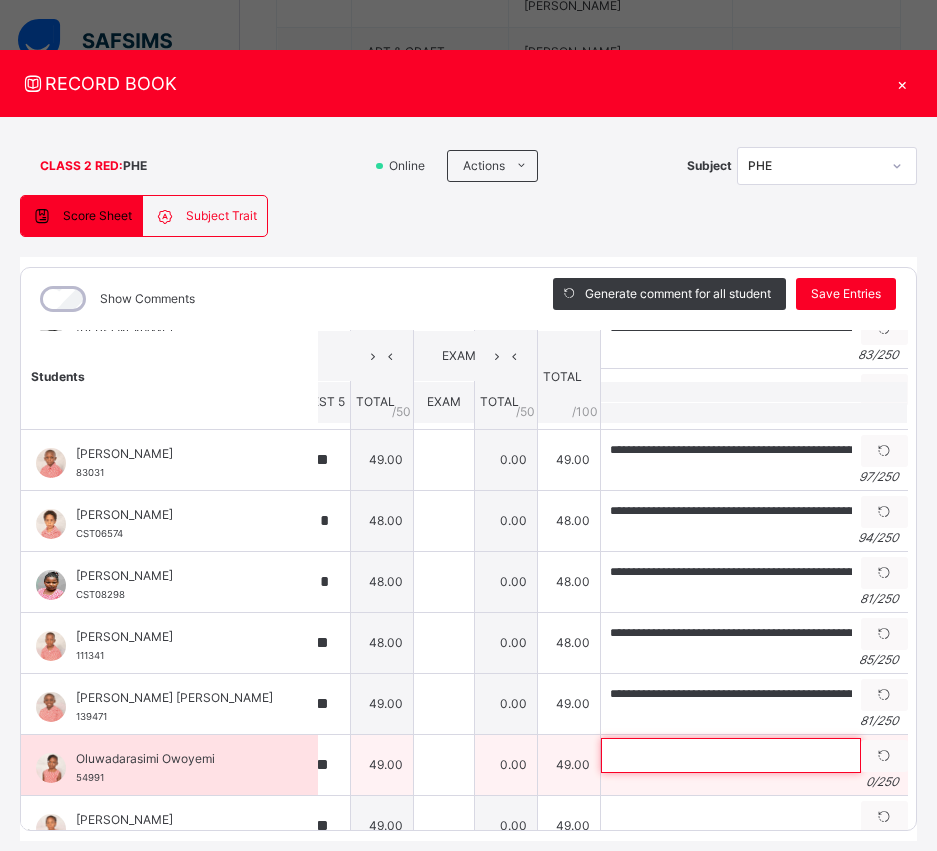 click at bounding box center (731, 755) 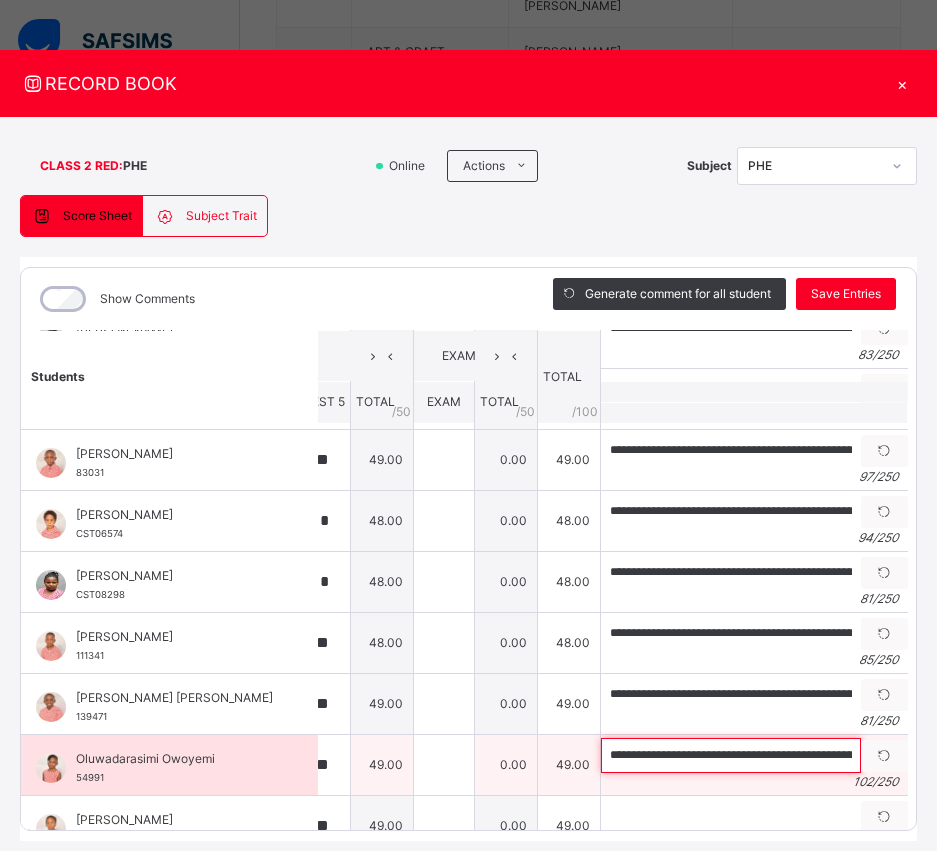 scroll, scrollTop: 0, scrollLeft: 333, axis: horizontal 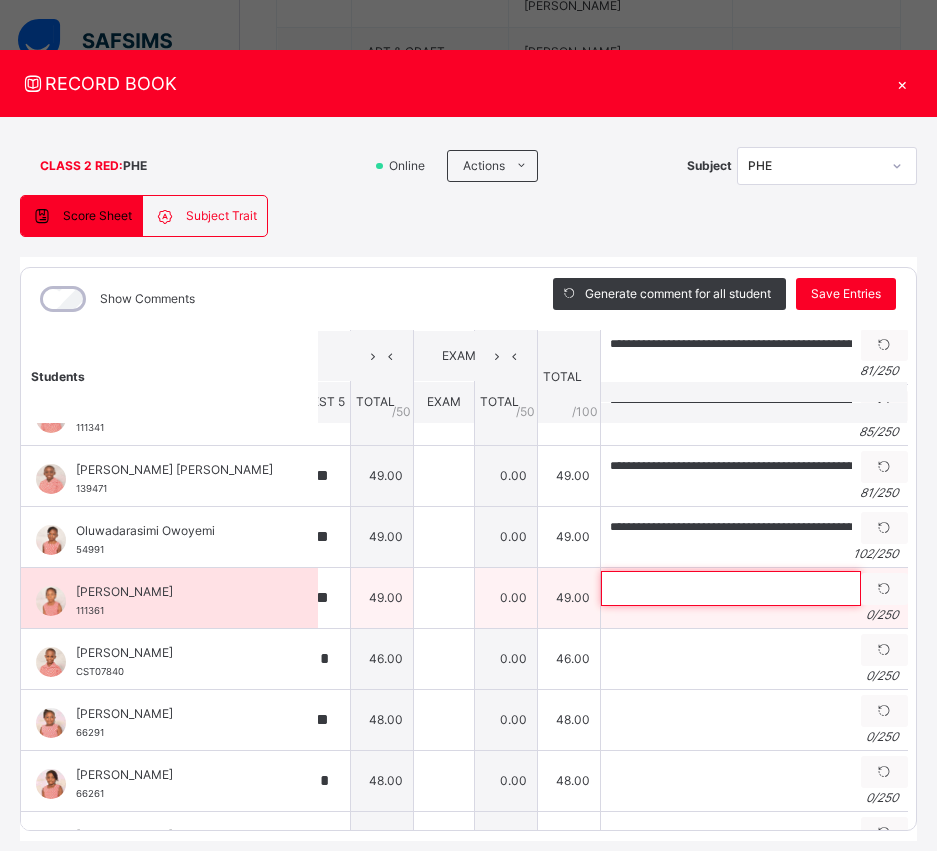 click at bounding box center (731, 588) 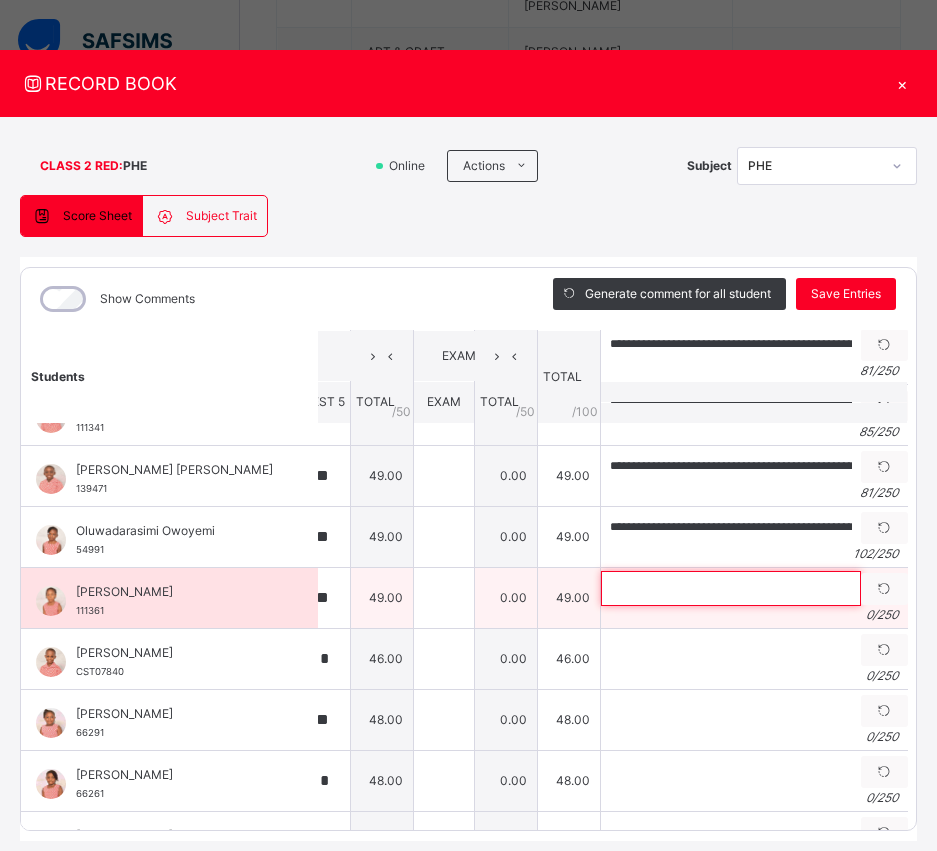 click at bounding box center (731, 588) 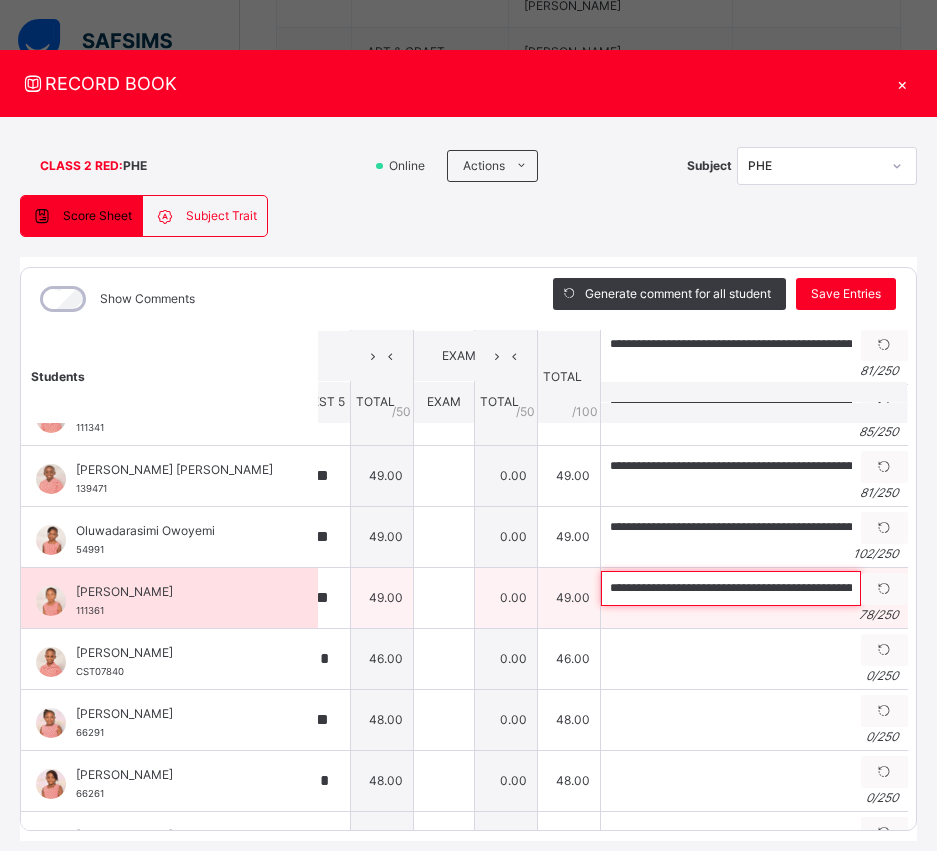 scroll, scrollTop: 0, scrollLeft: 210, axis: horizontal 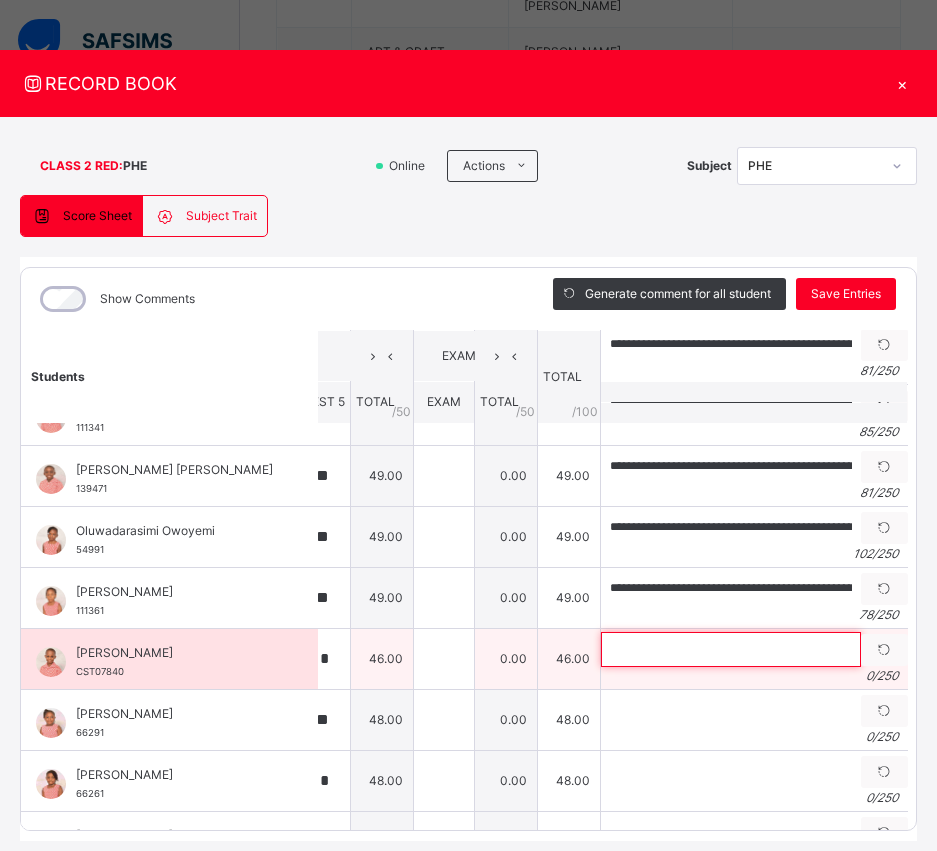 click at bounding box center (731, 649) 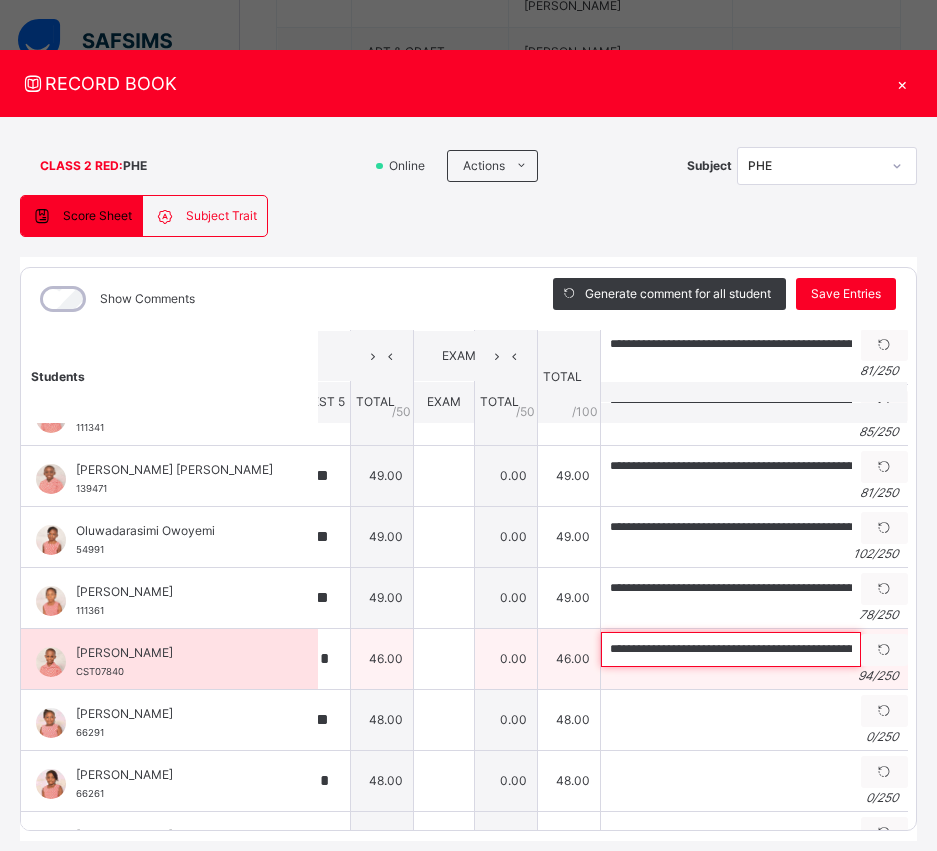 scroll, scrollTop: 0, scrollLeft: 288, axis: horizontal 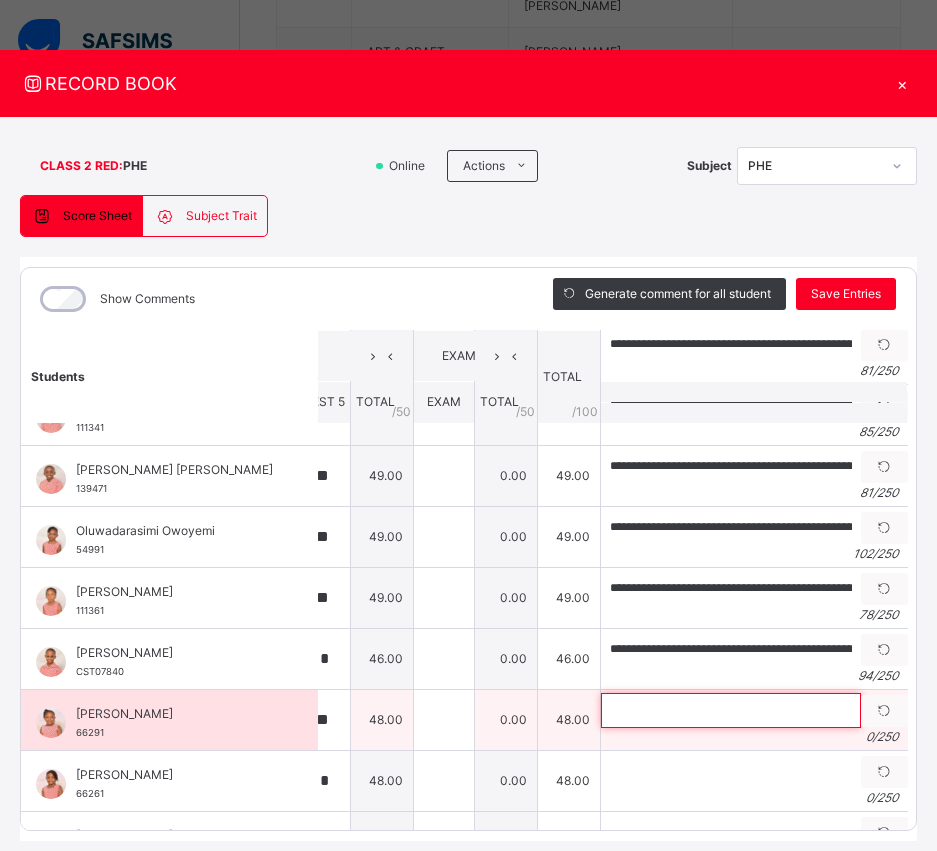 click at bounding box center (731, 710) 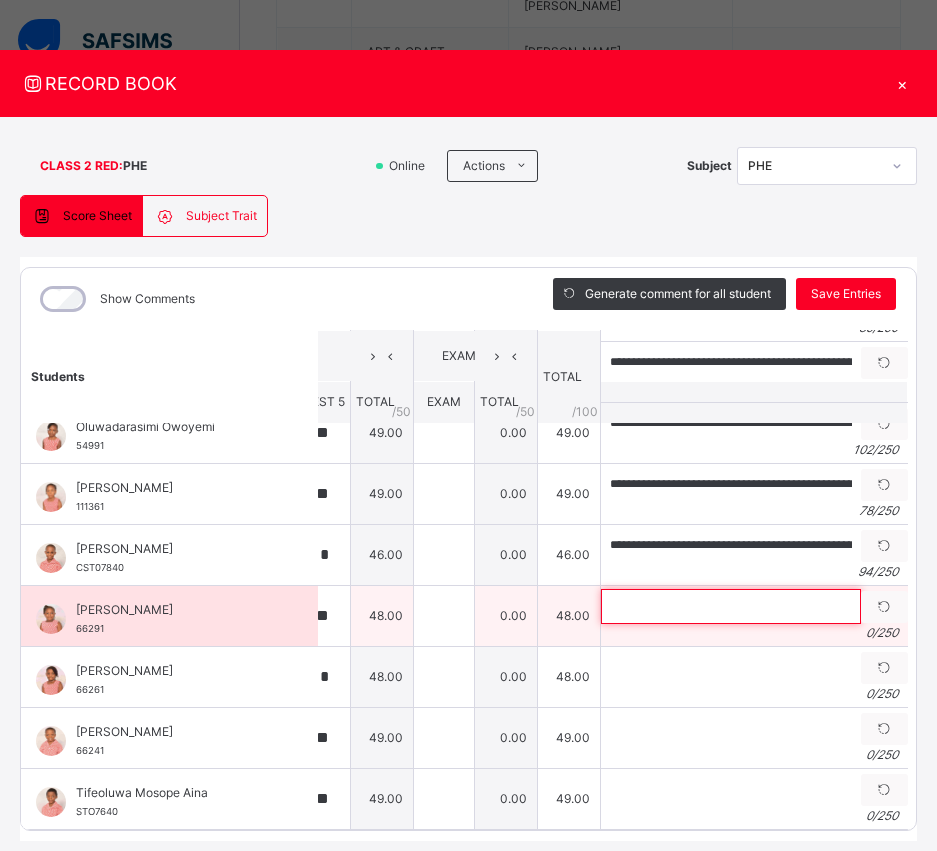 click at bounding box center [731, 606] 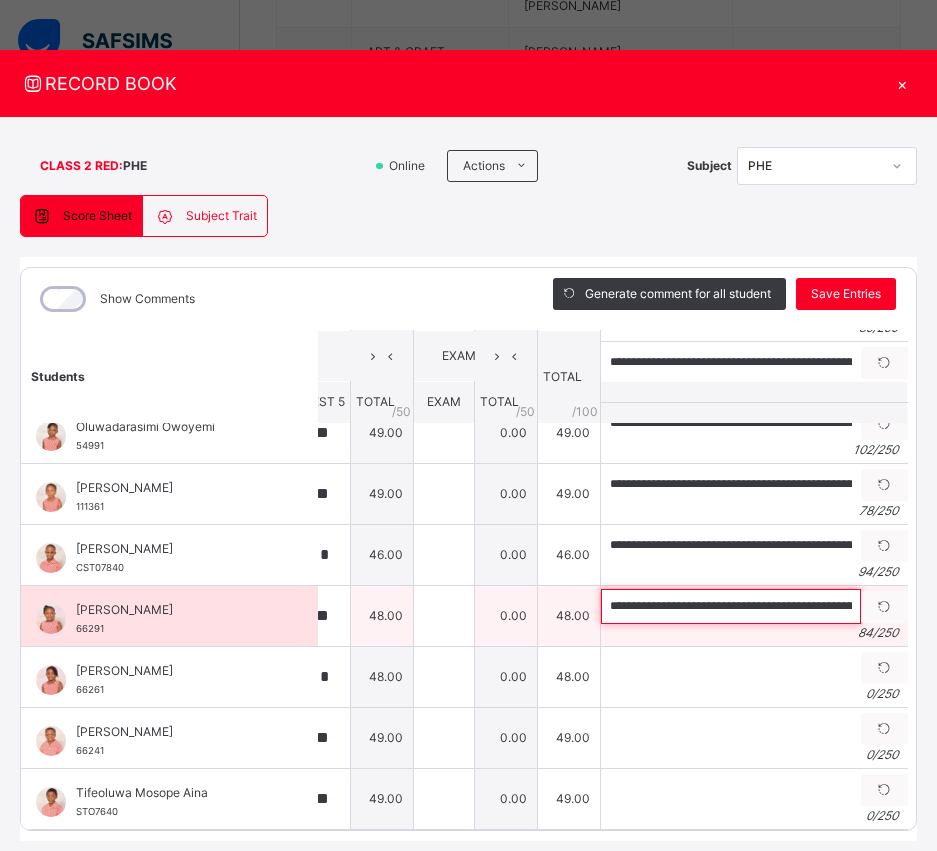 scroll, scrollTop: 0, scrollLeft: 231, axis: horizontal 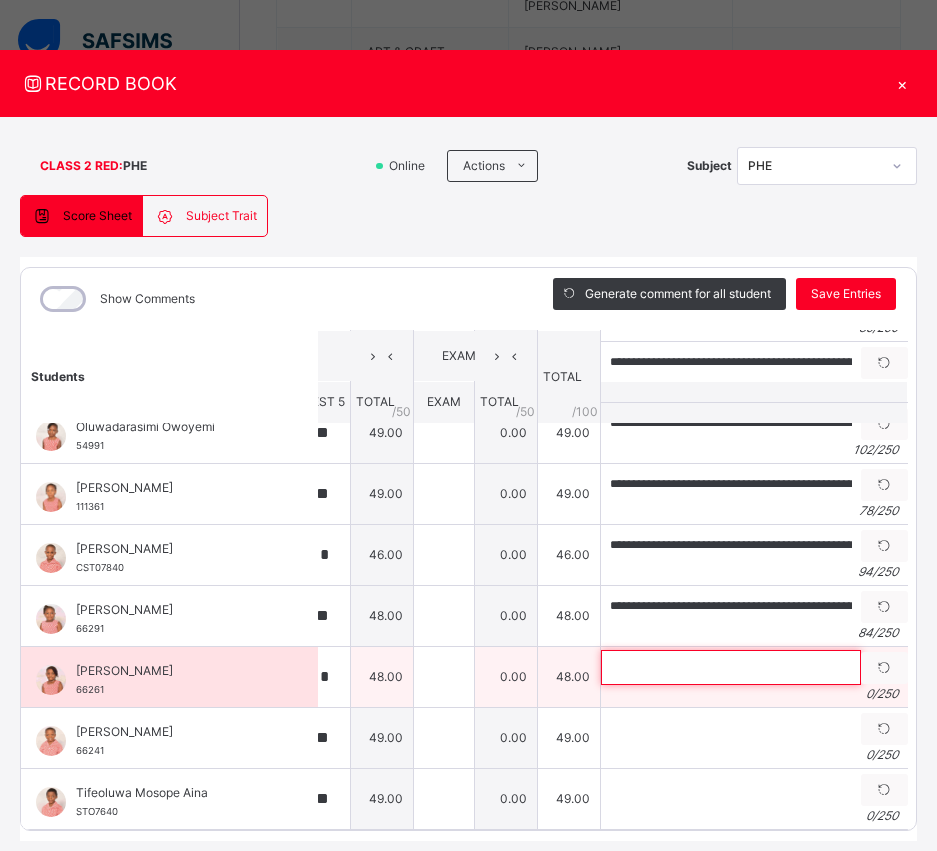 click at bounding box center (731, 667) 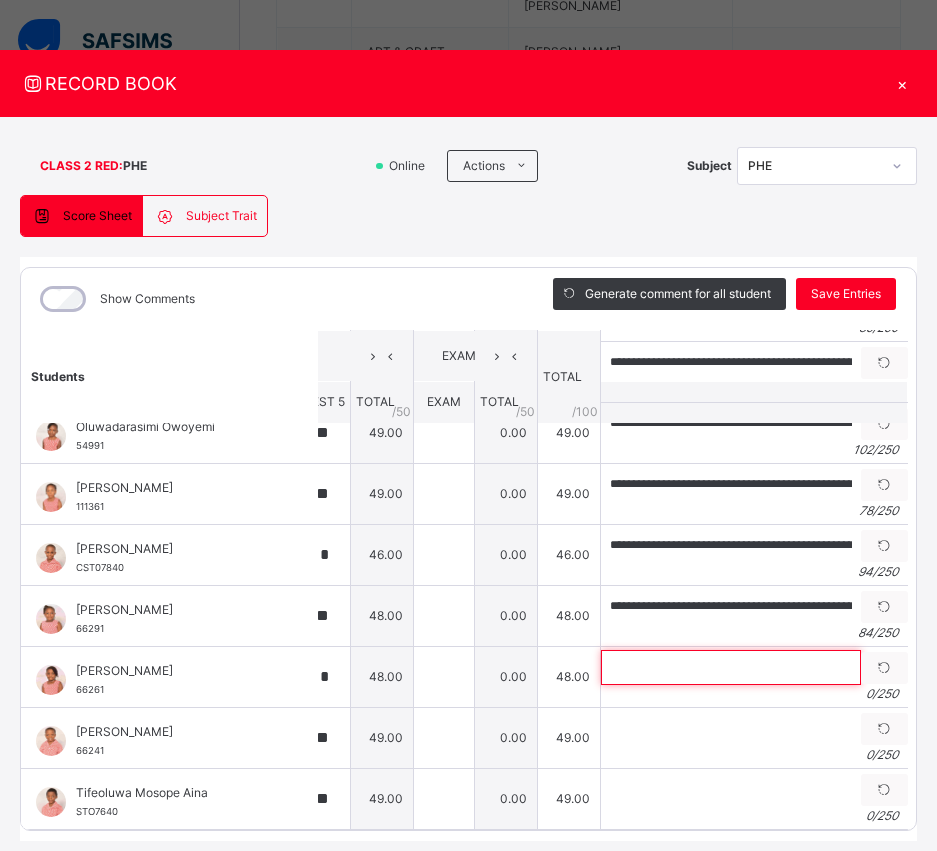 scroll, scrollTop: 83, scrollLeft: 0, axis: vertical 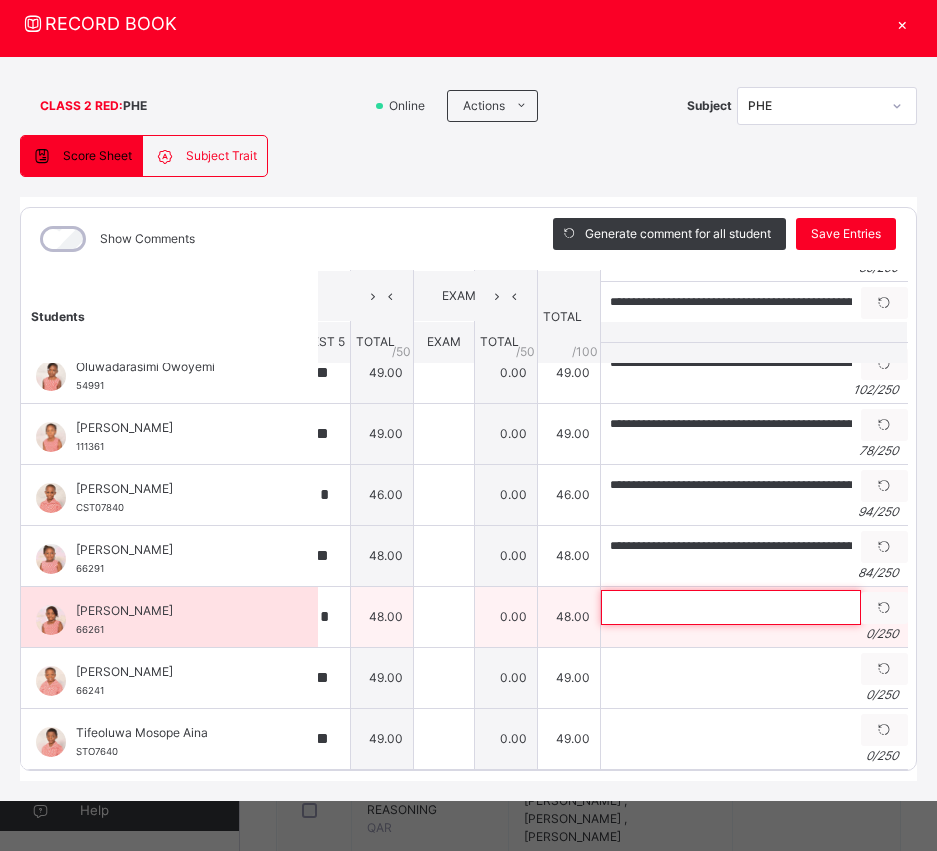 click at bounding box center [731, 607] 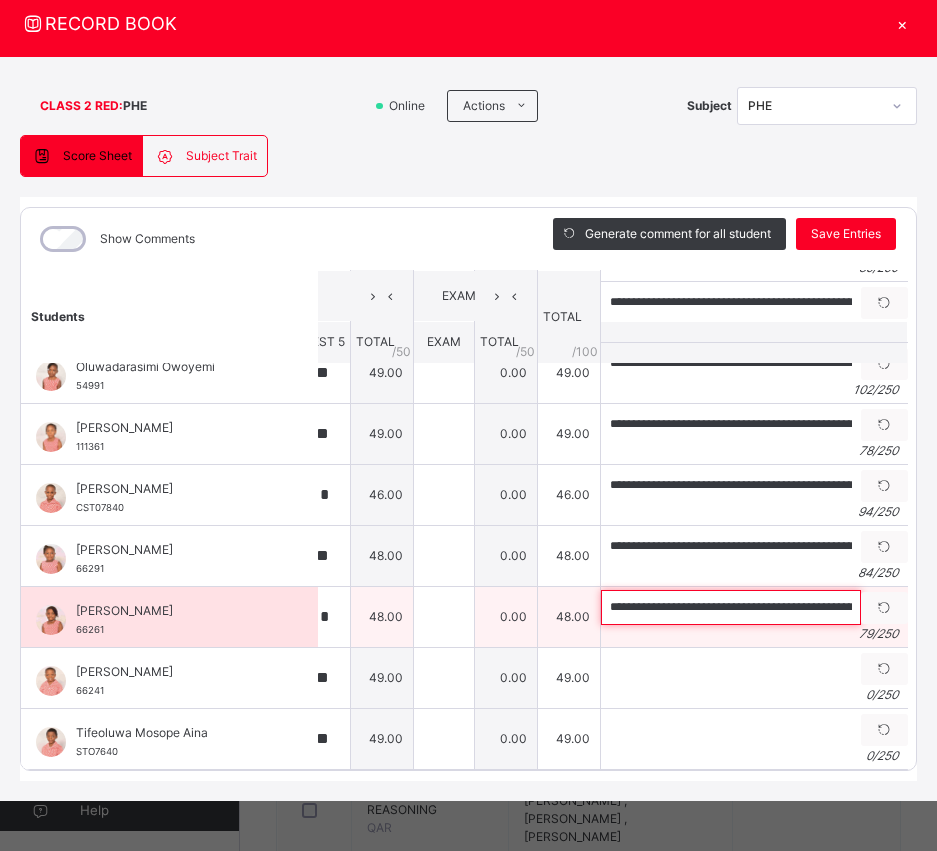 scroll, scrollTop: 0, scrollLeft: 202, axis: horizontal 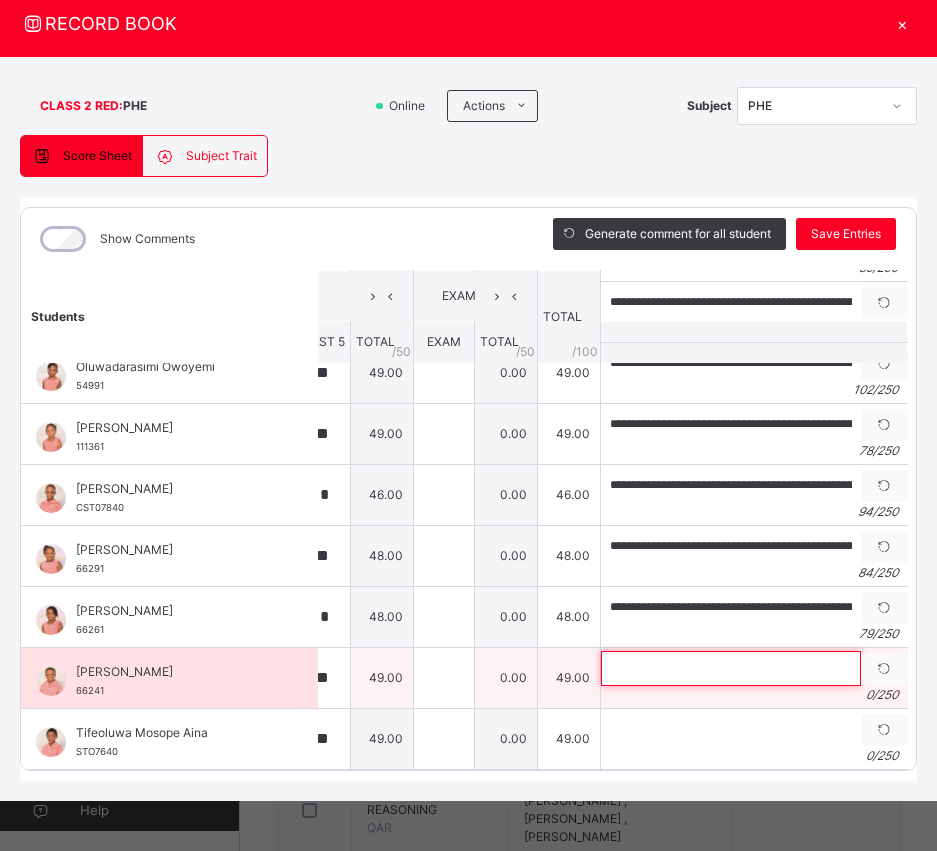 click at bounding box center (731, 668) 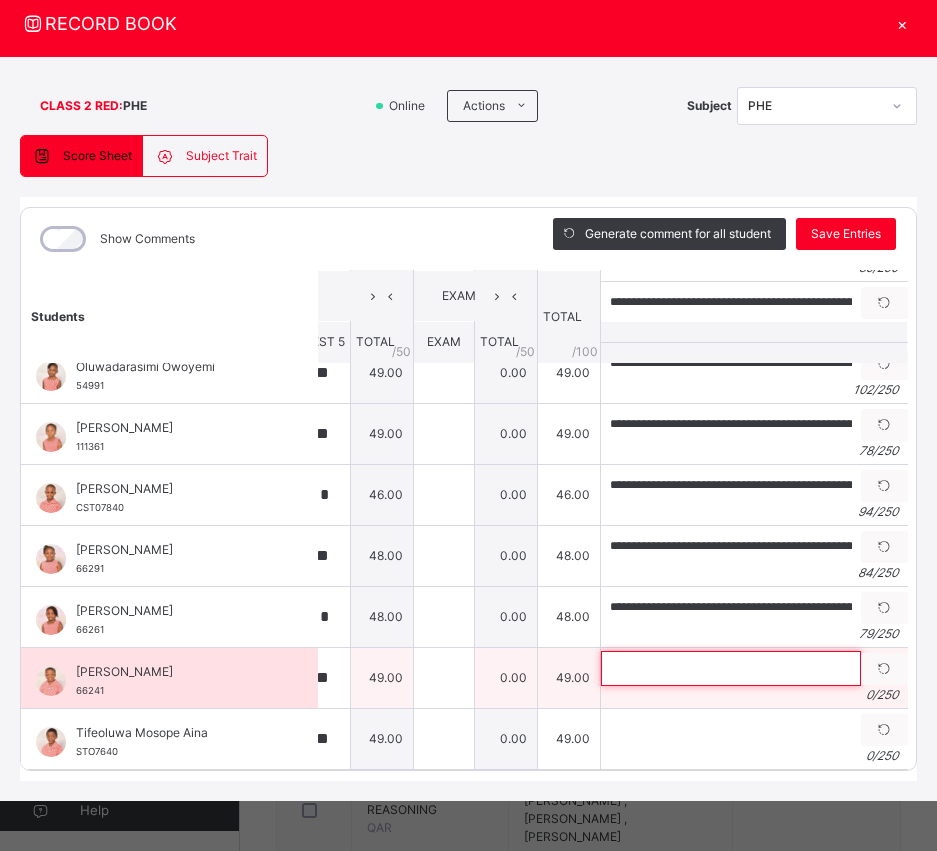 click at bounding box center (731, 668) 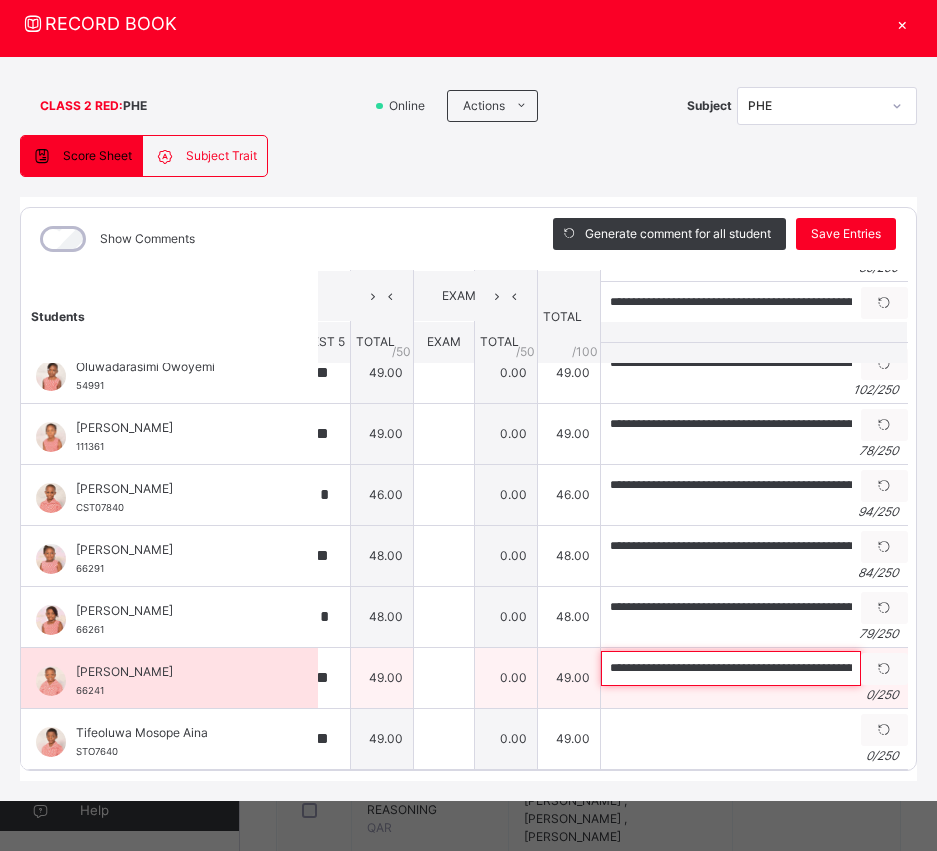 scroll, scrollTop: 0, scrollLeft: 215, axis: horizontal 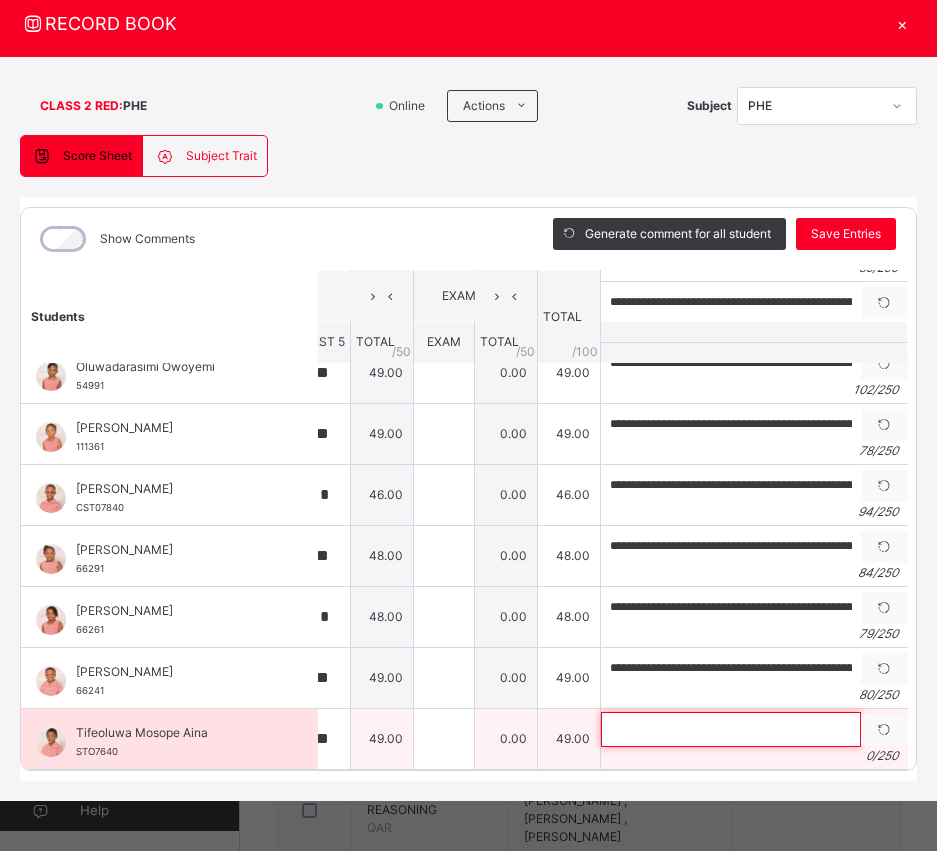 click at bounding box center (731, 729) 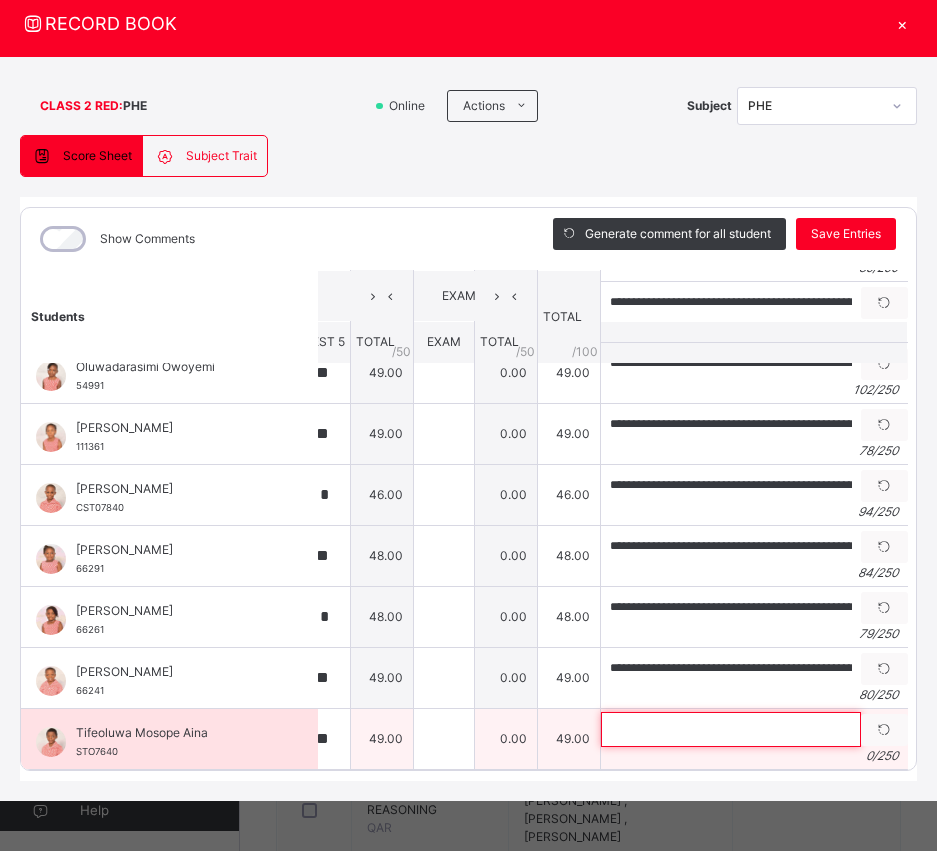 click at bounding box center [731, 729] 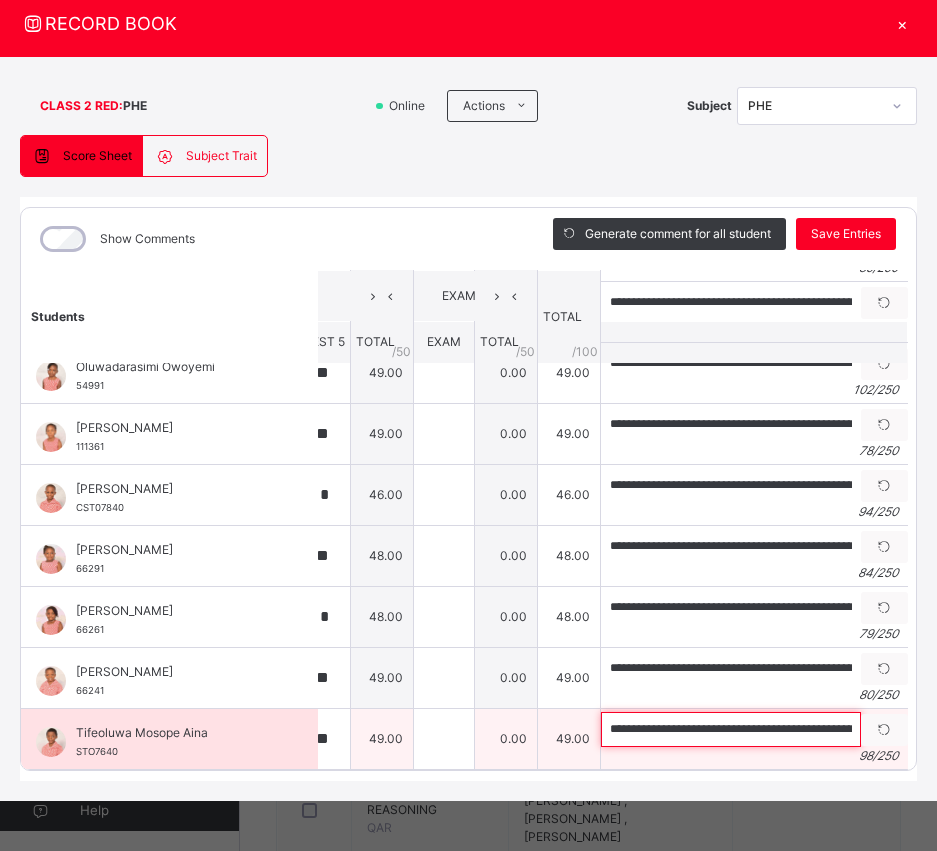 scroll, scrollTop: 0, scrollLeft: 304, axis: horizontal 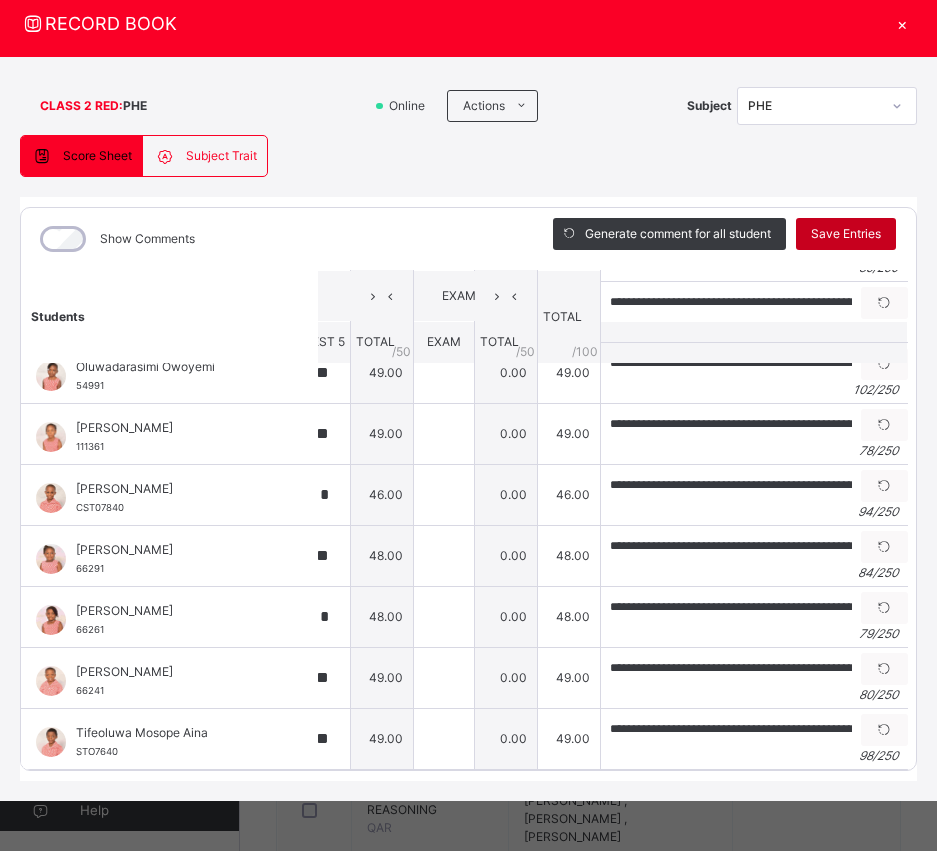 click on "Save Entries" at bounding box center [846, 234] 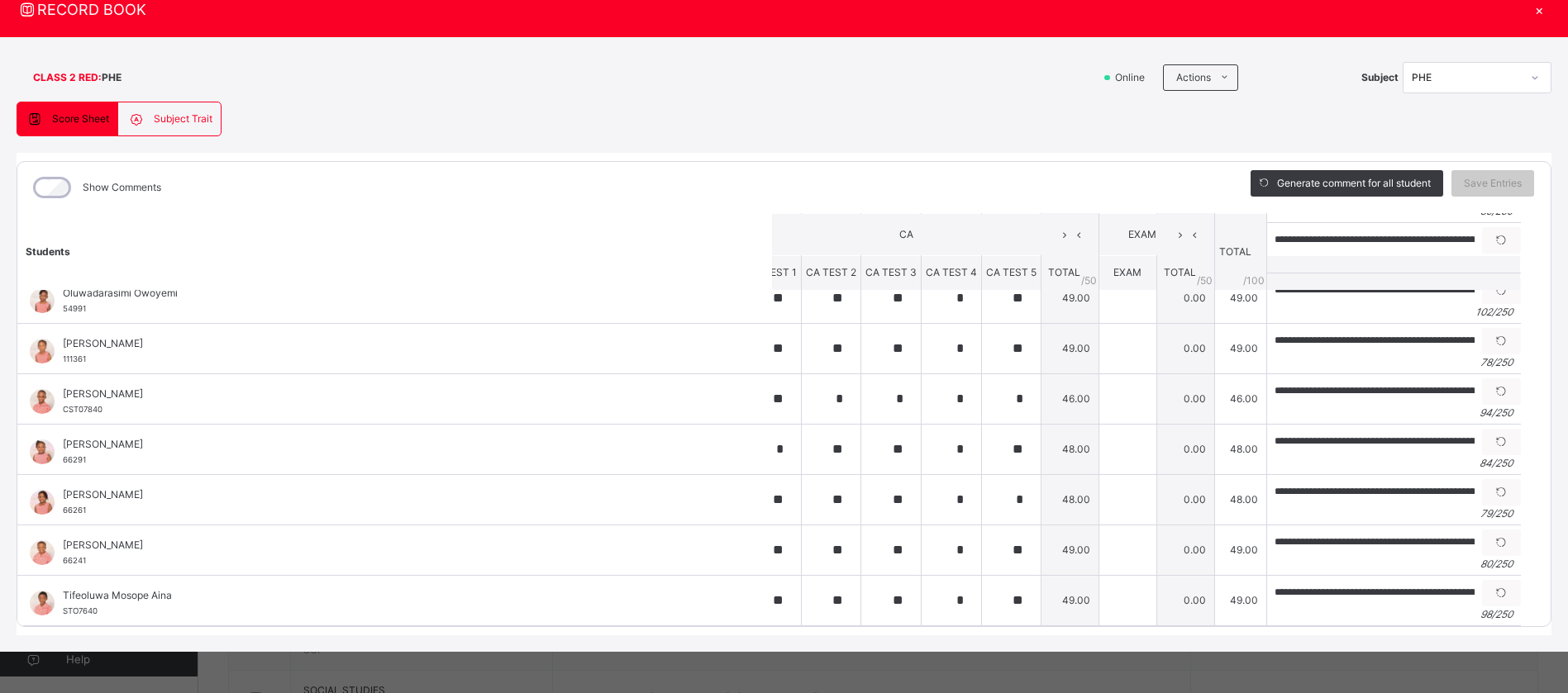 scroll, scrollTop: 691, scrollLeft: 30, axis: both 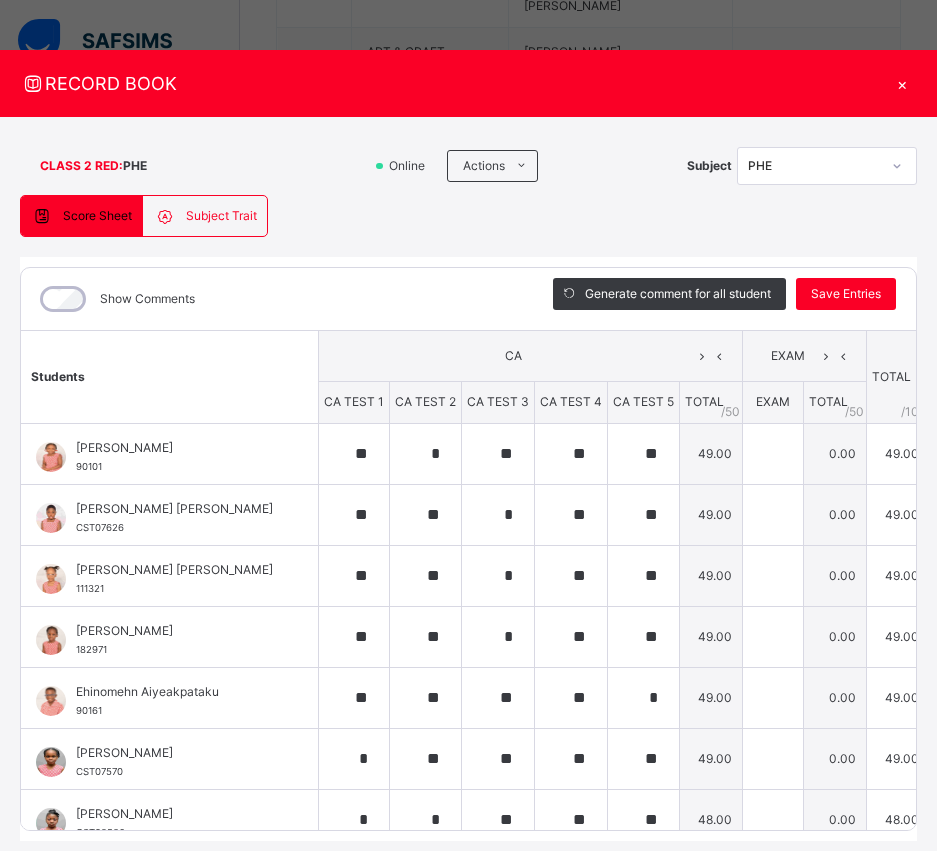 click on "×" at bounding box center (902, 83) 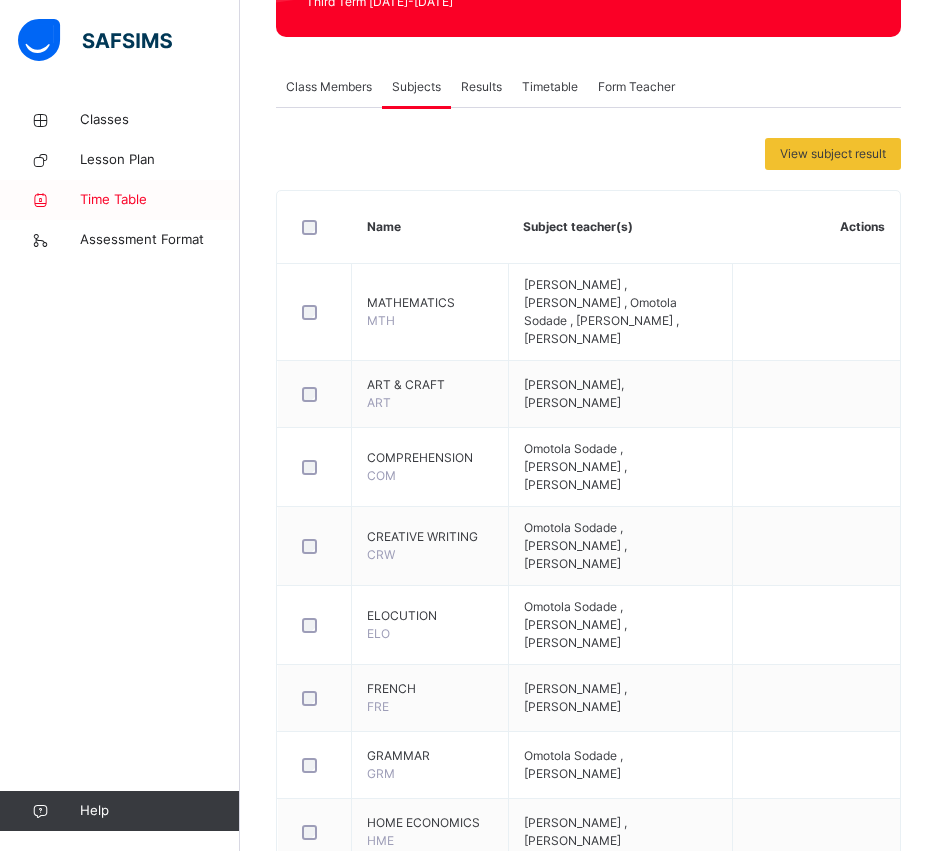 scroll, scrollTop: 0, scrollLeft: 0, axis: both 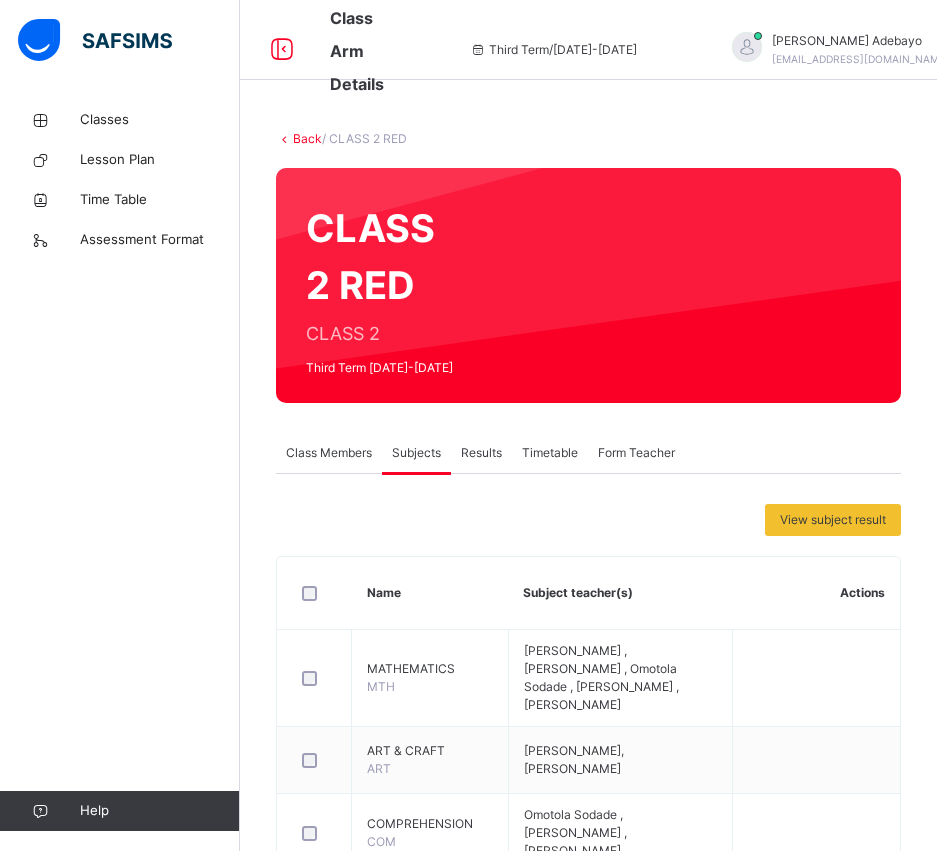 drag, startPoint x: 310, startPoint y: 126, endPoint x: 304, endPoint y: 141, distance: 16.155495 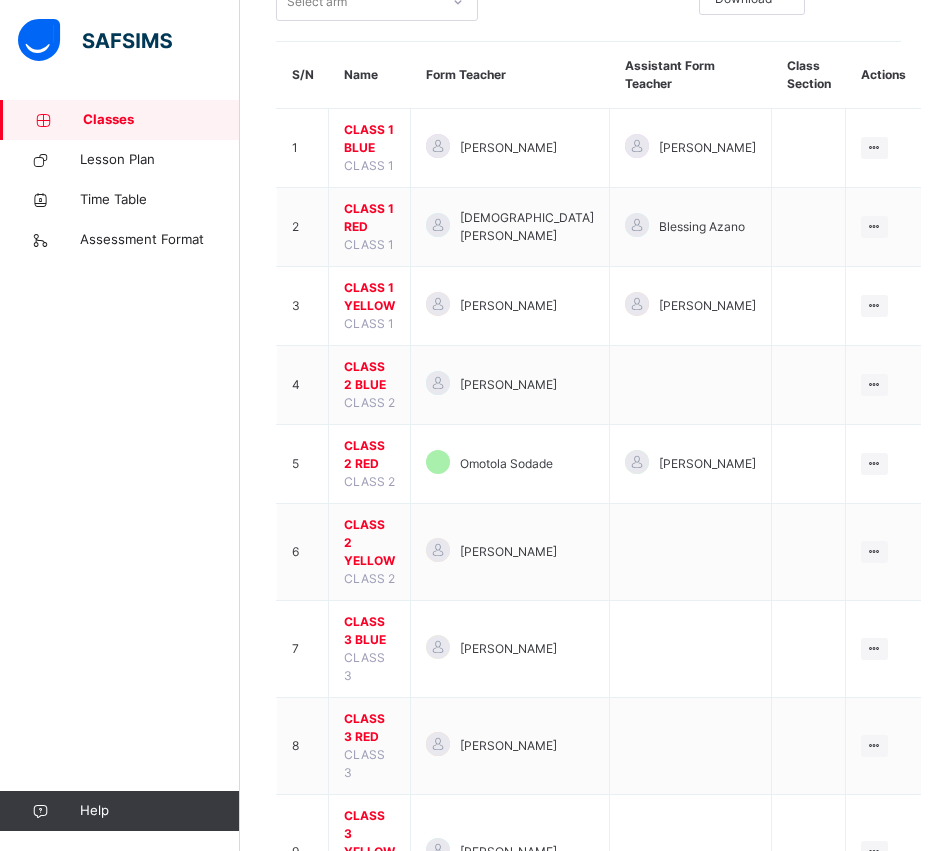 scroll, scrollTop: 196, scrollLeft: 0, axis: vertical 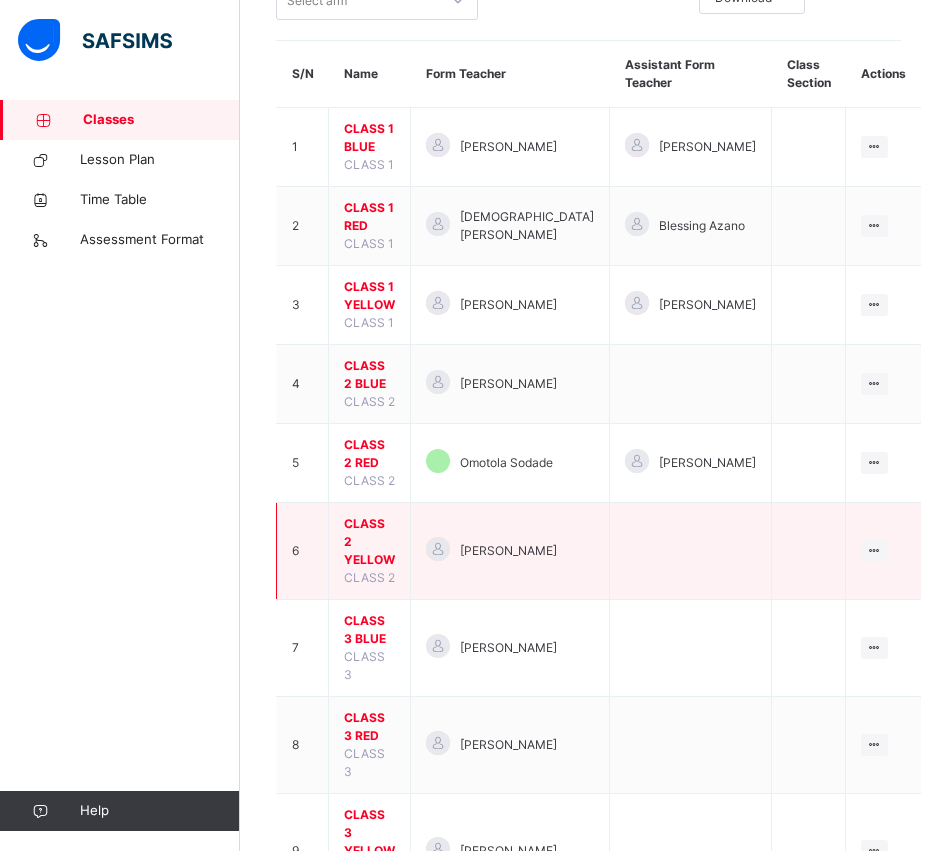 click on "CLASS 2   YELLOW" at bounding box center (369, 542) 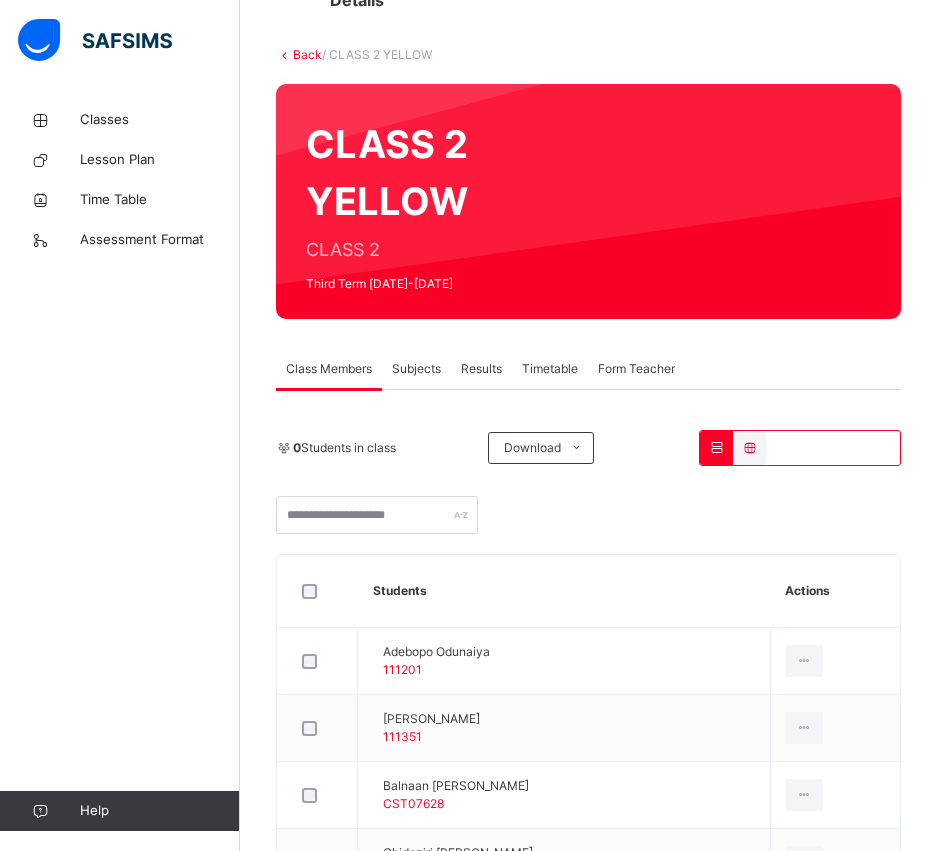 scroll, scrollTop: 62, scrollLeft: 0, axis: vertical 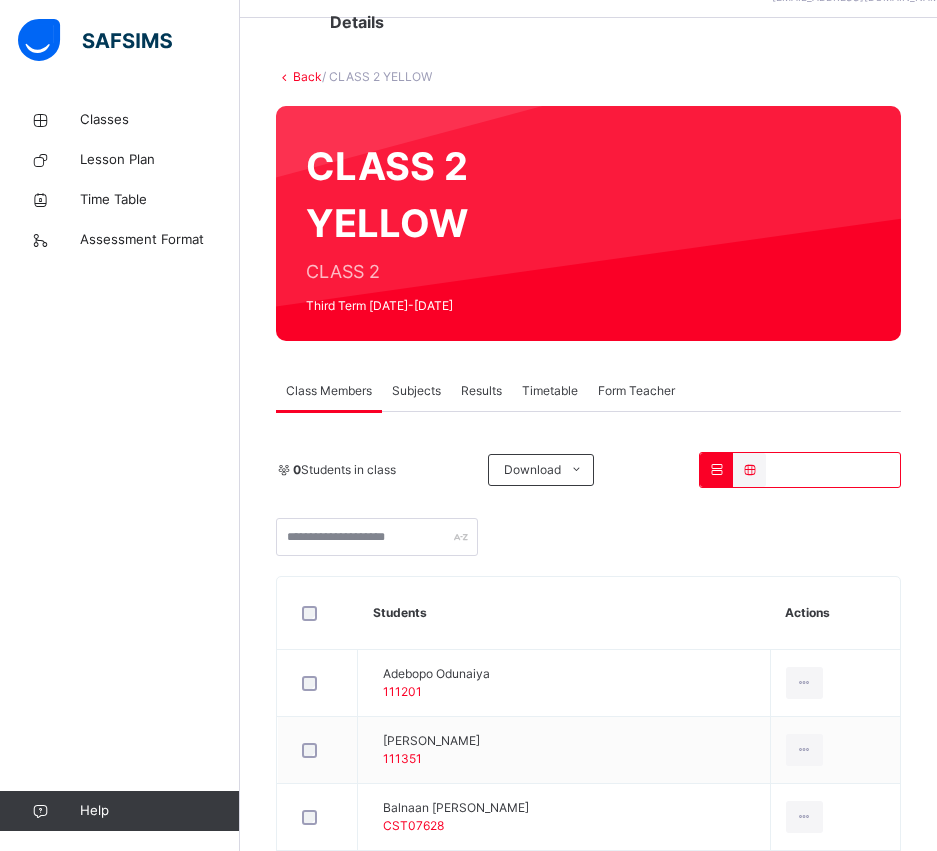 click on "Subjects" at bounding box center [416, 391] 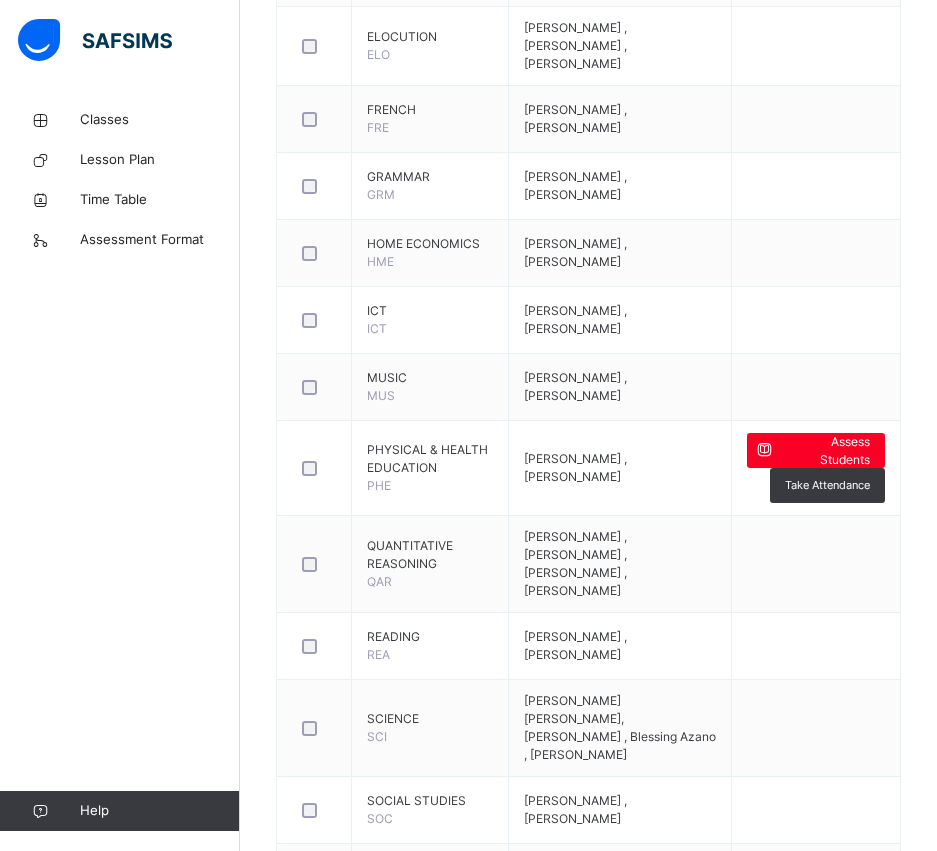 scroll, scrollTop: 947, scrollLeft: 0, axis: vertical 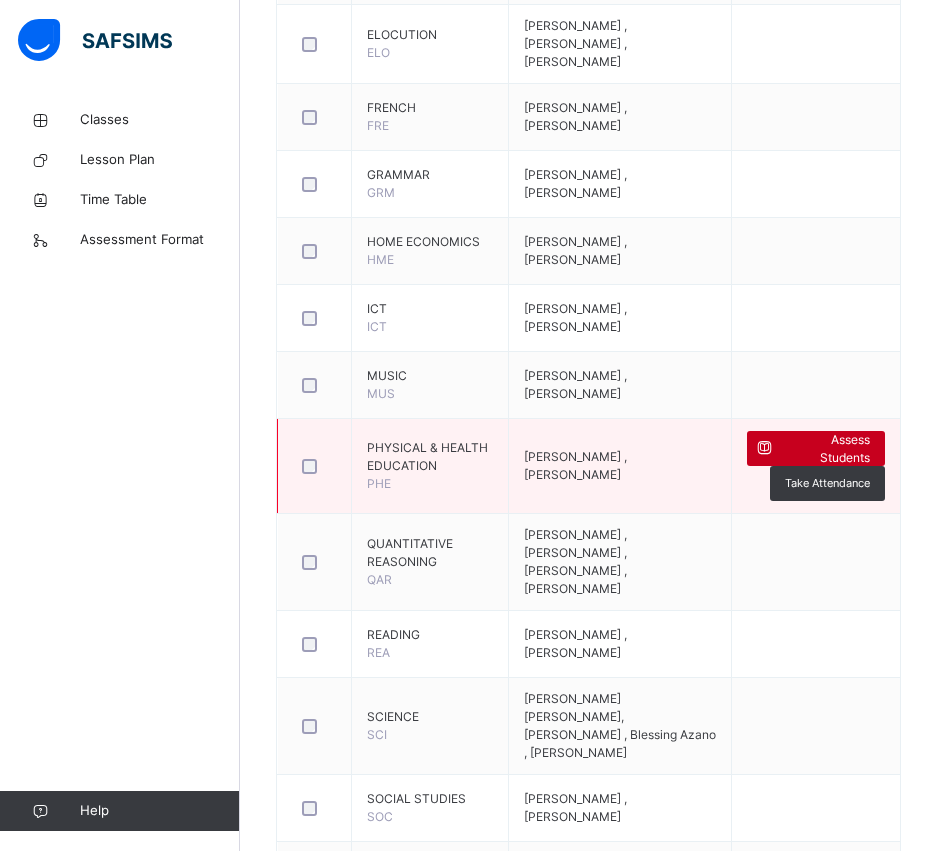 click on "Assess Students" at bounding box center (825, 449) 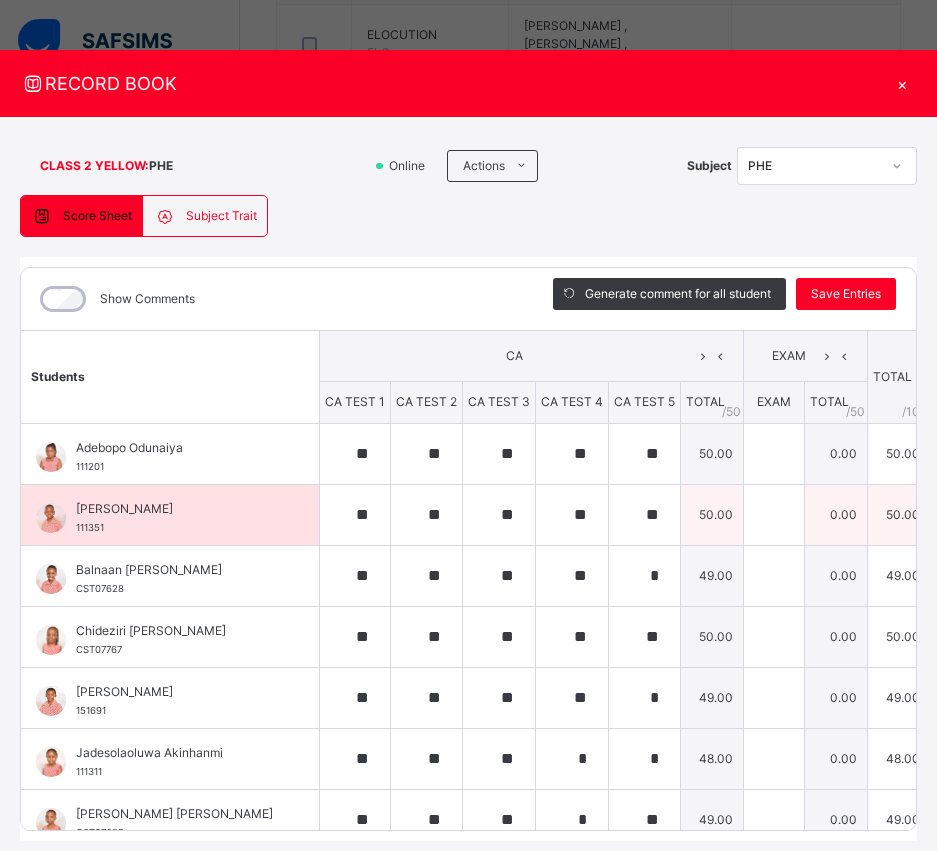 scroll, scrollTop: 0, scrollLeft: 369, axis: horizontal 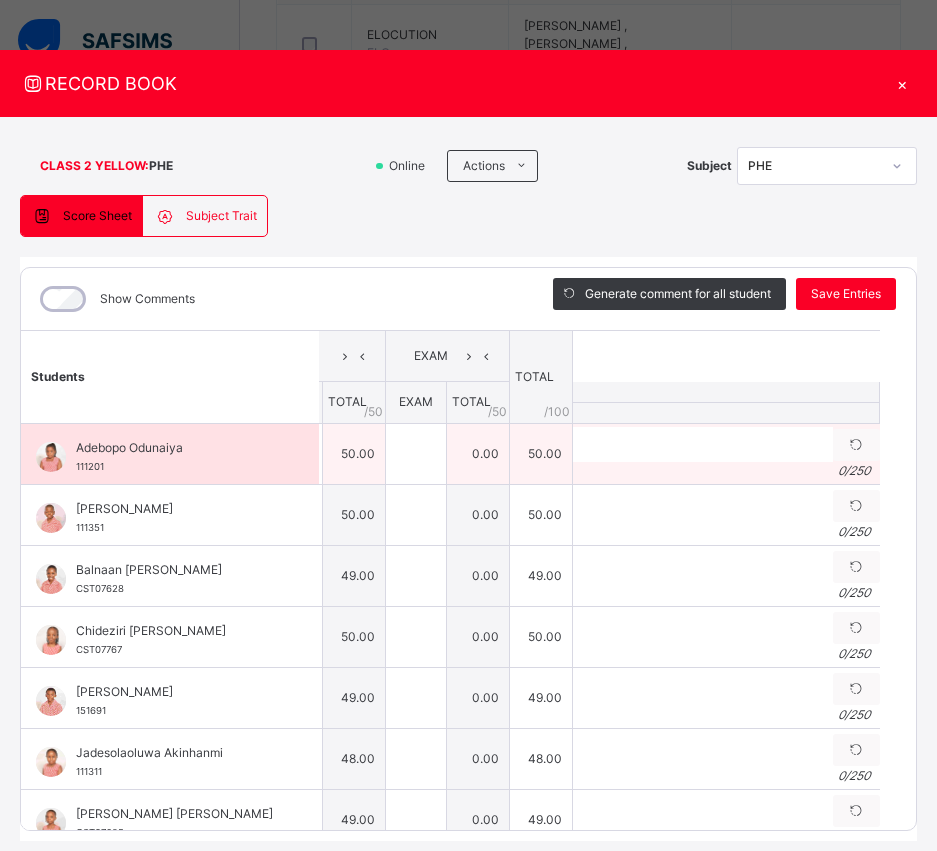 click on "0 / 250" at bounding box center (726, 471) 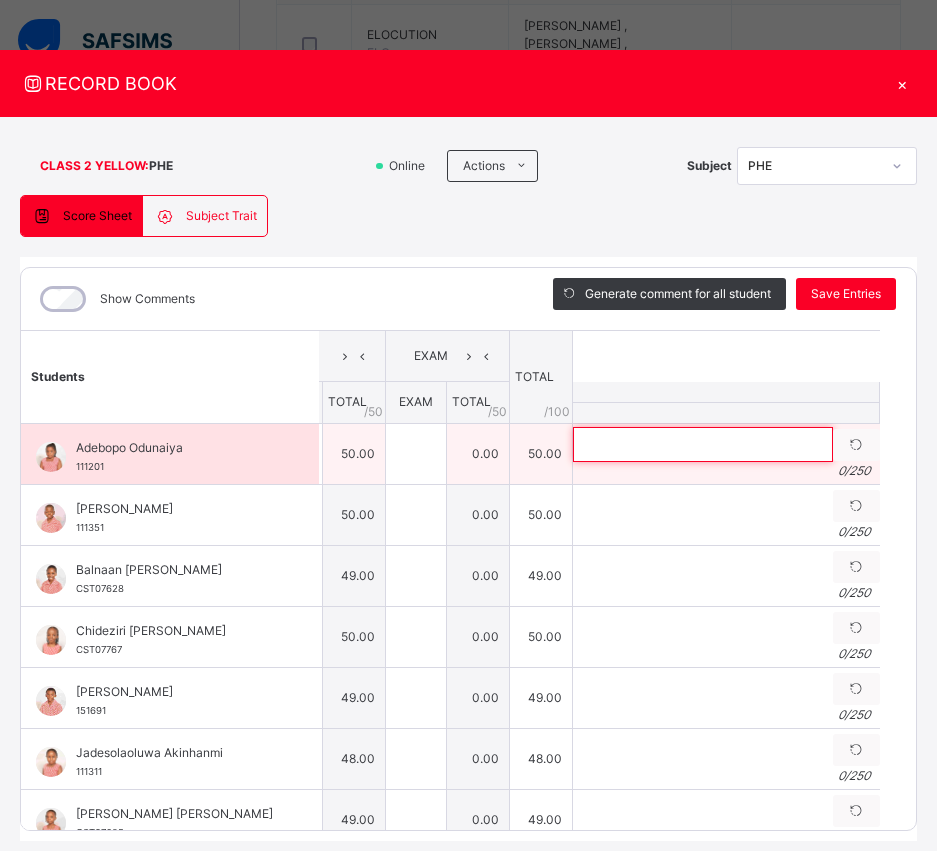 click at bounding box center (703, 444) 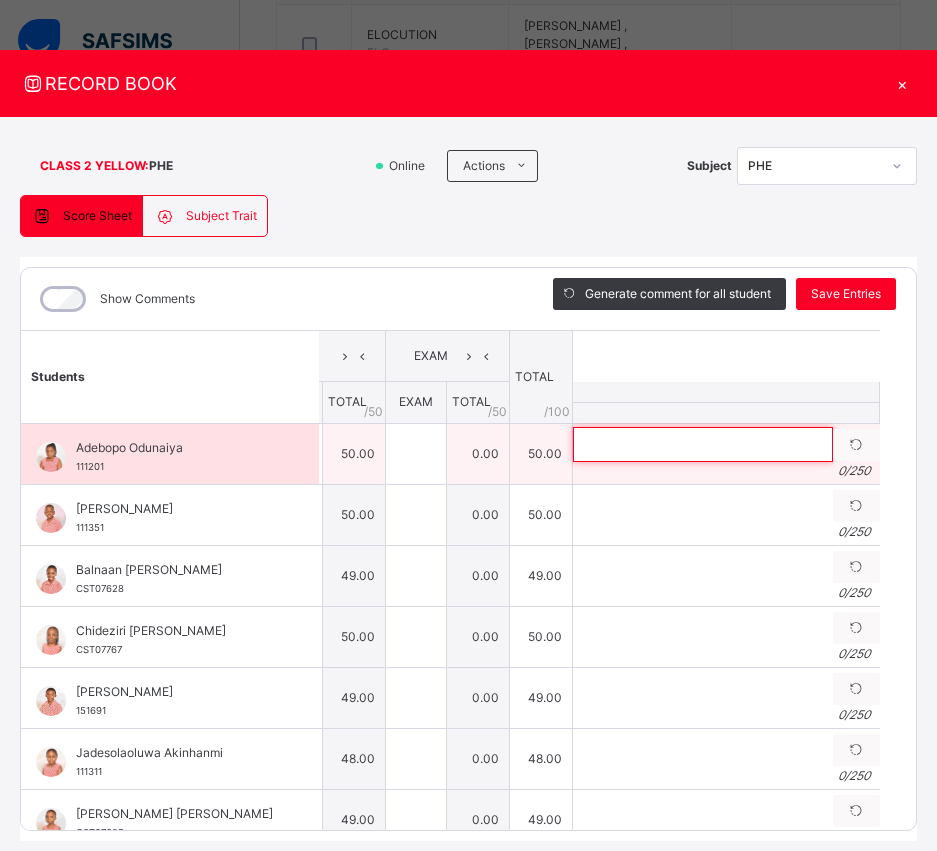 click at bounding box center (703, 444) 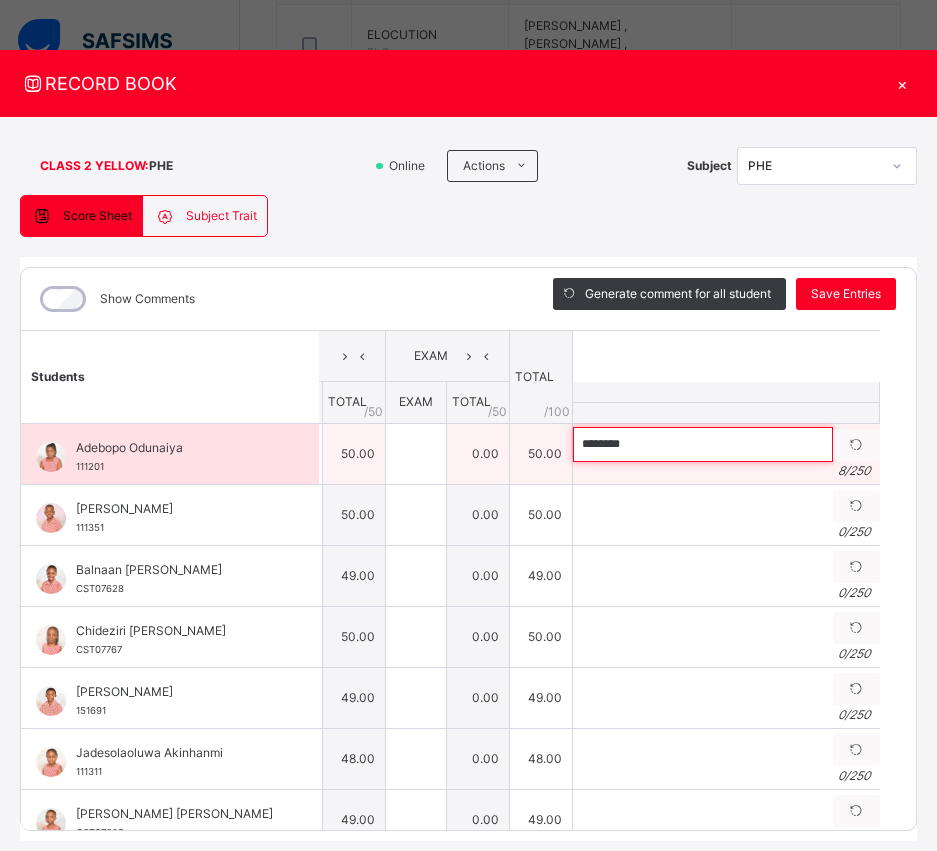 paste on "**********" 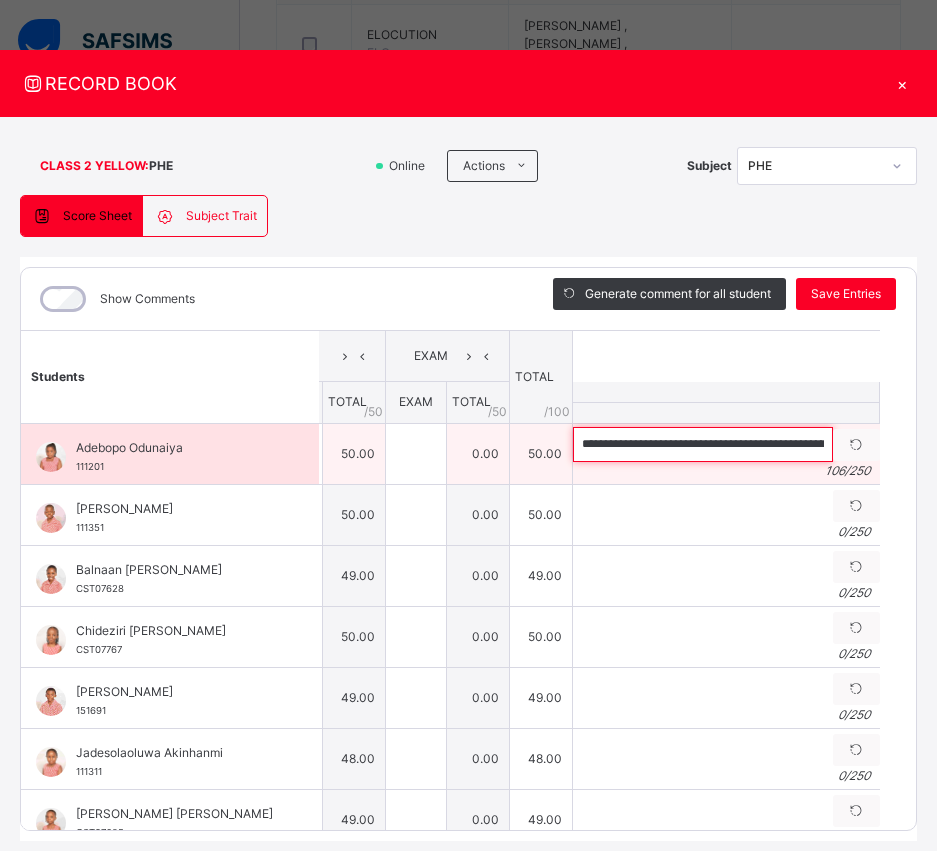 scroll, scrollTop: 0, scrollLeft: 359, axis: horizontal 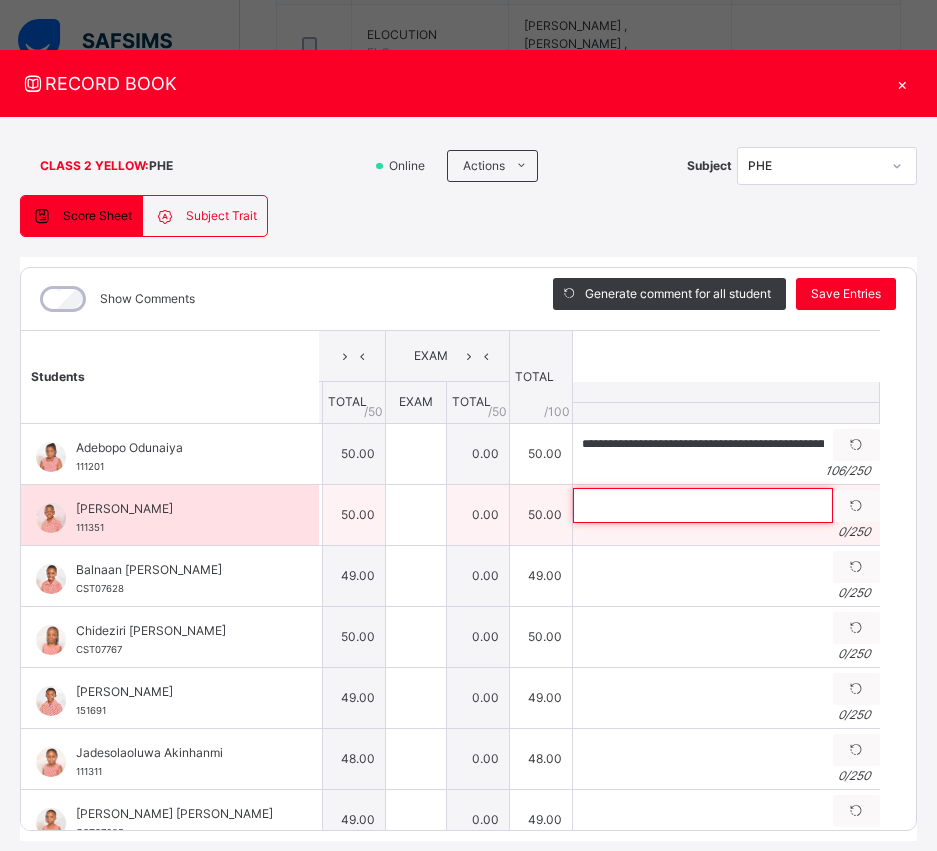 click at bounding box center [703, 505] 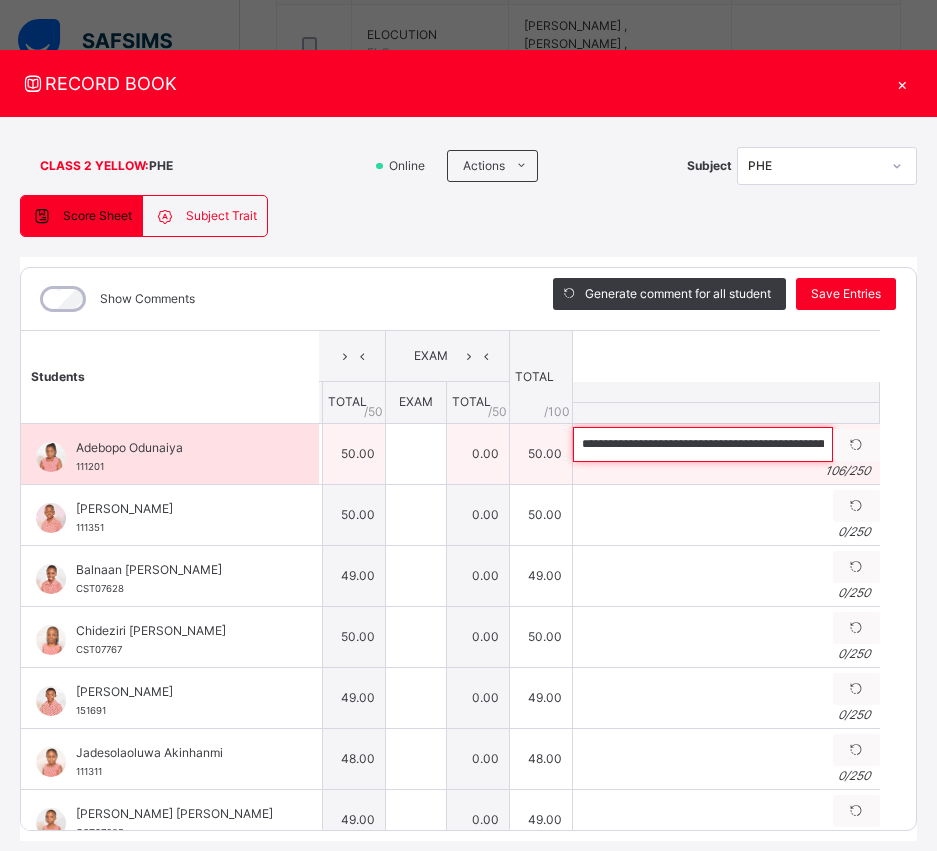 click on "**********" at bounding box center (703, 444) 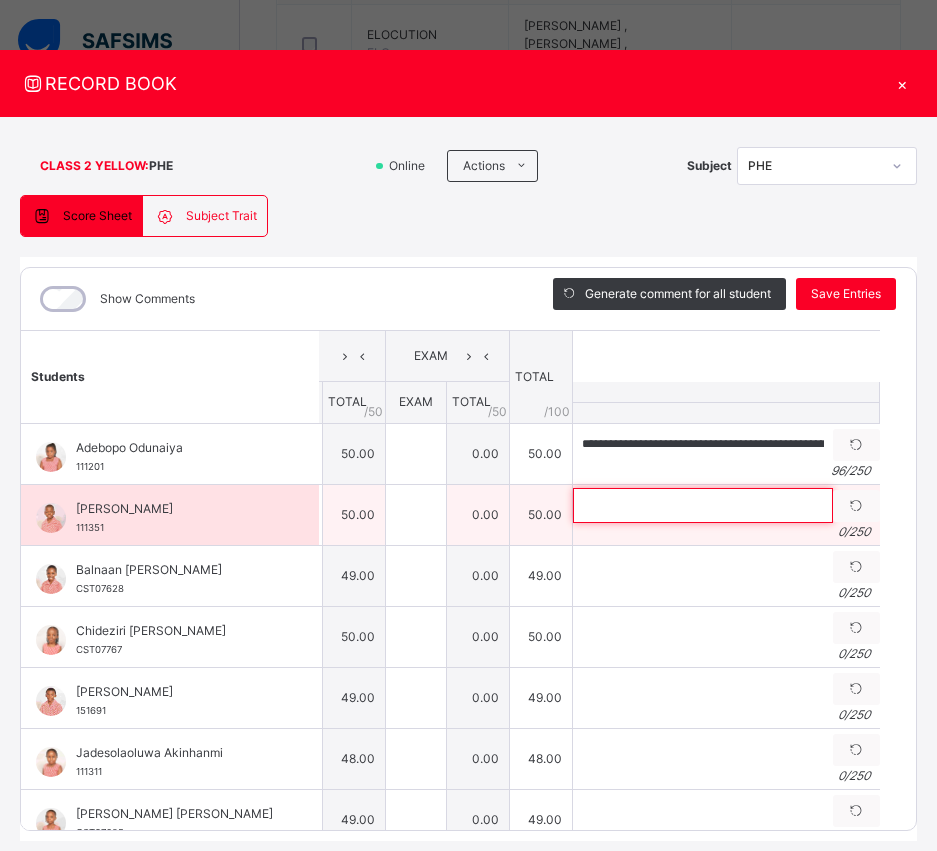 click at bounding box center [703, 505] 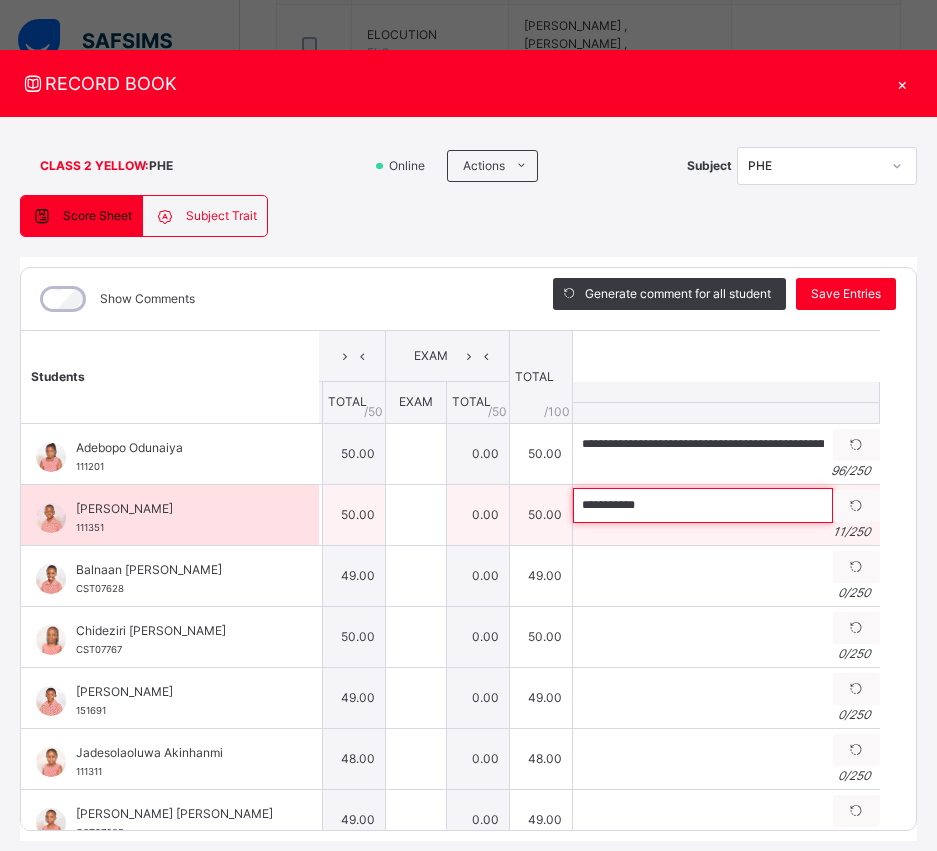 paste on "**********" 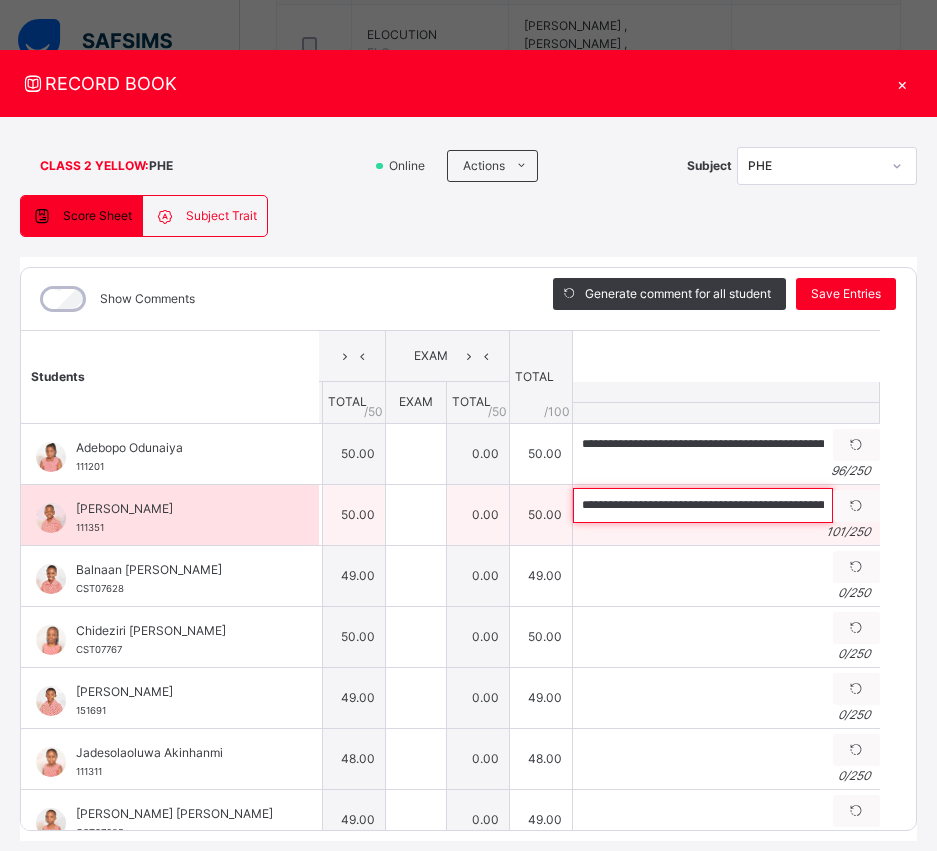 scroll, scrollTop: 0, scrollLeft: 345, axis: horizontal 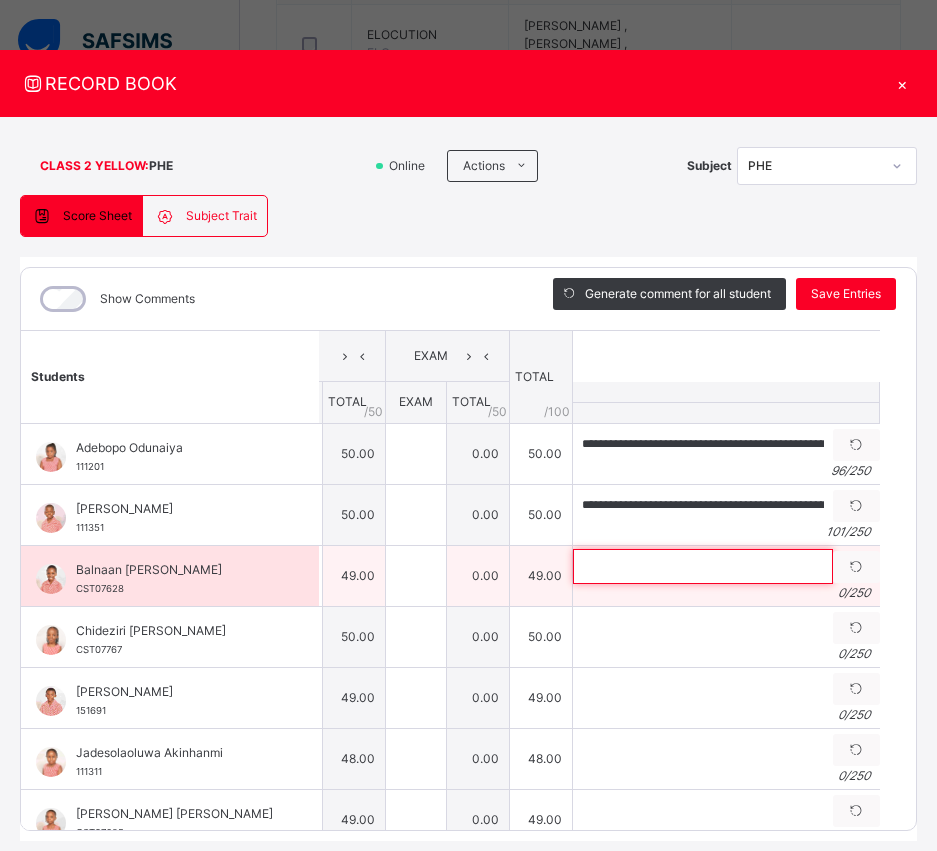 click at bounding box center [703, 566] 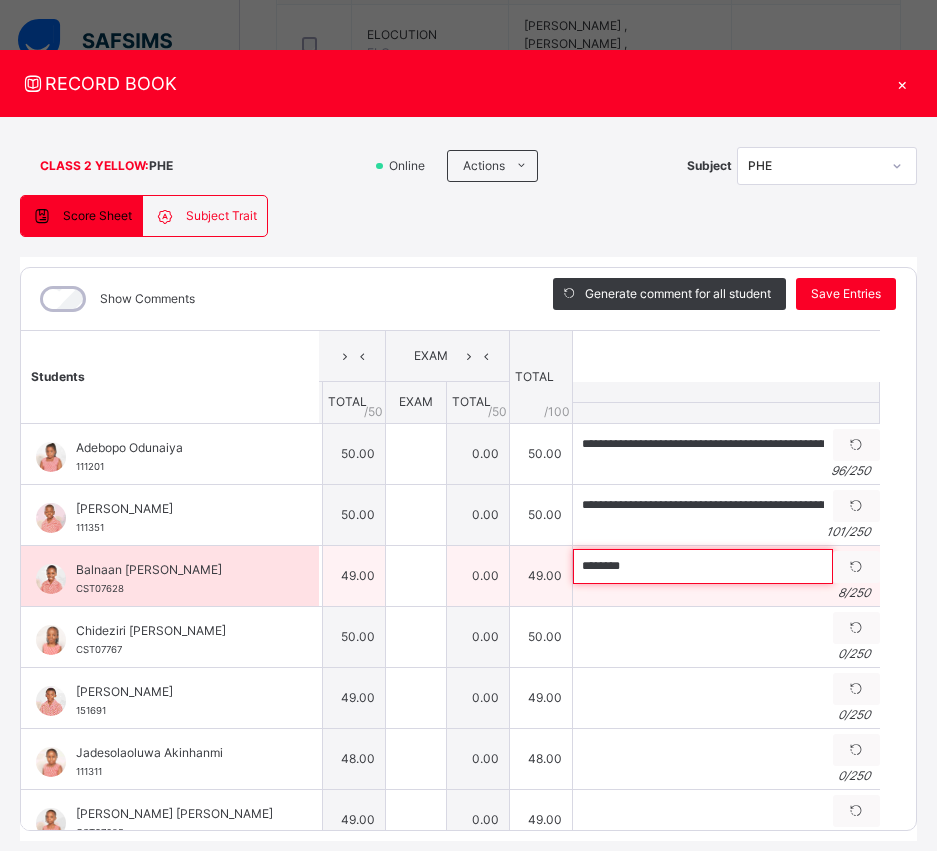 click on "*******" at bounding box center [703, 566] 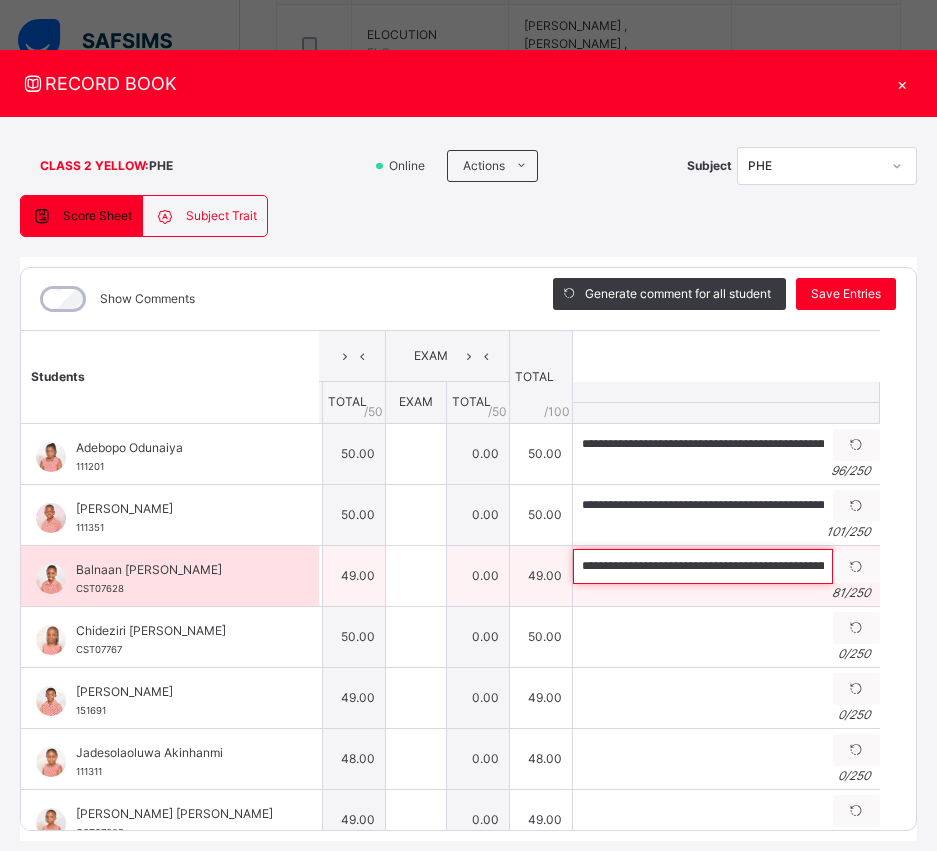 scroll, scrollTop: 0, scrollLeft: 215, axis: horizontal 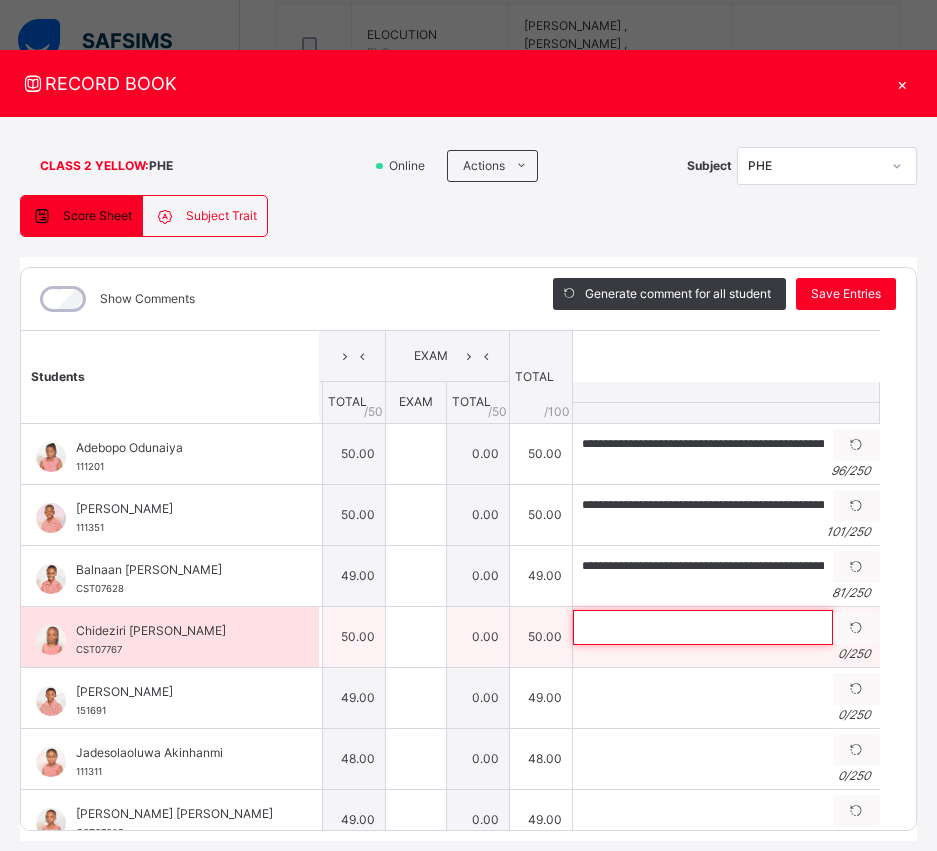 click at bounding box center (703, 627) 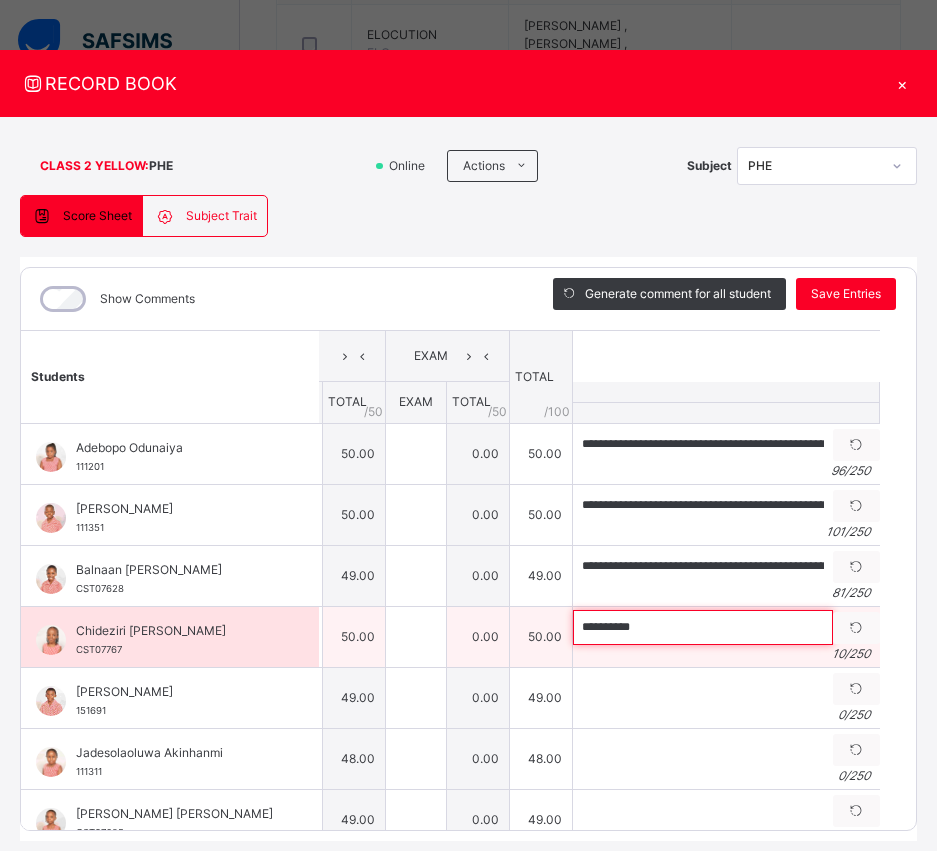 click on "*********" at bounding box center (703, 627) 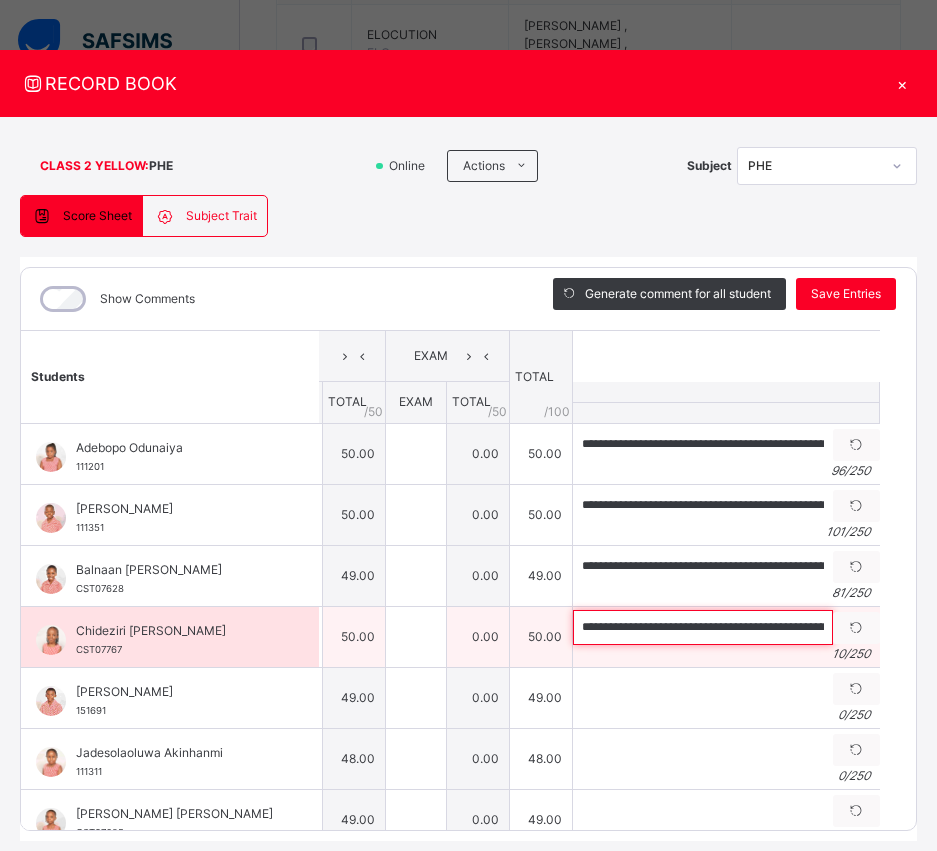 scroll, scrollTop: 0, scrollLeft: 299, axis: horizontal 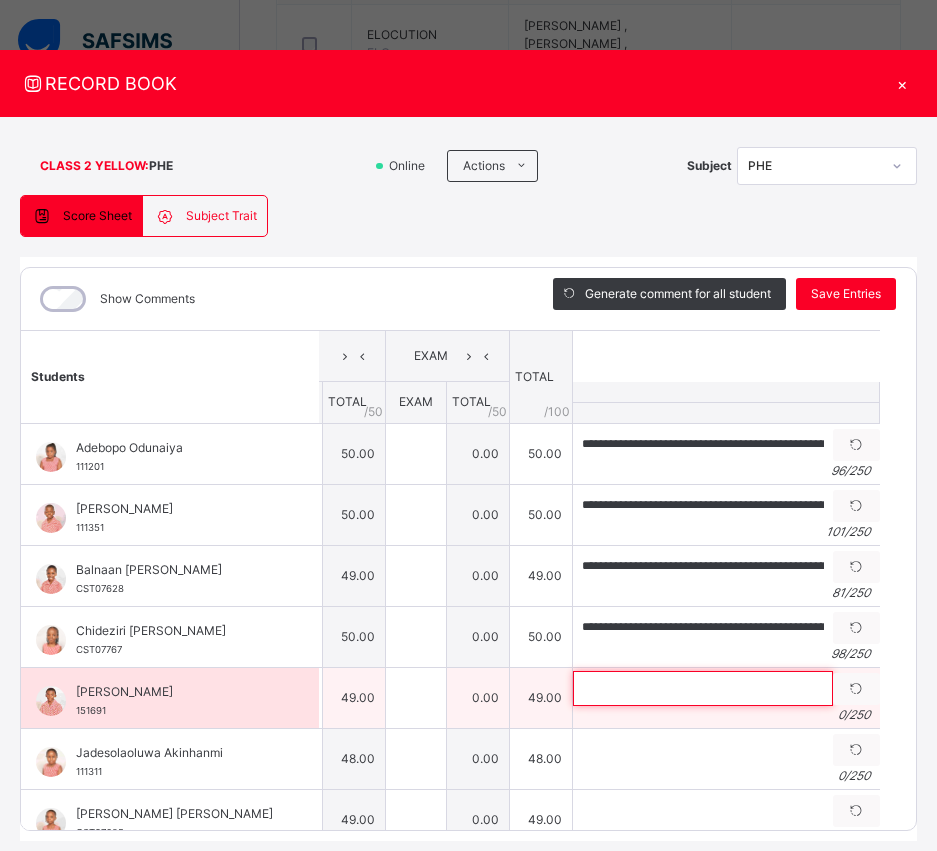 click at bounding box center [703, 688] 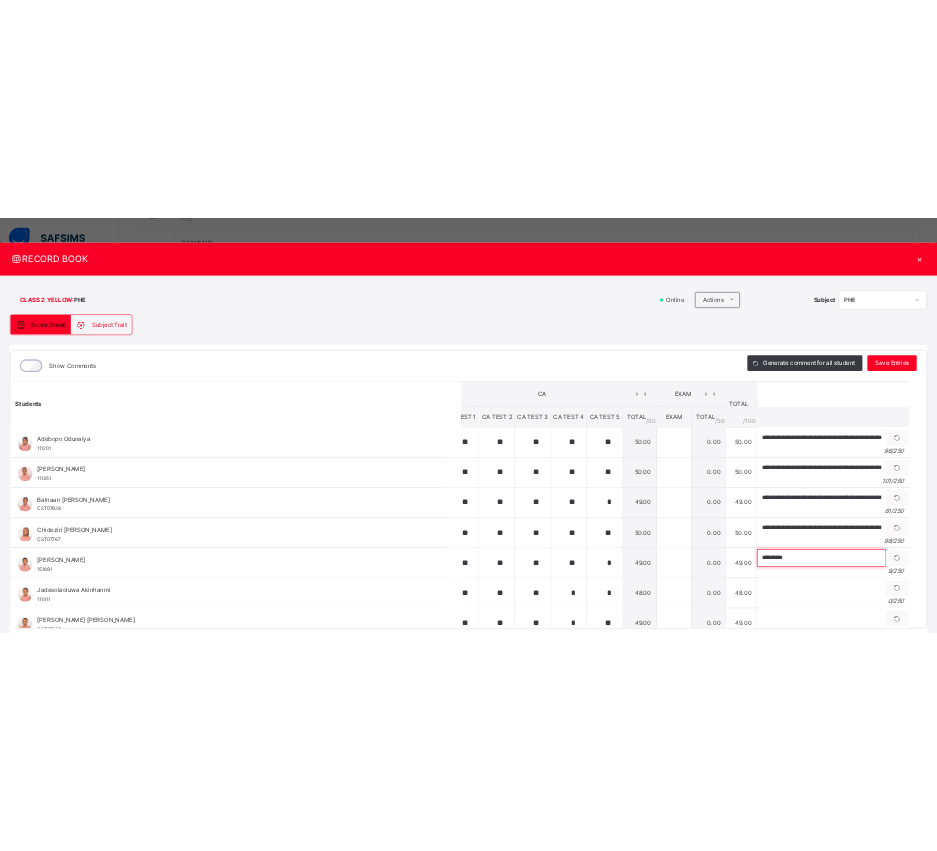 scroll, scrollTop: 0, scrollLeft: 36, axis: horizontal 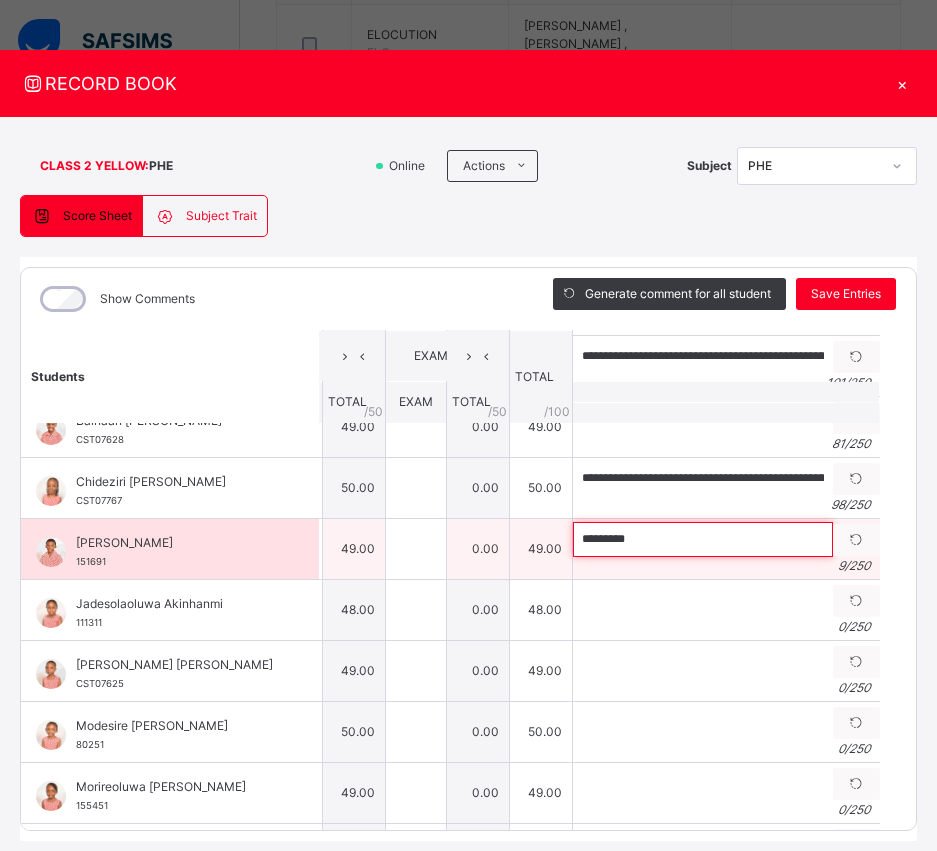 click on "********" at bounding box center (703, 539) 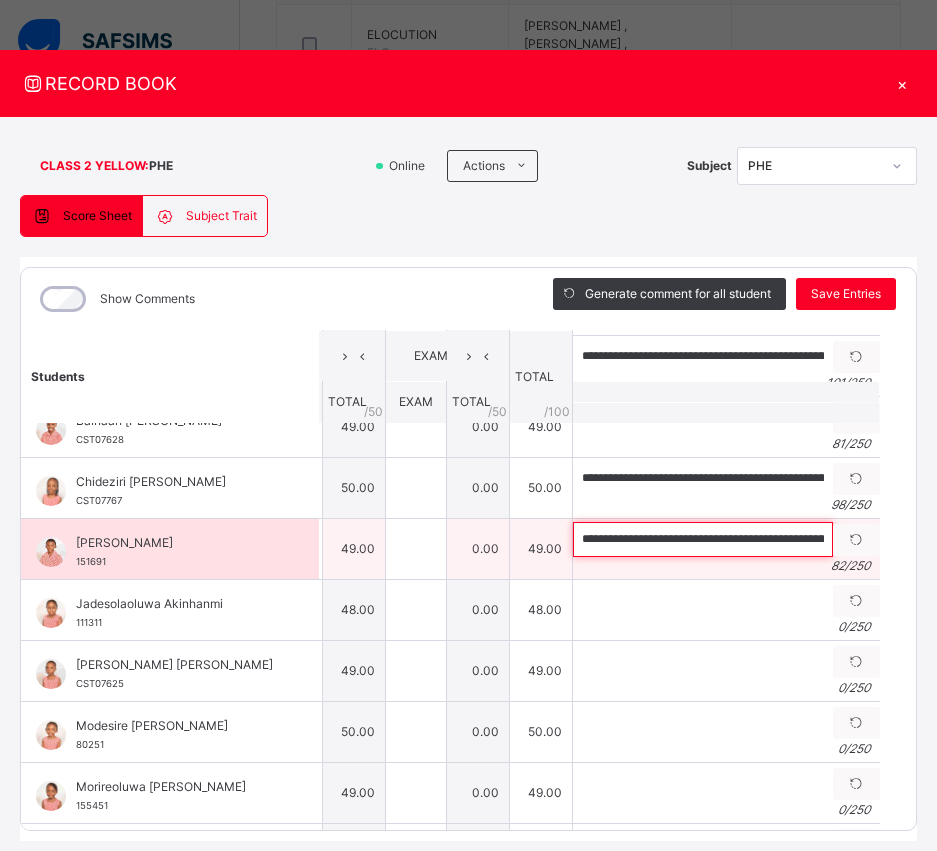 scroll, scrollTop: 0, scrollLeft: 215, axis: horizontal 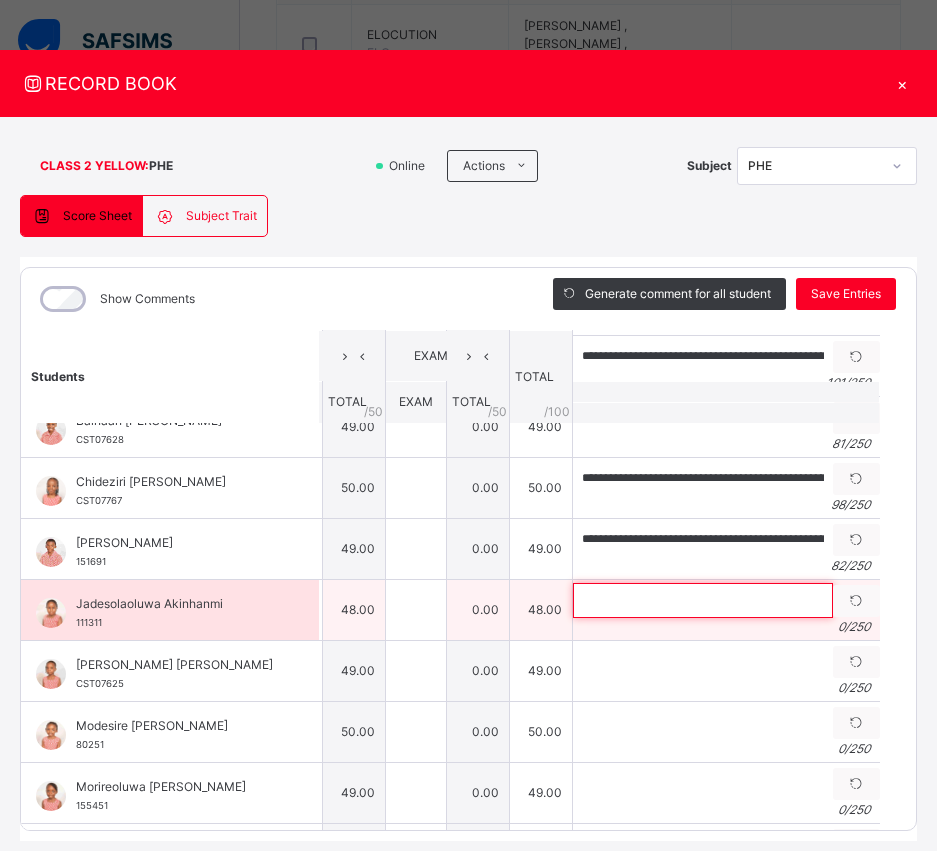 click at bounding box center [703, 600] 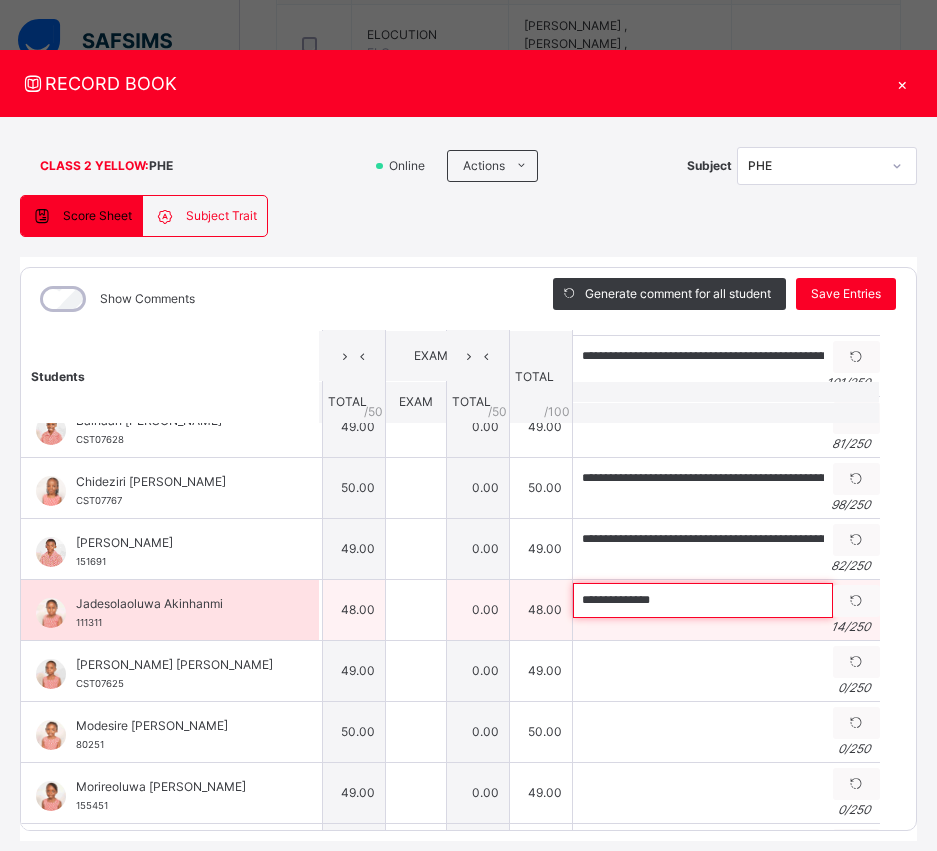 click on "**********" at bounding box center [703, 600] 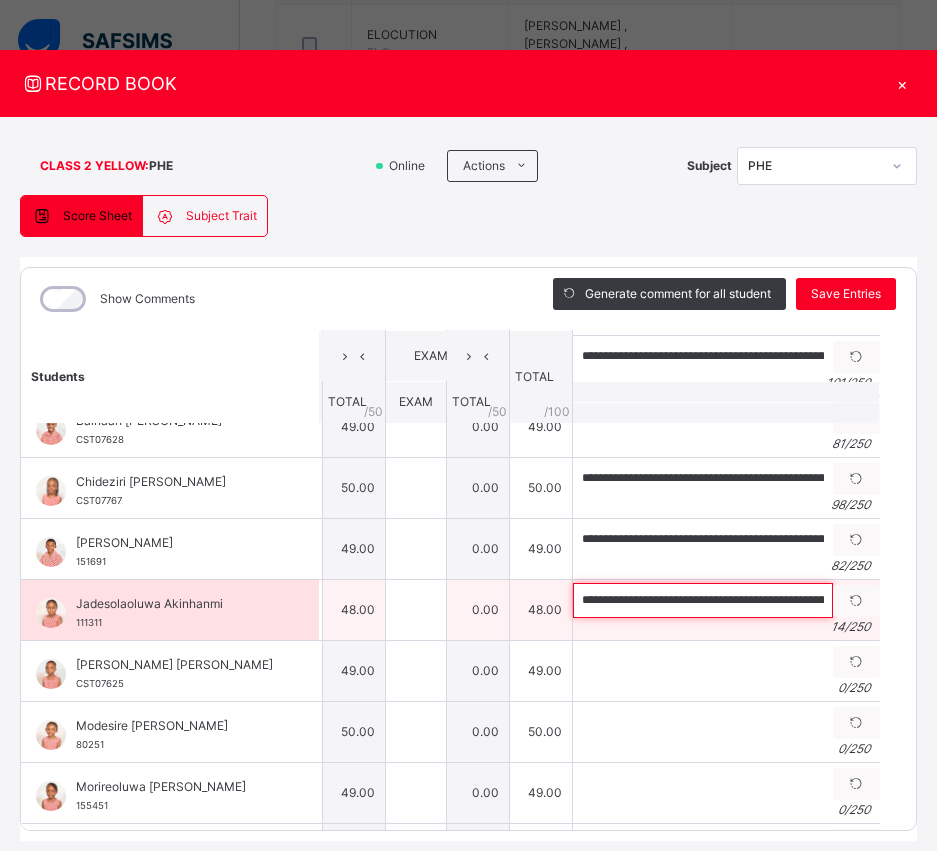 scroll, scrollTop: 0, scrollLeft: 334, axis: horizontal 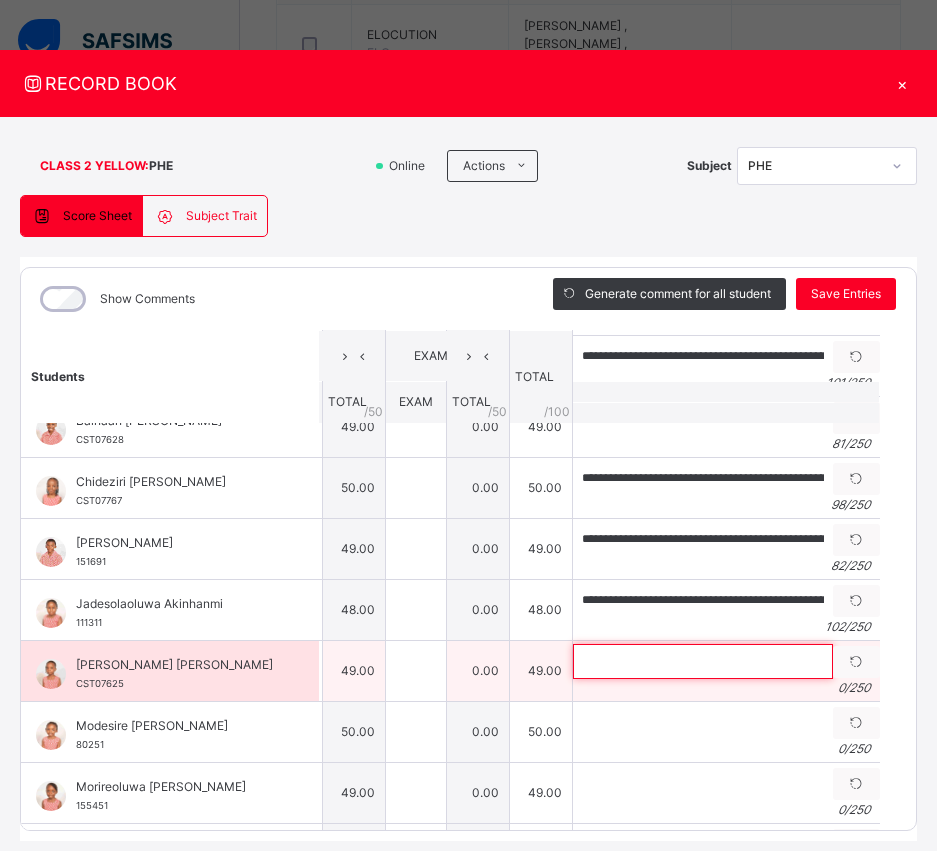 click at bounding box center (703, 661) 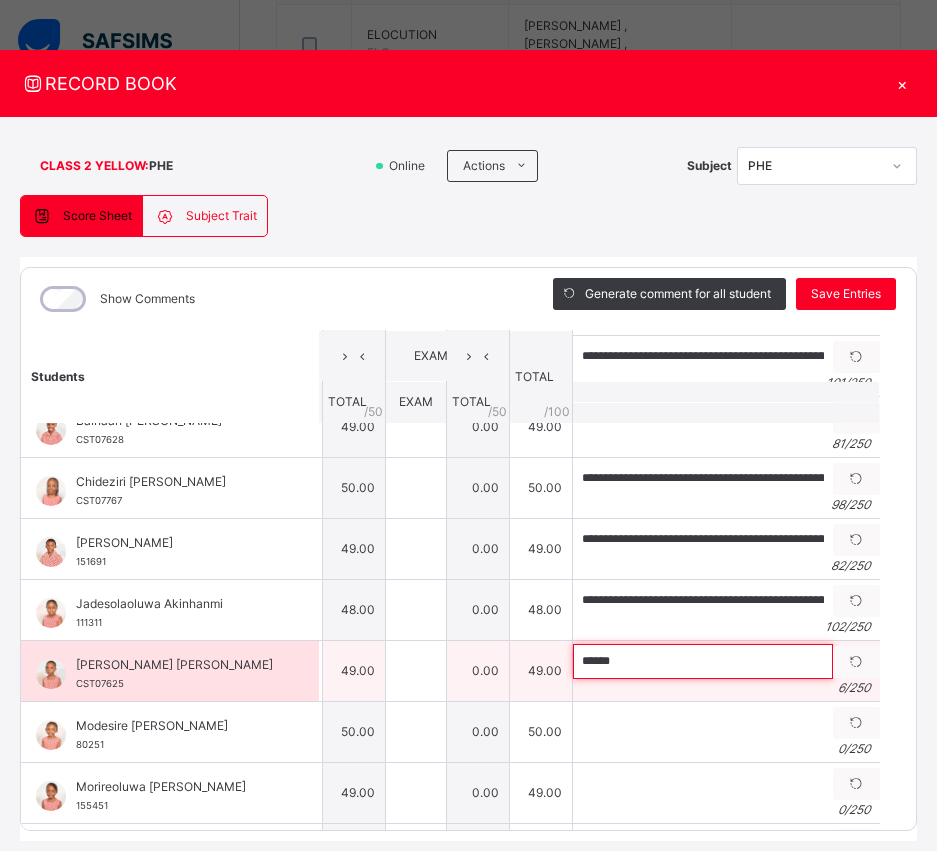 click on "*****" at bounding box center (703, 661) 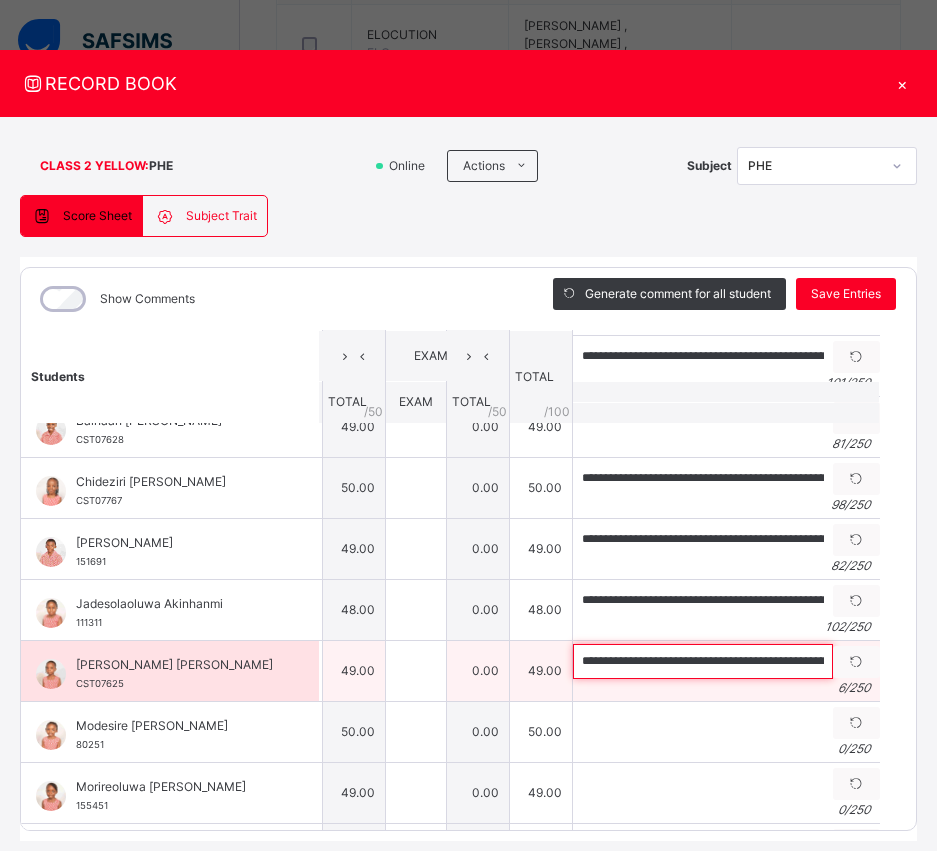 scroll, scrollTop: 0, scrollLeft: 280, axis: horizontal 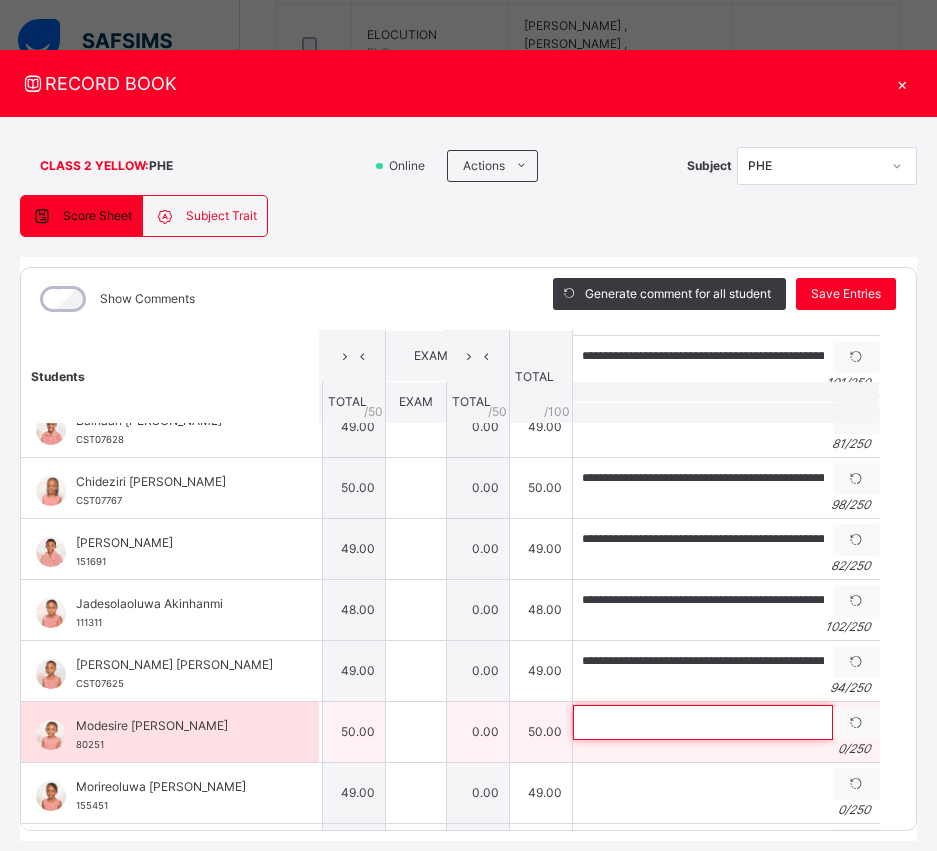 click at bounding box center [703, 722] 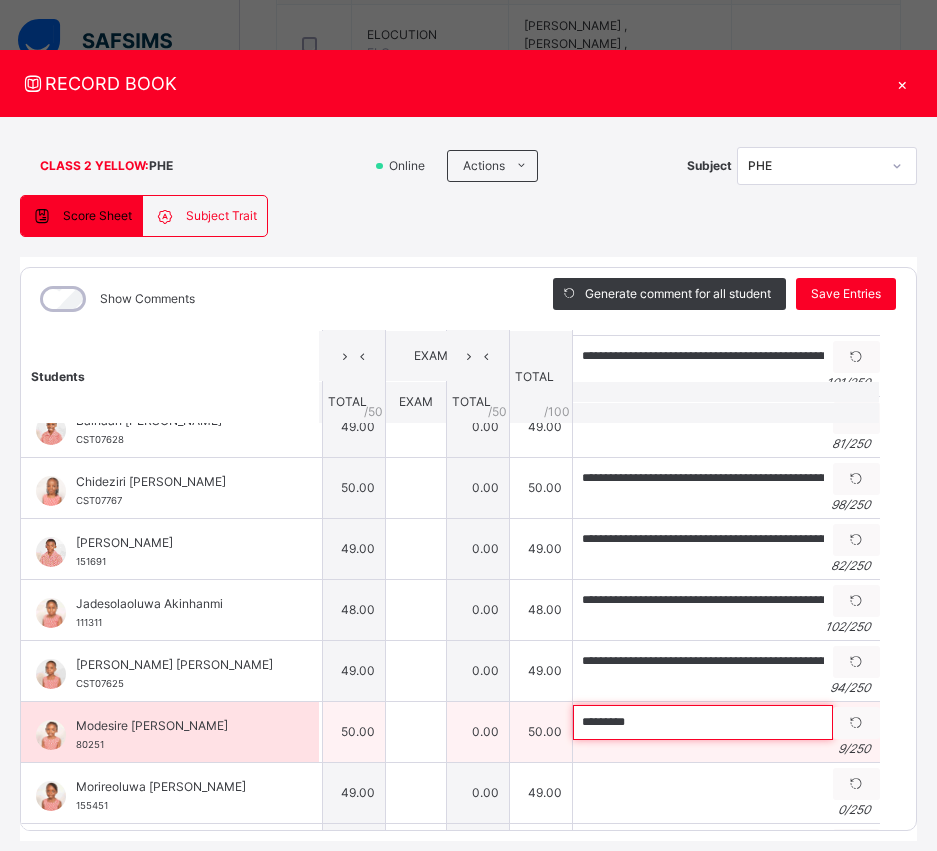 click on "********" at bounding box center (703, 722) 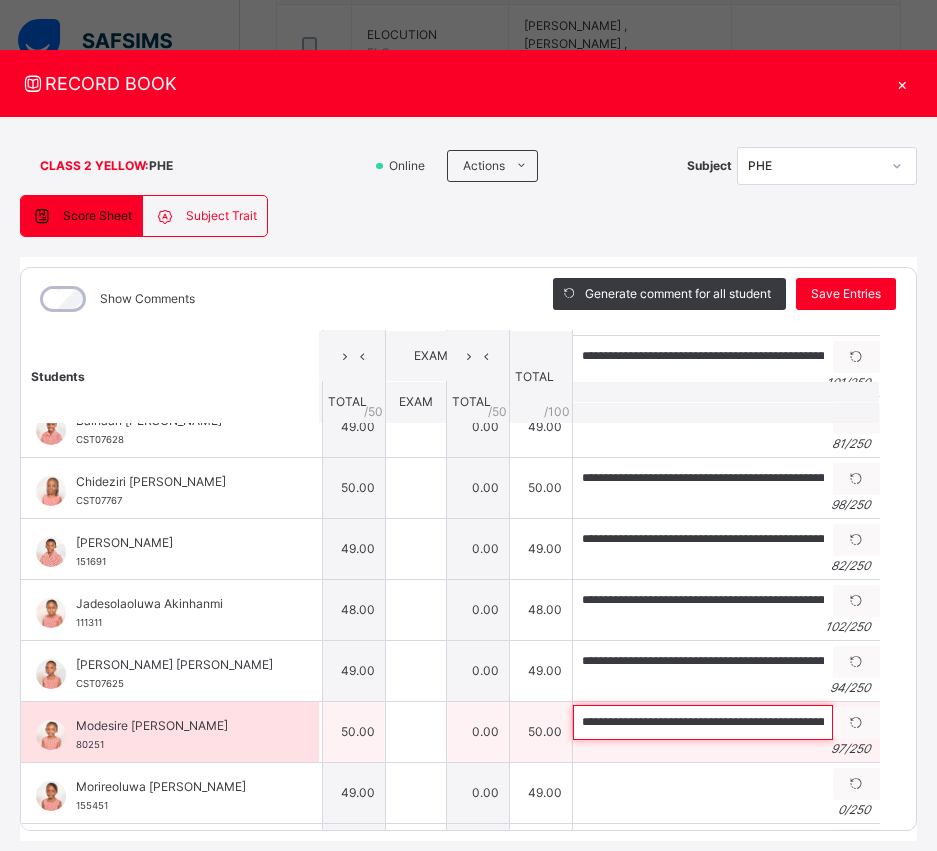 scroll, scrollTop: 0, scrollLeft: 302, axis: horizontal 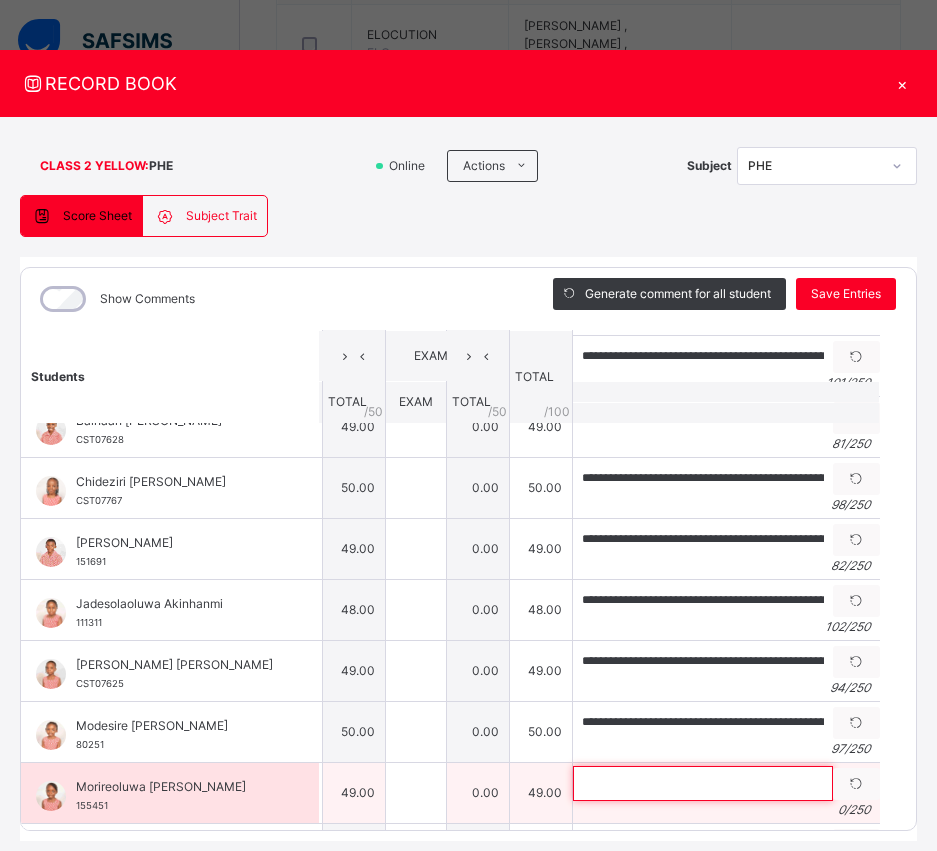 click at bounding box center (703, 783) 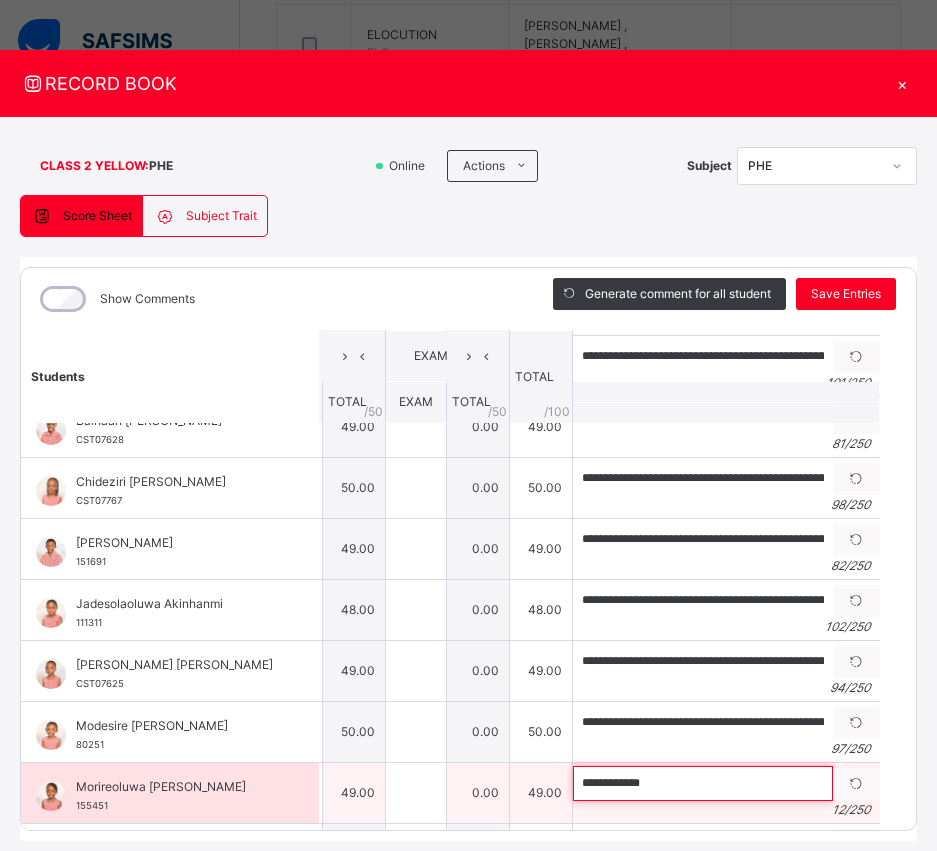 click on "**********" at bounding box center [703, 783] 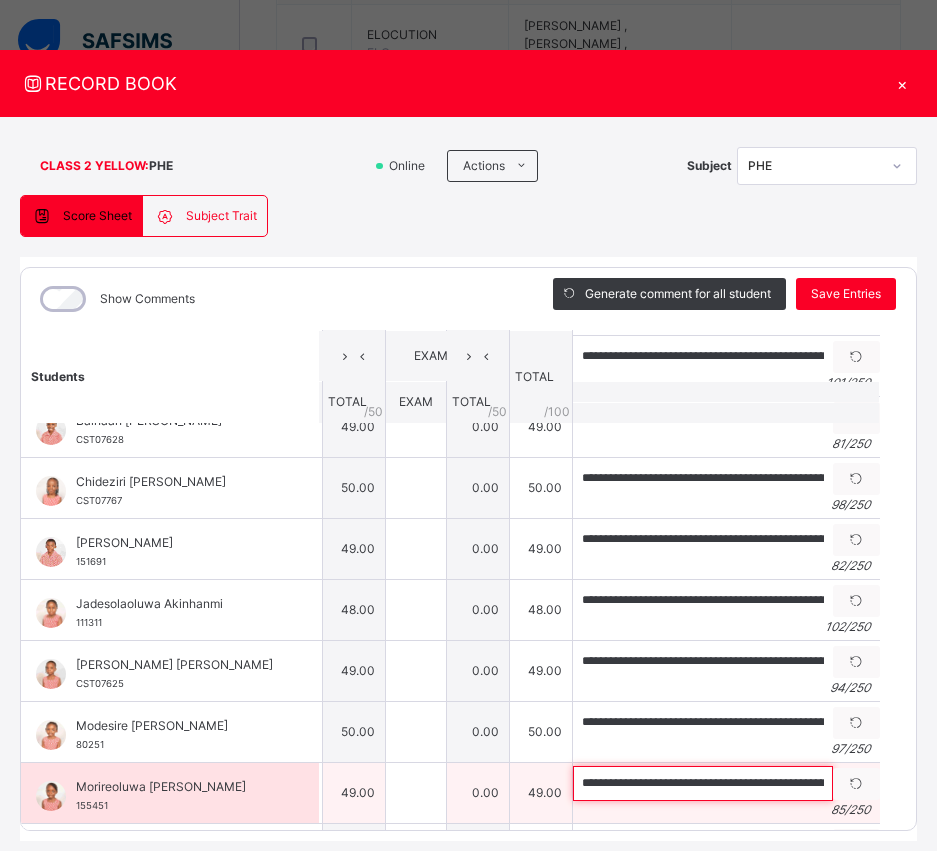 scroll, scrollTop: 0, scrollLeft: 240, axis: horizontal 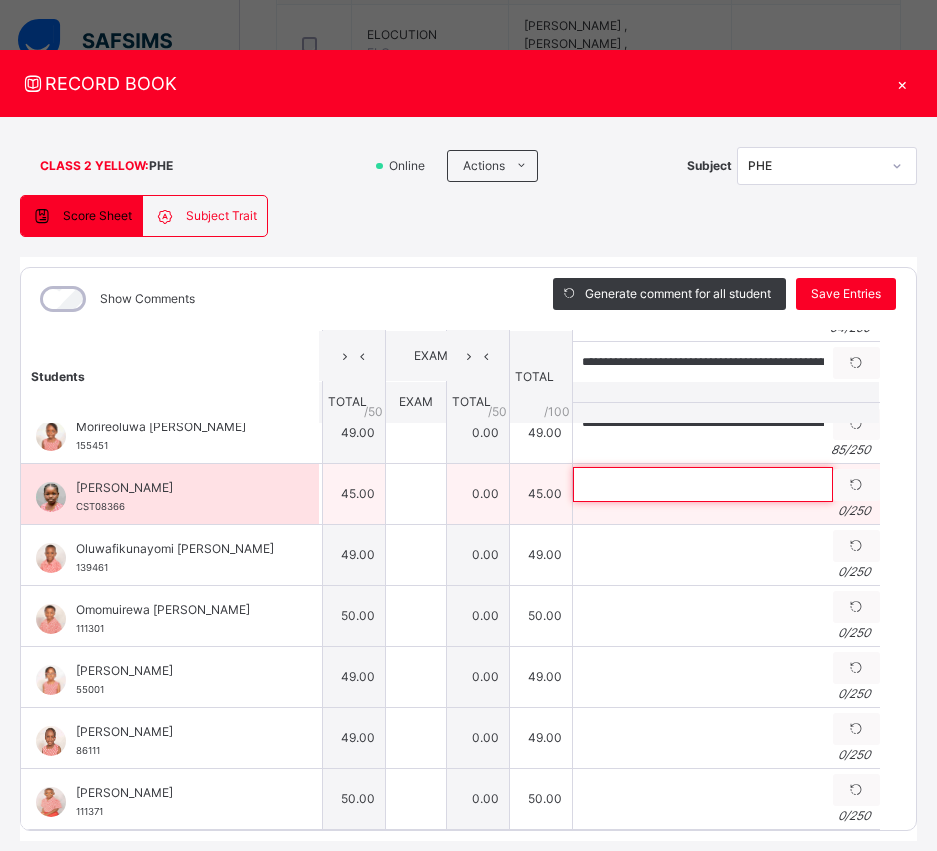 click at bounding box center (703, 484) 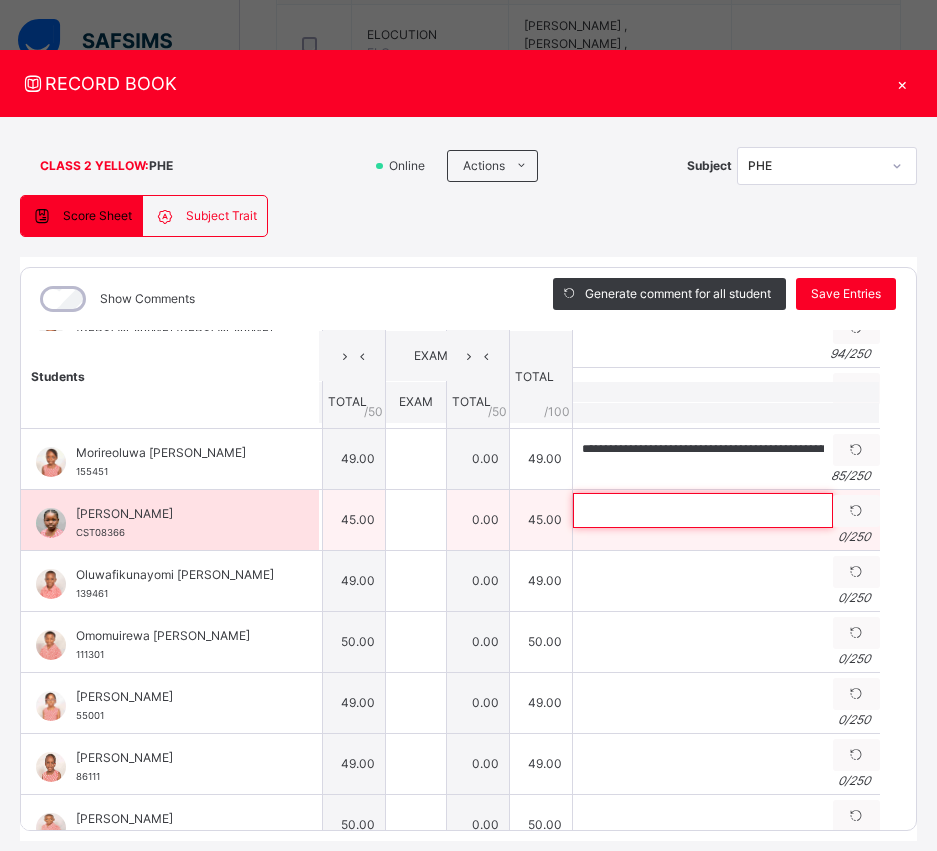 scroll, scrollTop: 482, scrollLeft: 369, axis: both 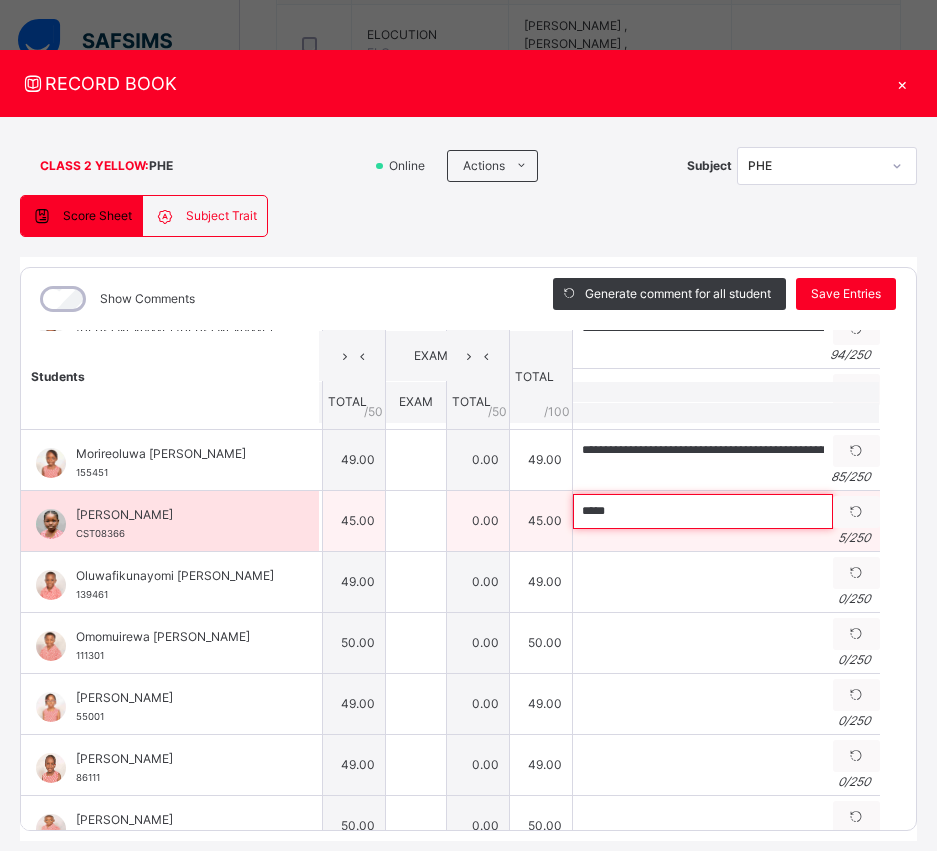 click on "****" at bounding box center [703, 511] 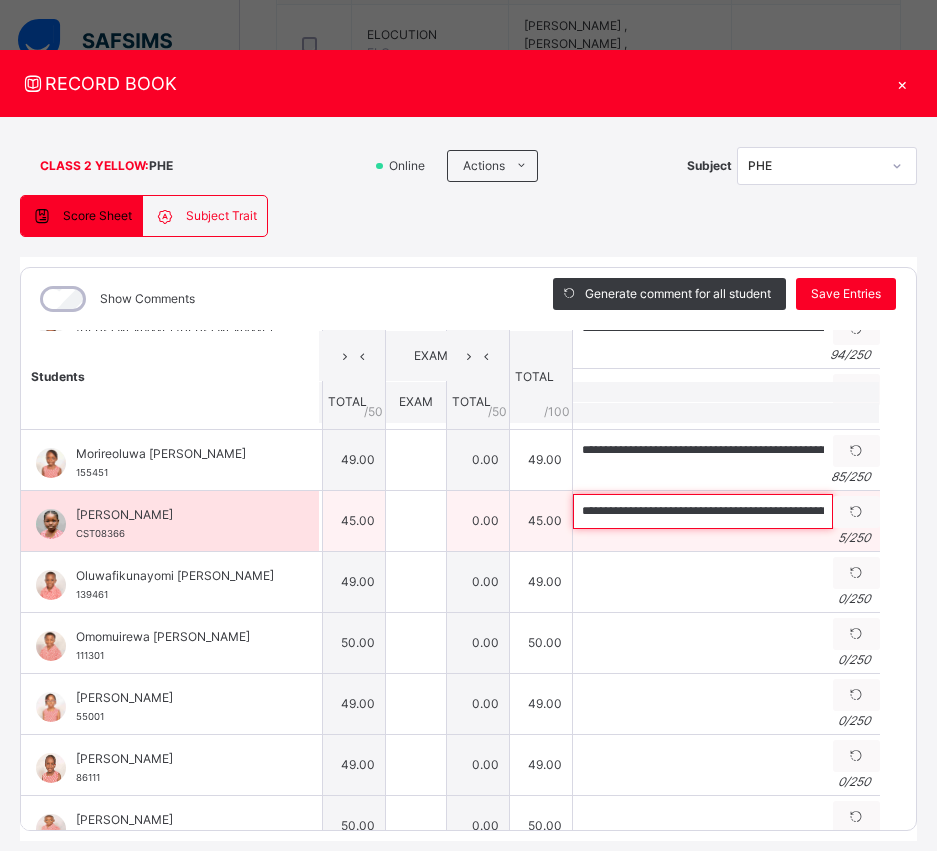scroll, scrollTop: 0, scrollLeft: 193, axis: horizontal 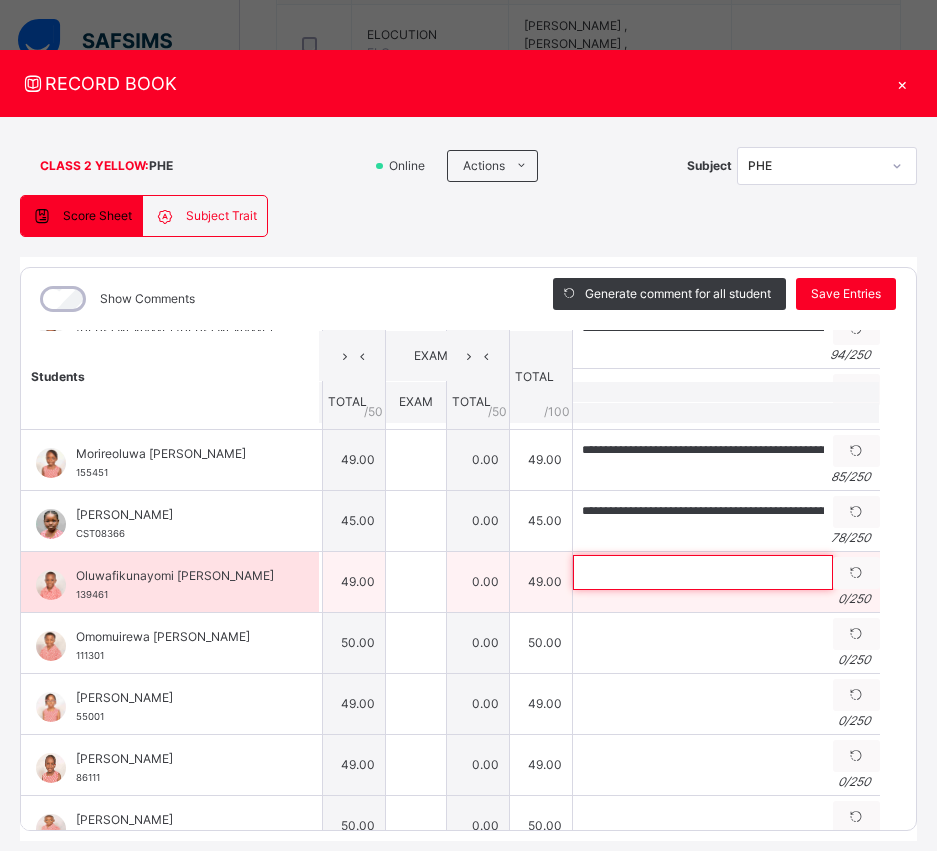 click at bounding box center [703, 572] 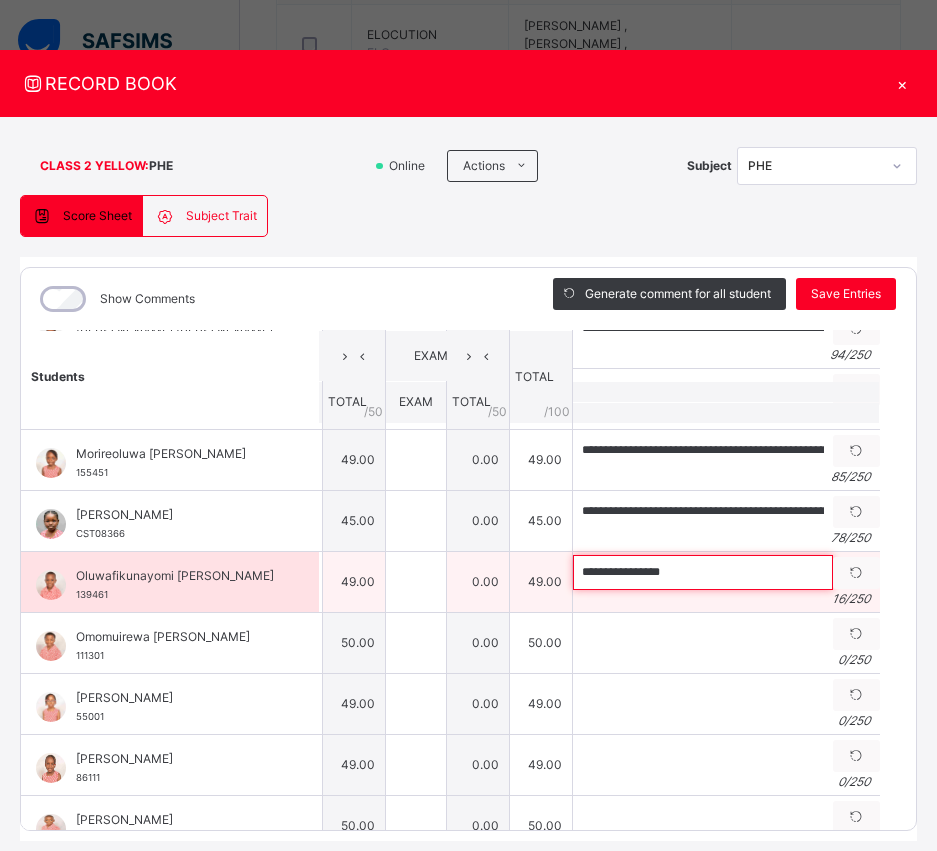 click on "**********" at bounding box center (703, 572) 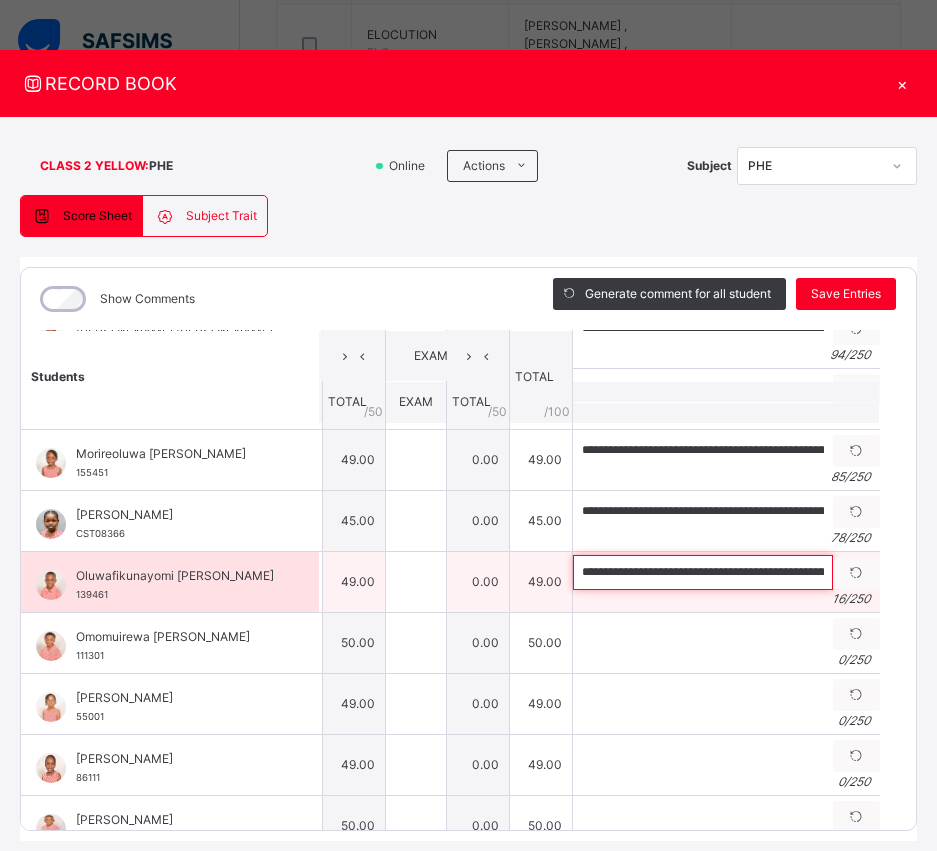 scroll, scrollTop: 0, scrollLeft: 253, axis: horizontal 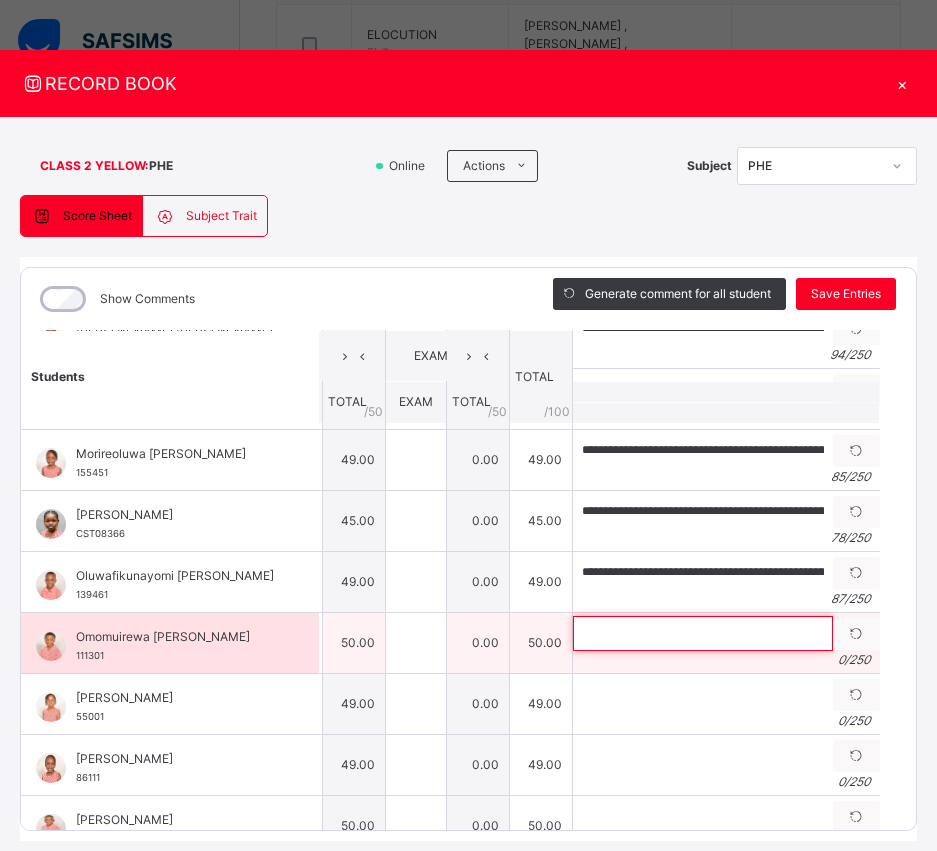 click at bounding box center (703, 633) 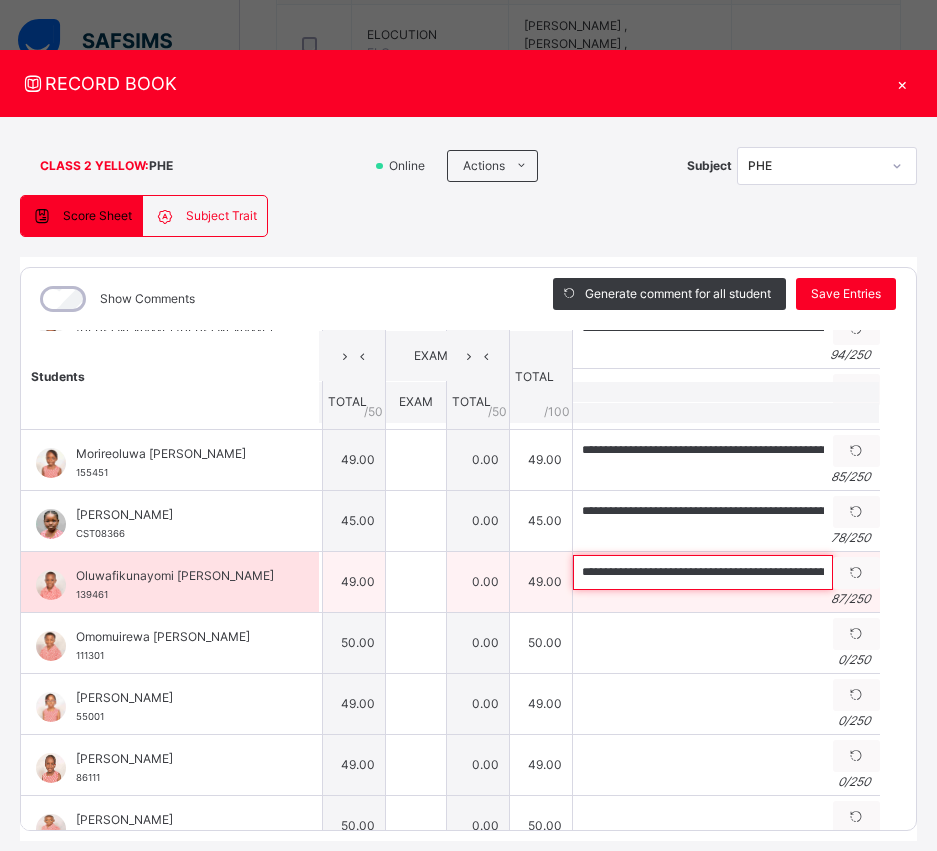 click on "**********" at bounding box center [703, 572] 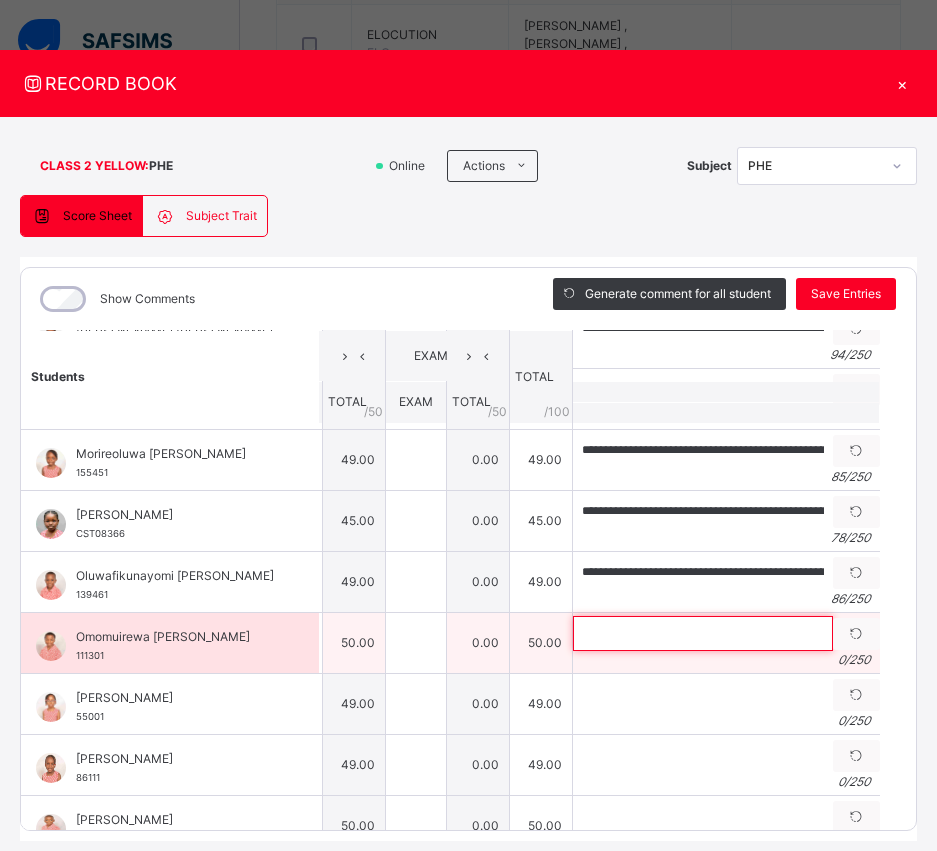 click at bounding box center [703, 633] 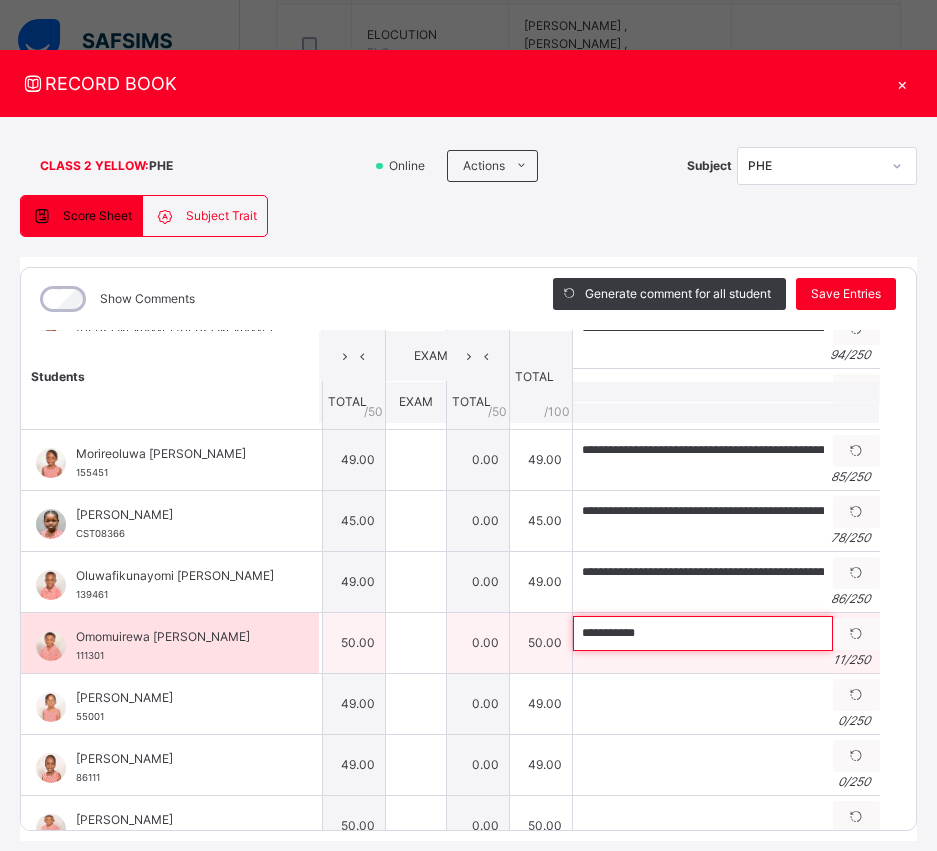 click on "**********" at bounding box center (703, 633) 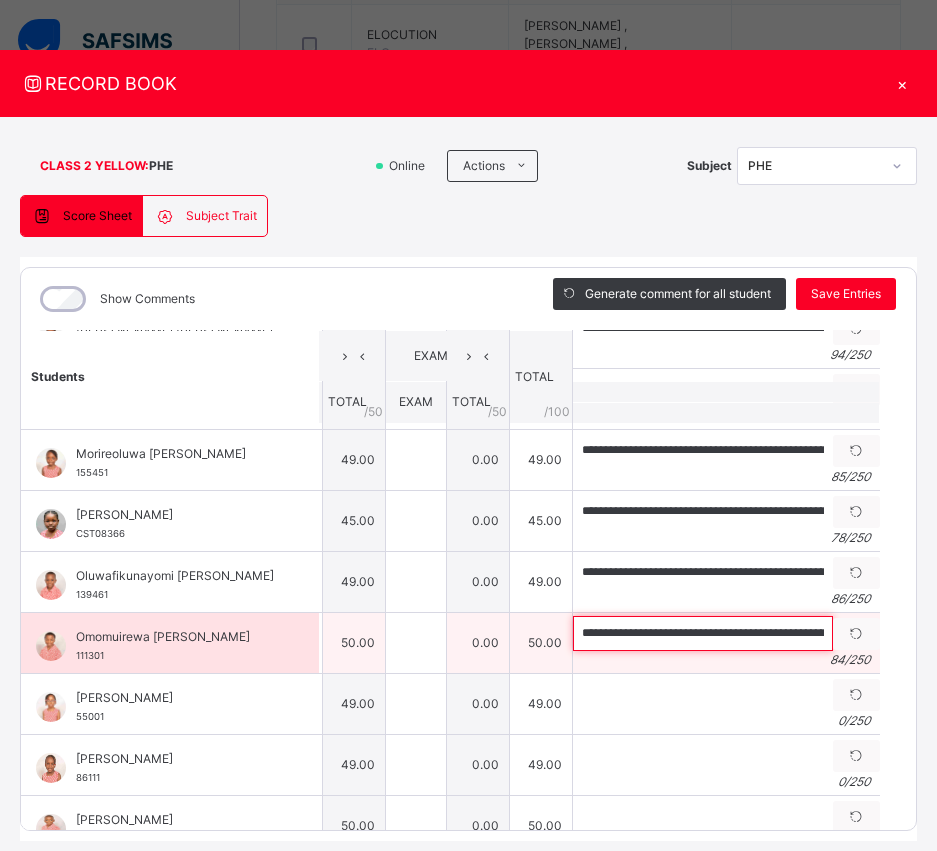 scroll, scrollTop: 0, scrollLeft: 244, axis: horizontal 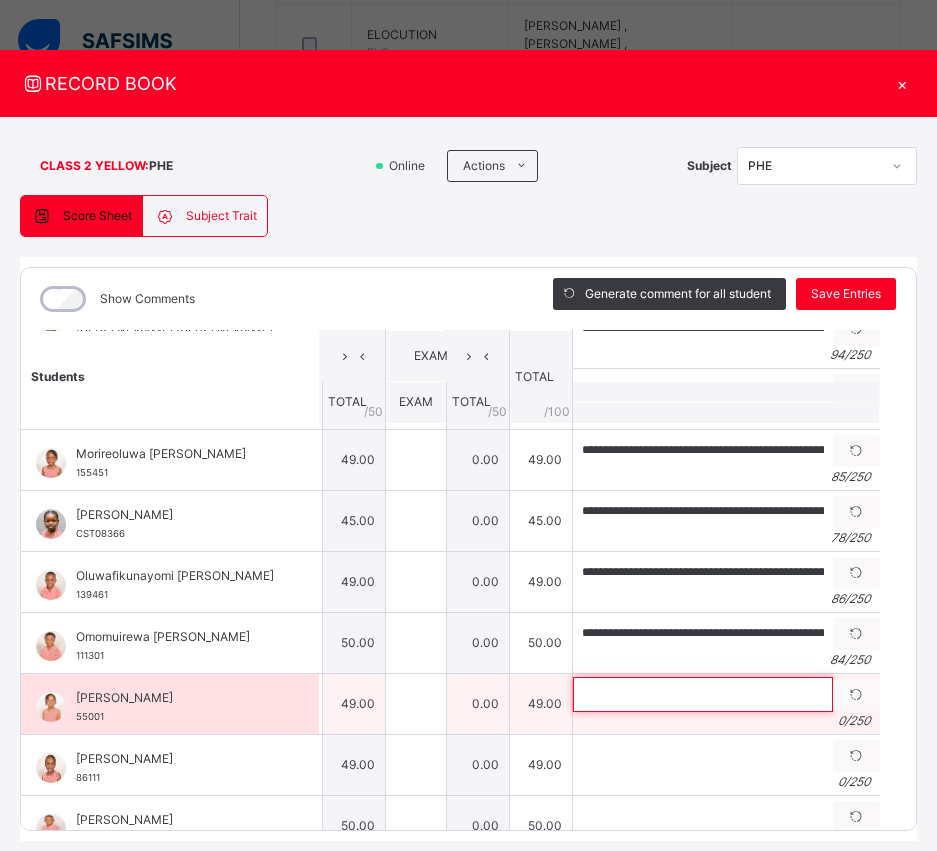 click at bounding box center [703, 694] 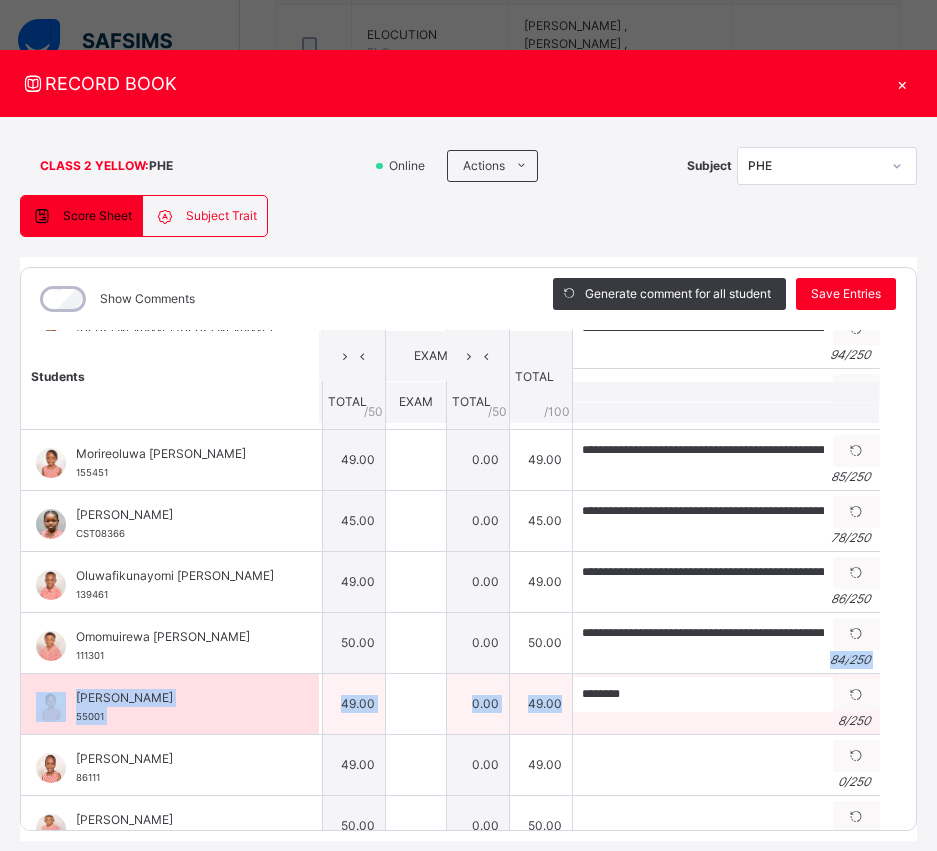 drag, startPoint x: 701, startPoint y: 662, endPoint x: 685, endPoint y: 677, distance: 21.931713 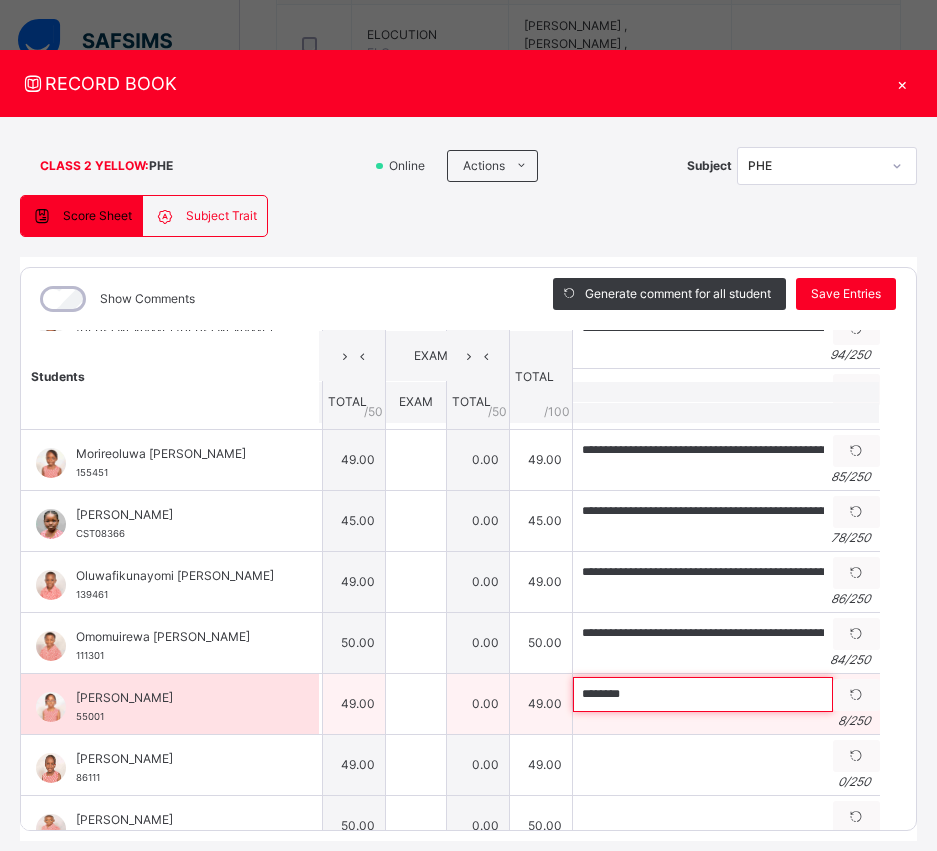 click on "*******" at bounding box center [703, 694] 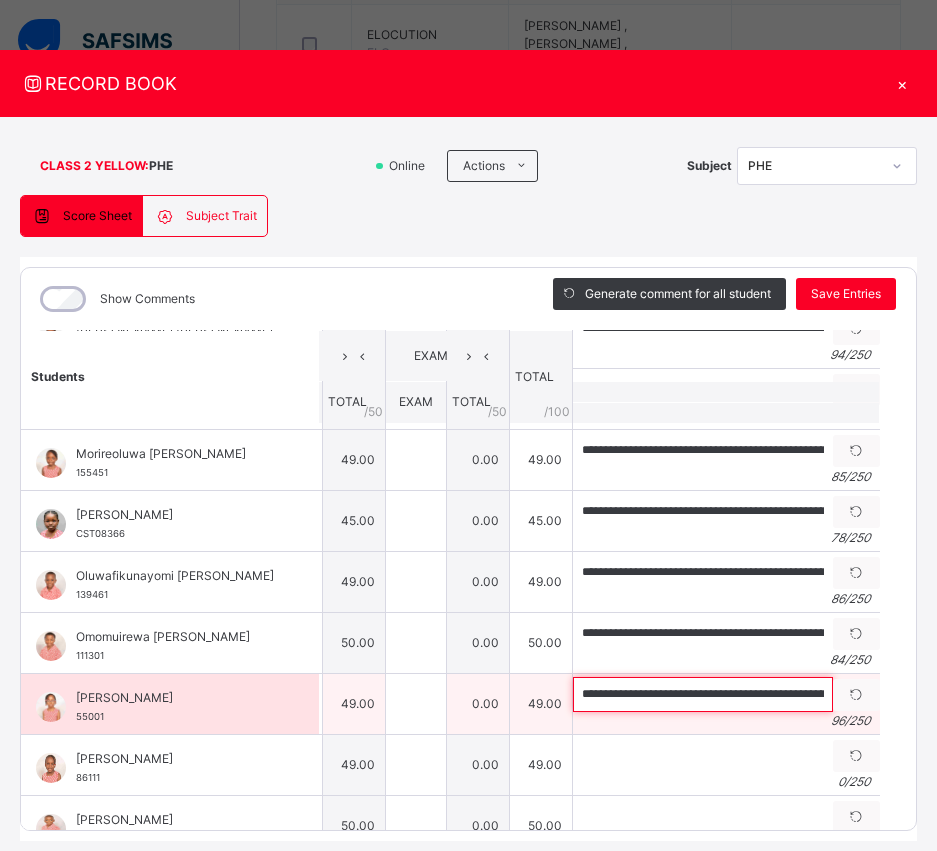 scroll, scrollTop: 0, scrollLeft: 301, axis: horizontal 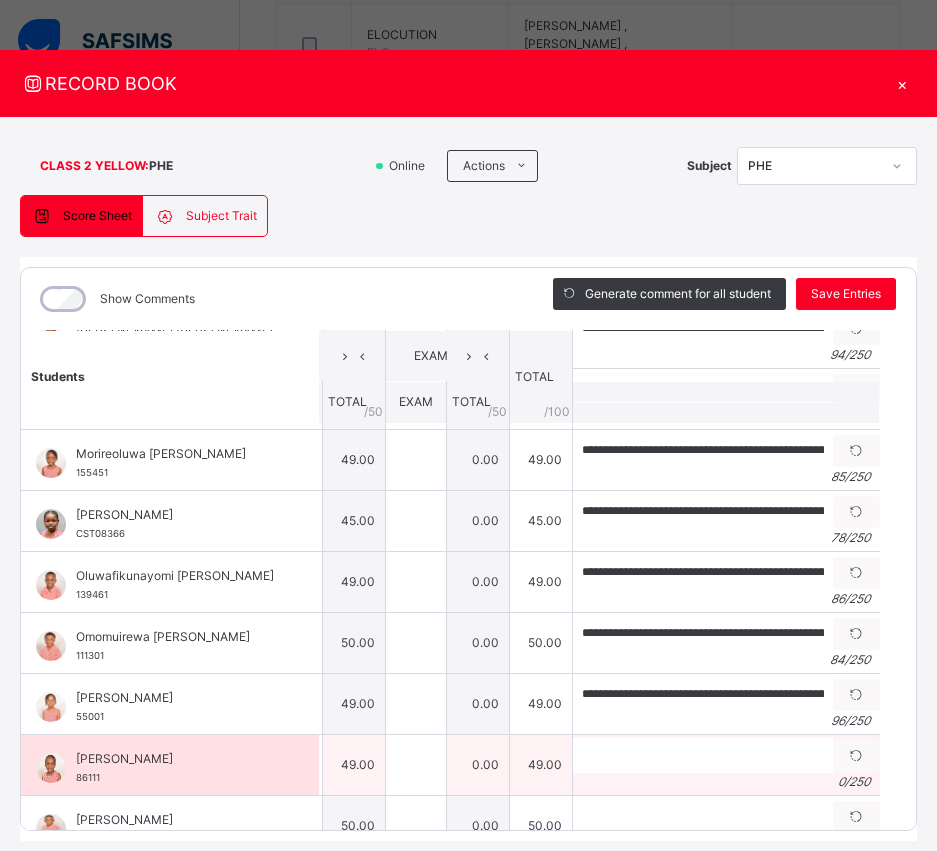 click on "0 / 250" at bounding box center [726, 782] 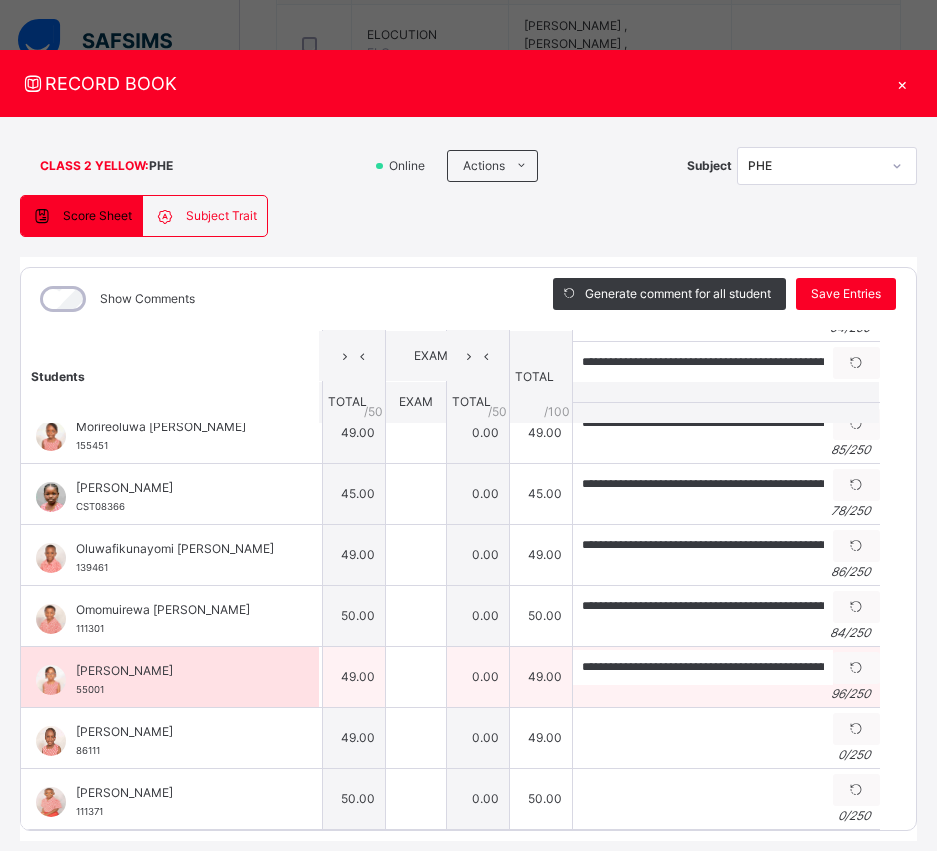 scroll, scrollTop: 531, scrollLeft: 369, axis: both 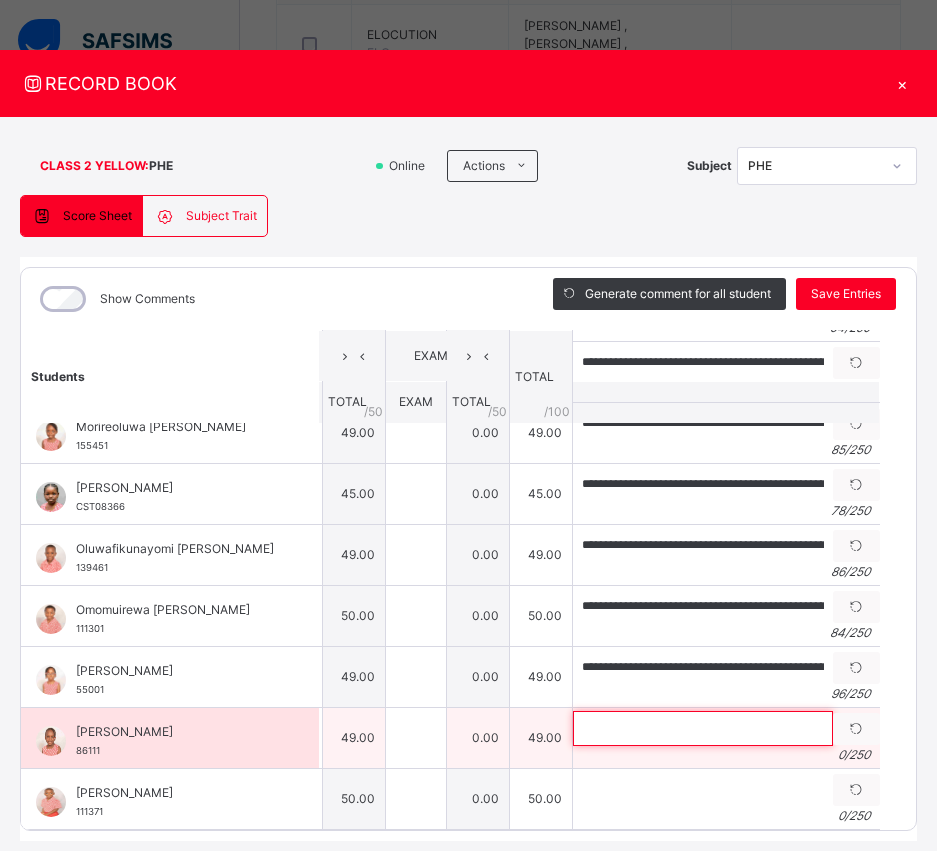 click at bounding box center (703, 728) 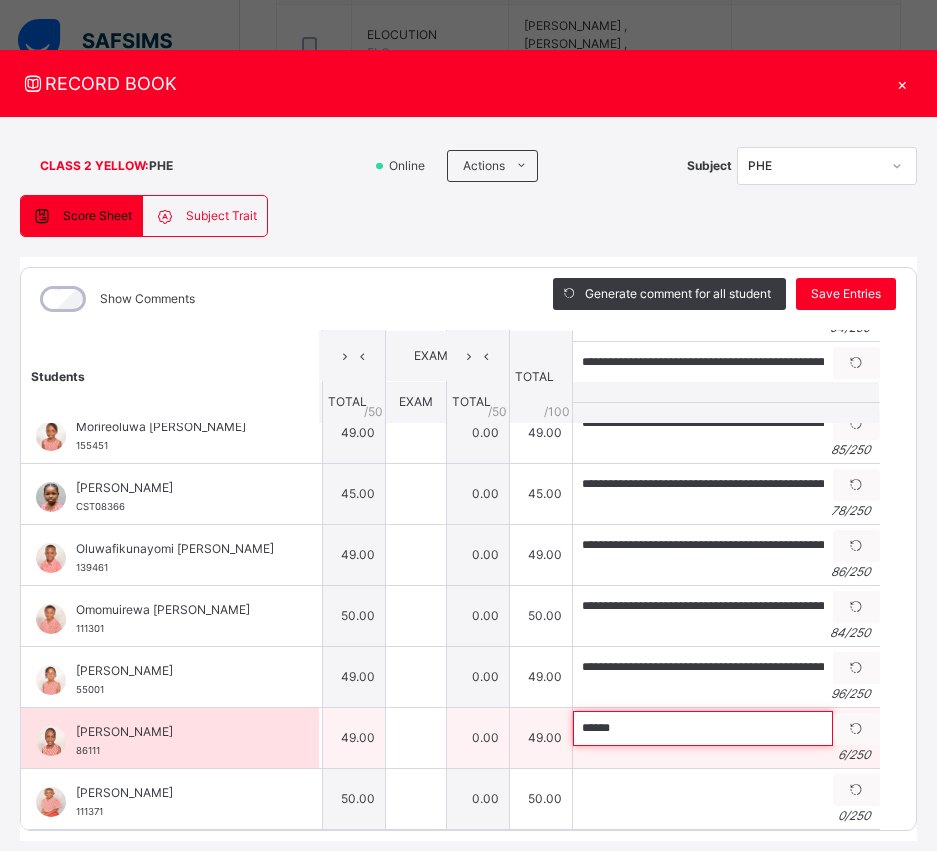 click on "*****" at bounding box center (703, 728) 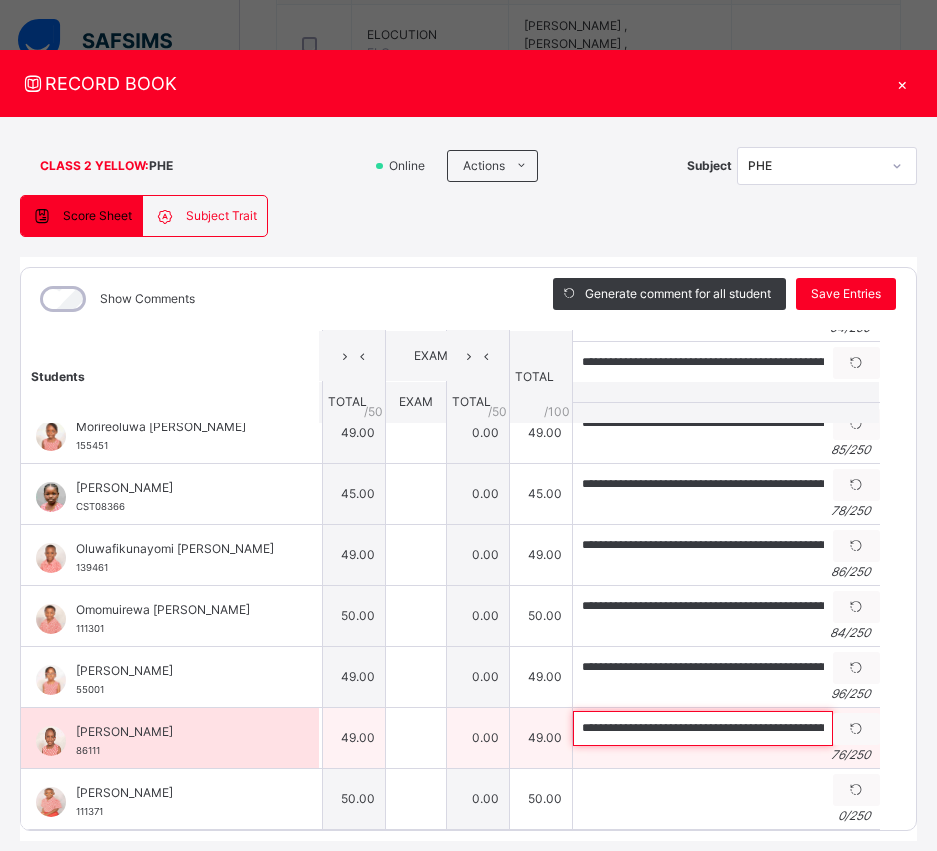 scroll, scrollTop: 0, scrollLeft: 186, axis: horizontal 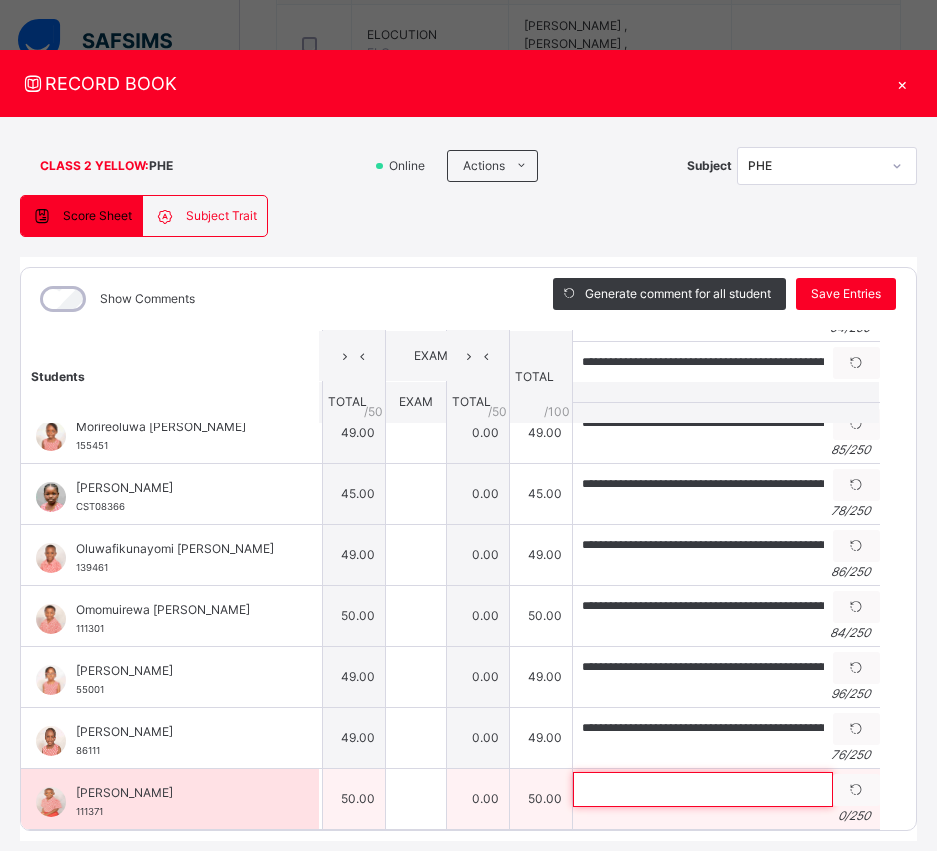 click at bounding box center [703, 789] 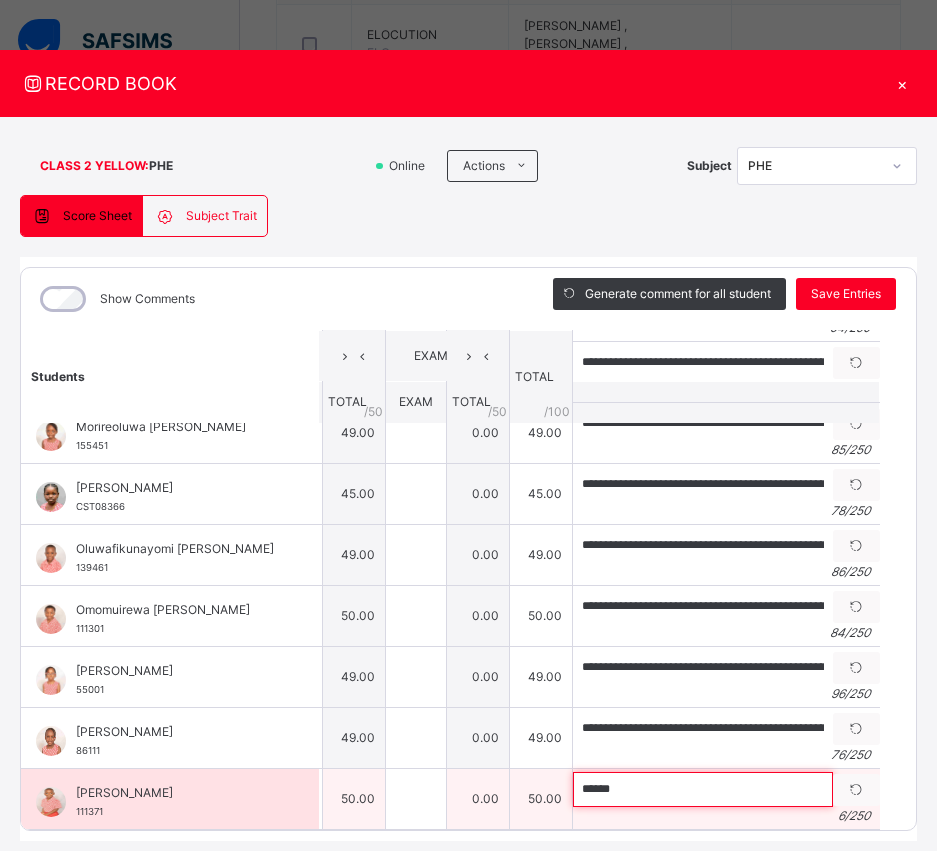 click on "*****" at bounding box center [703, 789] 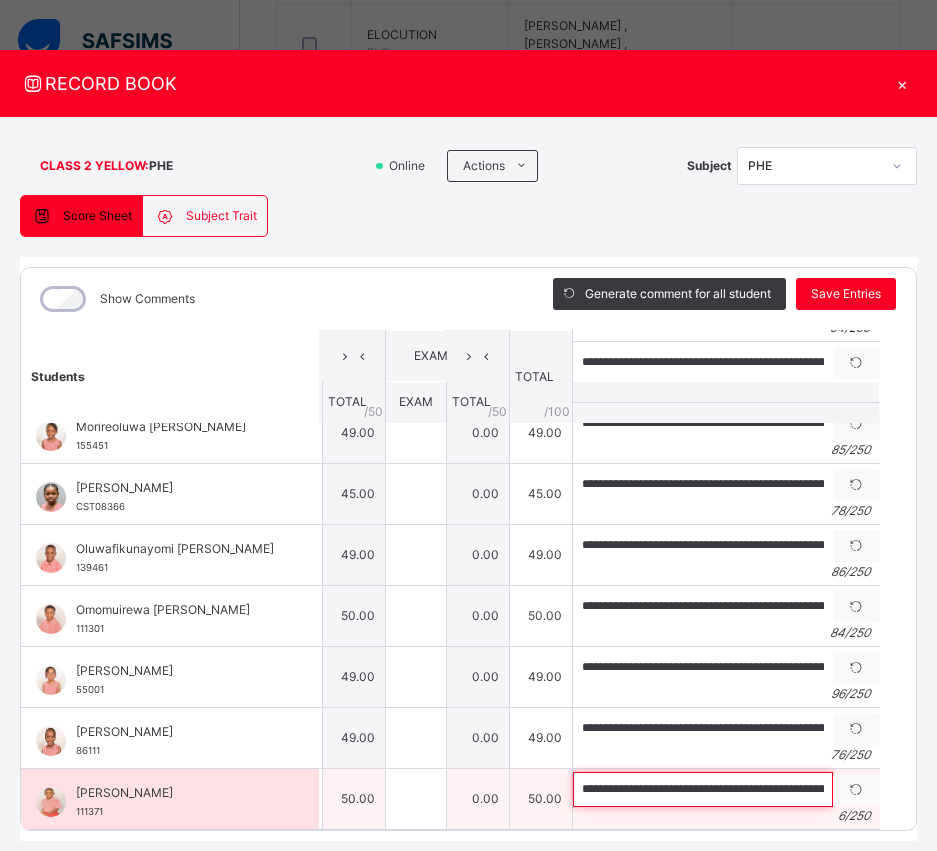 scroll, scrollTop: 0, scrollLeft: 284, axis: horizontal 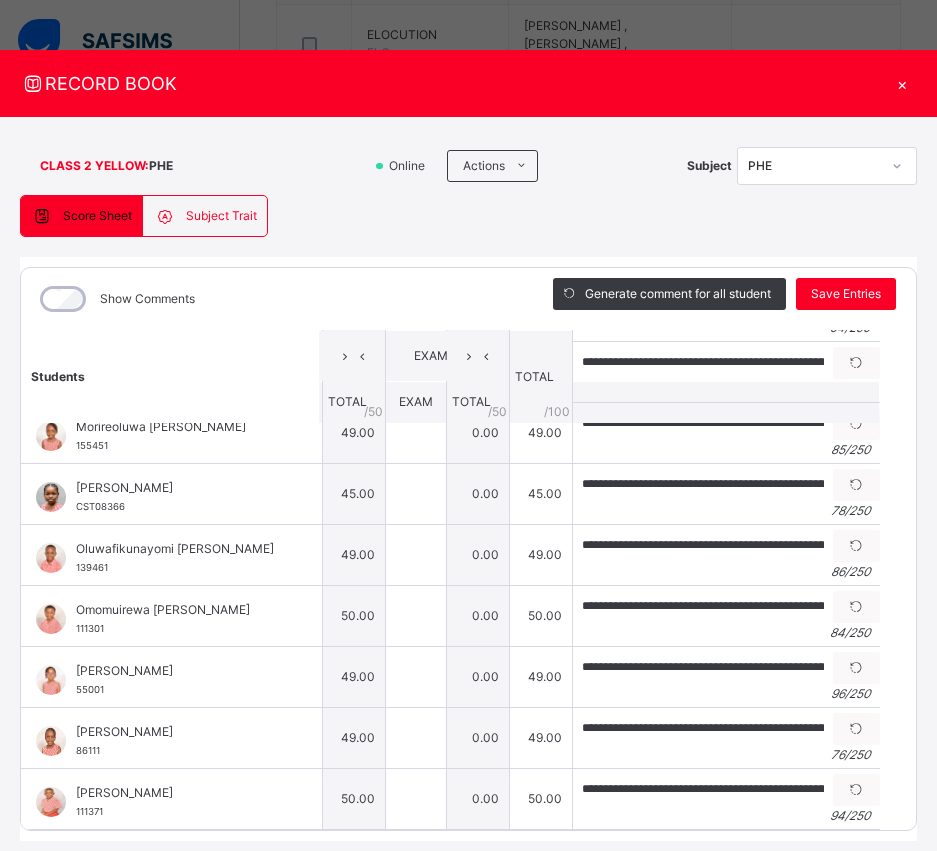 click on "Generate comment for all student   Save Entries" at bounding box center [724, 299] 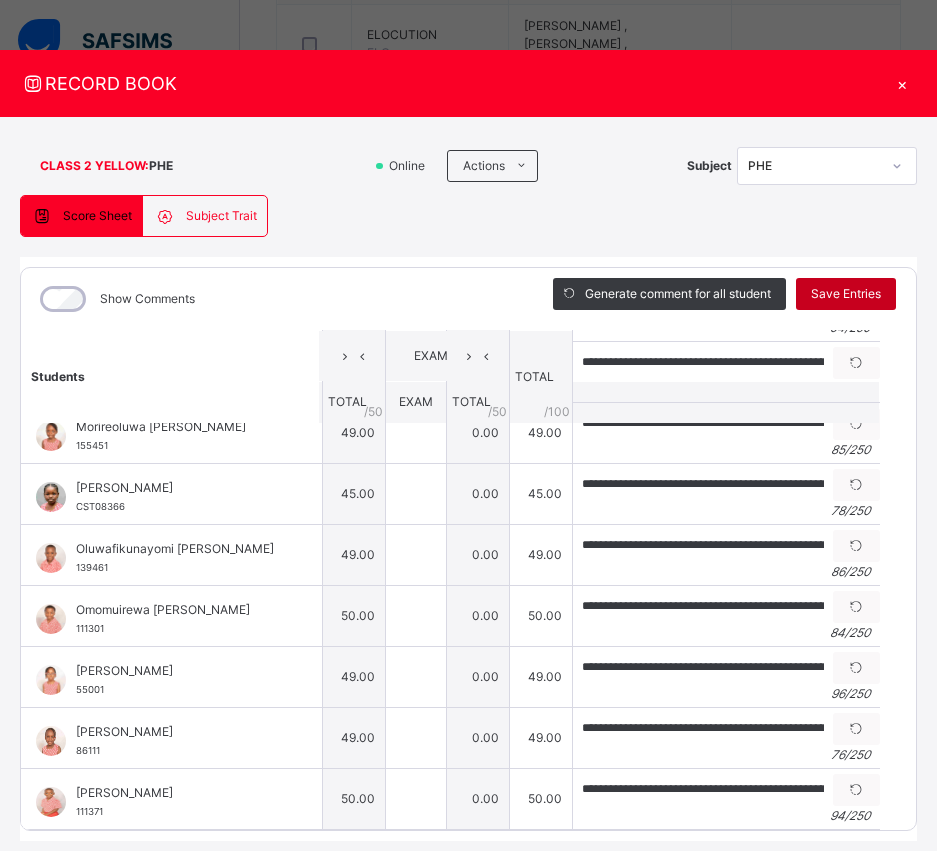 click on "Save Entries" at bounding box center [846, 294] 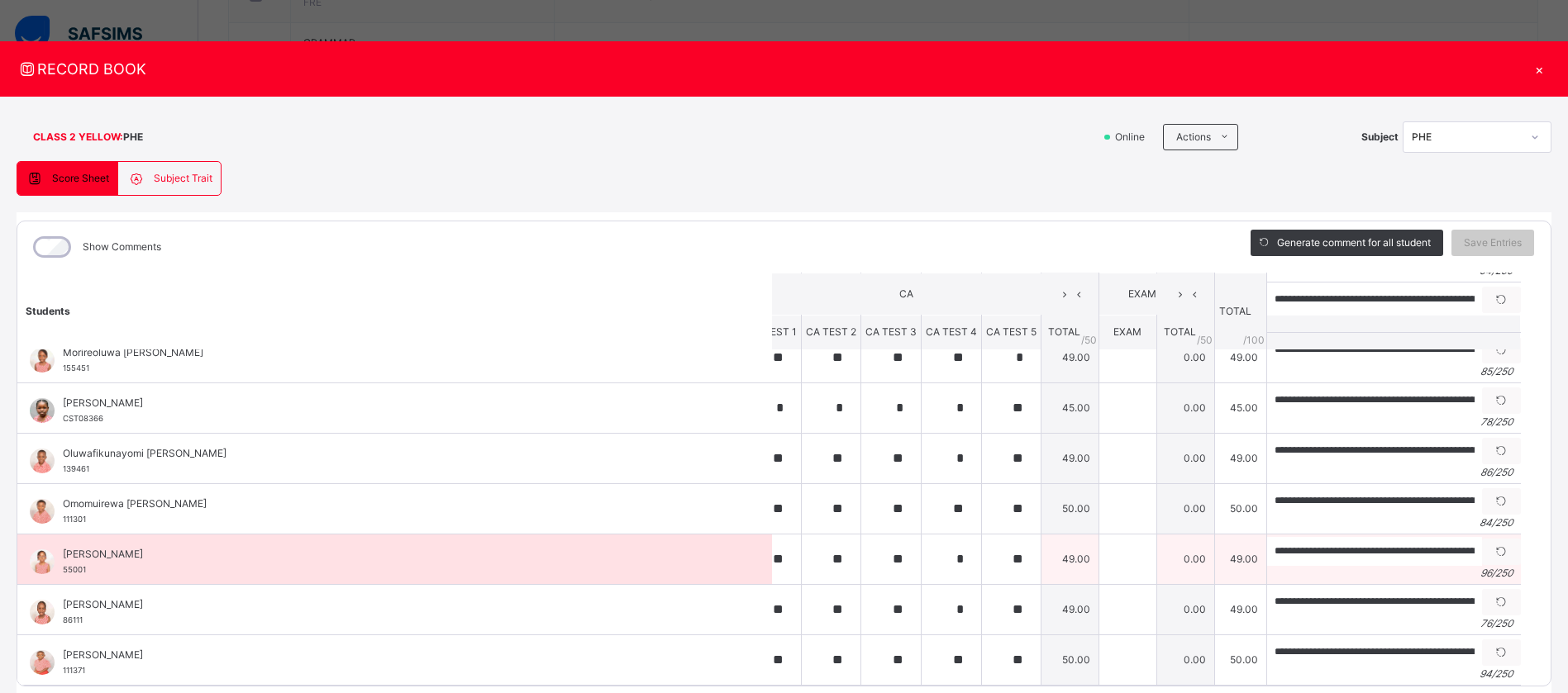 scroll, scrollTop: 439, scrollLeft: 30, axis: both 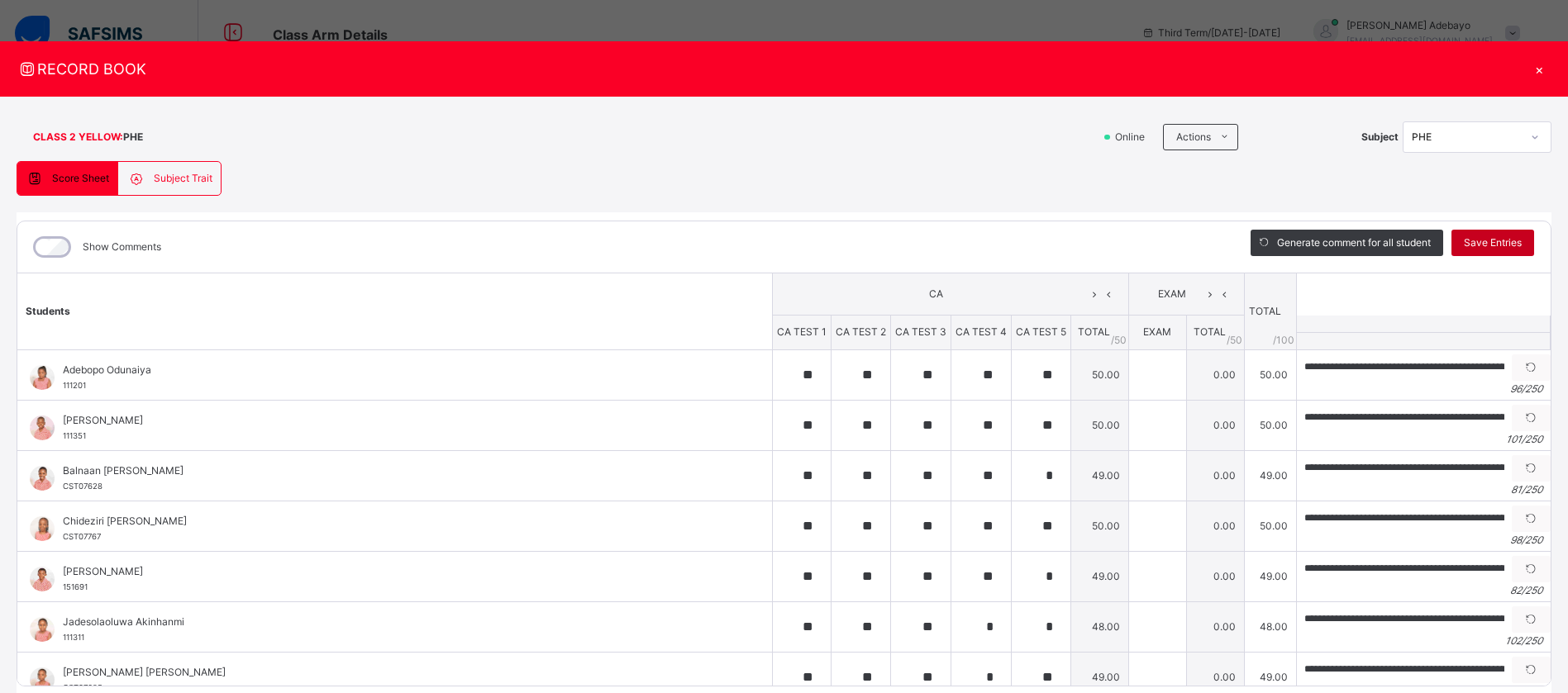 click on "Save Entries" at bounding box center [1493, 243] 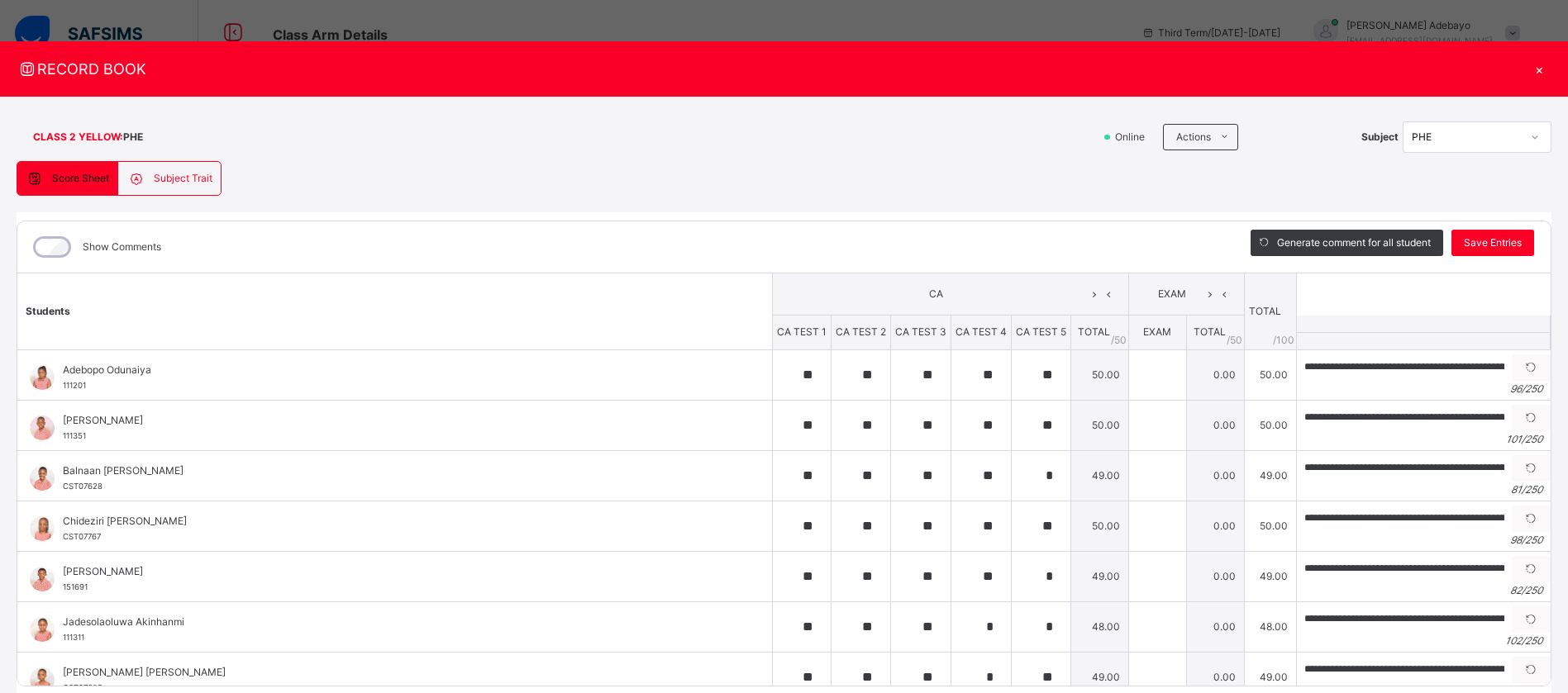 click on "×" at bounding box center [1539, 69] 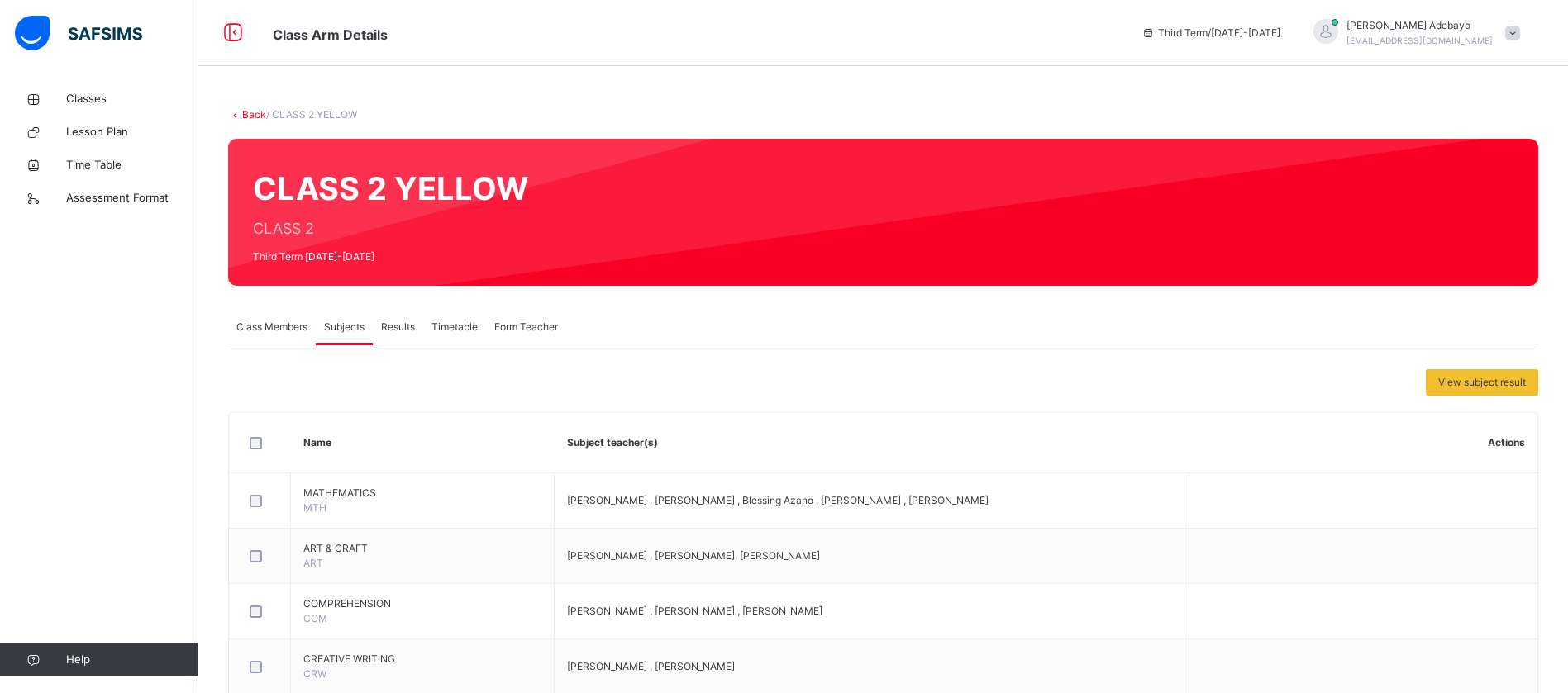 click on "Back  / CLASS 2 YELLOW CLASS 2 YELLOW CLASS 2 Third Term [DATE]-[DATE] Class Members Subjects Results Timetable Form Teacher Subjects More Options   15  Students in class Download Pdf Report Excel Report [GEOGRAPHIC_DATA] [GEOGRAPHIC_DATA]	 Date: [DATE] 9:36:31 am Class Members Class:  CLASS 2 YELLOW Total no. of Students:  15 Term:  Third Term Session:  [DATE]-[DATE] S/NO Admission No. Last Name First Name Other Name 1 111201 Odunaiya Adebopo 2 111351 [PERSON_NAME] Adeteniola 3 CST07628 Adegbola Balnaan Ayoade 4 CST07767 [PERSON_NAME] Olohirere 5 151691 [PERSON_NAME] 6 111311 [PERSON_NAME] 7 CST07625 [PERSON_NAME] [PERSON_NAME] 8 80251 Awe Modesire [PERSON_NAME] 9 155451 [PERSON_NAME] Fifehanmi 10 CST08366 Orhiunu Nori 11 139461 Akinlonu Oluwafikunayomi [PERSON_NAME] 12 111301 [PERSON_NAME] [PERSON_NAME] 13 55001 Agboola Opemipo 14 86111 [PERSON_NAME] 15 111371 [PERSON_NAME] Students Actions Adebopo  Odunaiya 111201 [PERSON_NAME] 111351 Balnaan [PERSON_NAME]" at bounding box center (883, 852) 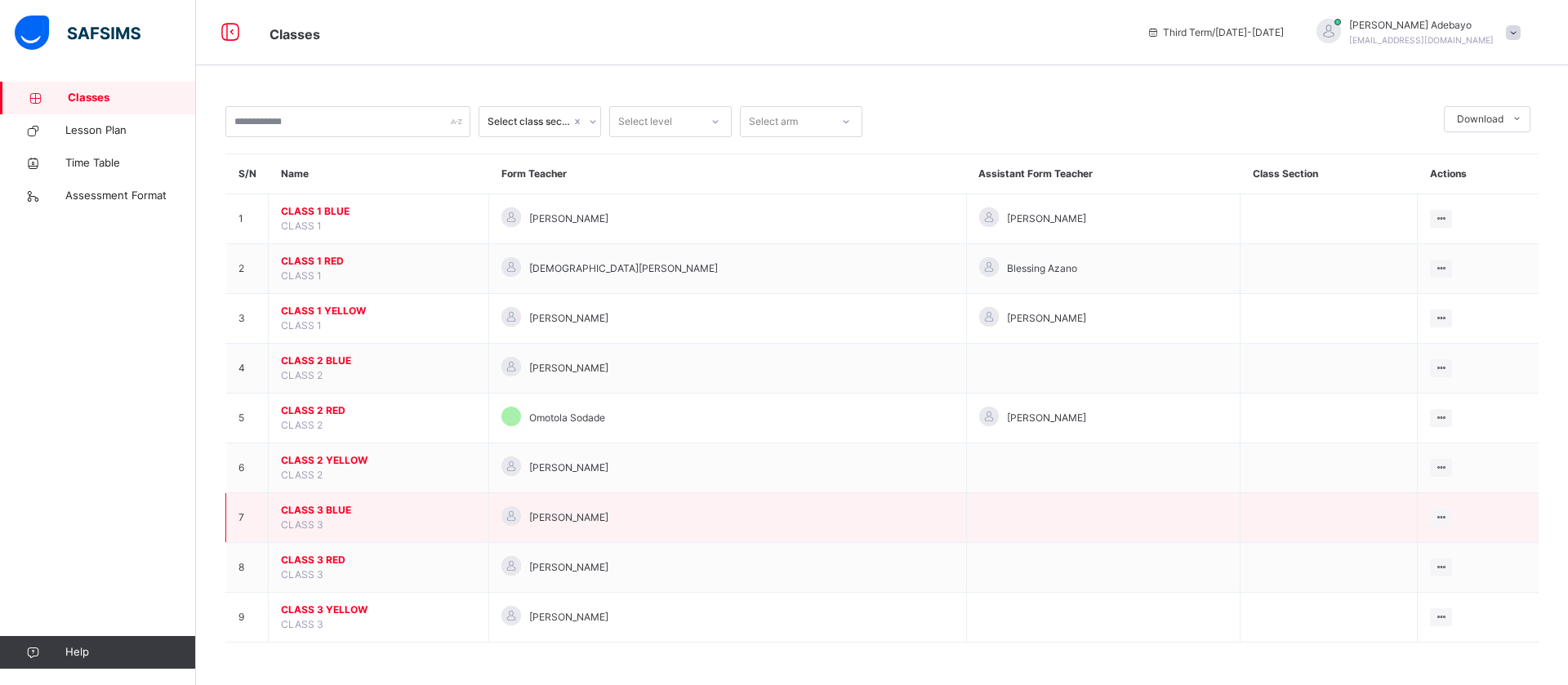 click on "CLASS 3   BLUE" at bounding box center [378, 510] 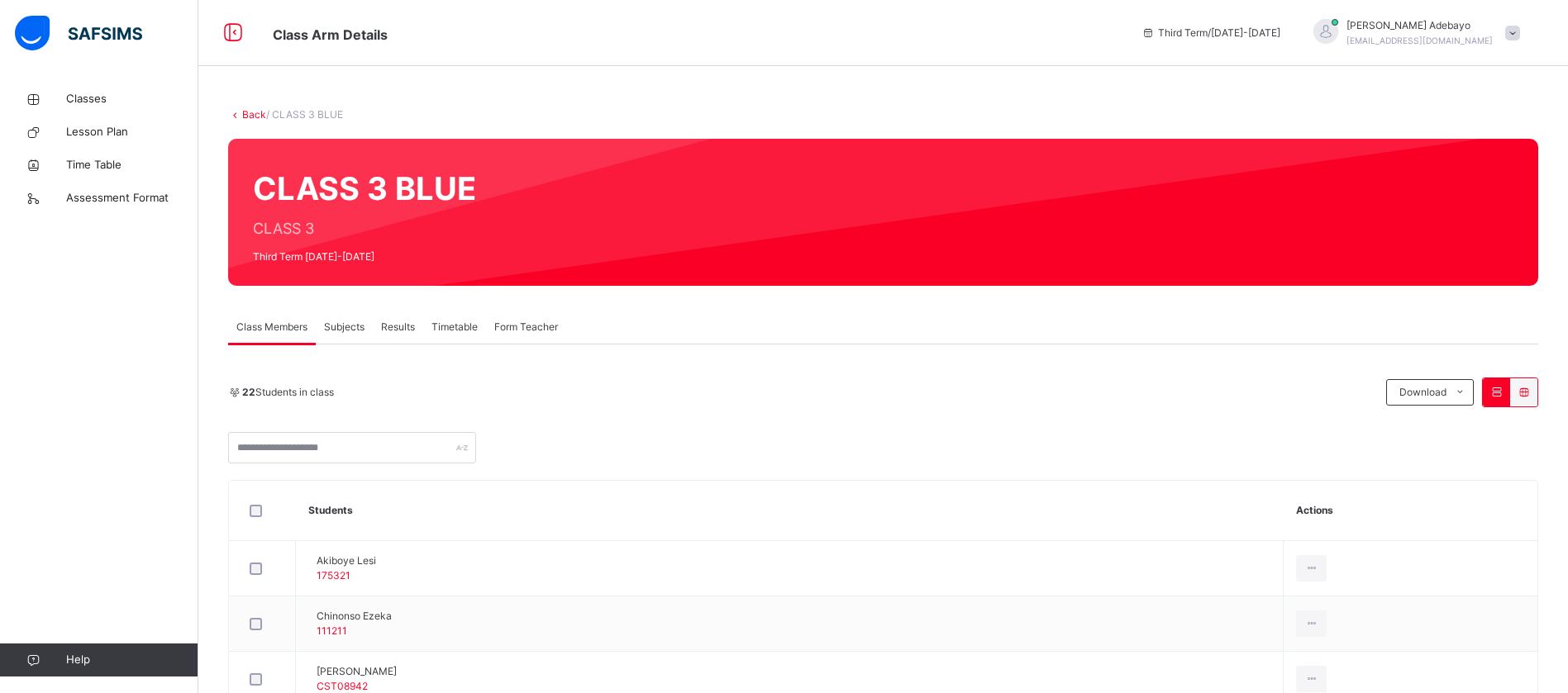 click on "Subjects" at bounding box center (344, 327) 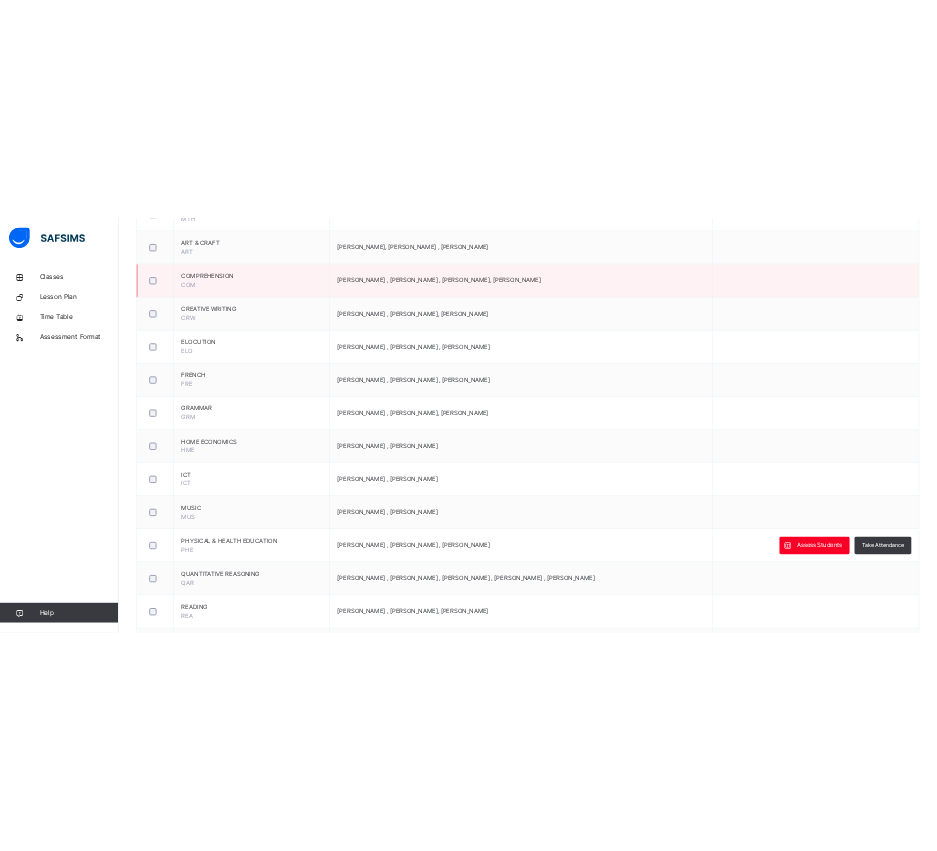 scroll, scrollTop: 624, scrollLeft: 0, axis: vertical 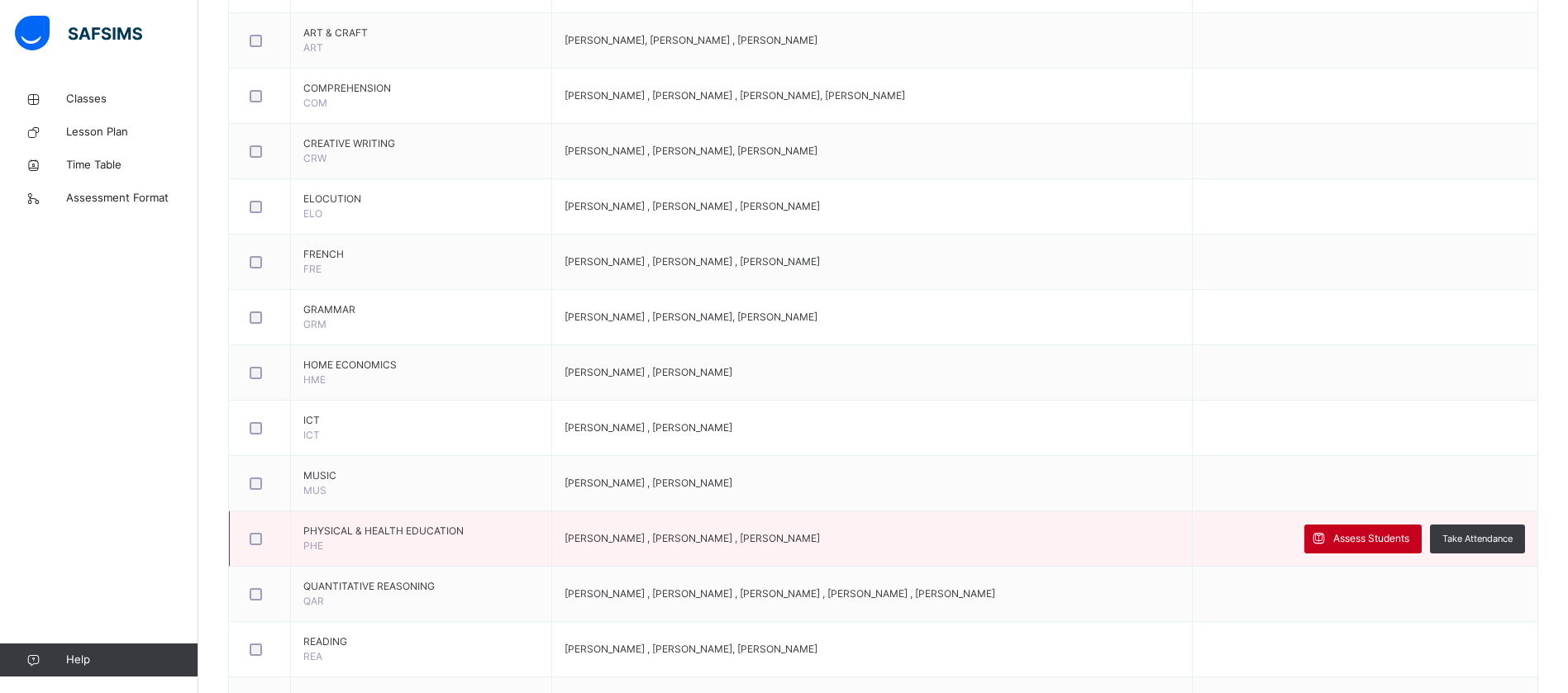 click on "Assess Students" at bounding box center [1371, 539] 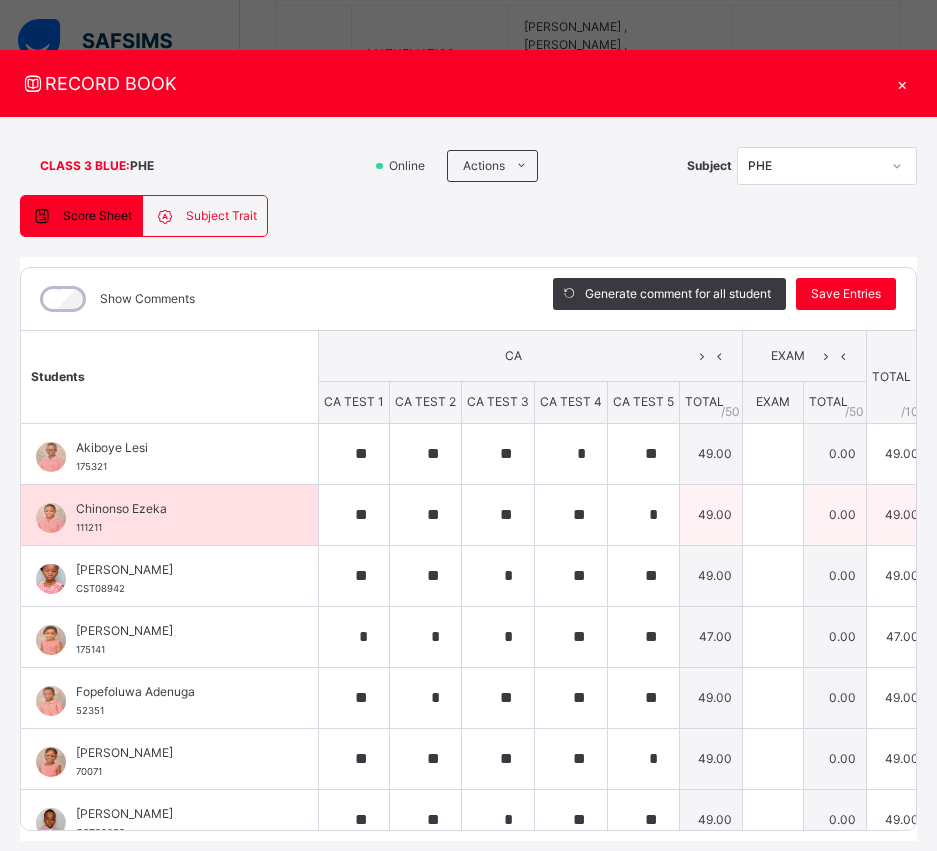 scroll, scrollTop: 0, scrollLeft: 346, axis: horizontal 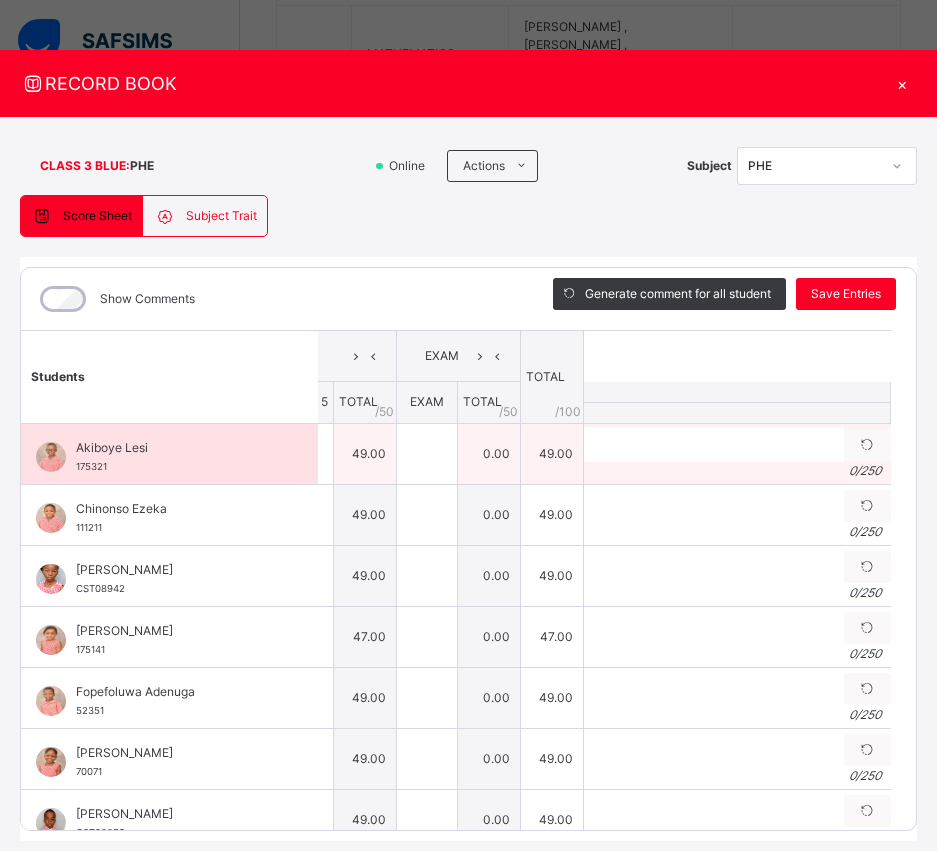 click on "0 / 250" at bounding box center [737, 471] 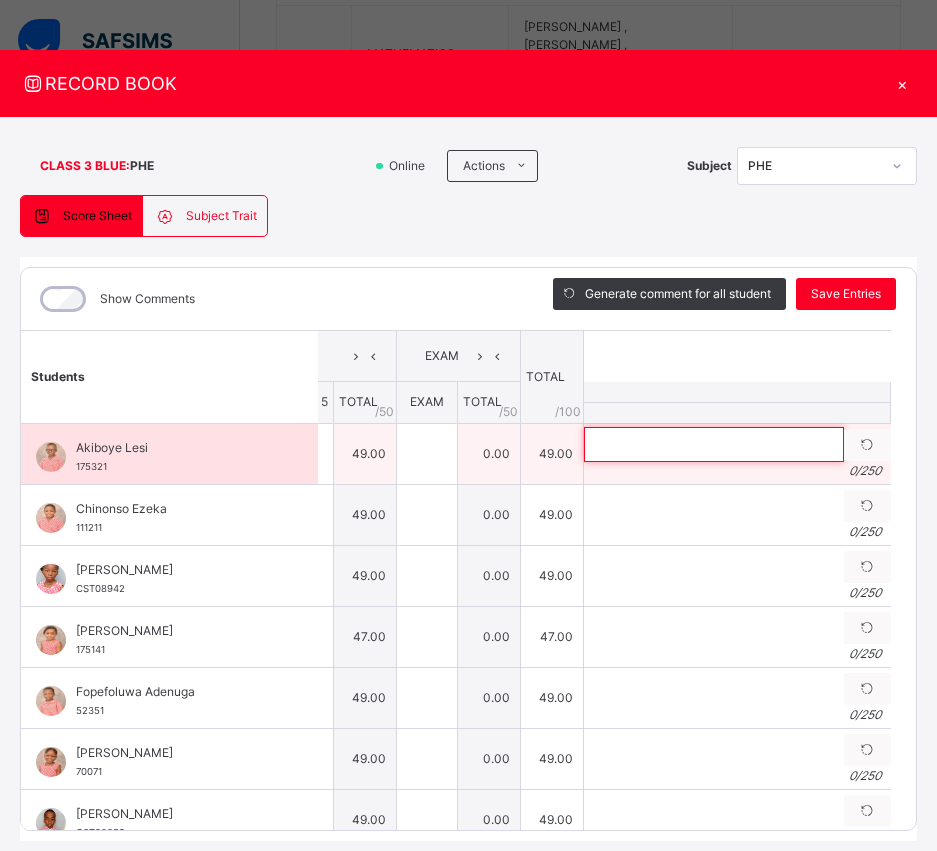 click at bounding box center [714, 444] 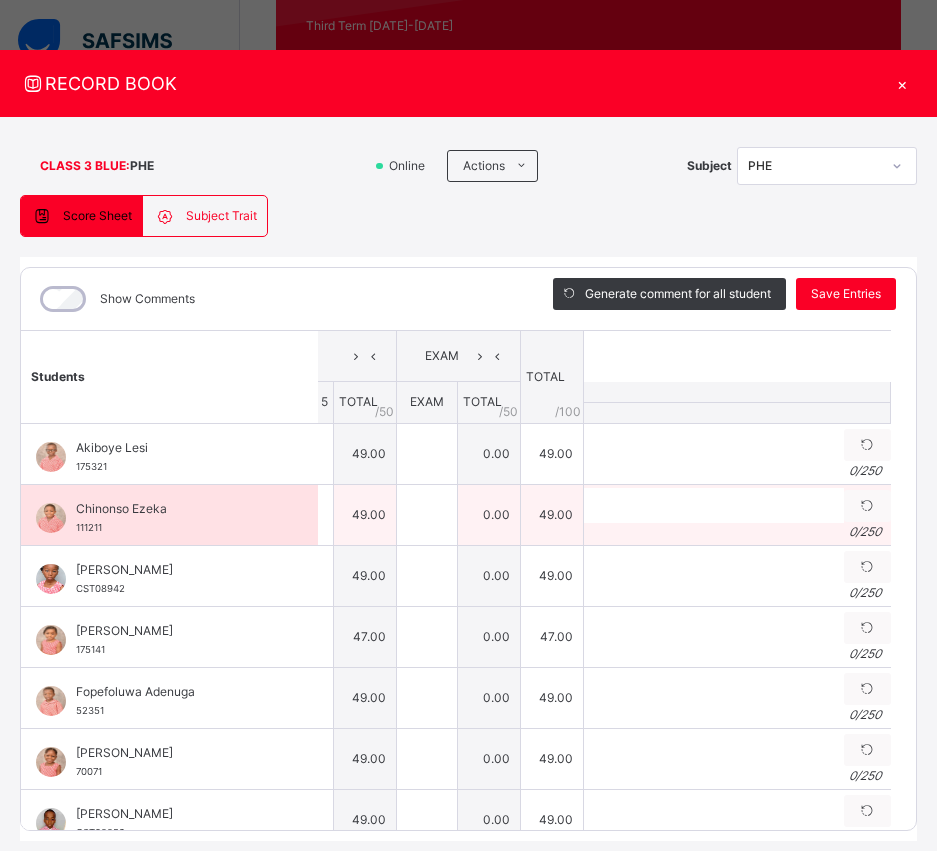 scroll, scrollTop: 338, scrollLeft: 0, axis: vertical 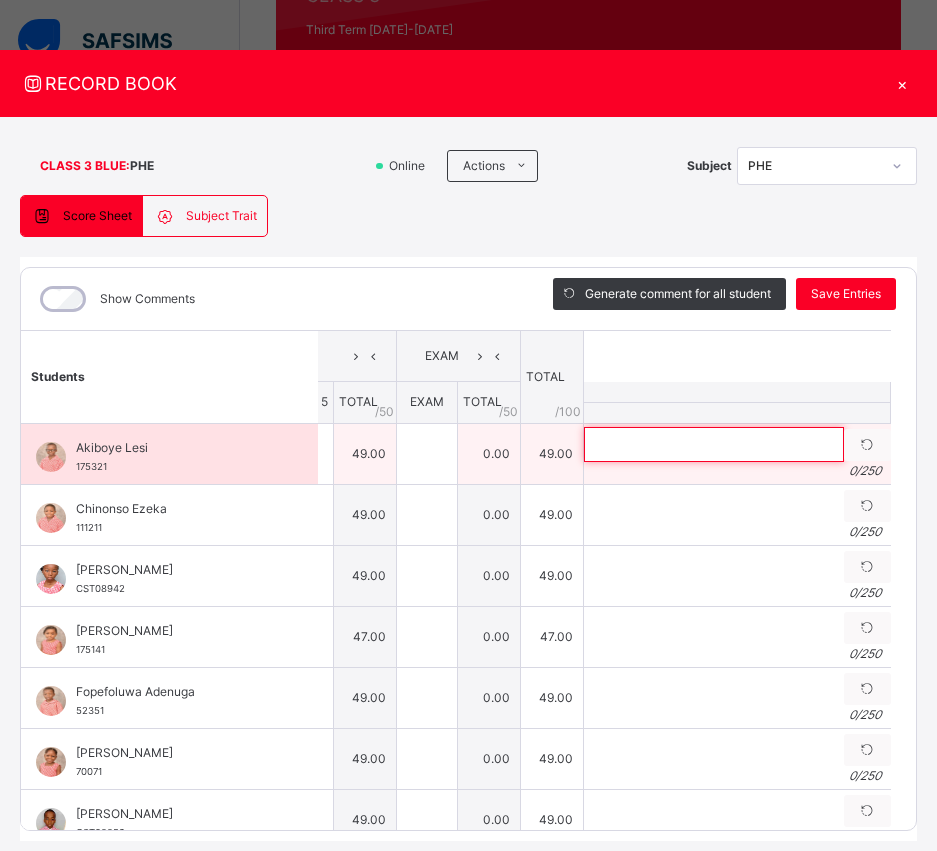 click at bounding box center [714, 444] 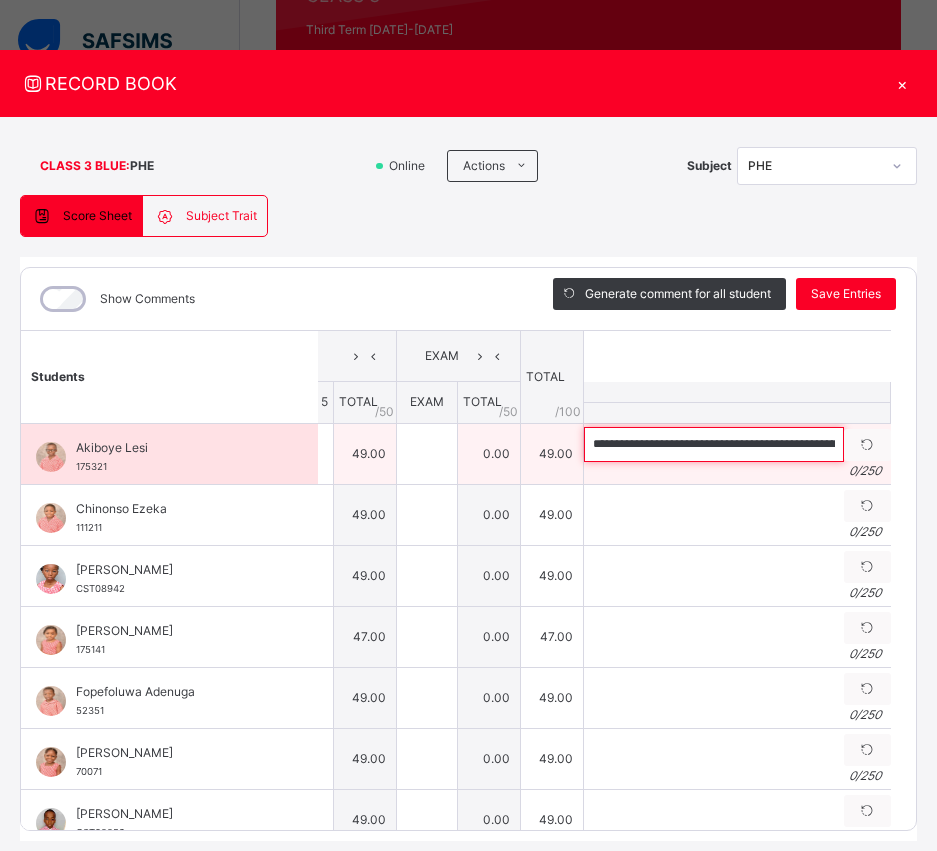 scroll, scrollTop: 0, scrollLeft: 216, axis: horizontal 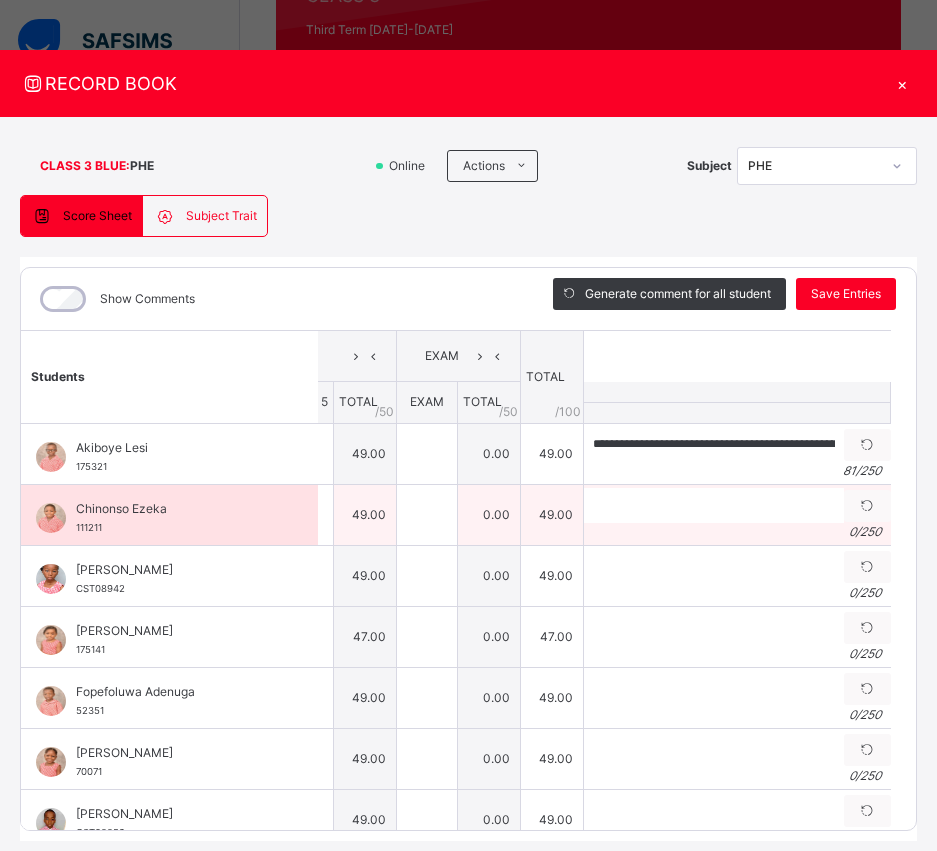 click on "0 / 250" at bounding box center (737, 532) 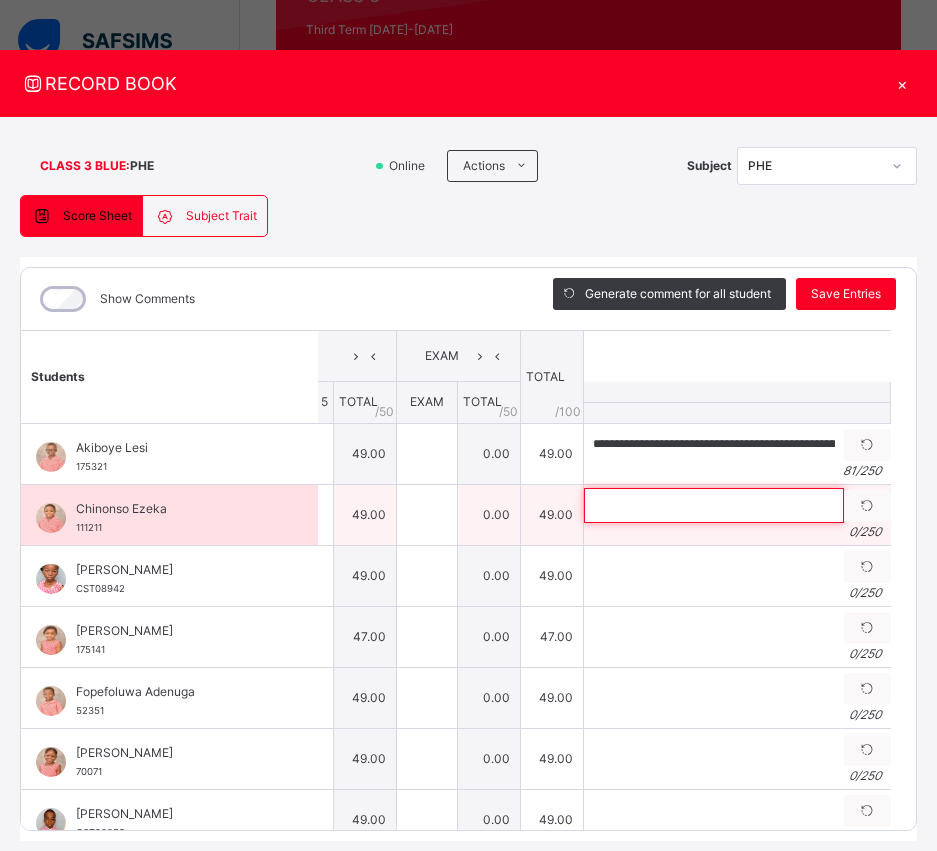 click at bounding box center [714, 505] 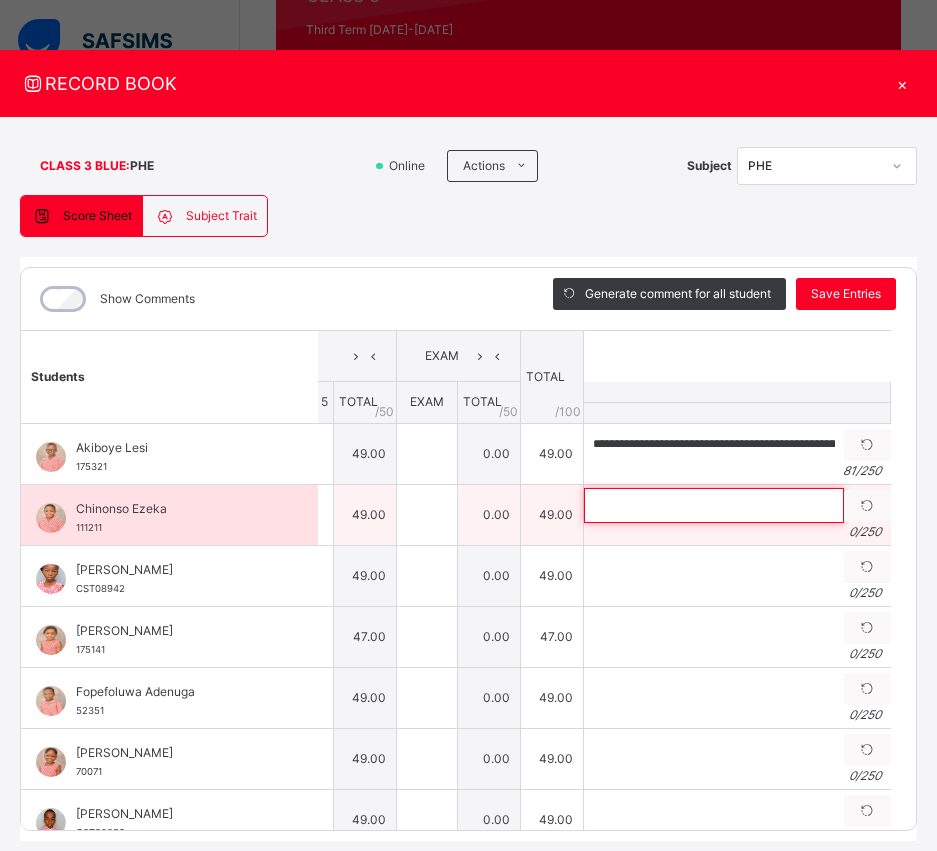 click at bounding box center (714, 505) 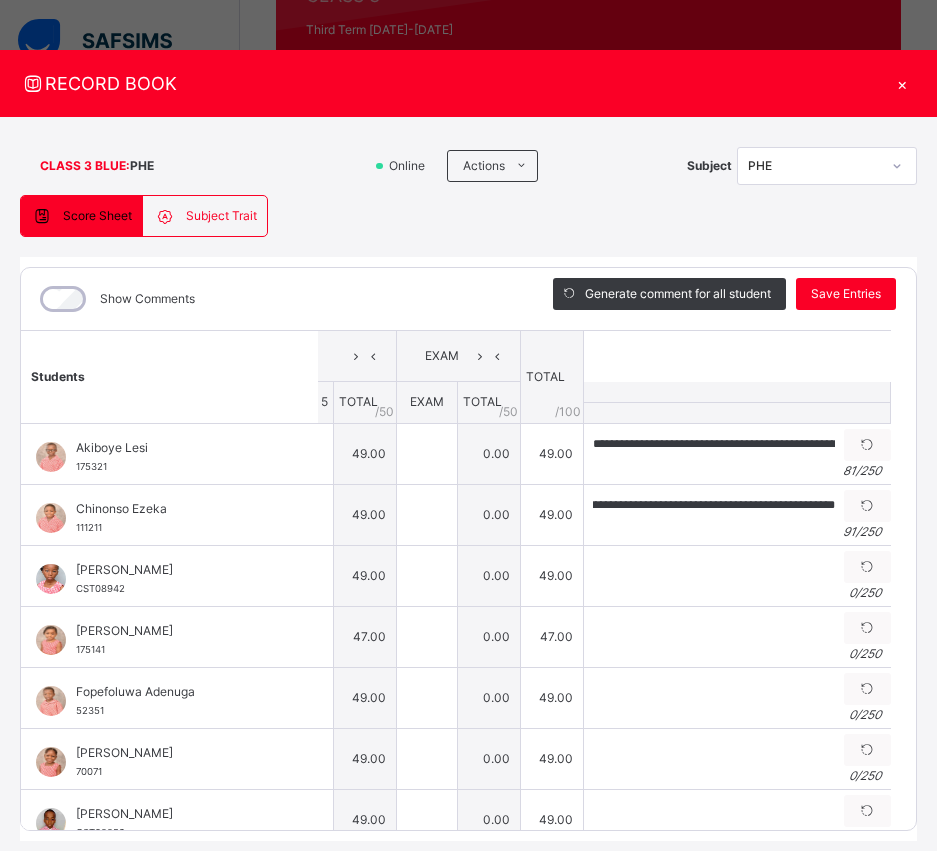 scroll, scrollTop: 0, scrollLeft: 0, axis: both 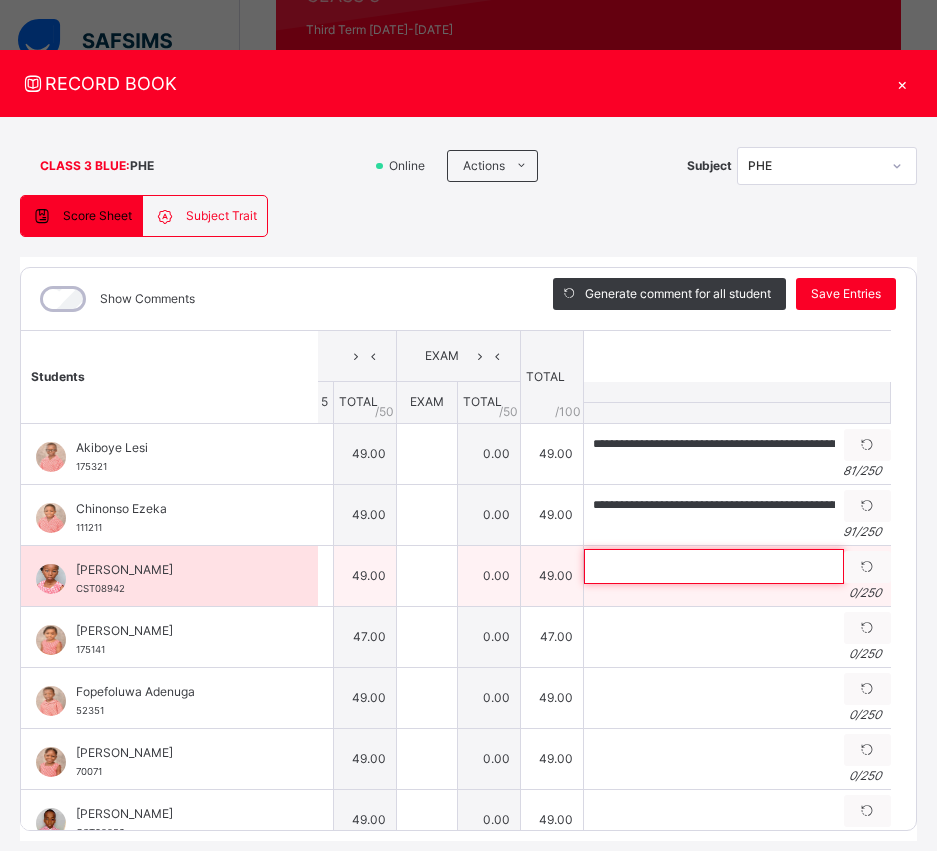 click at bounding box center [714, 566] 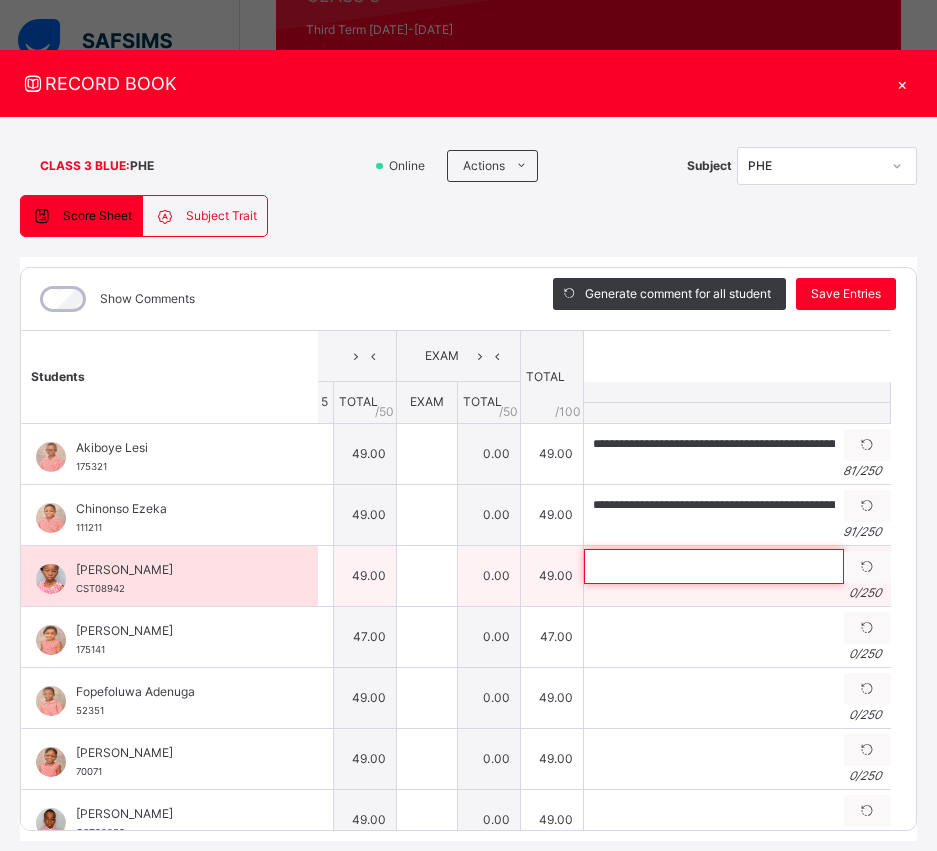 paste on "**********" 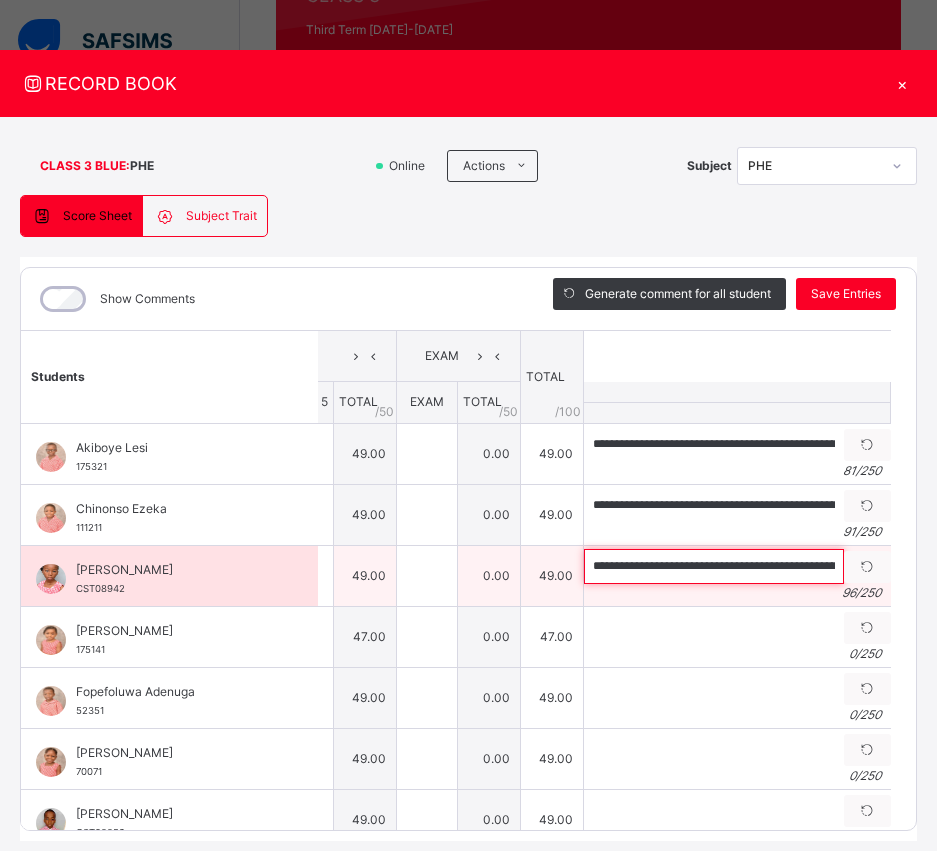 scroll, scrollTop: 0, scrollLeft: 302, axis: horizontal 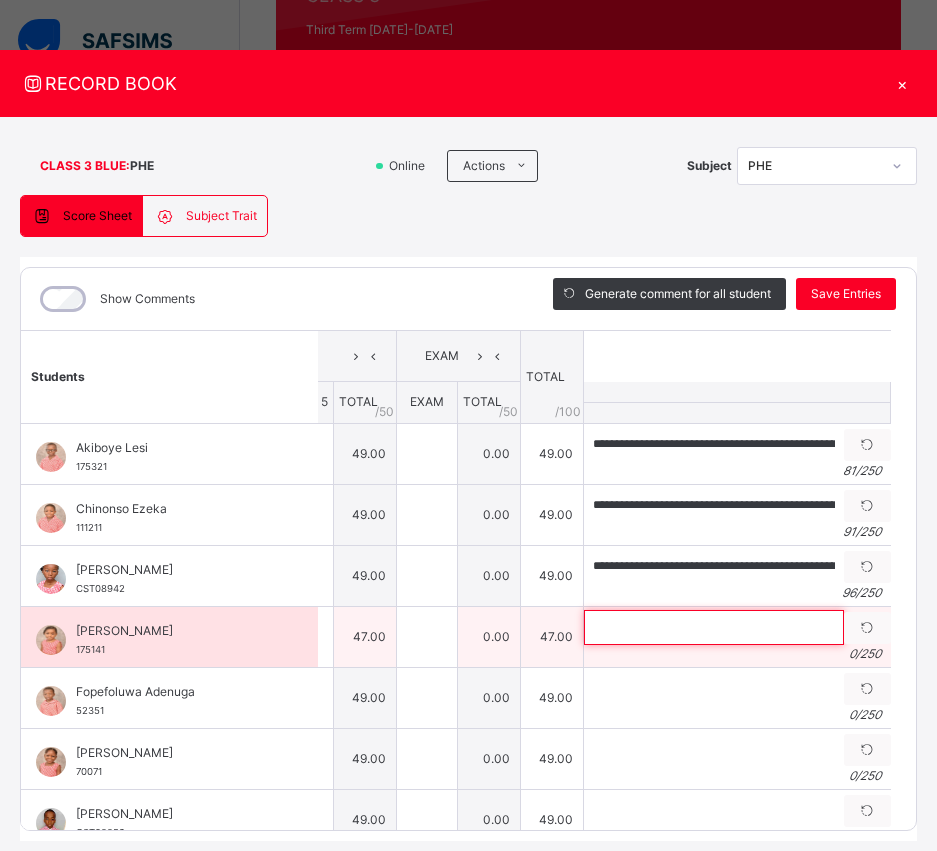 click at bounding box center [714, 627] 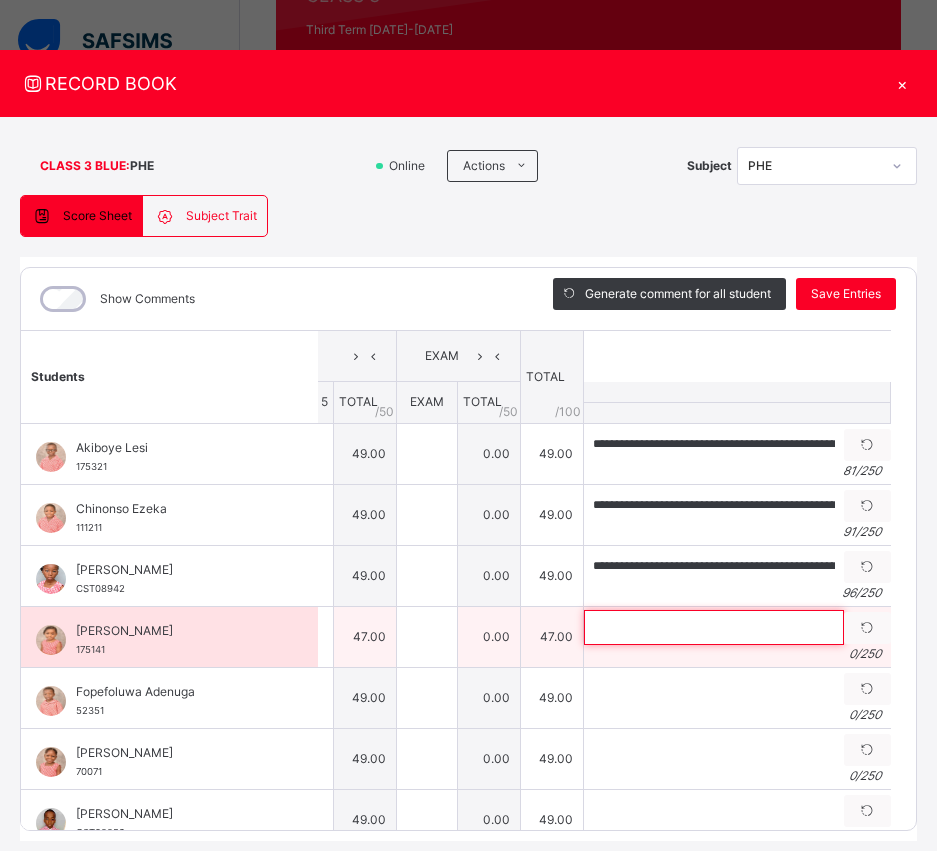 click at bounding box center [714, 627] 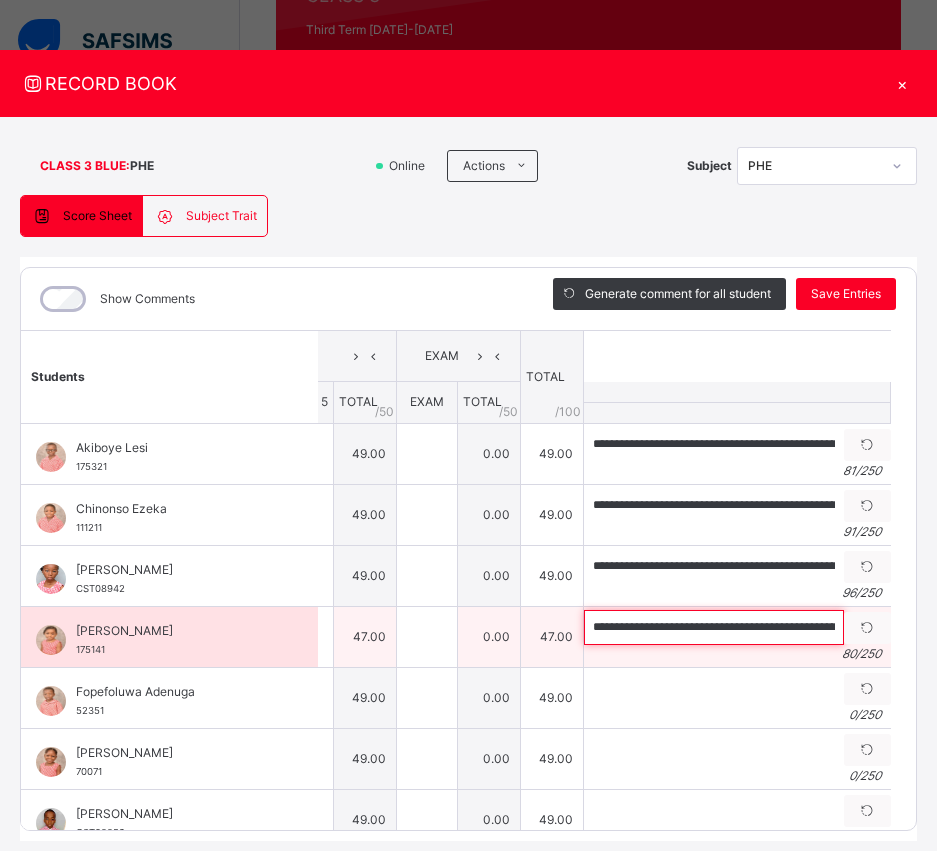 scroll, scrollTop: 0, scrollLeft: 204, axis: horizontal 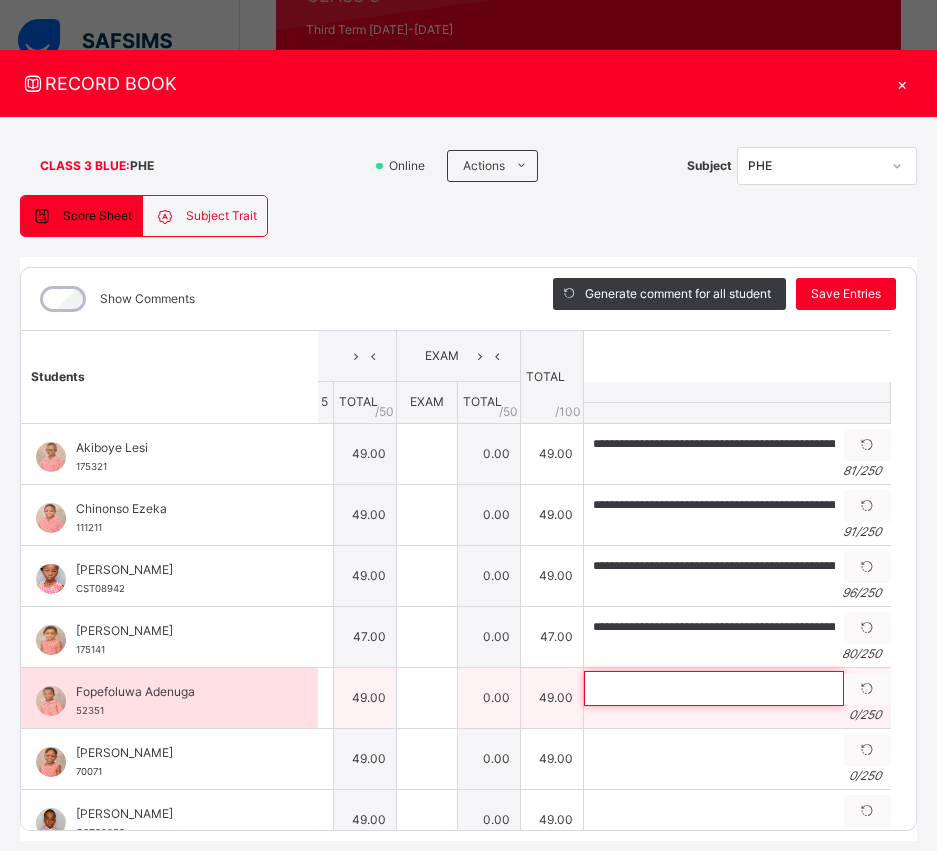 click at bounding box center (714, 688) 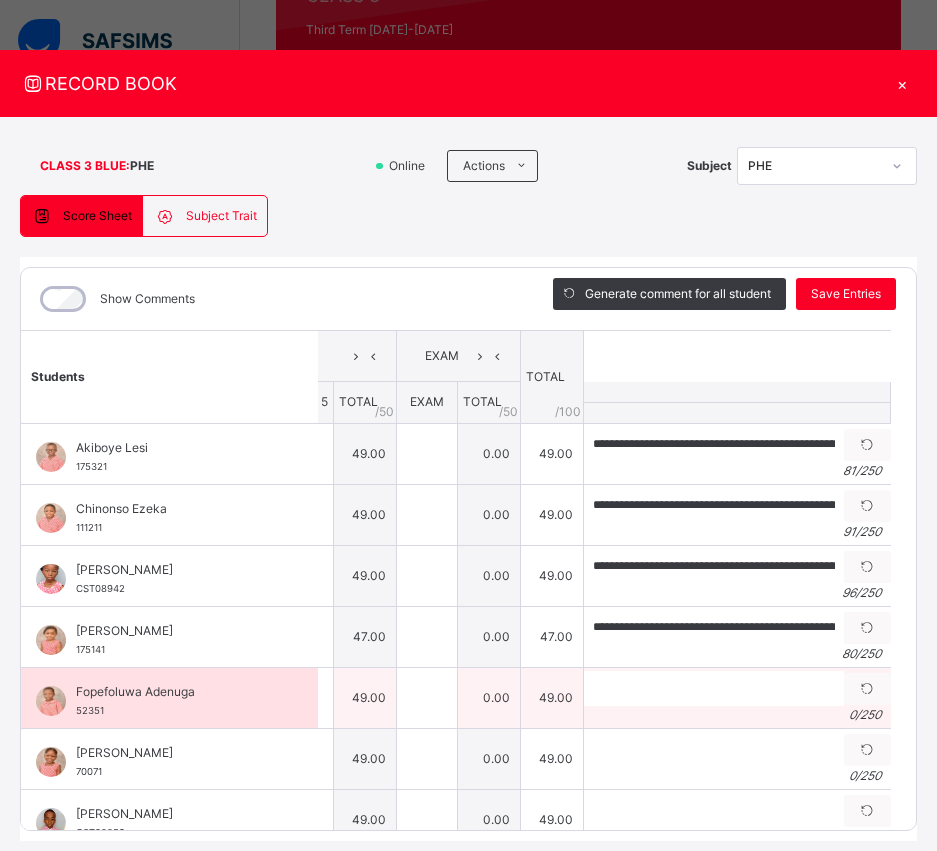 click on "0 / 250" at bounding box center [737, 715] 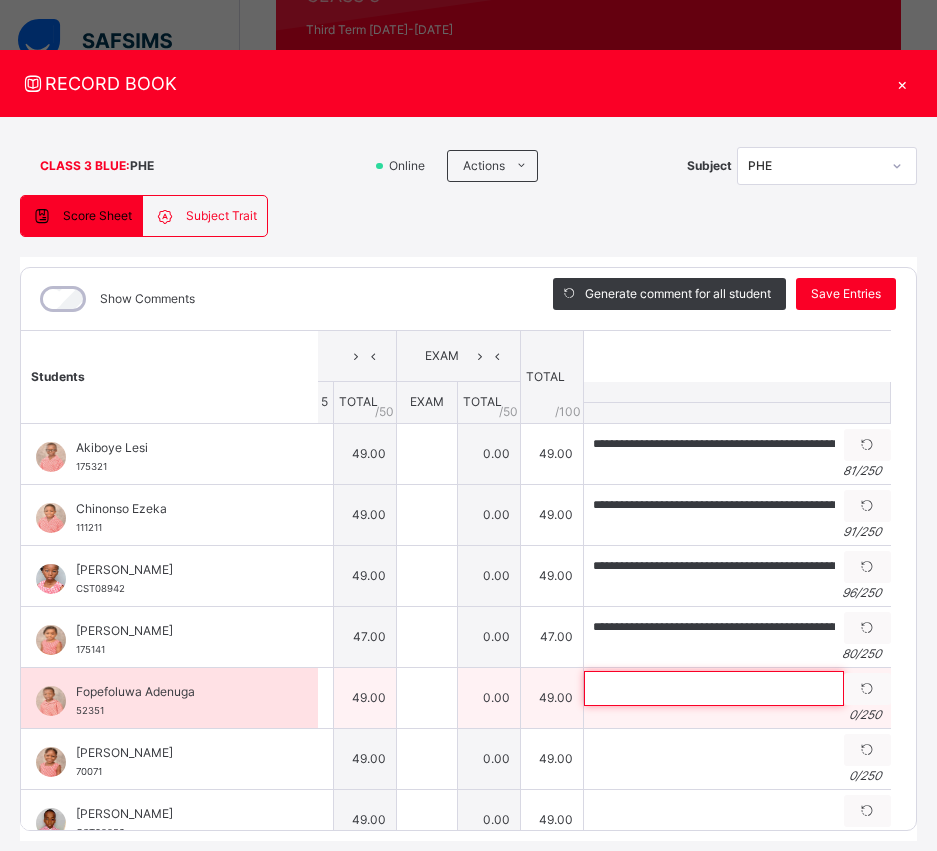click at bounding box center [714, 688] 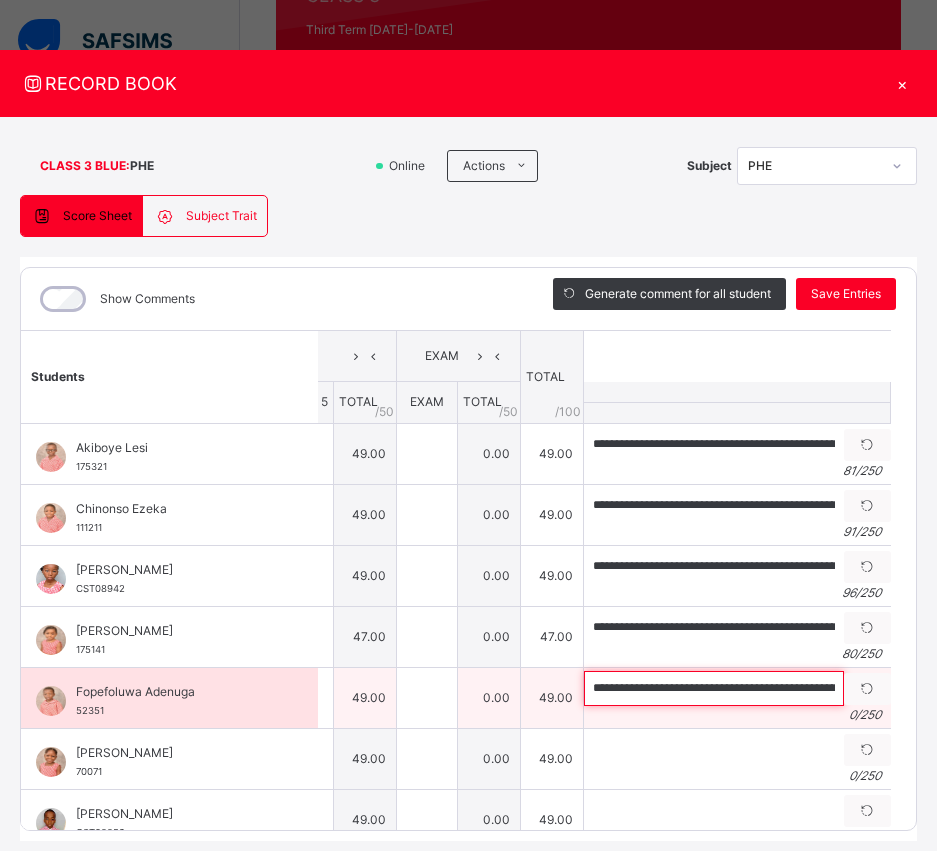 scroll, scrollTop: 0, scrollLeft: 292, axis: horizontal 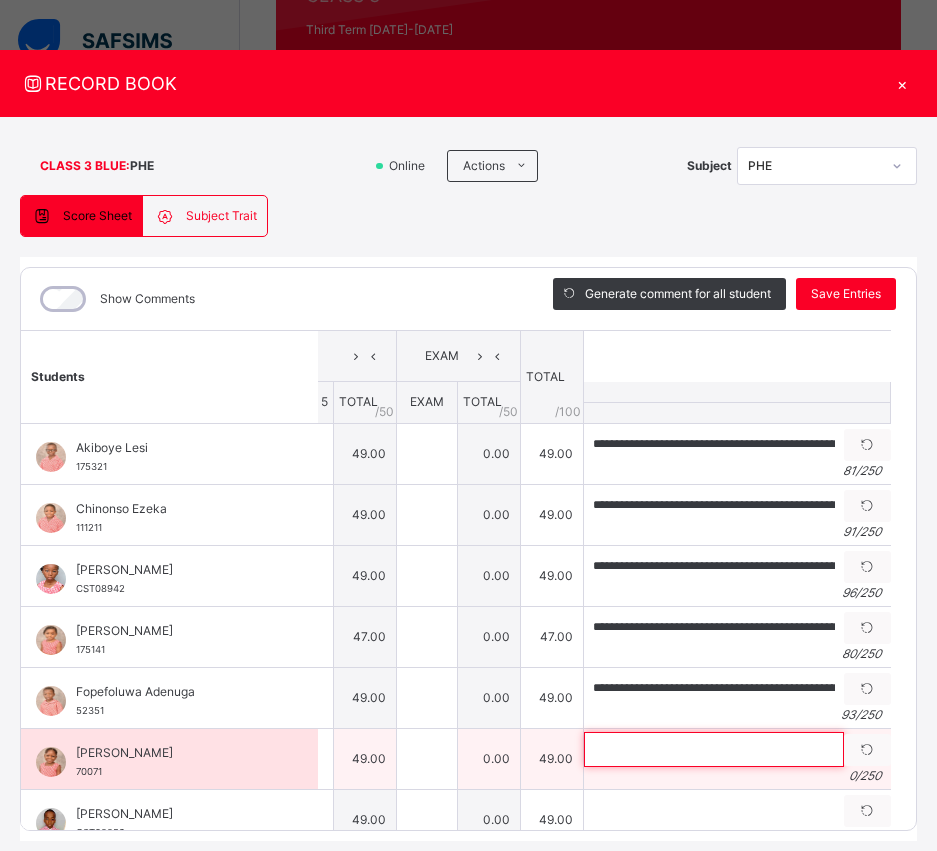 click at bounding box center [714, 749] 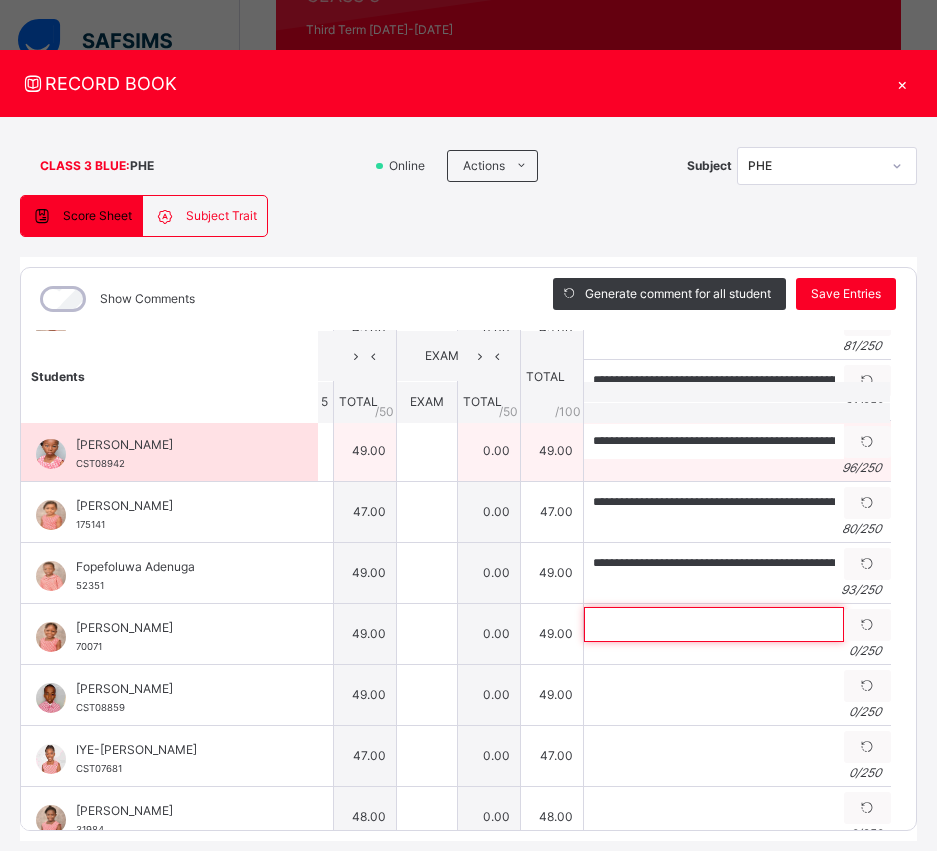scroll, scrollTop: 126, scrollLeft: 346, axis: both 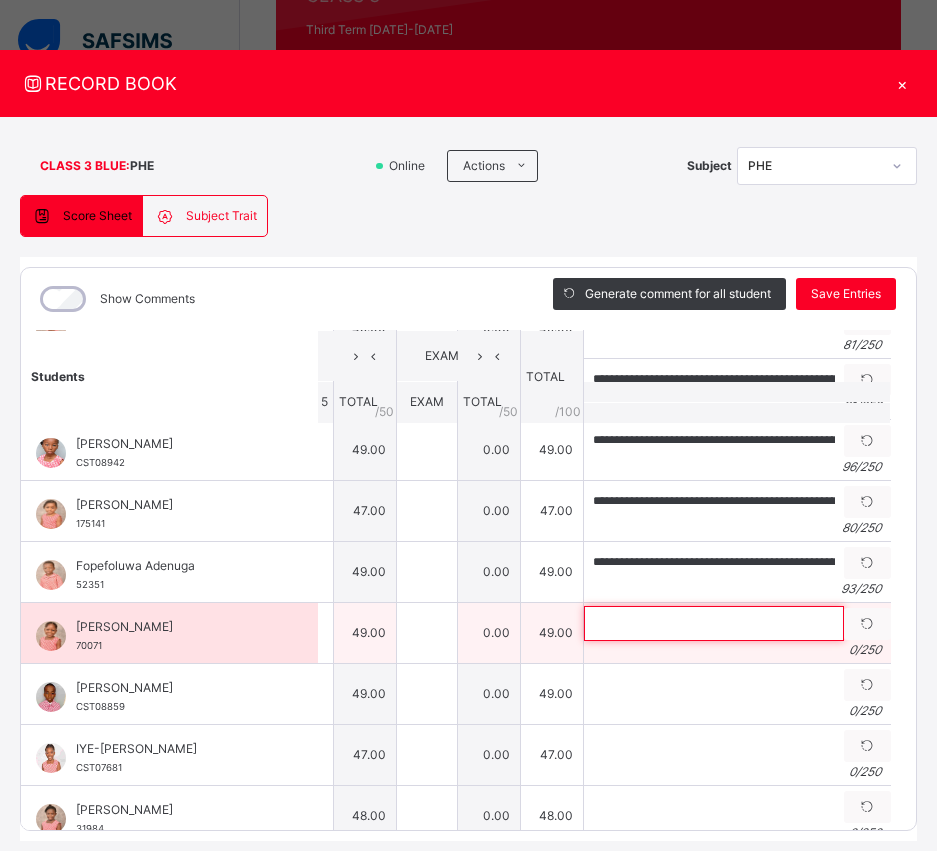click at bounding box center [714, 623] 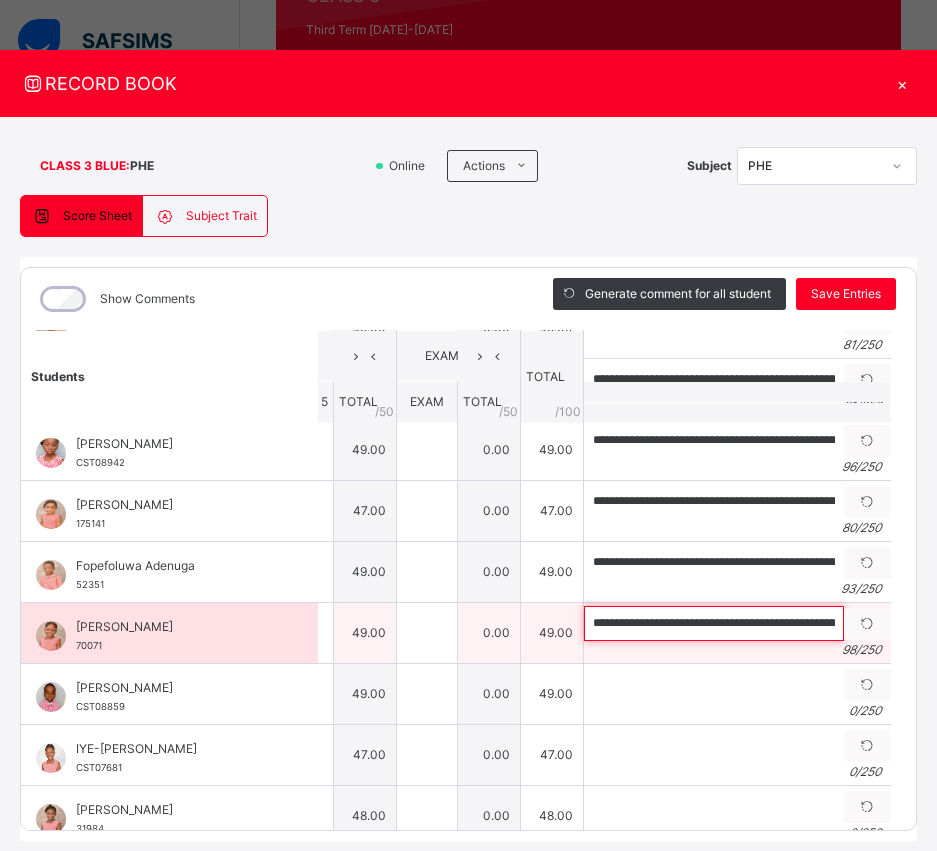 scroll, scrollTop: 0, scrollLeft: 318, axis: horizontal 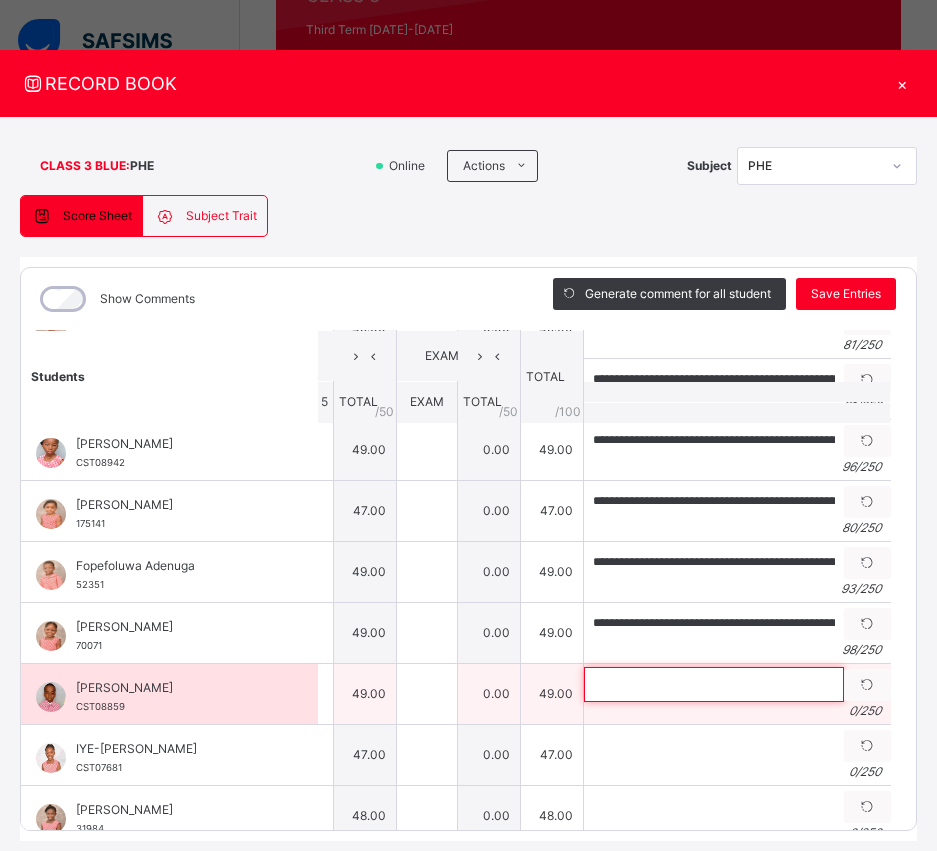 click at bounding box center (714, 684) 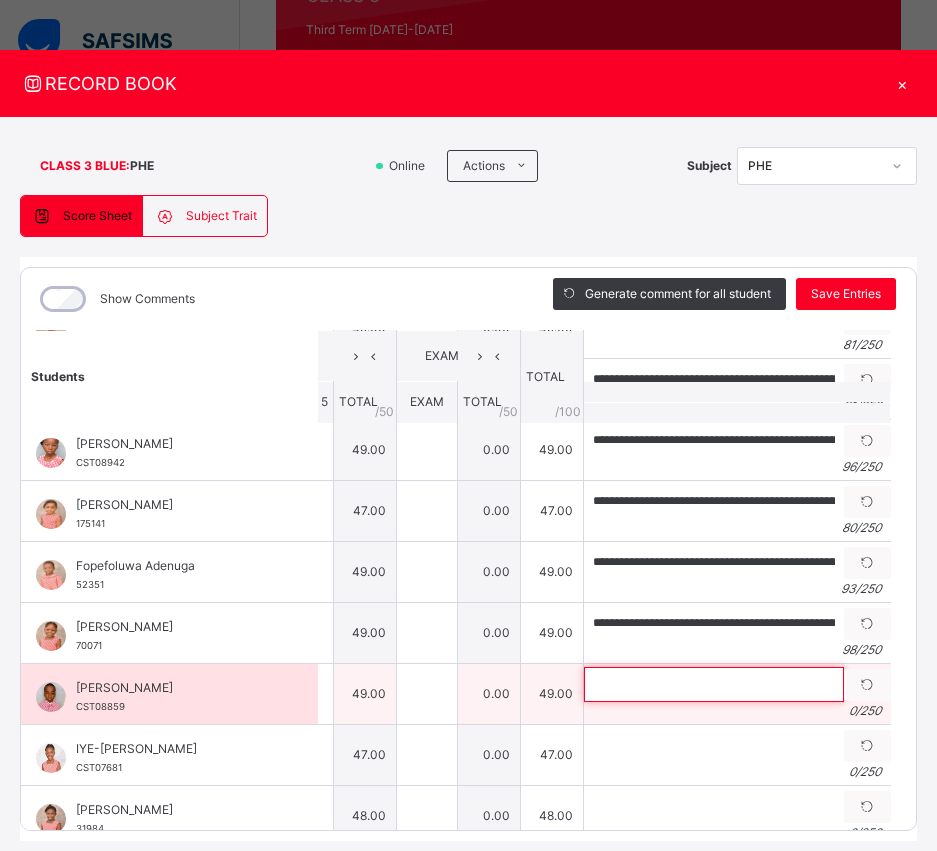 click at bounding box center (714, 684) 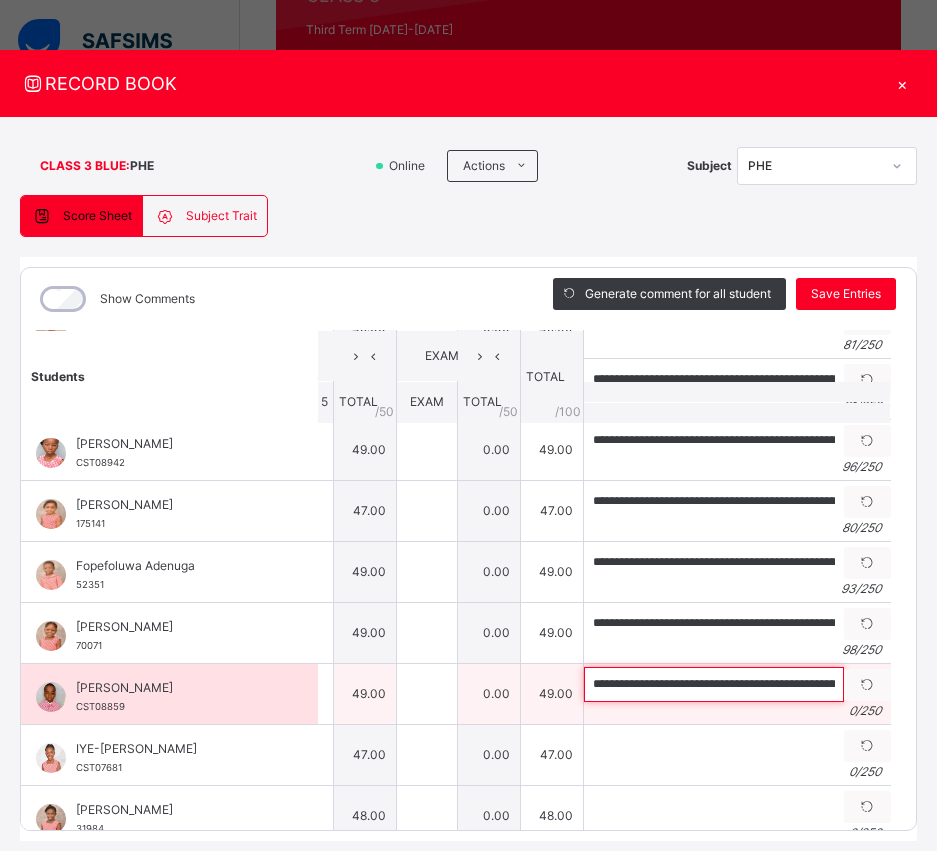 scroll, scrollTop: 0, scrollLeft: 212, axis: horizontal 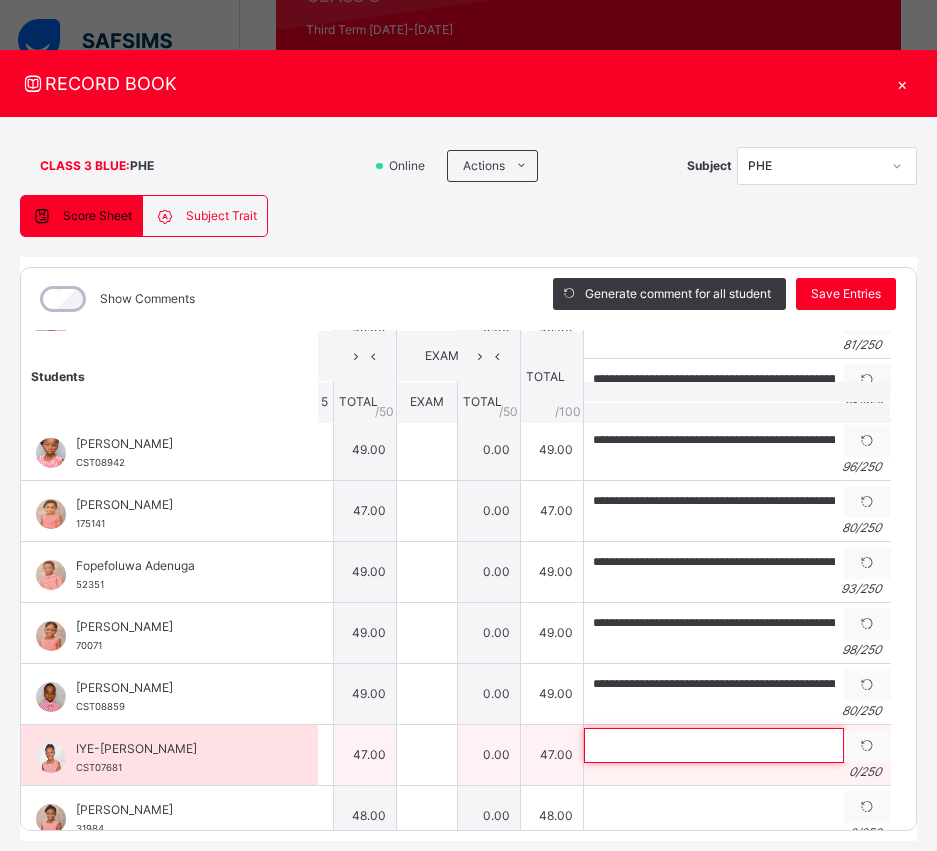 click at bounding box center (714, 745) 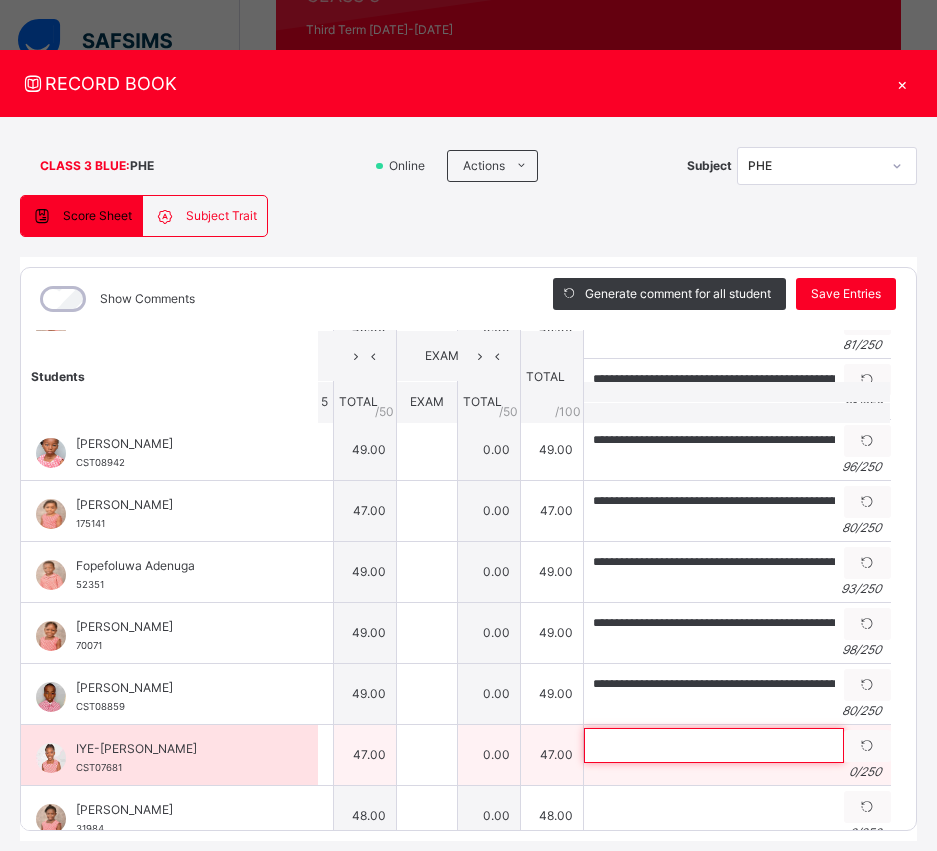 click at bounding box center [714, 745] 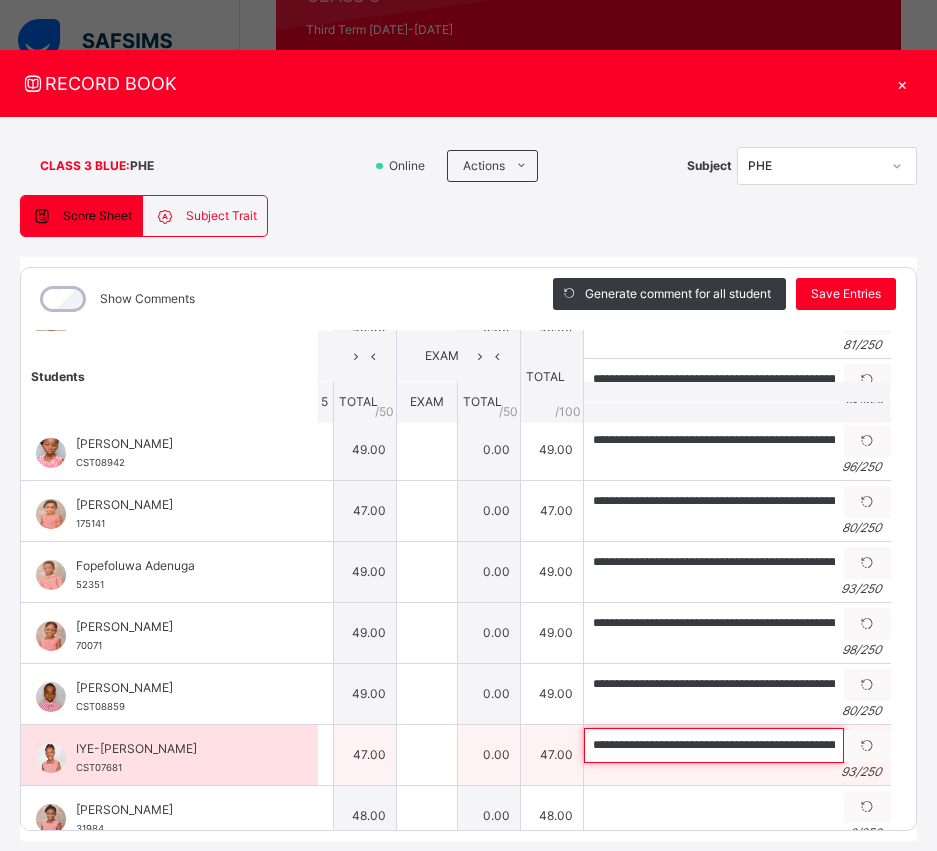 scroll, scrollTop: 0, scrollLeft: 293, axis: horizontal 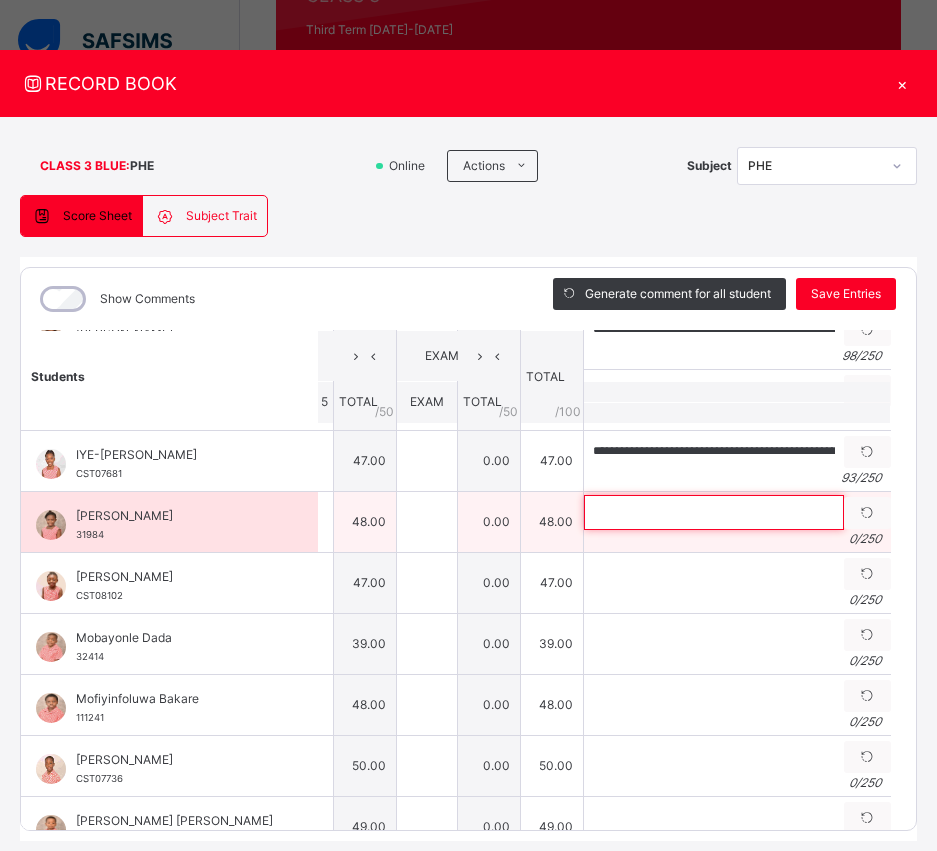 click at bounding box center (714, 512) 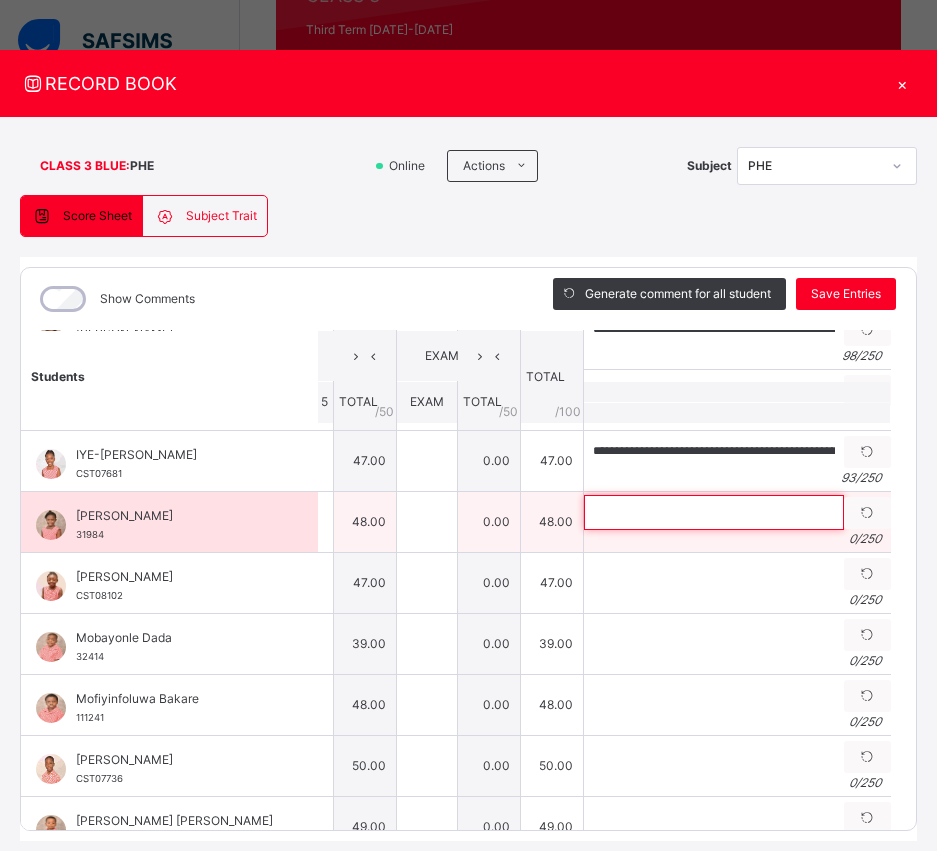 click at bounding box center (714, 512) 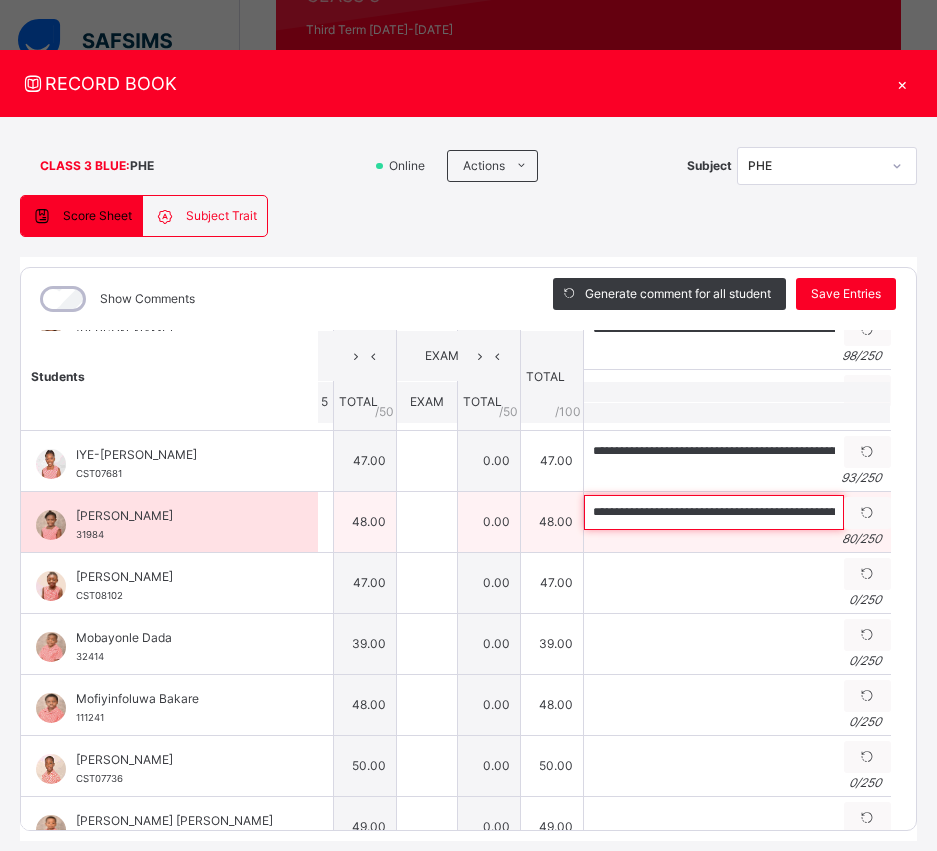 scroll, scrollTop: 0, scrollLeft: 208, axis: horizontal 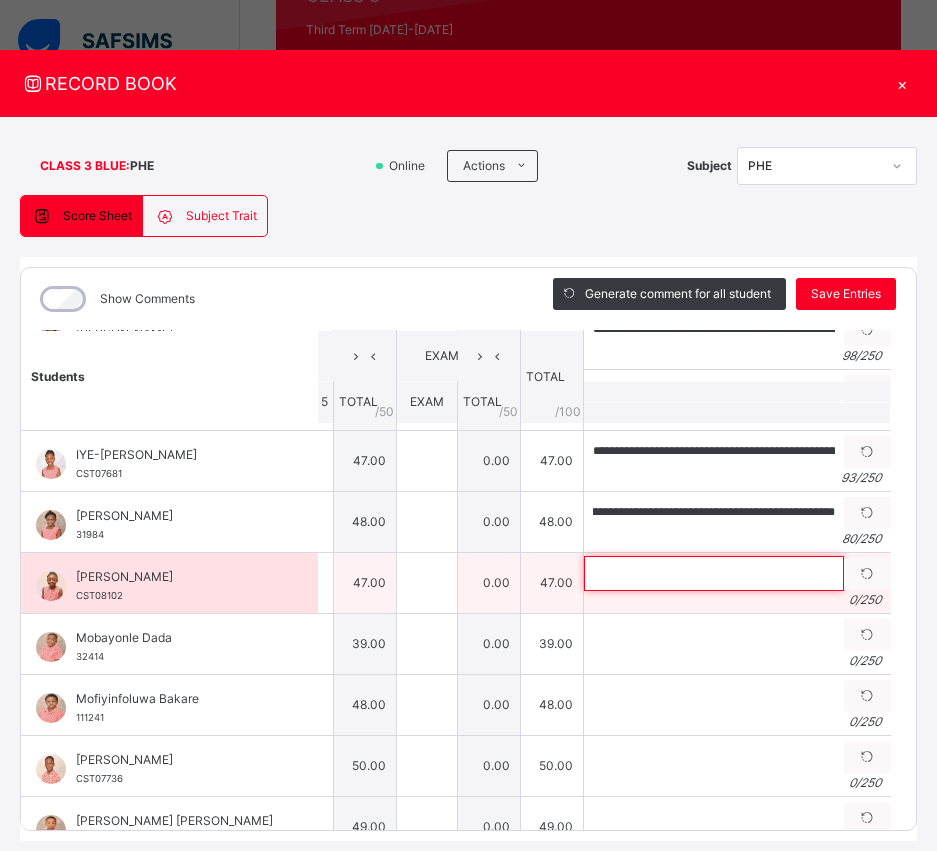click at bounding box center [714, 573] 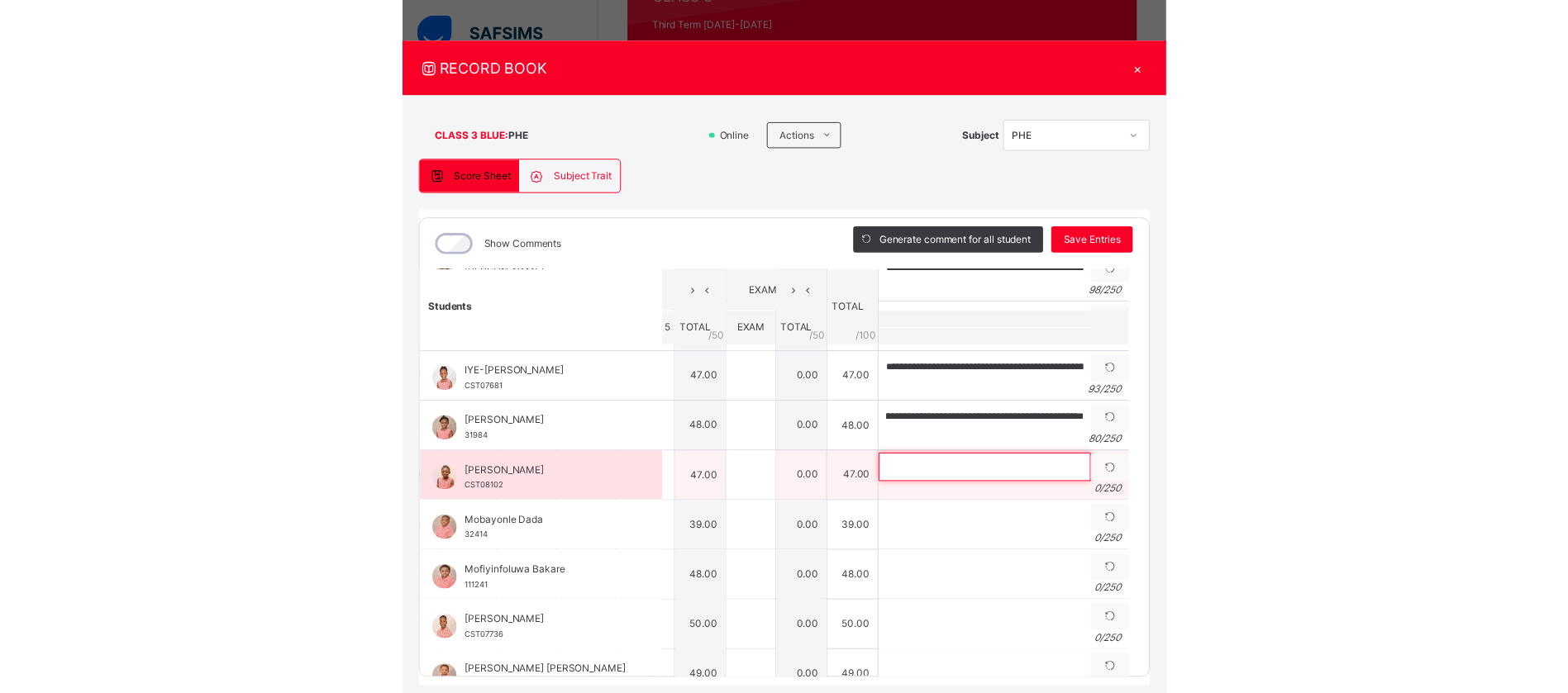 scroll, scrollTop: 0, scrollLeft: 0, axis: both 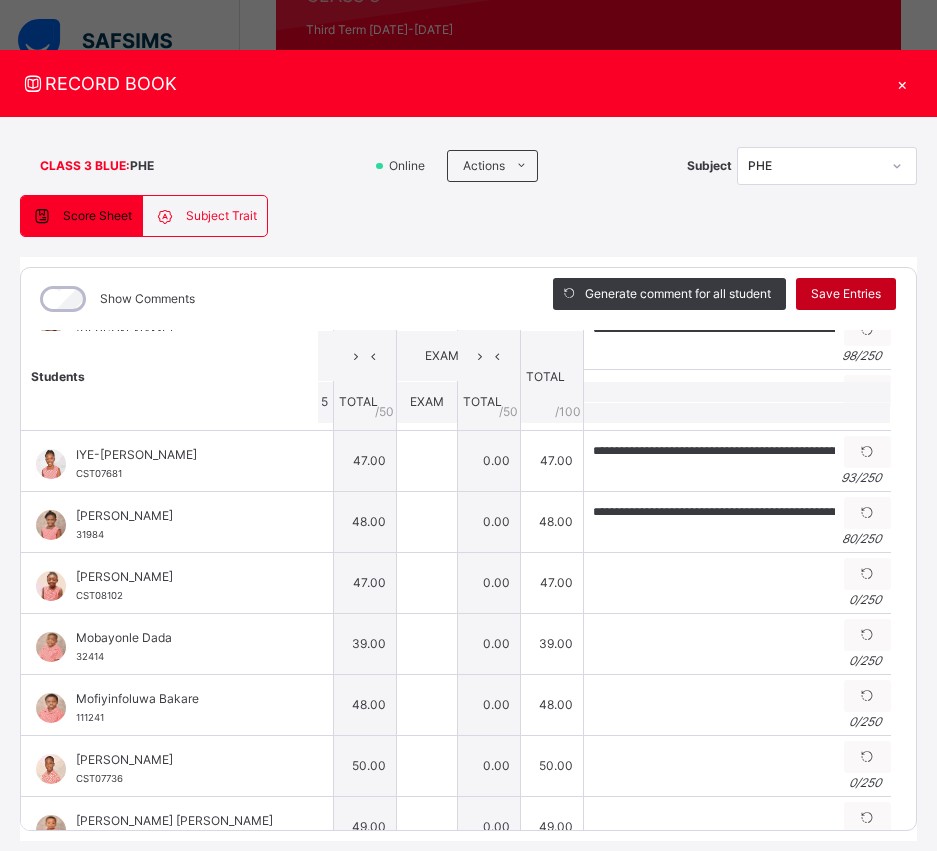 click on "Save Entries" at bounding box center (846, 294) 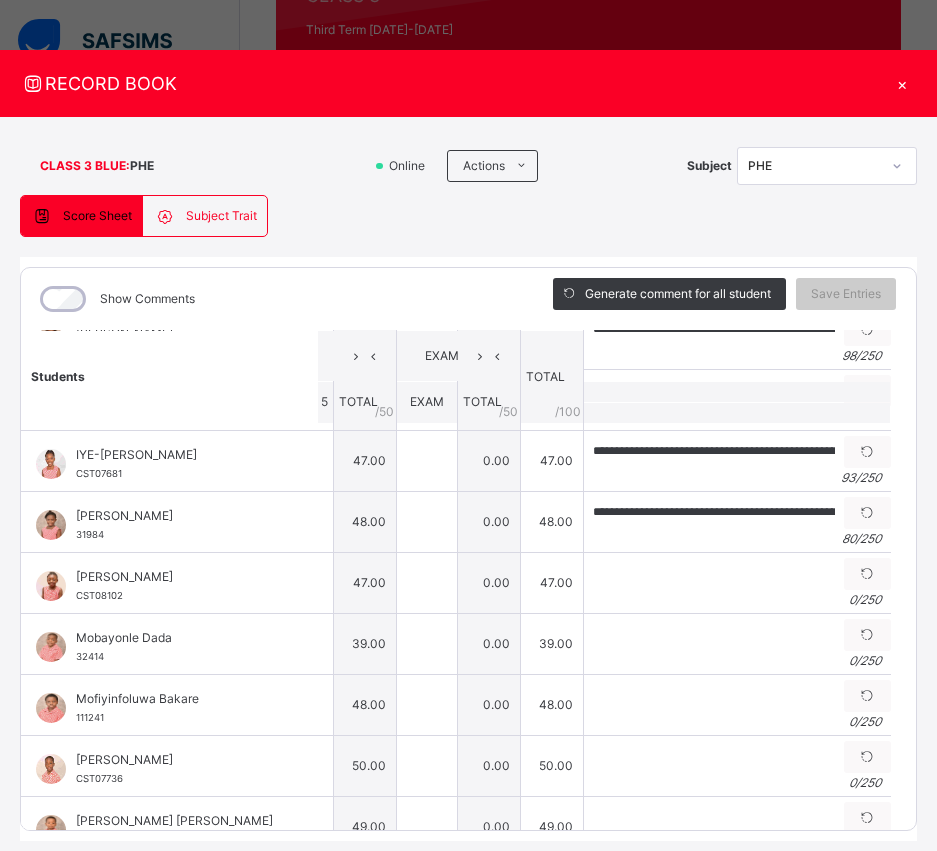 scroll, scrollTop: 420, scrollLeft: 36, axis: both 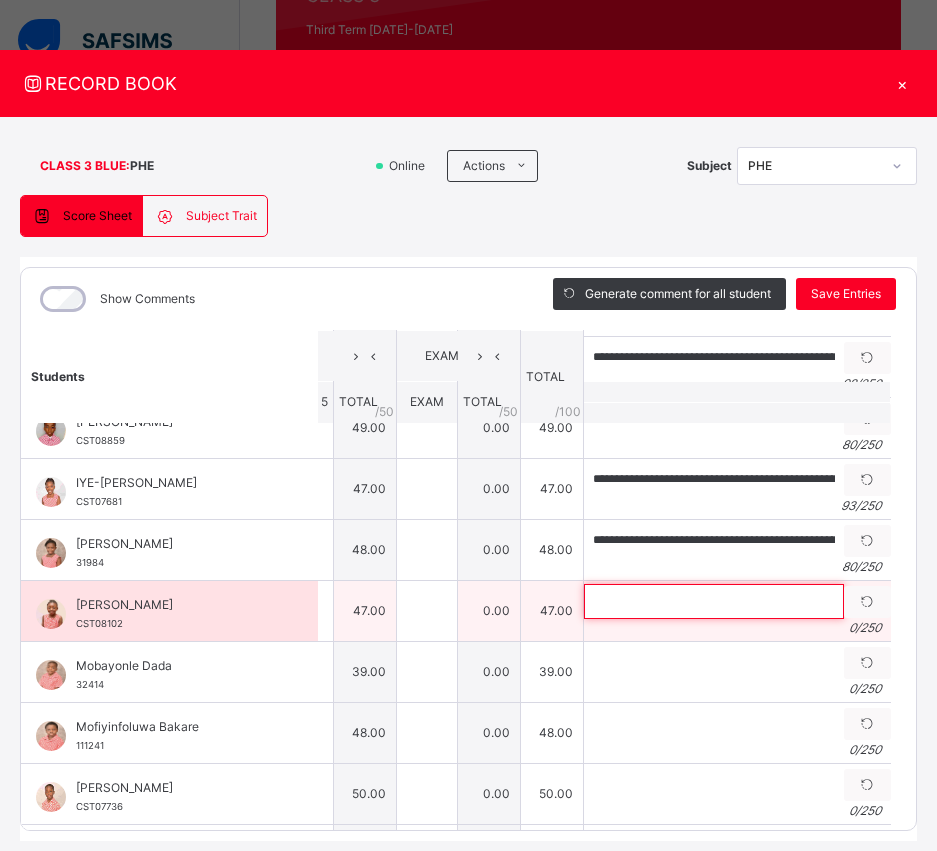click at bounding box center (714, 601) 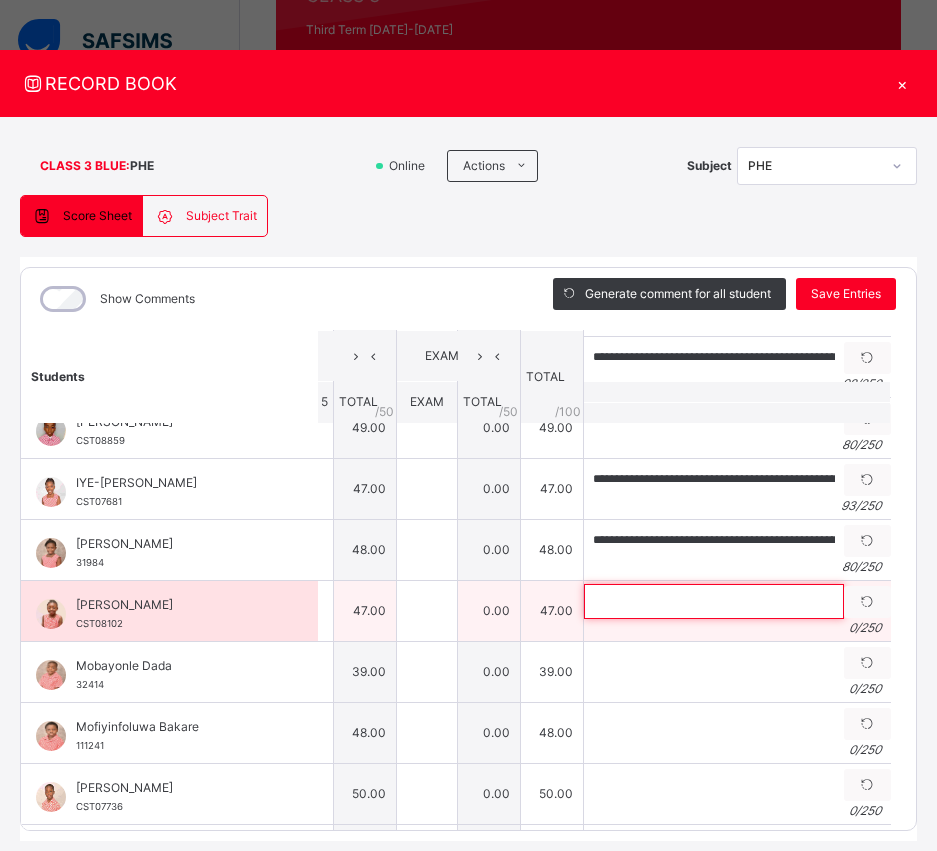 click at bounding box center [714, 601] 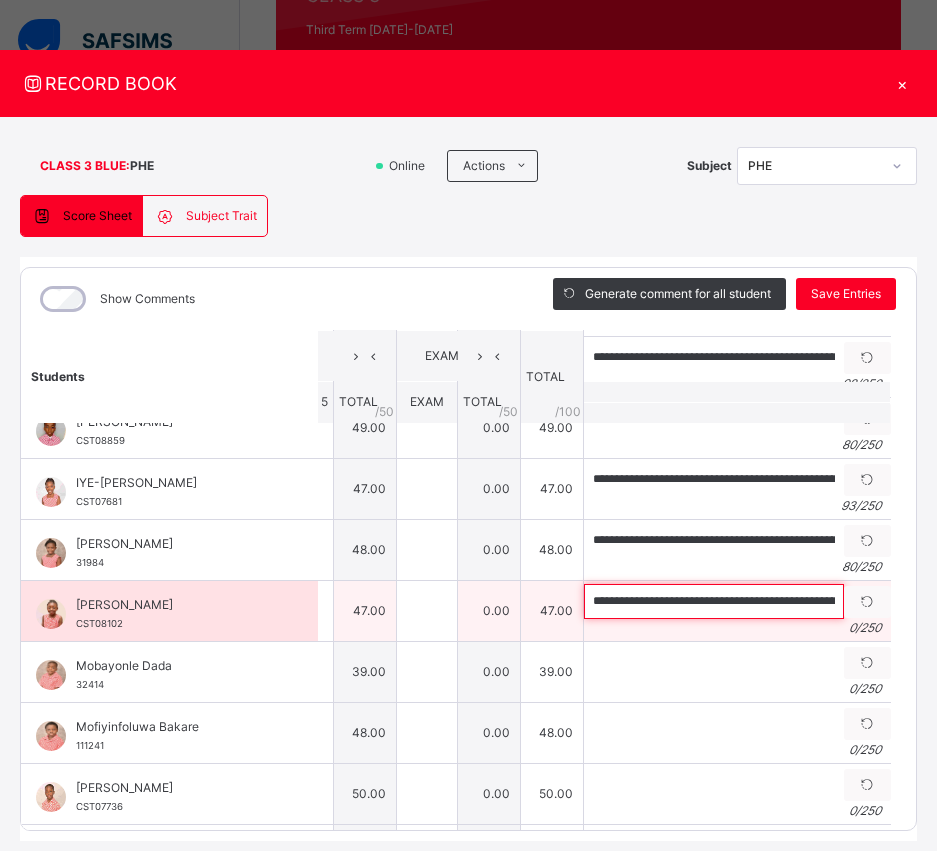scroll, scrollTop: 0, scrollLeft: 271, axis: horizontal 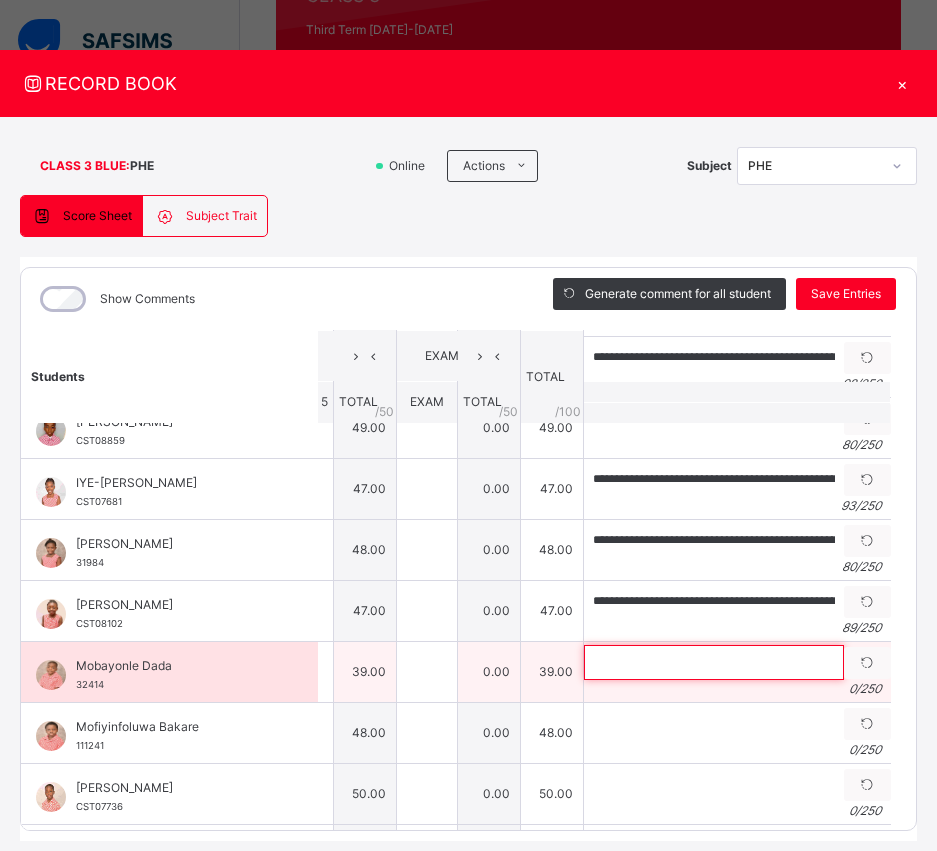 click at bounding box center (714, 662) 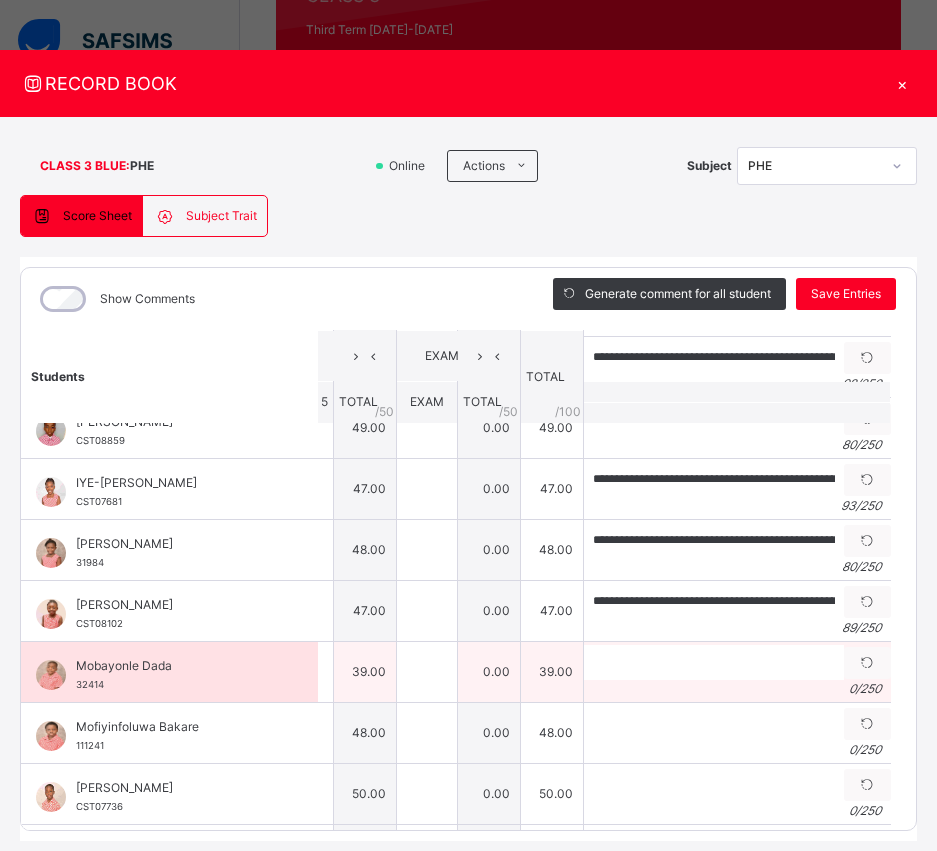 click on "Generate comment 0 / 250" at bounding box center [737, 671] 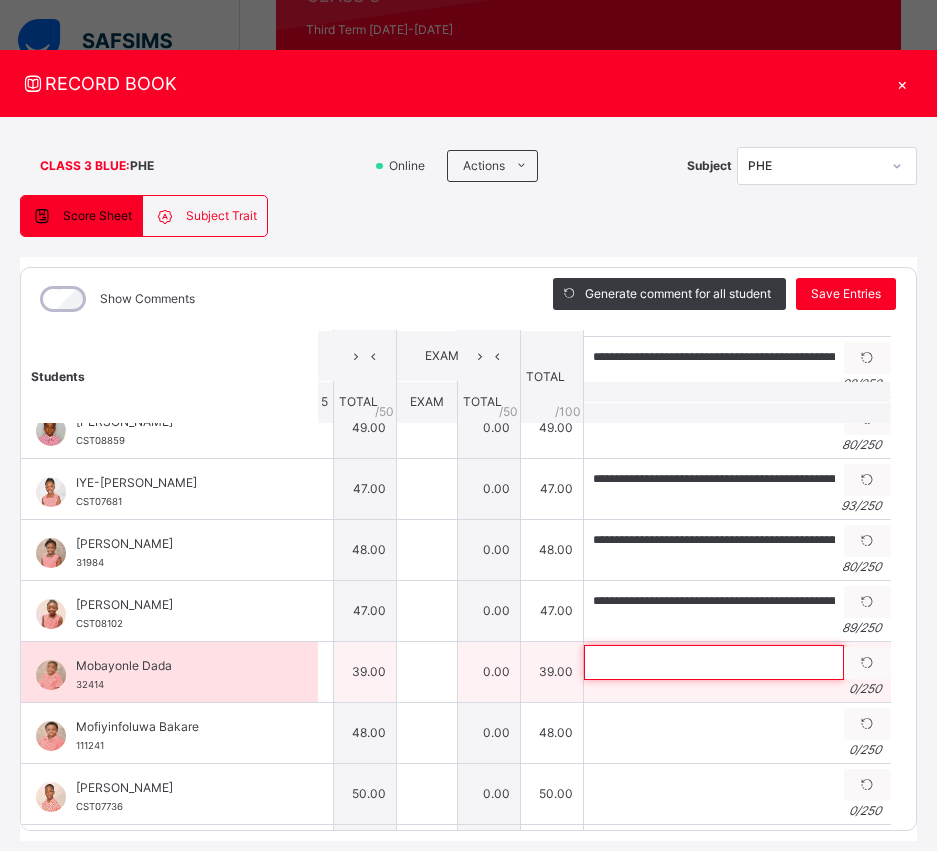 click at bounding box center (714, 662) 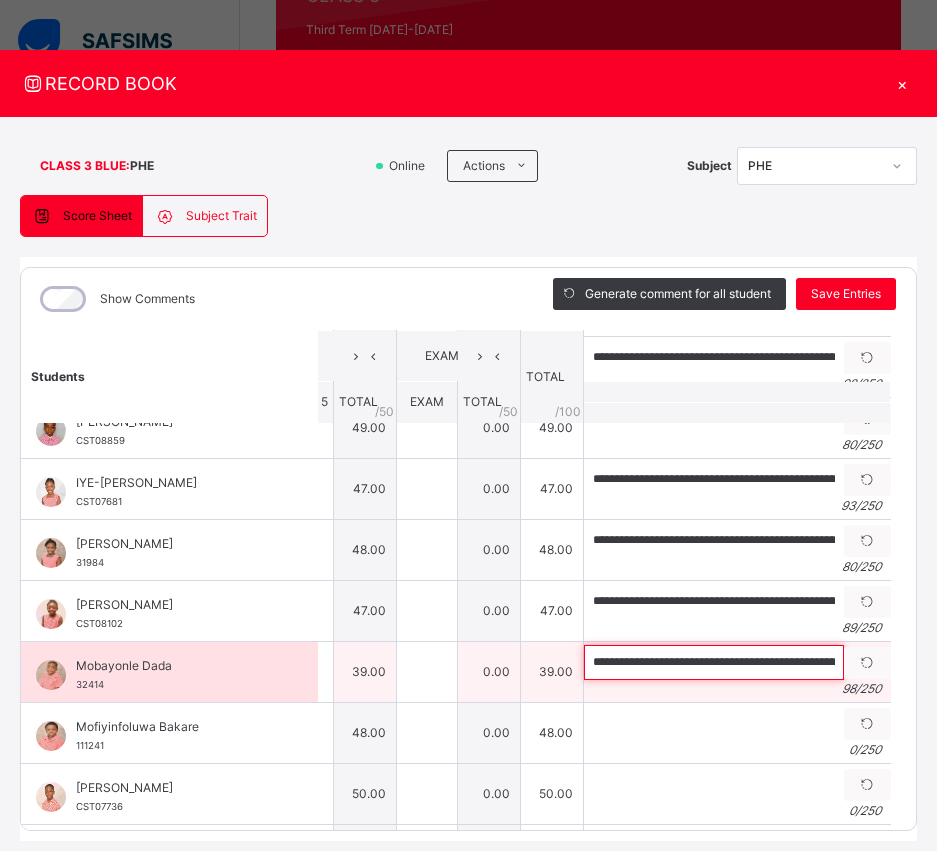scroll, scrollTop: 0, scrollLeft: 330, axis: horizontal 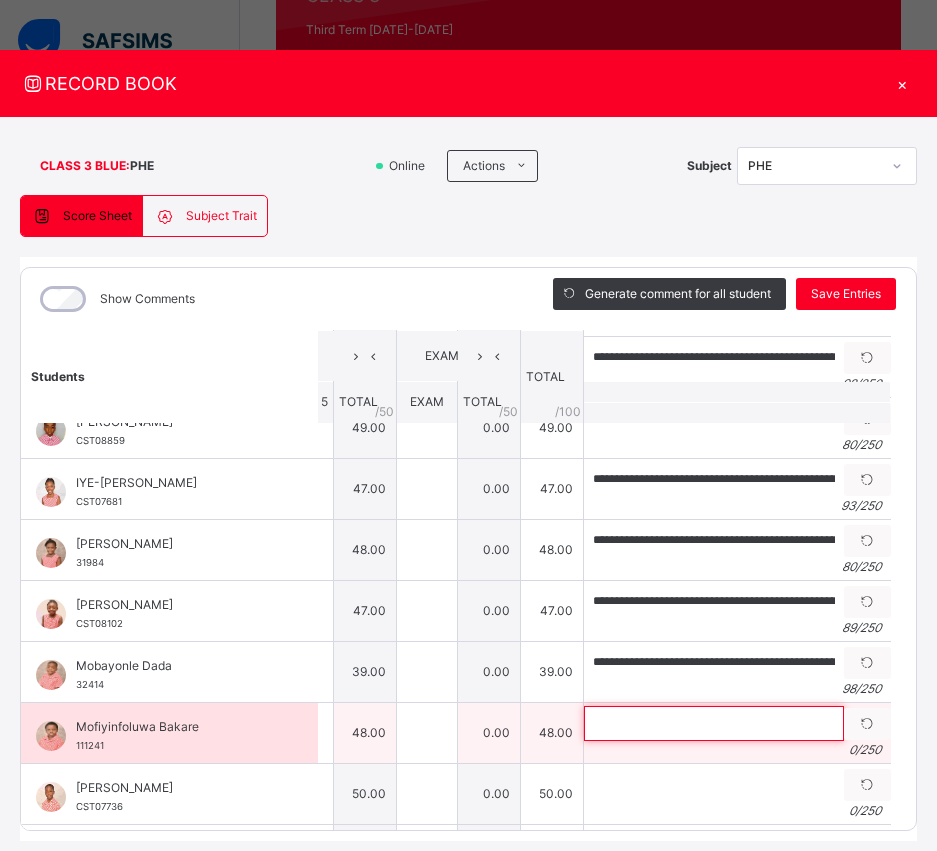 click at bounding box center (714, 723) 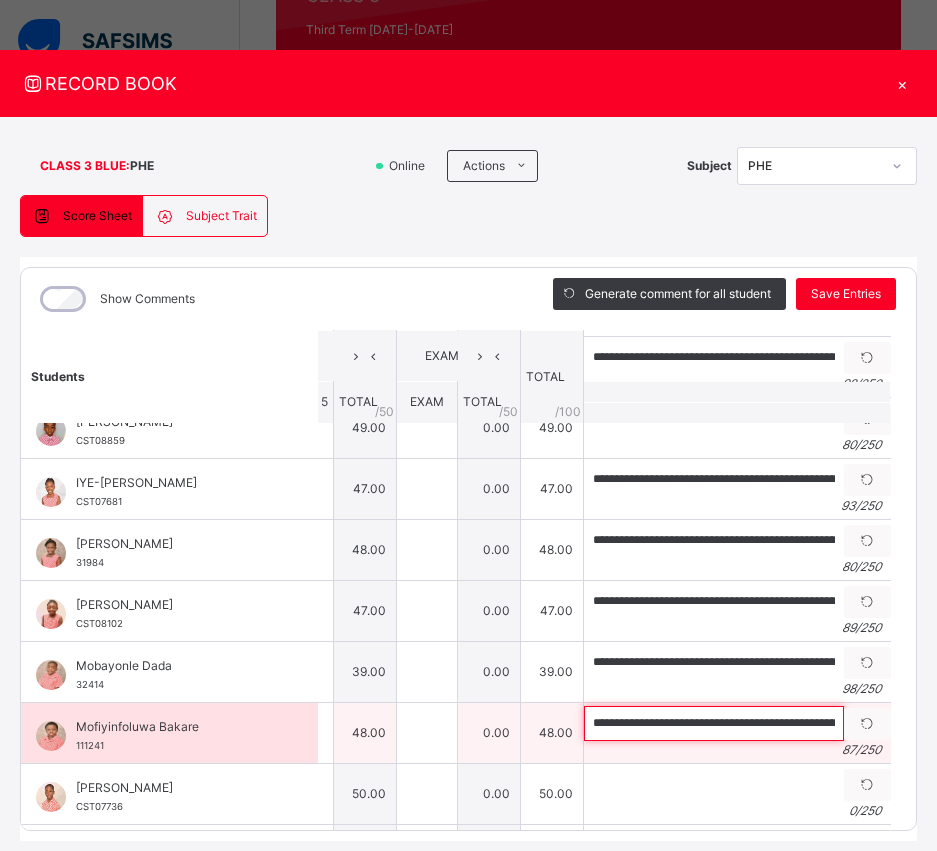 scroll, scrollTop: 0, scrollLeft: 250, axis: horizontal 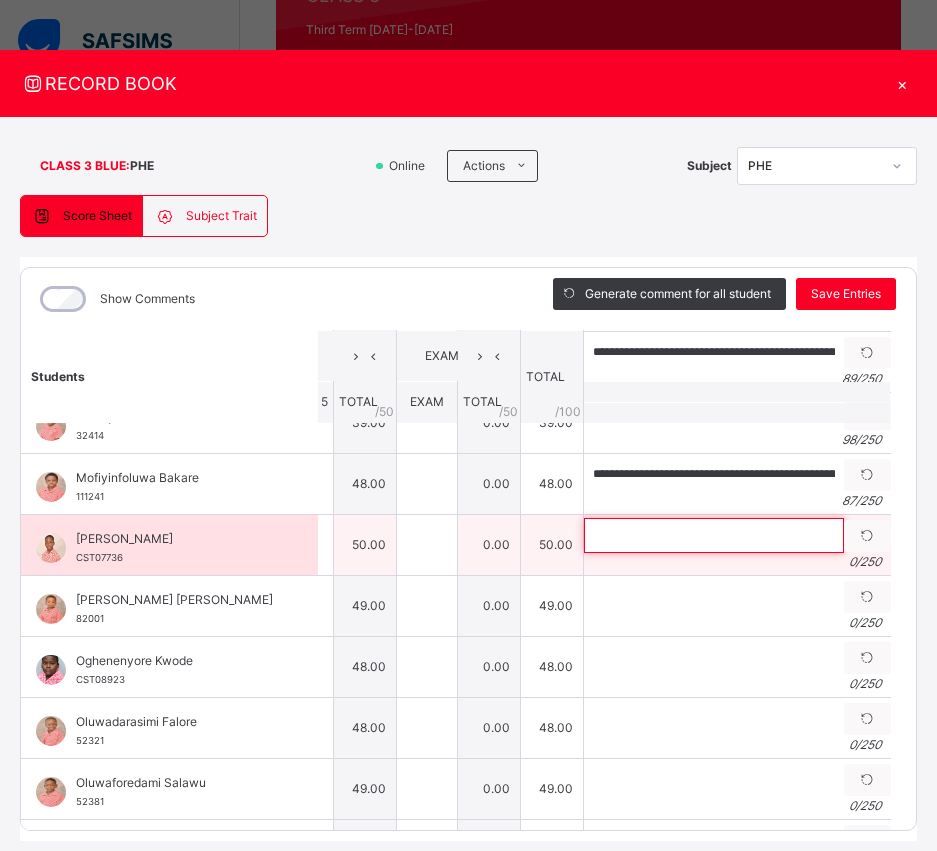 click at bounding box center [714, 535] 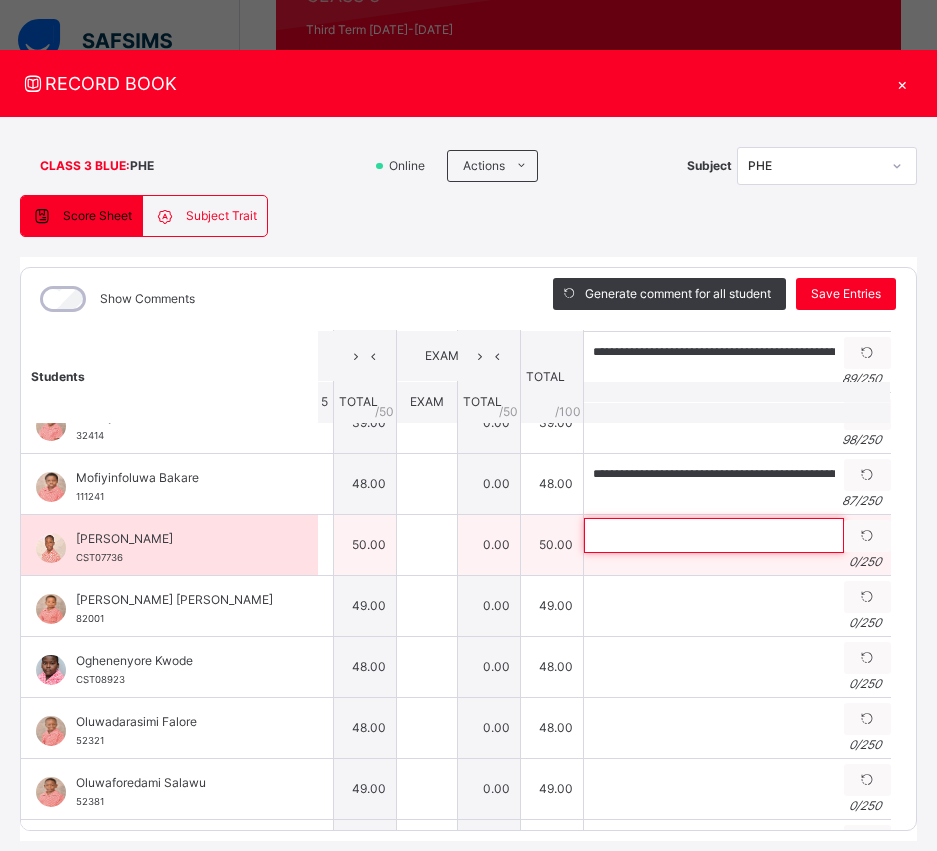 click at bounding box center (714, 535) 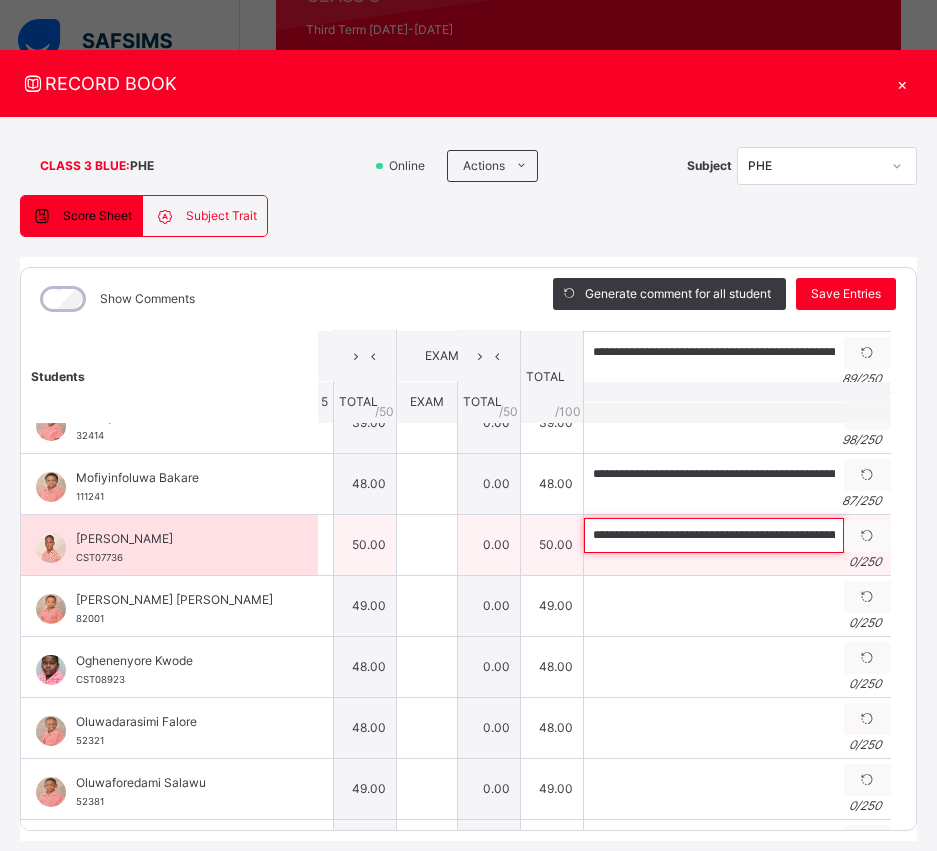 scroll, scrollTop: 0, scrollLeft: 327, axis: horizontal 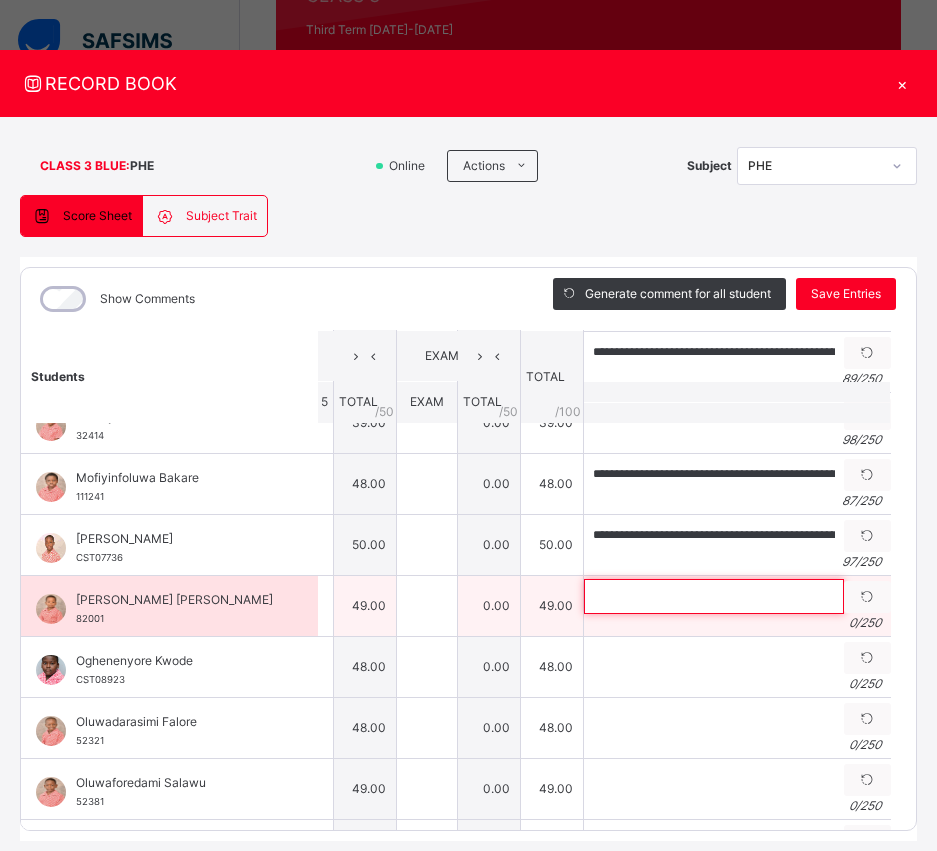 click at bounding box center (714, 596) 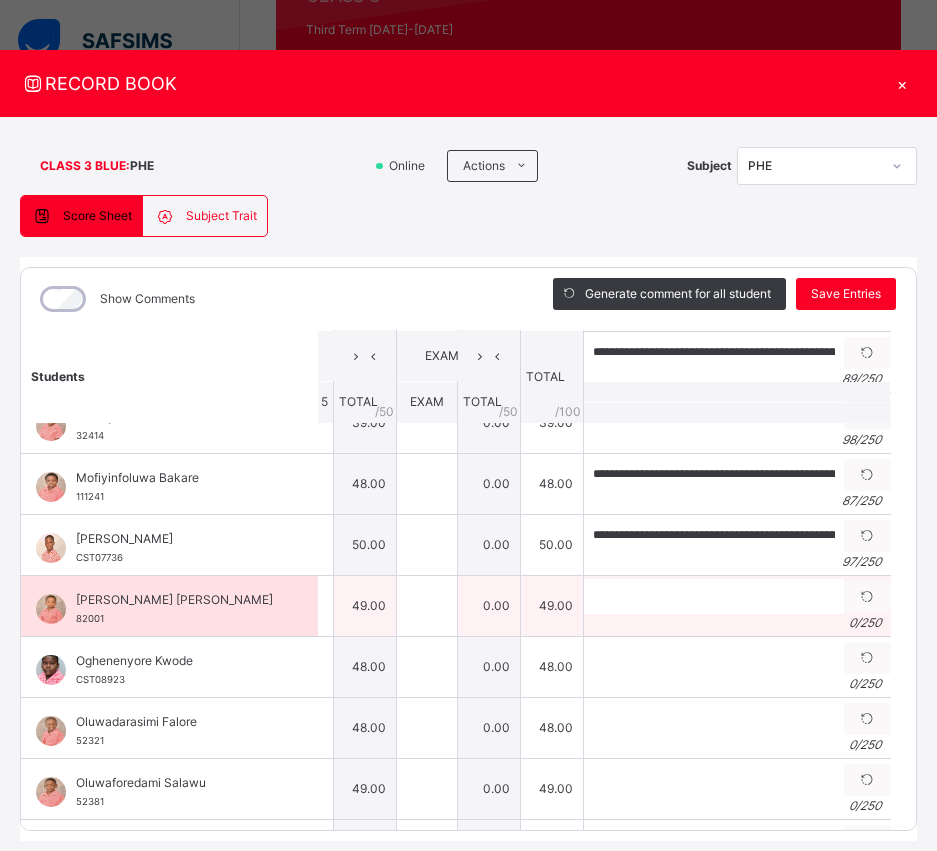 click on "0 / 250" at bounding box center (737, 623) 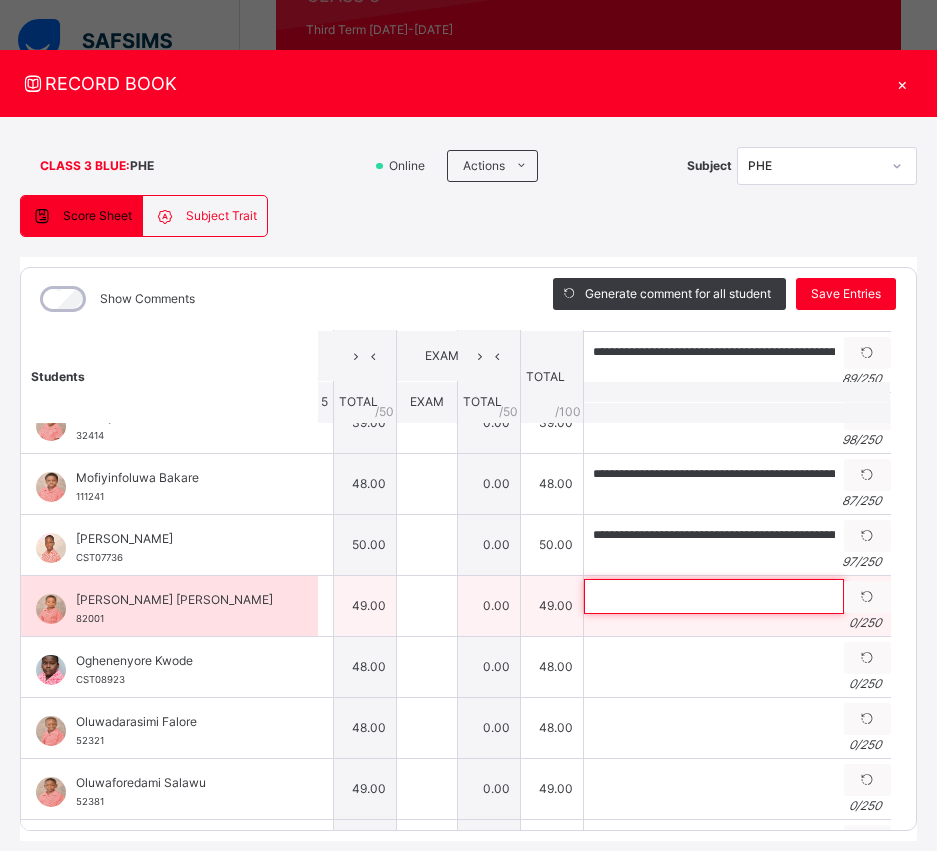 click at bounding box center (714, 596) 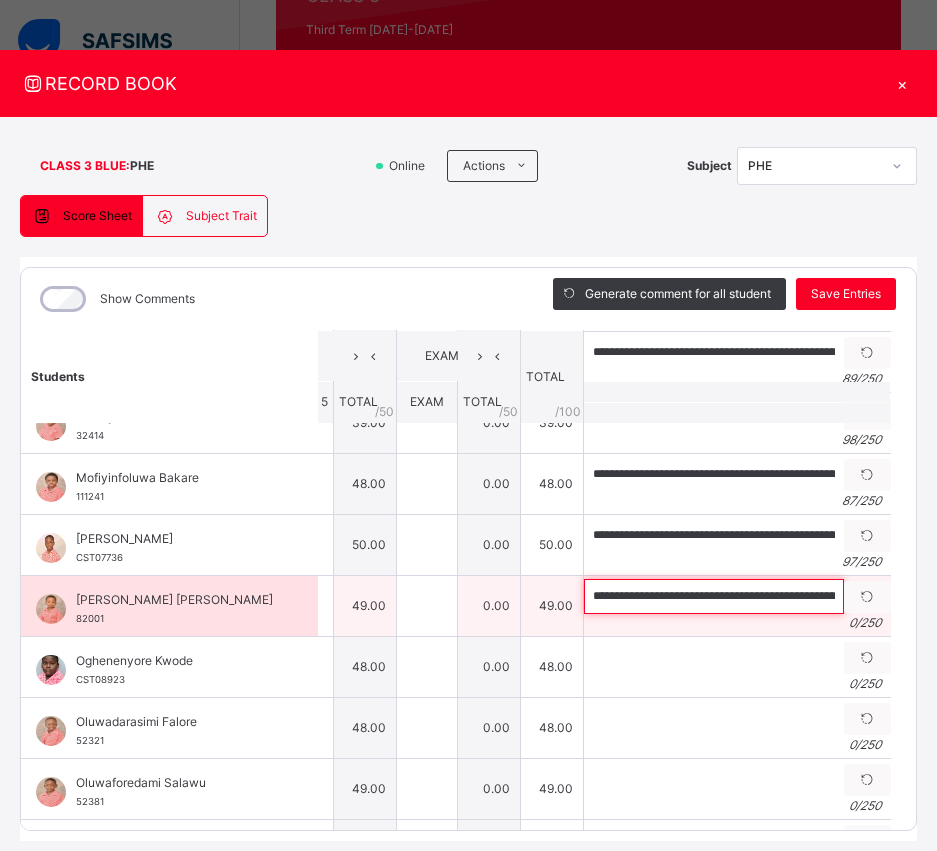 scroll, scrollTop: 0, scrollLeft: 302, axis: horizontal 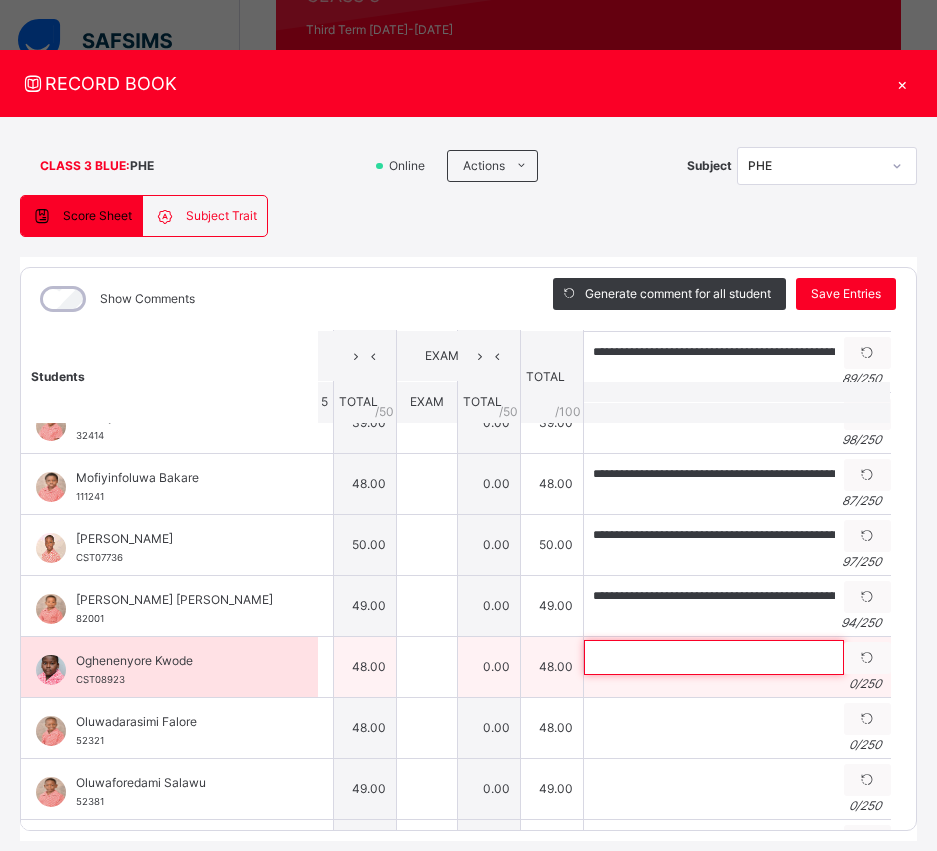 click at bounding box center [714, 657] 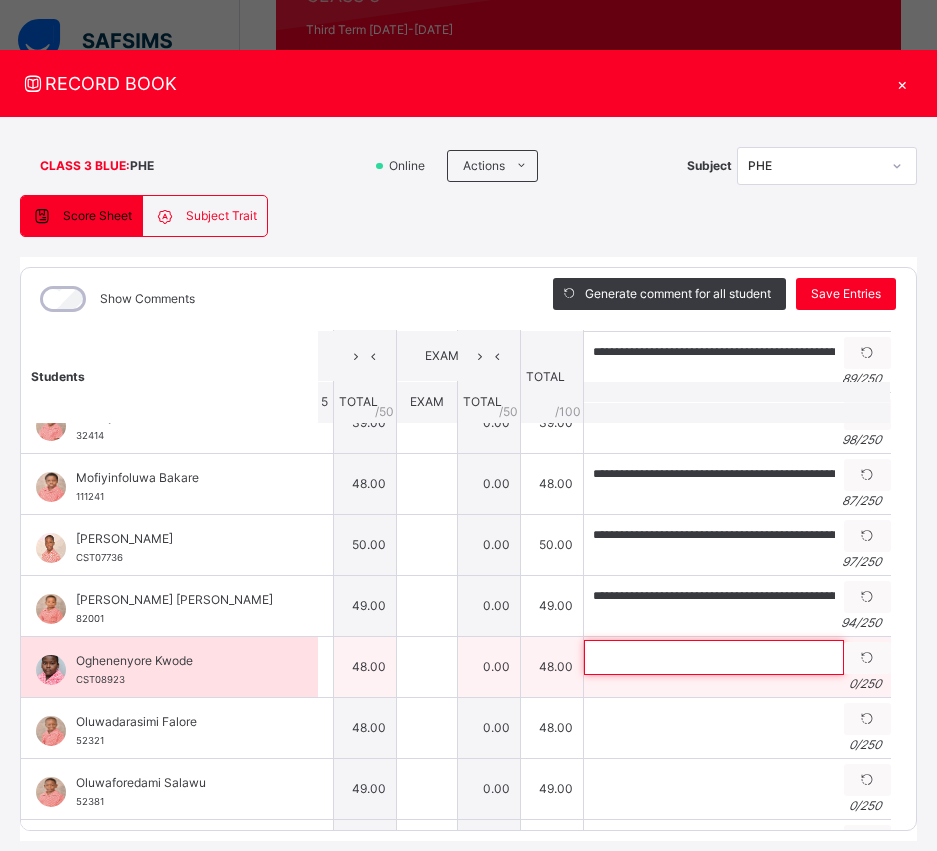 click at bounding box center (714, 657) 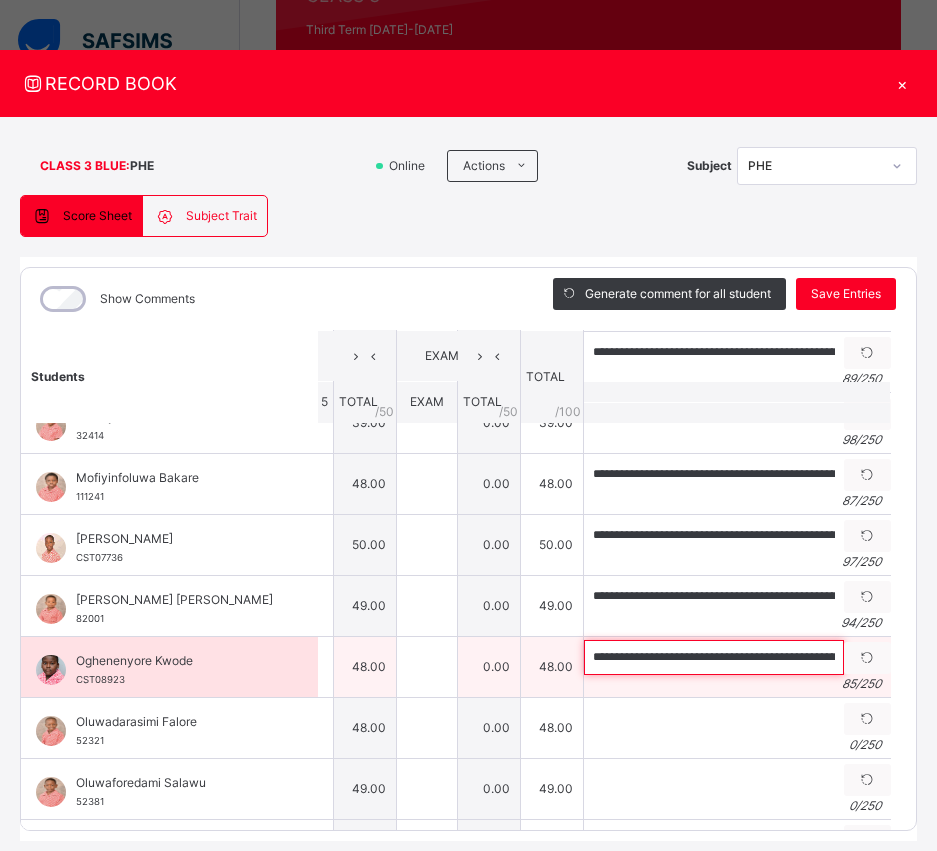 scroll, scrollTop: 0, scrollLeft: 247, axis: horizontal 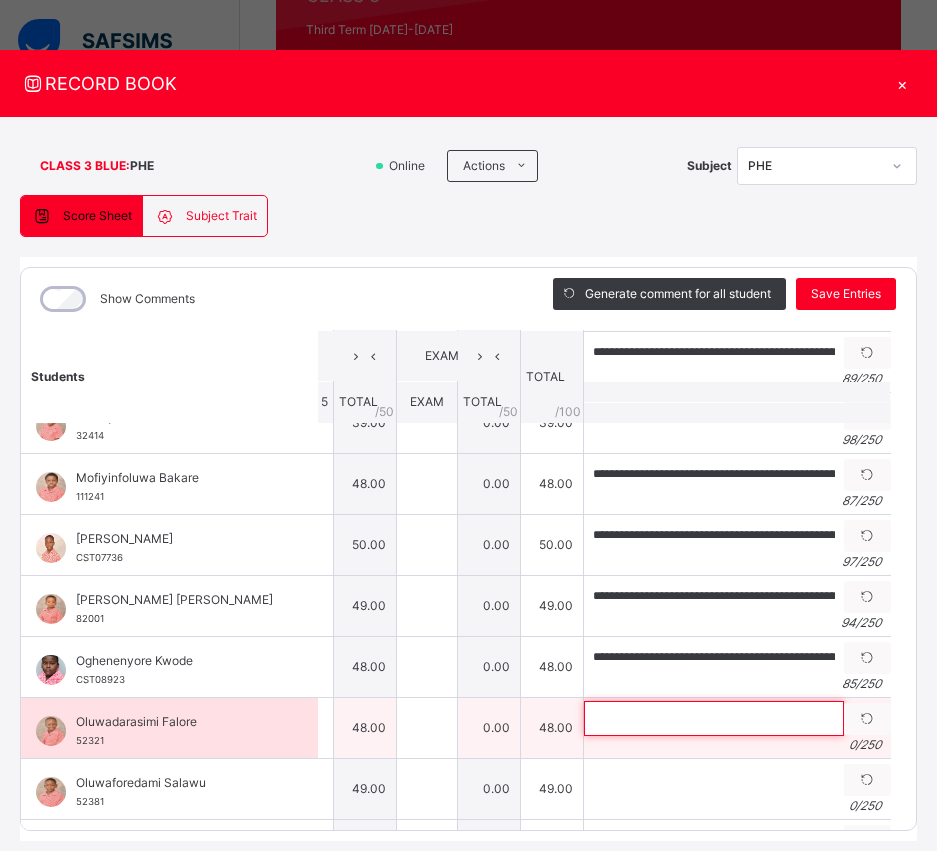 click at bounding box center (714, 718) 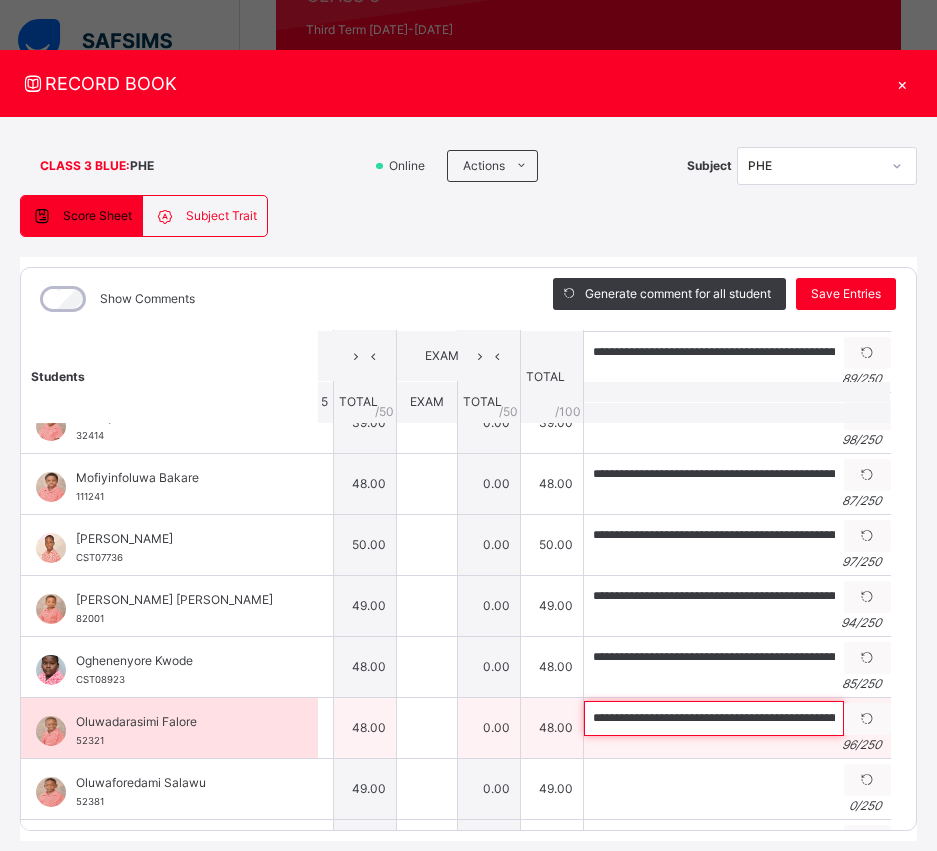 scroll, scrollTop: 0, scrollLeft: 310, axis: horizontal 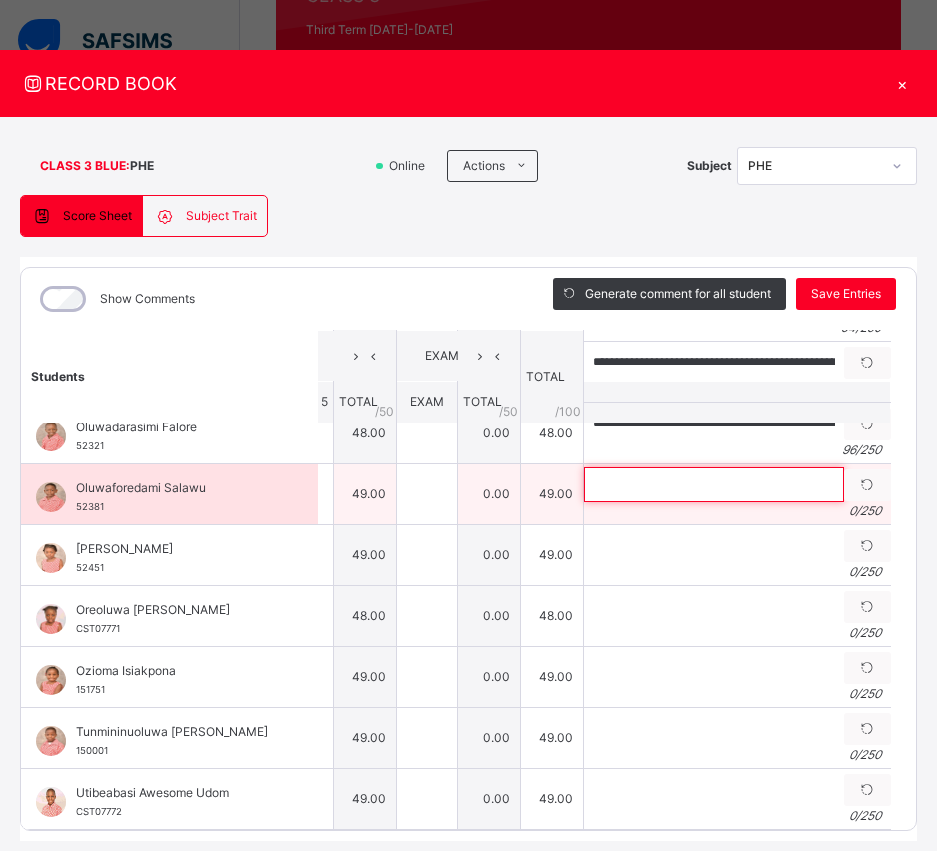 click at bounding box center [714, 484] 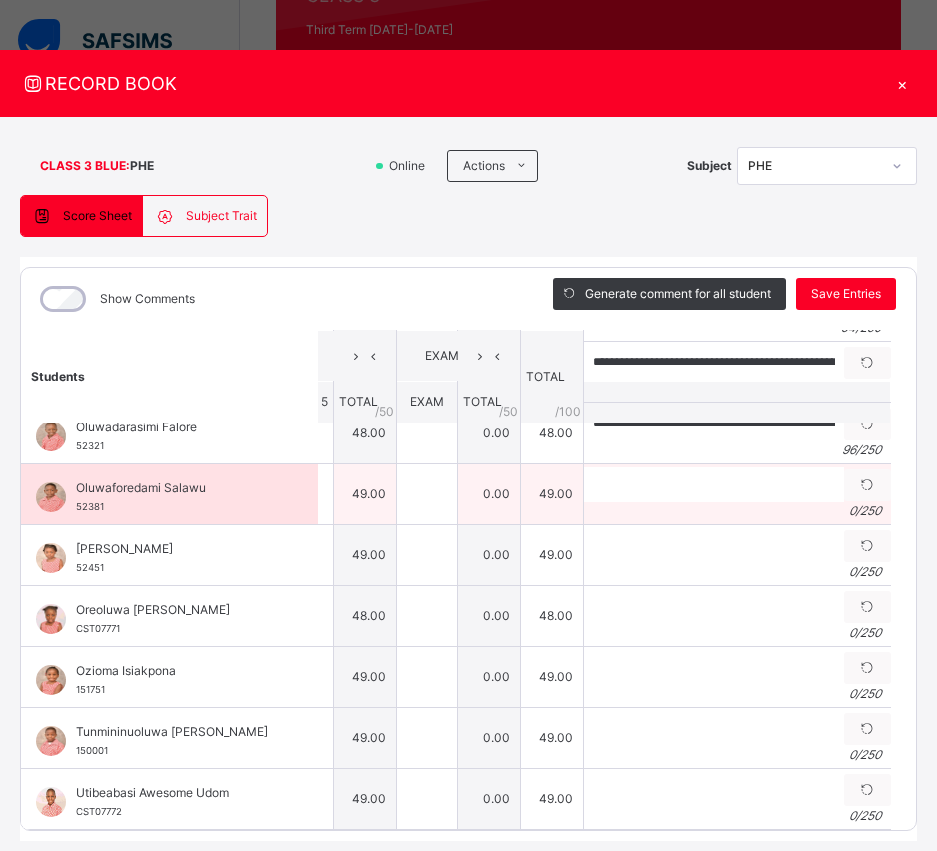 scroll, scrollTop: 849, scrollLeft: 346, axis: both 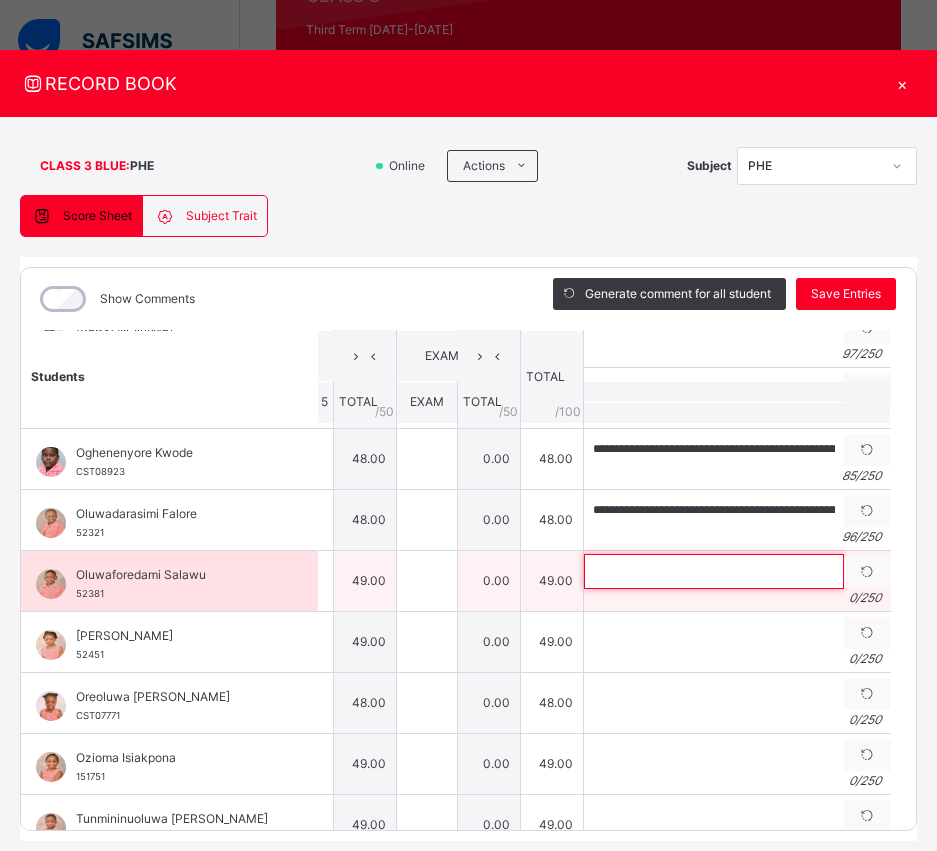 click at bounding box center [714, 571] 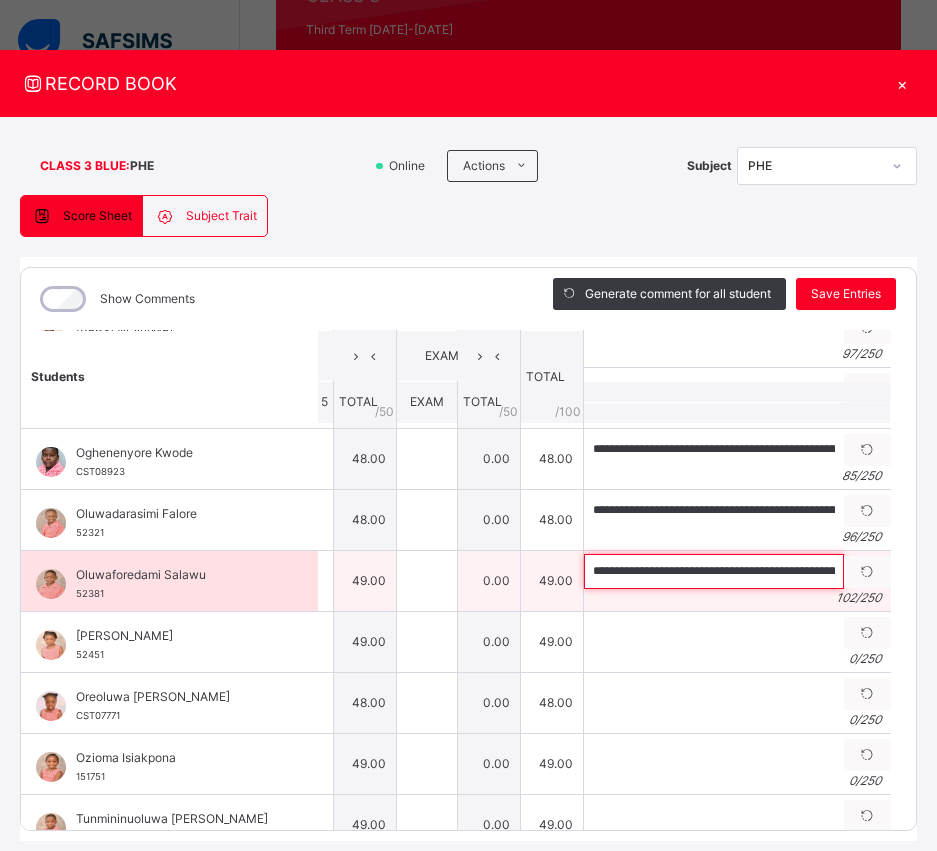scroll, scrollTop: 0, scrollLeft: 354, axis: horizontal 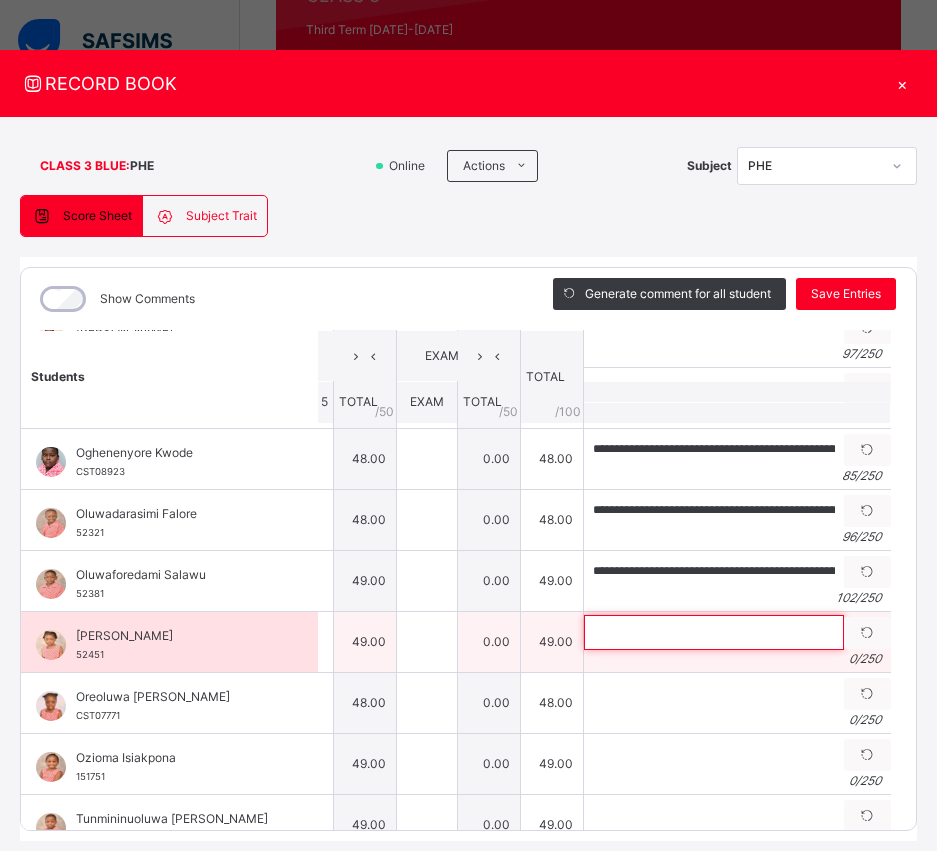 click at bounding box center (714, 632) 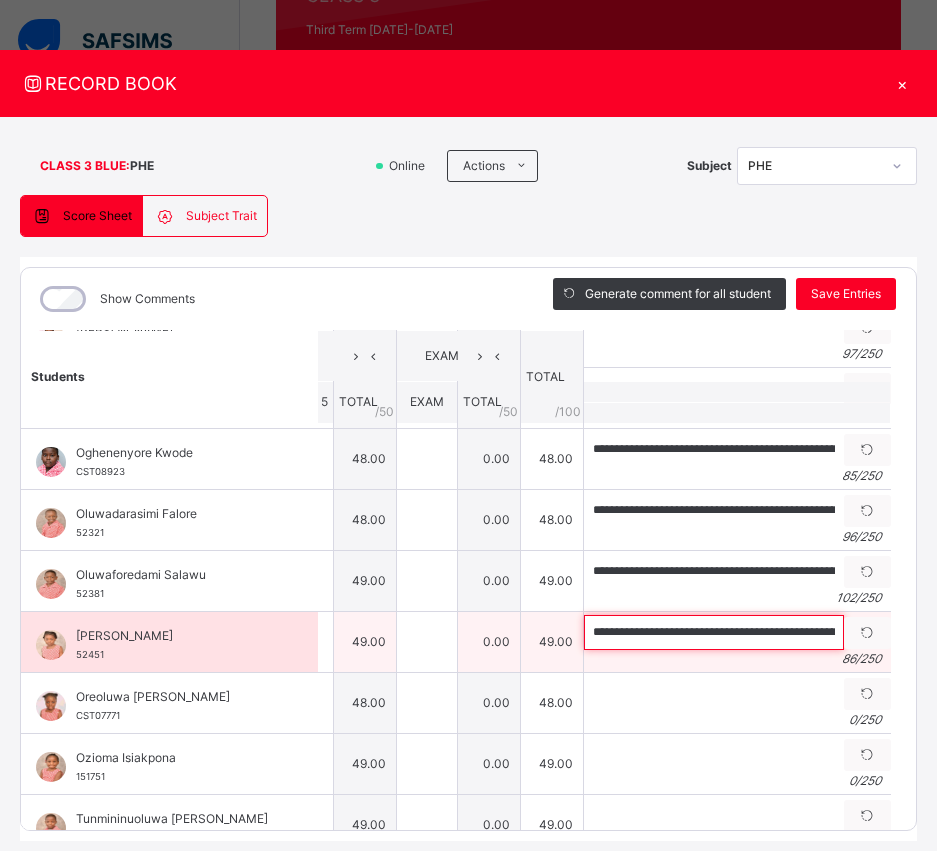 scroll, scrollTop: 0, scrollLeft: 244, axis: horizontal 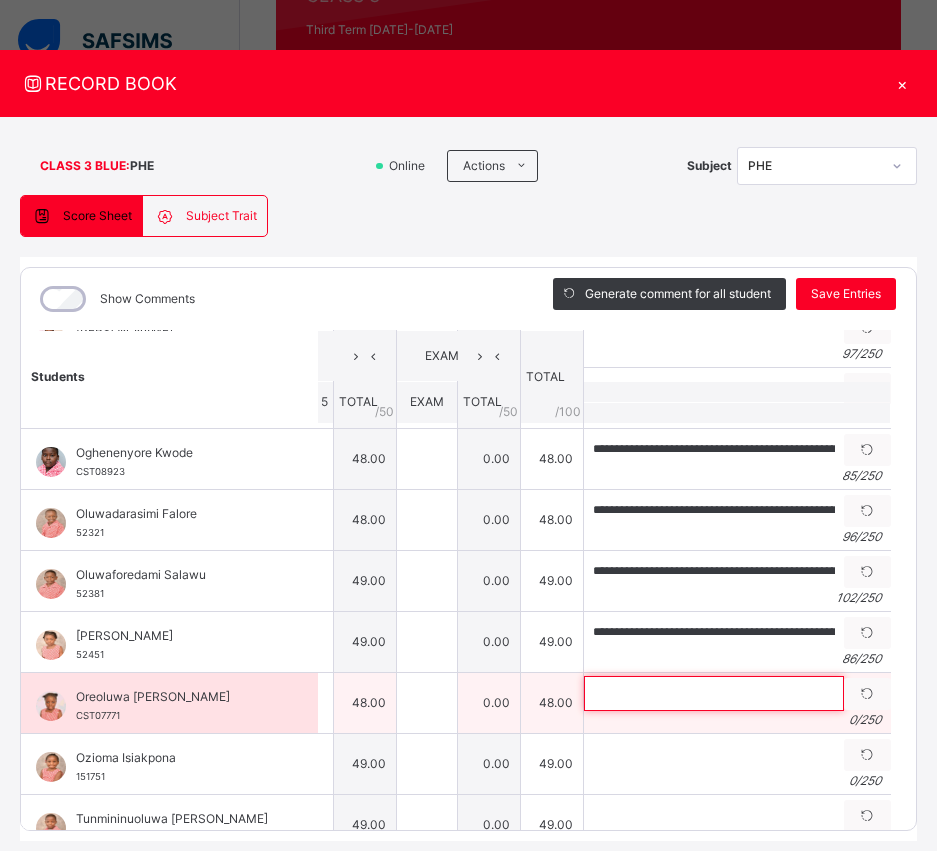 click at bounding box center (714, 693) 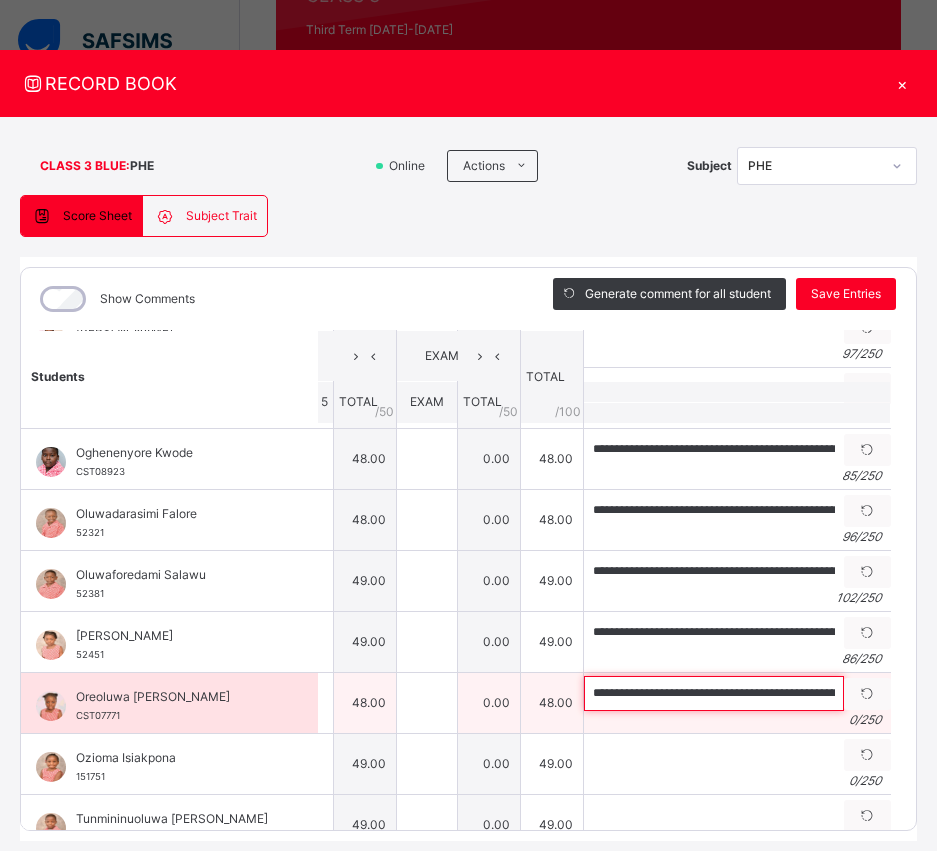 scroll, scrollTop: 0, scrollLeft: 280, axis: horizontal 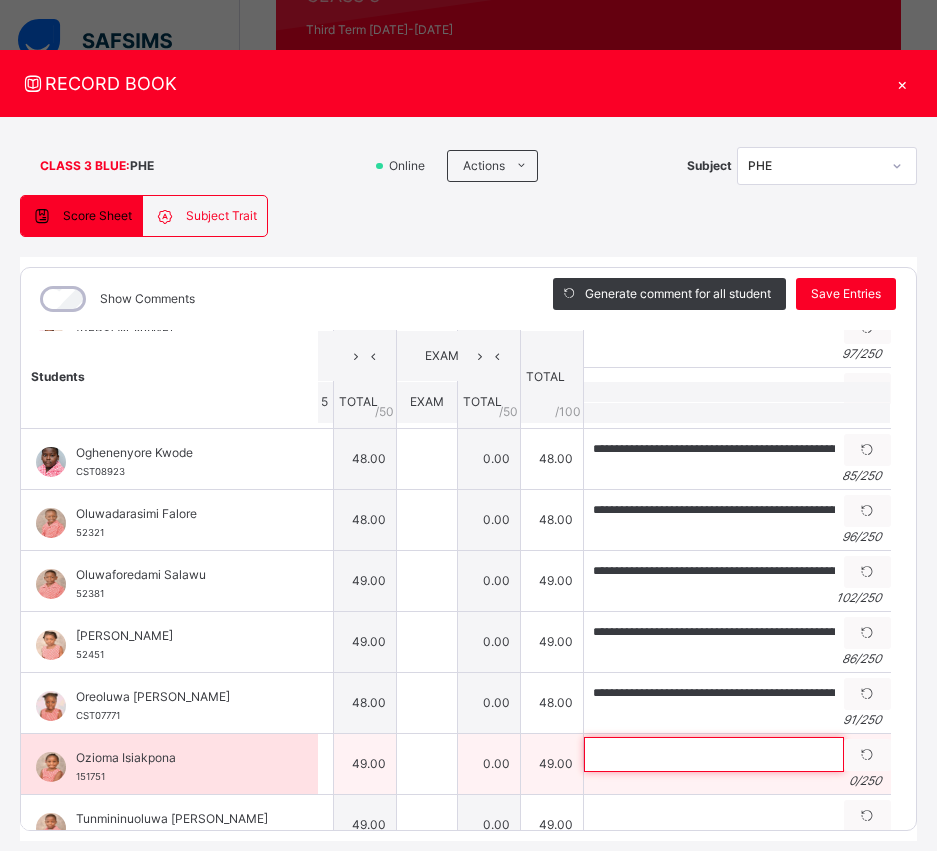 click at bounding box center [714, 754] 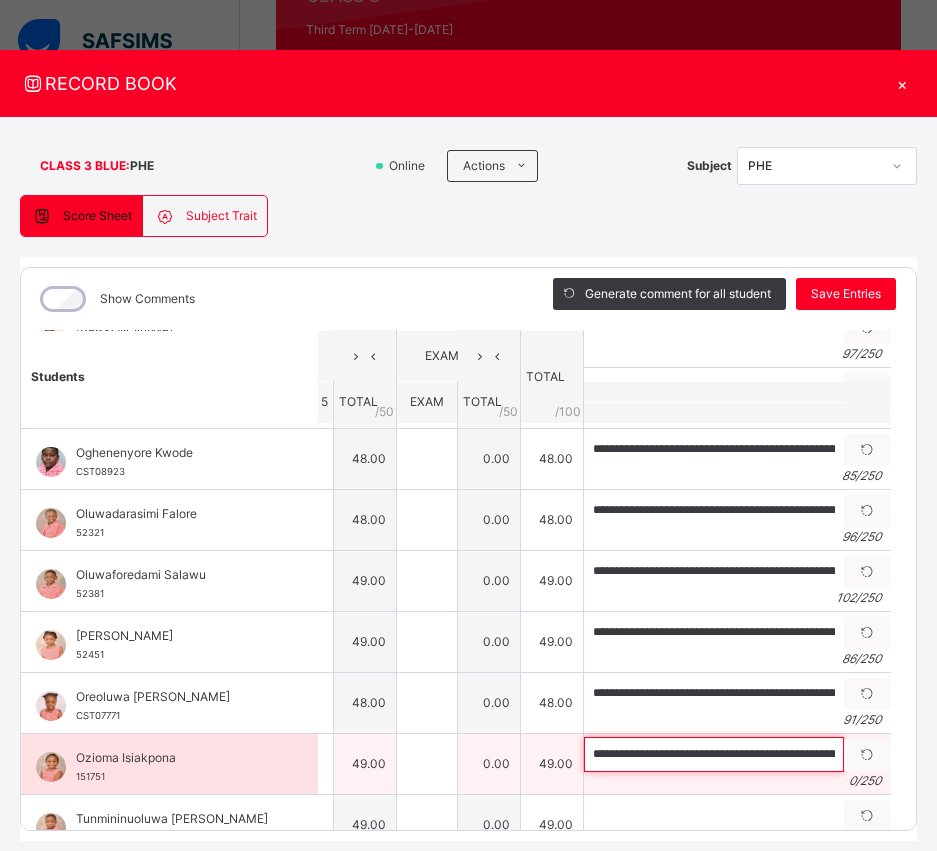 scroll, scrollTop: 0, scrollLeft: 311, axis: horizontal 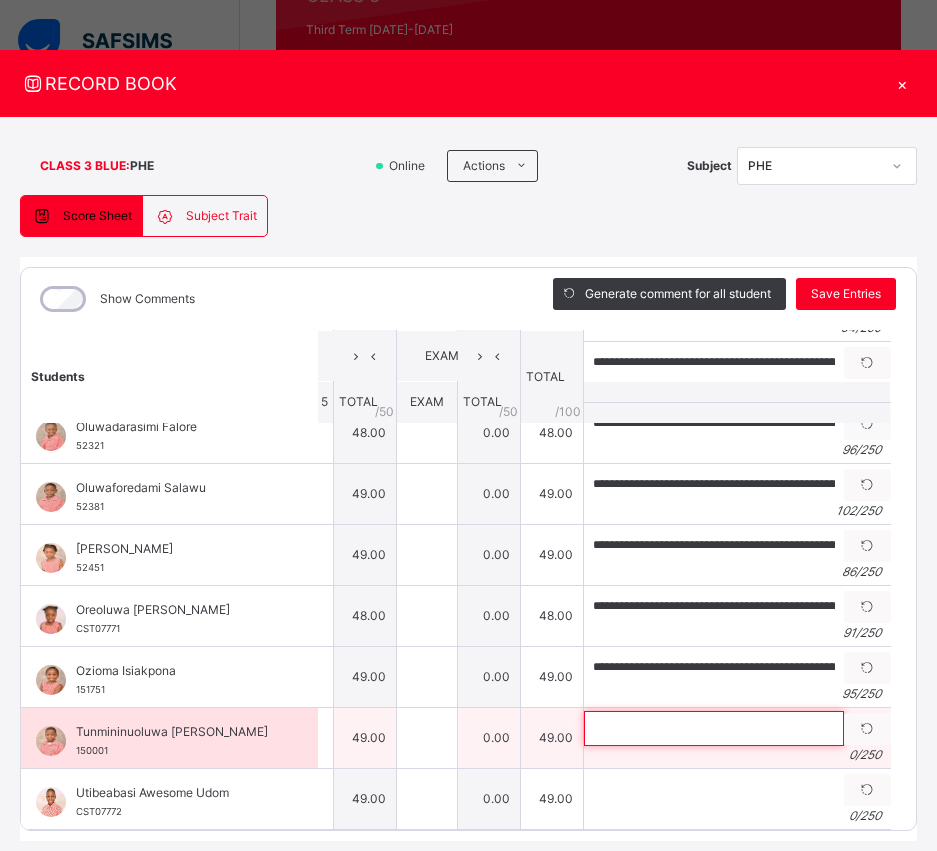 click at bounding box center [714, 728] 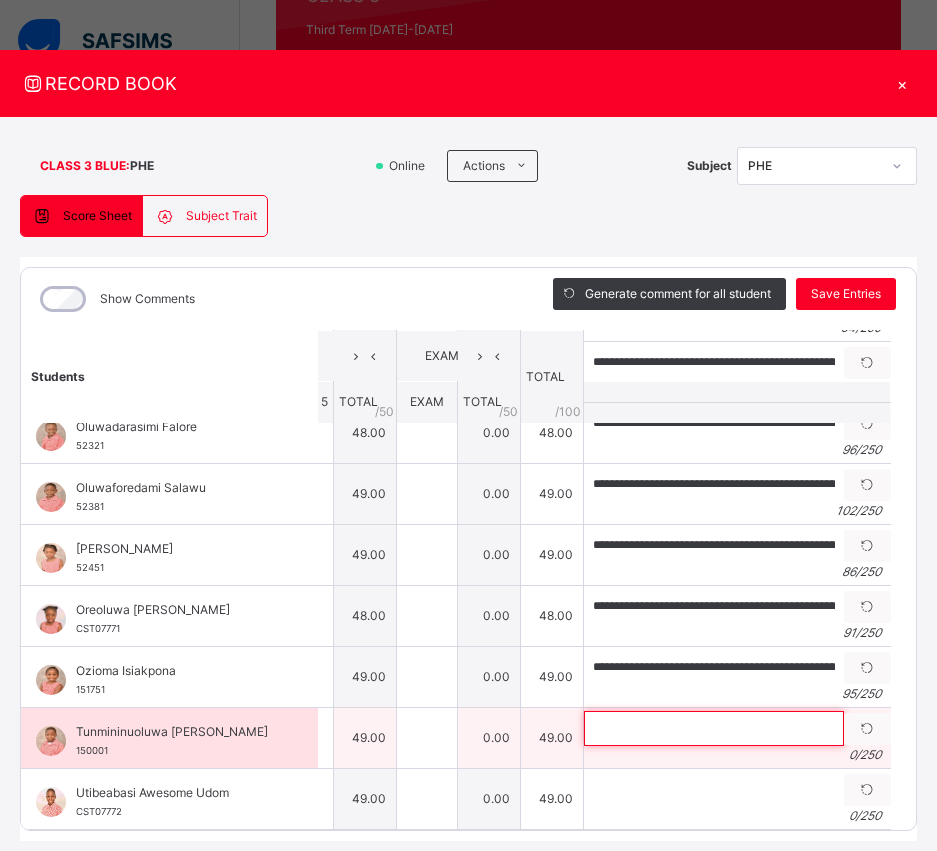 click at bounding box center (714, 728) 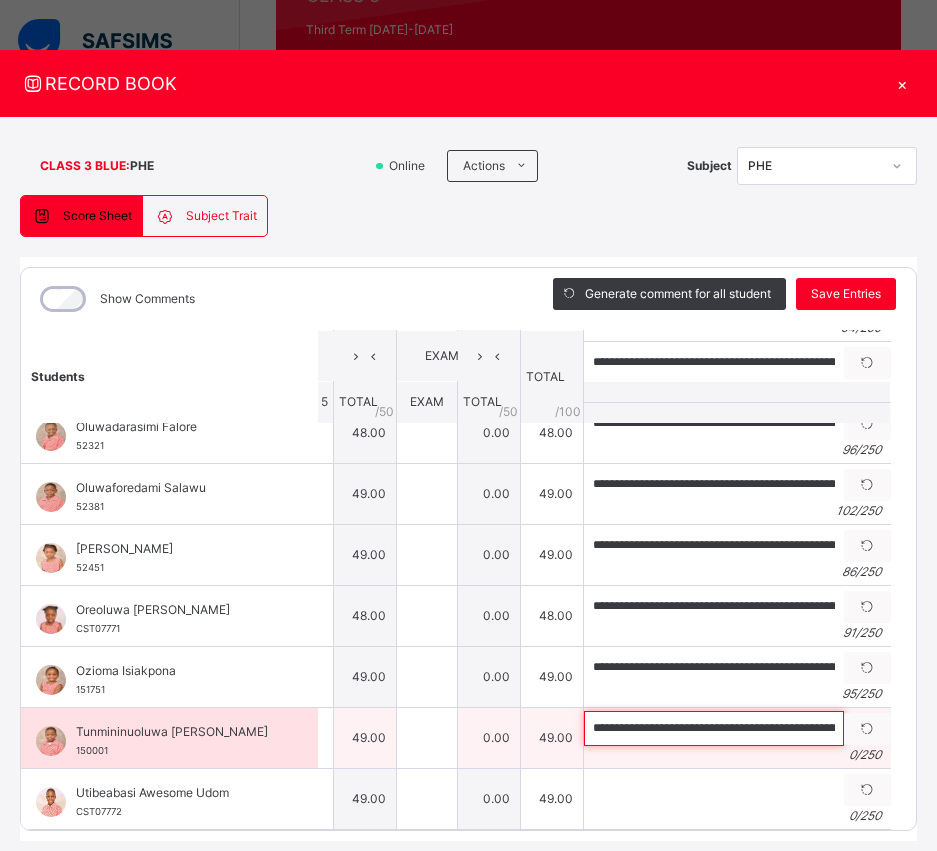 scroll, scrollTop: 0, scrollLeft: 262, axis: horizontal 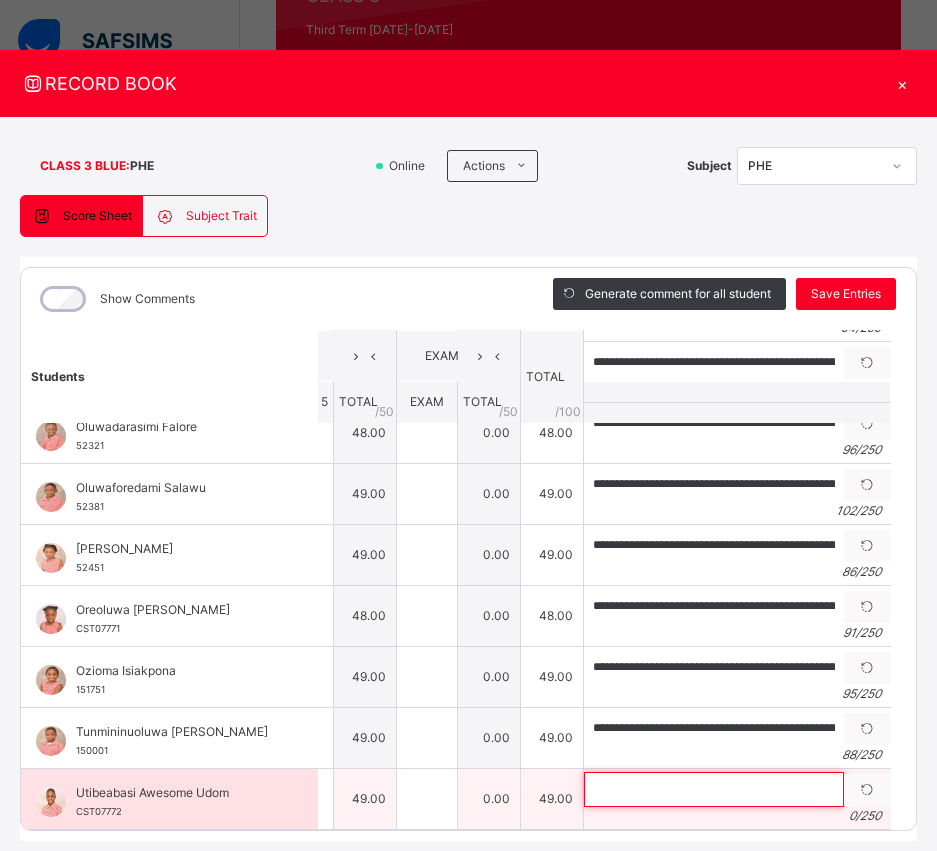click at bounding box center [714, 789] 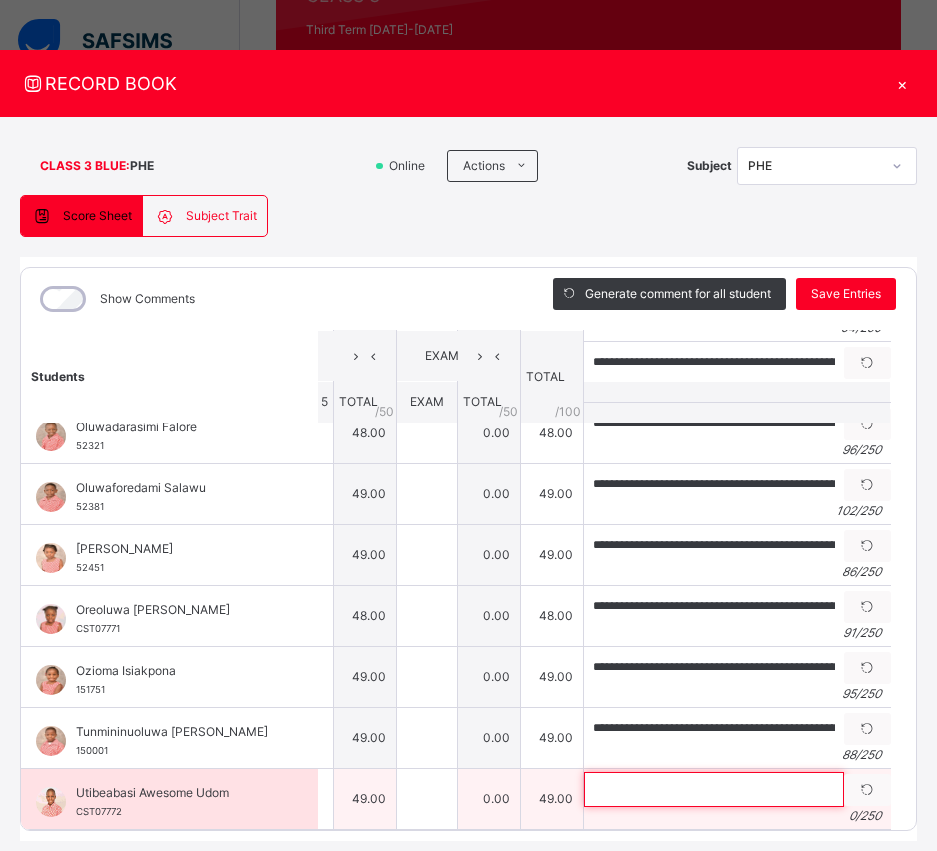 click at bounding box center (714, 789) 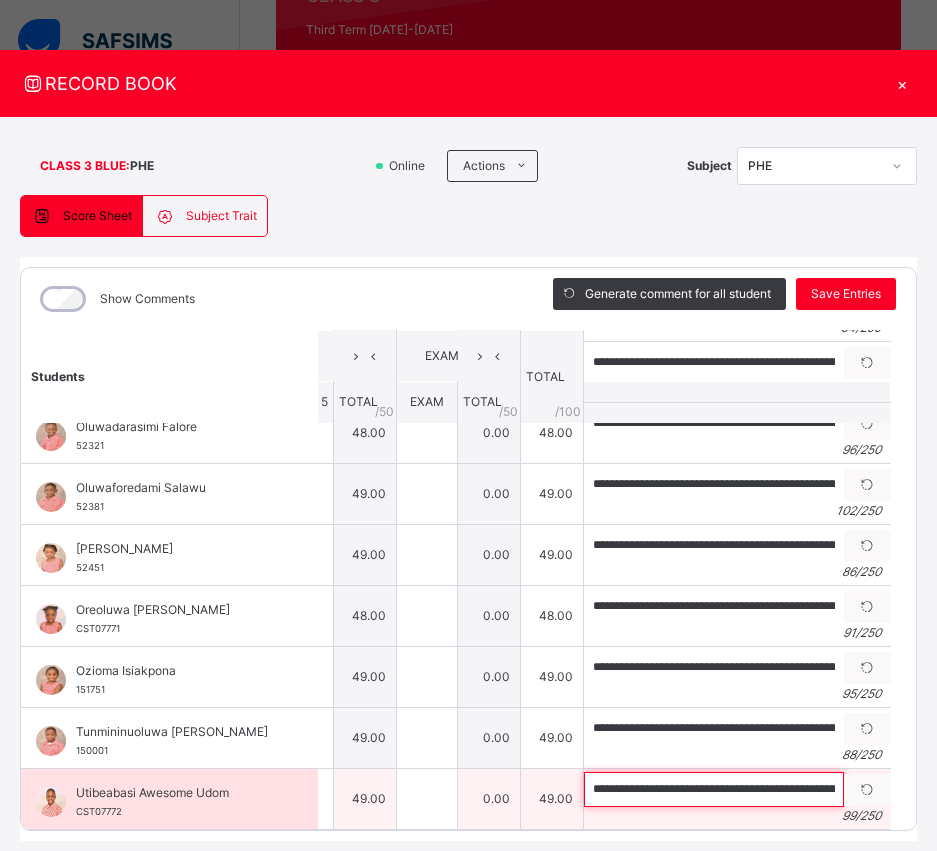 scroll, scrollTop: 0, scrollLeft: 329, axis: horizontal 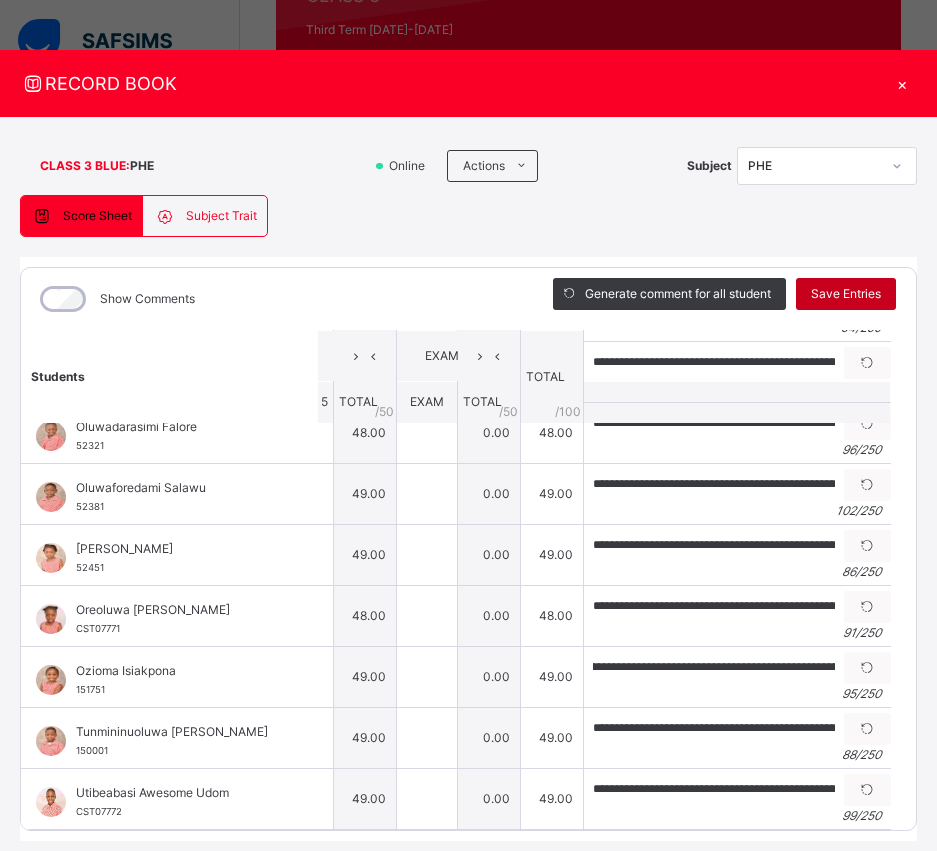 click on "Save Entries" at bounding box center [846, 294] 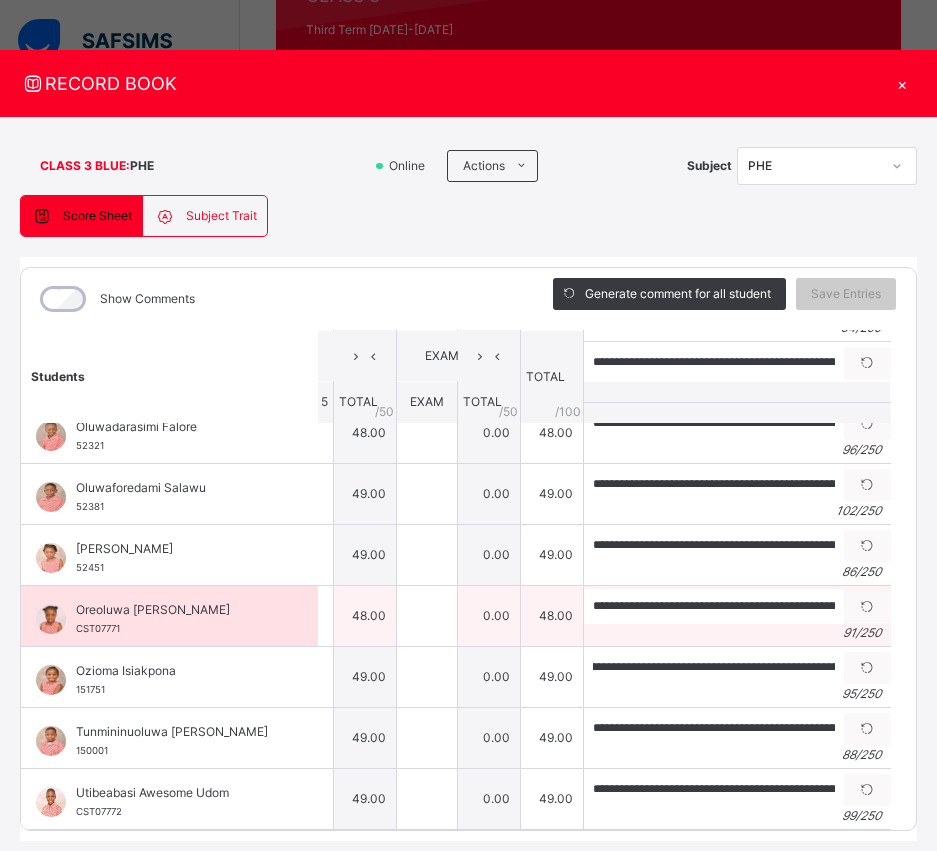 scroll, scrollTop: 0, scrollLeft: 69, axis: horizontal 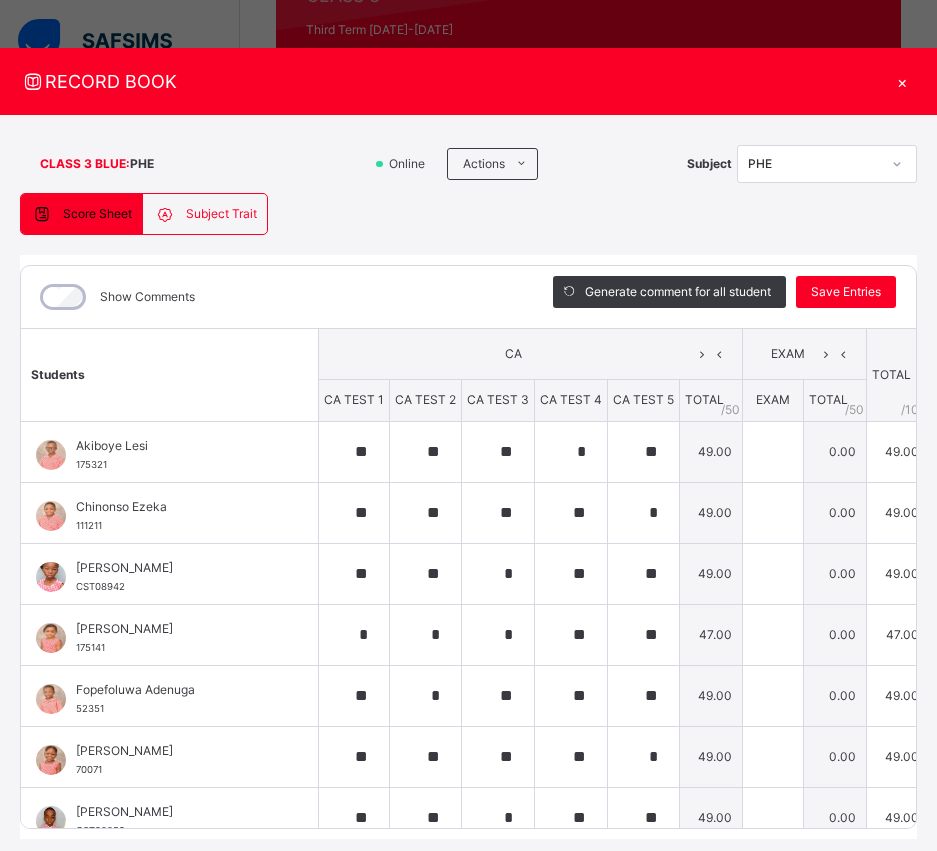 click on "×" at bounding box center (902, 81) 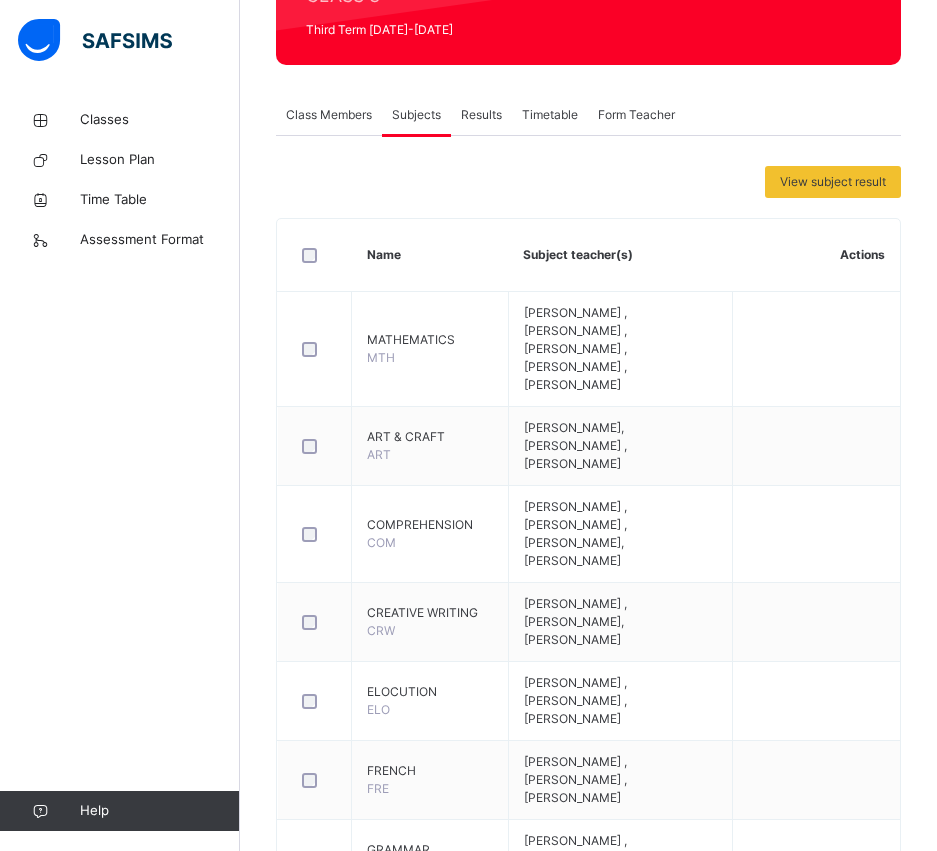 scroll, scrollTop: 0, scrollLeft: 0, axis: both 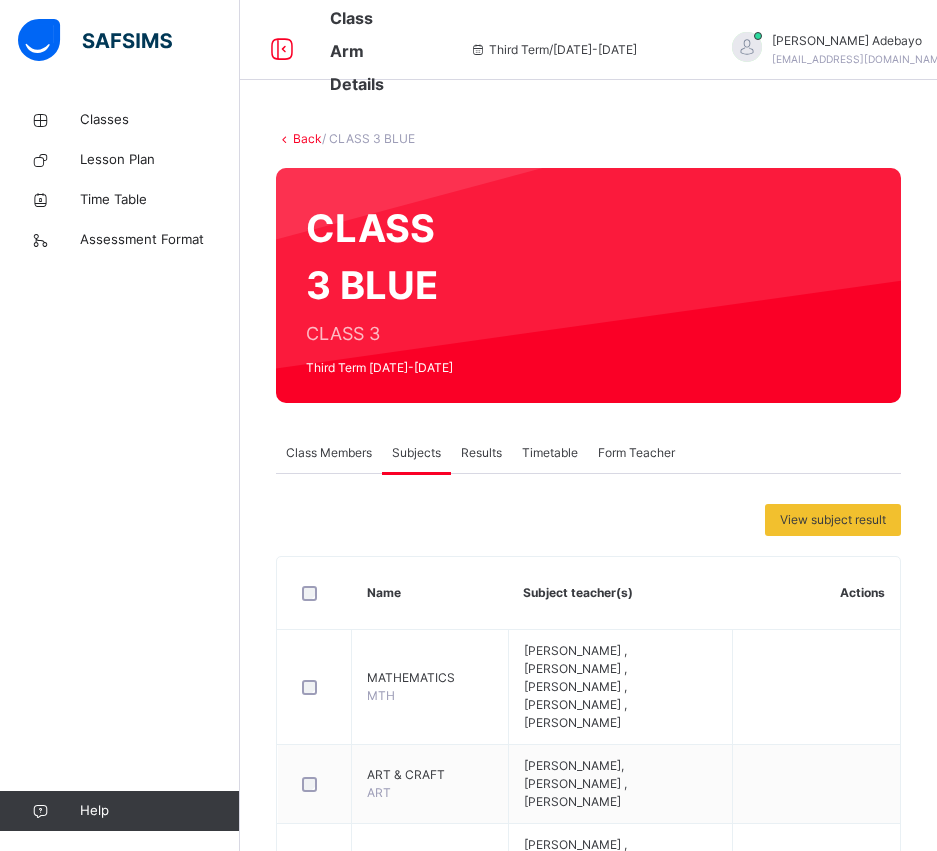 click on "Back" at bounding box center (307, 138) 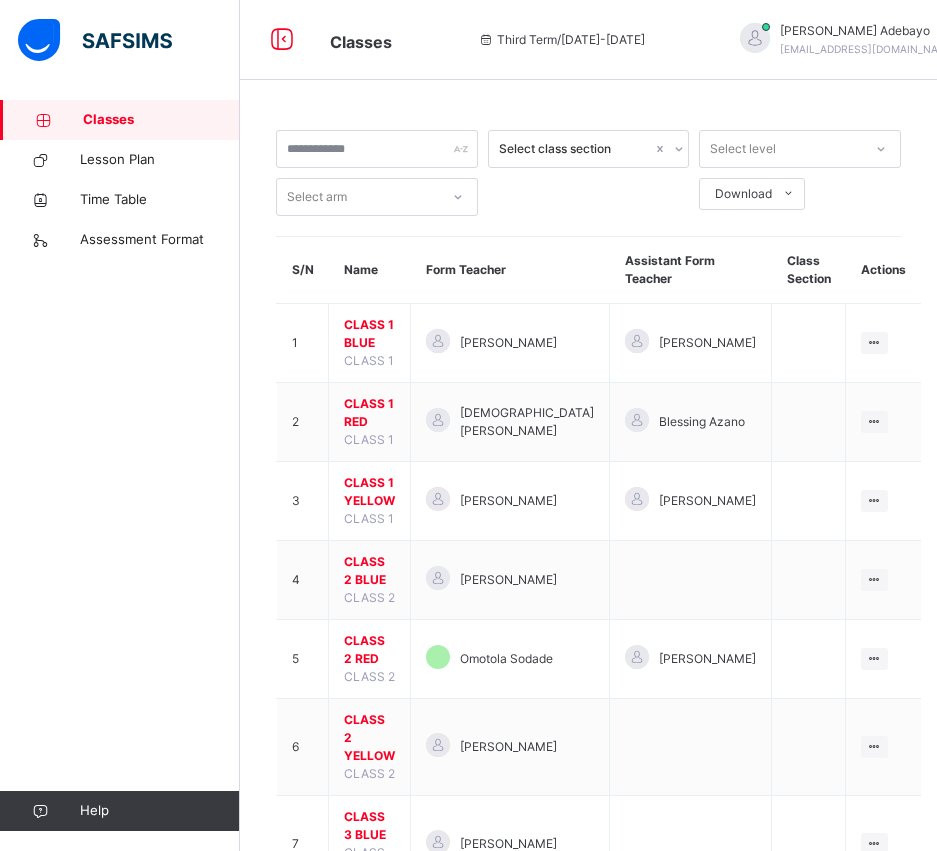 scroll, scrollTop: 196, scrollLeft: 0, axis: vertical 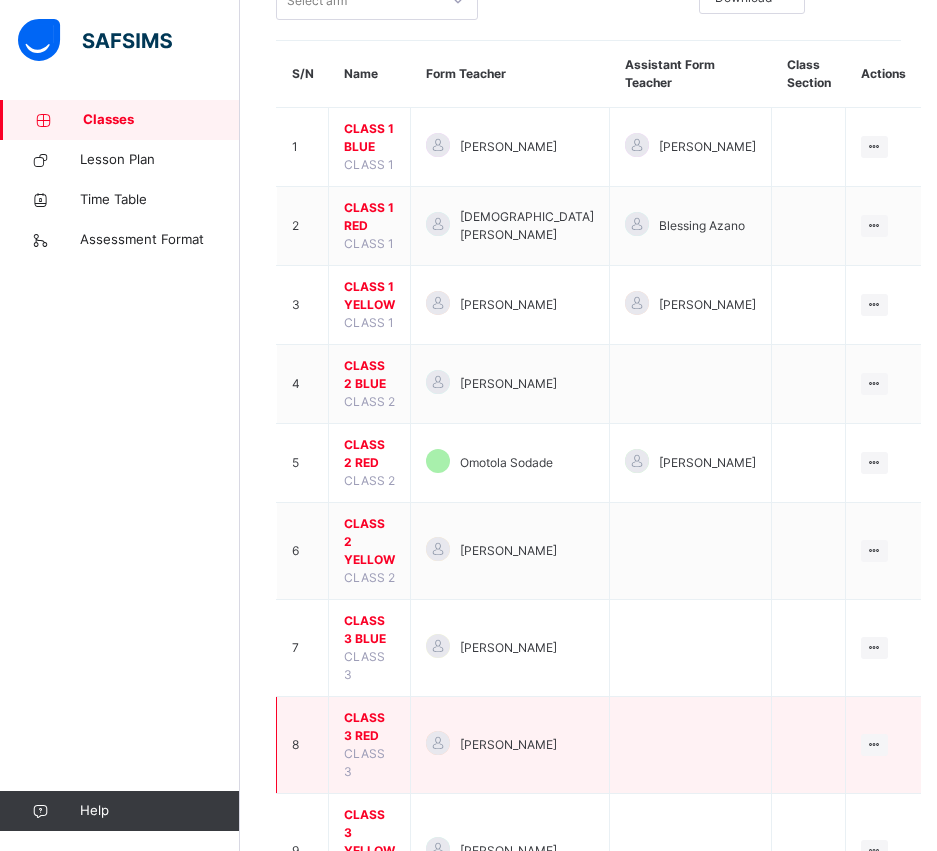 click on "CLASS 3   RED" at bounding box center (369, 727) 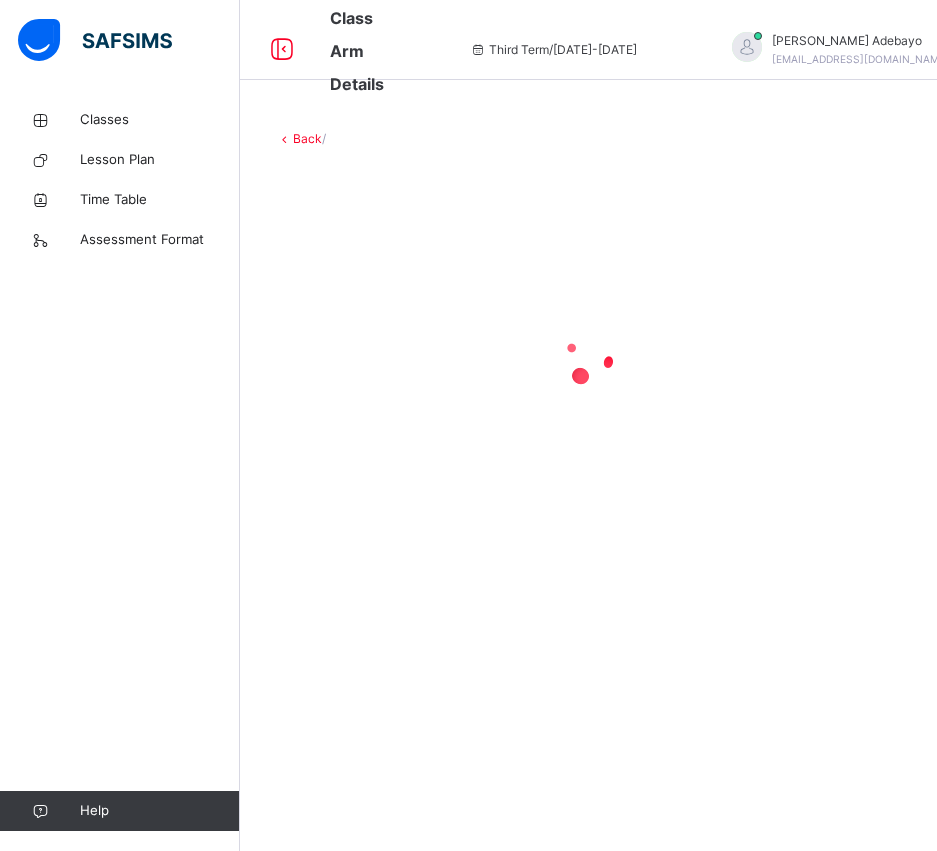 scroll, scrollTop: 0, scrollLeft: 0, axis: both 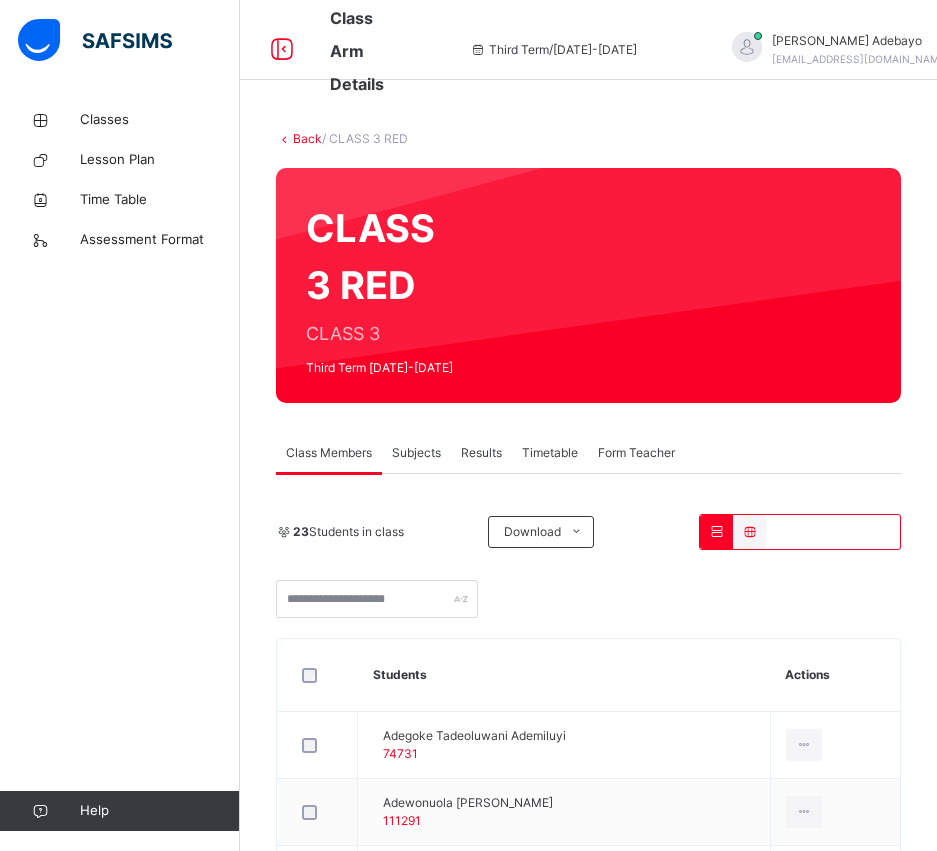 click on "Subjects" at bounding box center [416, 453] 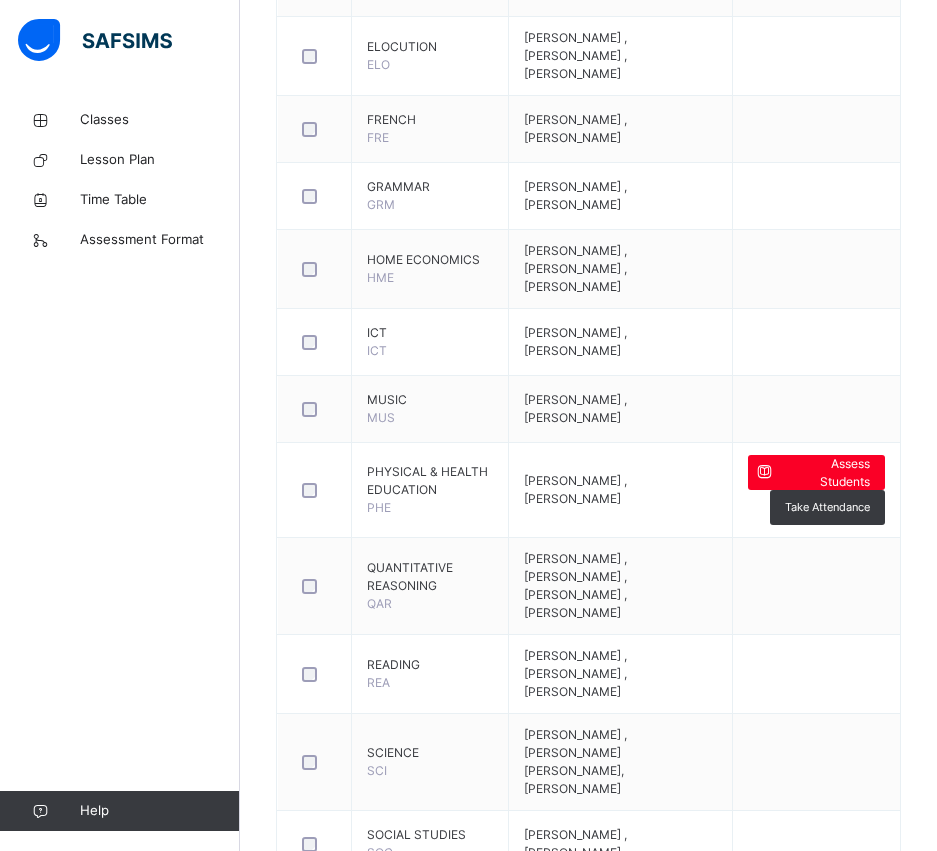 scroll, scrollTop: 938, scrollLeft: 0, axis: vertical 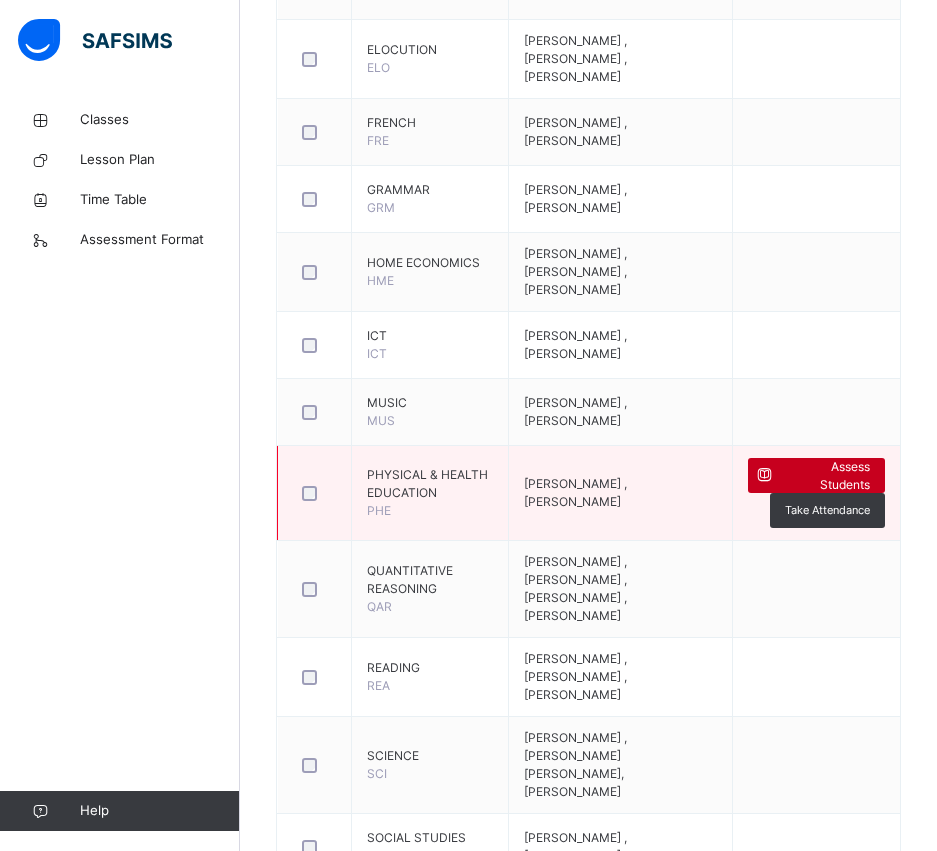 click at bounding box center (764, 475) 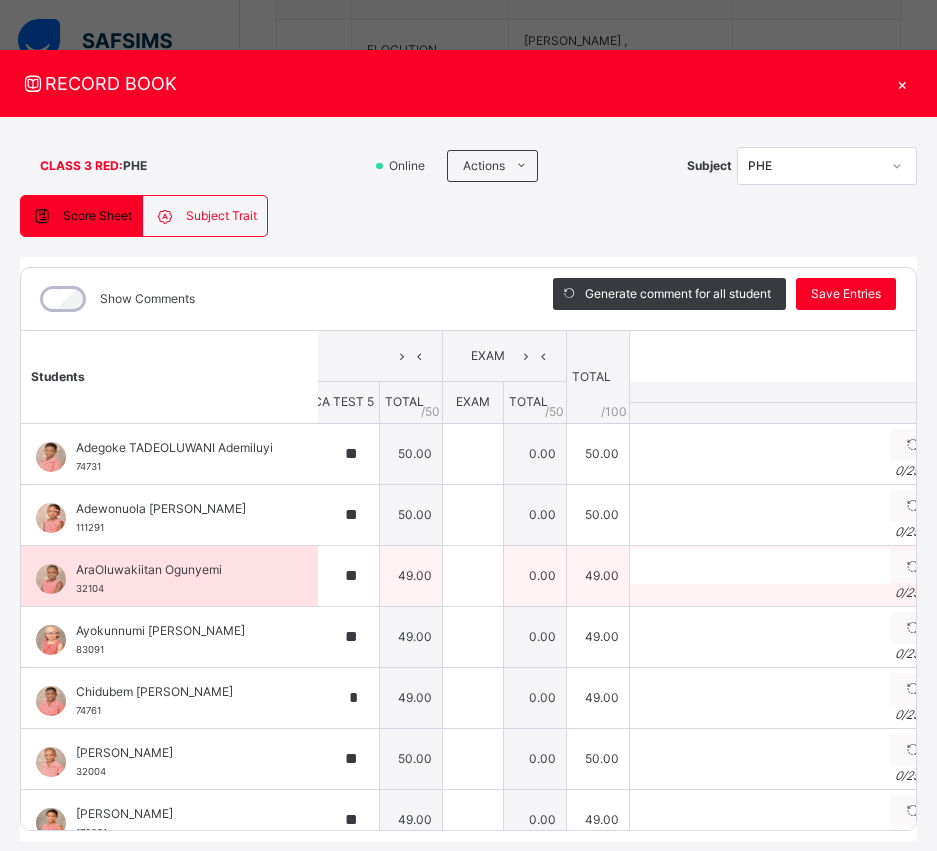 scroll, scrollTop: 0, scrollLeft: 311, axis: horizontal 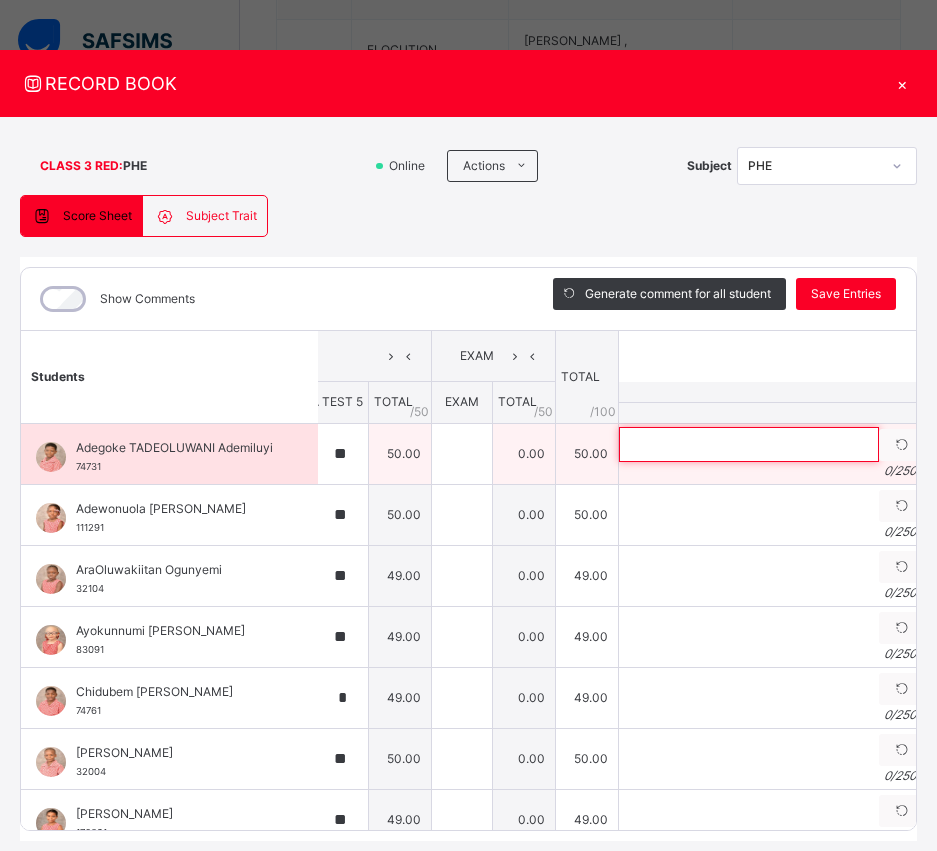 click at bounding box center [749, 444] 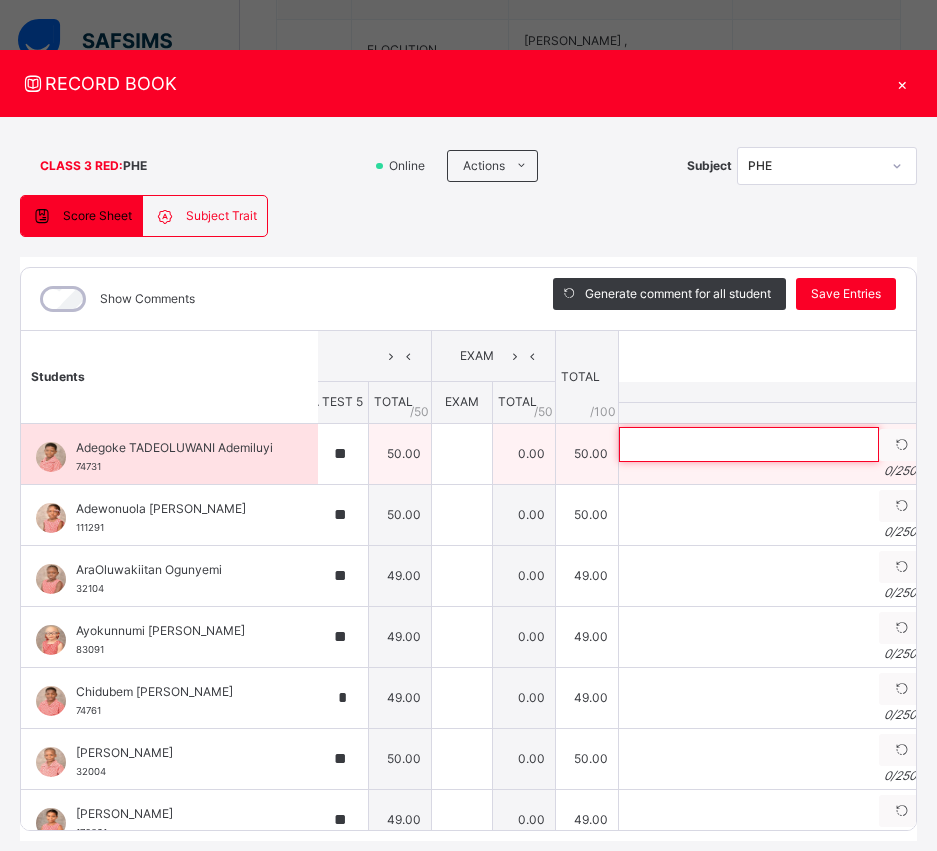 click at bounding box center [749, 444] 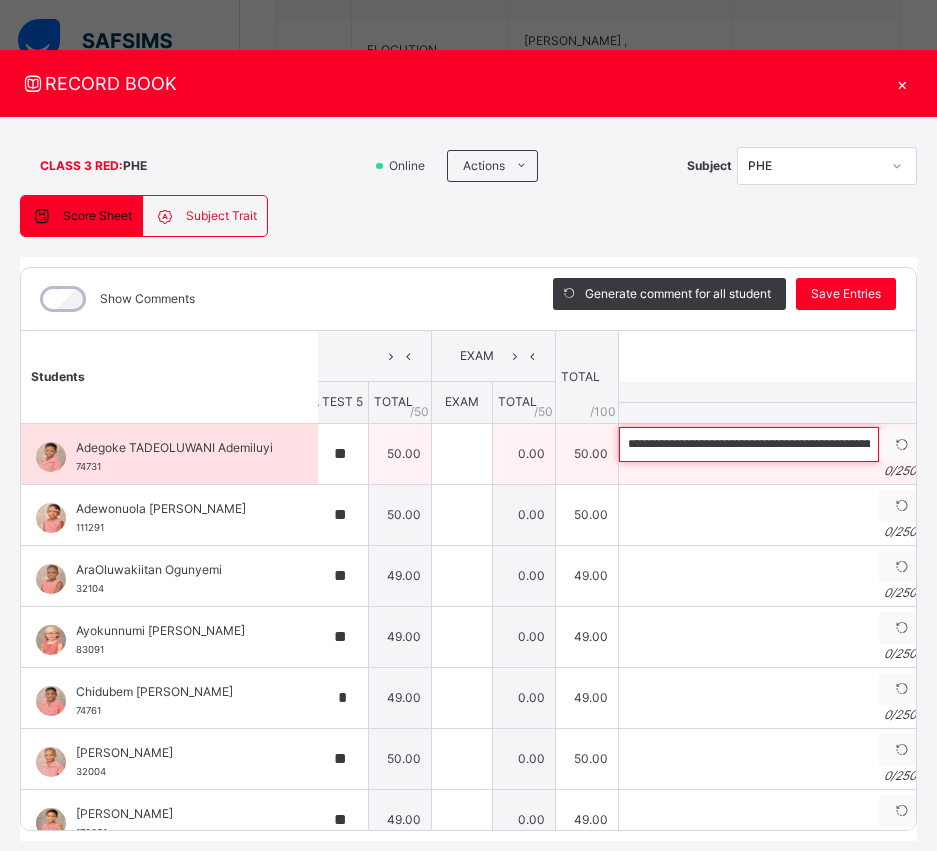 scroll, scrollTop: 0, scrollLeft: 221, axis: horizontal 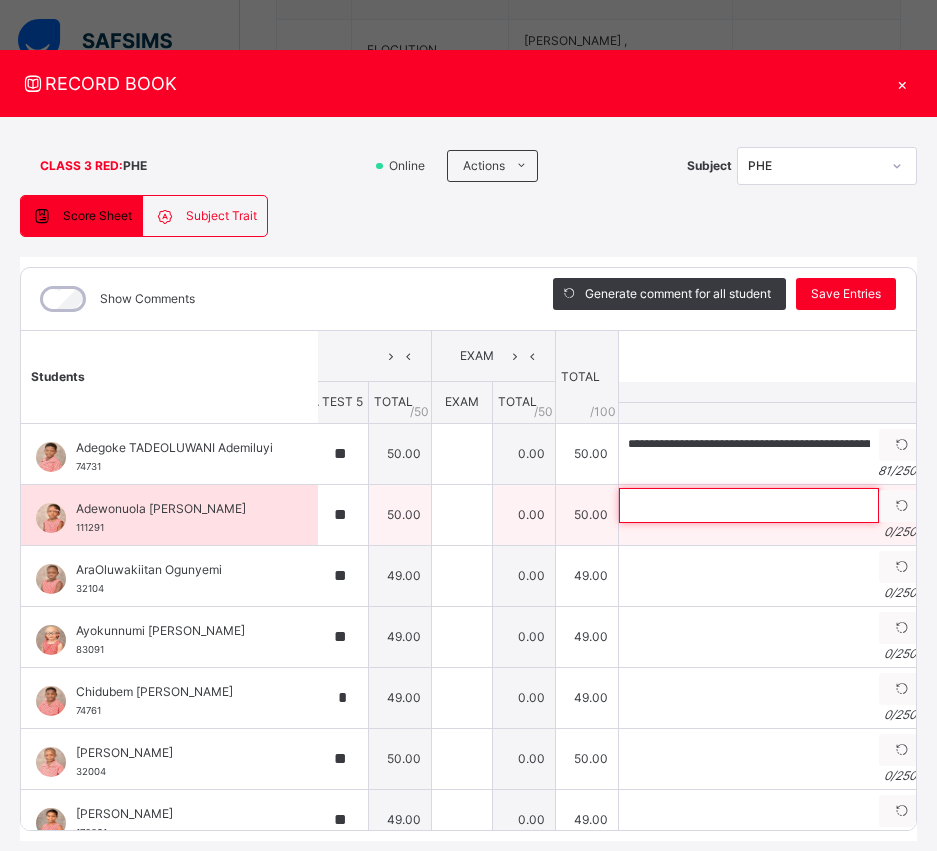 click at bounding box center [749, 505] 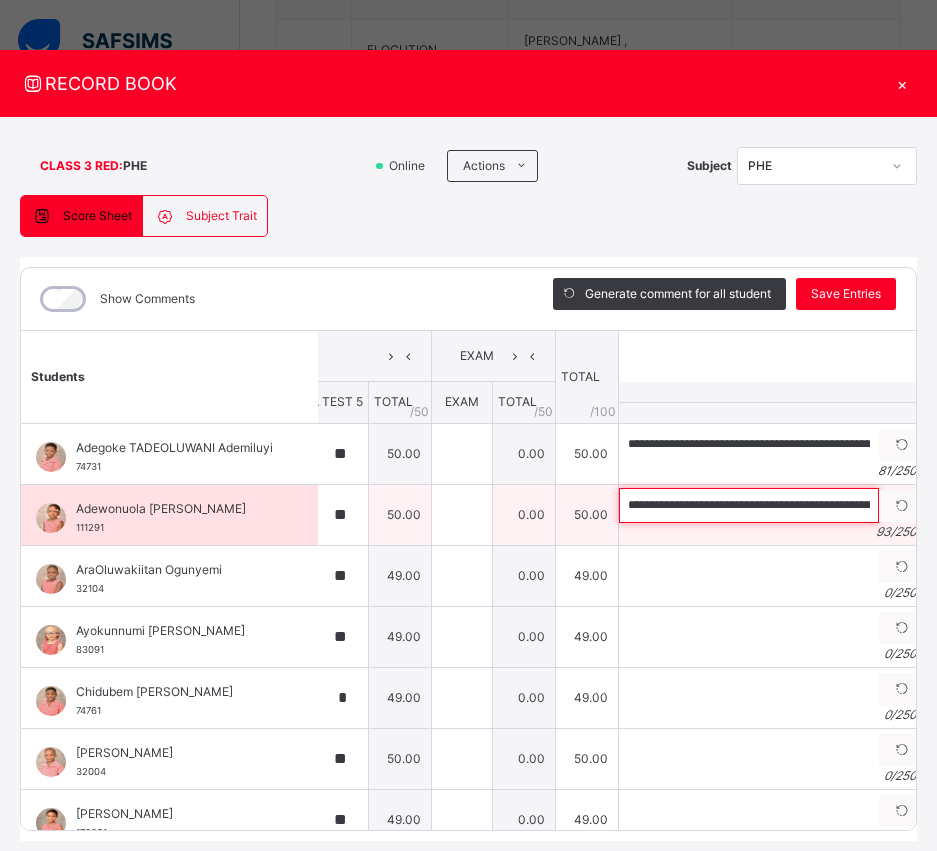 scroll, scrollTop: 0, scrollLeft: 296, axis: horizontal 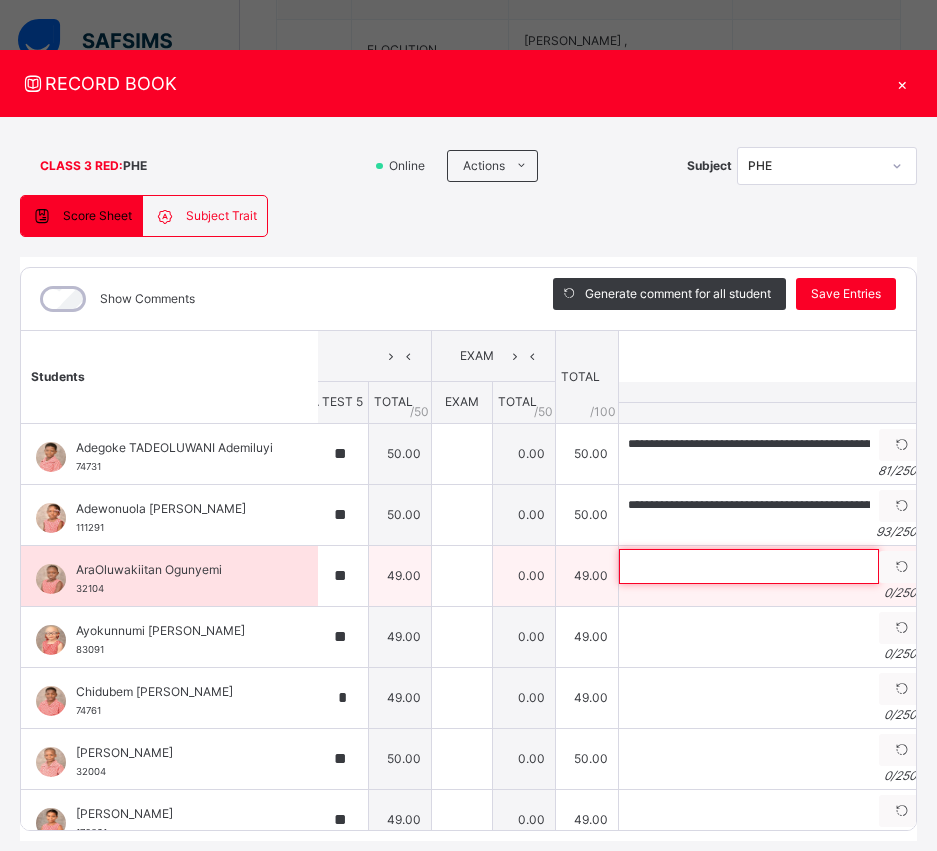 click at bounding box center [749, 566] 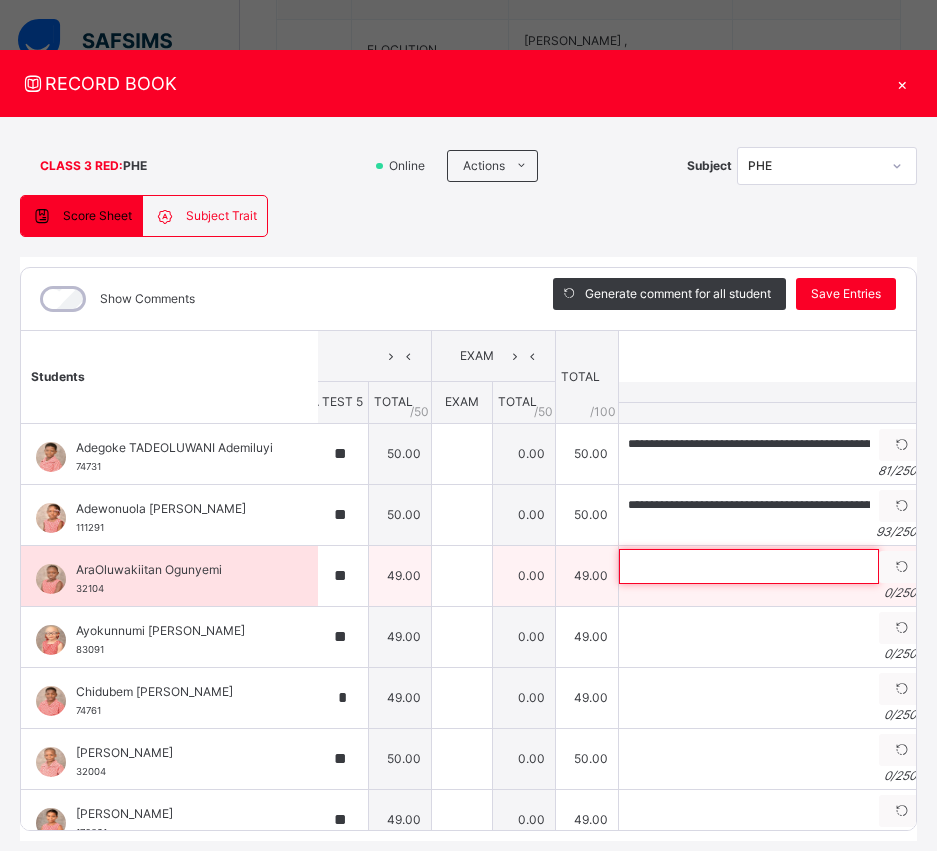 click at bounding box center [749, 566] 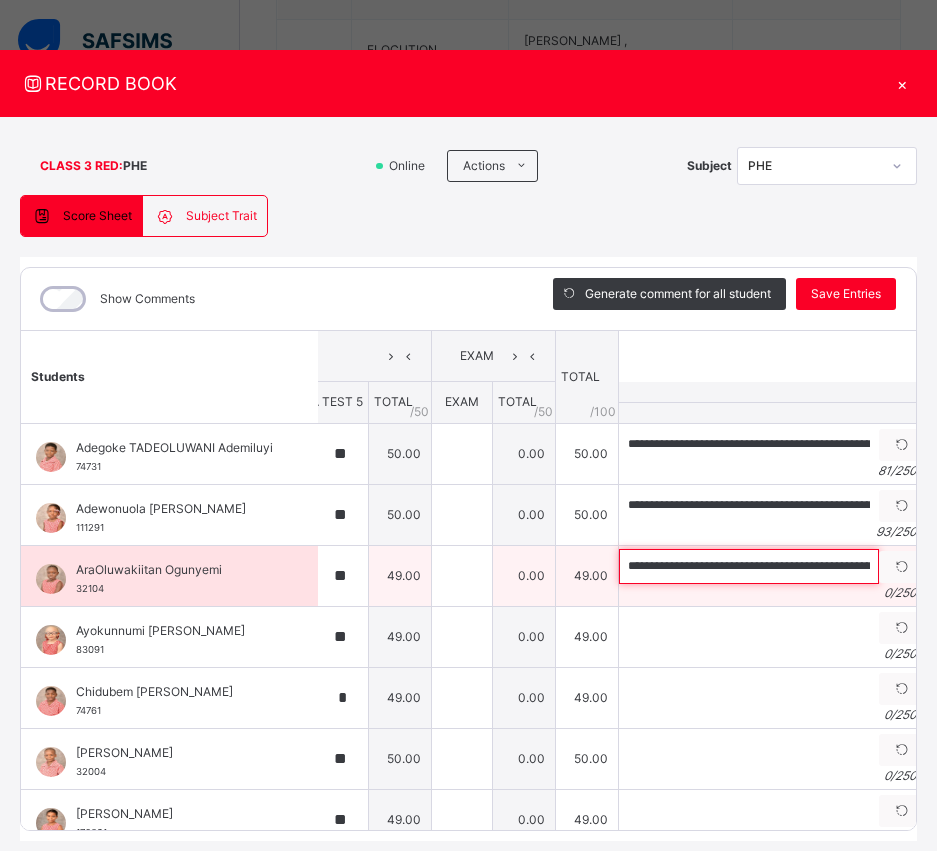 scroll, scrollTop: 0, scrollLeft: 351, axis: horizontal 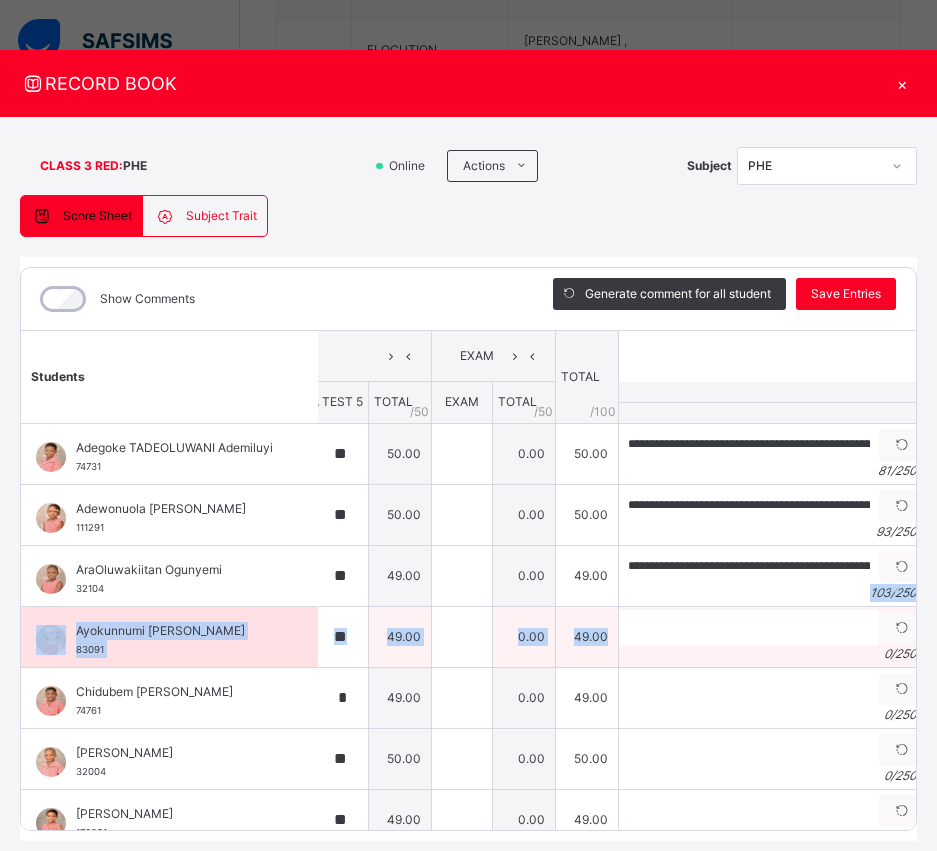 drag, startPoint x: 657, startPoint y: 601, endPoint x: 658, endPoint y: 616, distance: 15.033297 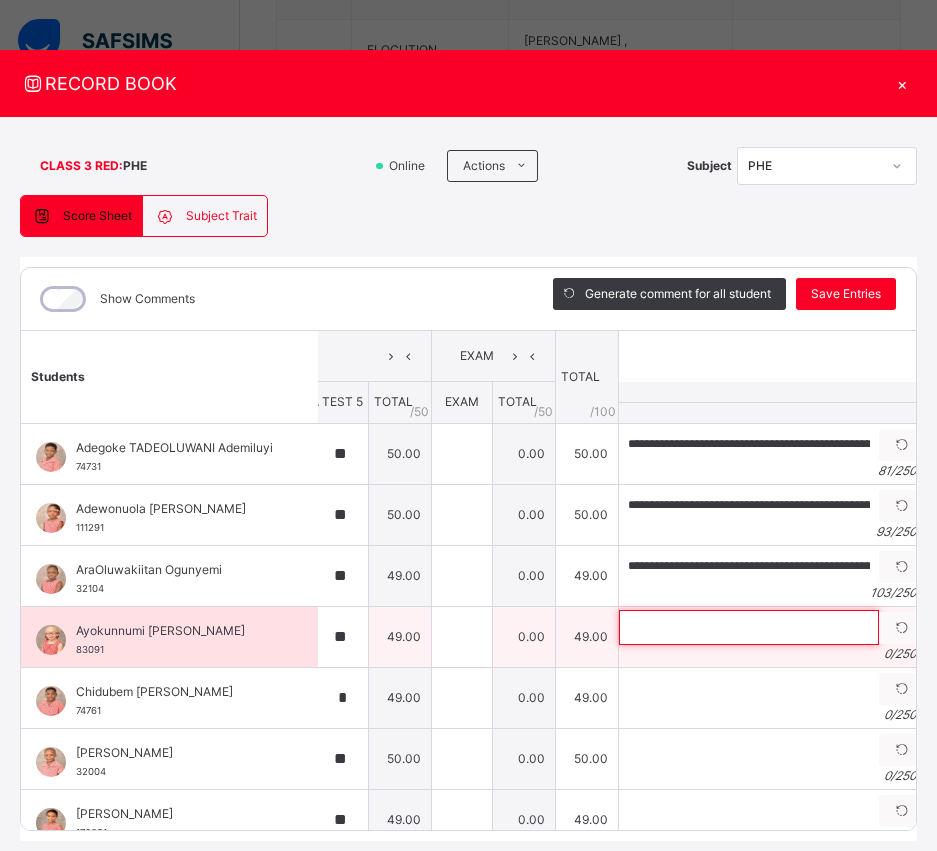 click at bounding box center [749, 627] 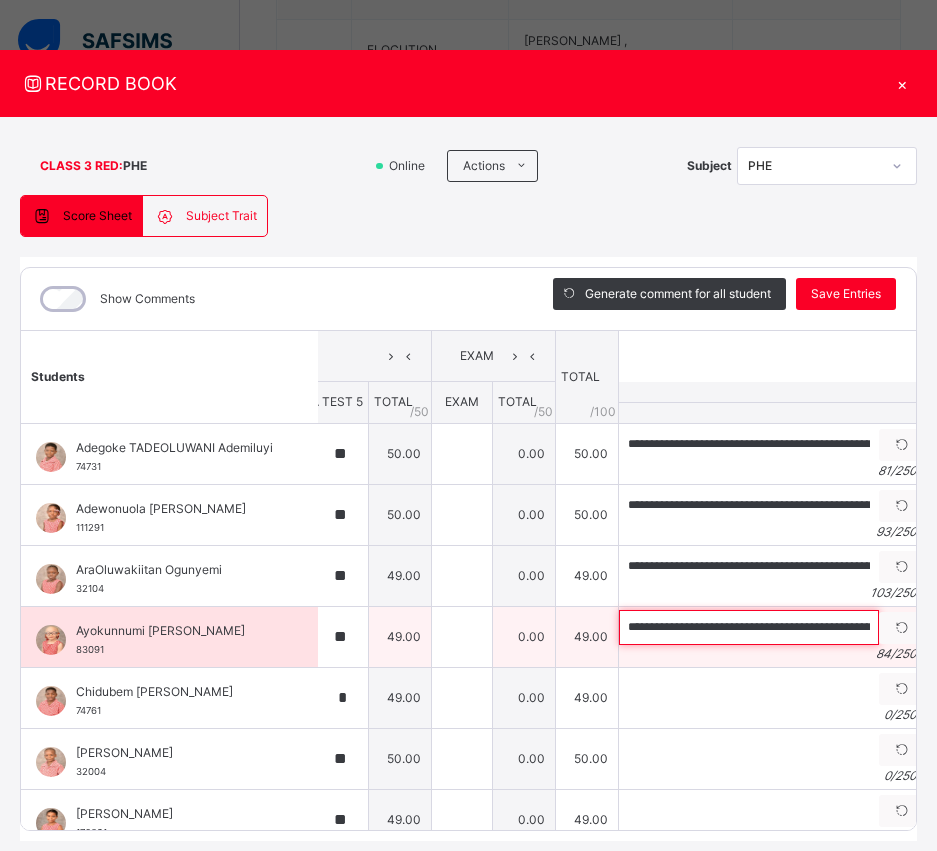 scroll, scrollTop: 0, scrollLeft: 239, axis: horizontal 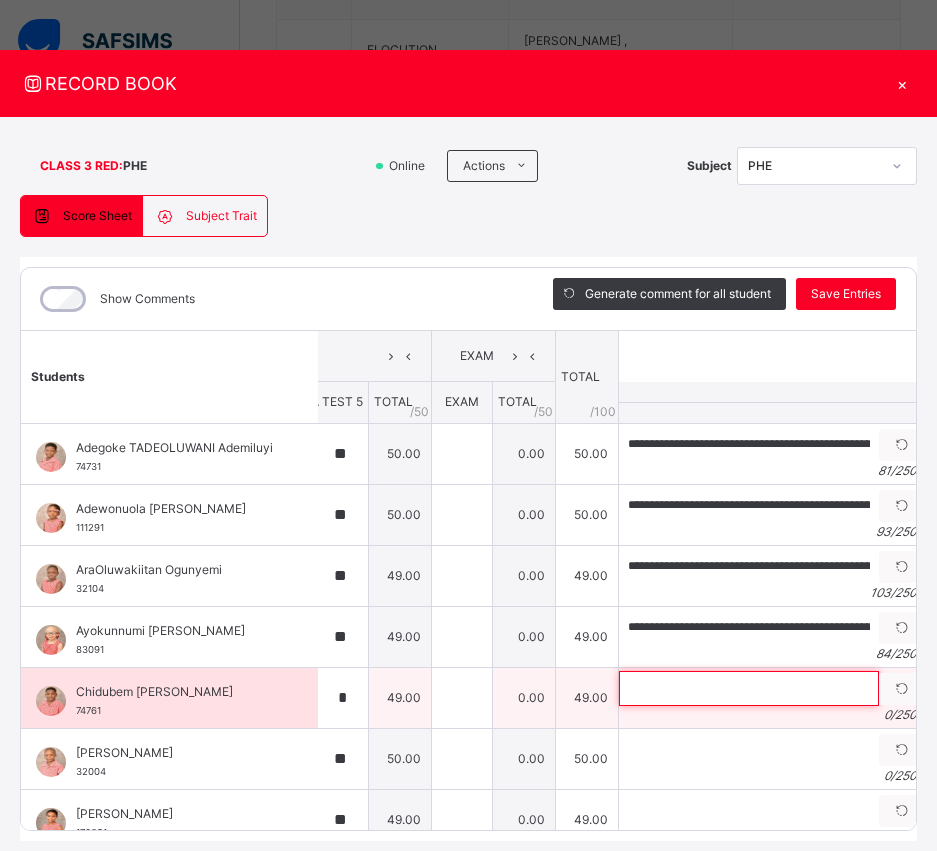 click at bounding box center (749, 688) 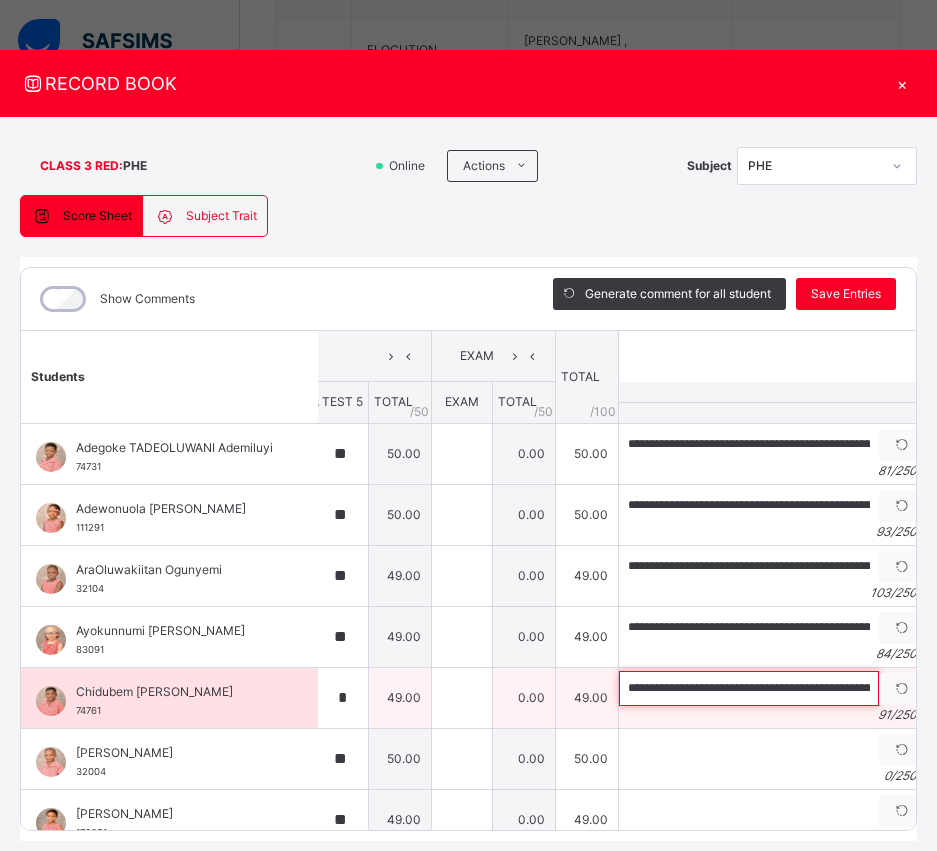 scroll, scrollTop: 0, scrollLeft: 284, axis: horizontal 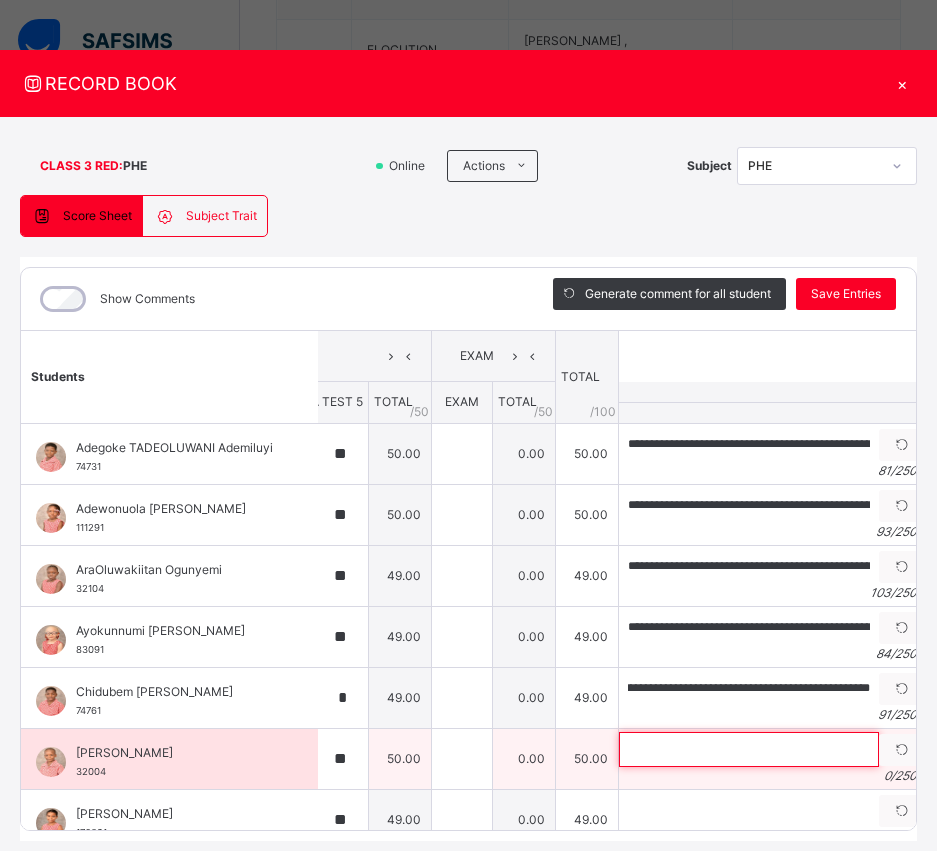 click at bounding box center [749, 749] 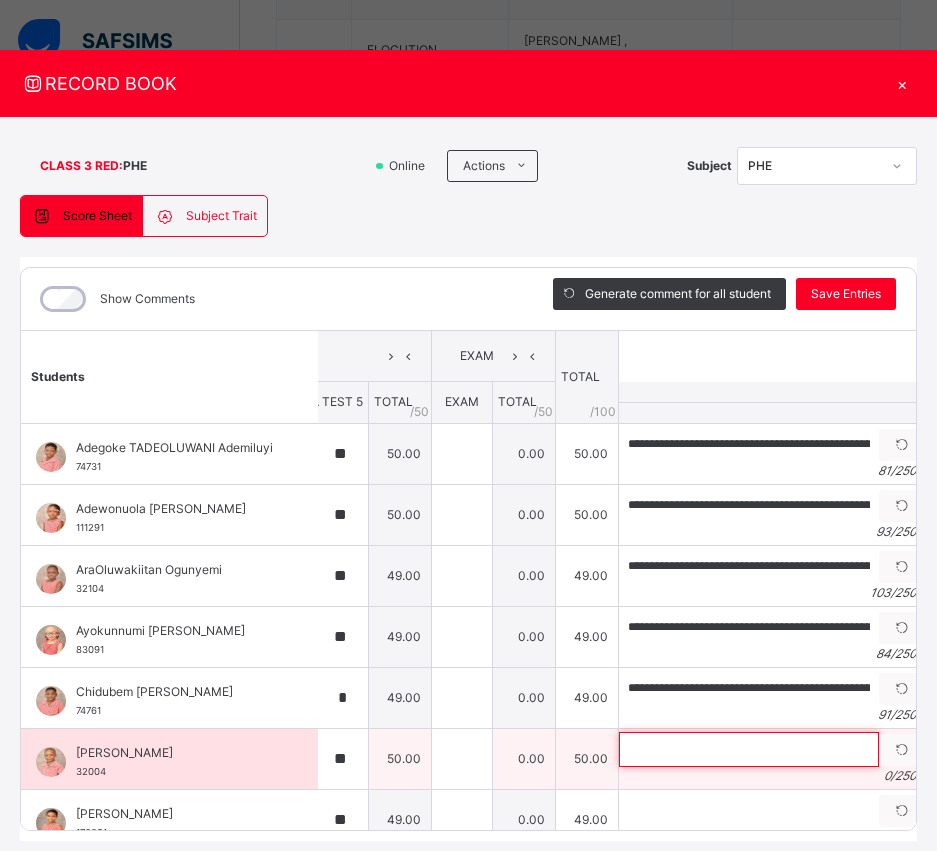 click at bounding box center [749, 749] 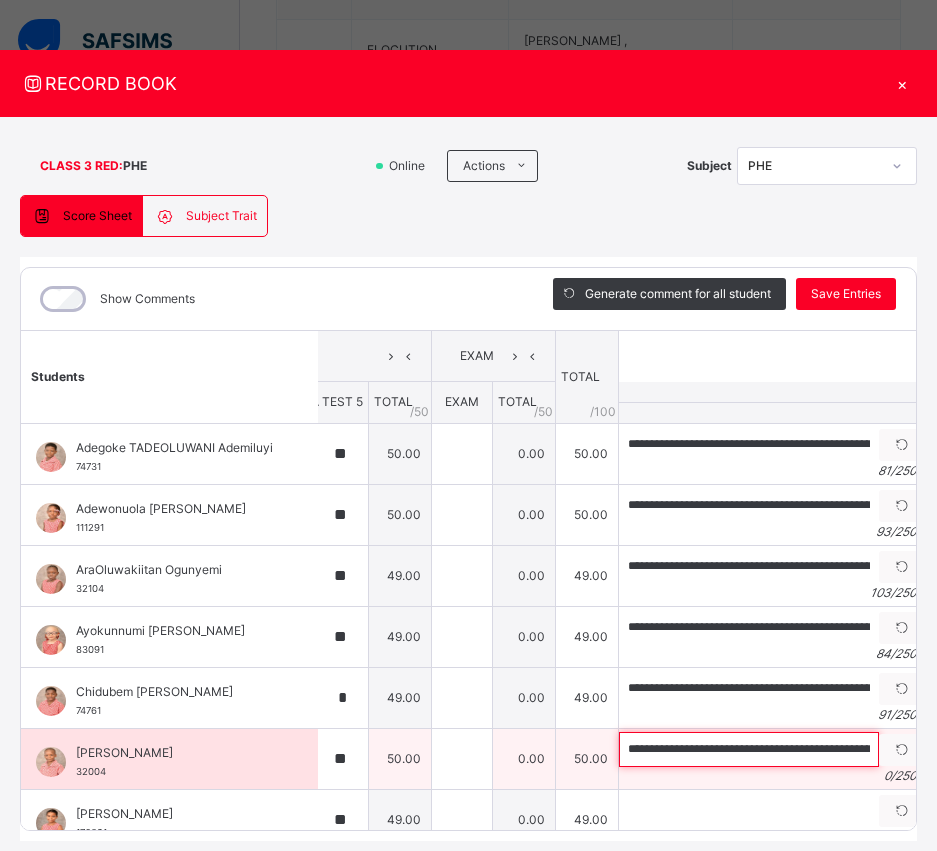 scroll, scrollTop: 0, scrollLeft: 352, axis: horizontal 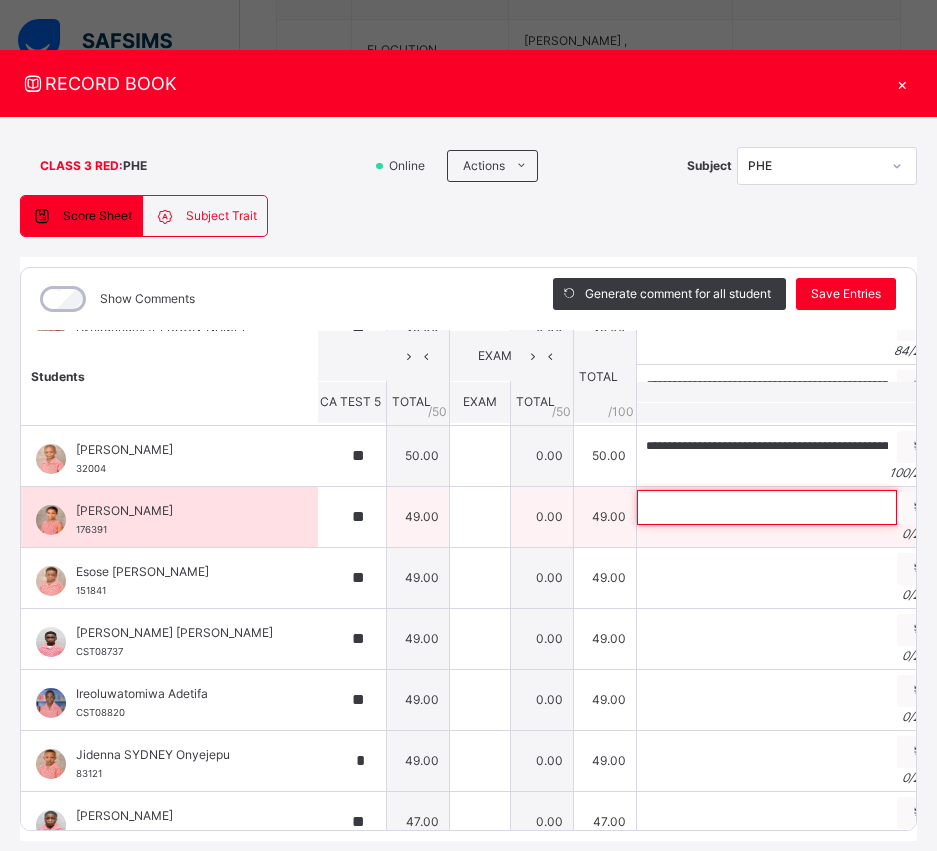 click at bounding box center [767, 507] 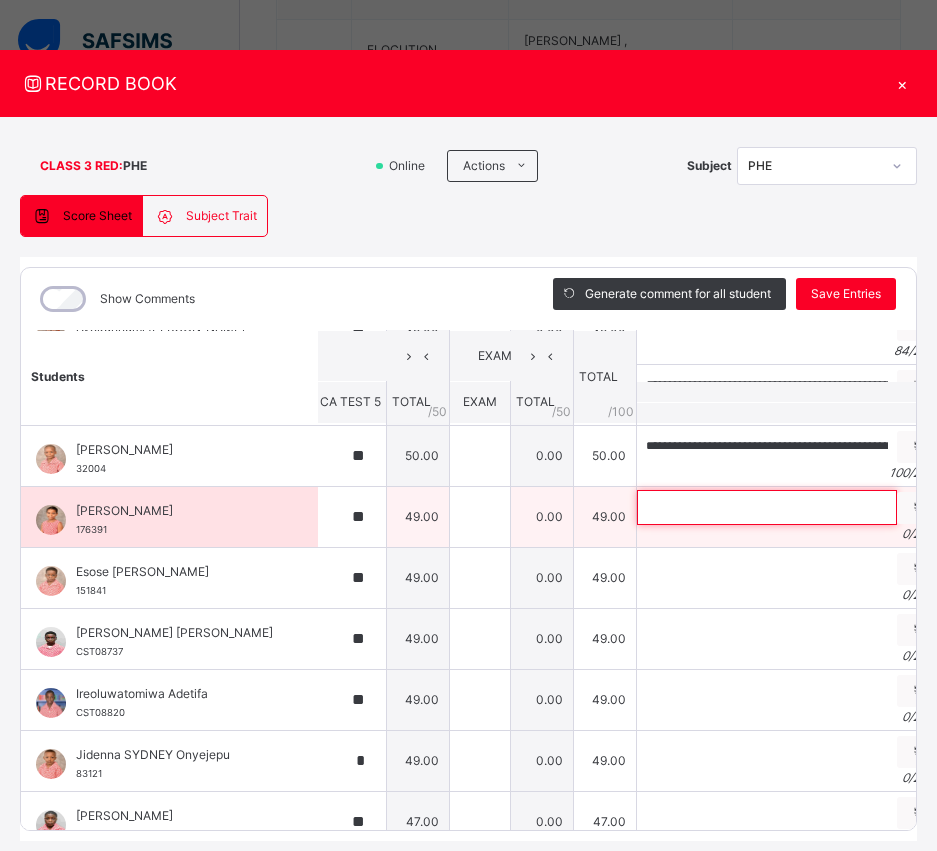 click at bounding box center [767, 507] 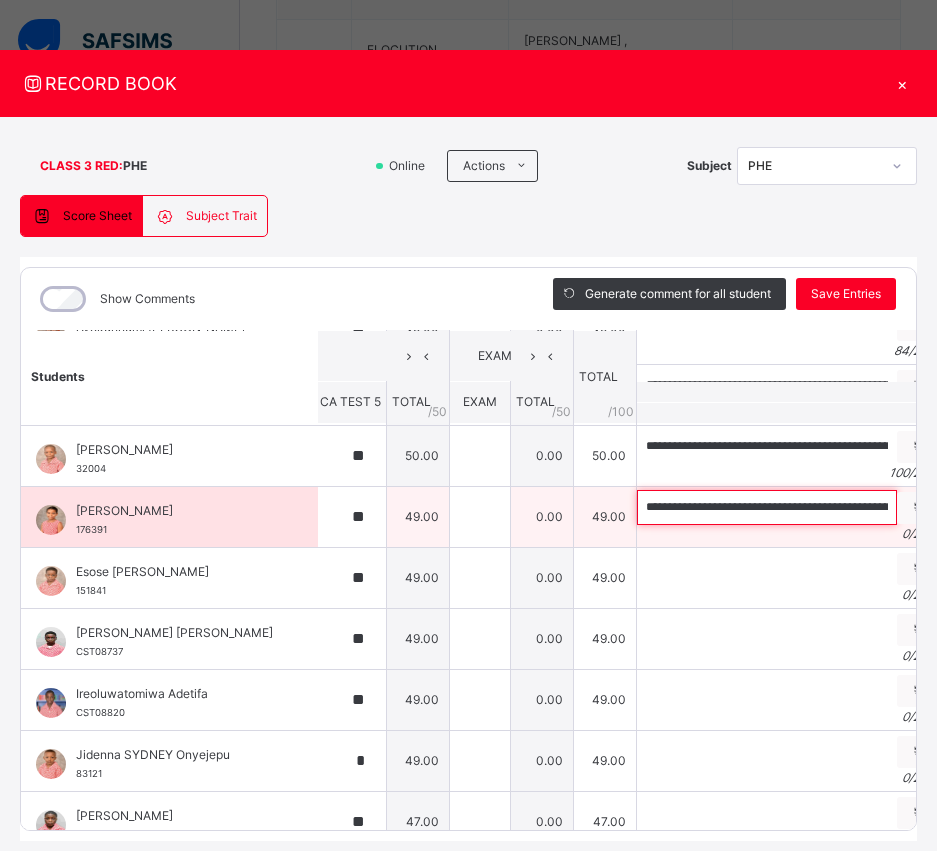 scroll, scrollTop: 0, scrollLeft: 196, axis: horizontal 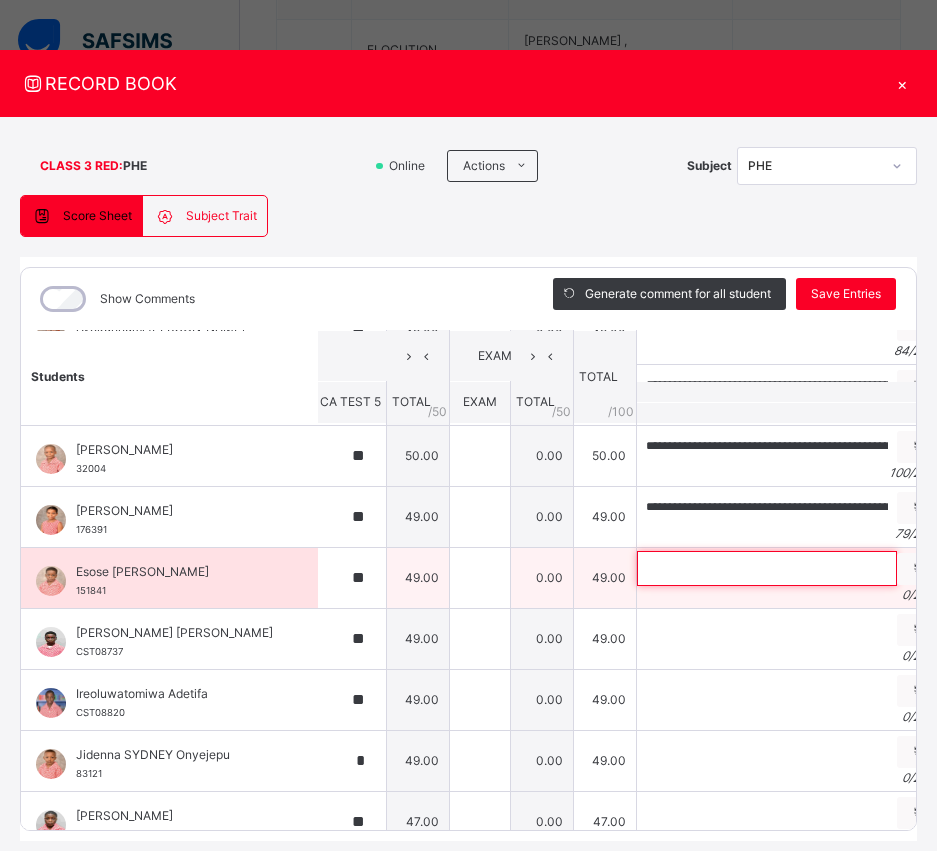click at bounding box center [767, 568] 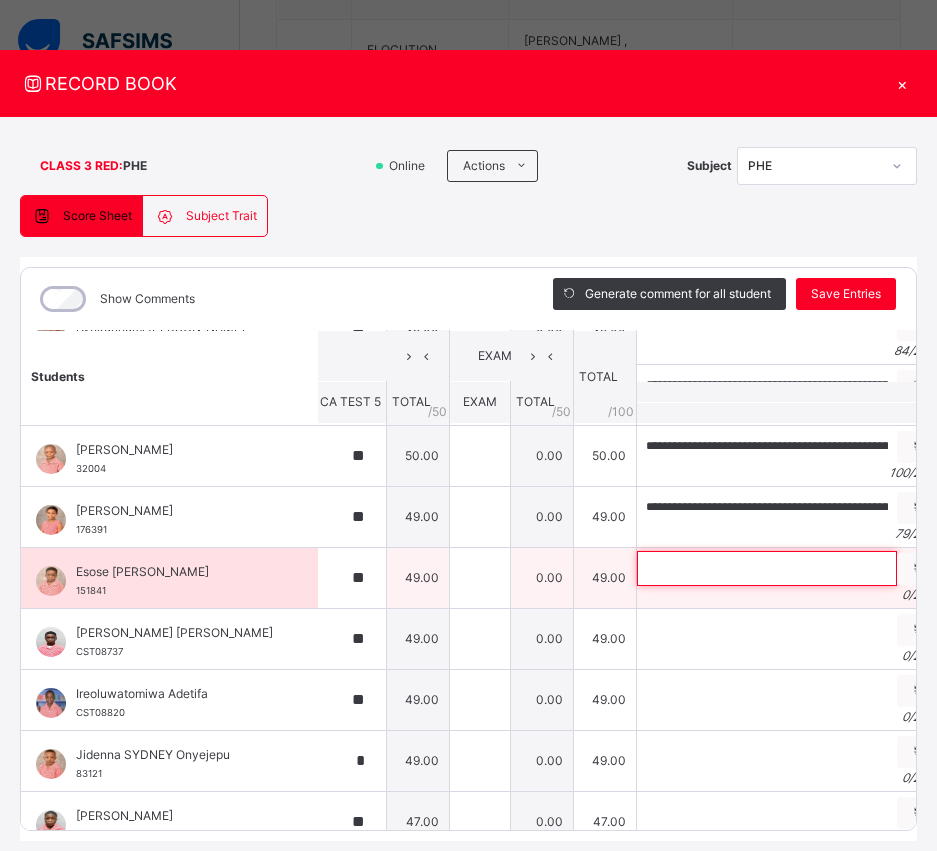 click at bounding box center (767, 568) 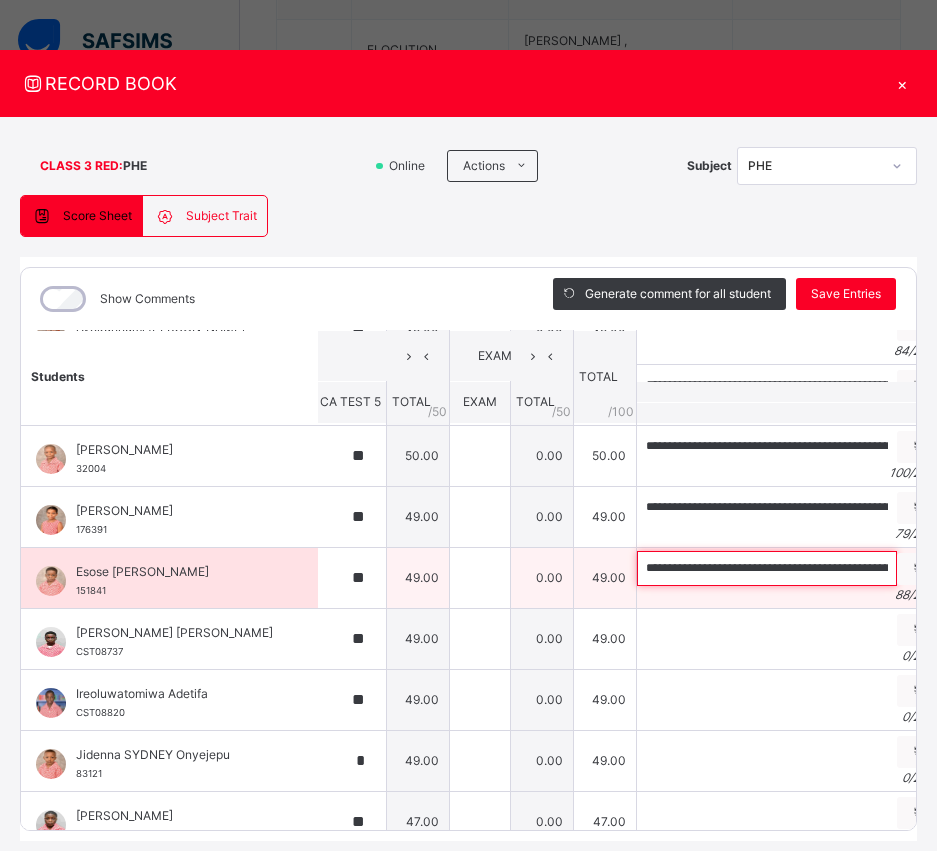 scroll, scrollTop: 0, scrollLeft: 260, axis: horizontal 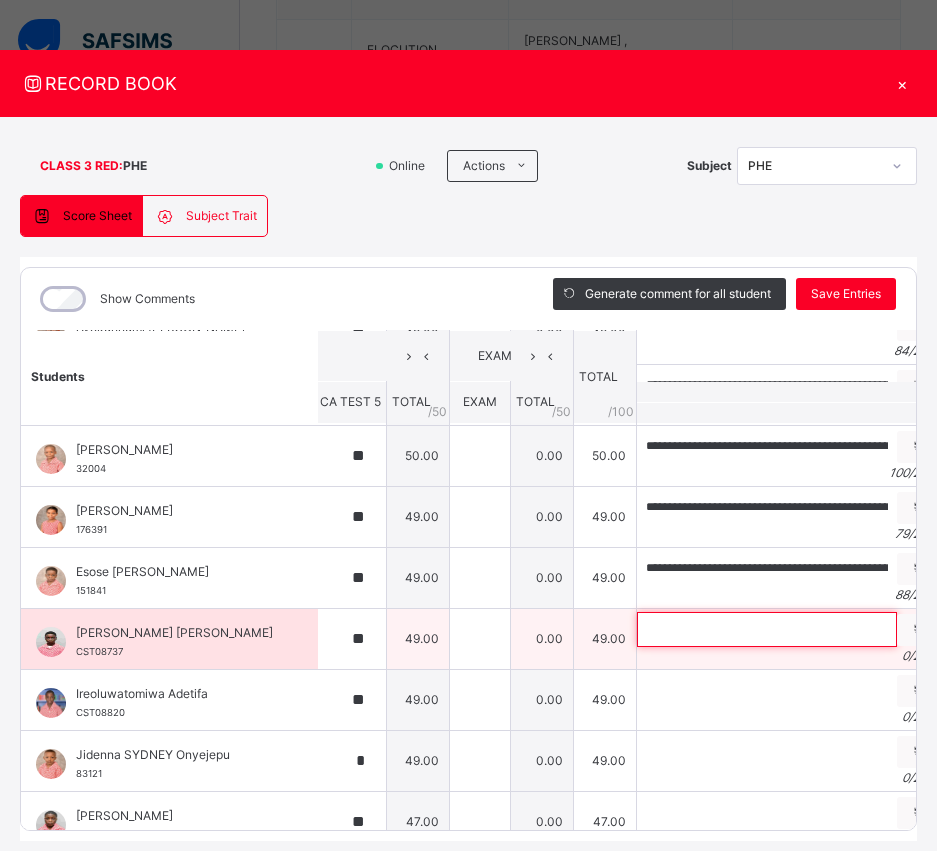 click at bounding box center [767, 629] 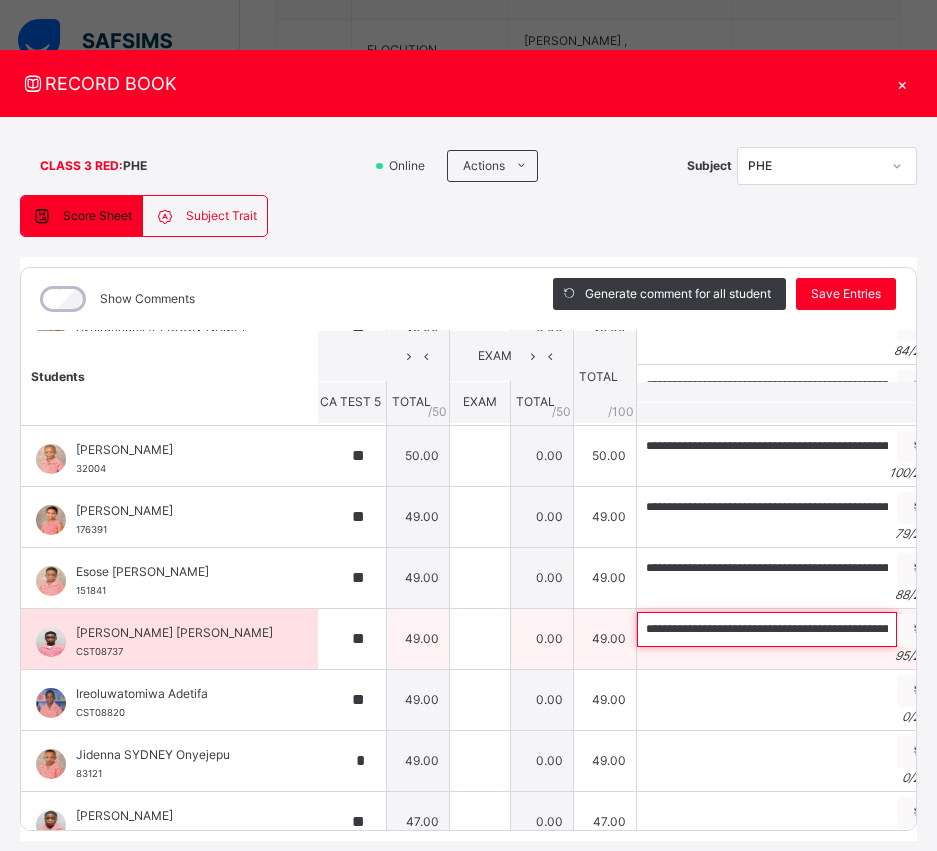 scroll, scrollTop: 0, scrollLeft: 305, axis: horizontal 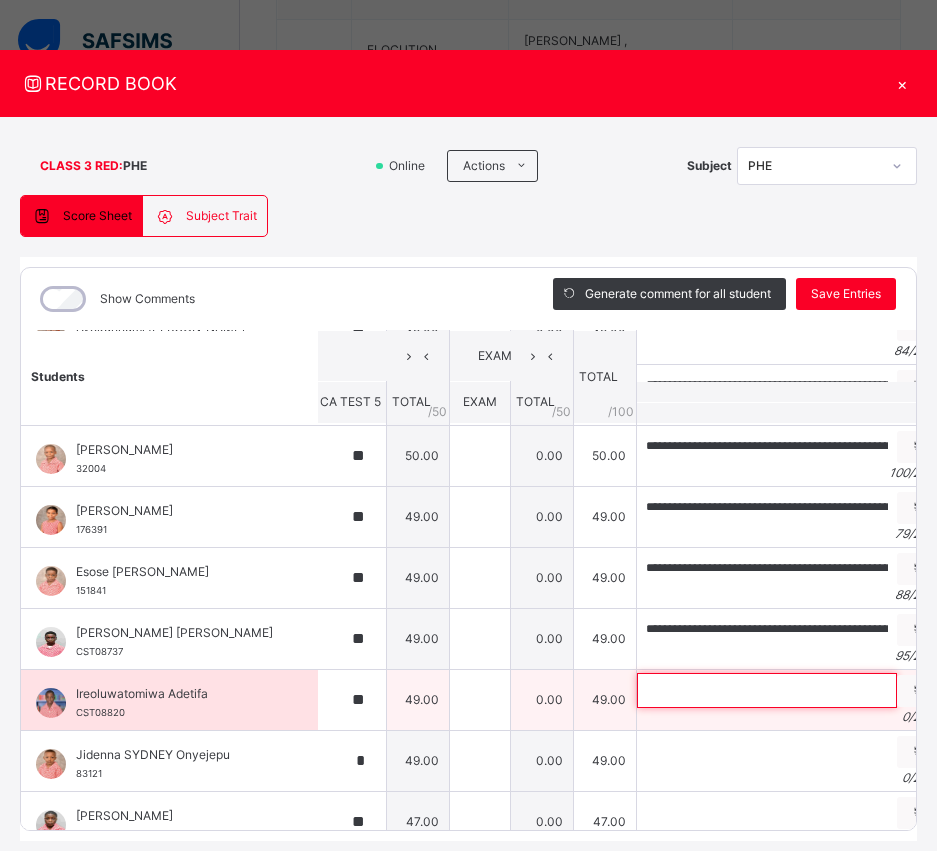 click at bounding box center (767, 690) 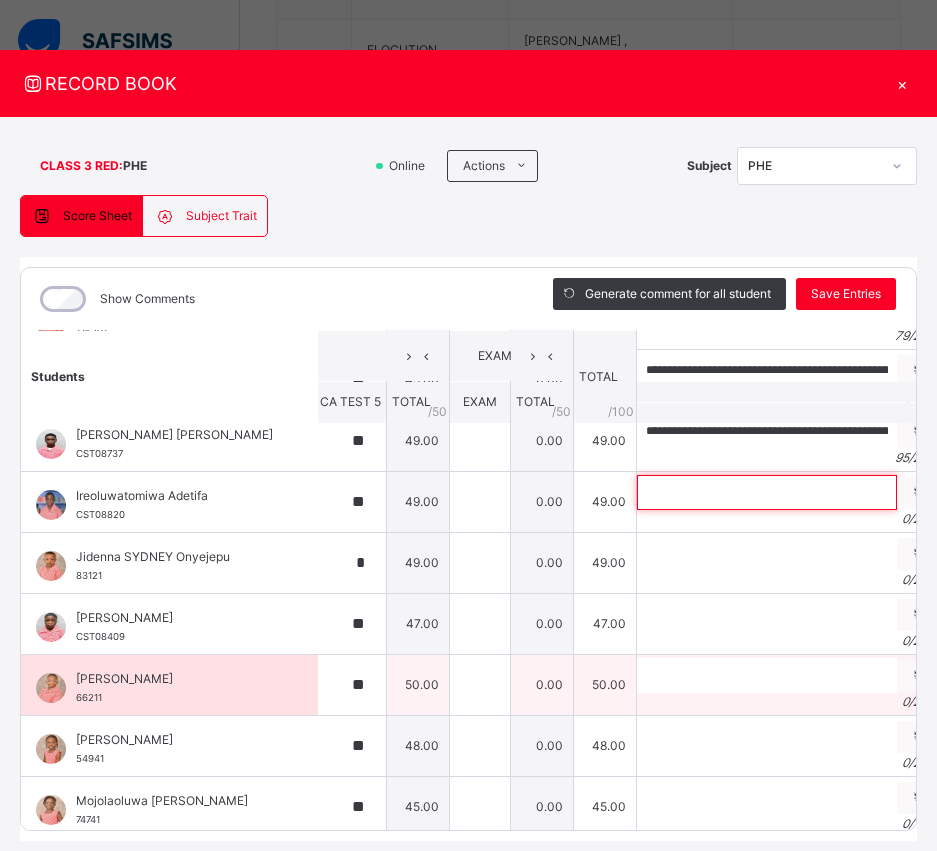 scroll, scrollTop: 507, scrollLeft: 293, axis: both 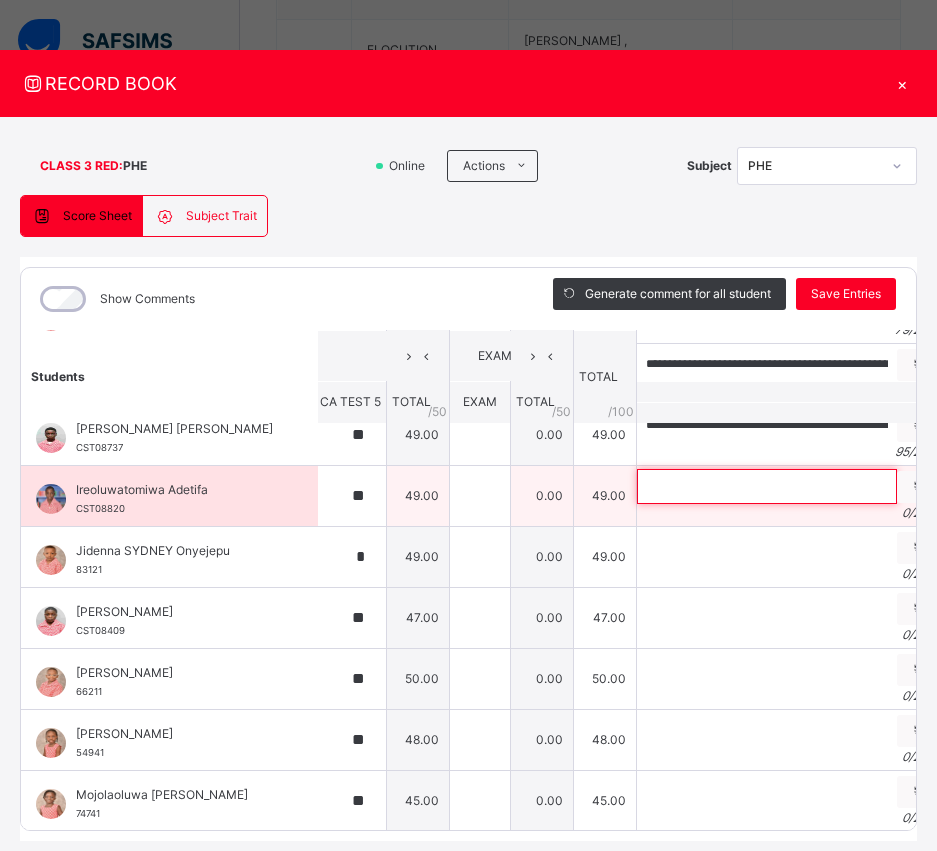 click at bounding box center (767, 486) 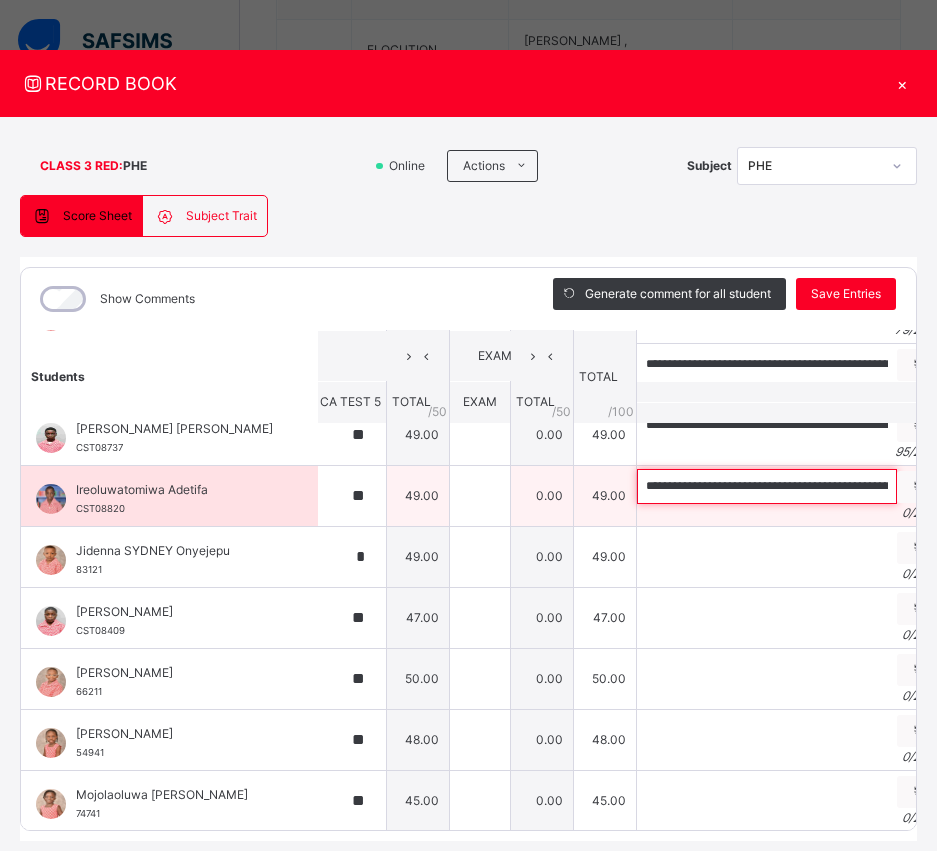 scroll, scrollTop: 0, scrollLeft: 260, axis: horizontal 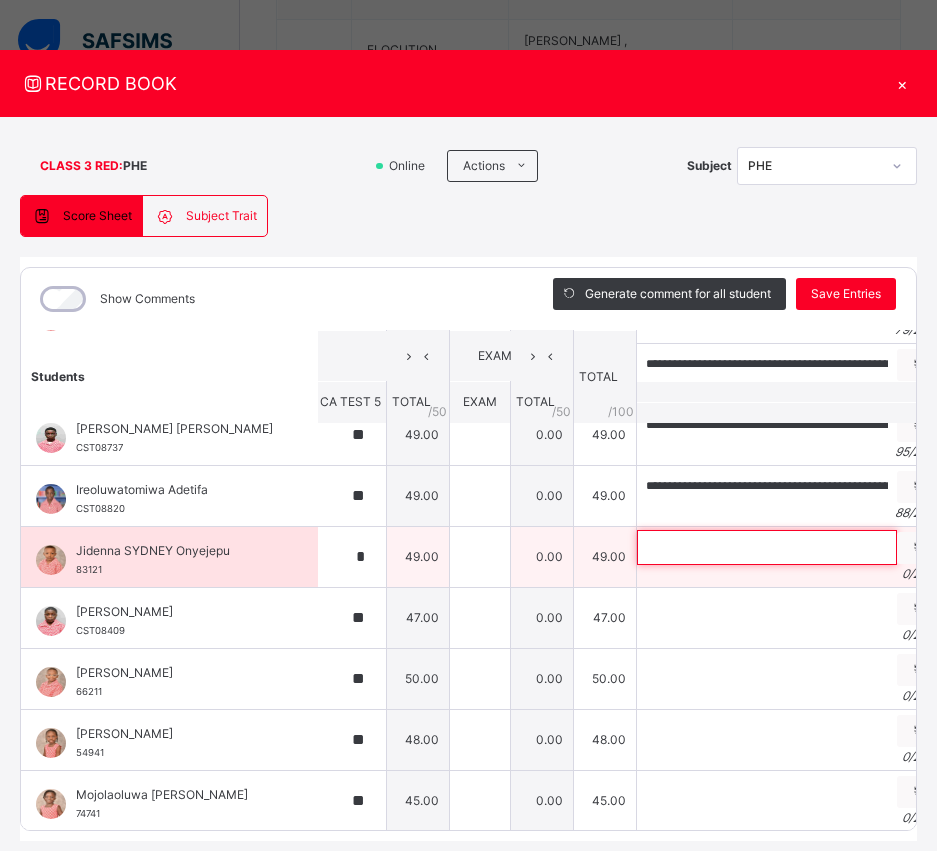 click at bounding box center [767, 547] 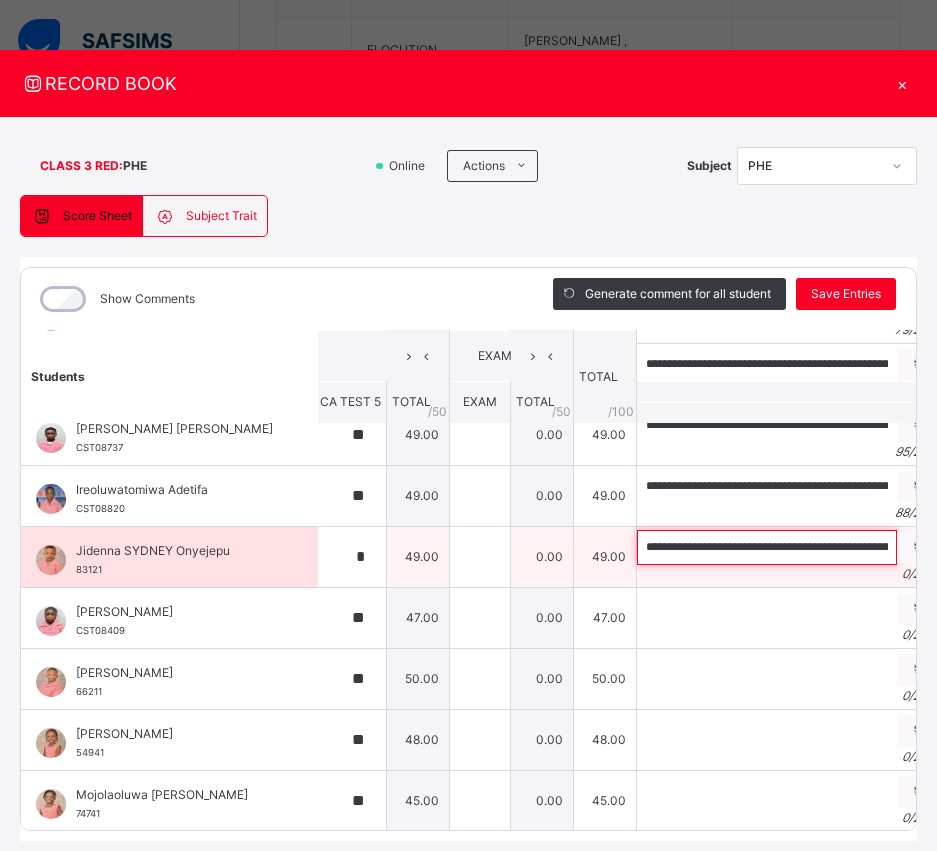 scroll, scrollTop: 0, scrollLeft: 271, axis: horizontal 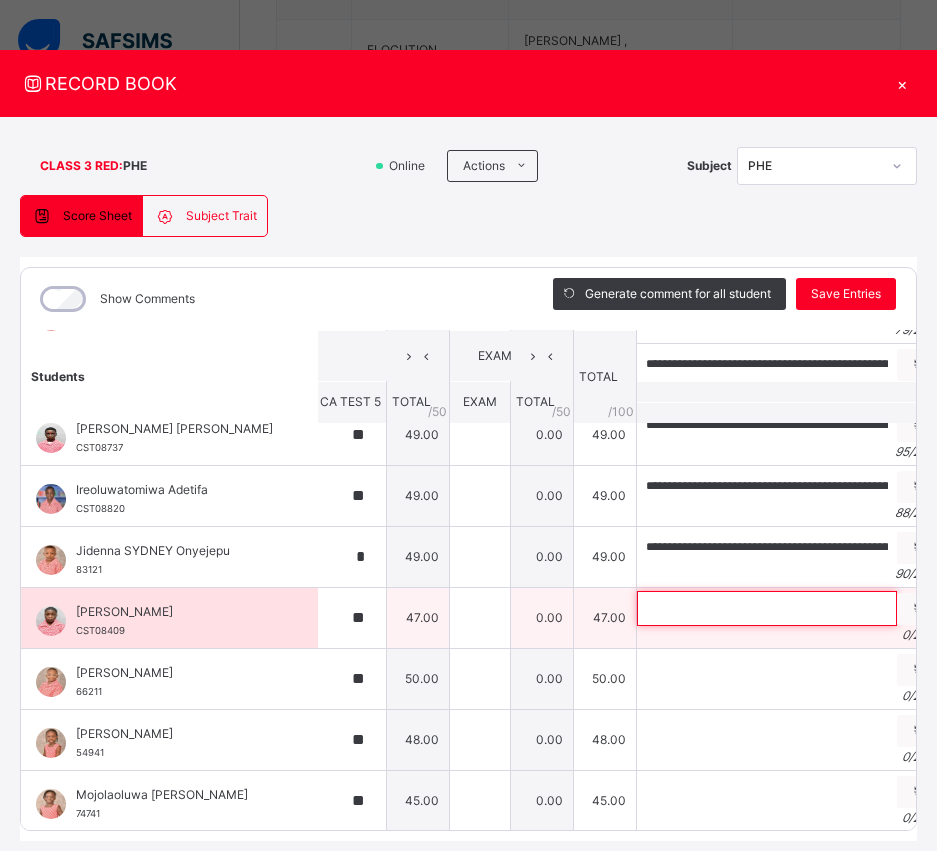 click at bounding box center (767, 608) 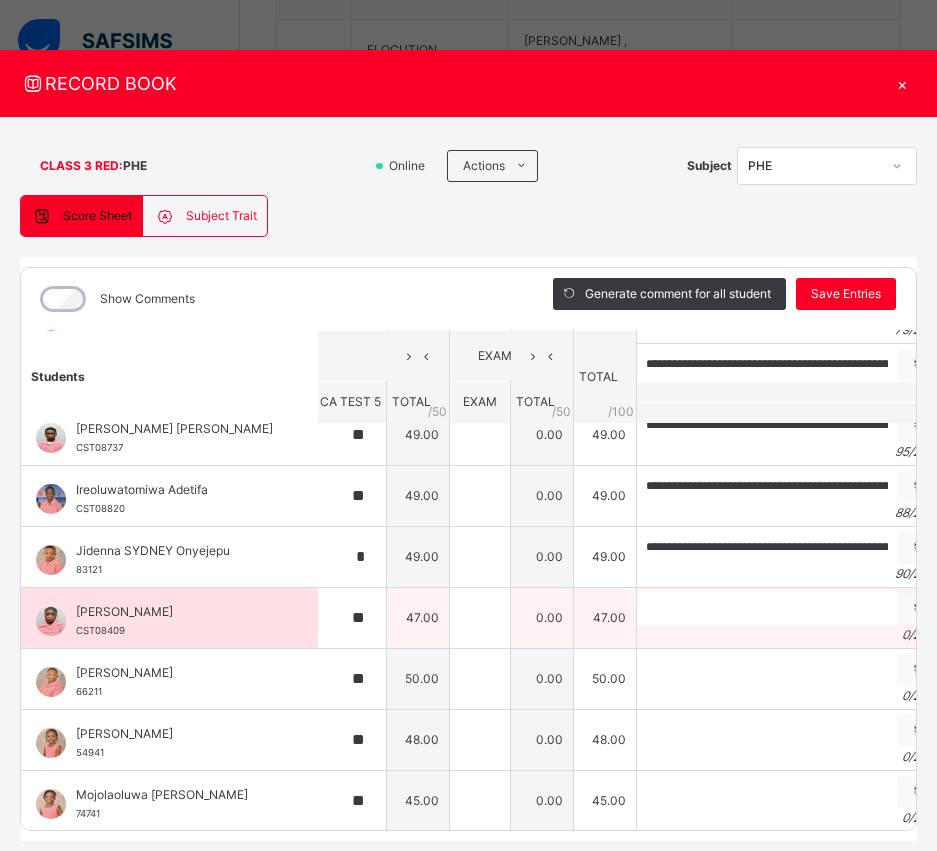 click on "Generate comment 0 / 250" at bounding box center (790, 617) 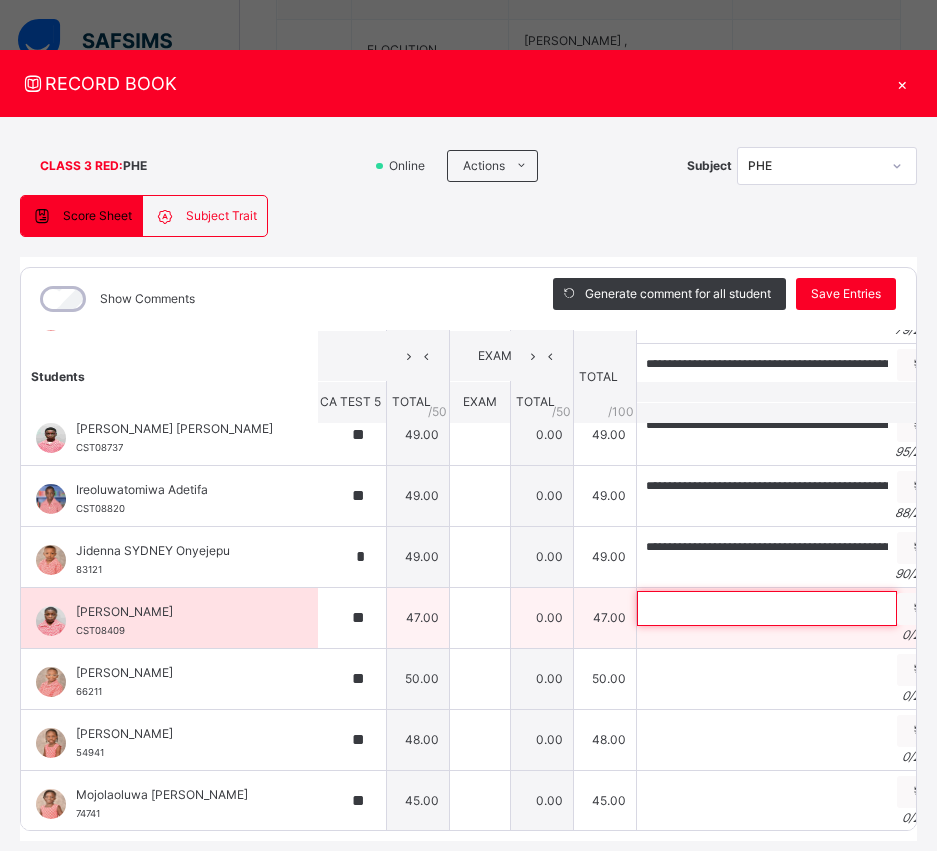 click at bounding box center (767, 608) 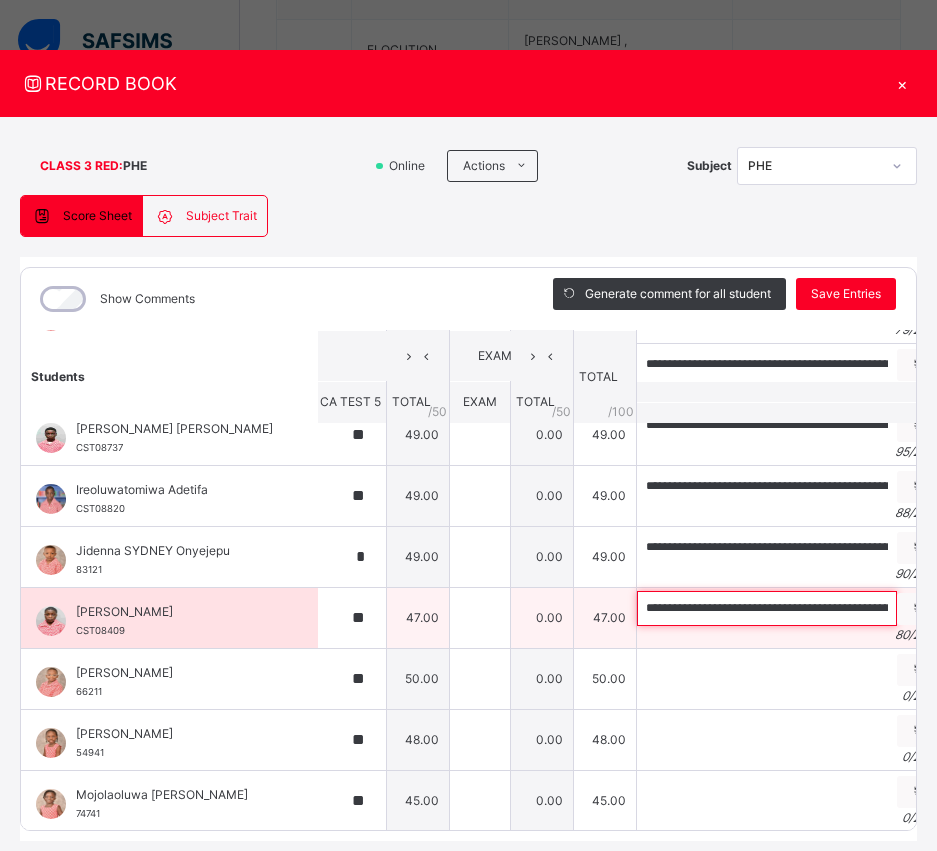 scroll, scrollTop: 0, scrollLeft: 212, axis: horizontal 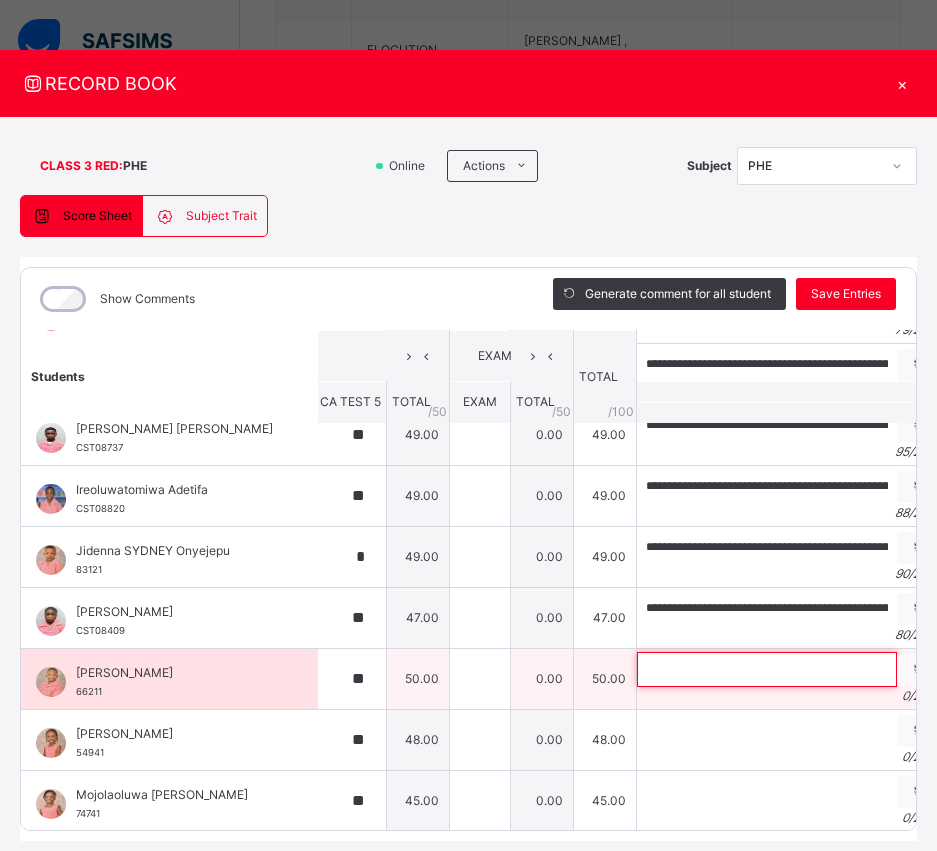 click at bounding box center [767, 669] 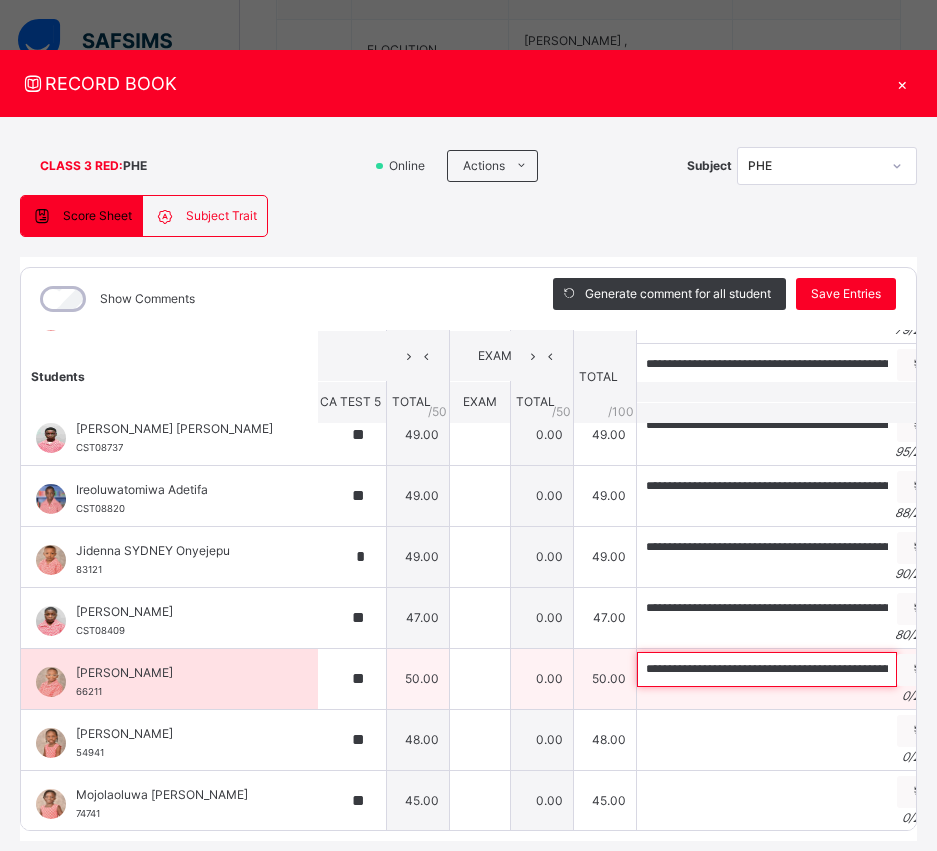 scroll, scrollTop: 0, scrollLeft: 274, axis: horizontal 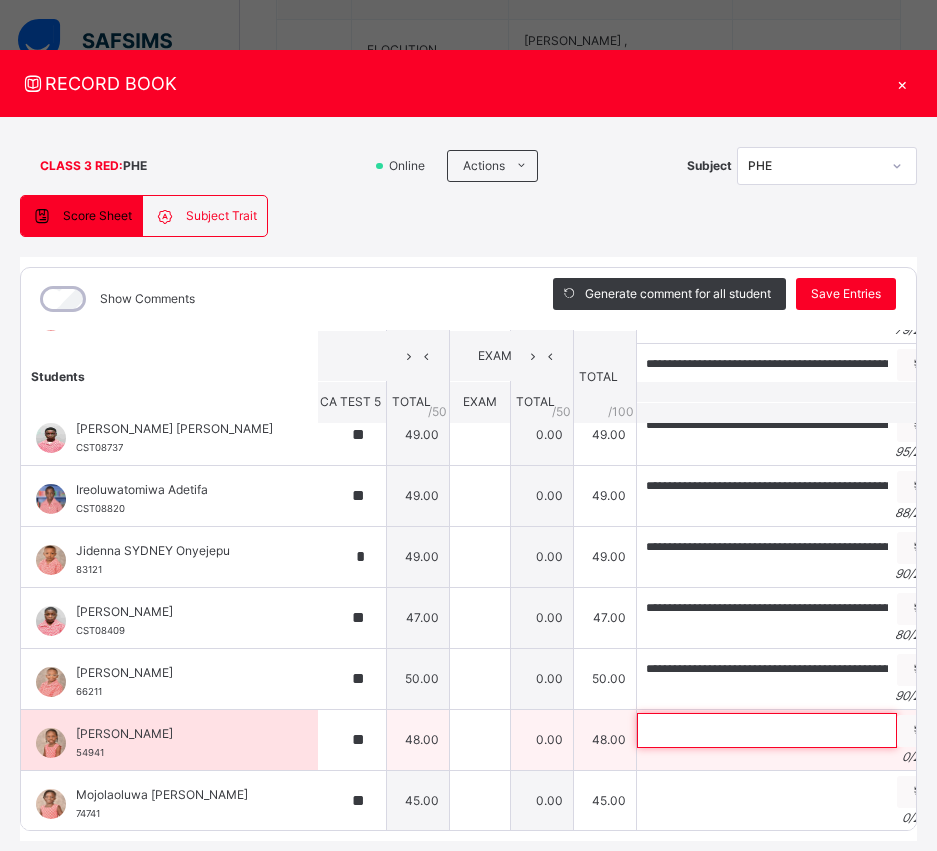 click at bounding box center (767, 730) 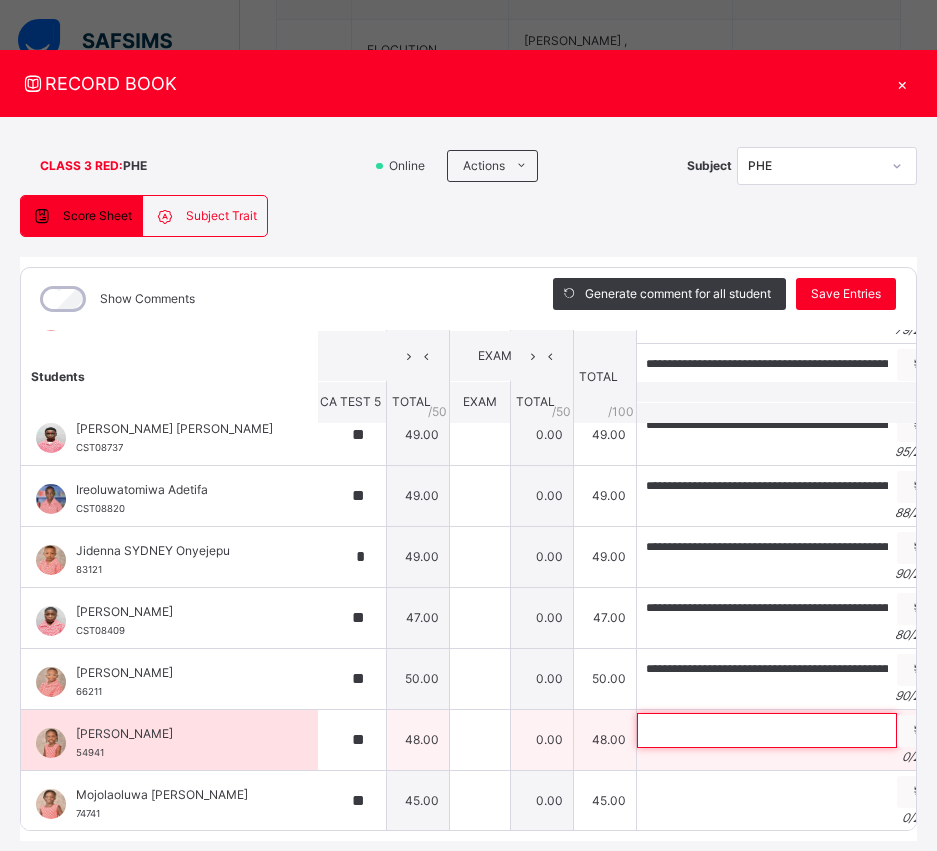 click at bounding box center (767, 730) 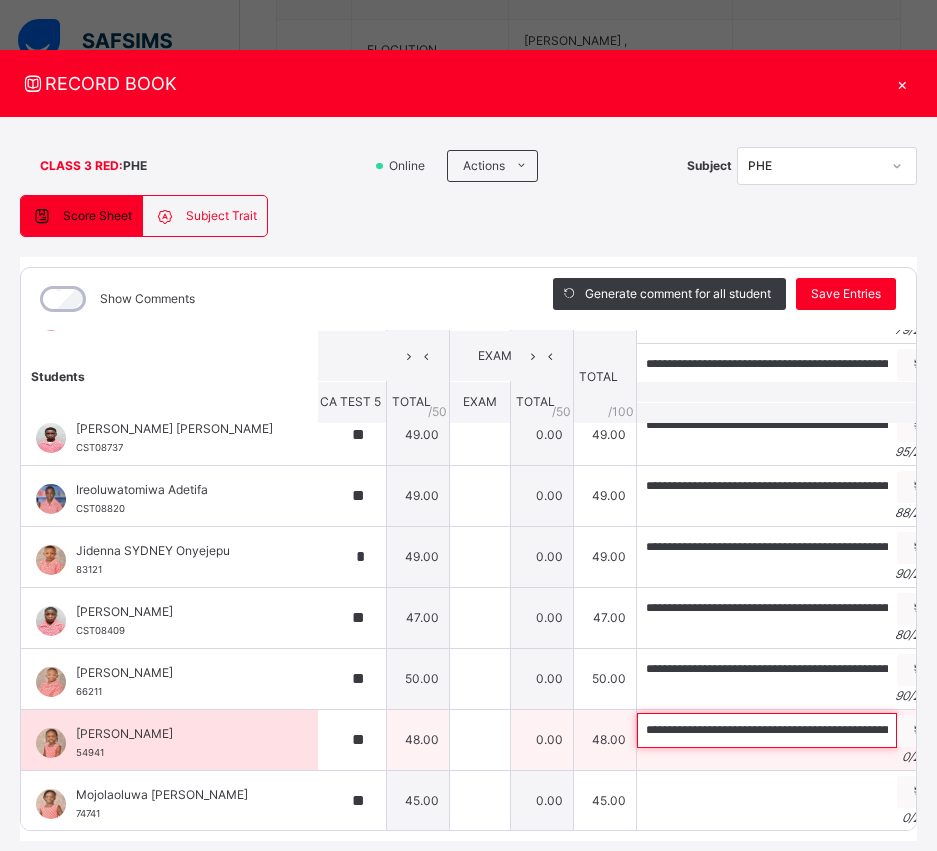 scroll, scrollTop: 0, scrollLeft: 315, axis: horizontal 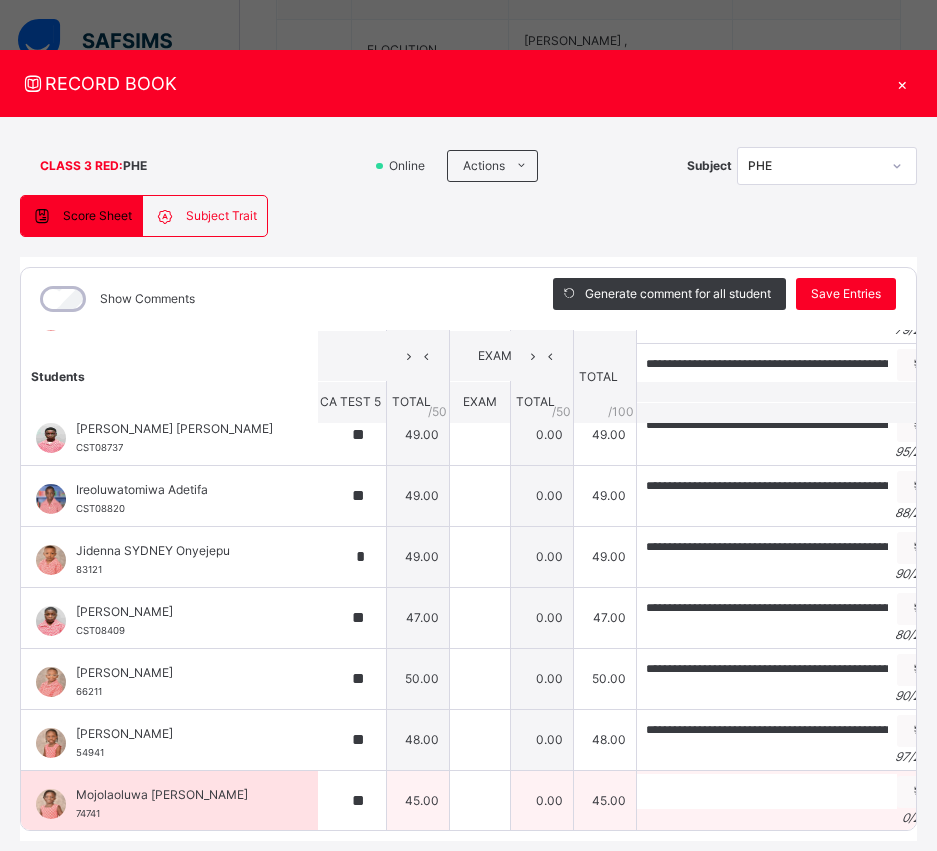 click on "Generate comment 0 / 250" at bounding box center [790, 800] 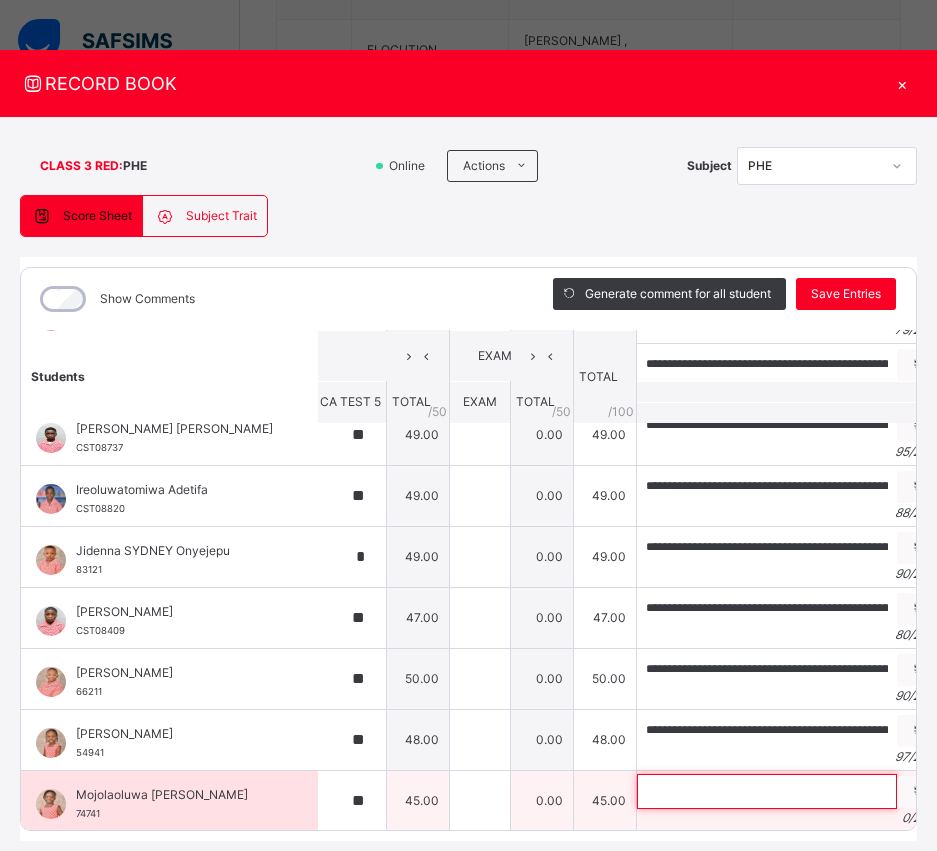 click at bounding box center [767, 791] 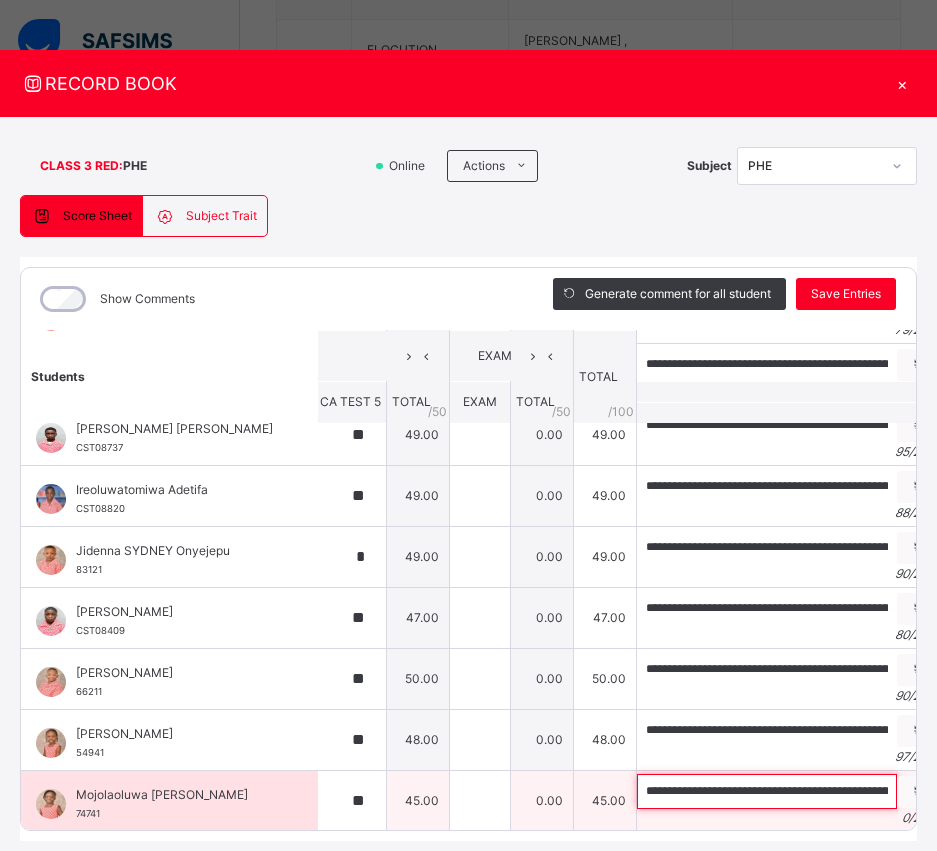 scroll, scrollTop: 0, scrollLeft: 241, axis: horizontal 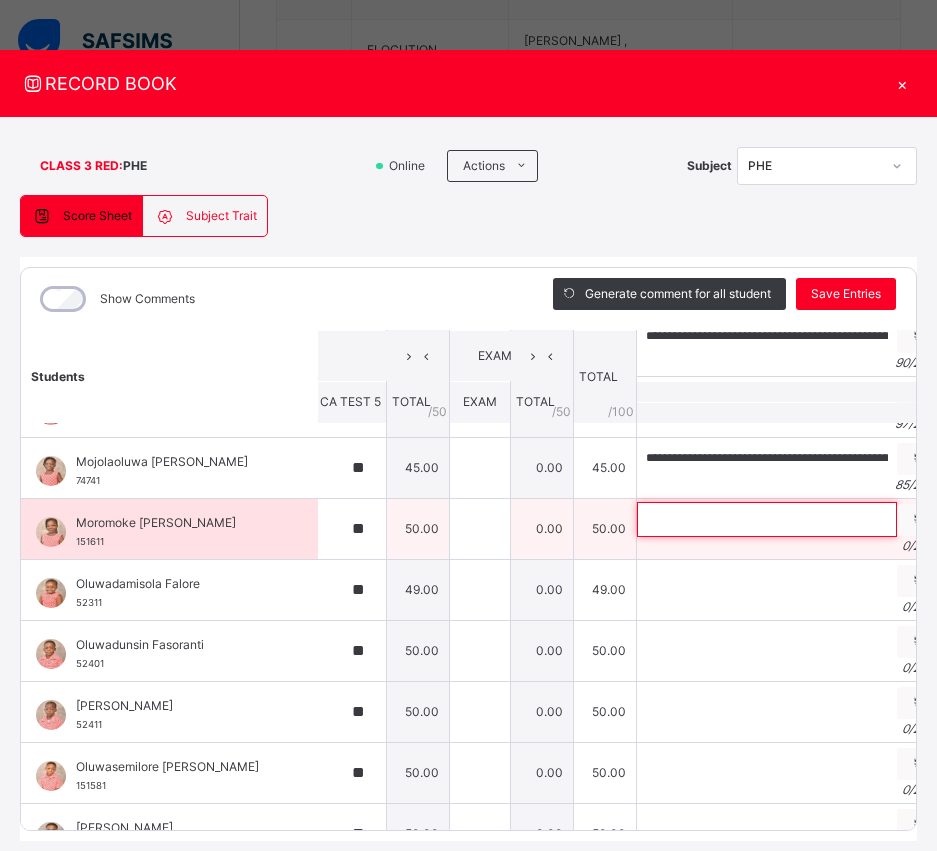 click at bounding box center [767, 519] 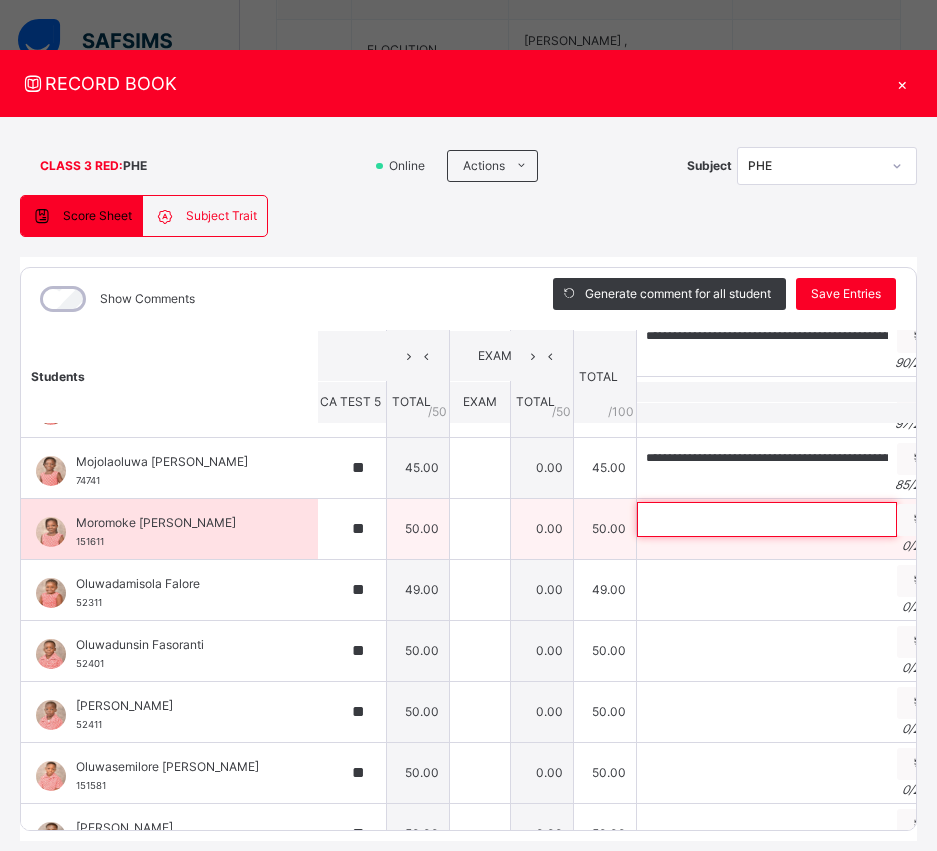 click at bounding box center [767, 519] 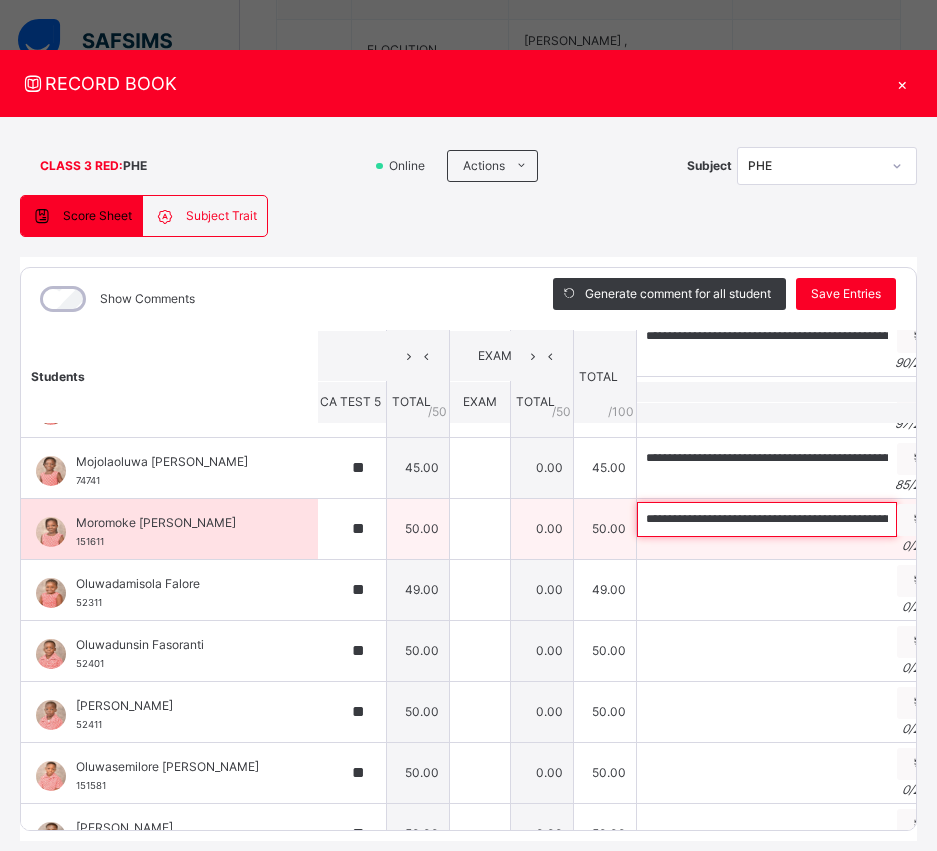 scroll, scrollTop: 0, scrollLeft: 286, axis: horizontal 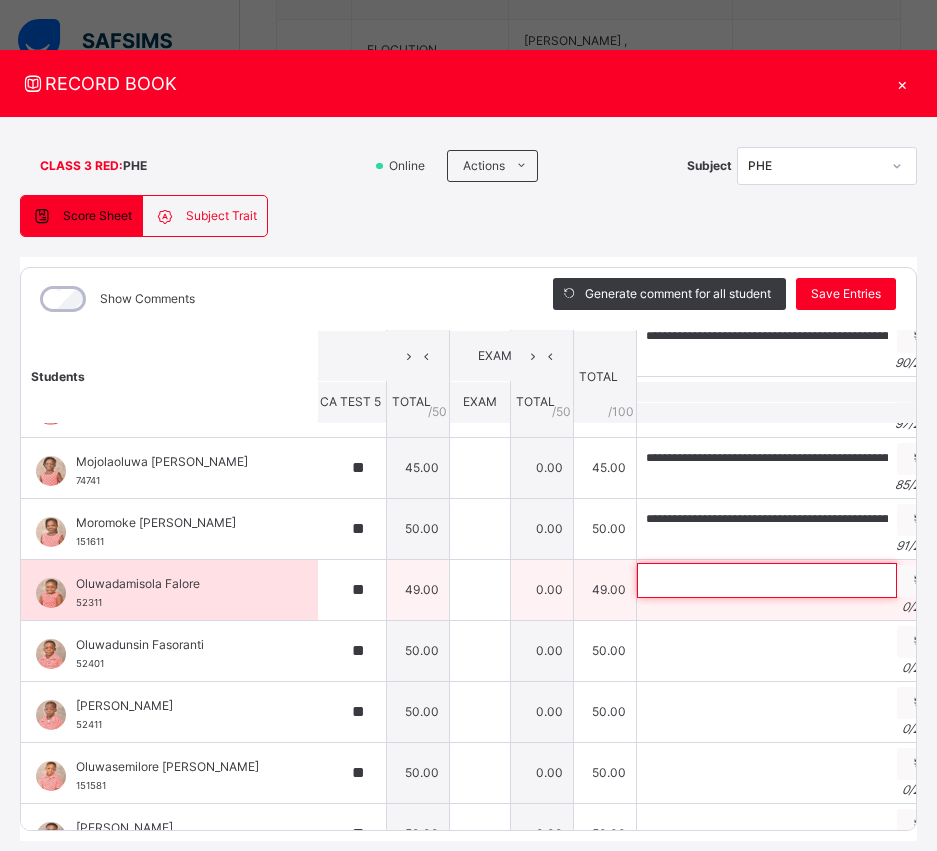 click at bounding box center (767, 580) 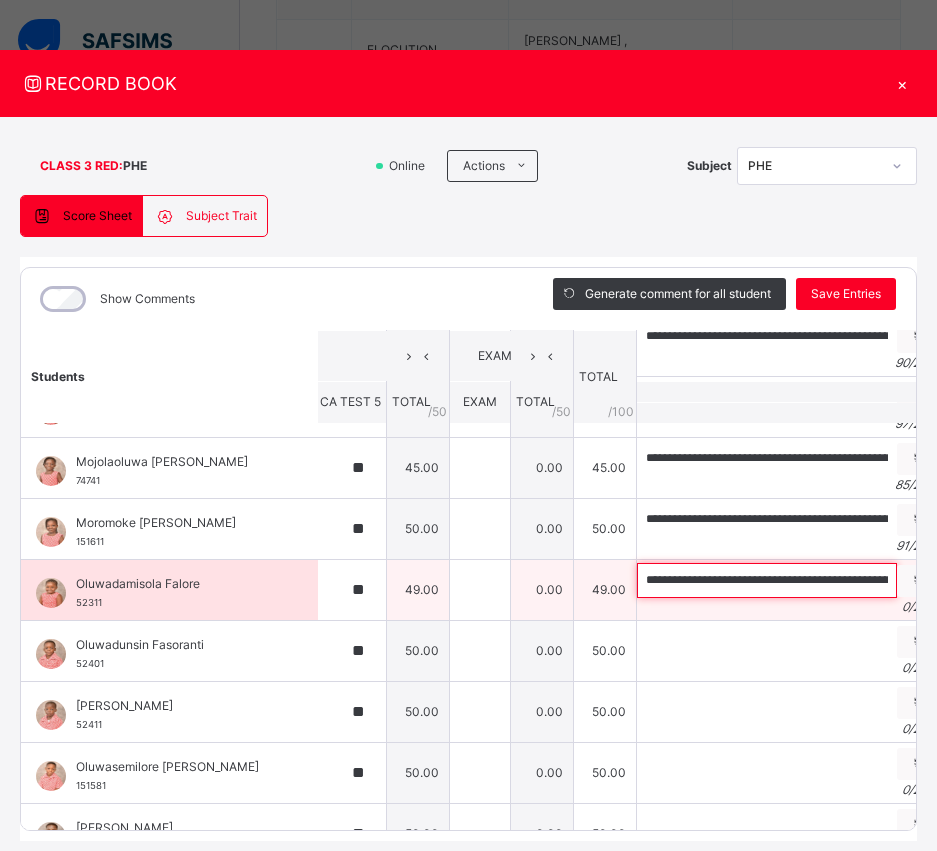 scroll, scrollTop: 0, scrollLeft: 354, axis: horizontal 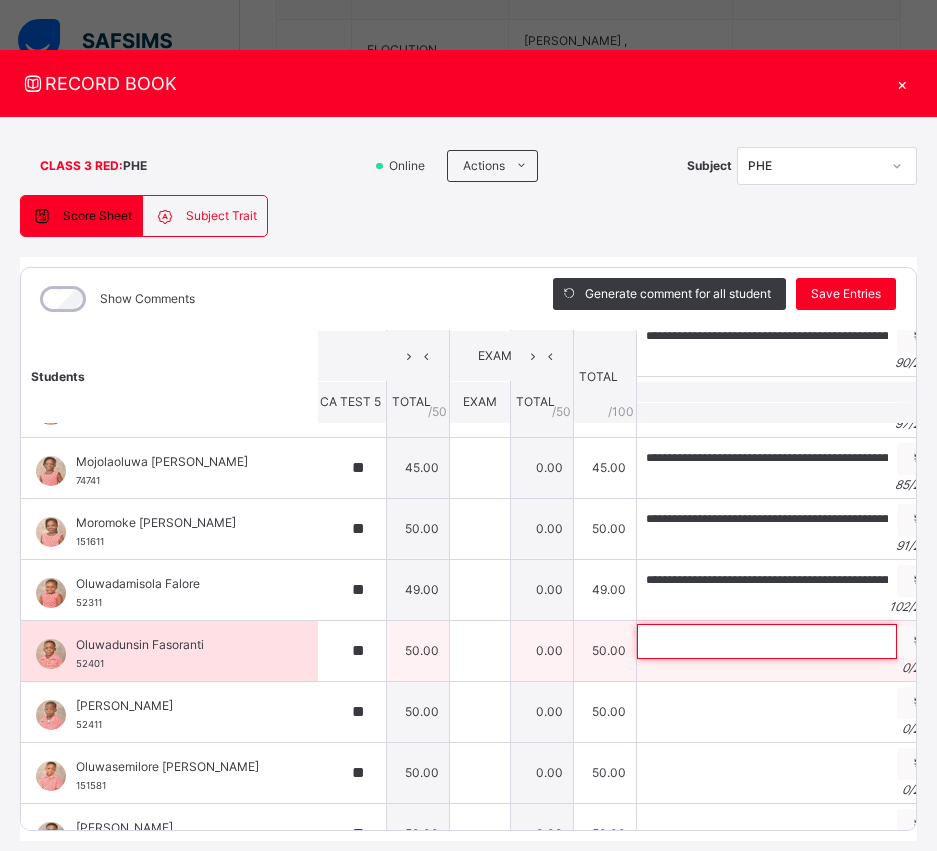 click at bounding box center [767, 641] 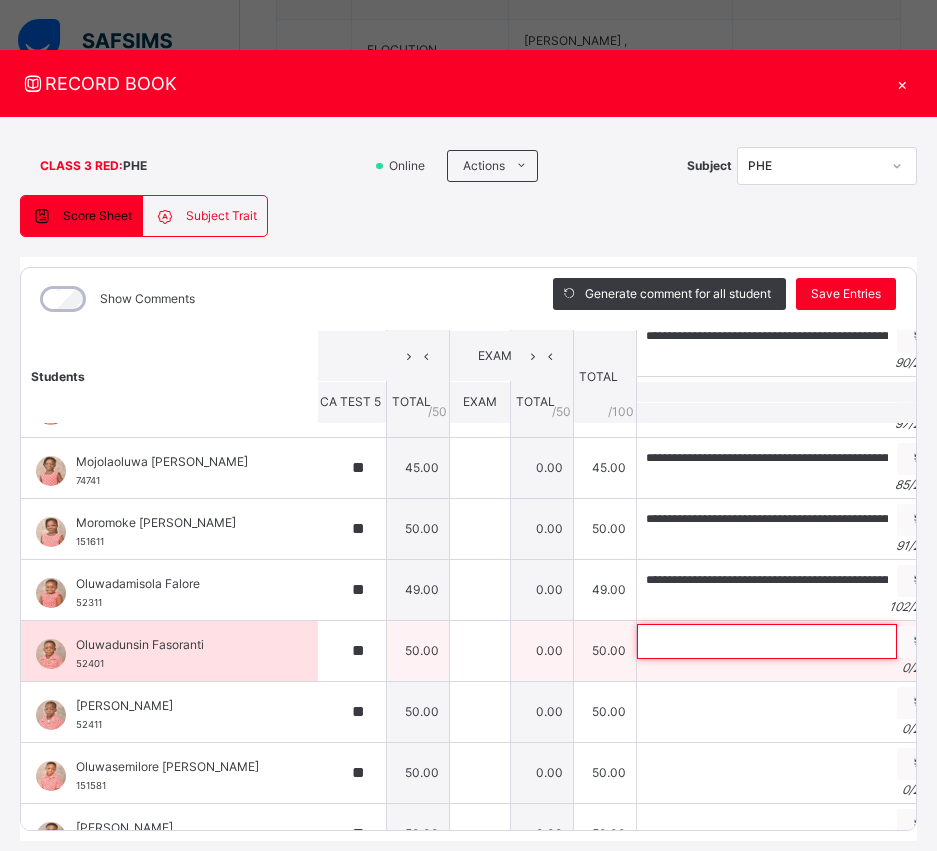 click at bounding box center [767, 641] 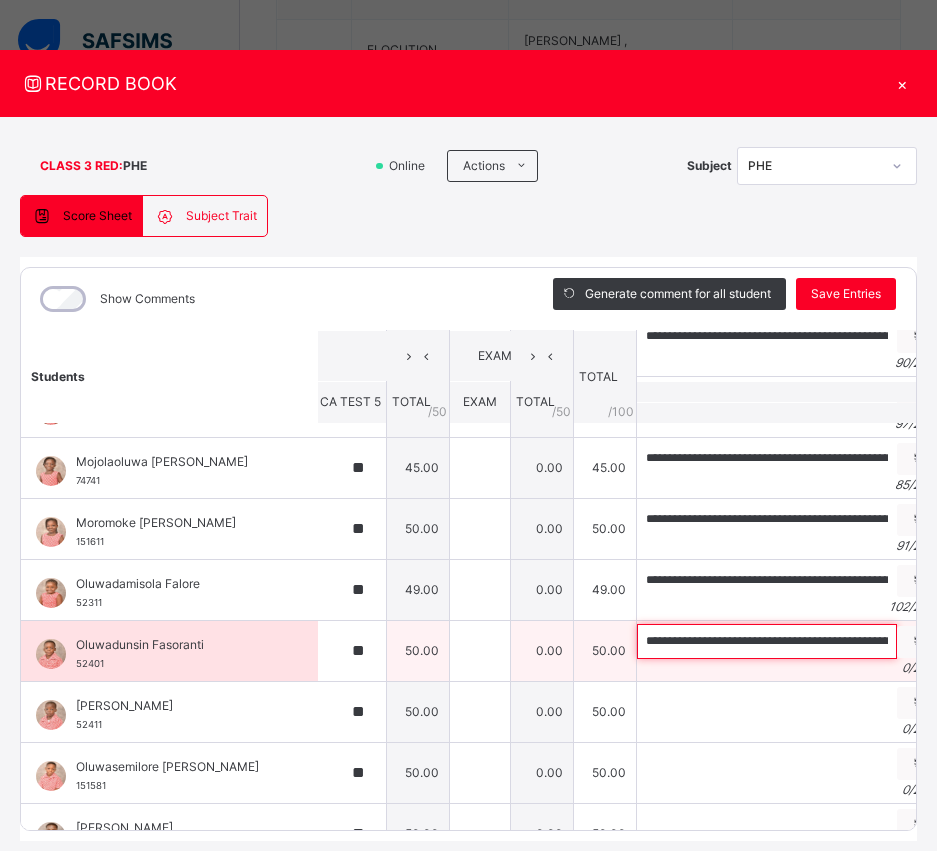 scroll, scrollTop: 0, scrollLeft: 243, axis: horizontal 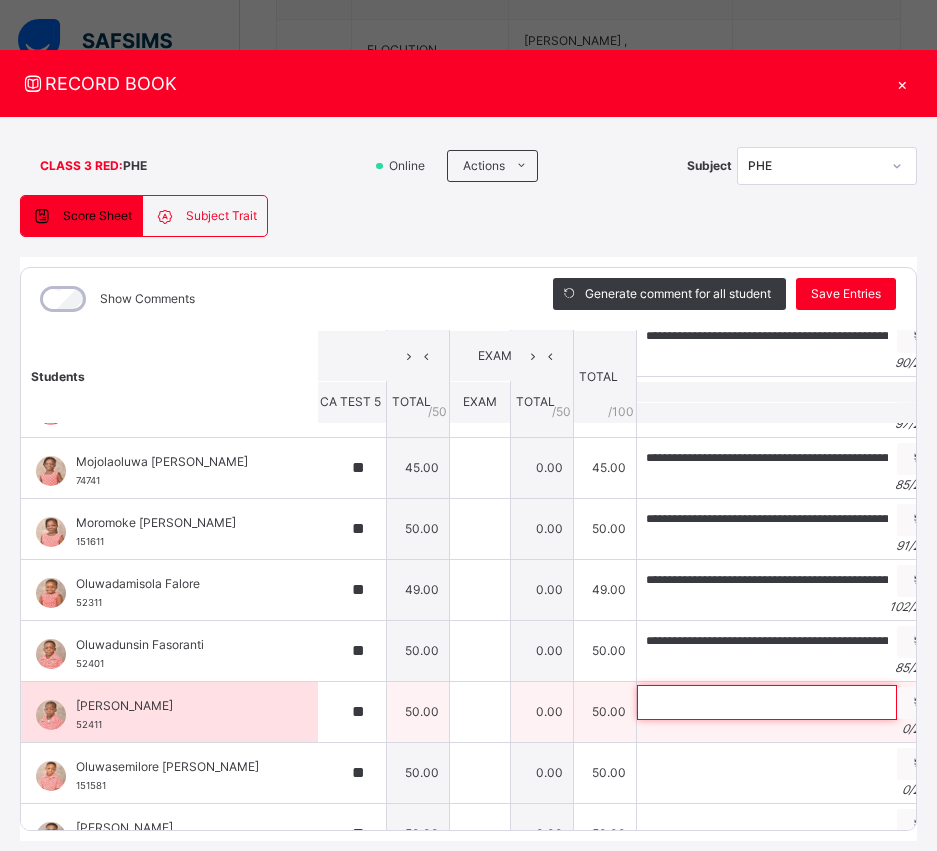 click at bounding box center [767, 702] 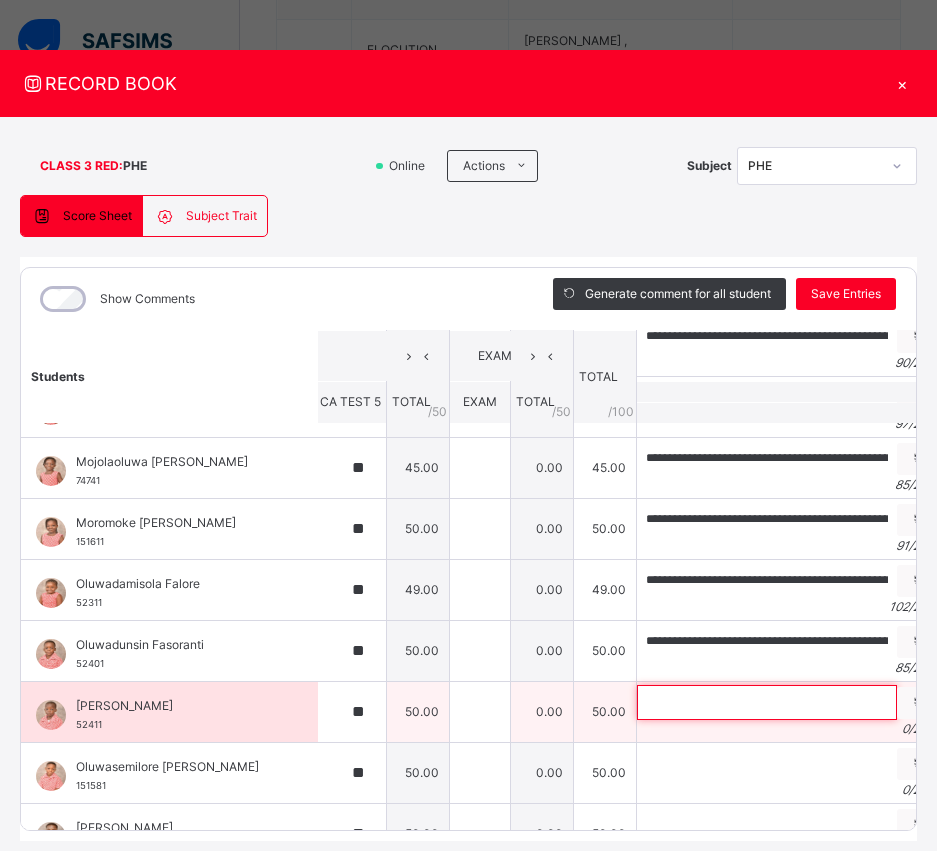 click at bounding box center [767, 702] 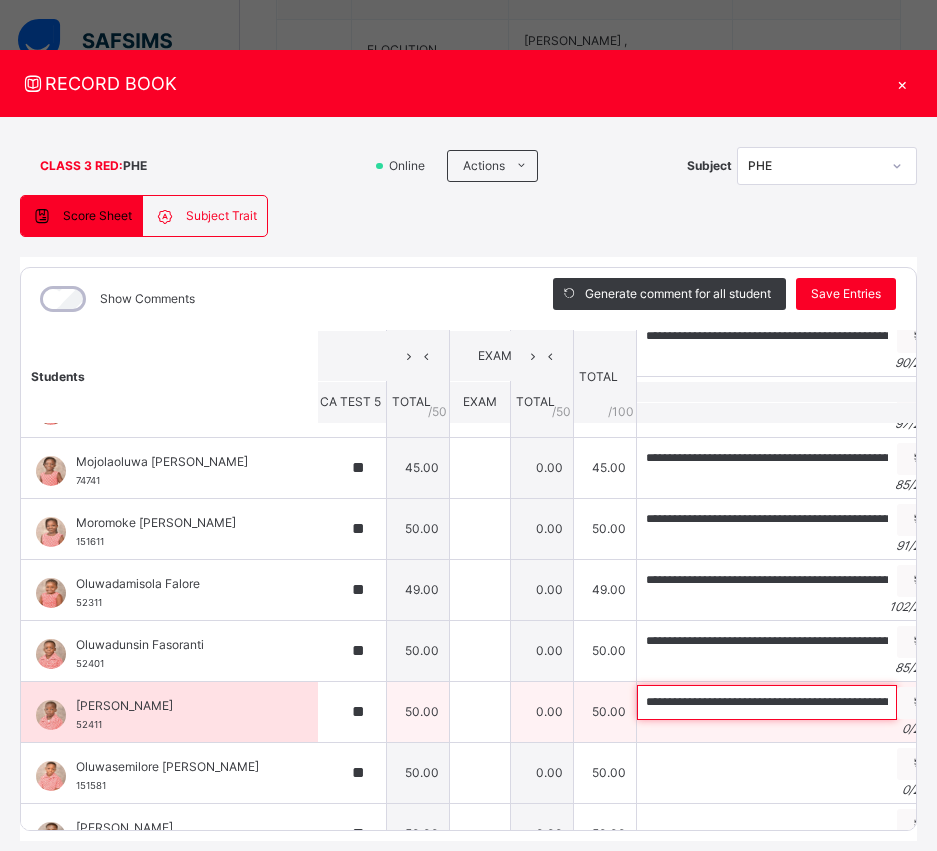 scroll, scrollTop: 0, scrollLeft: 314, axis: horizontal 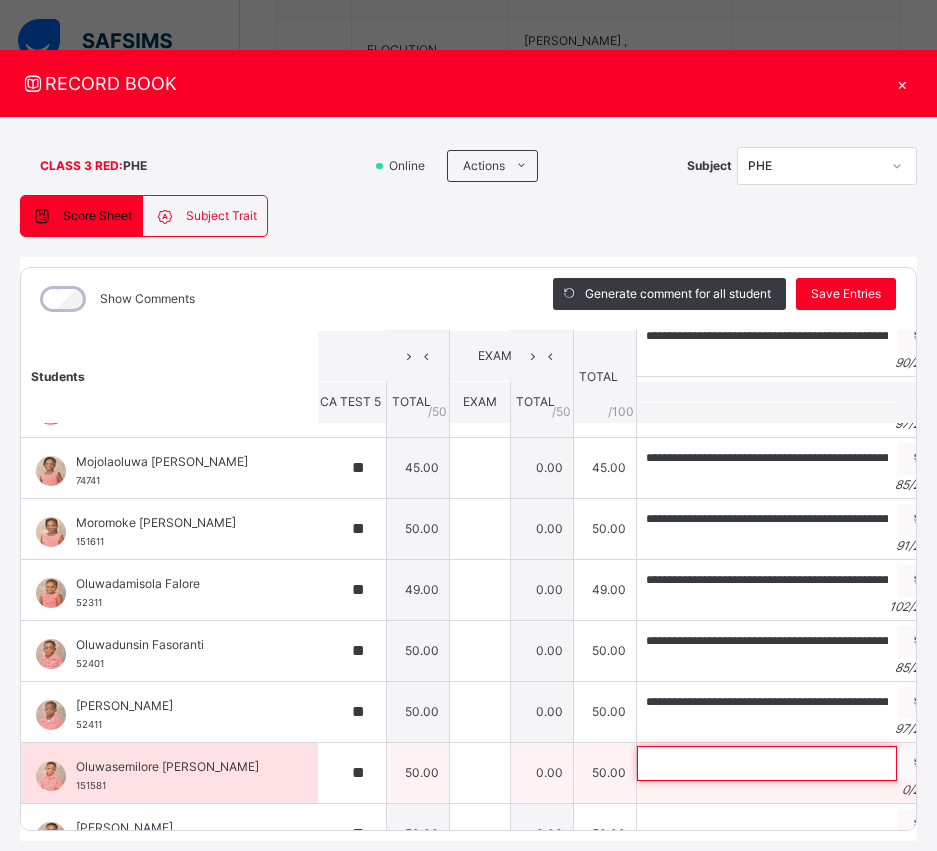 click at bounding box center [767, 763] 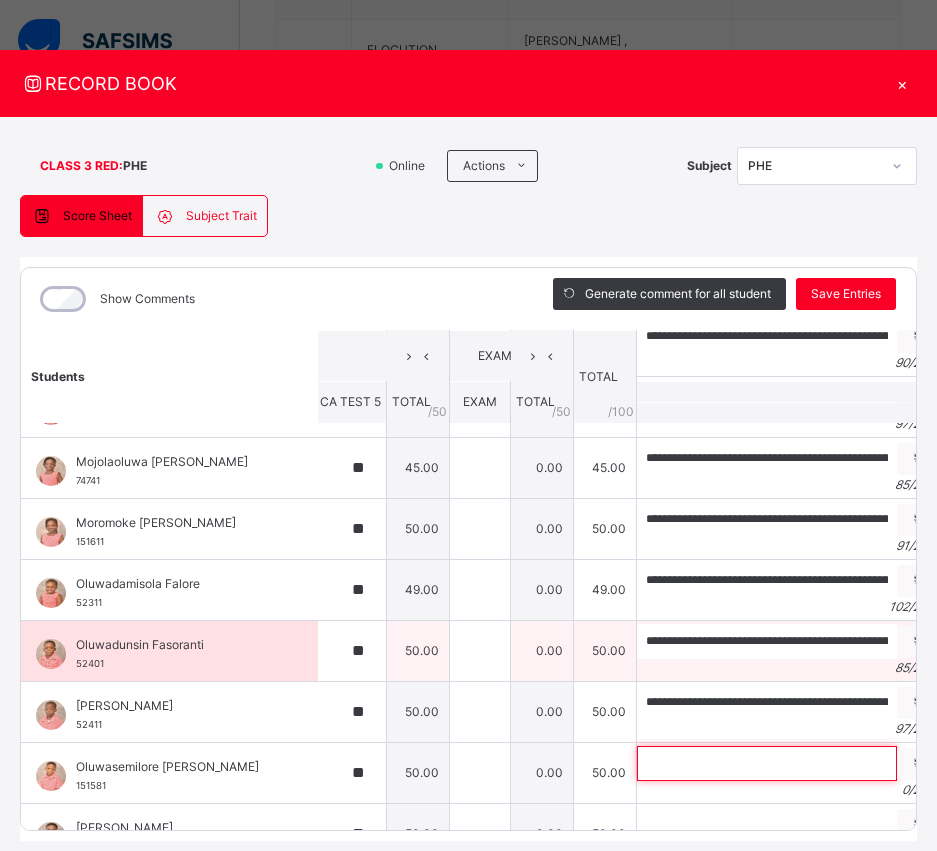 scroll, scrollTop: 1020, scrollLeft: 293, axis: both 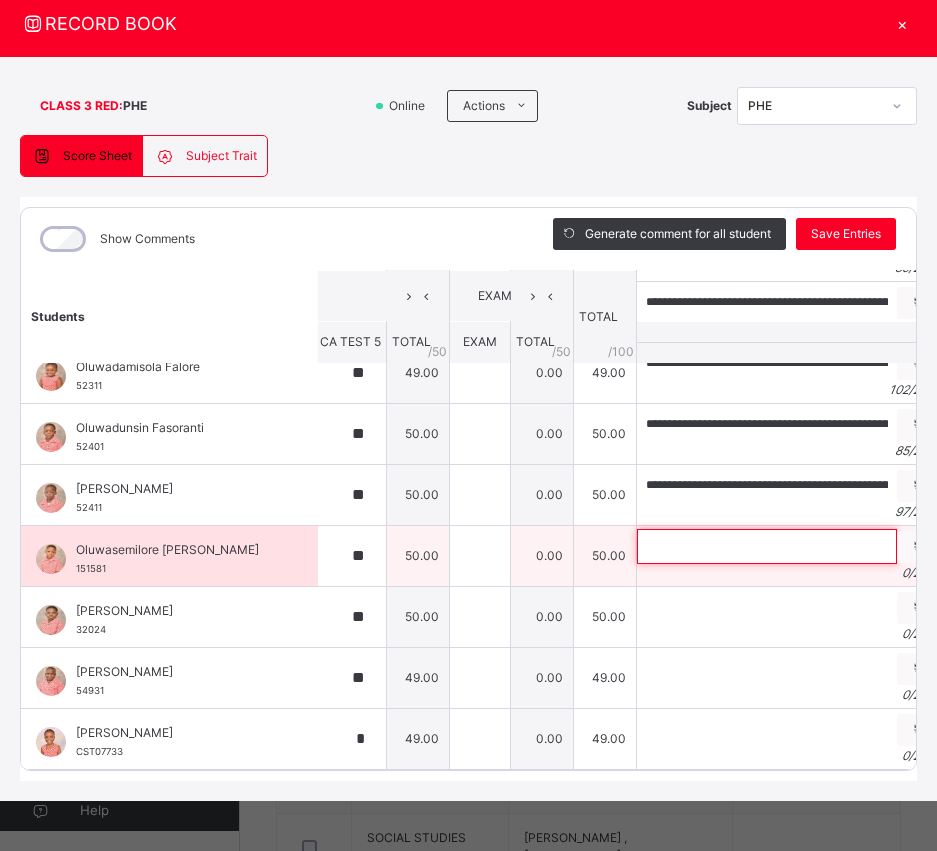 click at bounding box center (767, 546) 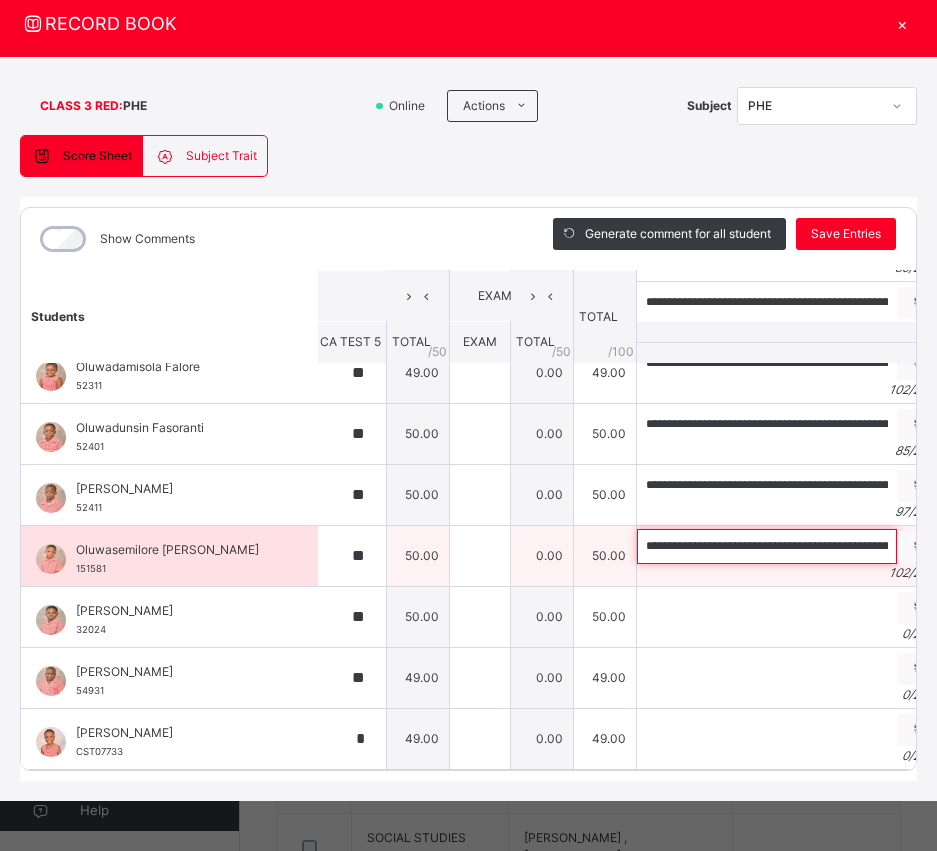 scroll, scrollTop: 0, scrollLeft: 351, axis: horizontal 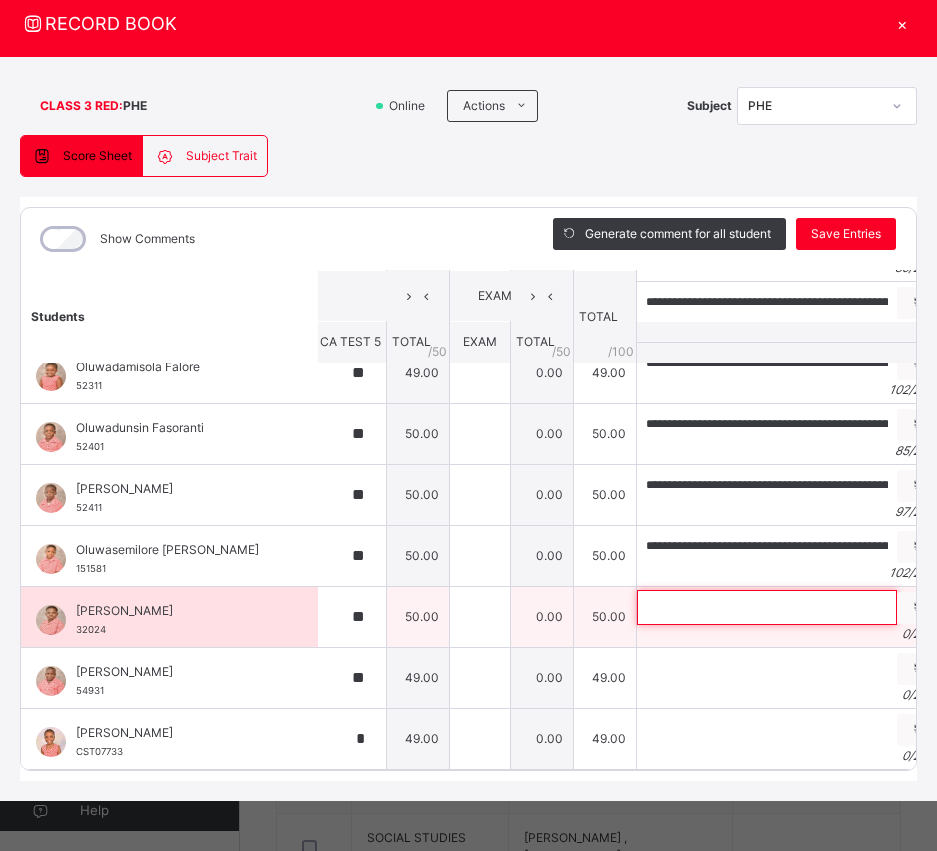 click at bounding box center (767, 607) 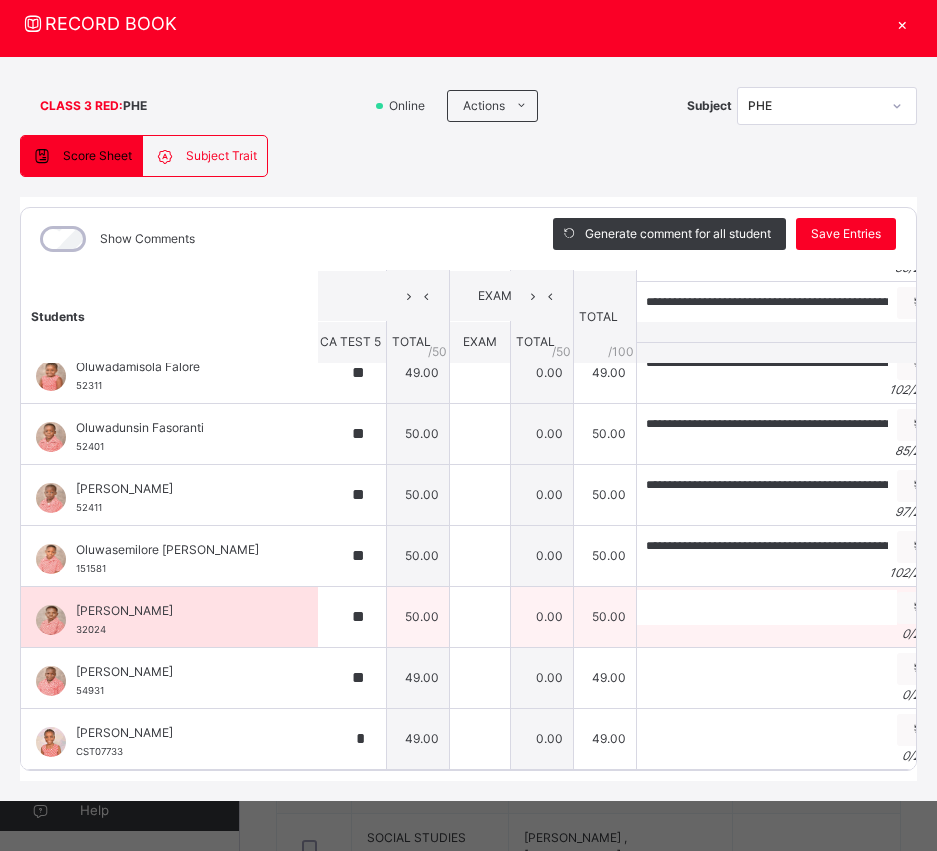 click on "0 / 250" at bounding box center [790, 634] 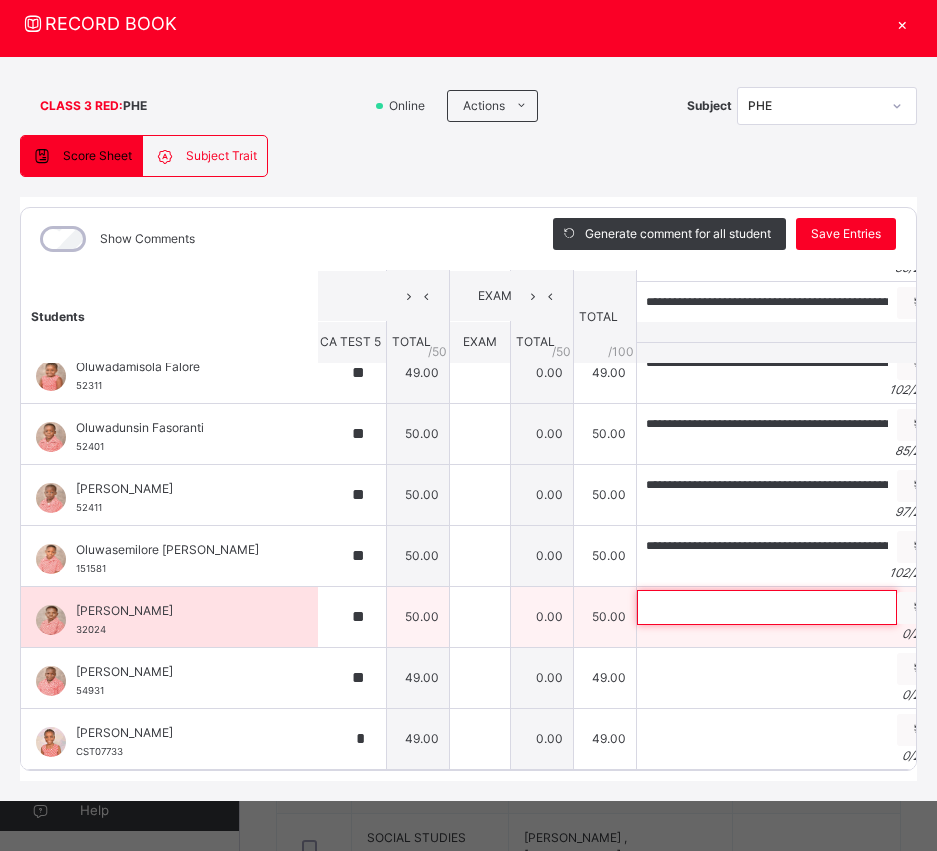 click at bounding box center (767, 607) 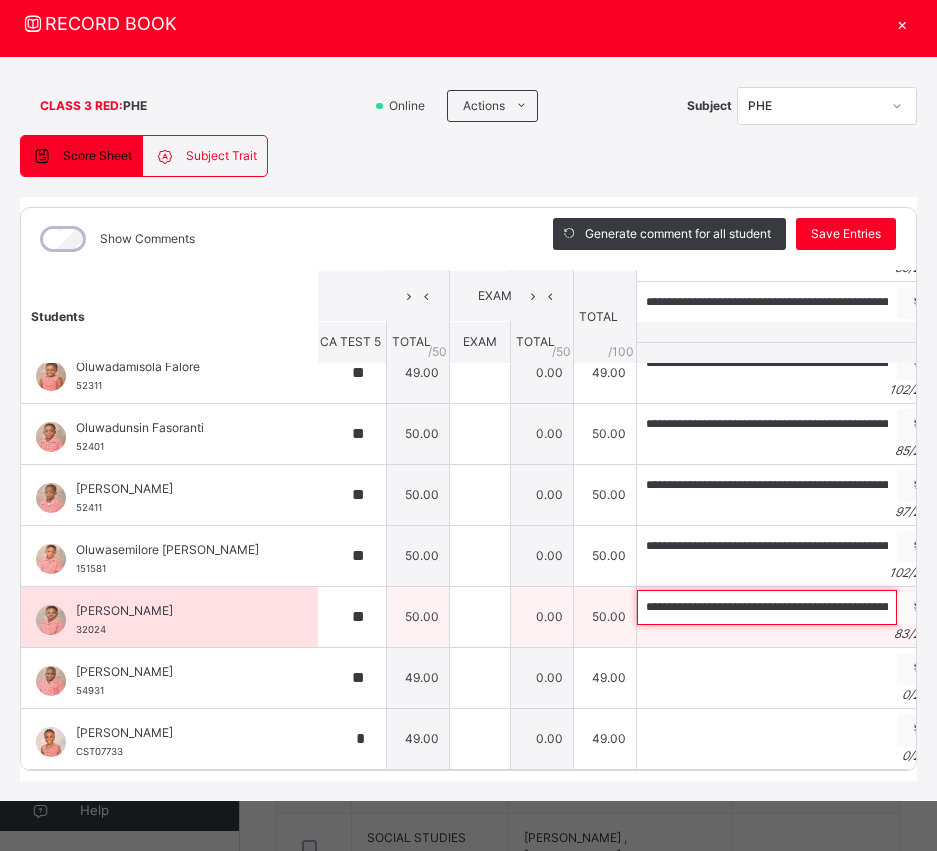 scroll, scrollTop: 0, scrollLeft: 233, axis: horizontal 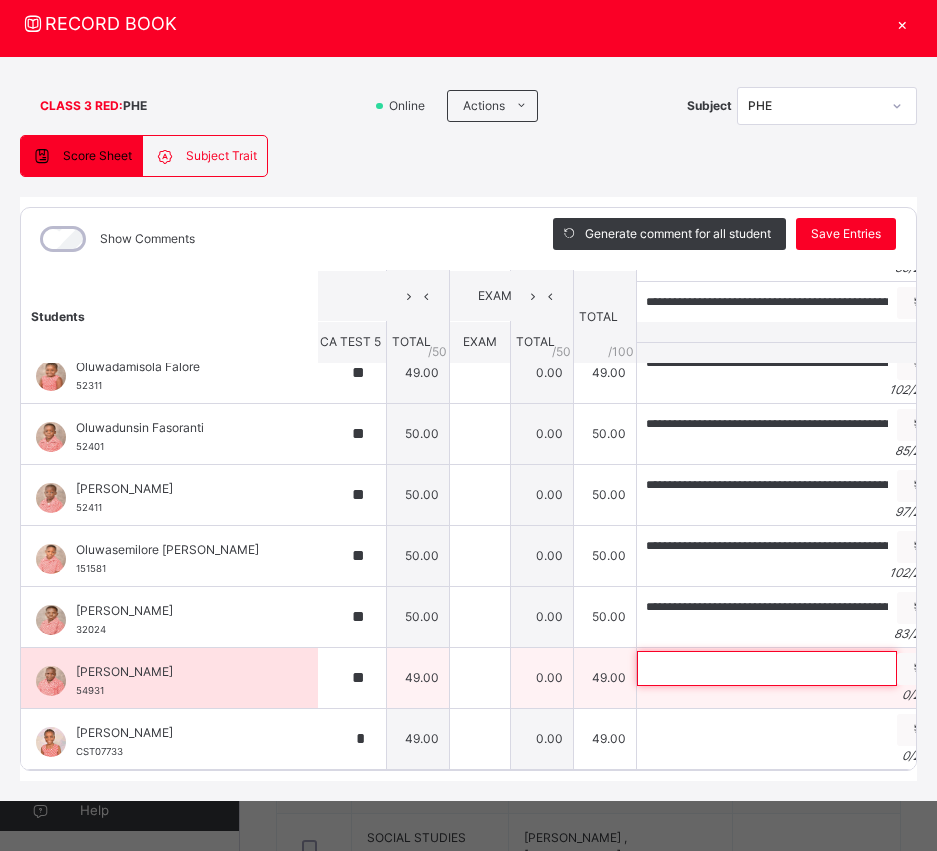 click at bounding box center (767, 668) 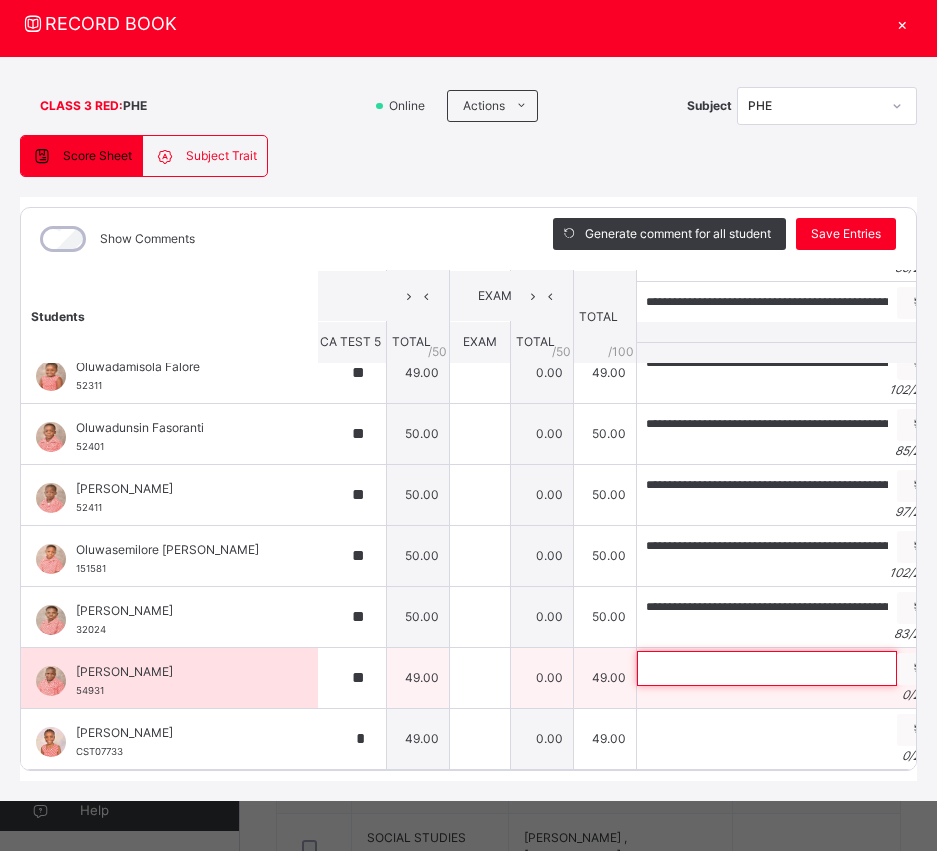 click at bounding box center (767, 668) 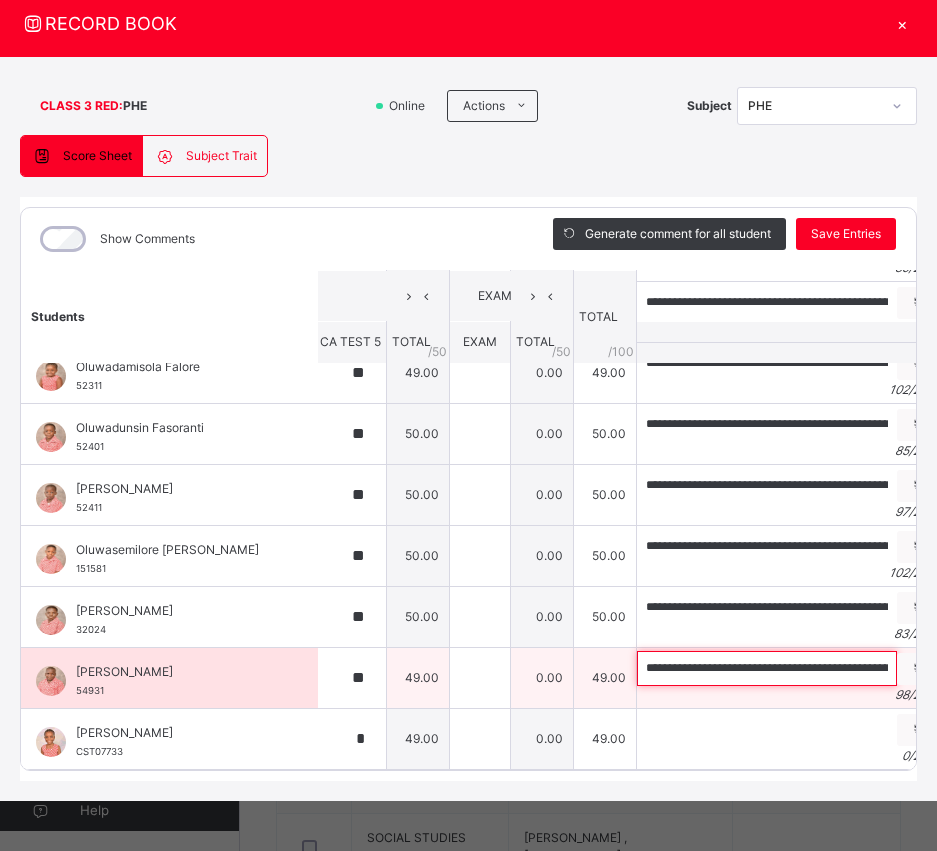 scroll, scrollTop: 0, scrollLeft: 332, axis: horizontal 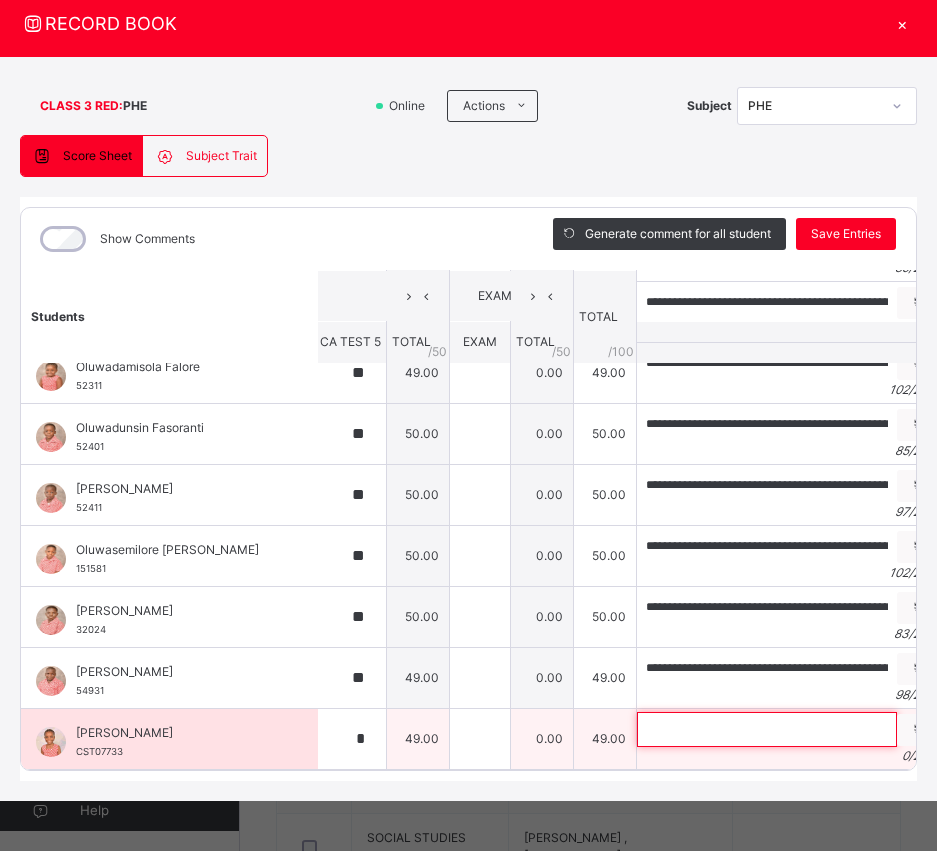 click at bounding box center (767, 729) 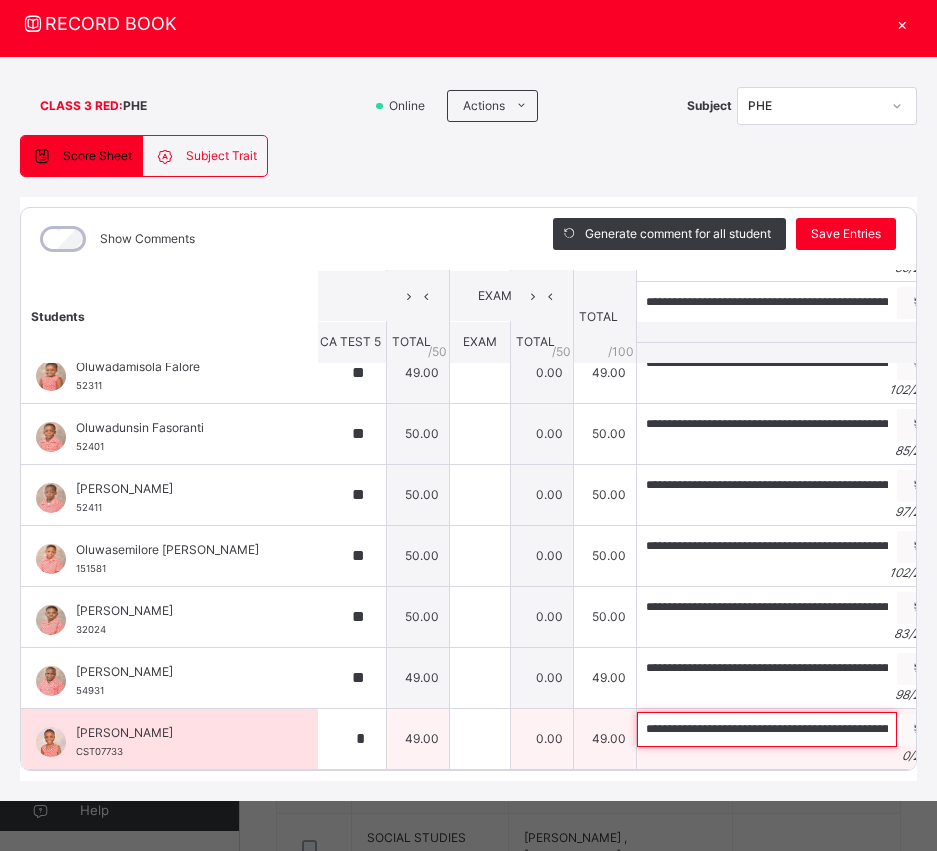 scroll, scrollTop: 0, scrollLeft: 332, axis: horizontal 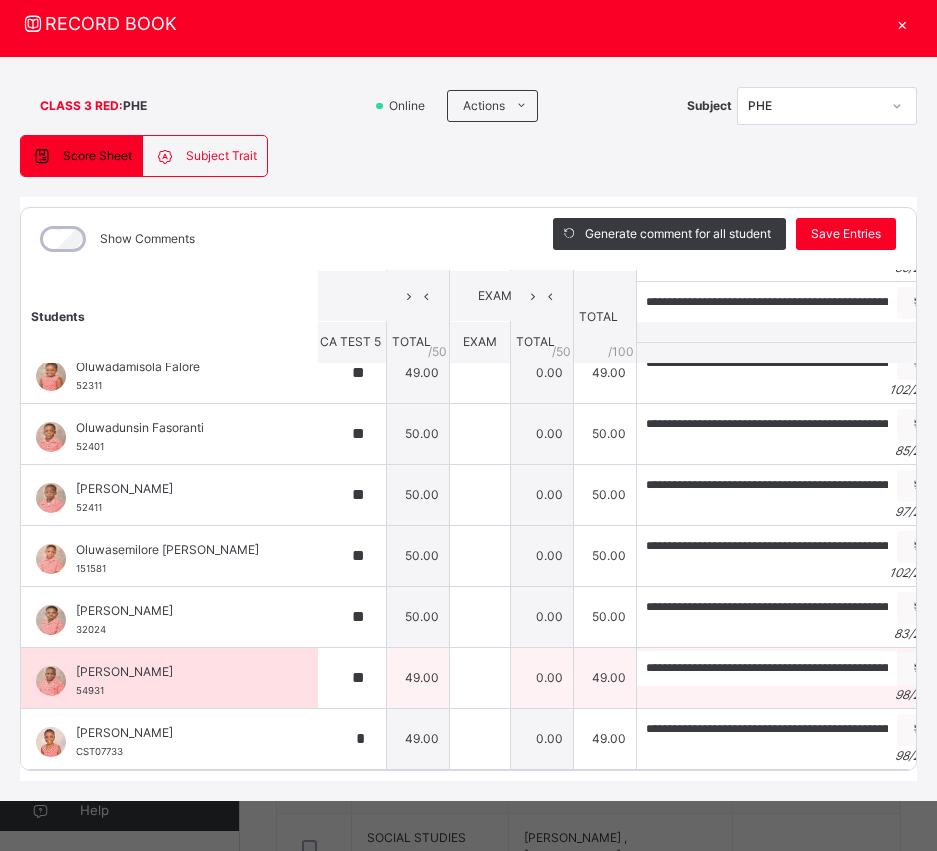 click on "49.00" at bounding box center (605, 677) 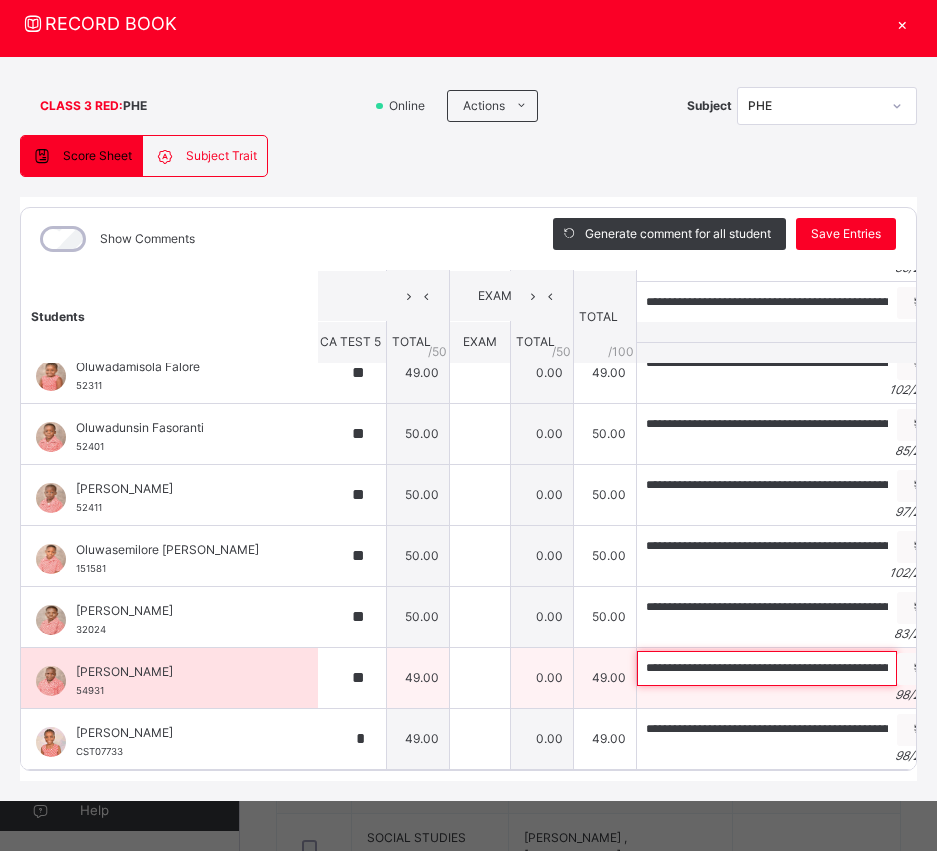 click on "**********" at bounding box center [767, 668] 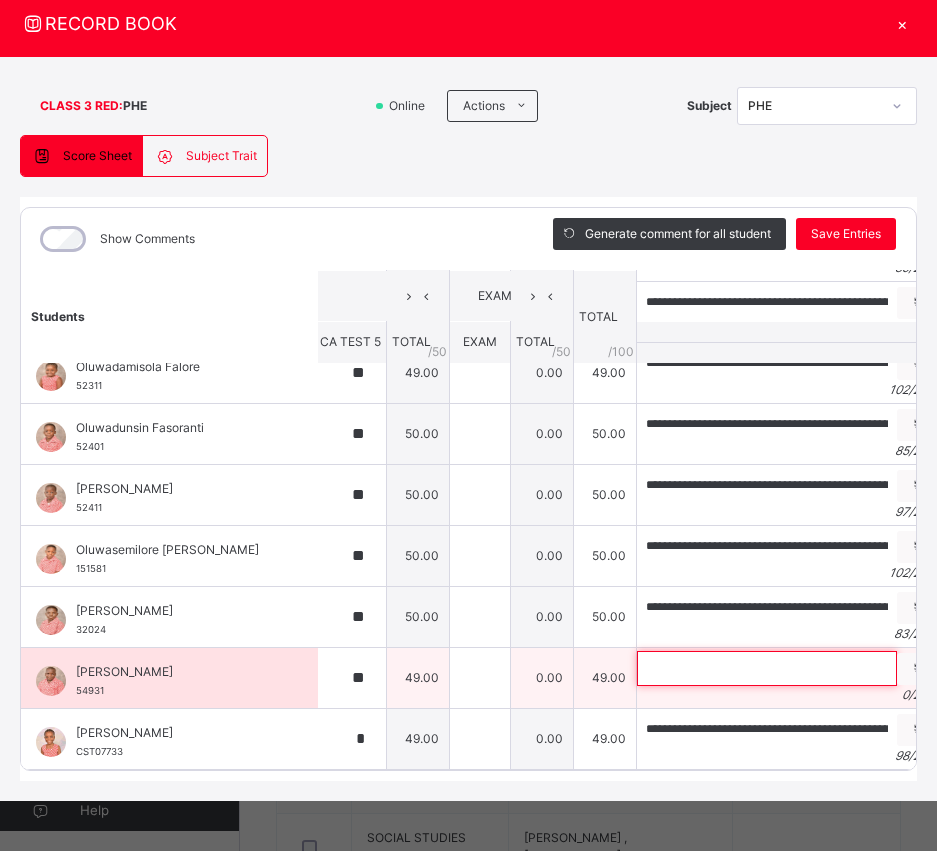 click at bounding box center (767, 668) 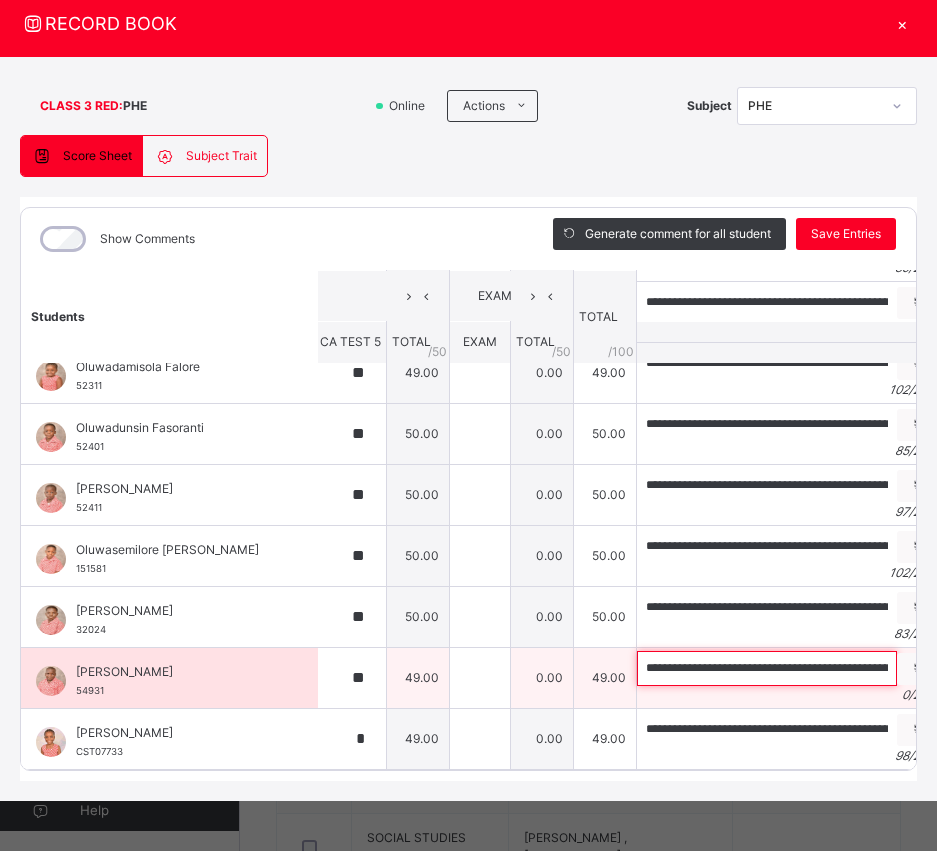 scroll, scrollTop: 0, scrollLeft: 277, axis: horizontal 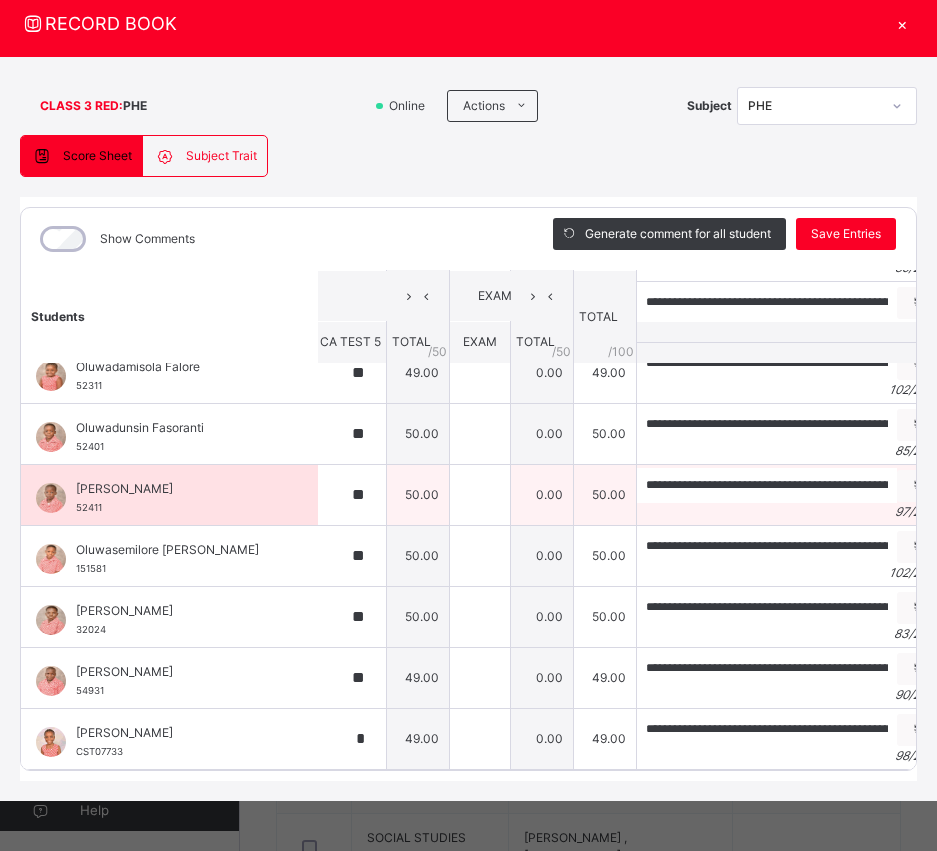drag, startPoint x: 751, startPoint y: 405, endPoint x: 794, endPoint y: 420, distance: 45.54119 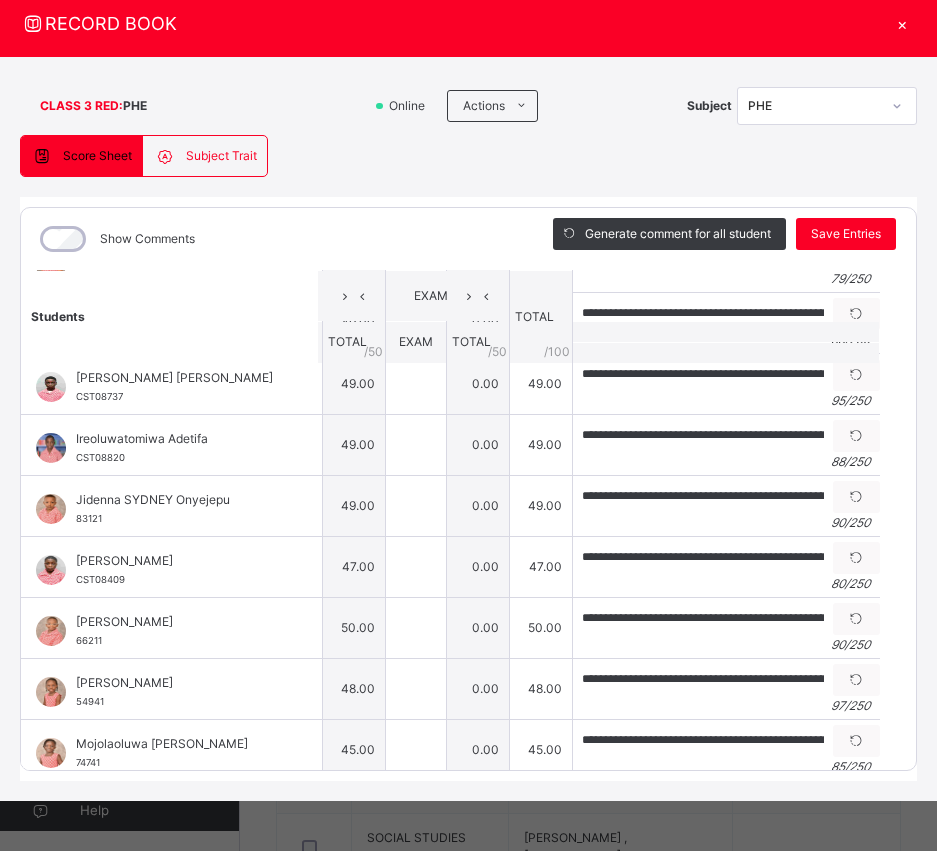 scroll, scrollTop: 492, scrollLeft: 365, axis: both 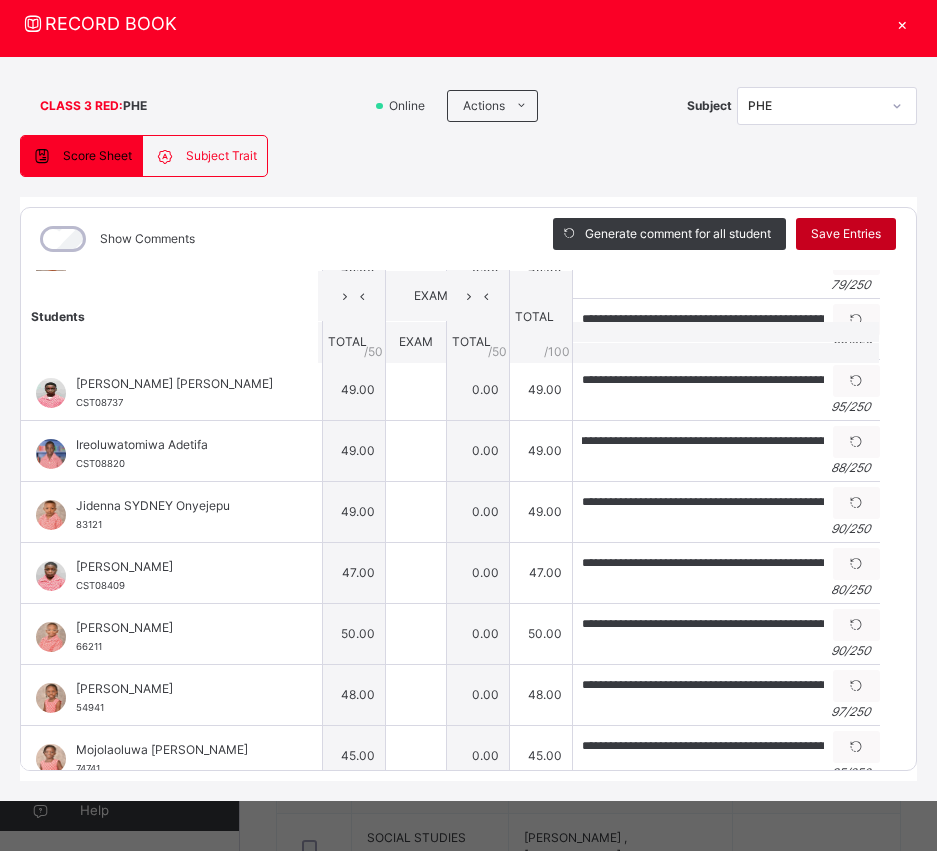 click on "Save Entries" at bounding box center (846, 234) 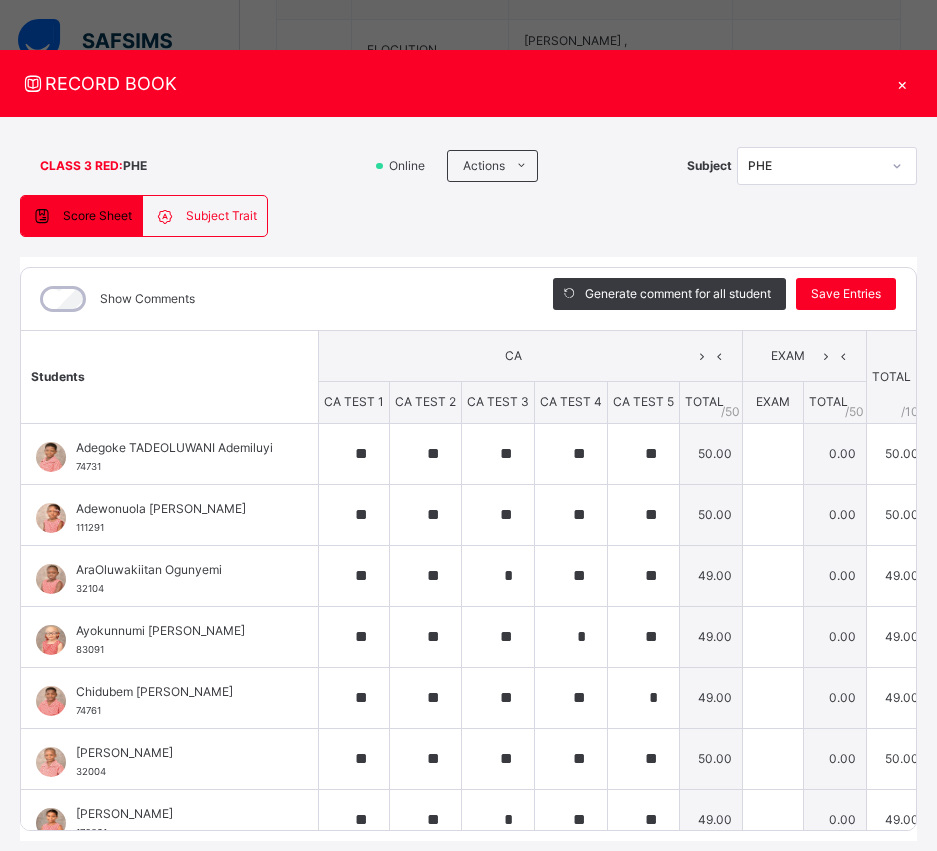 scroll, scrollTop: 0, scrollLeft: 33, axis: horizontal 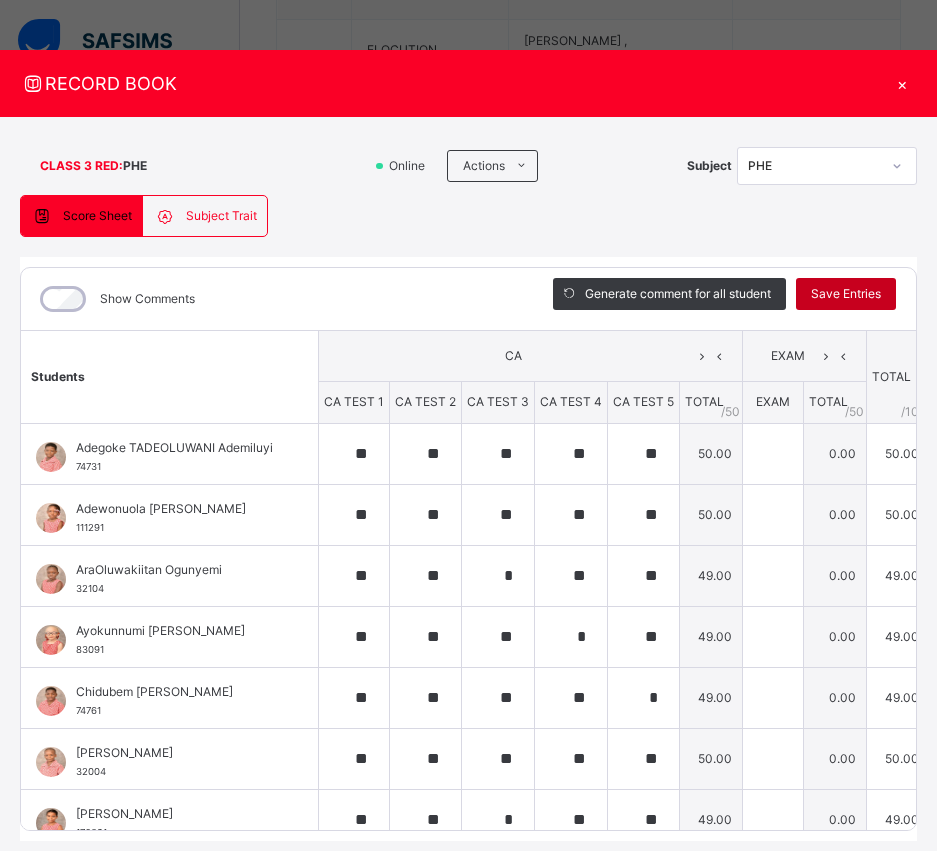 click on "Save Entries" at bounding box center (846, 294) 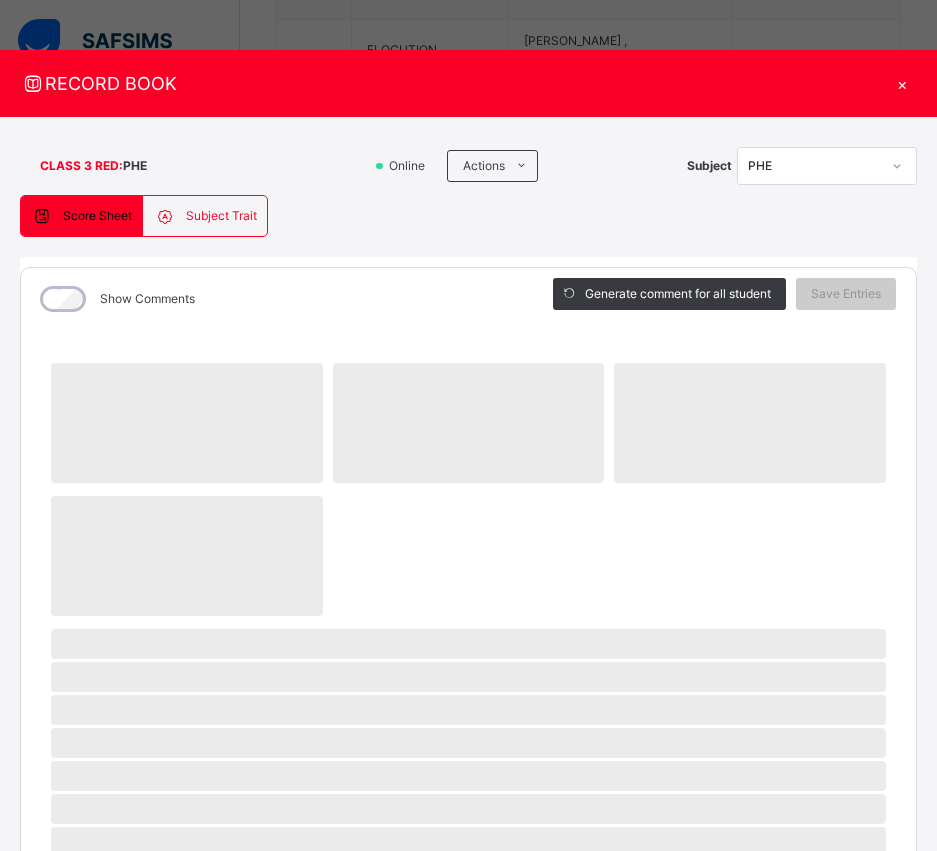 scroll, scrollTop: 0, scrollLeft: 0, axis: both 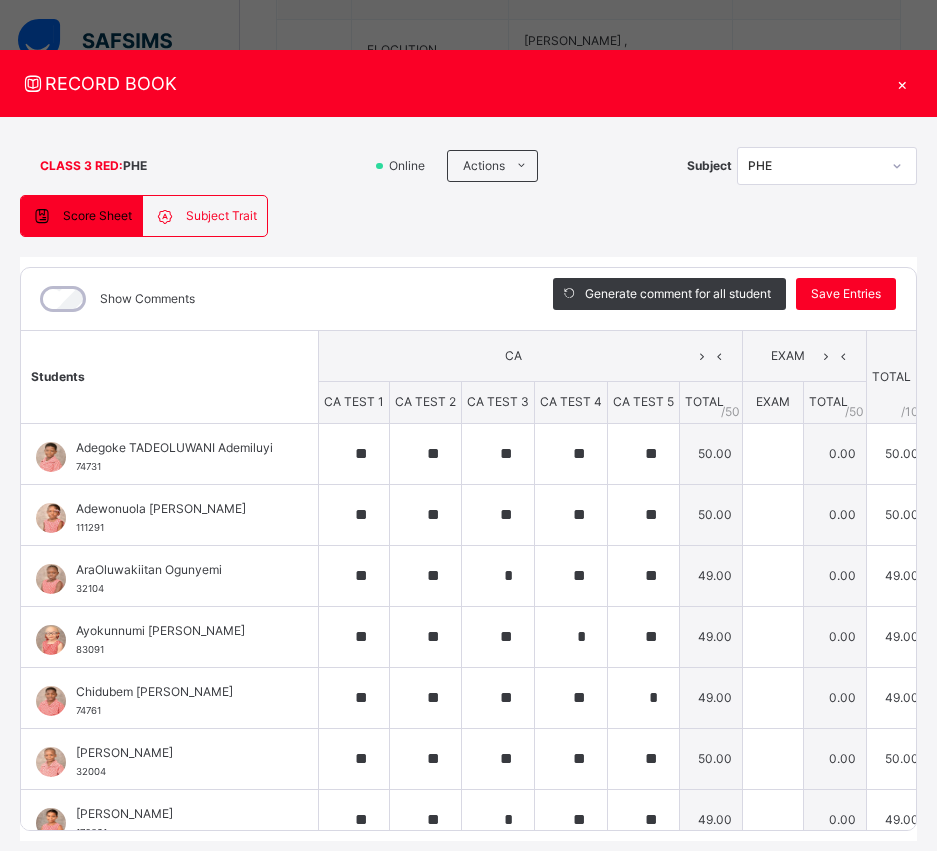 click on "RECORD BOOK" at bounding box center [453, 83] 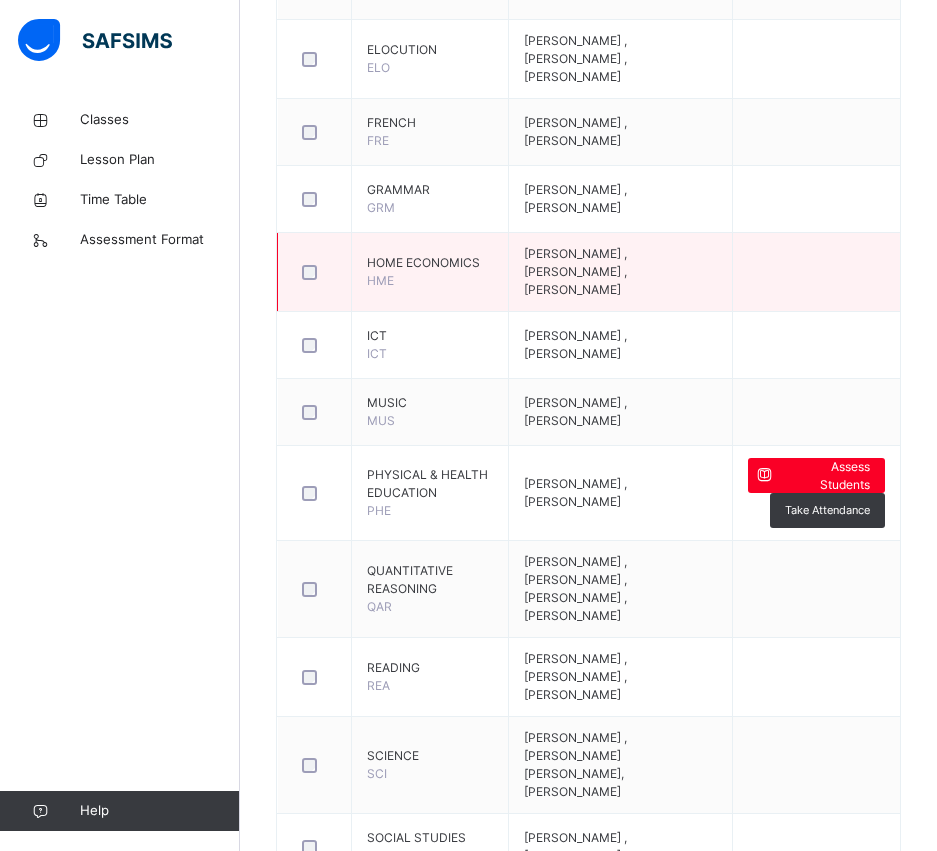 scroll, scrollTop: 0, scrollLeft: 0, axis: both 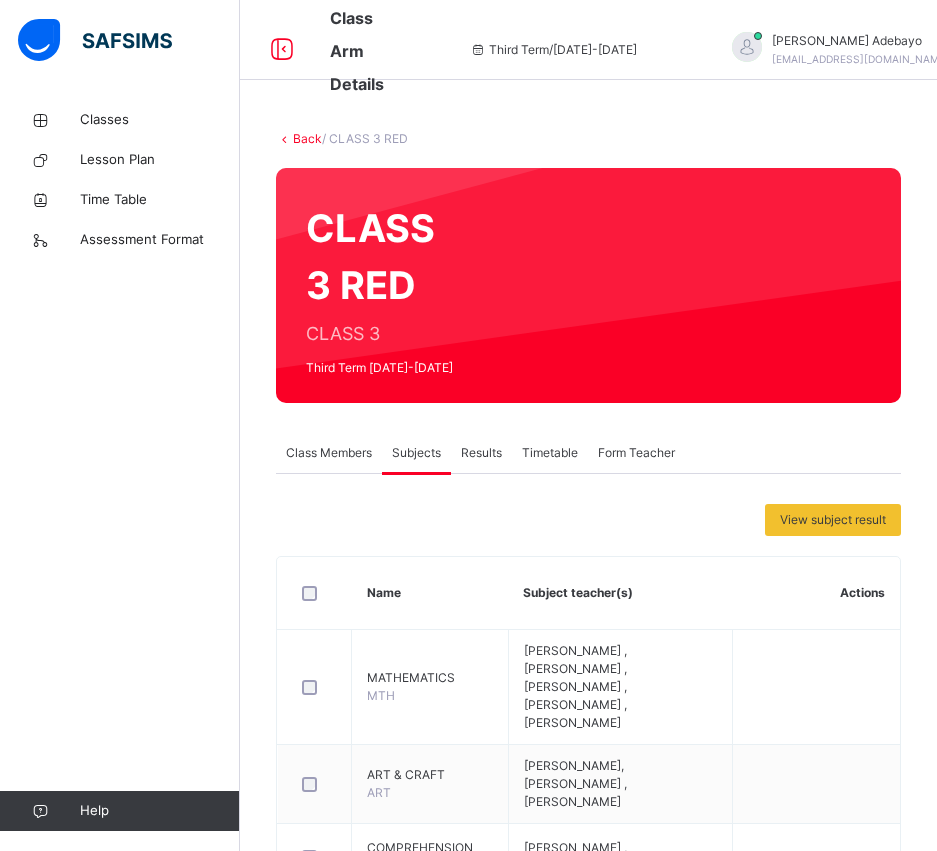 click on "Back" at bounding box center (307, 138) 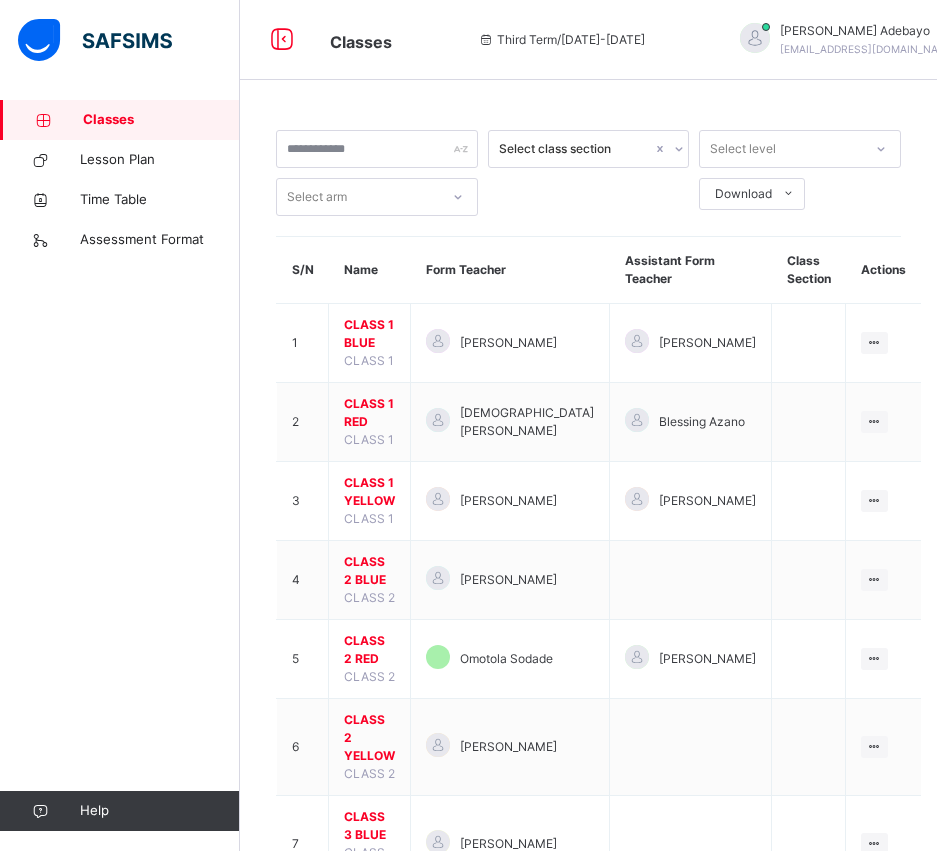 scroll, scrollTop: 196, scrollLeft: 0, axis: vertical 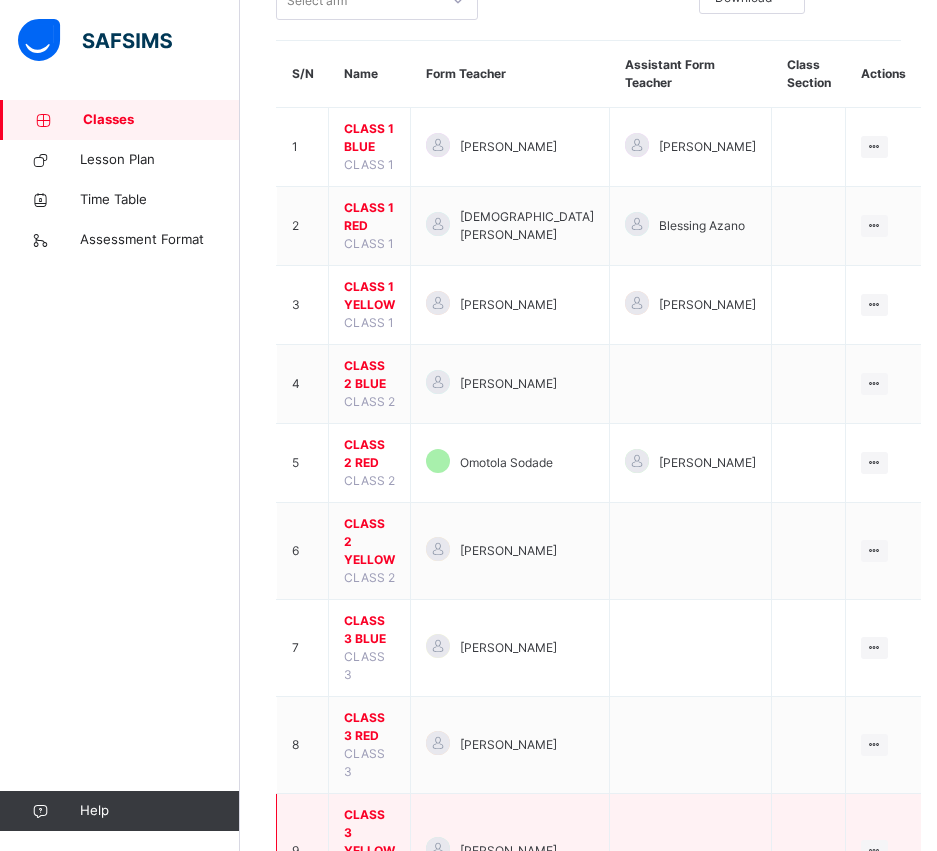 click on "CLASS 3   YELLOW" at bounding box center (369, 833) 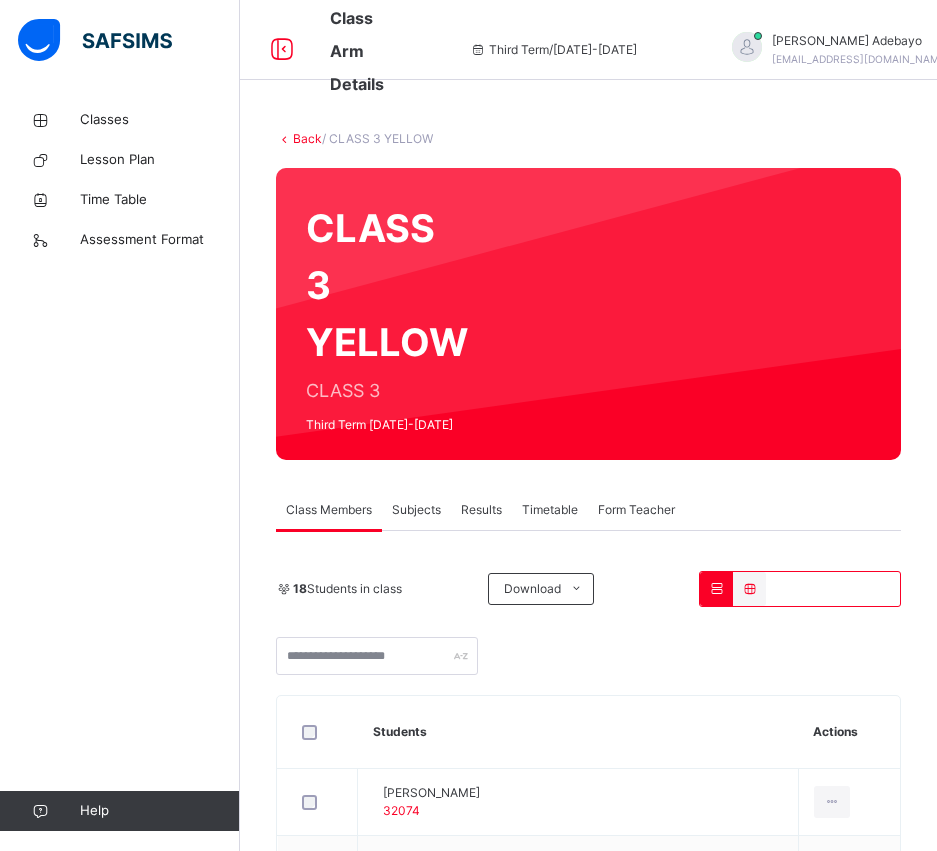 click on "Subjects" at bounding box center [416, 510] 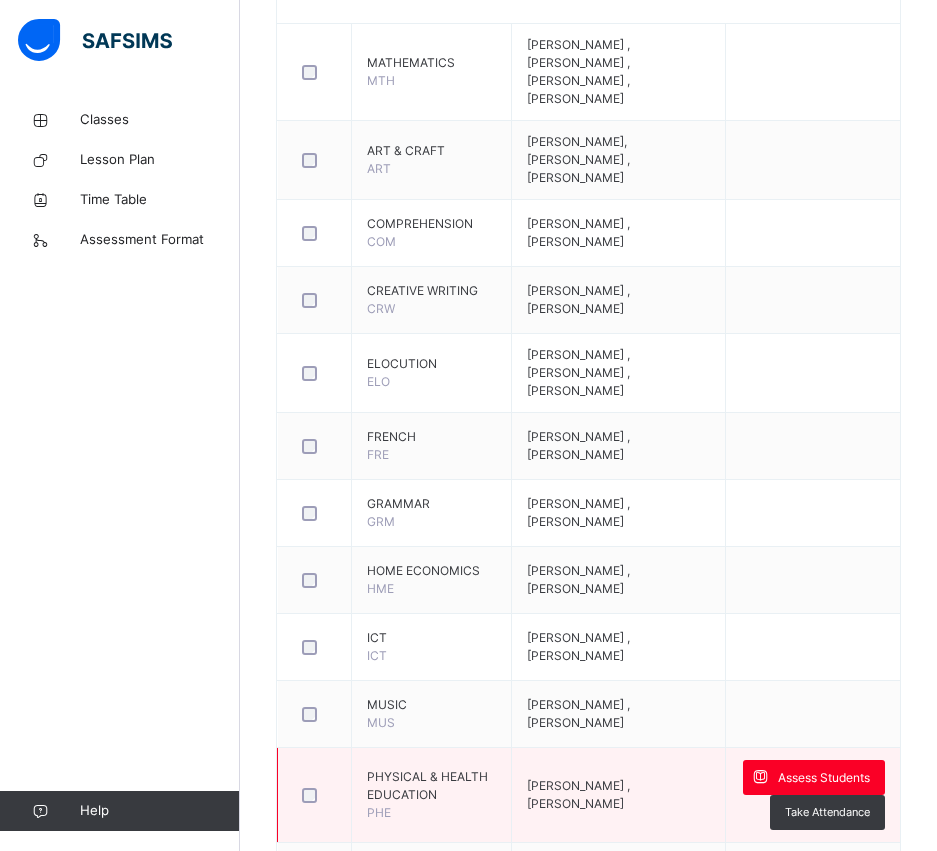 scroll, scrollTop: 665, scrollLeft: 0, axis: vertical 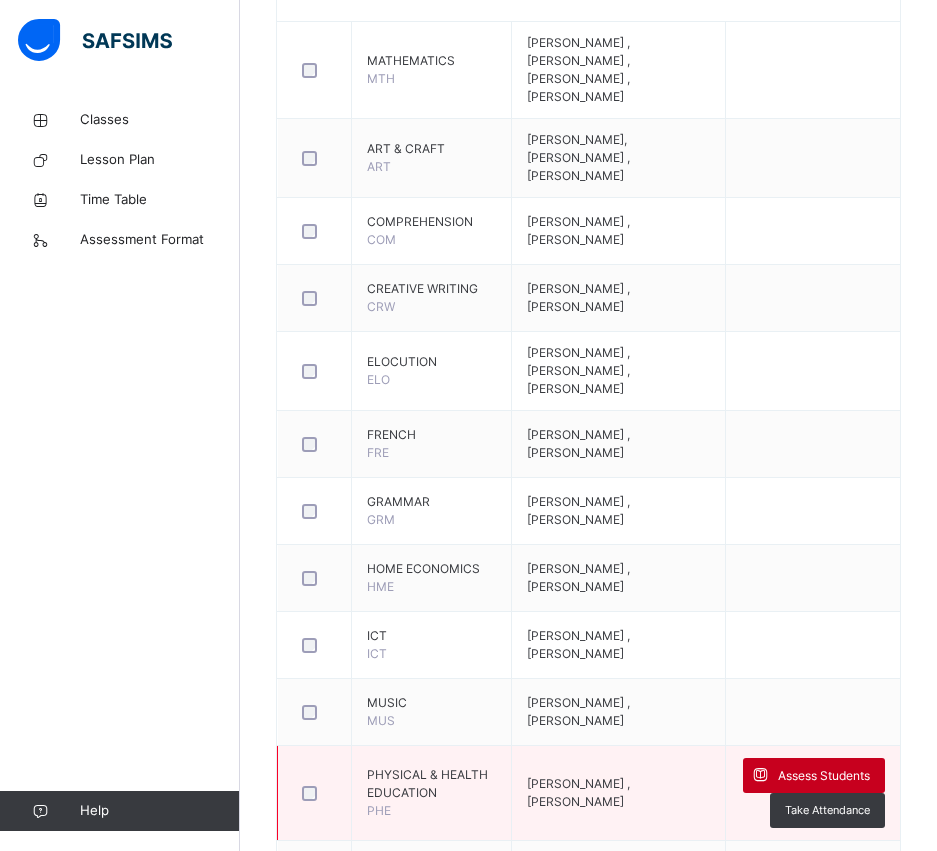 click at bounding box center [760, 775] 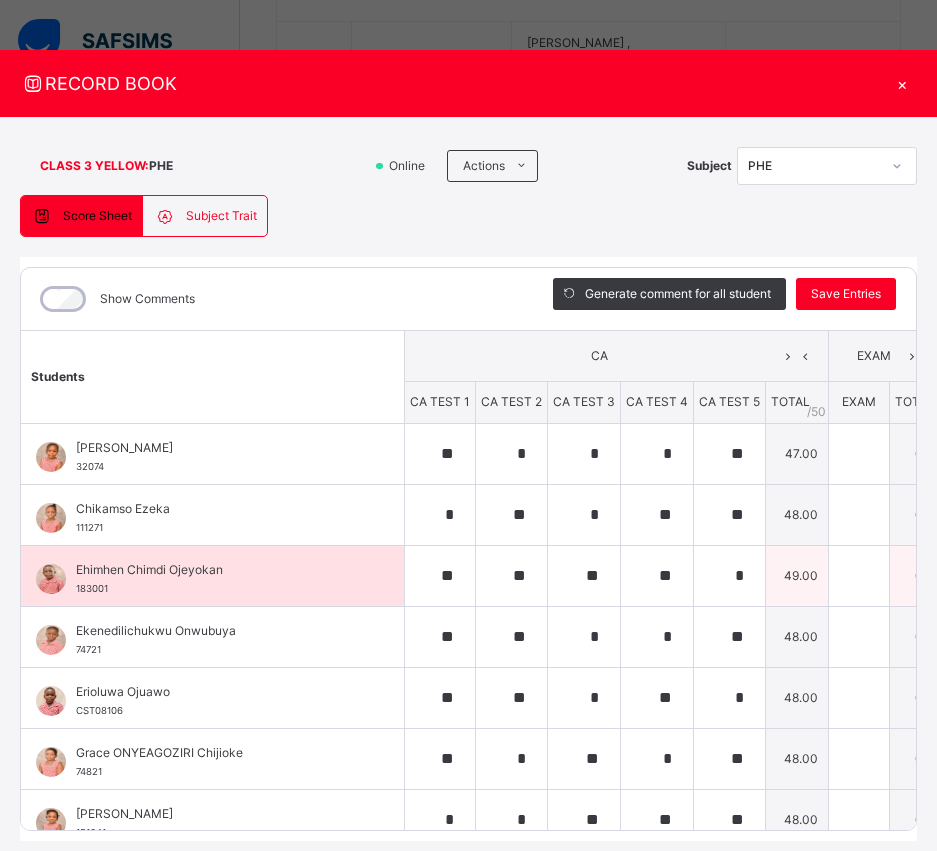 scroll, scrollTop: 0, scrollLeft: 439, axis: horizontal 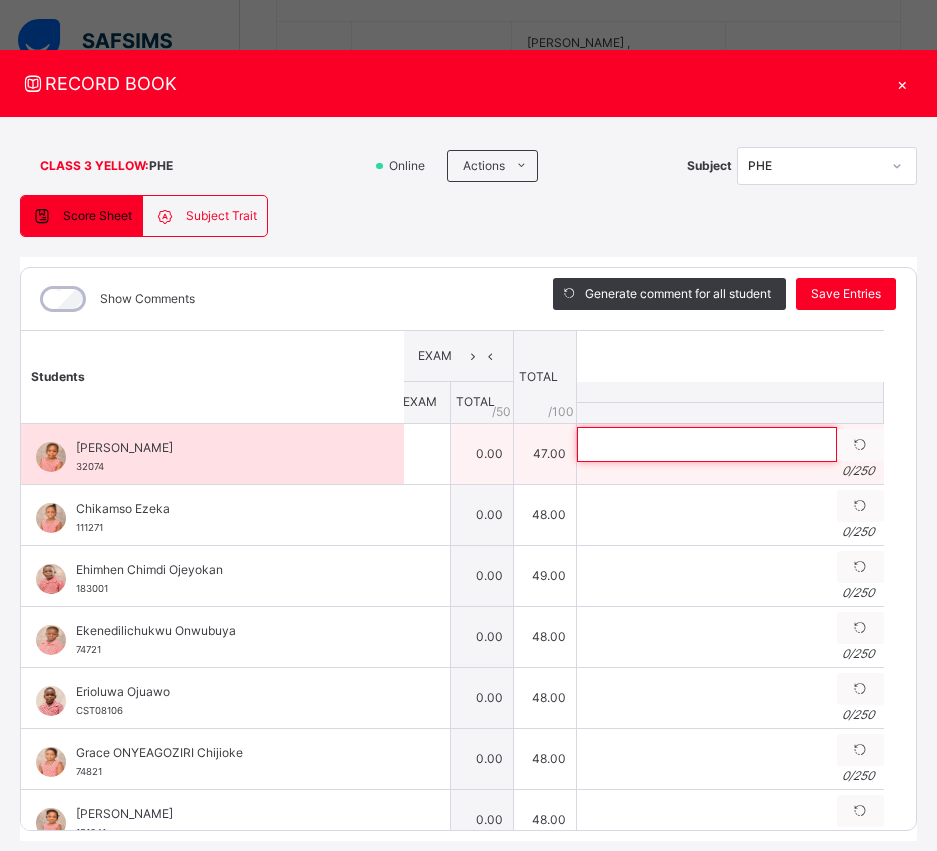 click at bounding box center [707, 444] 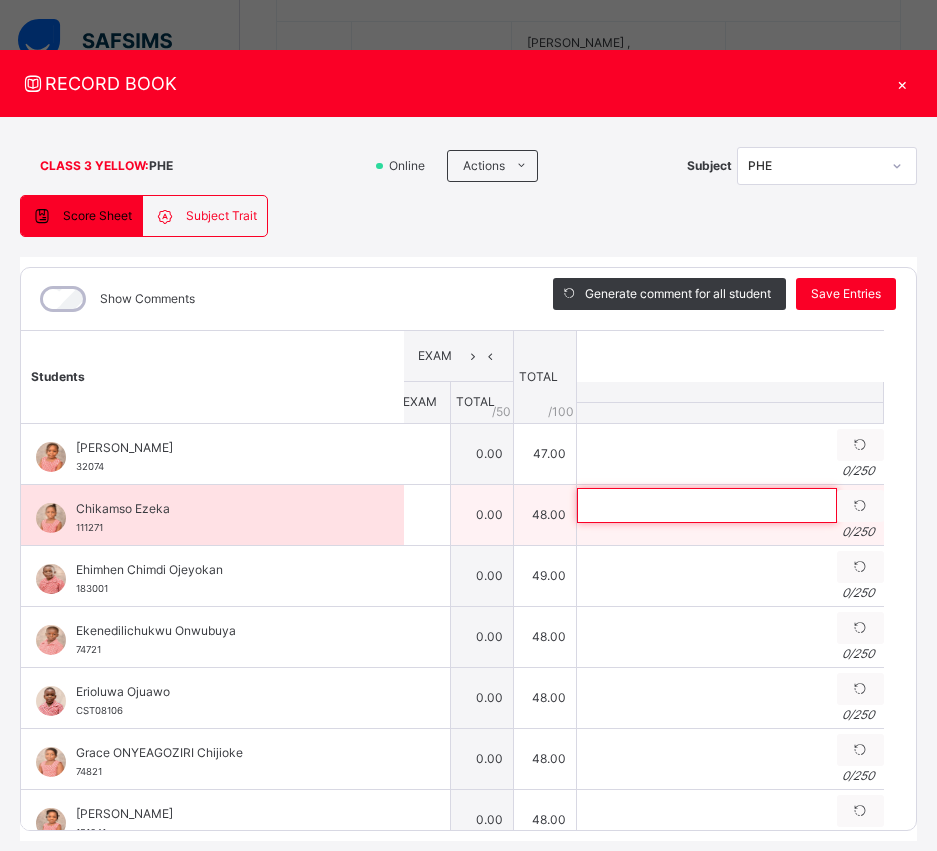 click at bounding box center [707, 505] 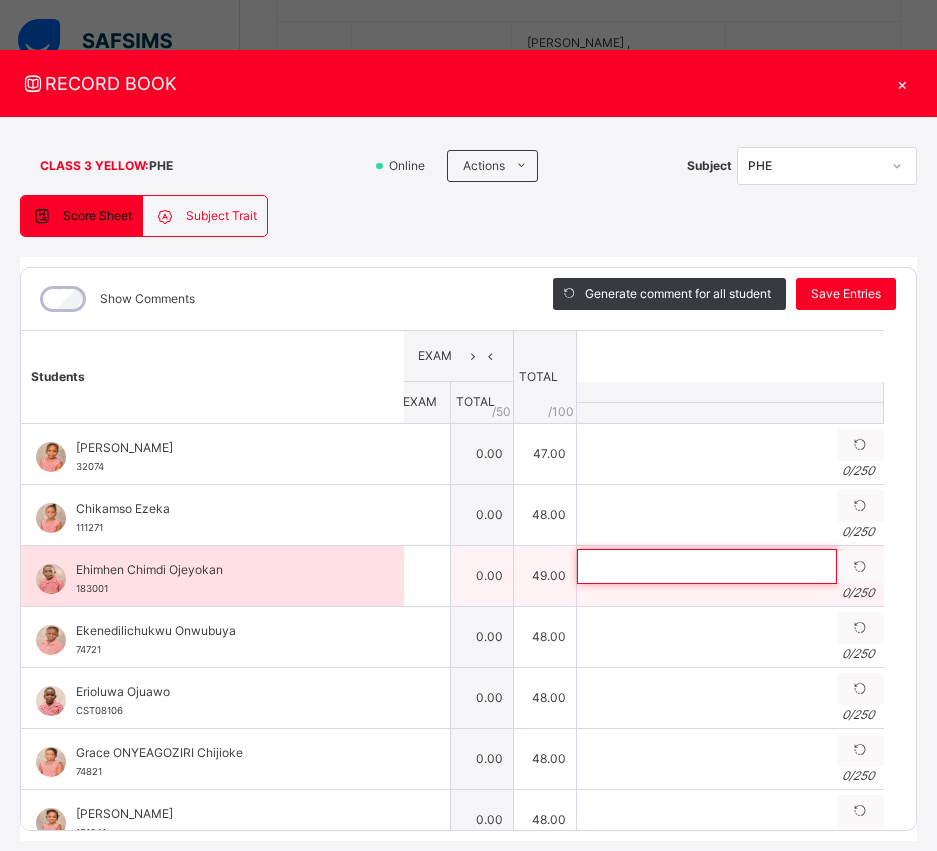 click at bounding box center [707, 566] 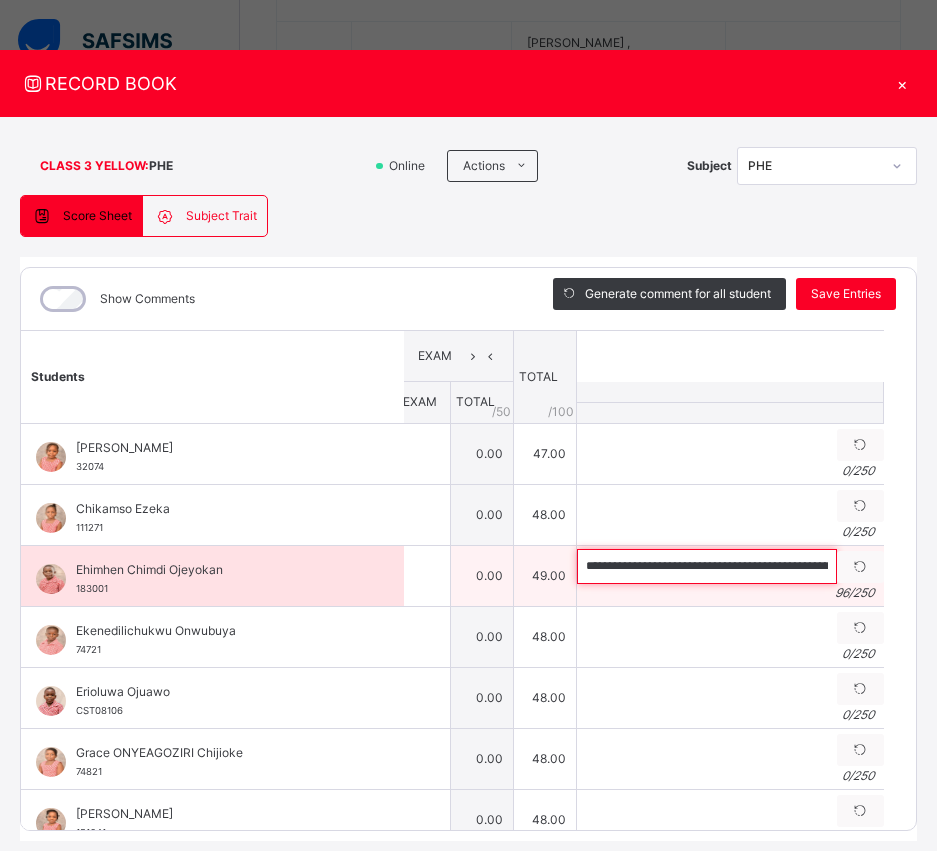 scroll, scrollTop: 0, scrollLeft: 317, axis: horizontal 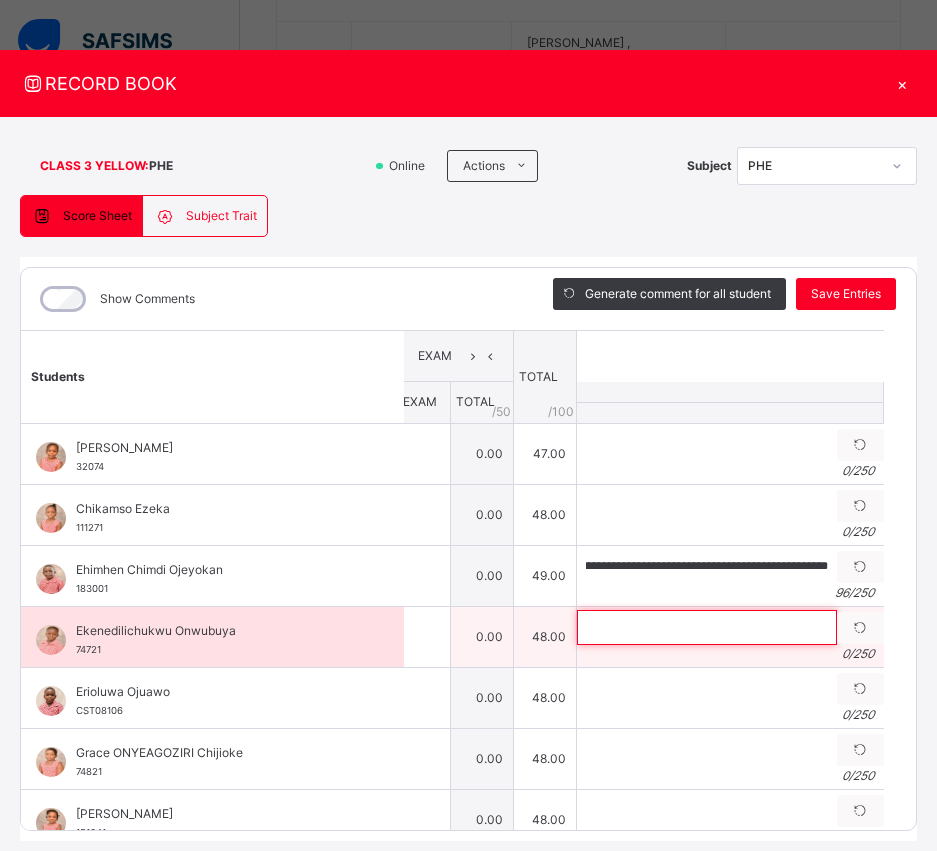 click at bounding box center [707, 627] 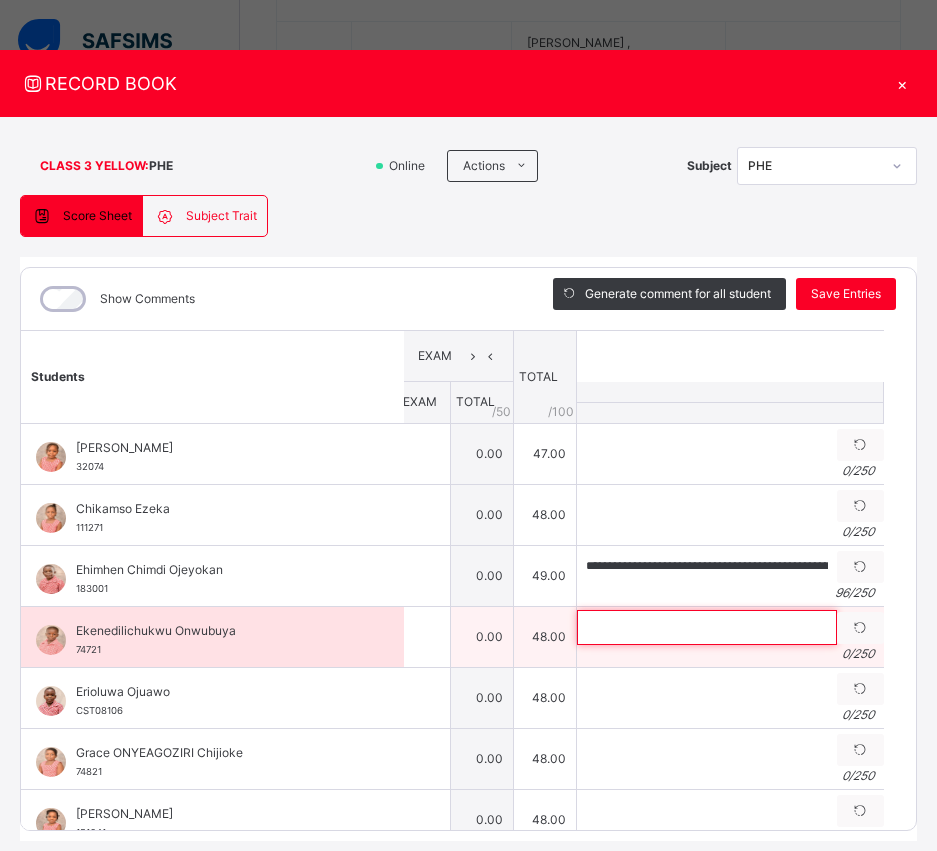 click at bounding box center [707, 627] 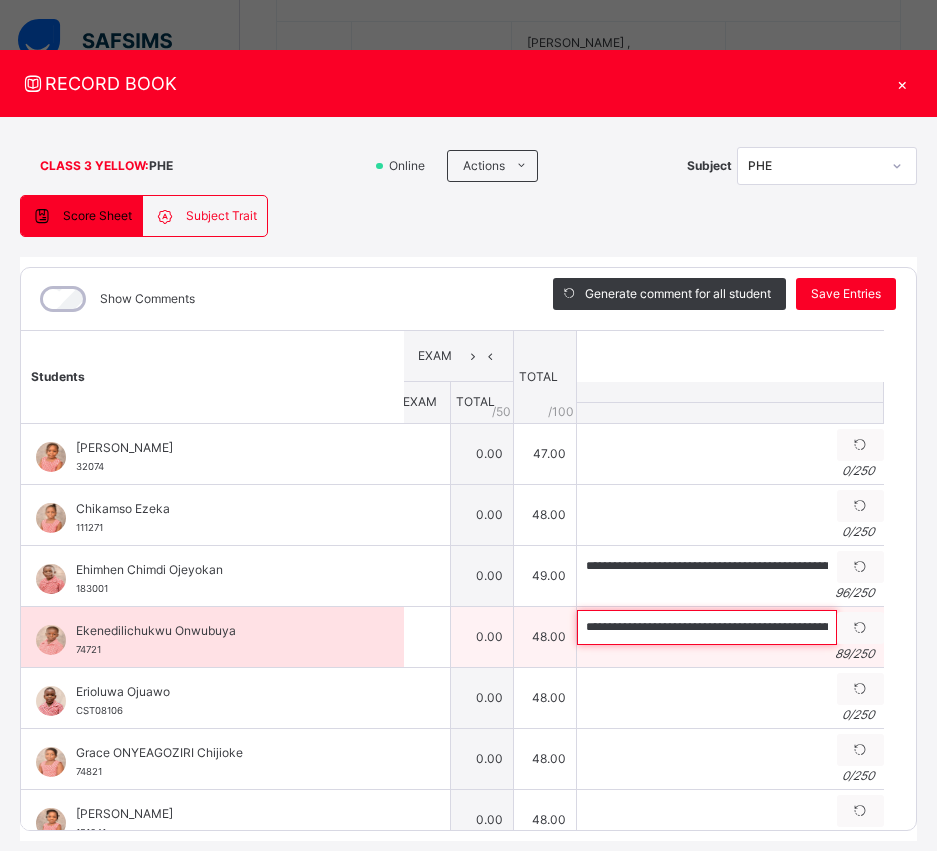 scroll, scrollTop: 0, scrollLeft: 265, axis: horizontal 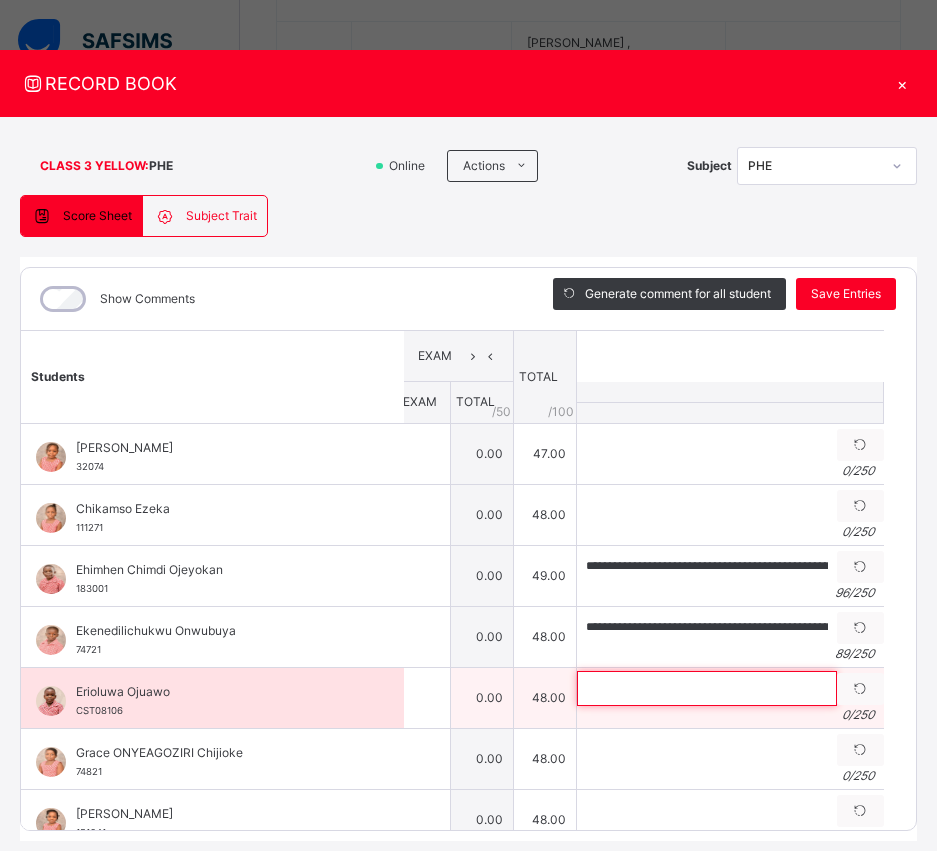click at bounding box center [707, 688] 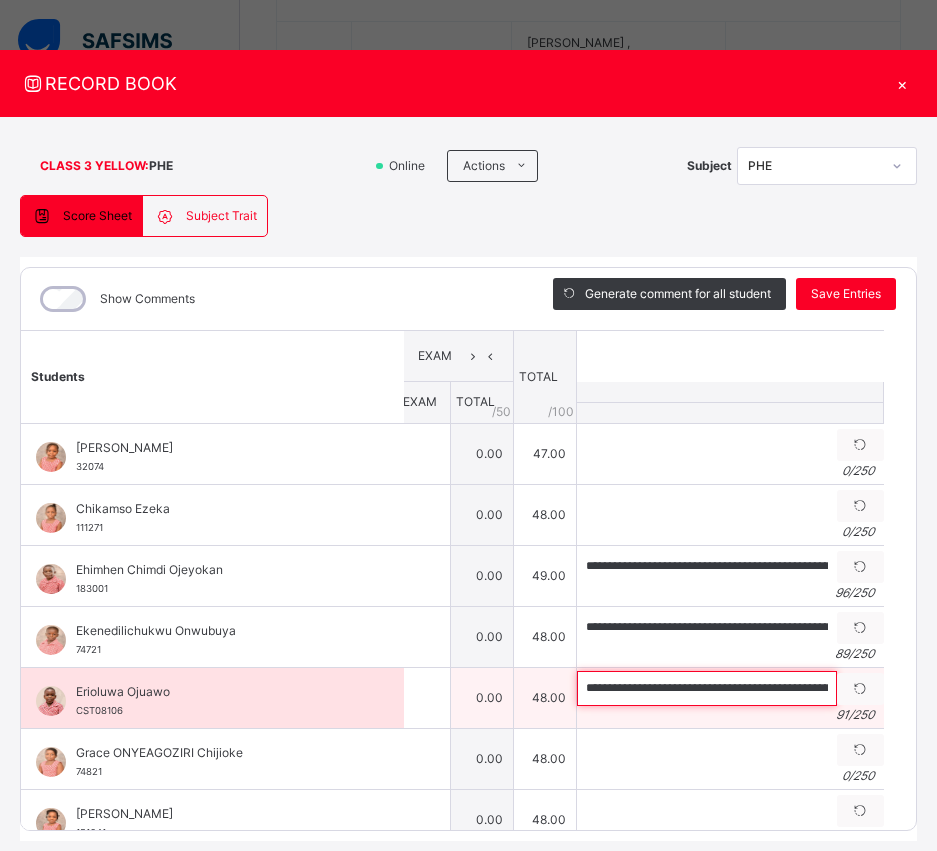 scroll, scrollTop: 0, scrollLeft: 274, axis: horizontal 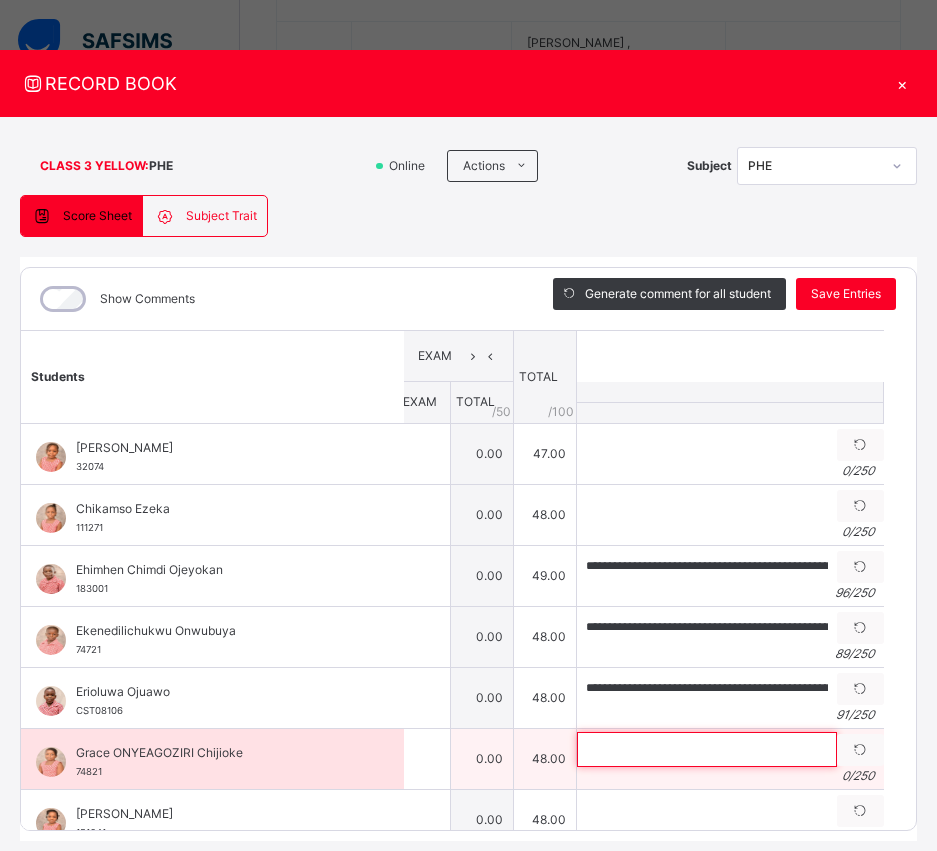 click at bounding box center (707, 749) 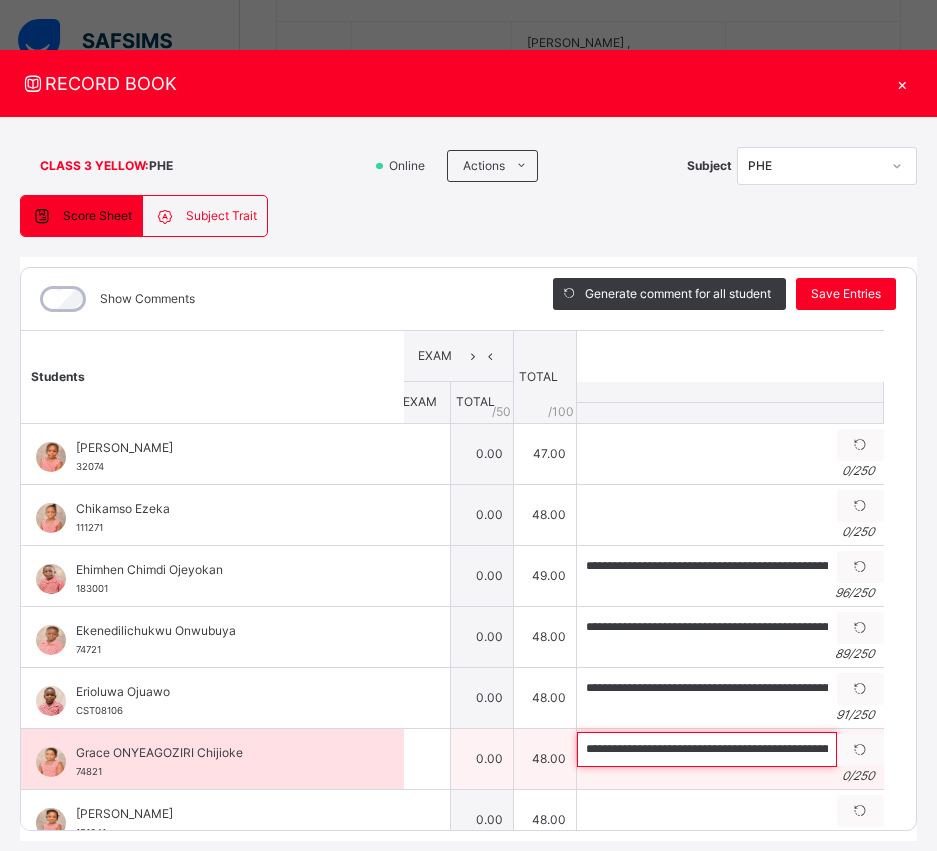 scroll, scrollTop: 0, scrollLeft: 302, axis: horizontal 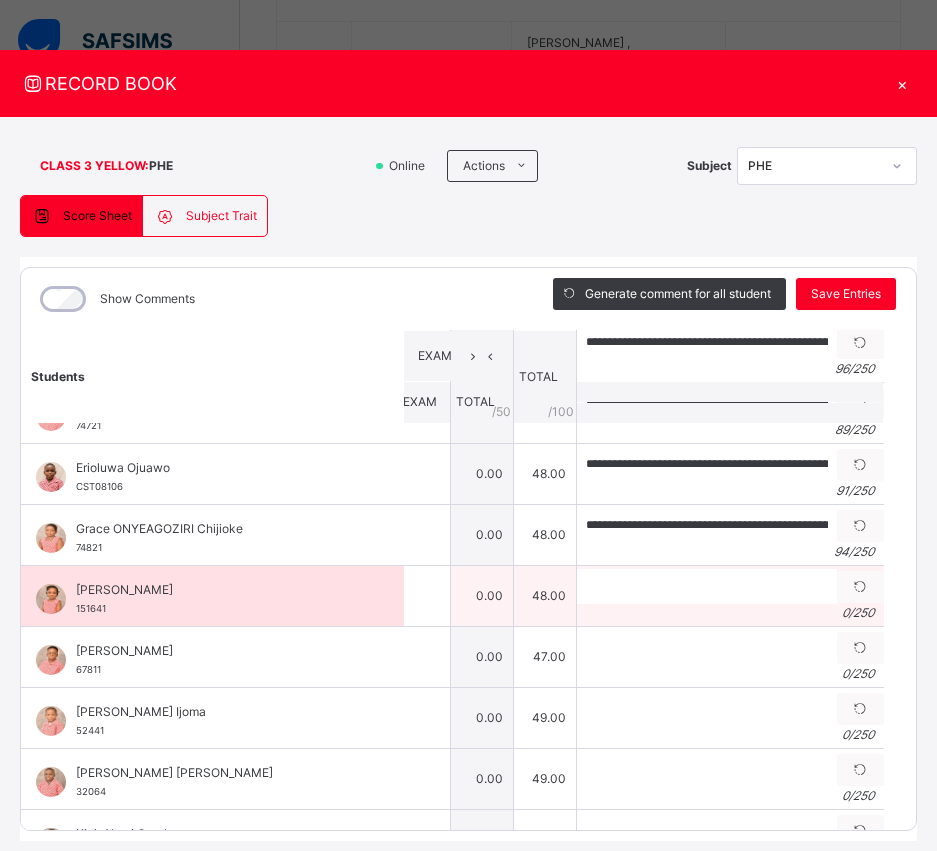 click on "Generate comment 0 / 250" at bounding box center [730, 595] 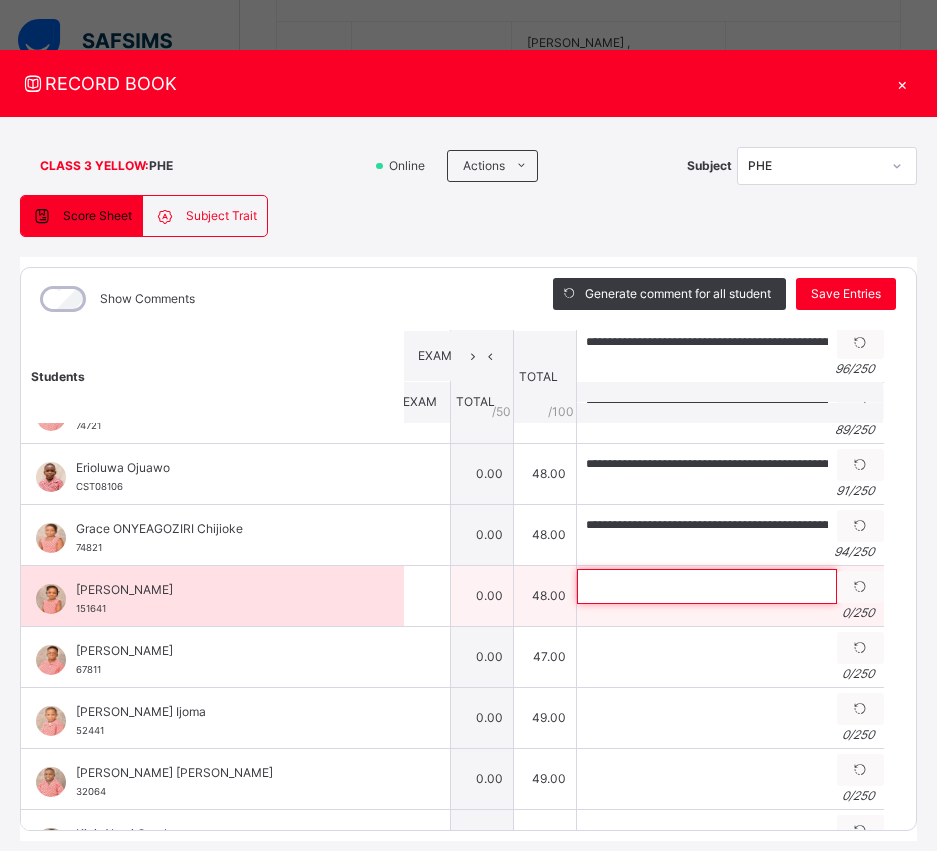 click at bounding box center (707, 586) 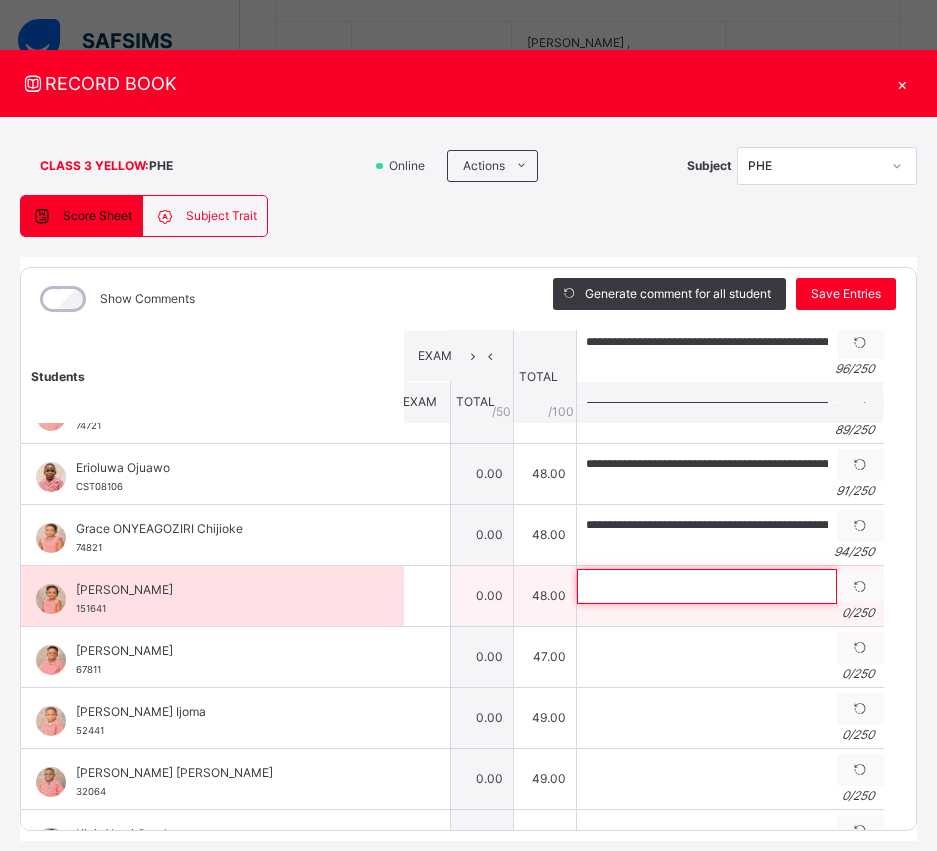 click at bounding box center [707, 586] 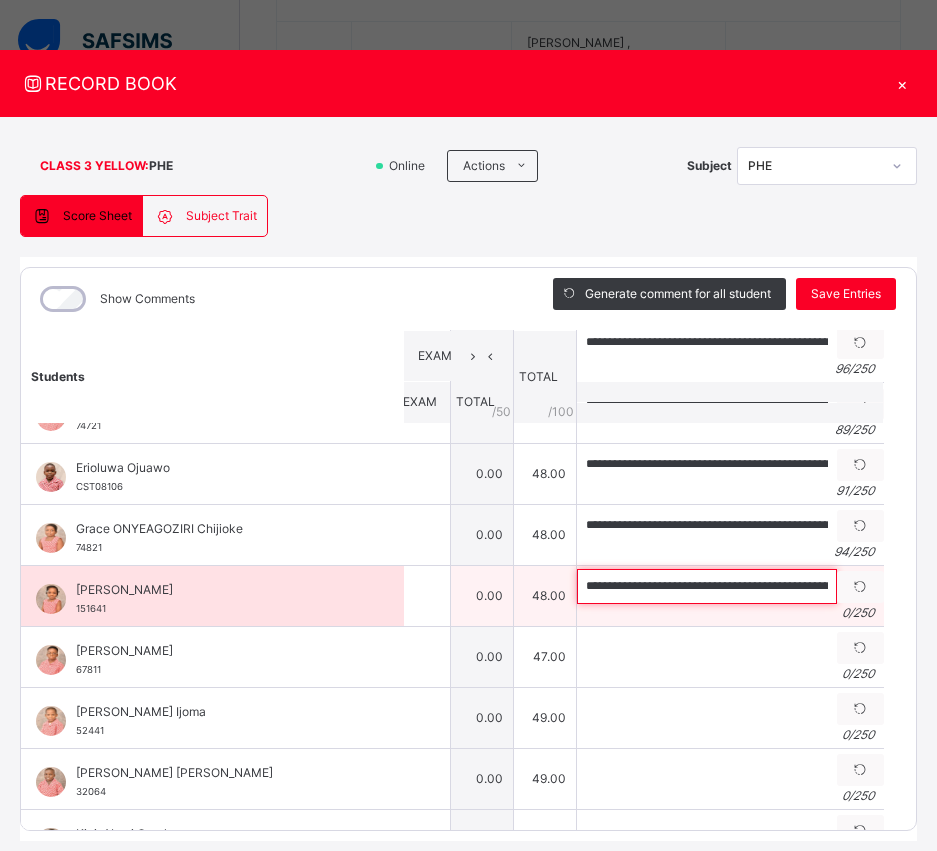 scroll, scrollTop: 0, scrollLeft: 214, axis: horizontal 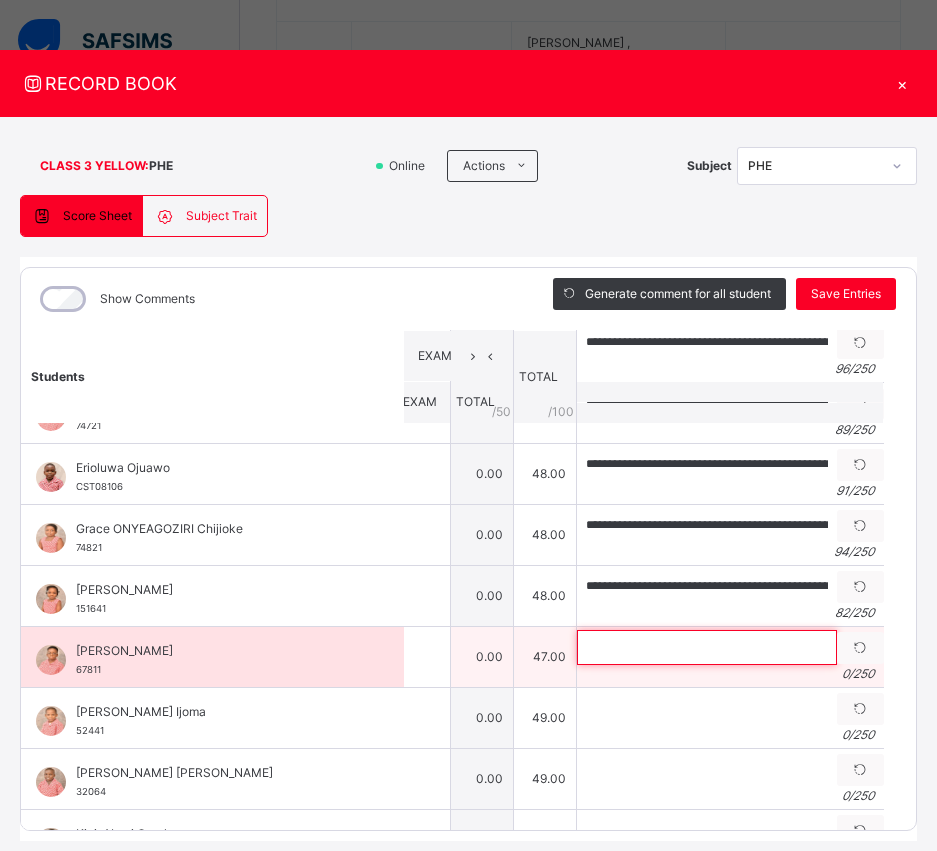 click at bounding box center (707, 647) 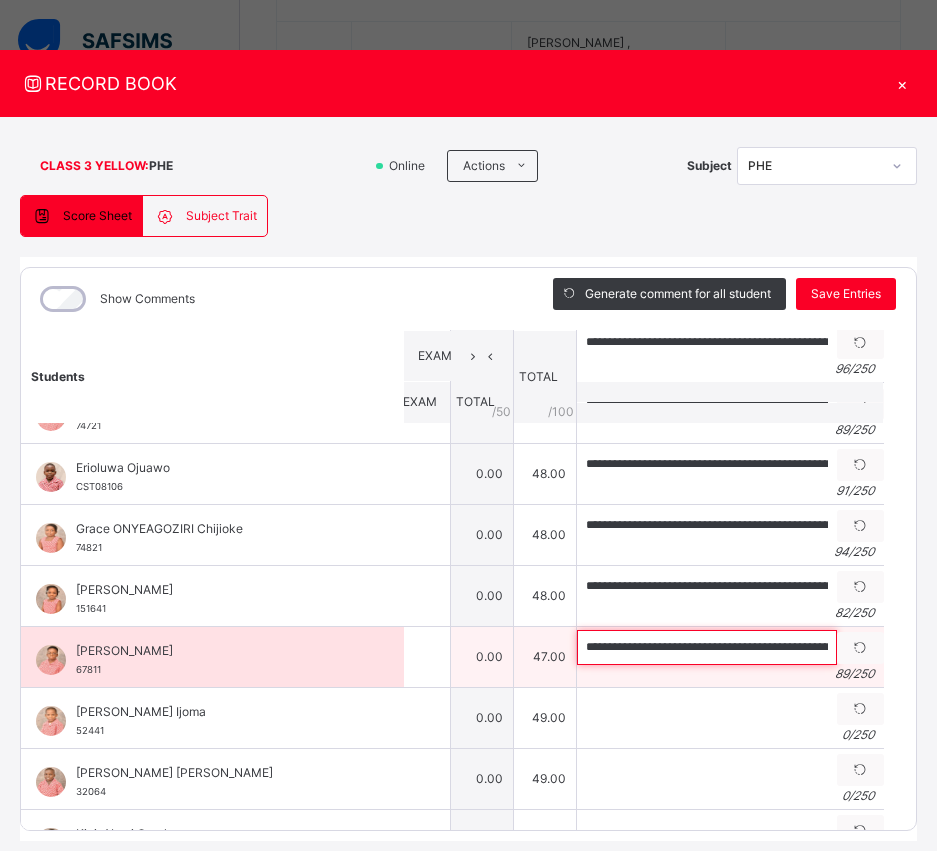scroll, scrollTop: 0, scrollLeft: 268, axis: horizontal 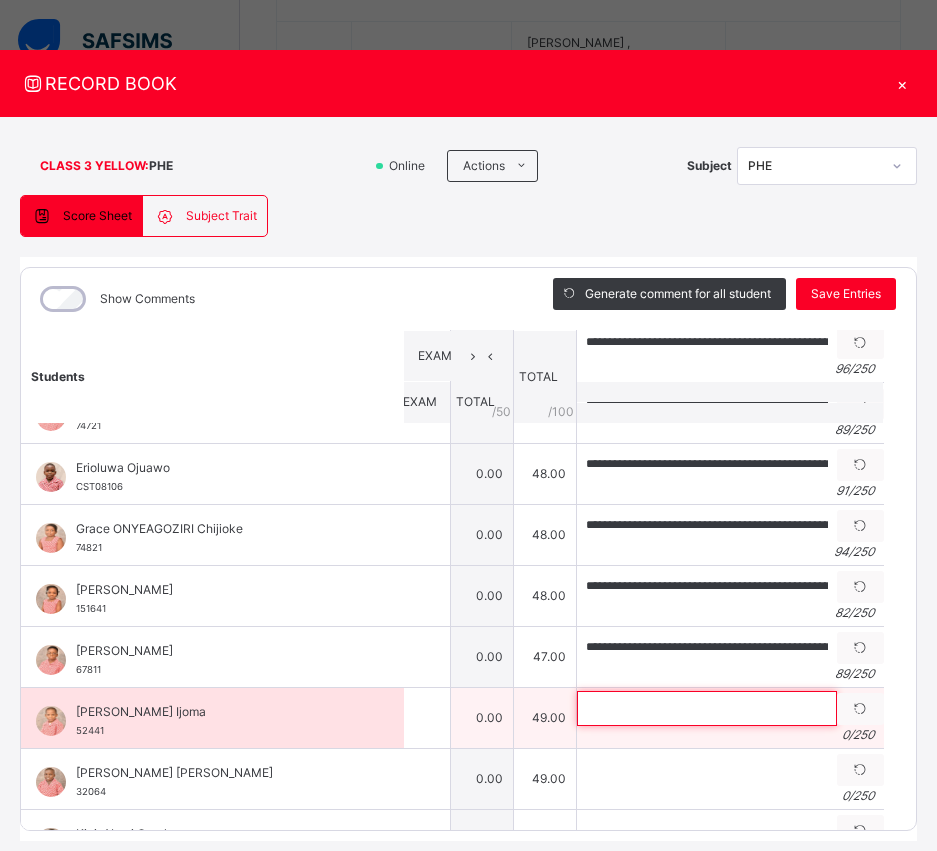 click at bounding box center [707, 708] 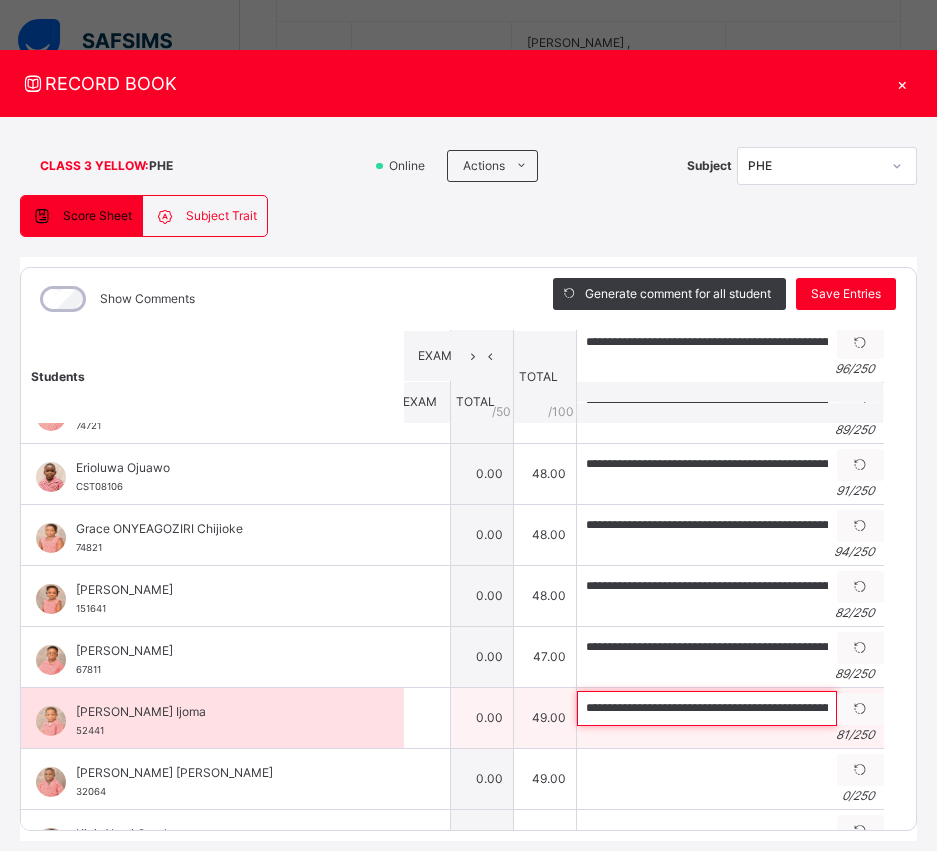 scroll, scrollTop: 0, scrollLeft: 215, axis: horizontal 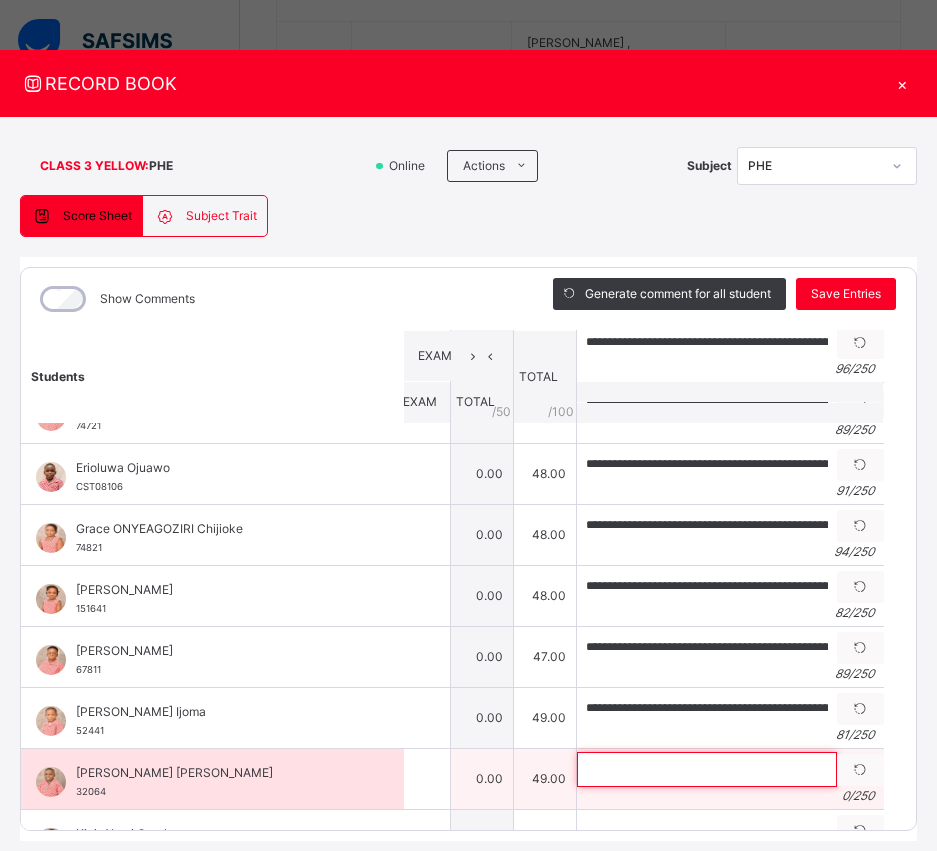click at bounding box center (707, 769) 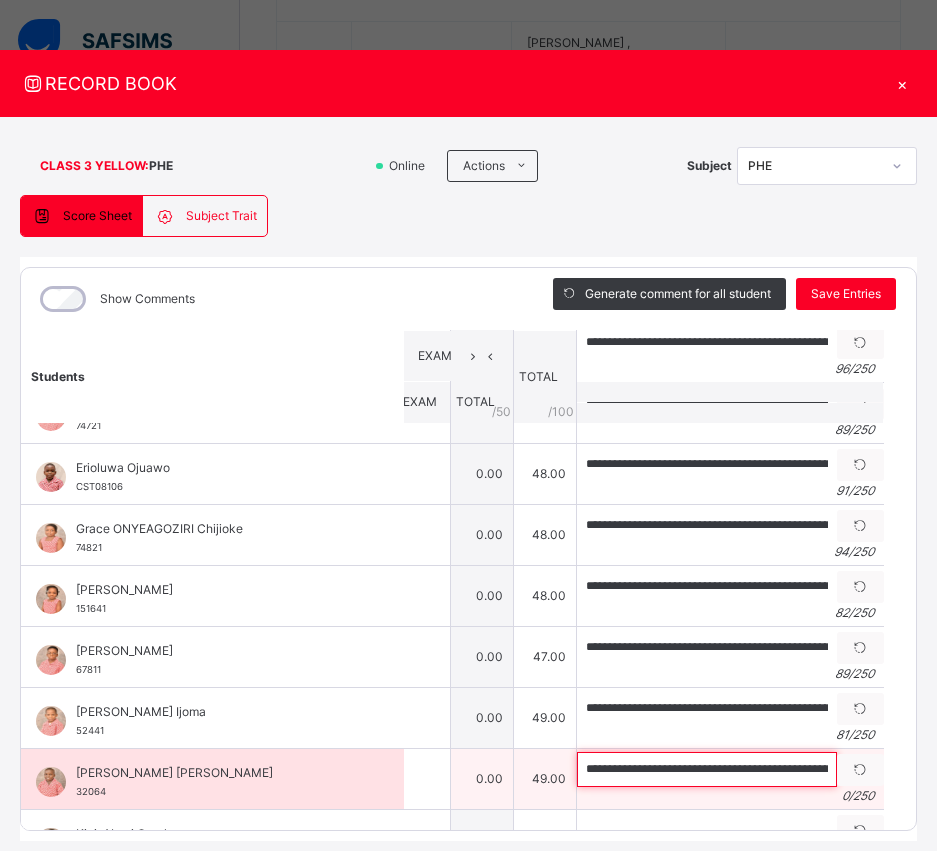 scroll, scrollTop: 0, scrollLeft: 268, axis: horizontal 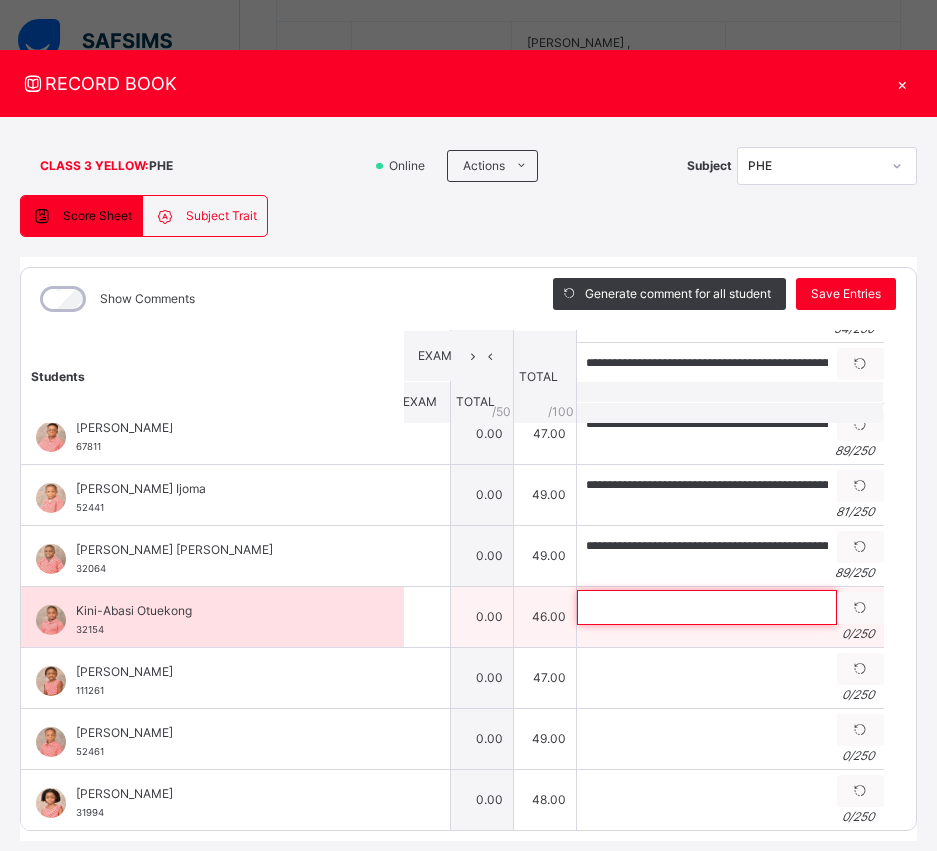 click at bounding box center (707, 607) 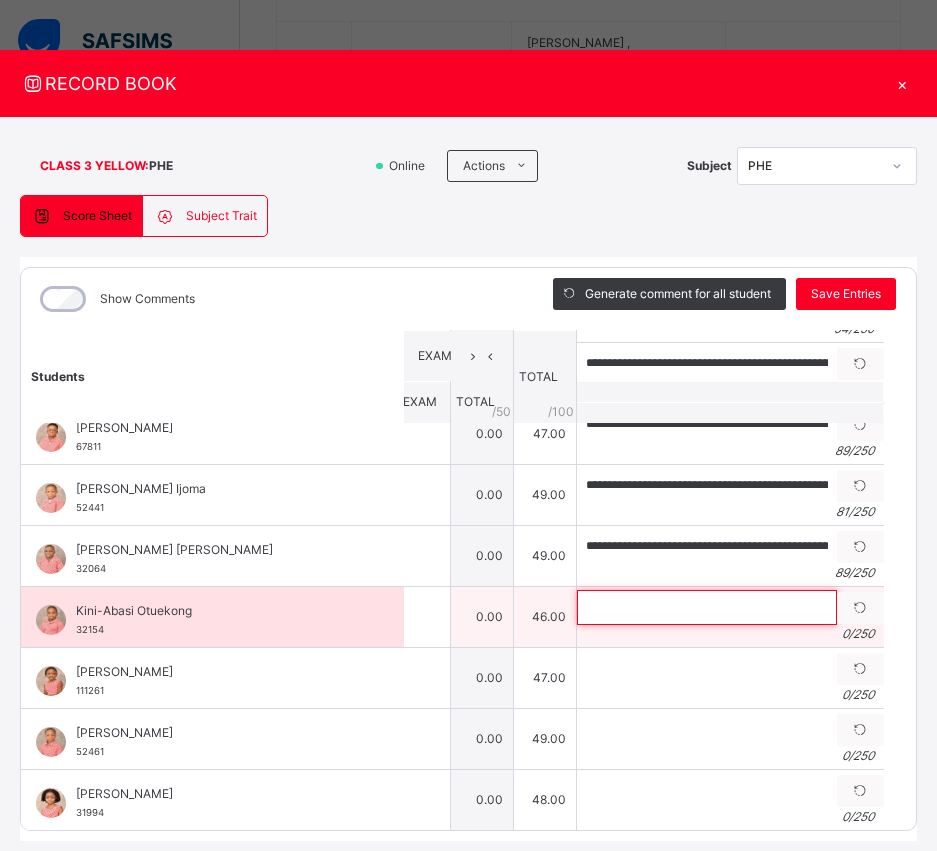 click at bounding box center (707, 607) 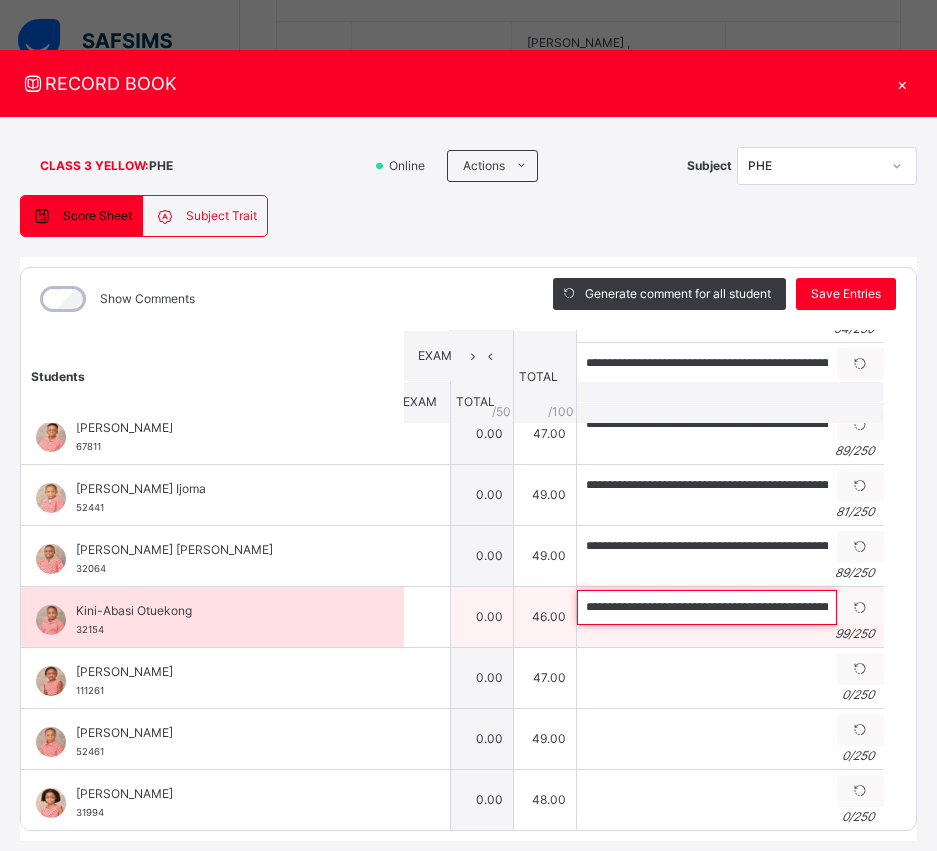 scroll, scrollTop: 0, scrollLeft: 326, axis: horizontal 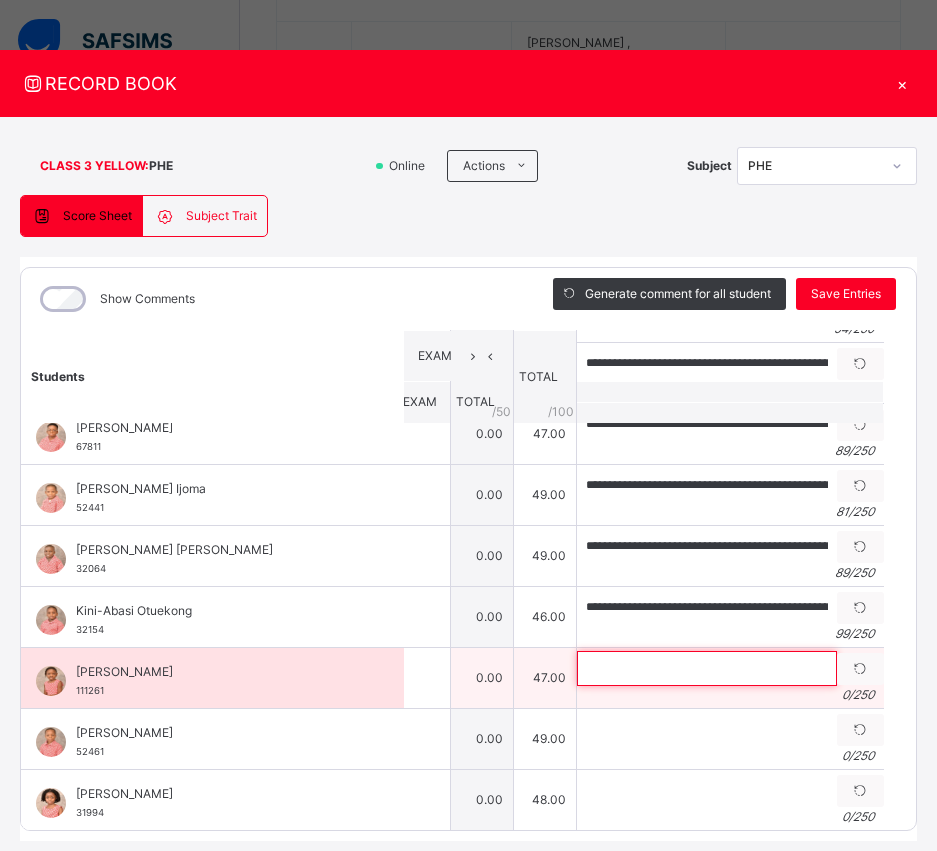 click at bounding box center [707, 668] 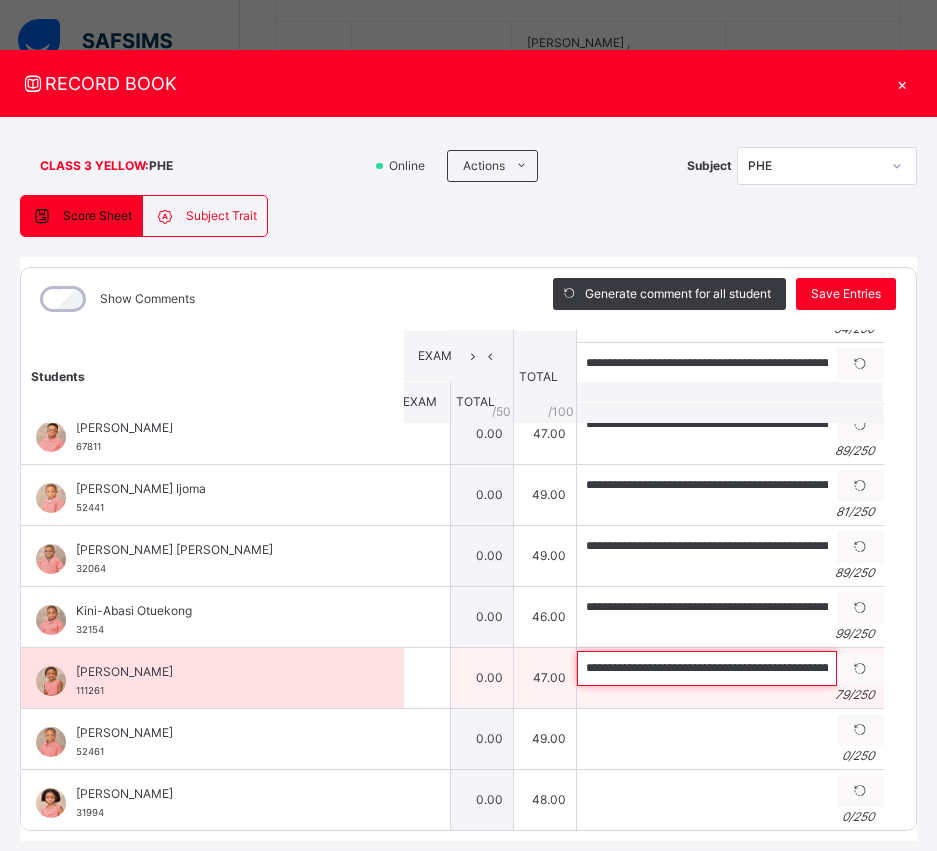 scroll, scrollTop: 0, scrollLeft: 197, axis: horizontal 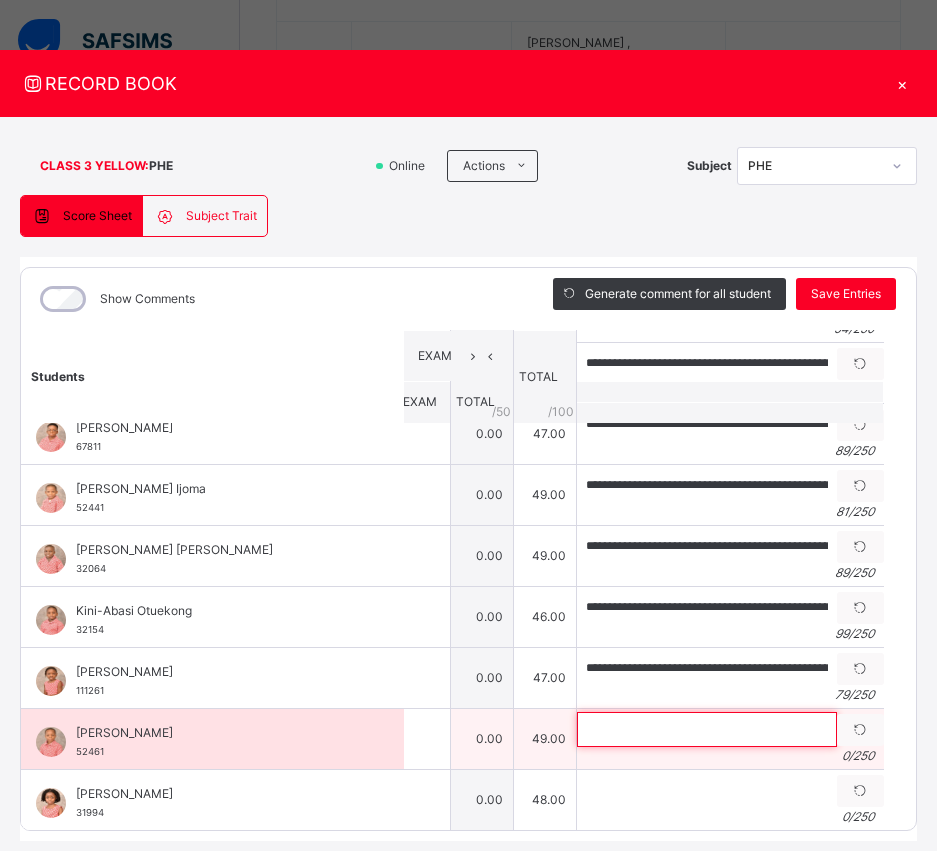 click at bounding box center (707, 729) 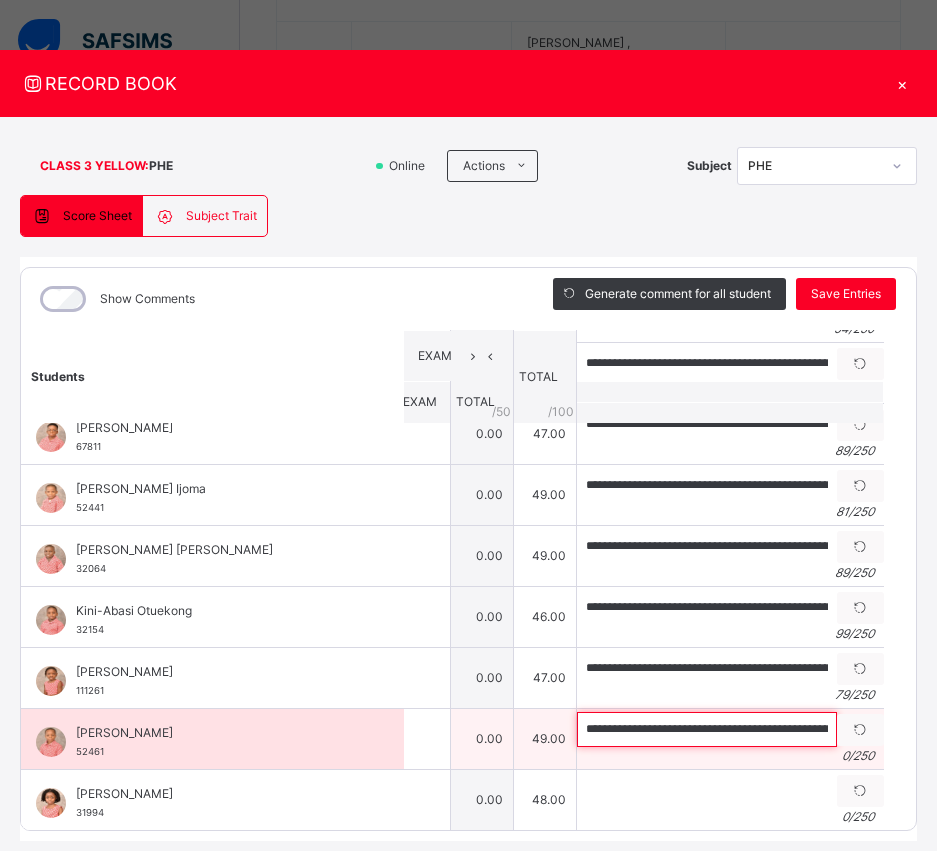 scroll, scrollTop: 0, scrollLeft: 290, axis: horizontal 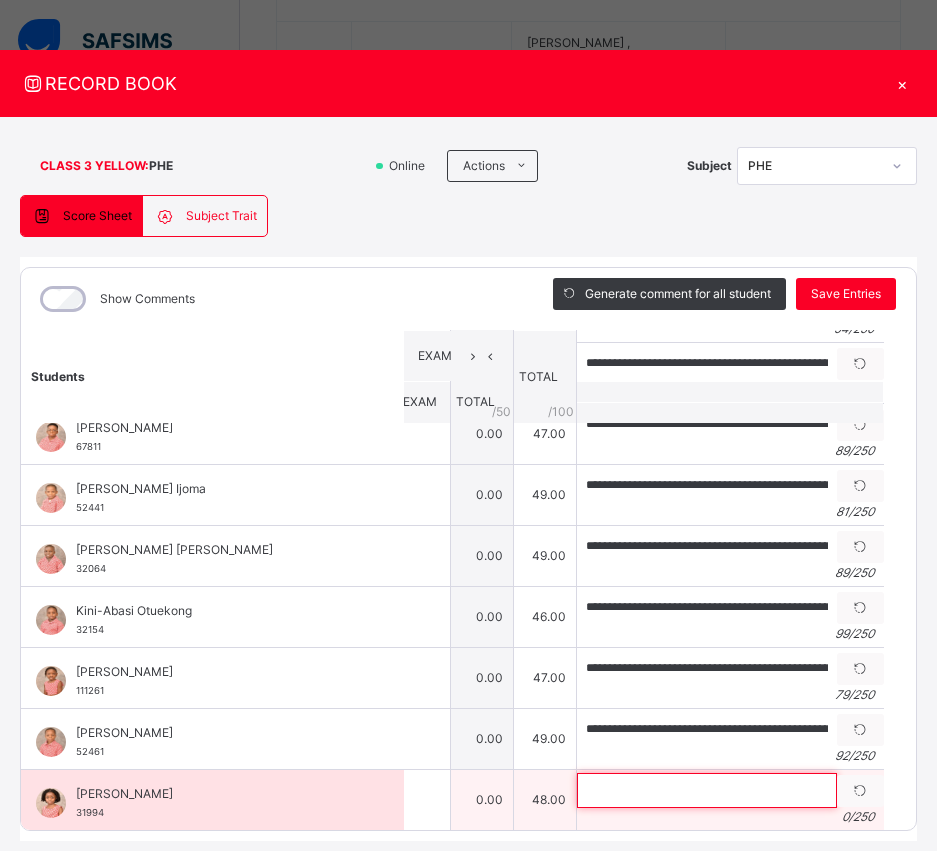 click at bounding box center [707, 790] 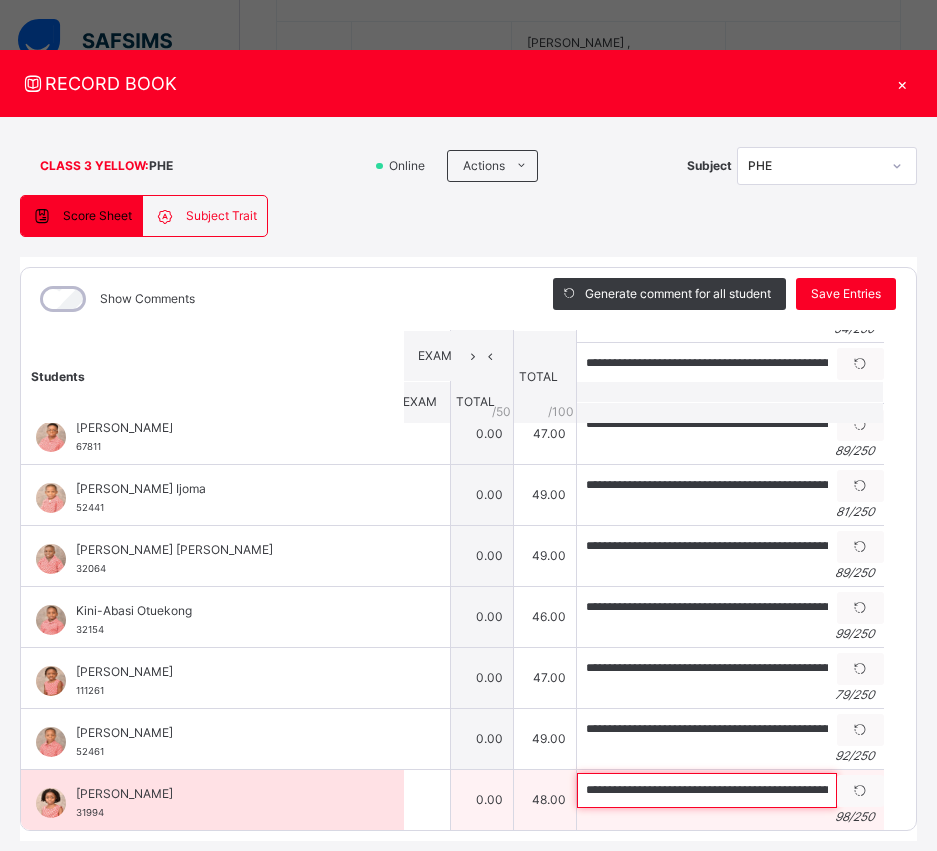 scroll, scrollTop: 0, scrollLeft: 332, axis: horizontal 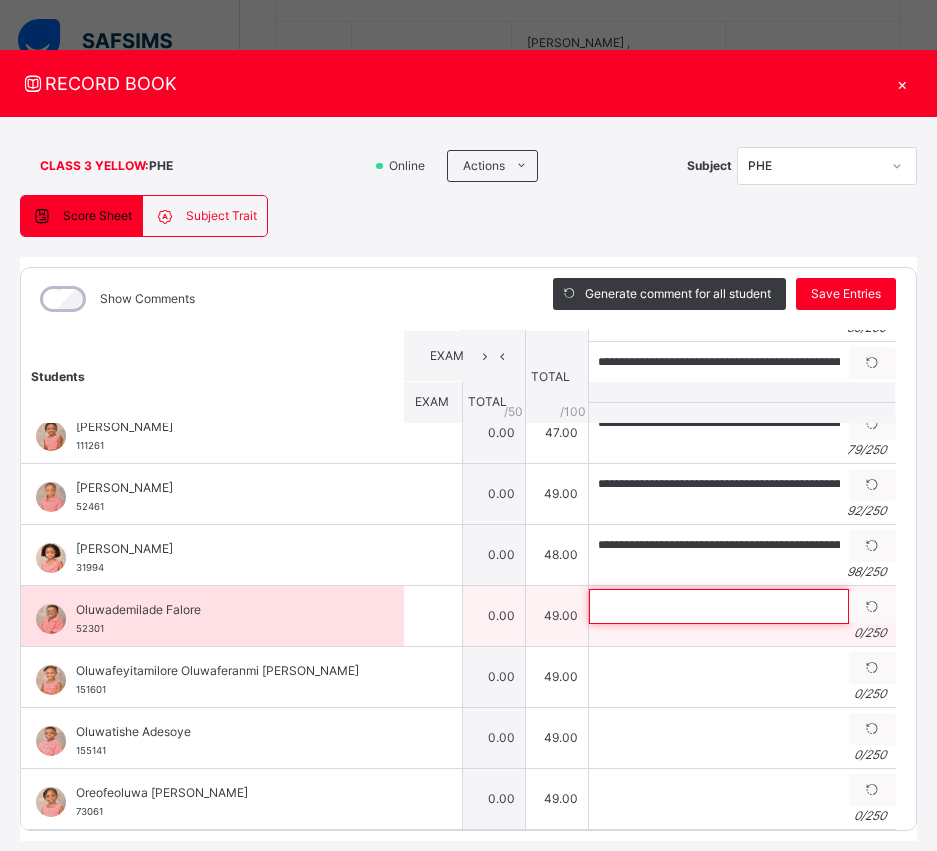 click at bounding box center (719, 606) 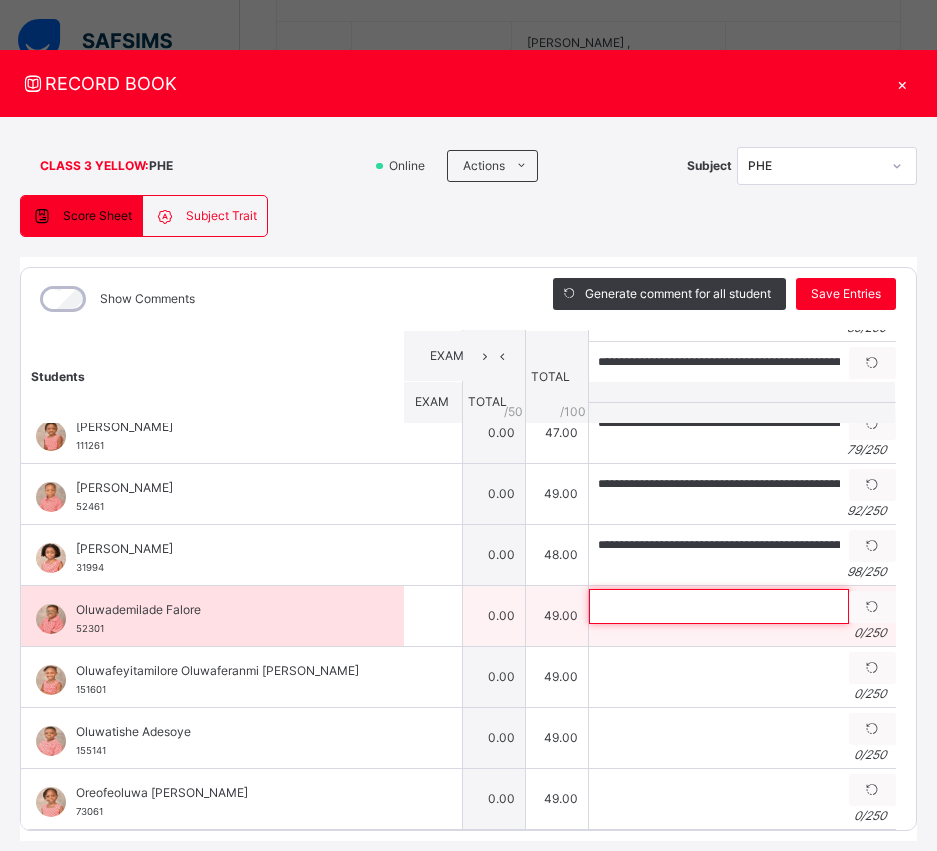 click at bounding box center (719, 606) 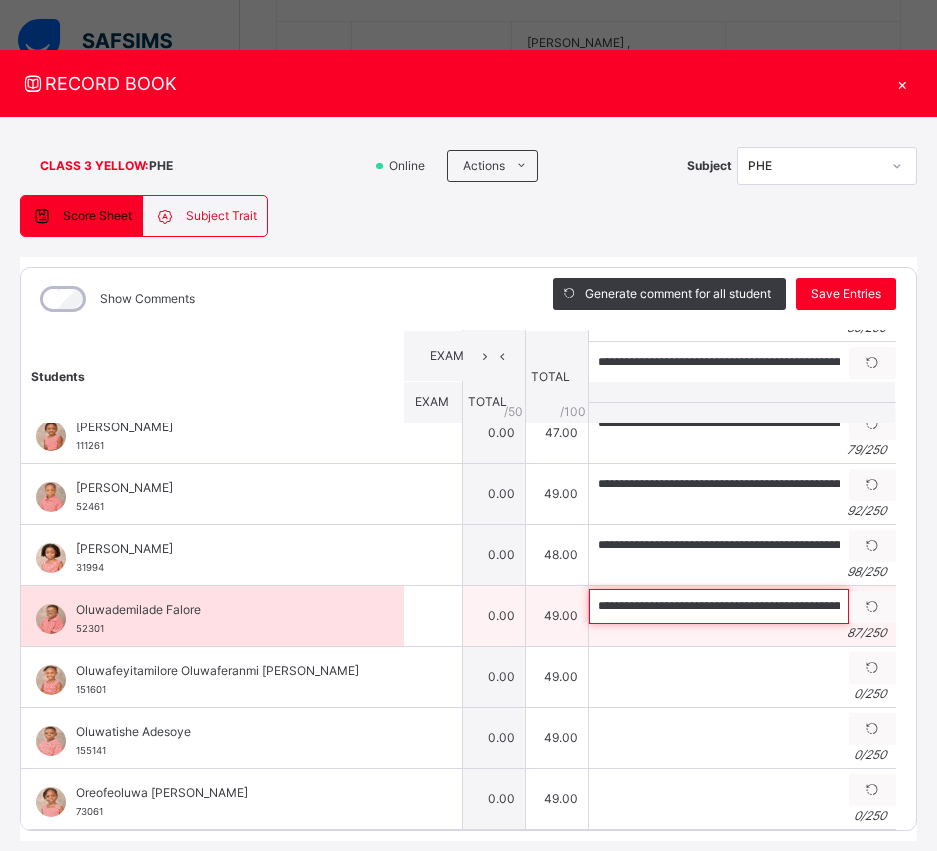 scroll, scrollTop: 0, scrollLeft: 258, axis: horizontal 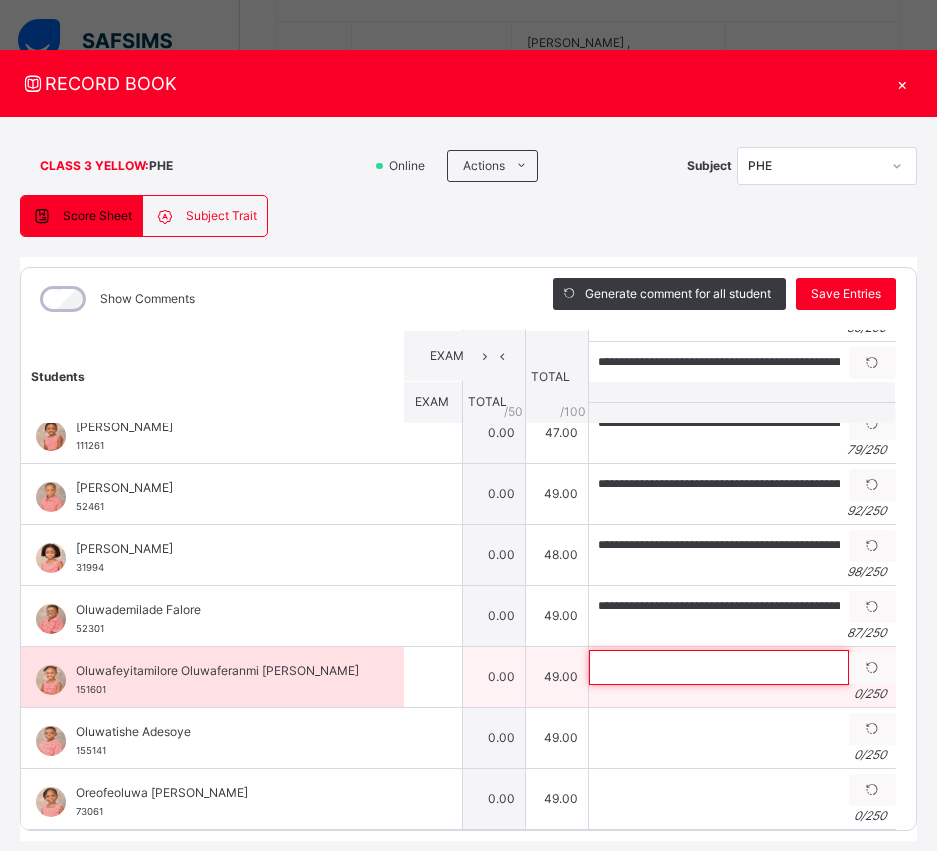 click at bounding box center (719, 667) 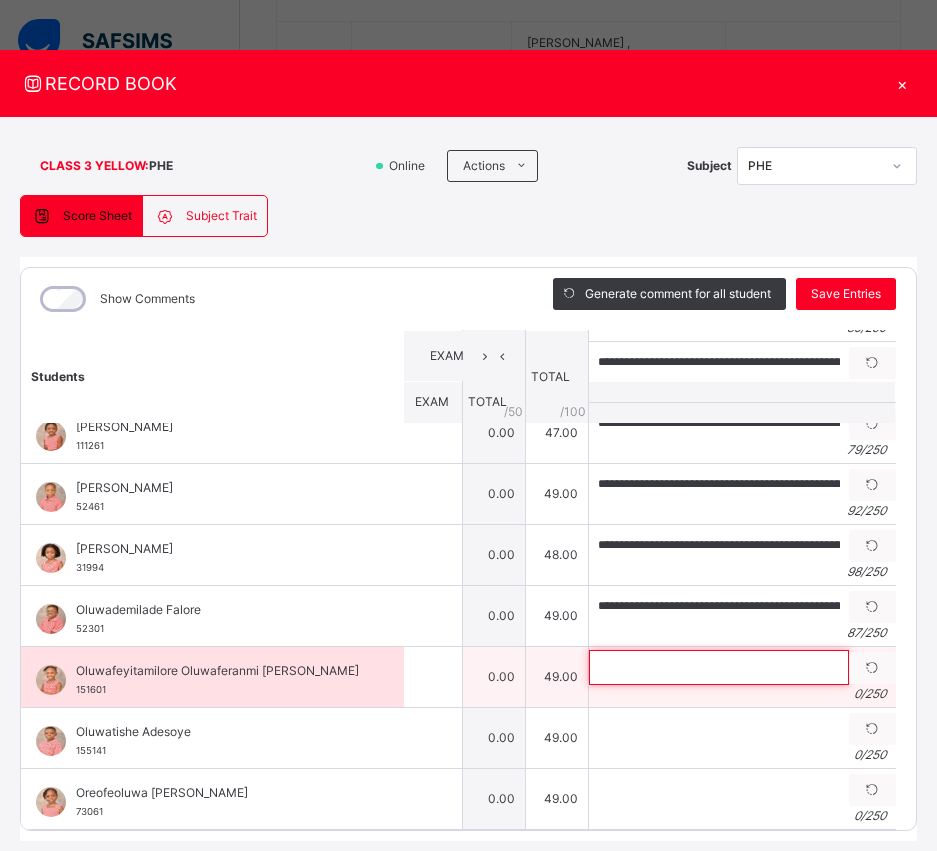 click at bounding box center (719, 667) 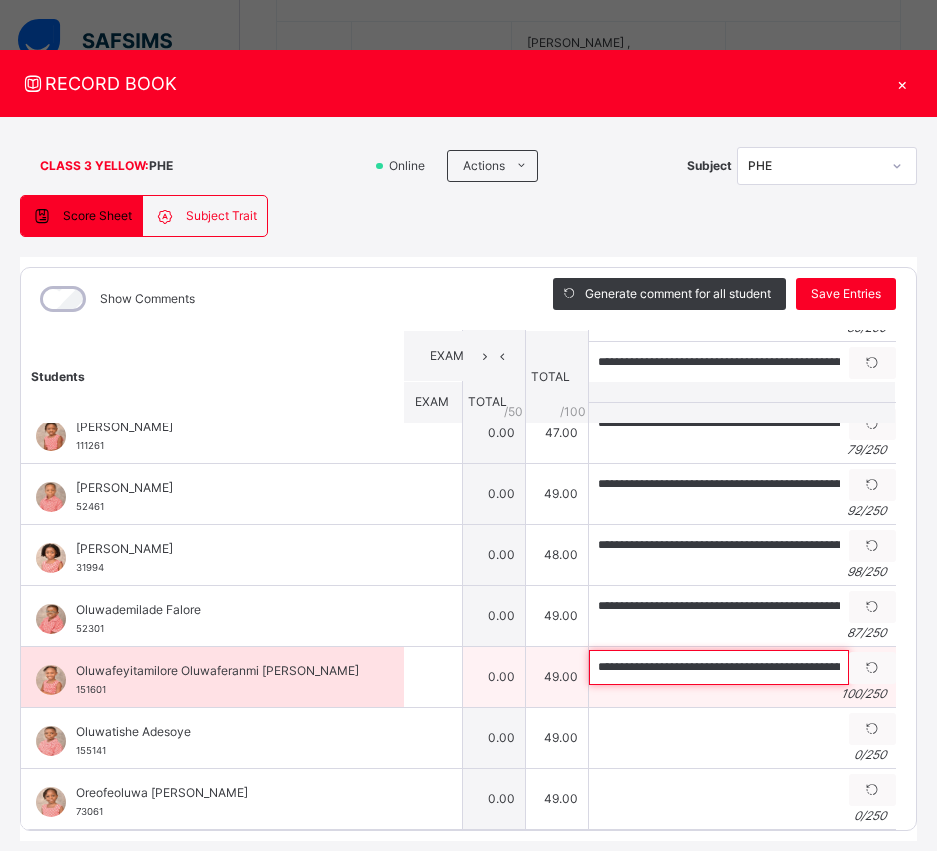 scroll, scrollTop: 0, scrollLeft: 328, axis: horizontal 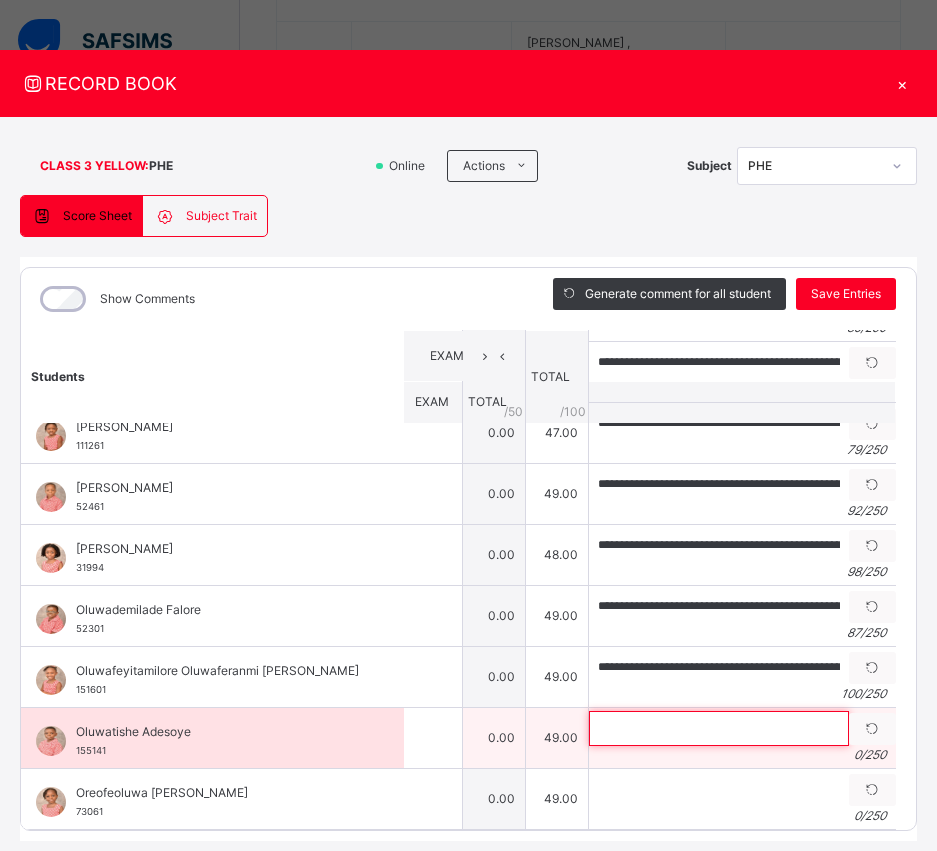 click at bounding box center (719, 728) 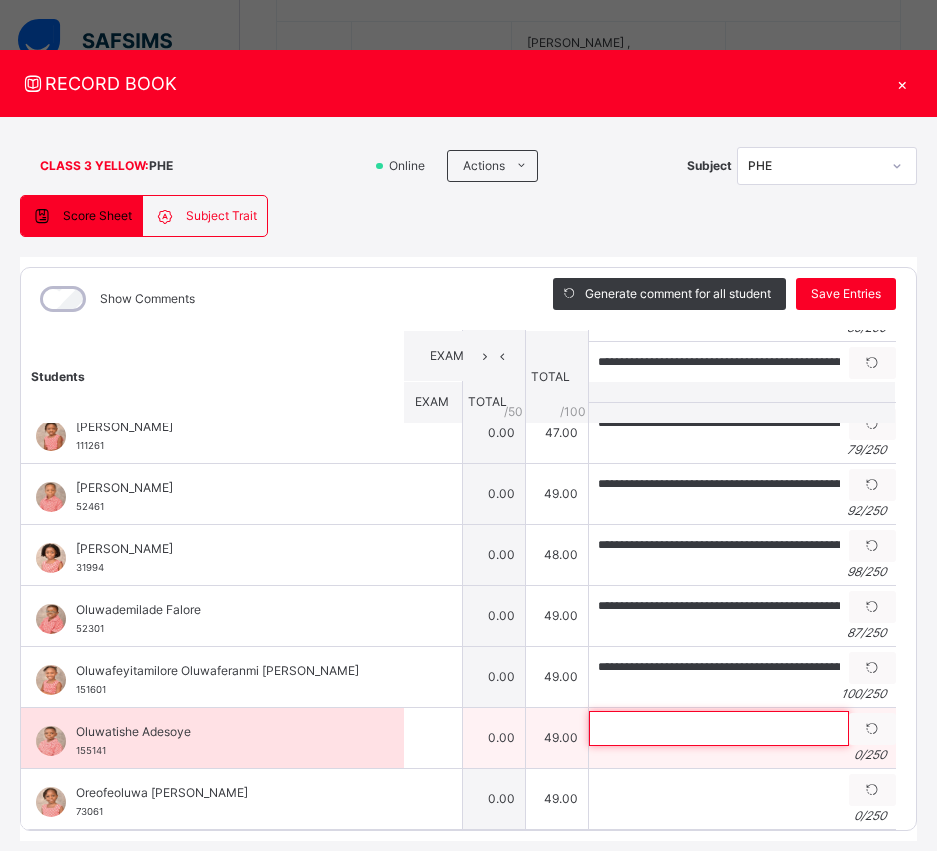 click at bounding box center [719, 728] 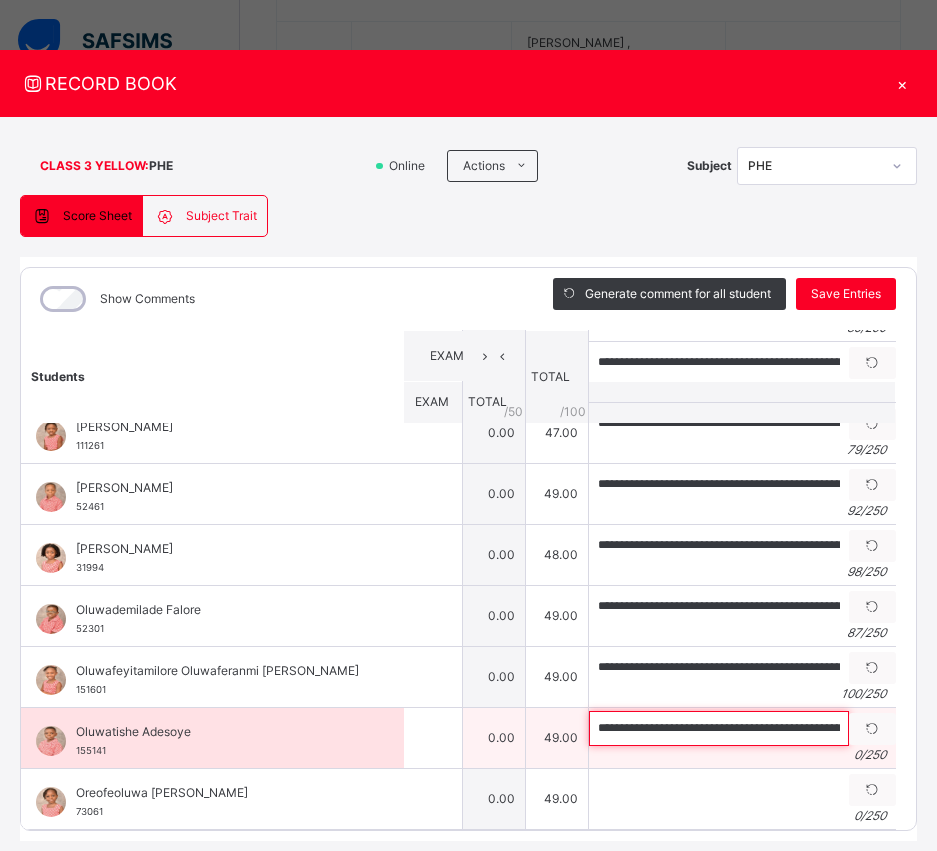 scroll, scrollTop: 0, scrollLeft: 331, axis: horizontal 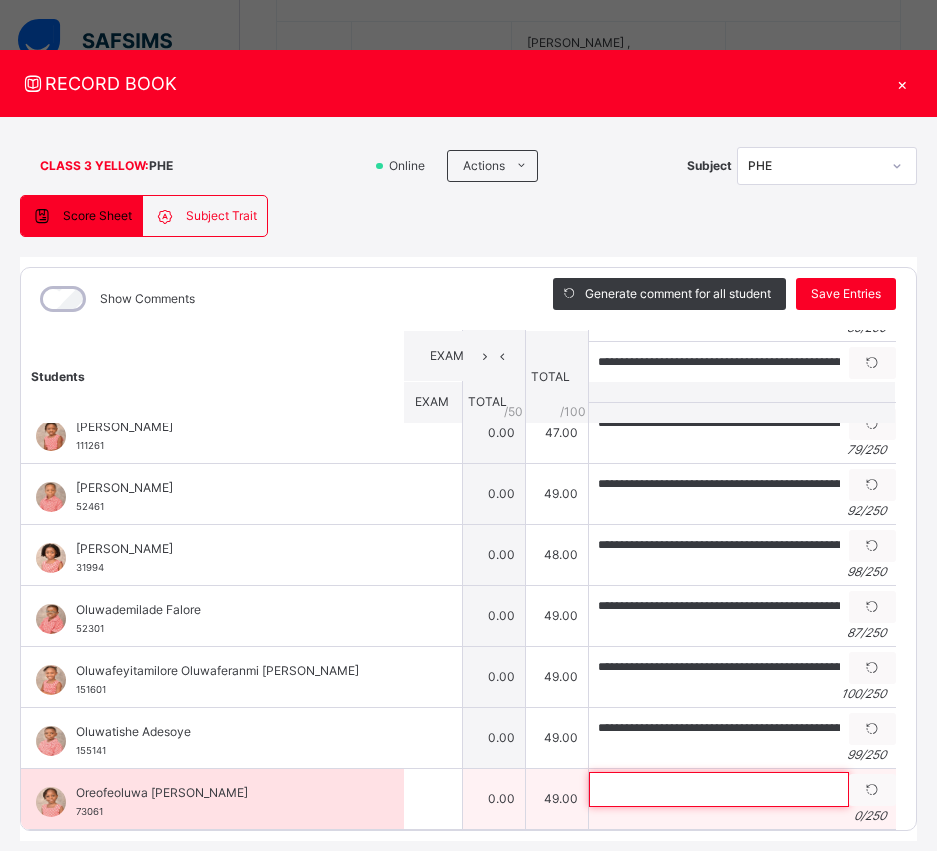 click at bounding box center (719, 789) 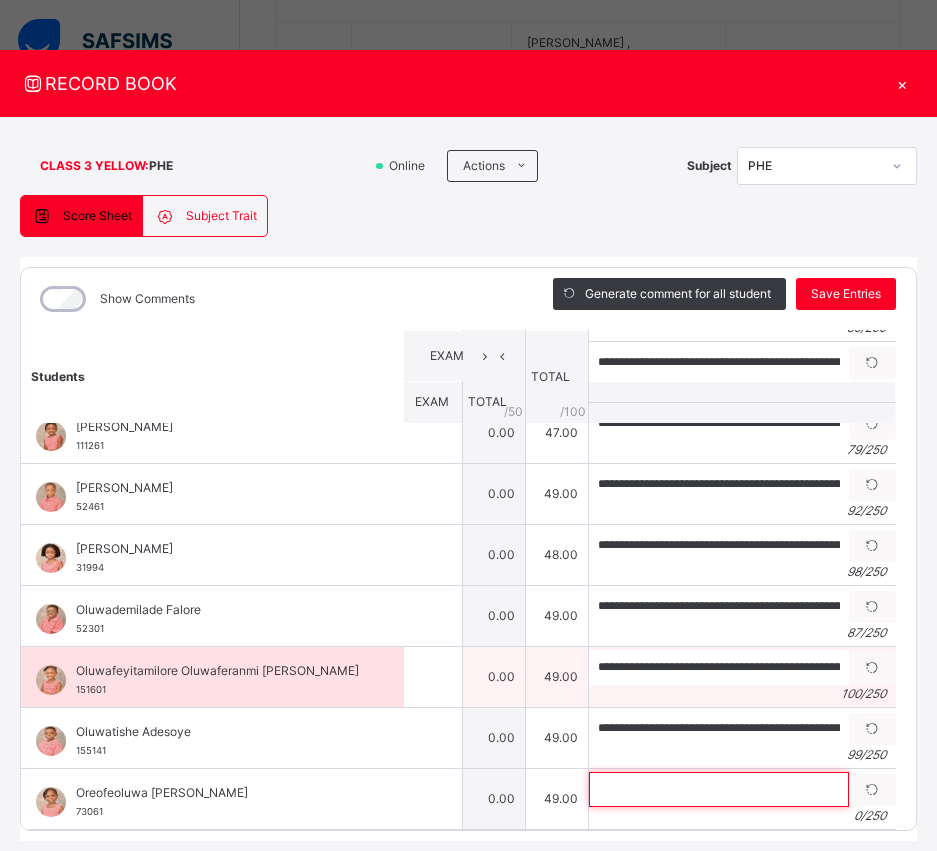 scroll, scrollTop: 83, scrollLeft: 0, axis: vertical 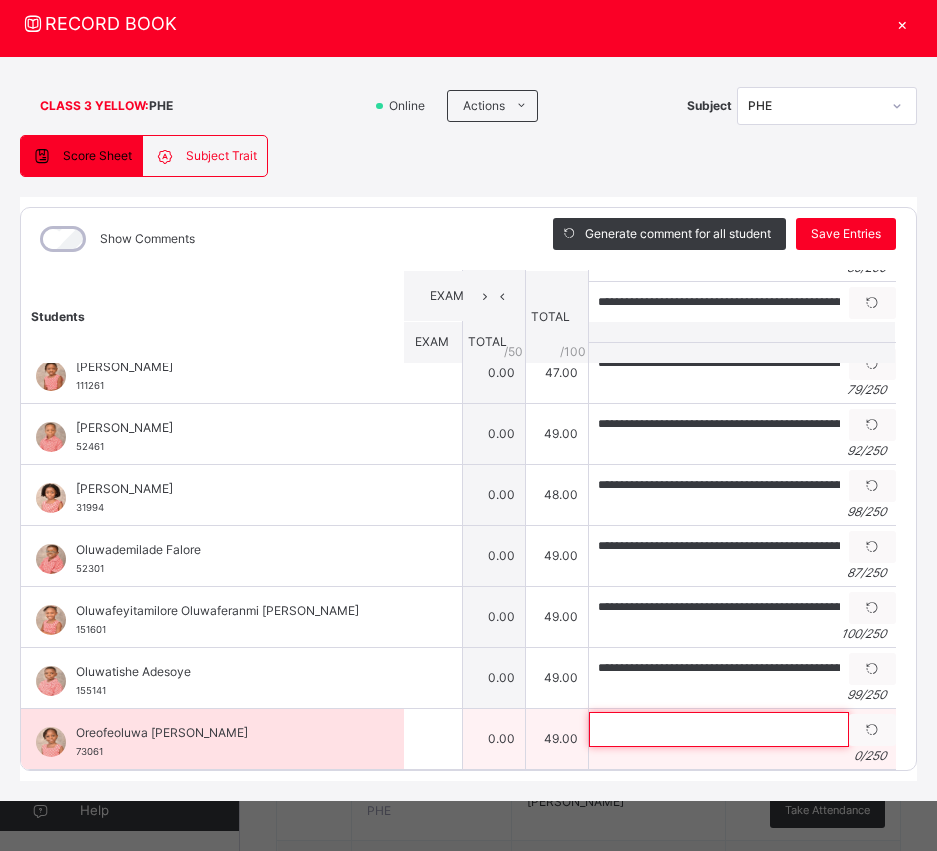 click at bounding box center [719, 729] 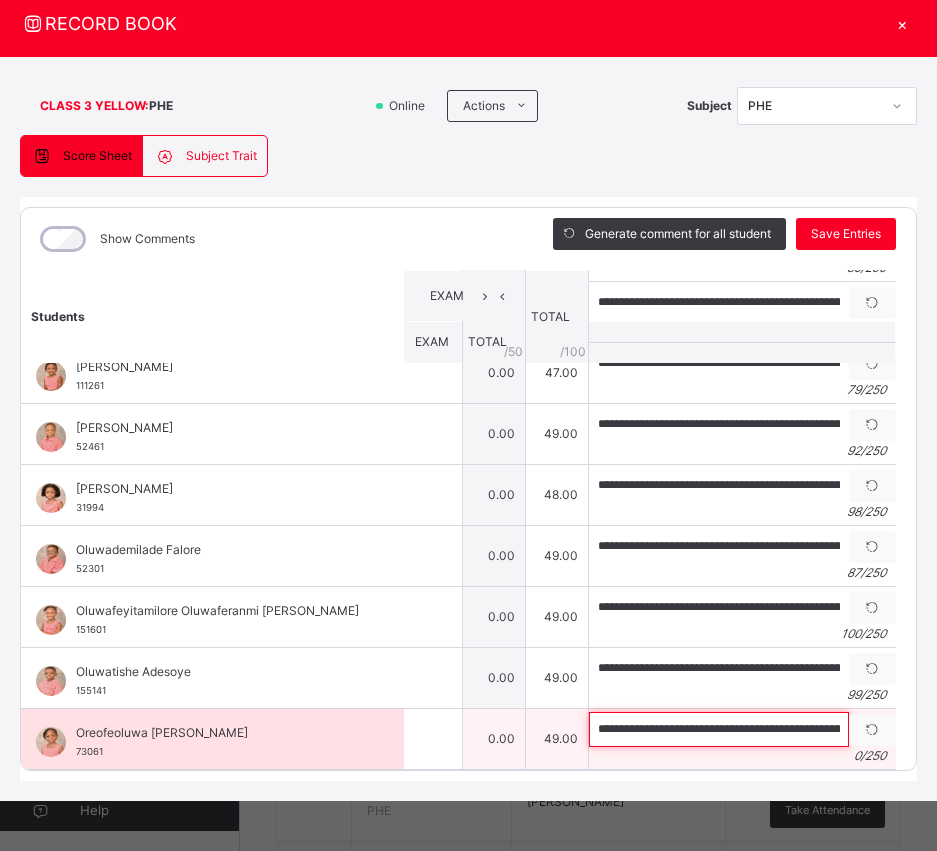 scroll, scrollTop: 0, scrollLeft: 243, axis: horizontal 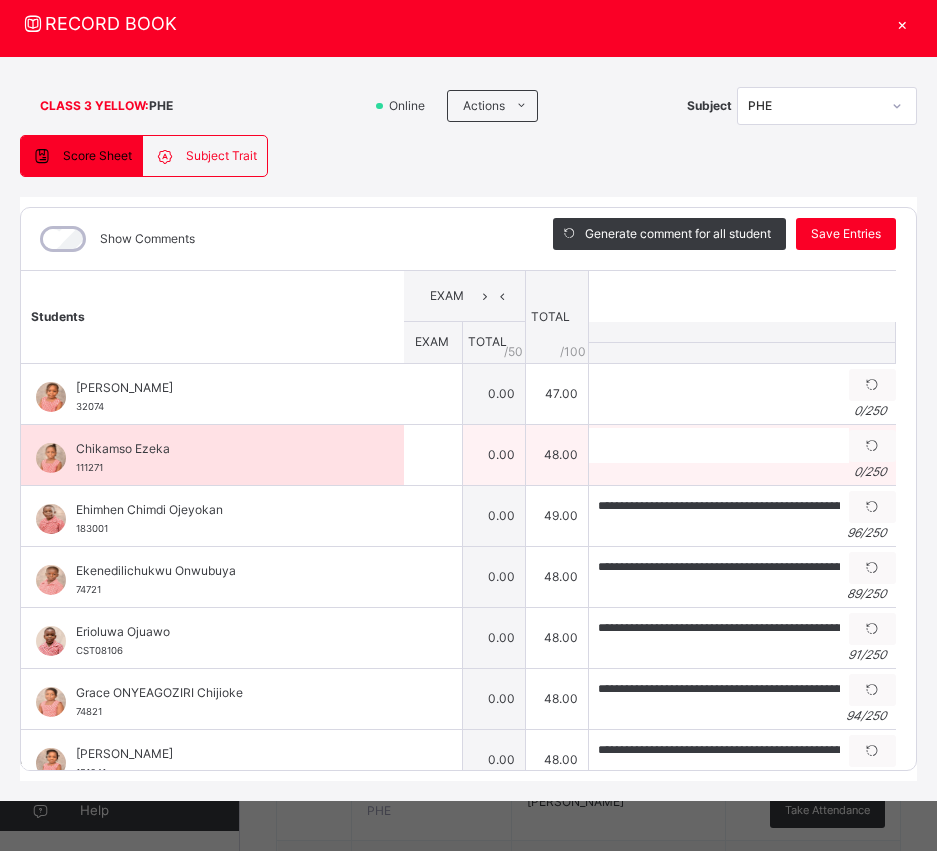 click on "Generate comment 0 / 250" at bounding box center [742, 454] 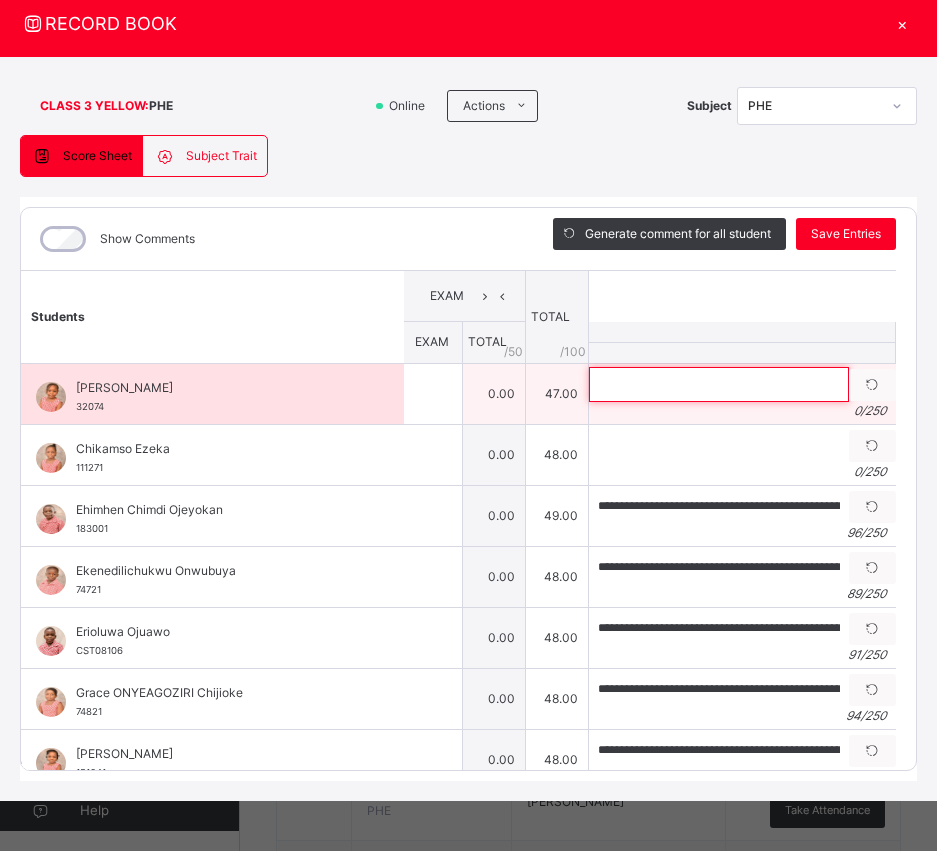 click at bounding box center (719, 384) 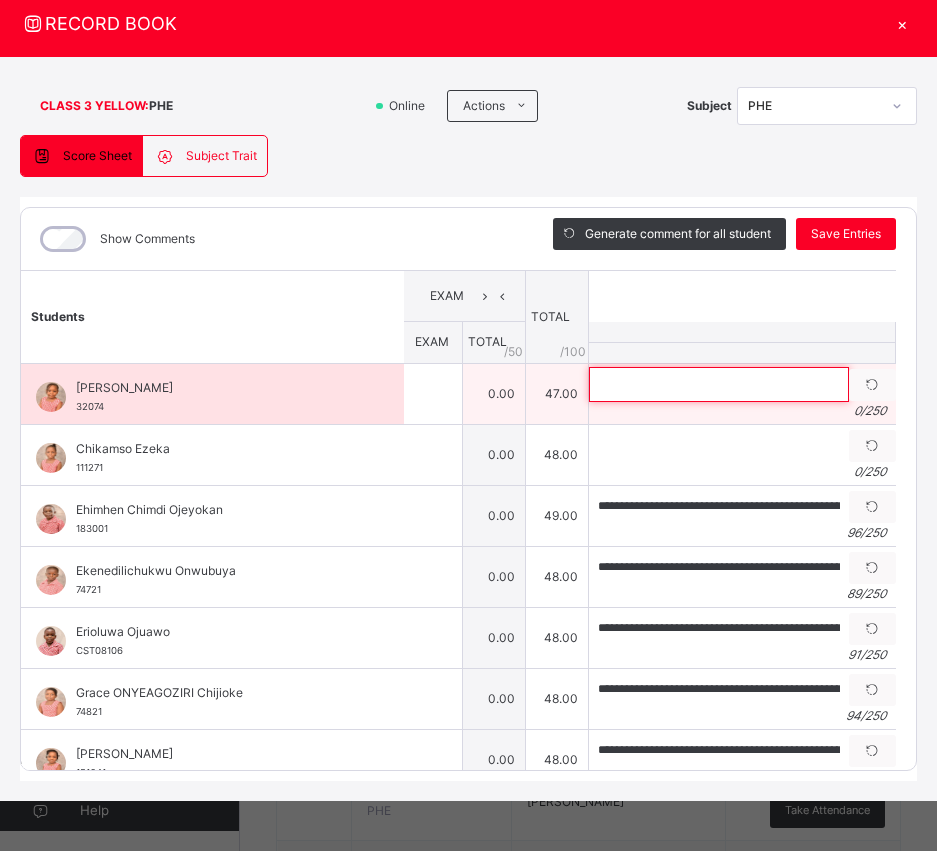 click at bounding box center (719, 384) 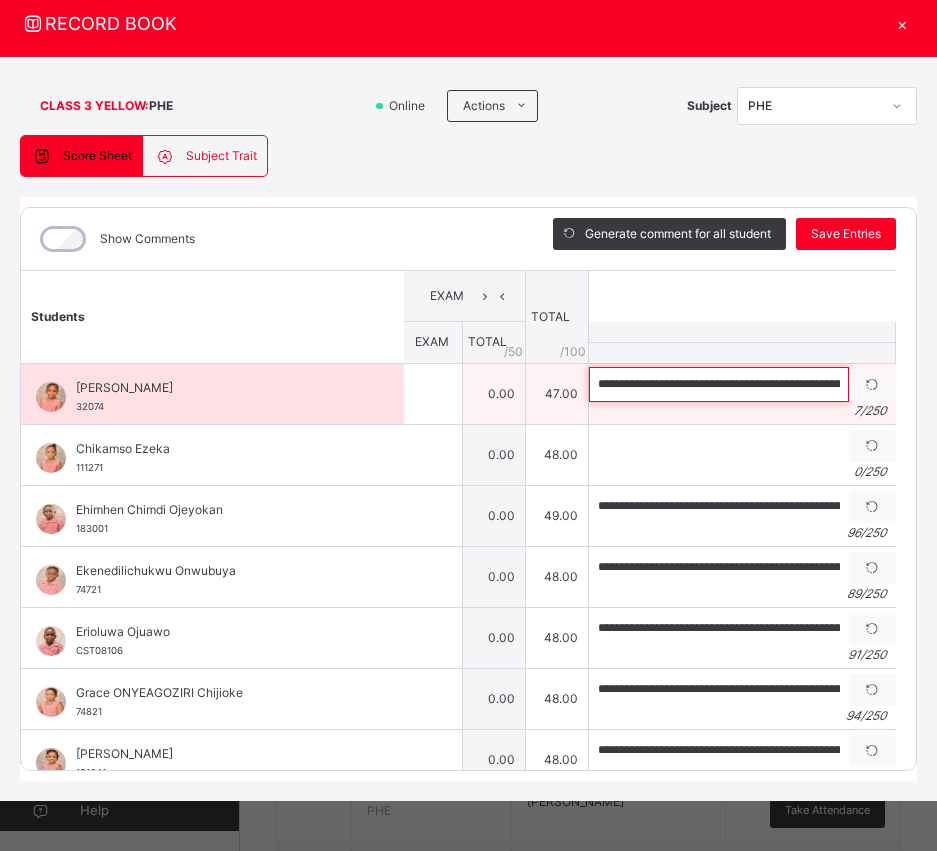 scroll, scrollTop: 0, scrollLeft: 209, axis: horizontal 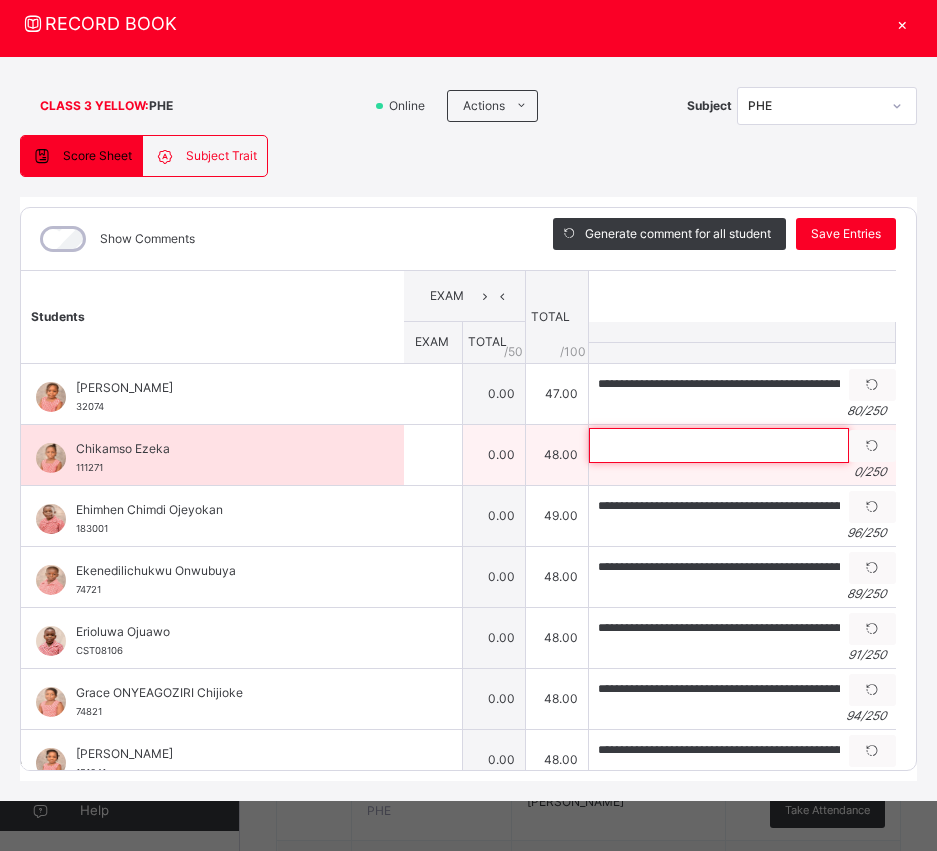 click at bounding box center (719, 445) 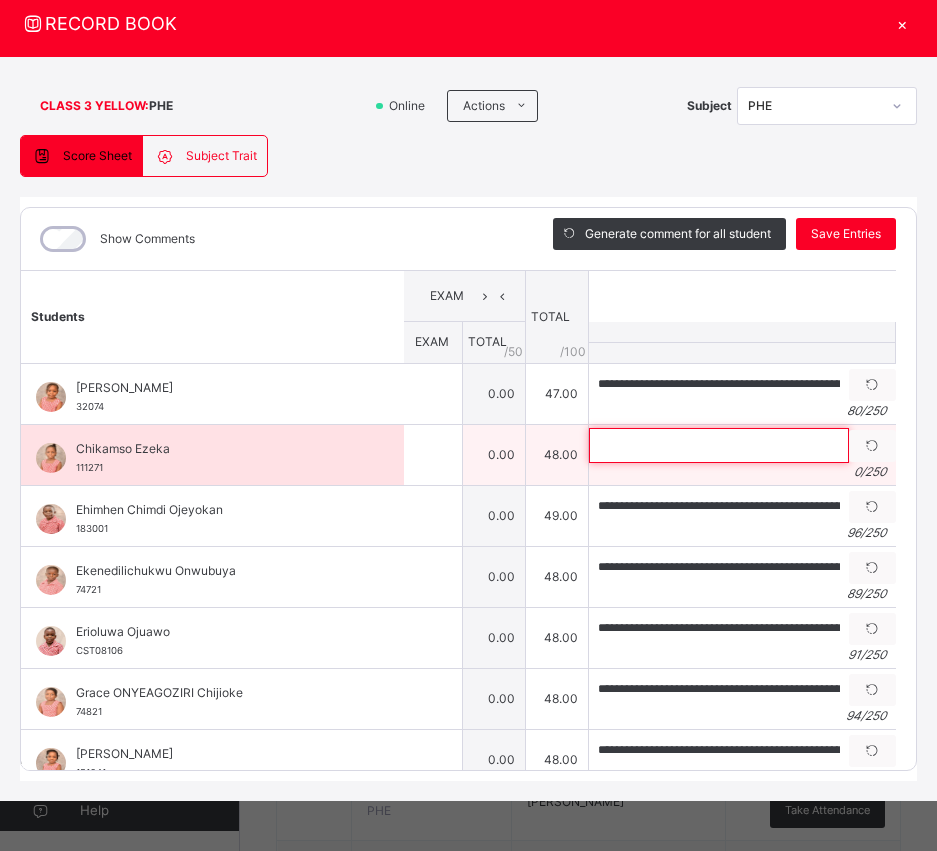 click at bounding box center [719, 445] 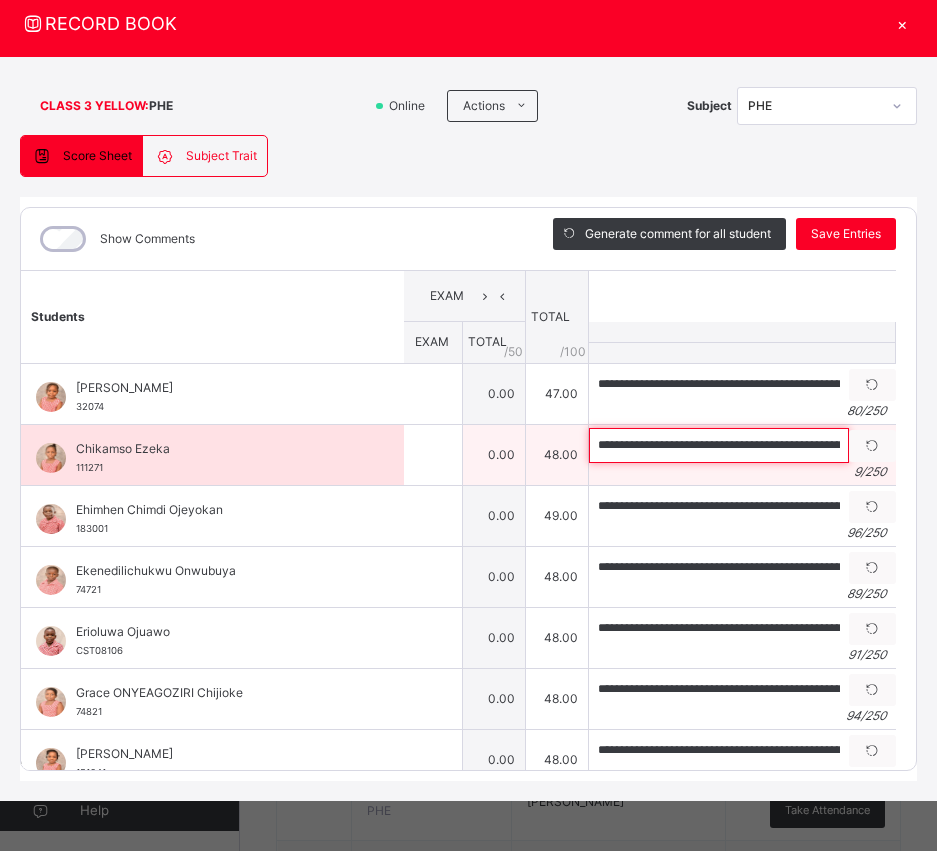 scroll, scrollTop: 0, scrollLeft: 283, axis: horizontal 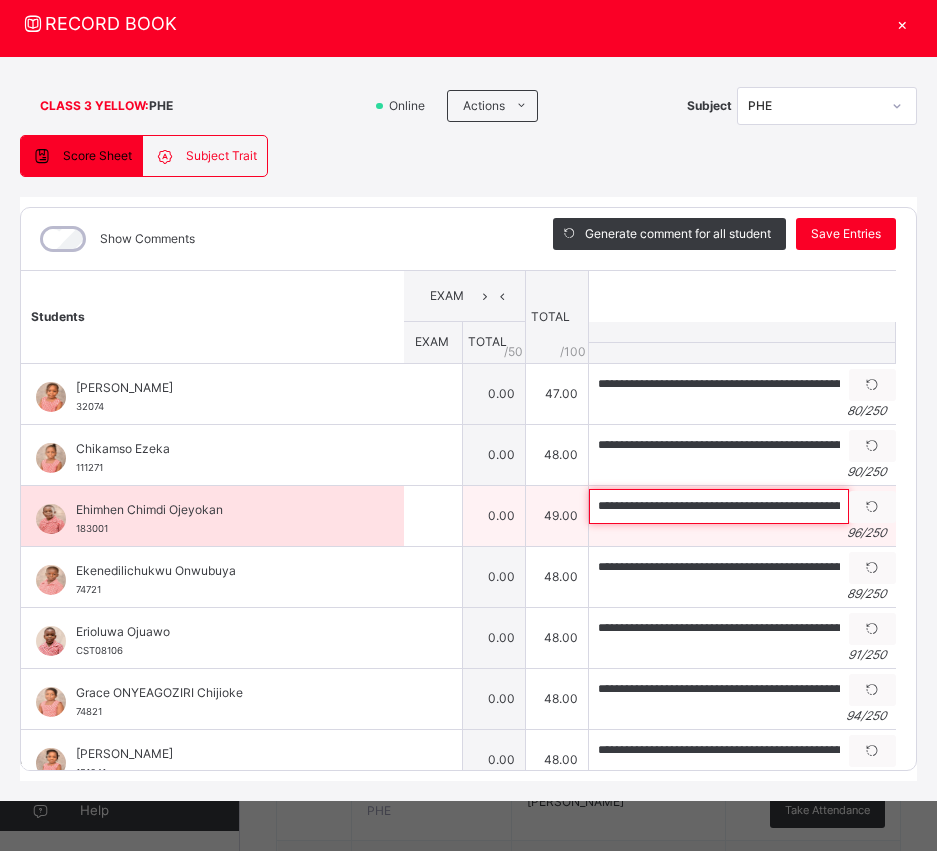 click on "**********" at bounding box center [719, 506] 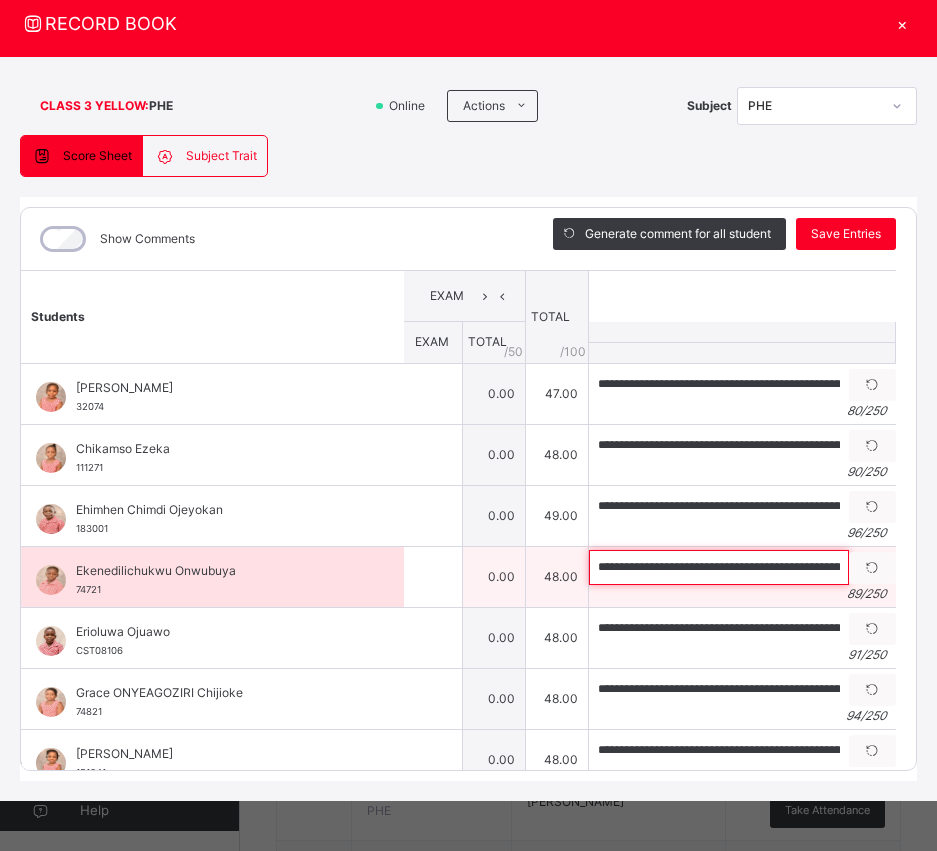 click on "**********" at bounding box center [719, 567] 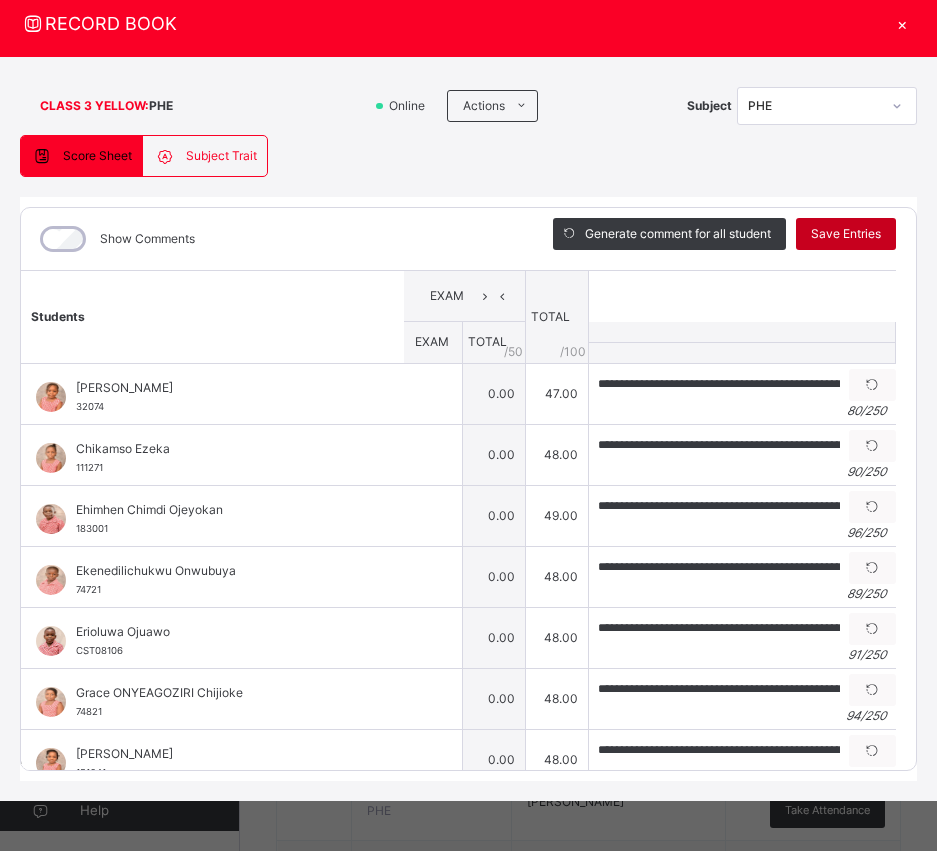 click on "Save Entries" at bounding box center [846, 234] 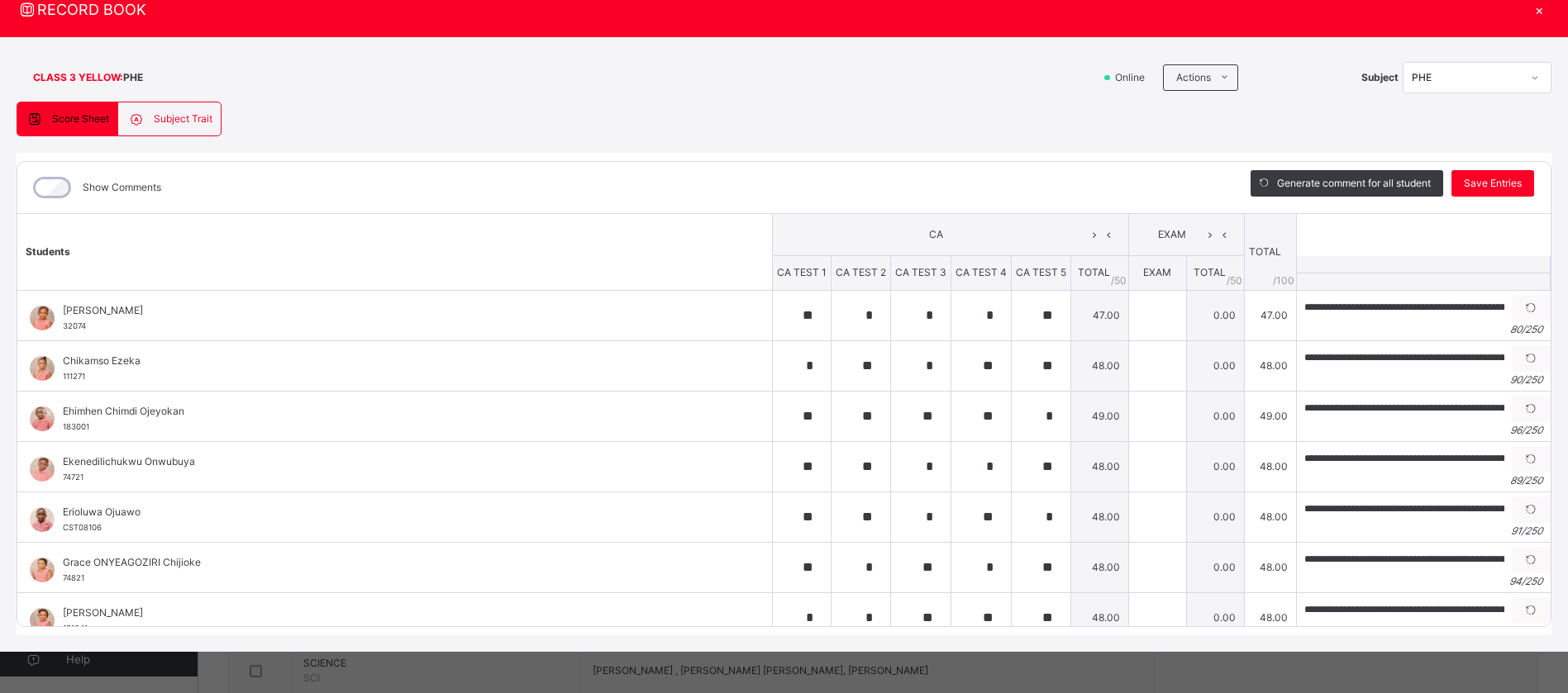 scroll, scrollTop: 59, scrollLeft: 0, axis: vertical 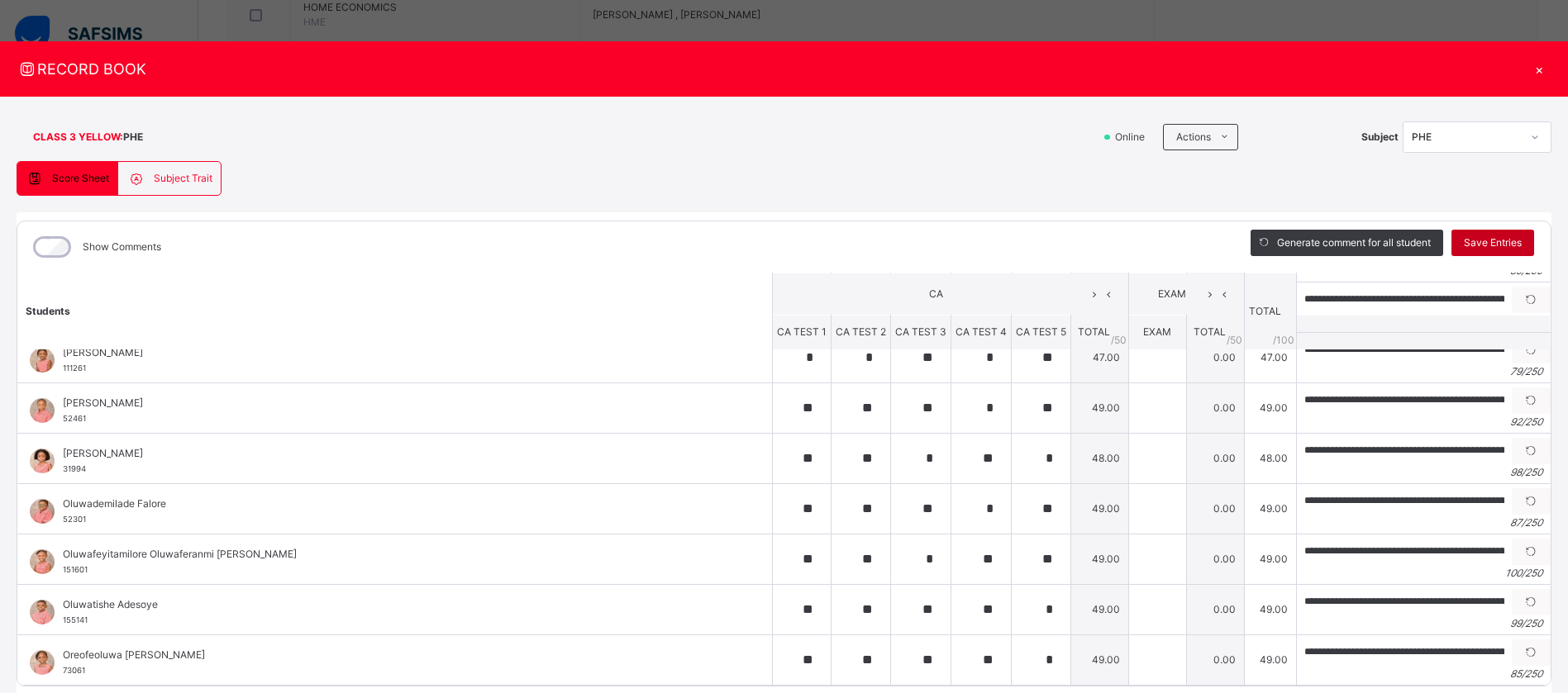 click on "Save Entries" at bounding box center [1493, 243] 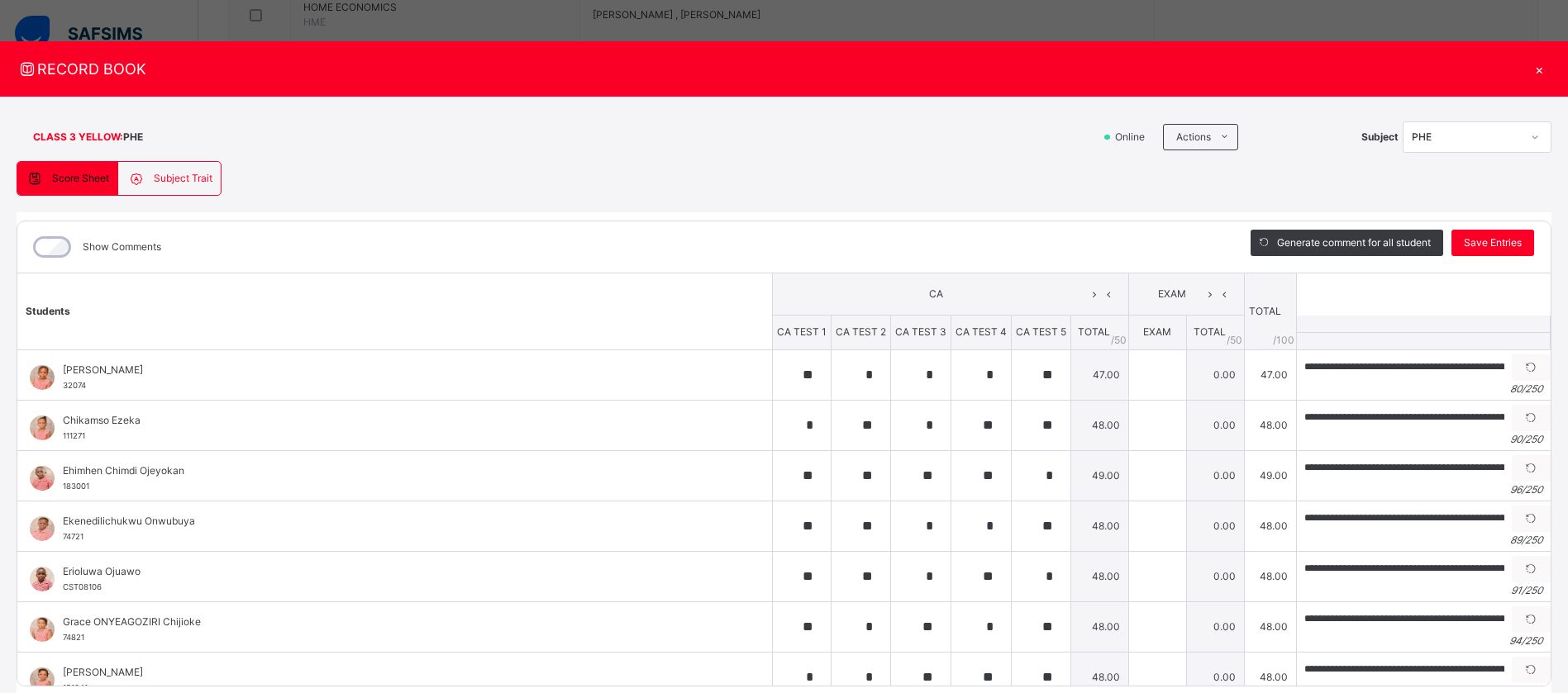 click on "×" at bounding box center [1539, 69] 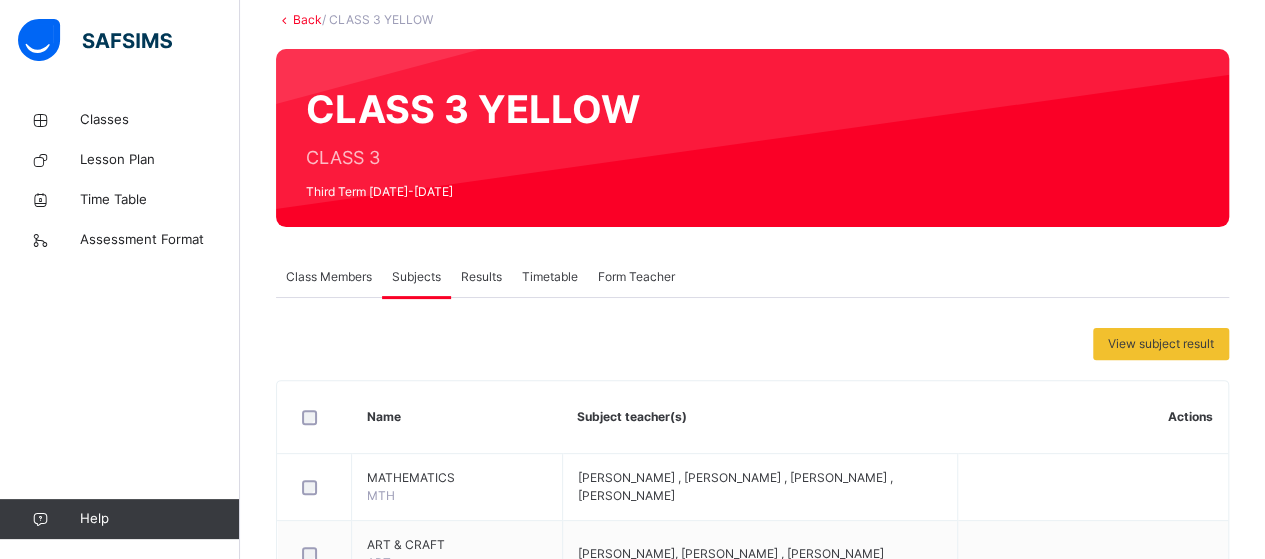 scroll, scrollTop: 0, scrollLeft: 0, axis: both 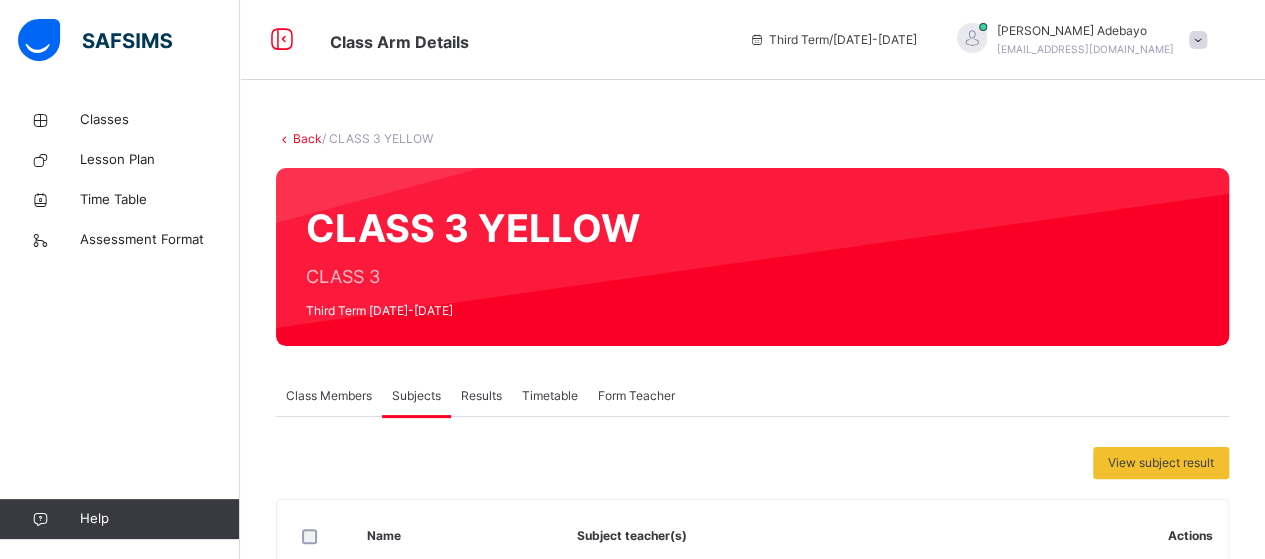 click on "Back" at bounding box center (307, 138) 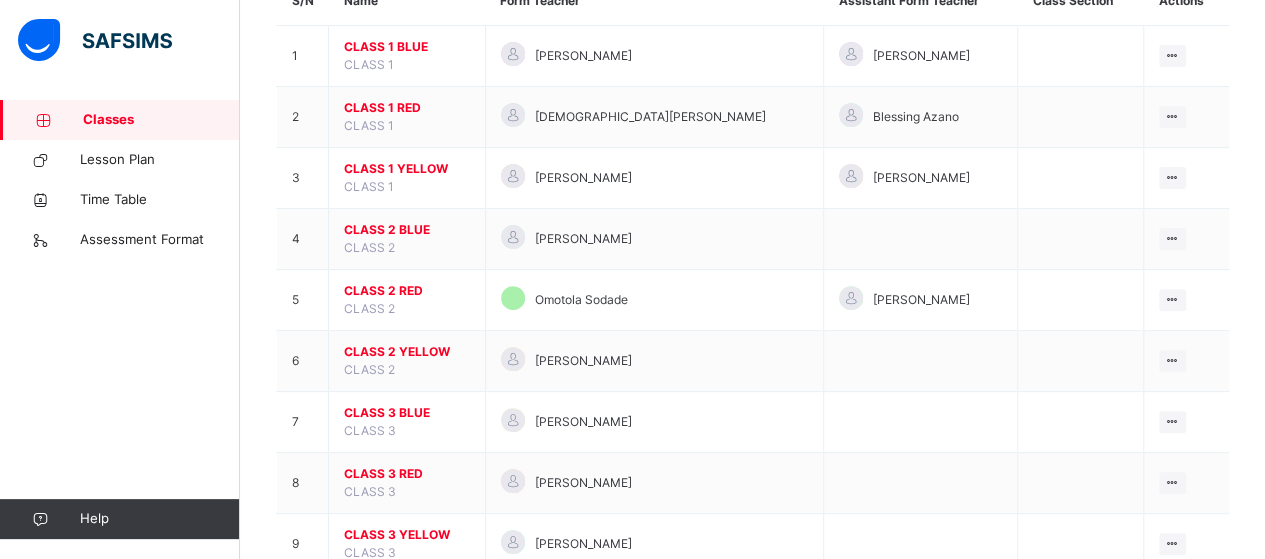 scroll, scrollTop: 274, scrollLeft: 0, axis: vertical 